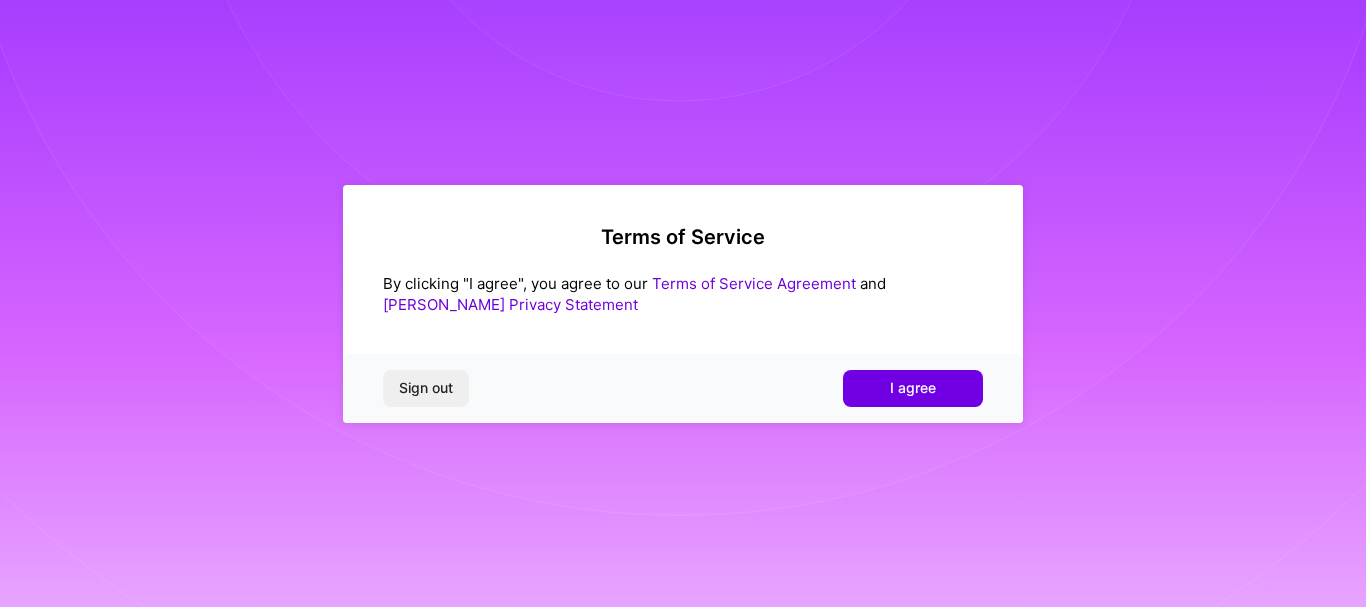 scroll, scrollTop: 0, scrollLeft: 0, axis: both 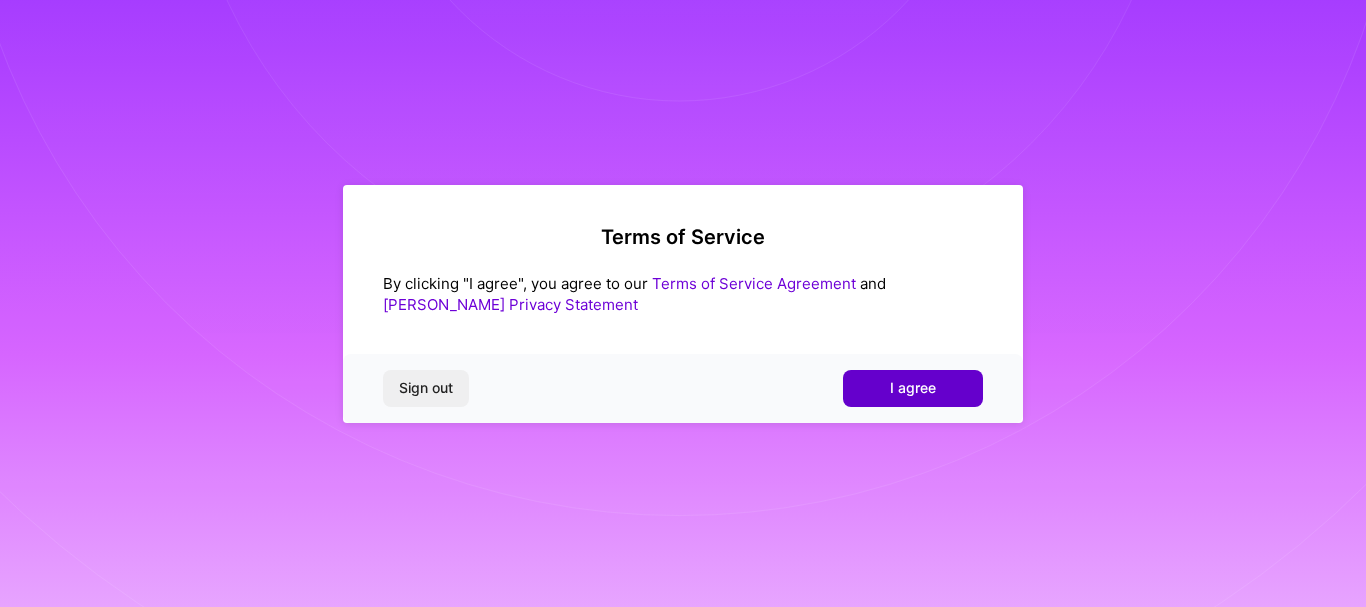click on "I agree" at bounding box center [913, 388] 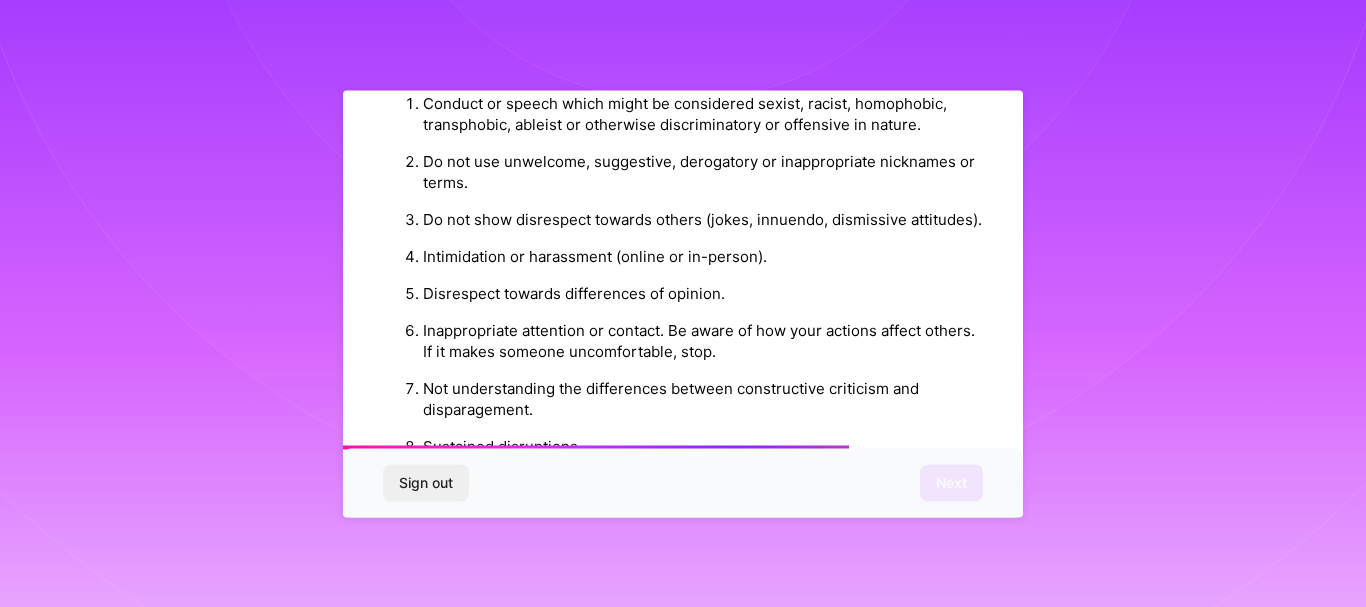scroll, scrollTop: 2408, scrollLeft: 0, axis: vertical 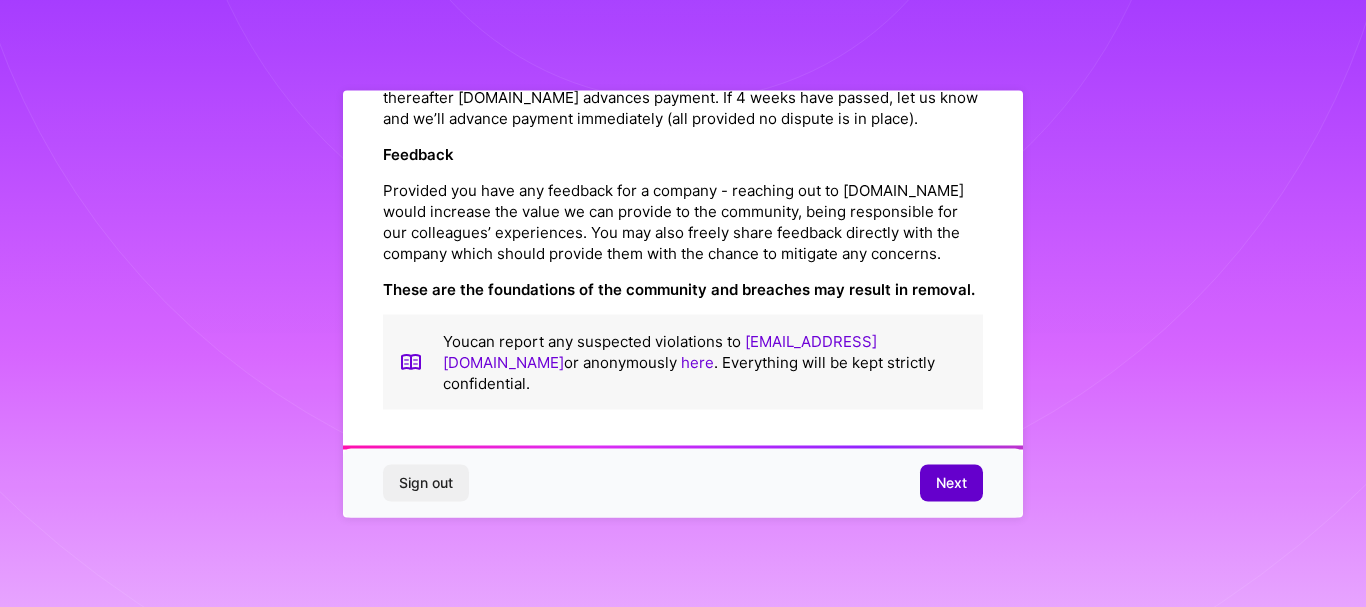 click on "Next" at bounding box center (951, 483) 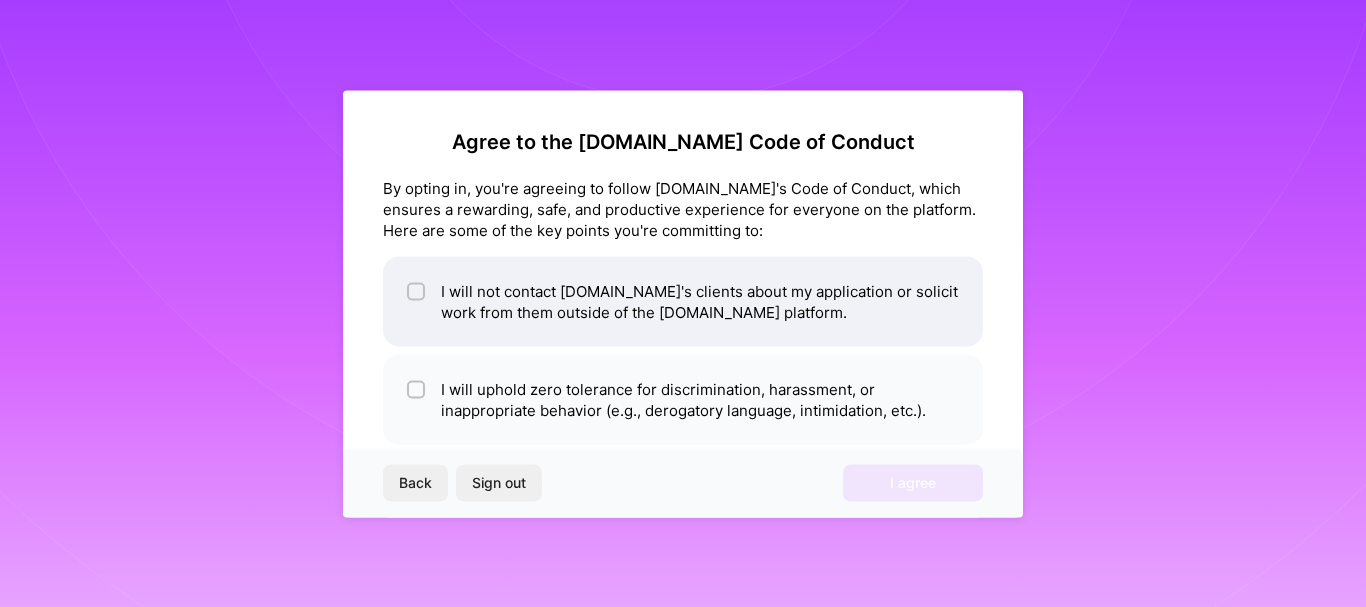 scroll, scrollTop: 0, scrollLeft: 0, axis: both 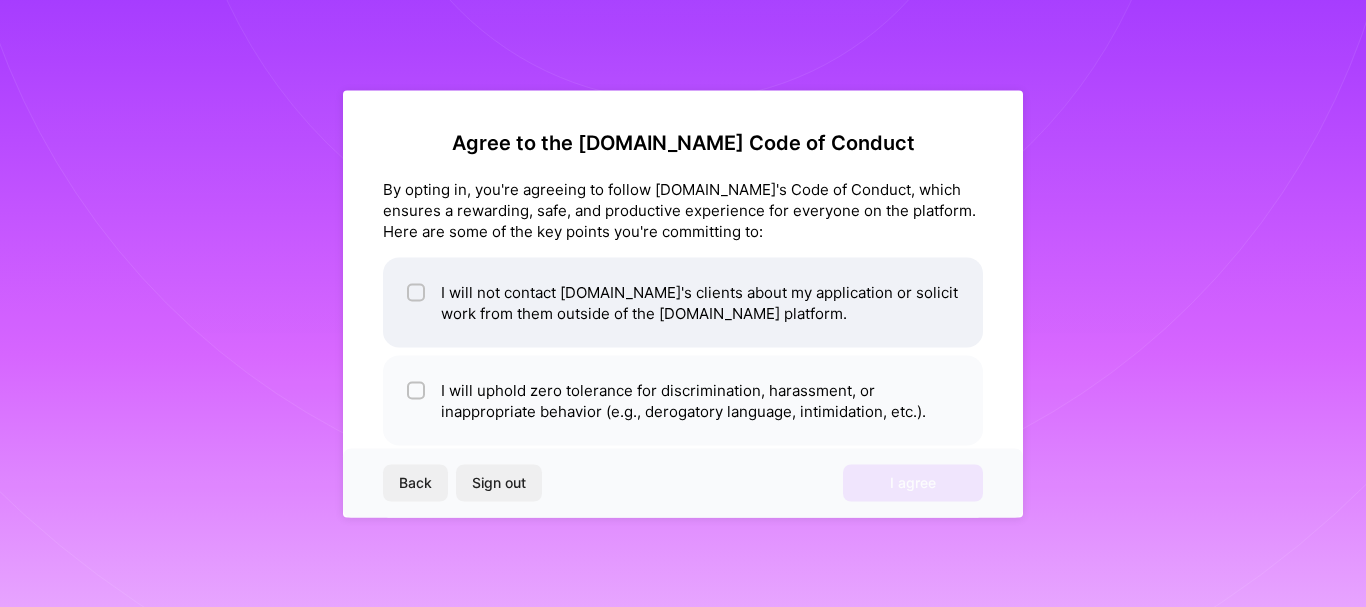click on "I will not contact A.Team's clients about my application or solicit work from them outside of the A.Team platform." at bounding box center (683, 302) 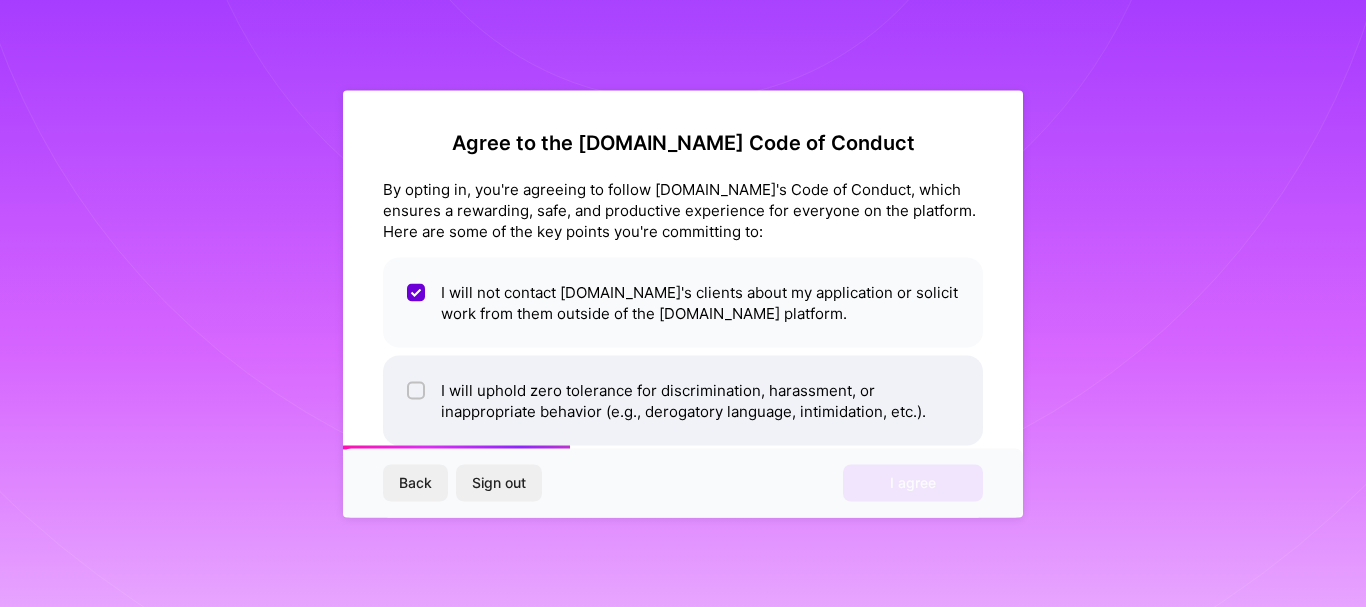 click on "I will uphold zero tolerance for discrimination, harassment, or inappropriate behavior (e.g., derogatory language, intimidation, etc.)." at bounding box center [683, 400] 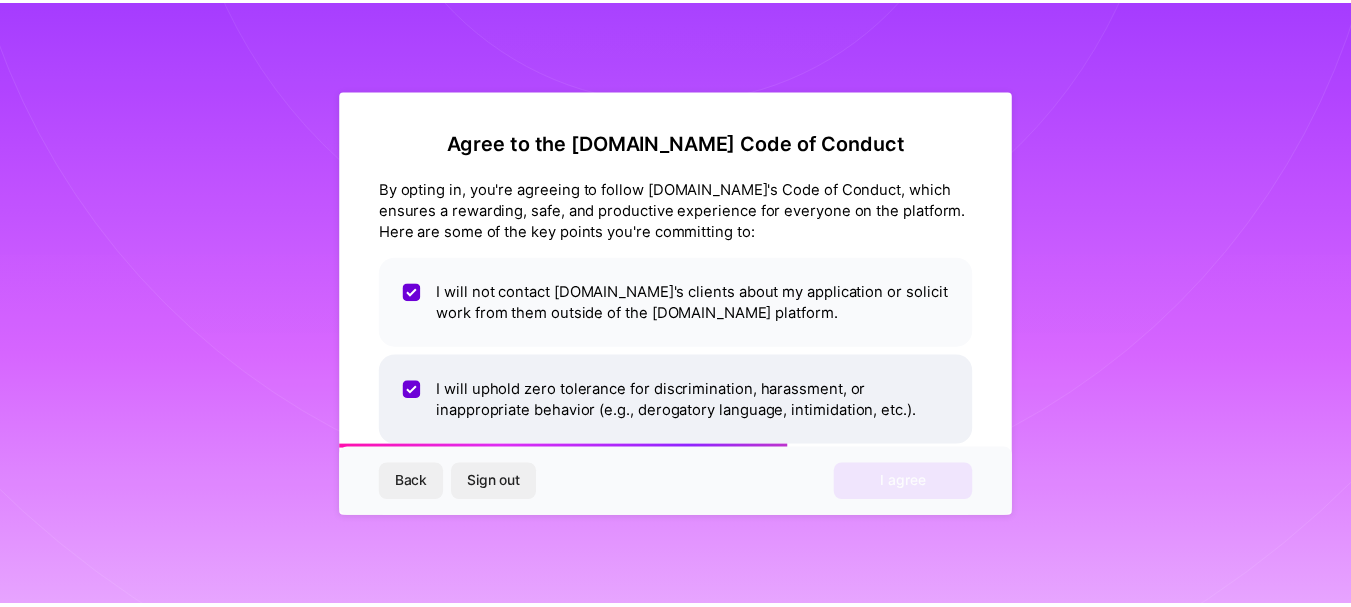 scroll, scrollTop: 83, scrollLeft: 0, axis: vertical 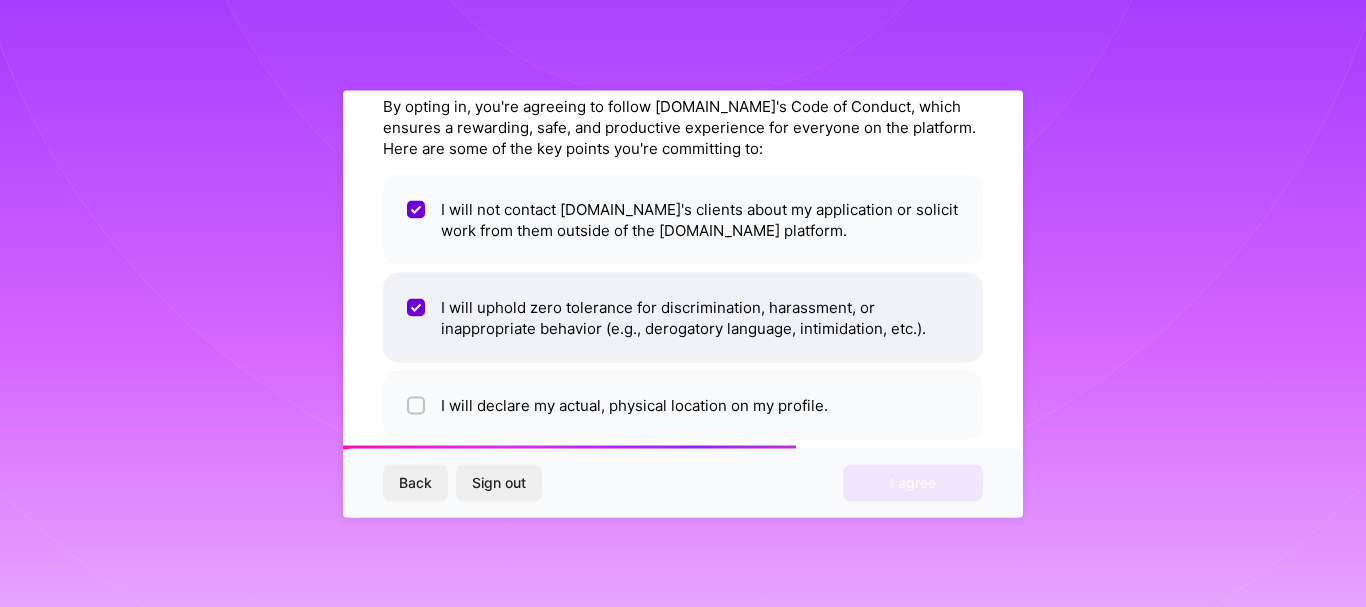click on "I will declare my actual, physical location on my profile." at bounding box center [683, 404] 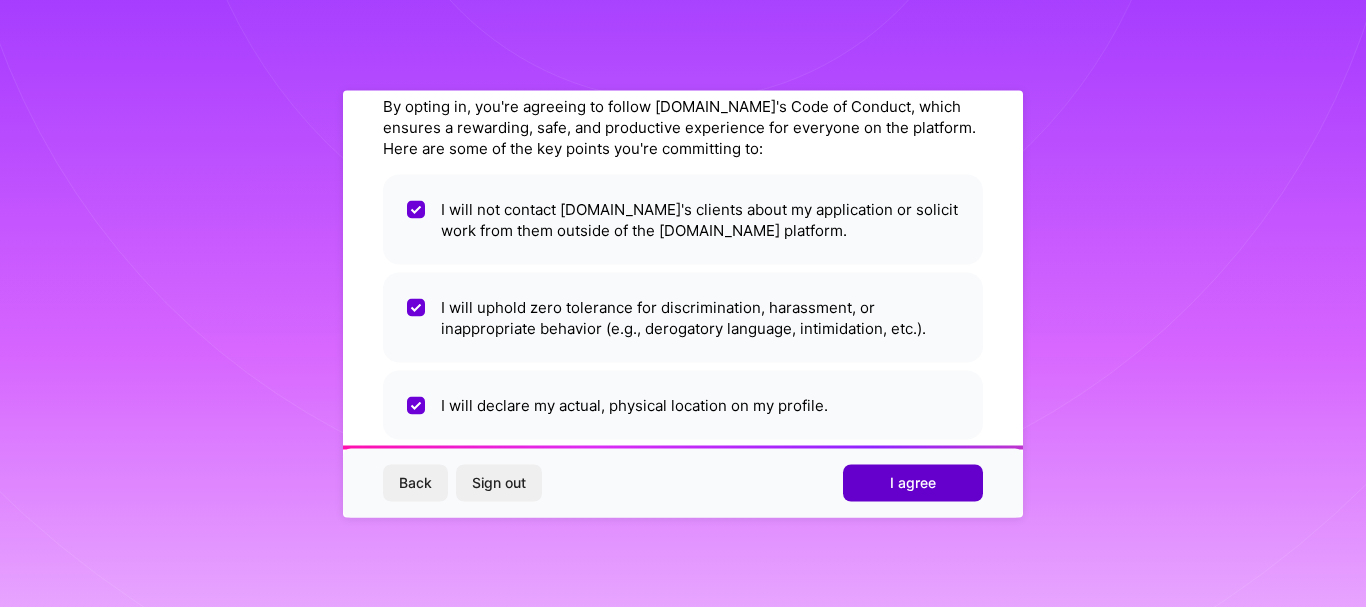 click on "I agree" at bounding box center [913, 483] 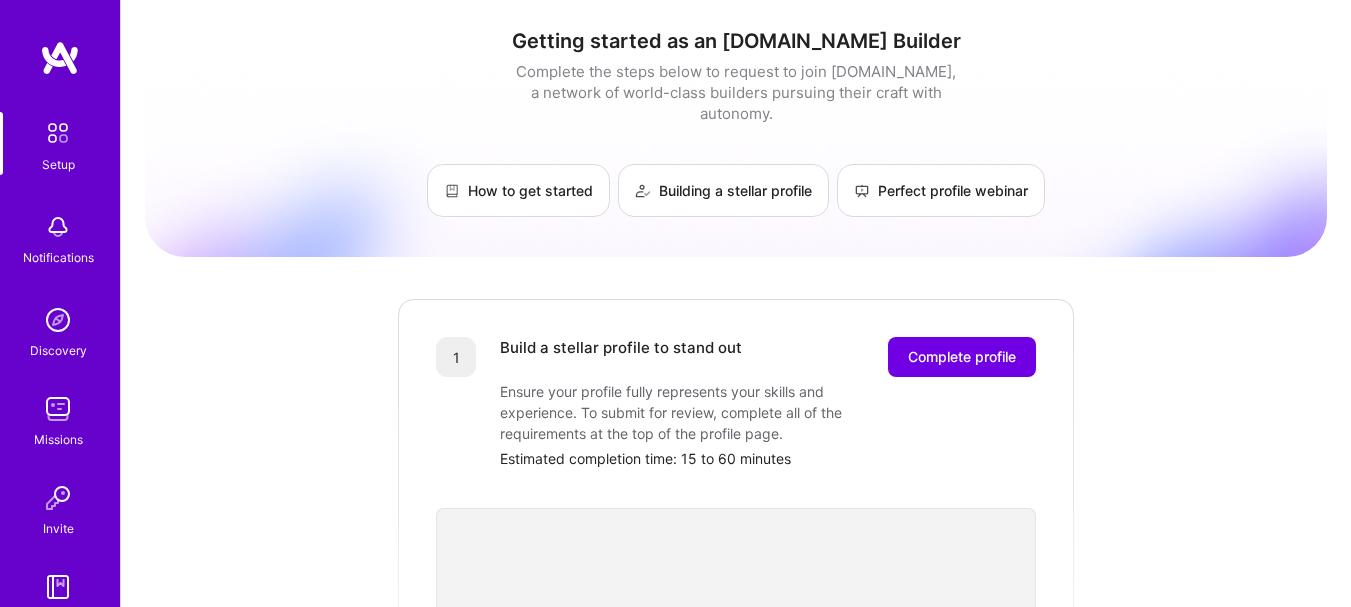 scroll, scrollTop: 0, scrollLeft: 0, axis: both 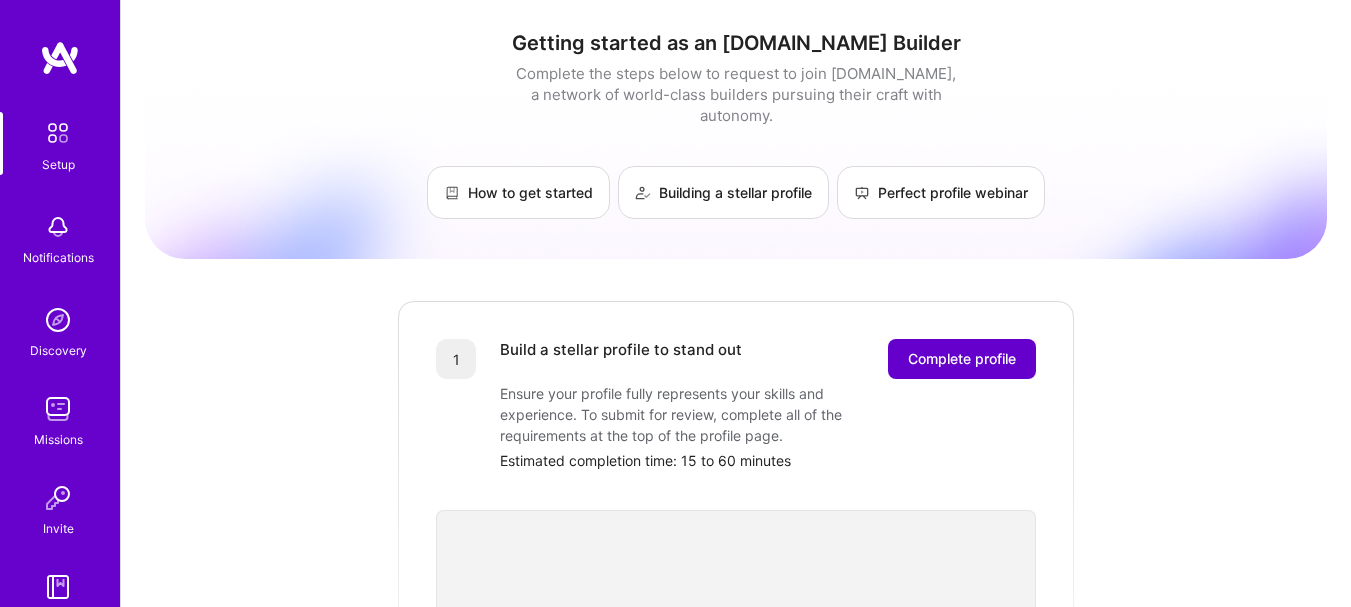 click on "Complete profile" at bounding box center [962, 359] 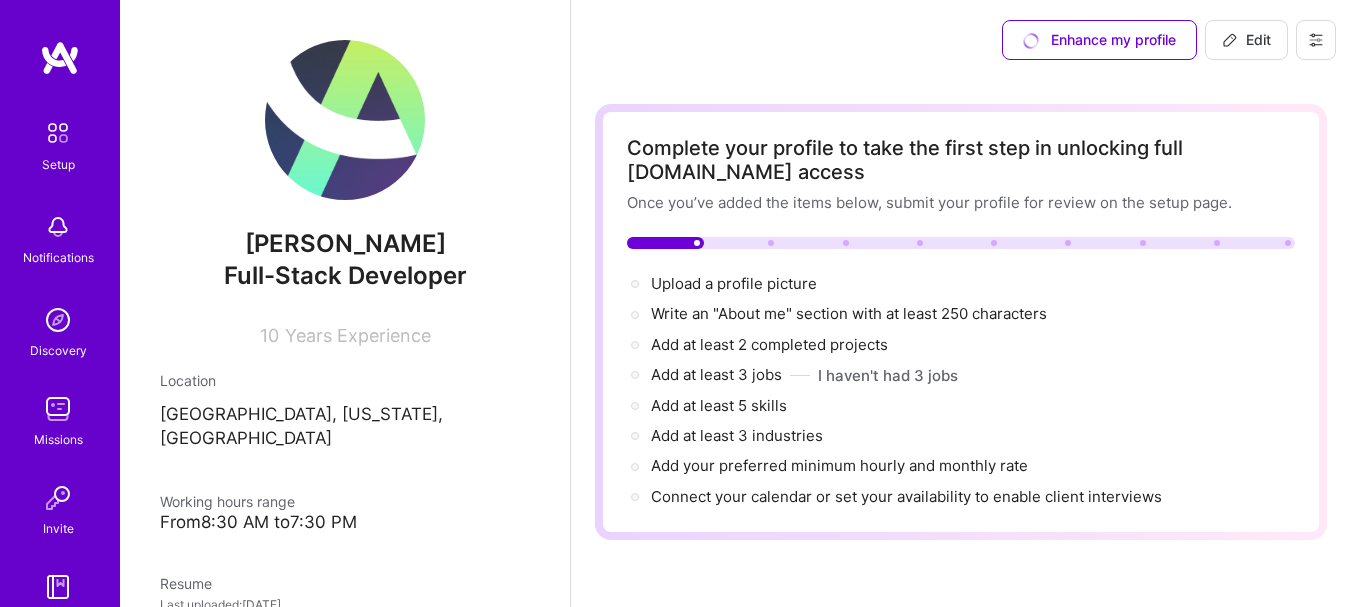 click at bounding box center [345, 120] 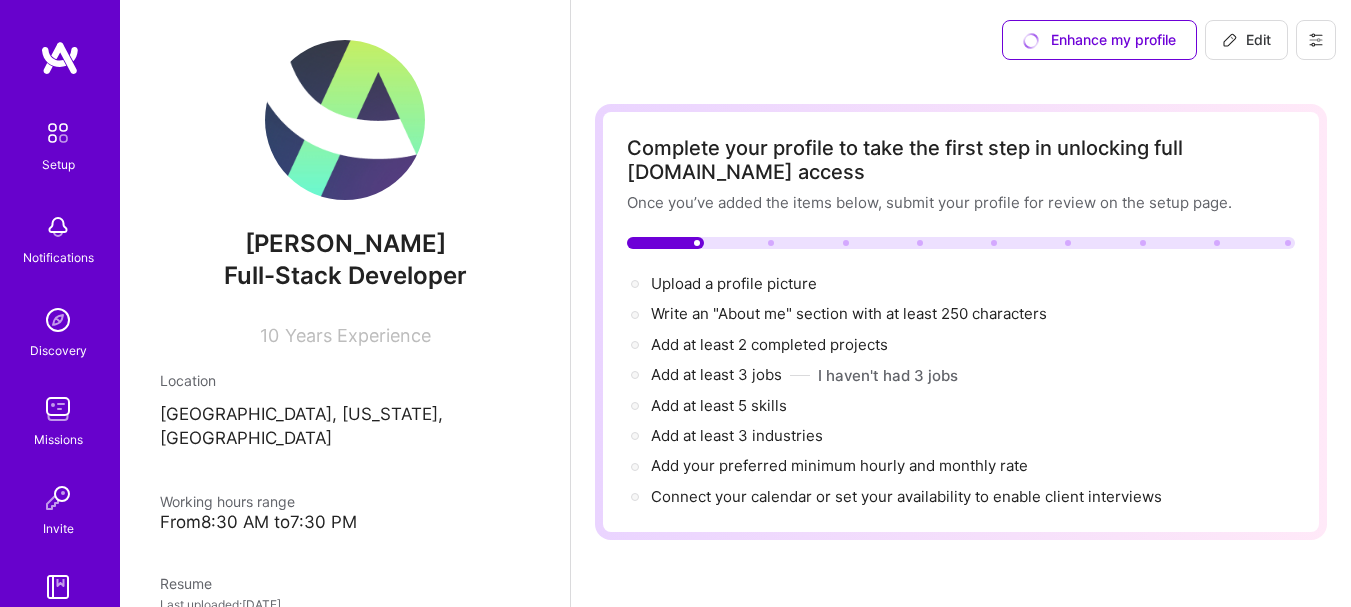 click on "Years Experience" at bounding box center [358, 335] 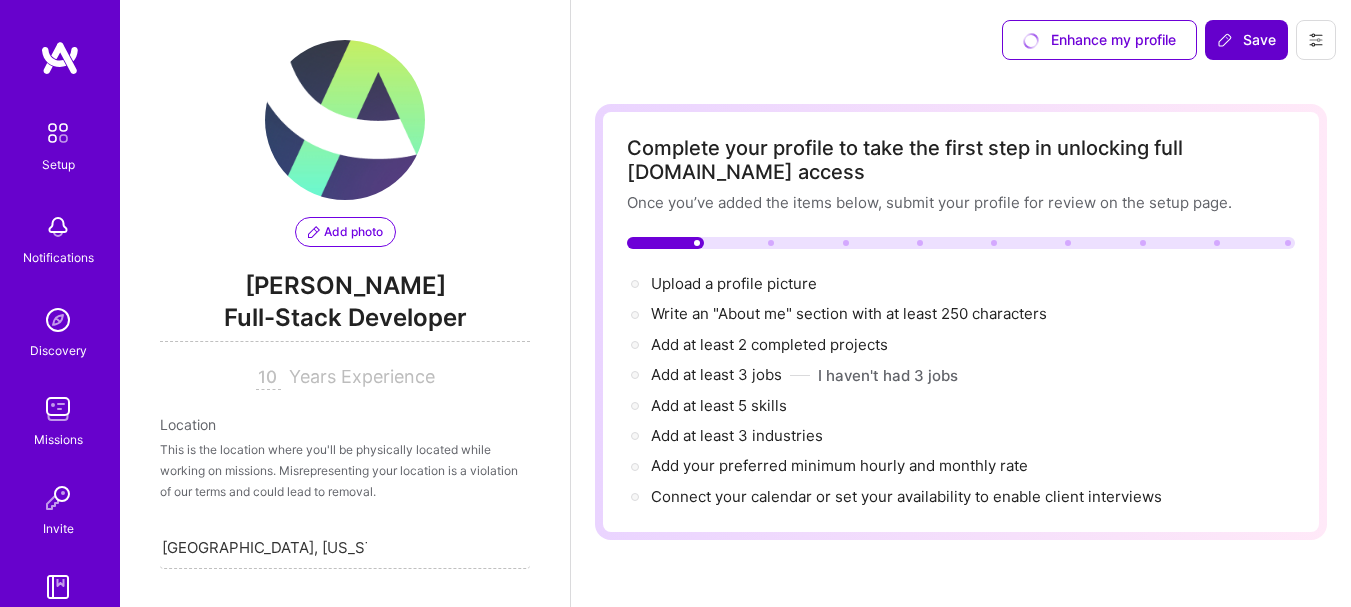 scroll, scrollTop: 398, scrollLeft: 0, axis: vertical 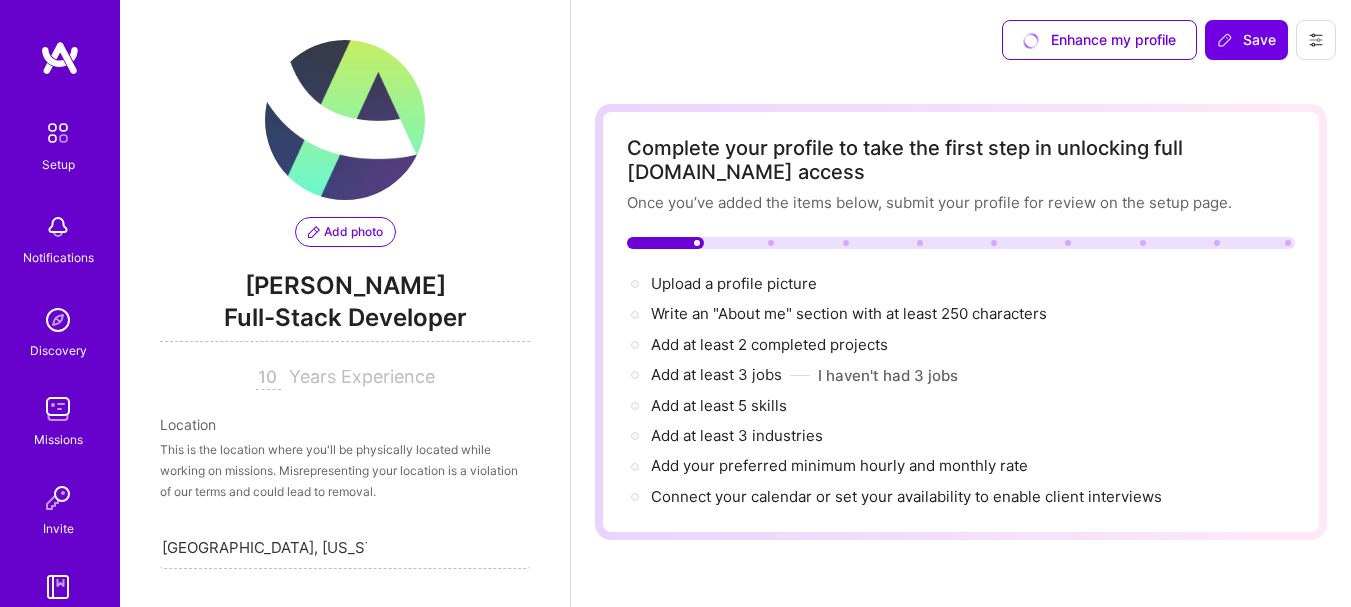 click on "Add photo" at bounding box center (345, 232) 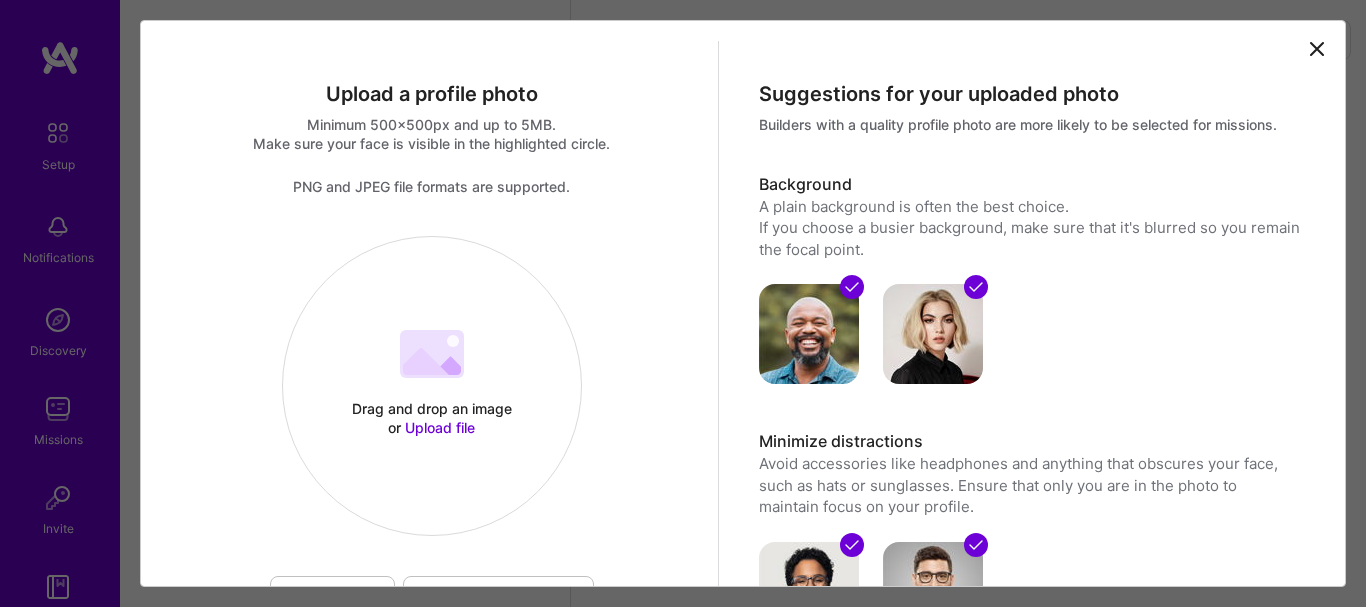 click 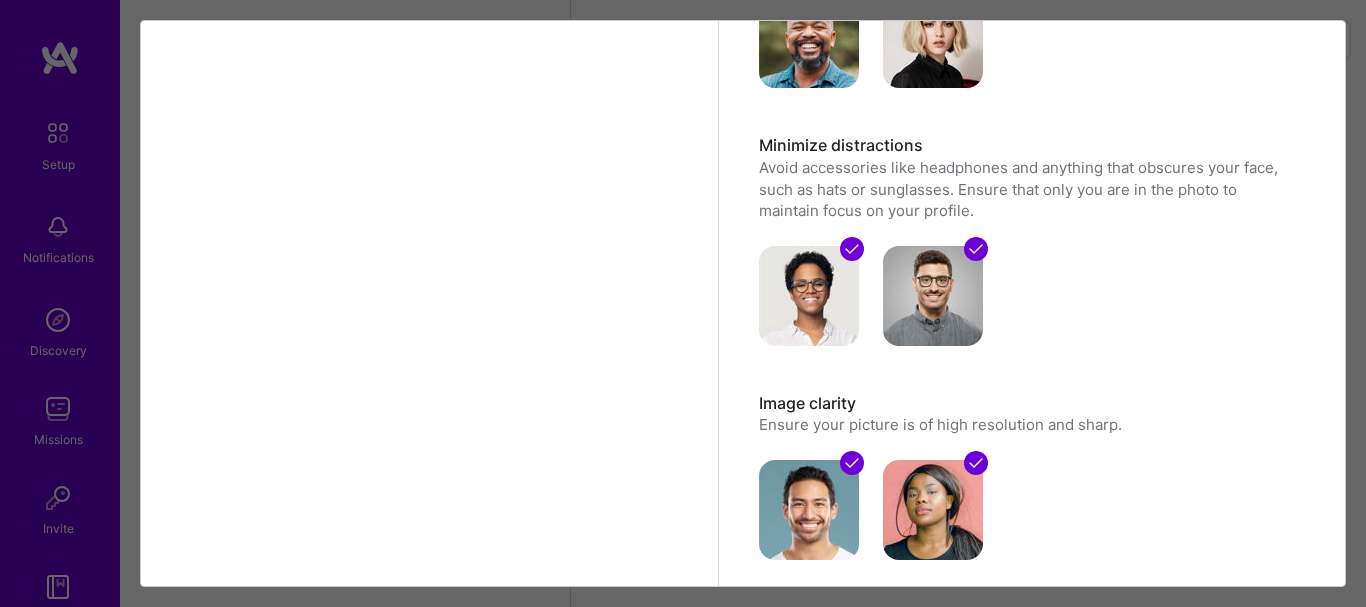scroll, scrollTop: 226, scrollLeft: 0, axis: vertical 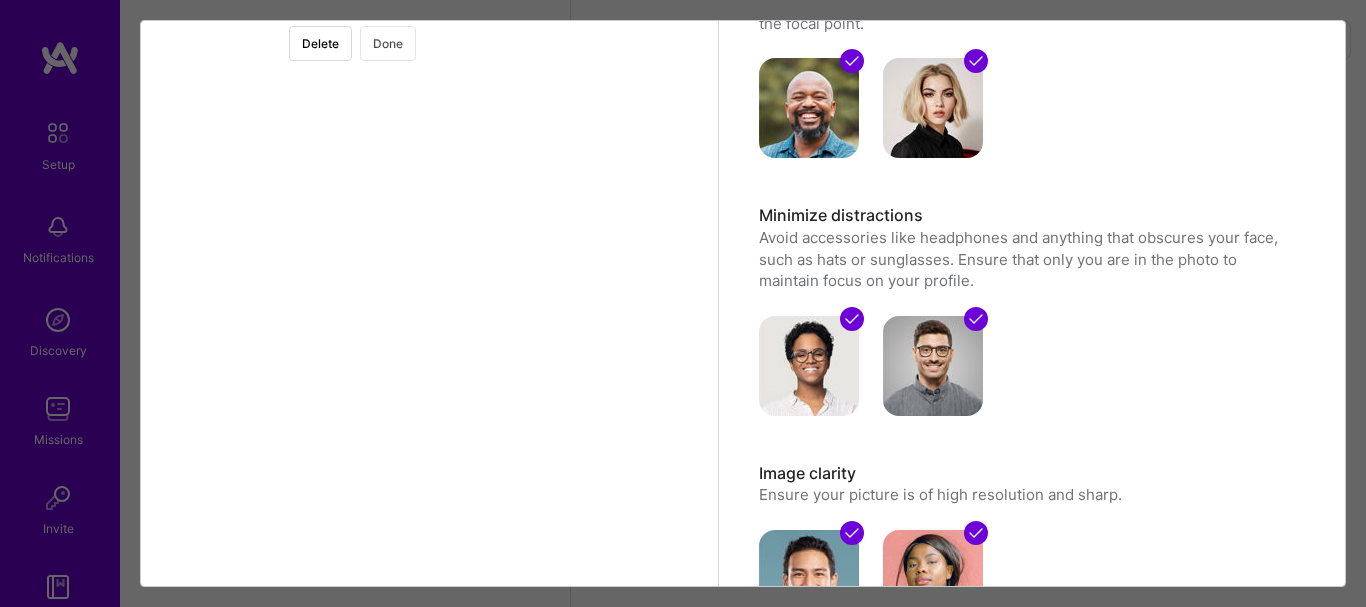 click on "Done" at bounding box center [388, 43] 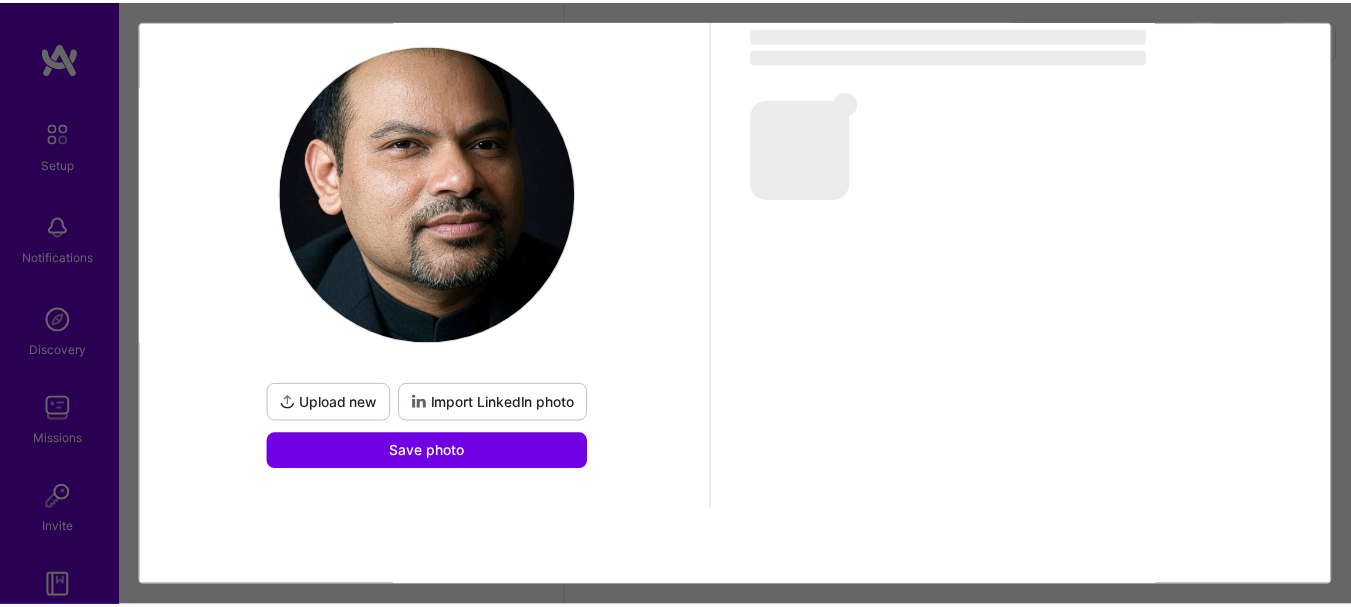 scroll, scrollTop: 226, scrollLeft: 0, axis: vertical 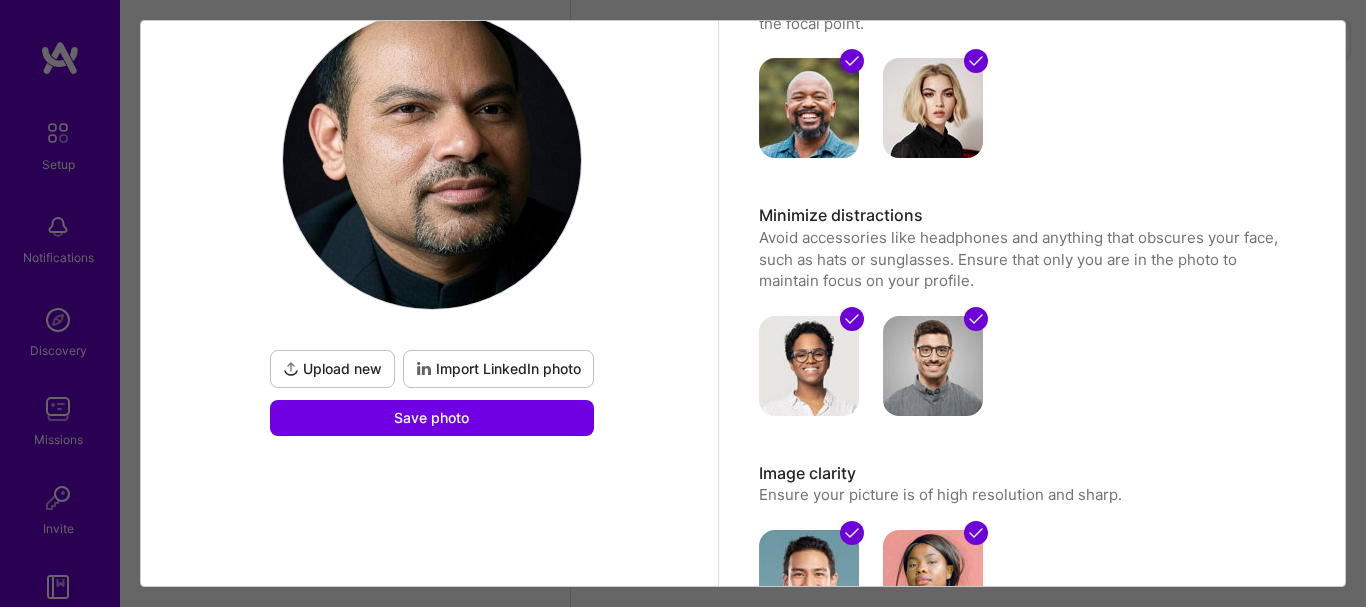 drag, startPoint x: 498, startPoint y: 419, endPoint x: 529, endPoint y: 506, distance: 92.358 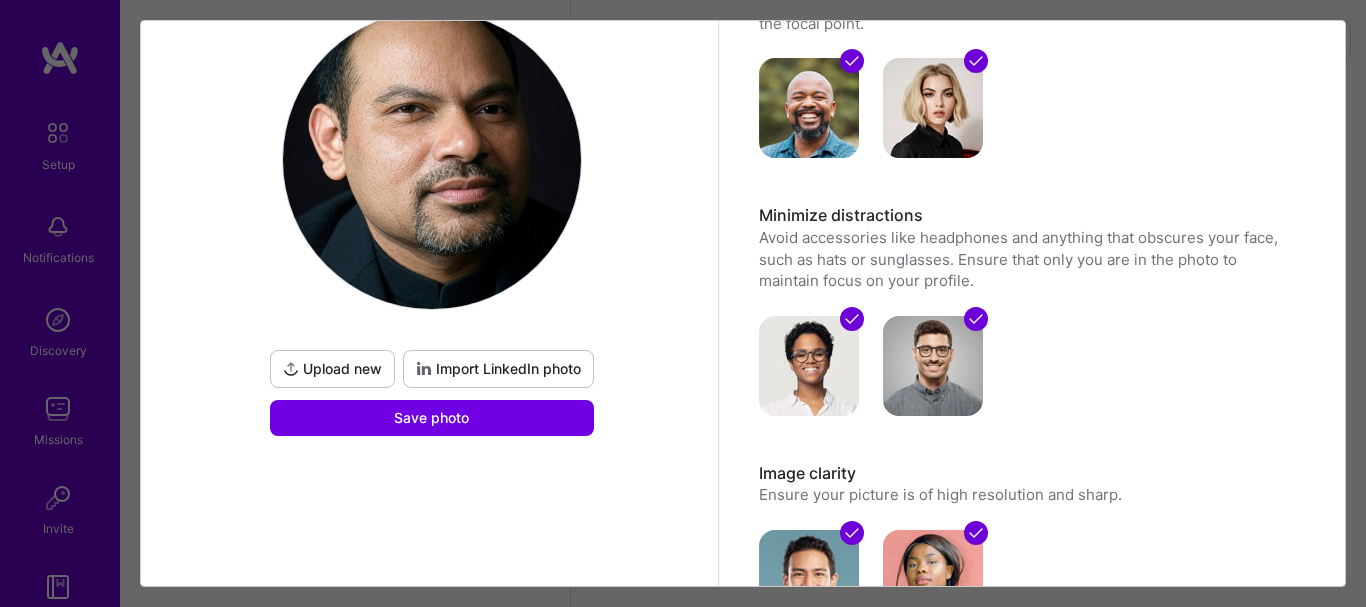 click on "Upload a profile photo Minimum 500x500px and up to 5MB. Make sure your face is visible in the highlighted circle. PNG and JPEG file formats are supported. Upload new Import LinkedIn photo Save photo" at bounding box center (432, 246) 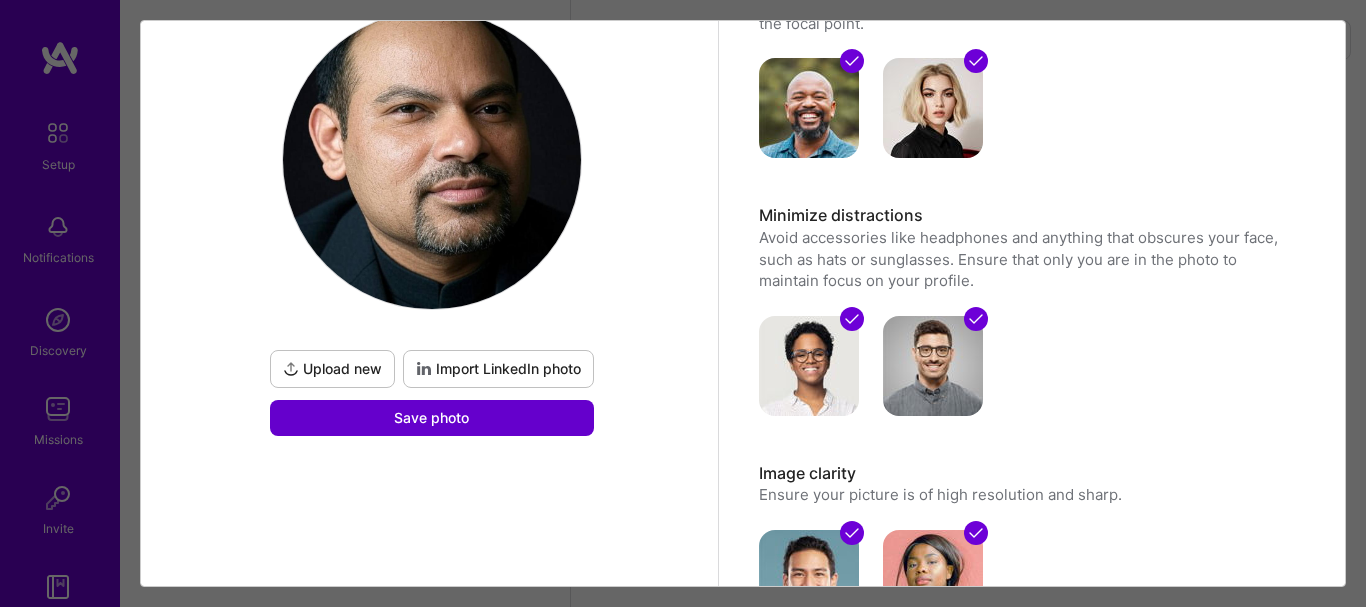 click on "Save photo" at bounding box center (432, 418) 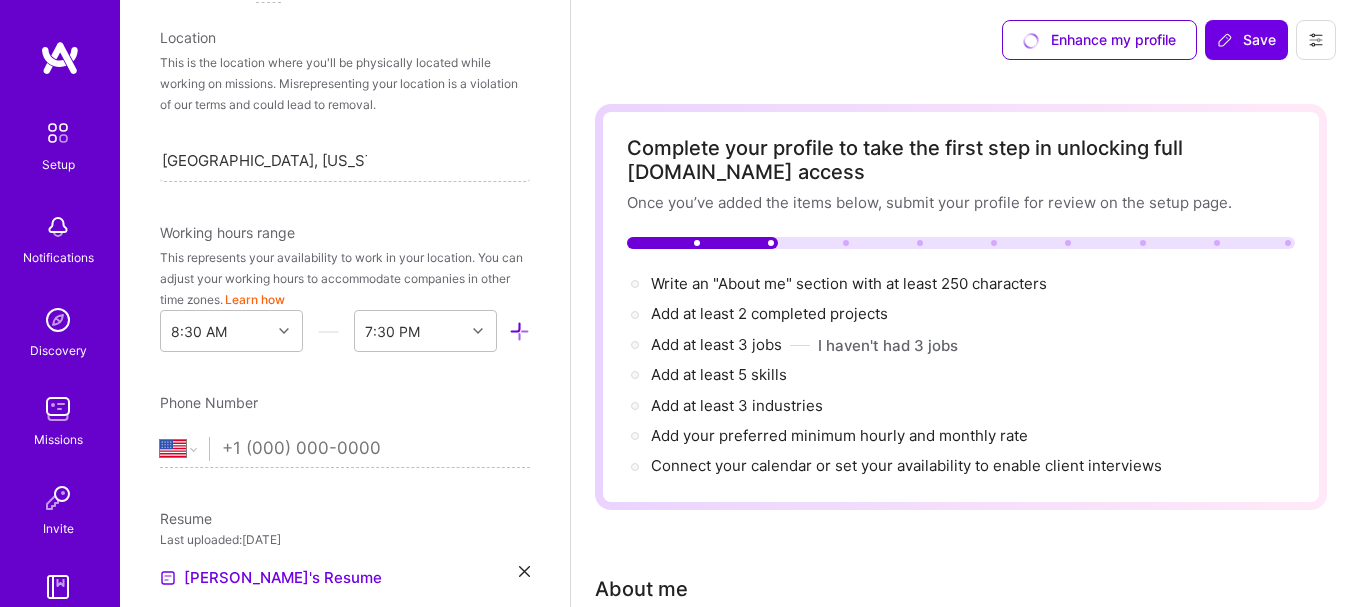 scroll, scrollTop: 417, scrollLeft: 0, axis: vertical 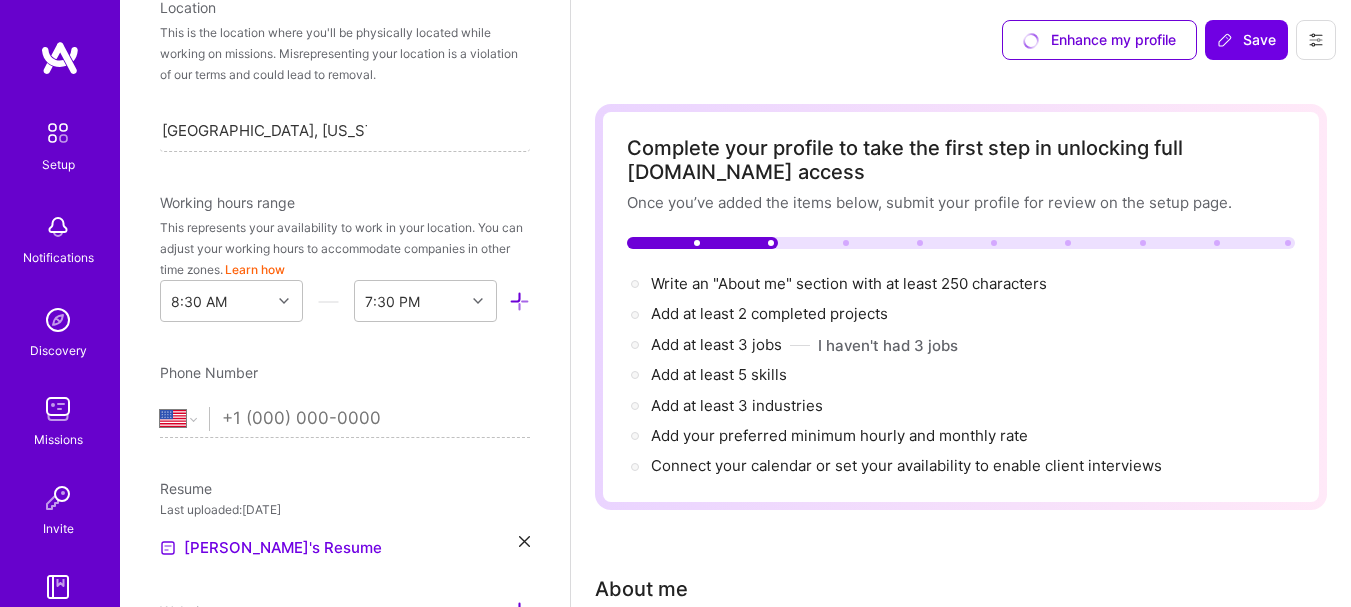 click at bounding box center [376, 419] 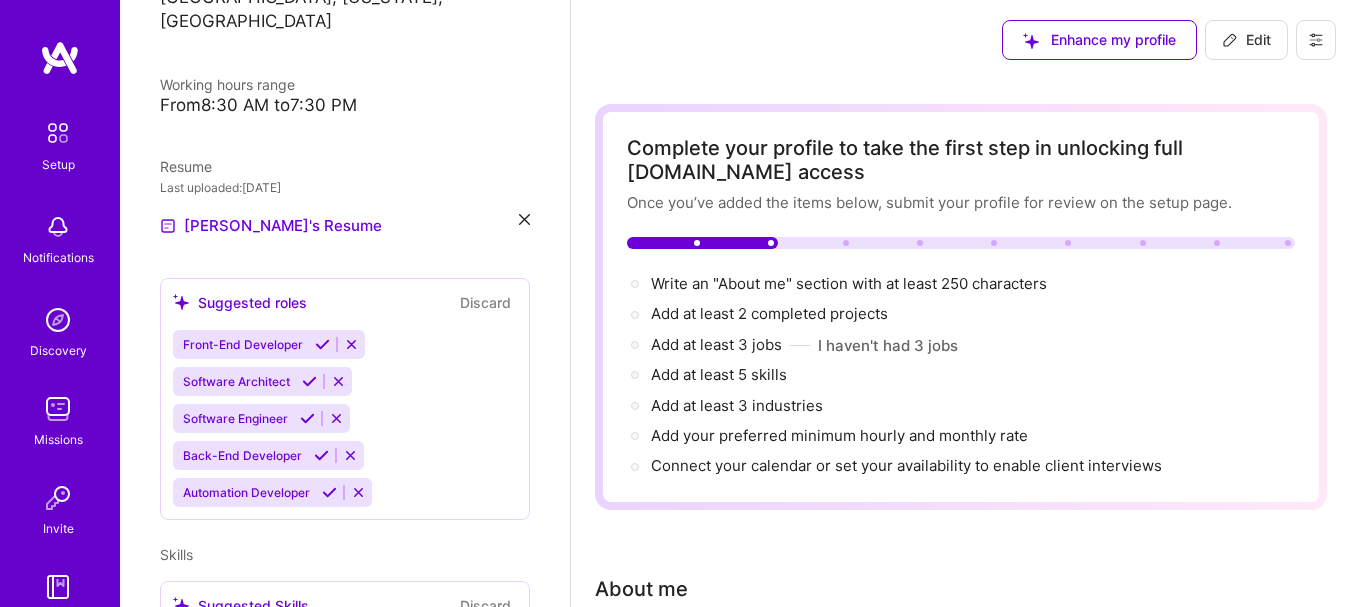 scroll, scrollTop: 373, scrollLeft: 0, axis: vertical 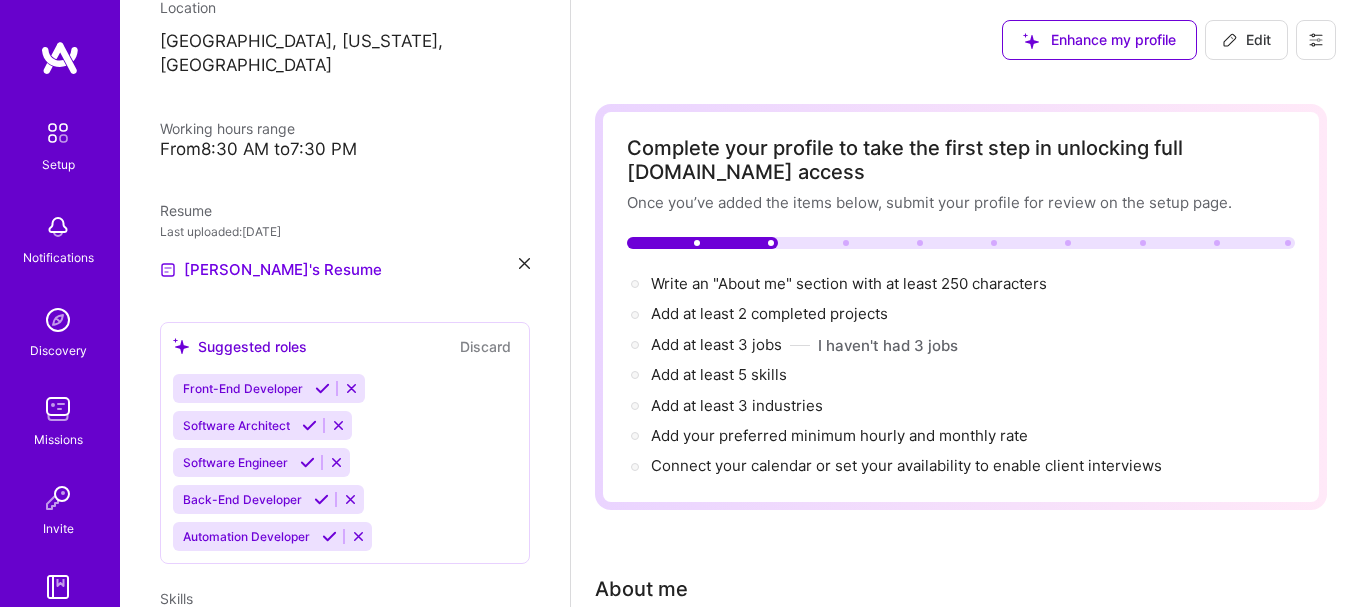click at bounding box center [322, 388] 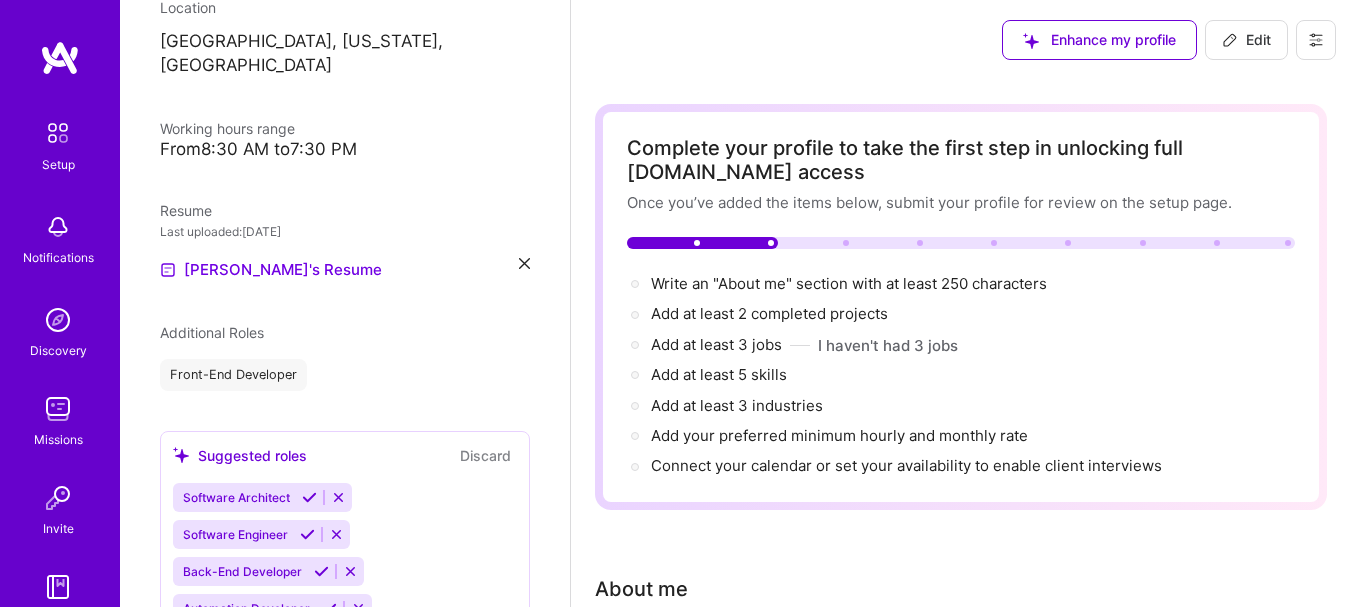 click at bounding box center (309, 497) 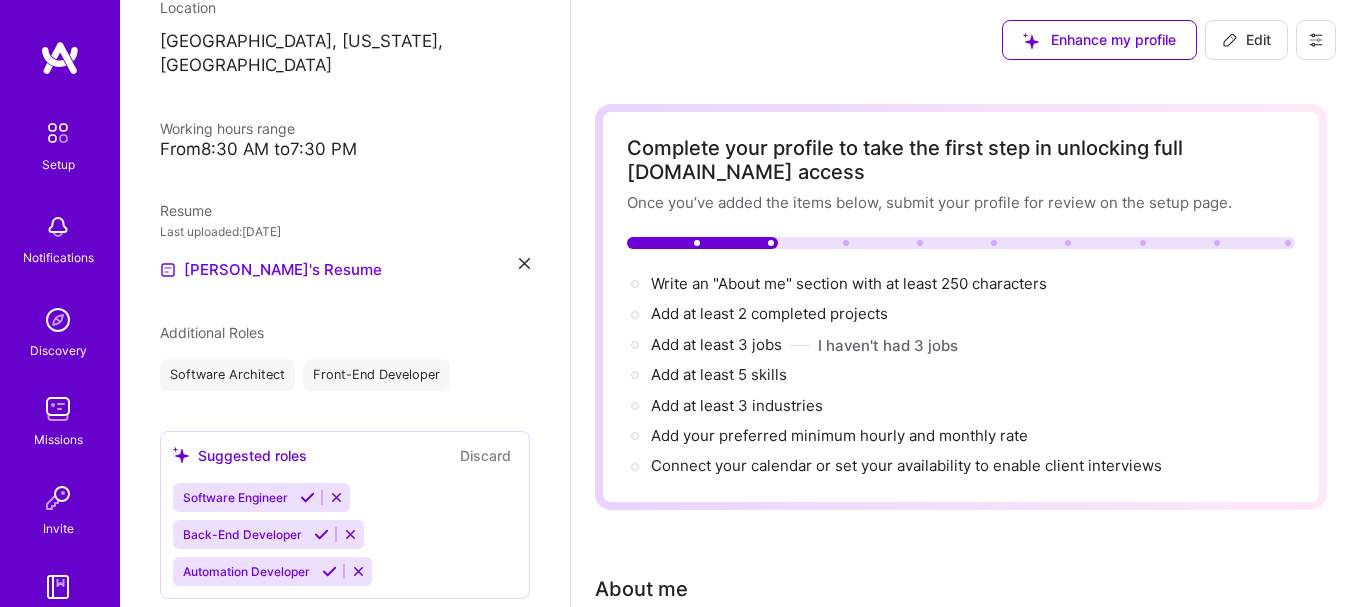 click at bounding box center (321, 534) 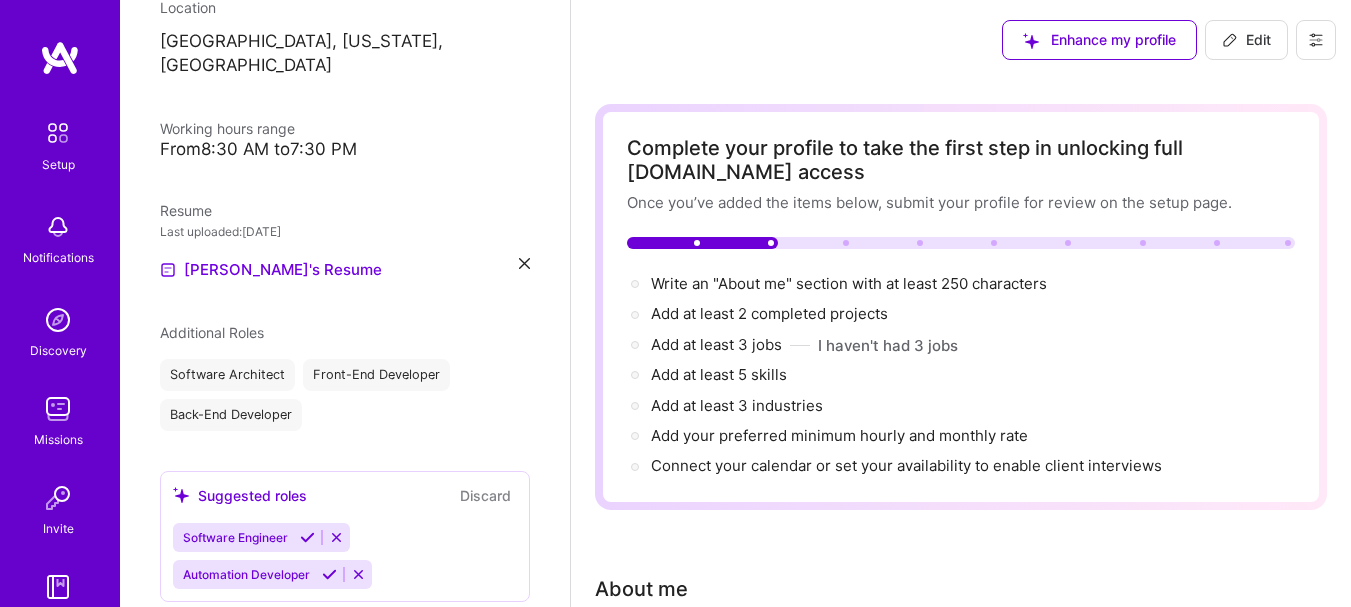 click at bounding box center (307, 537) 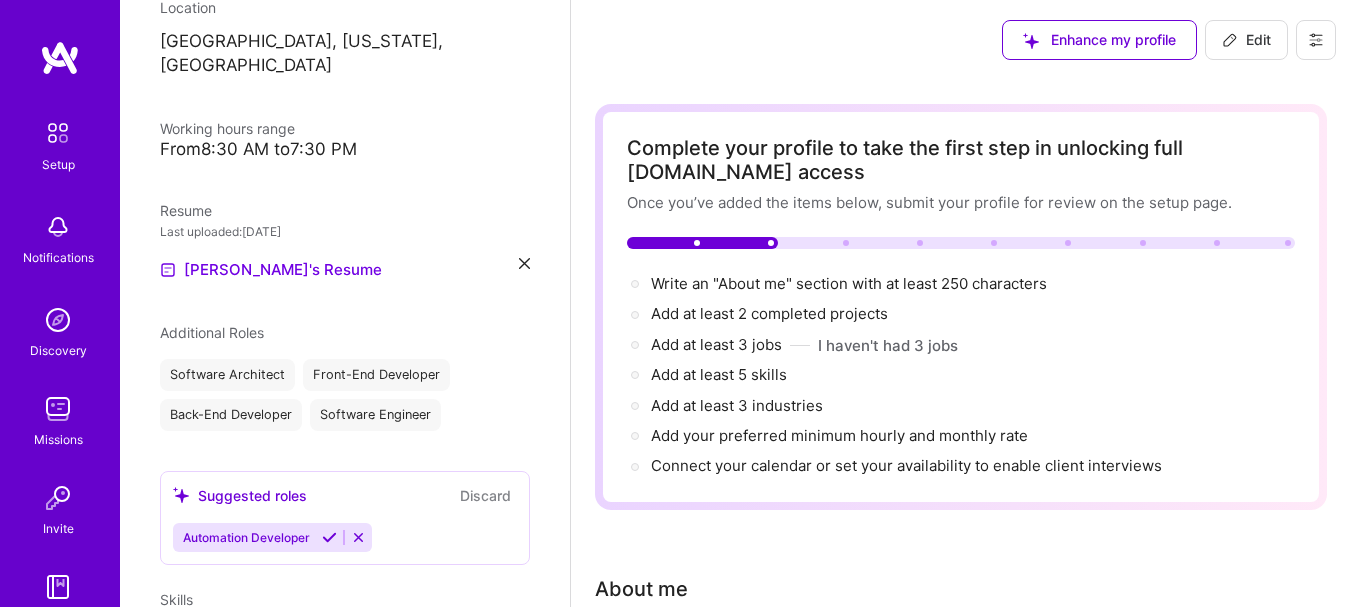 click on "Software Architect Front-End Developer Back-End Developer Software Engineer" at bounding box center (345, 395) 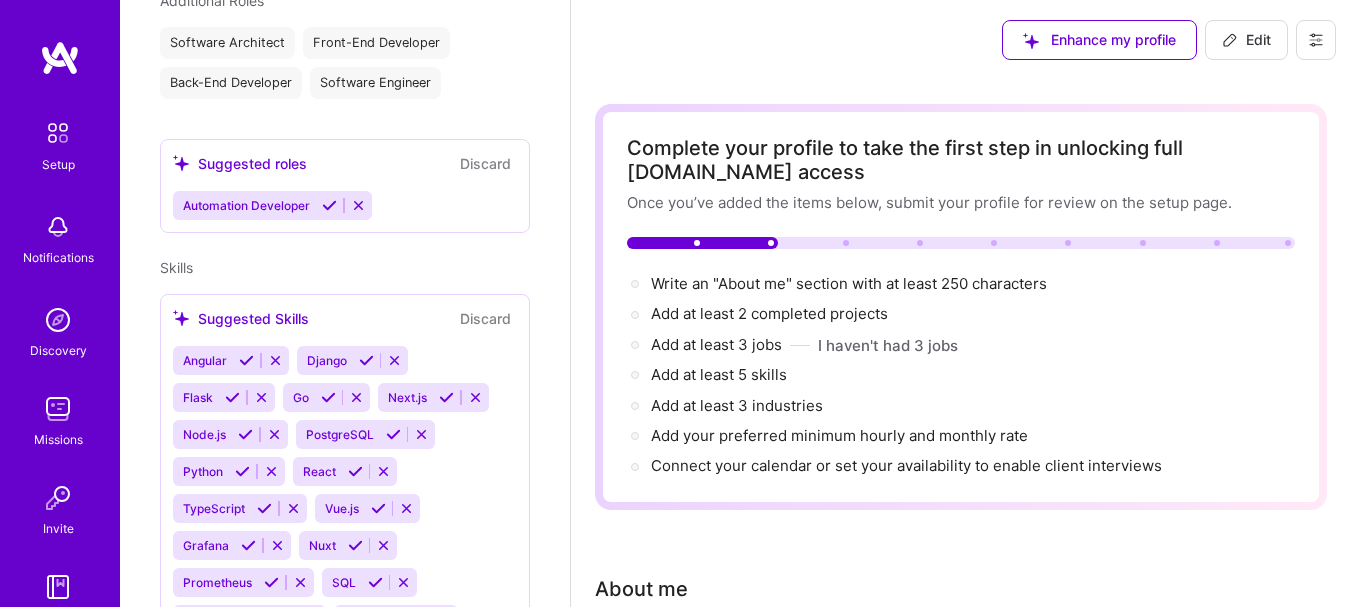 scroll, scrollTop: 706, scrollLeft: 0, axis: vertical 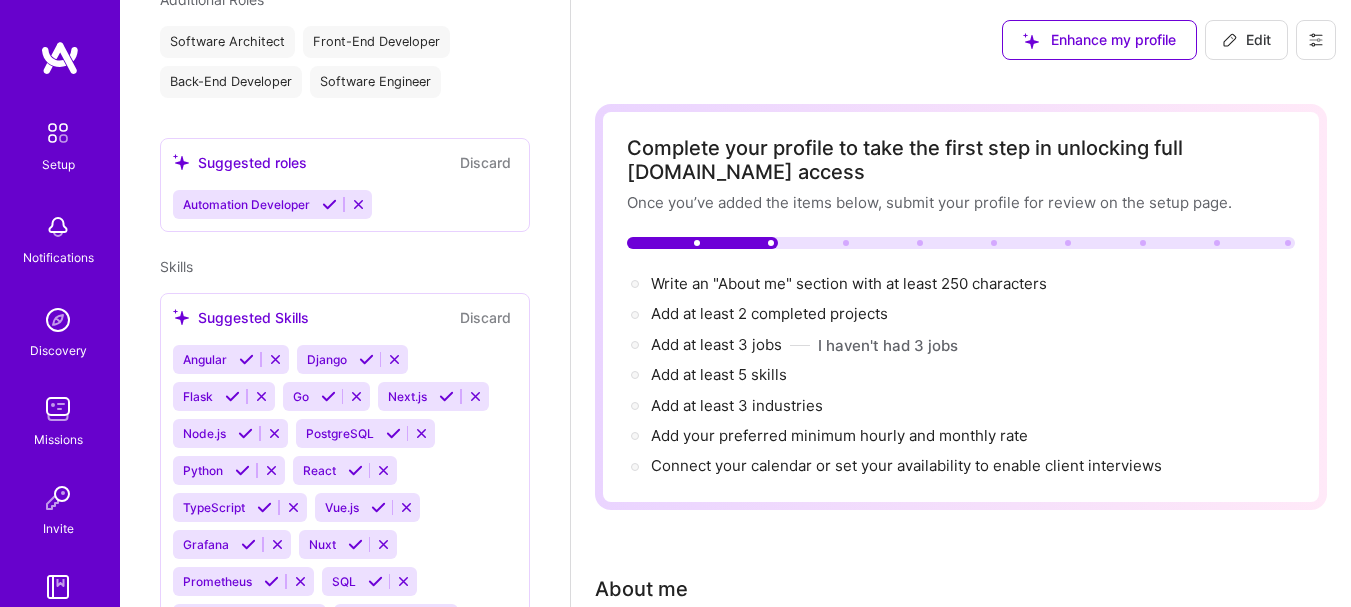 click at bounding box center (358, 204) 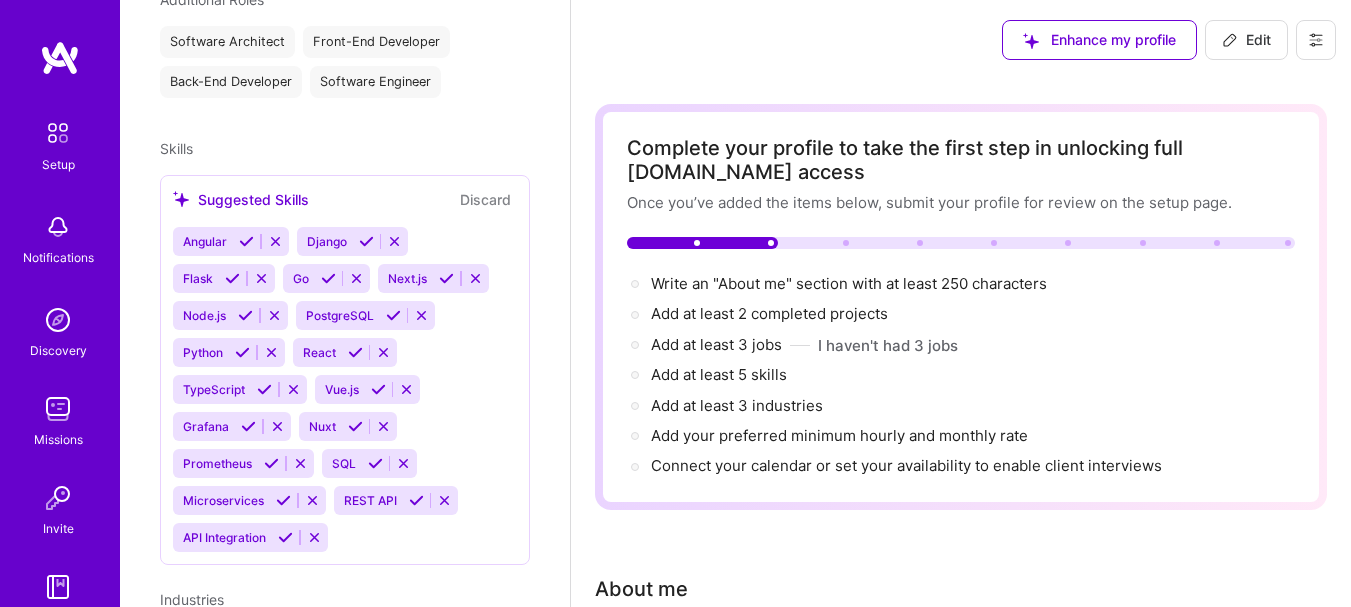 click at bounding box center (246, 241) 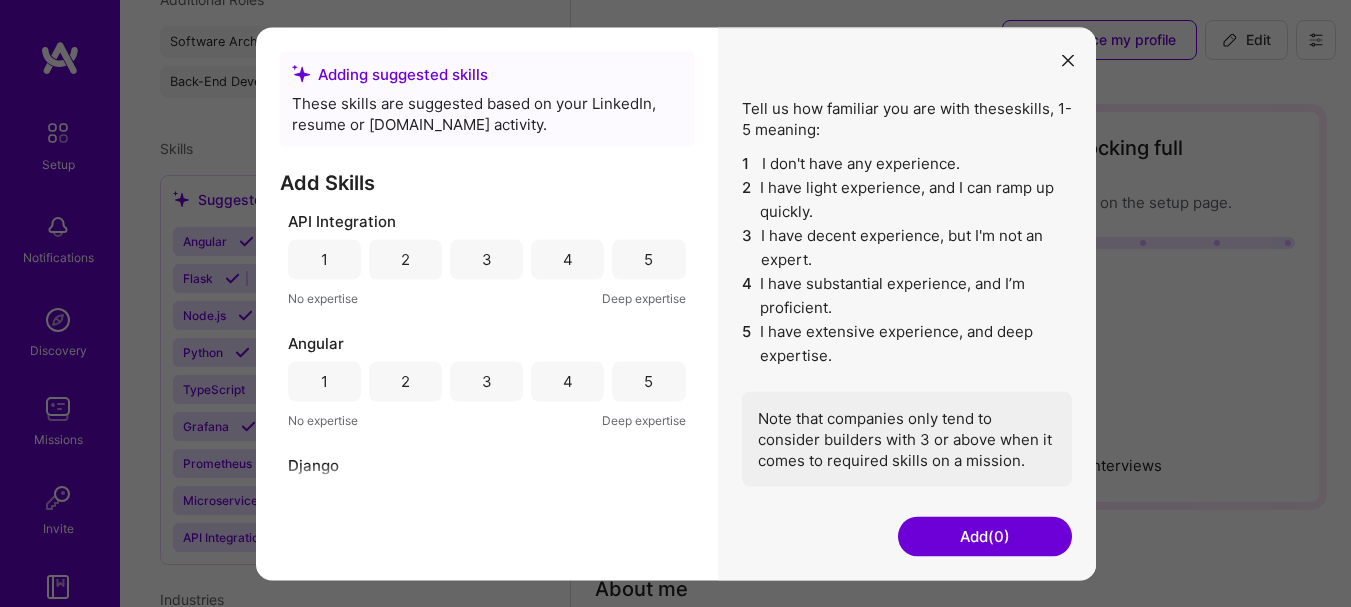 click on "5" at bounding box center [648, 259] 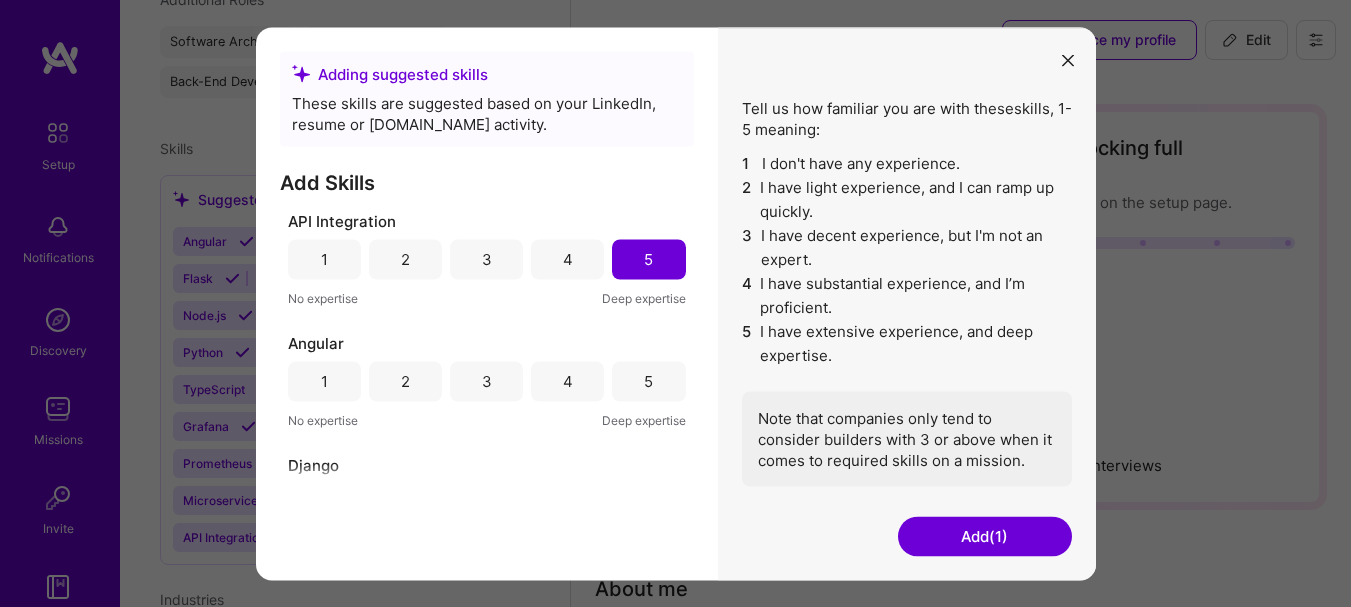 click on "5" at bounding box center [648, 381] 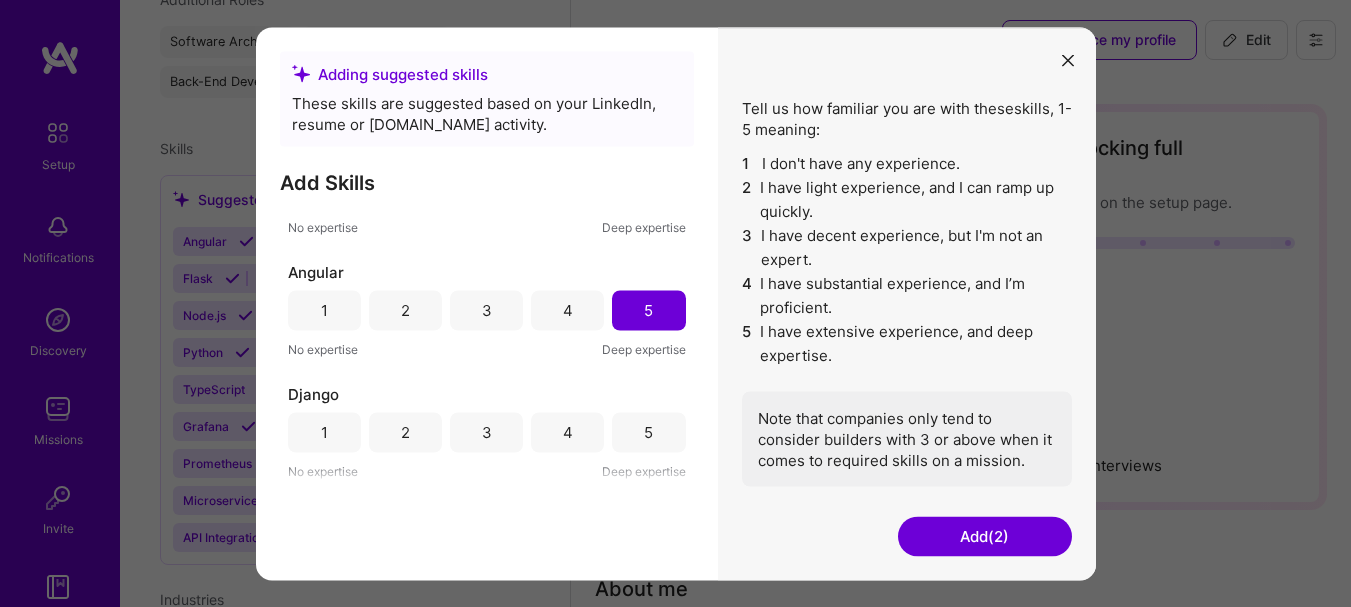 scroll, scrollTop: 250, scrollLeft: 0, axis: vertical 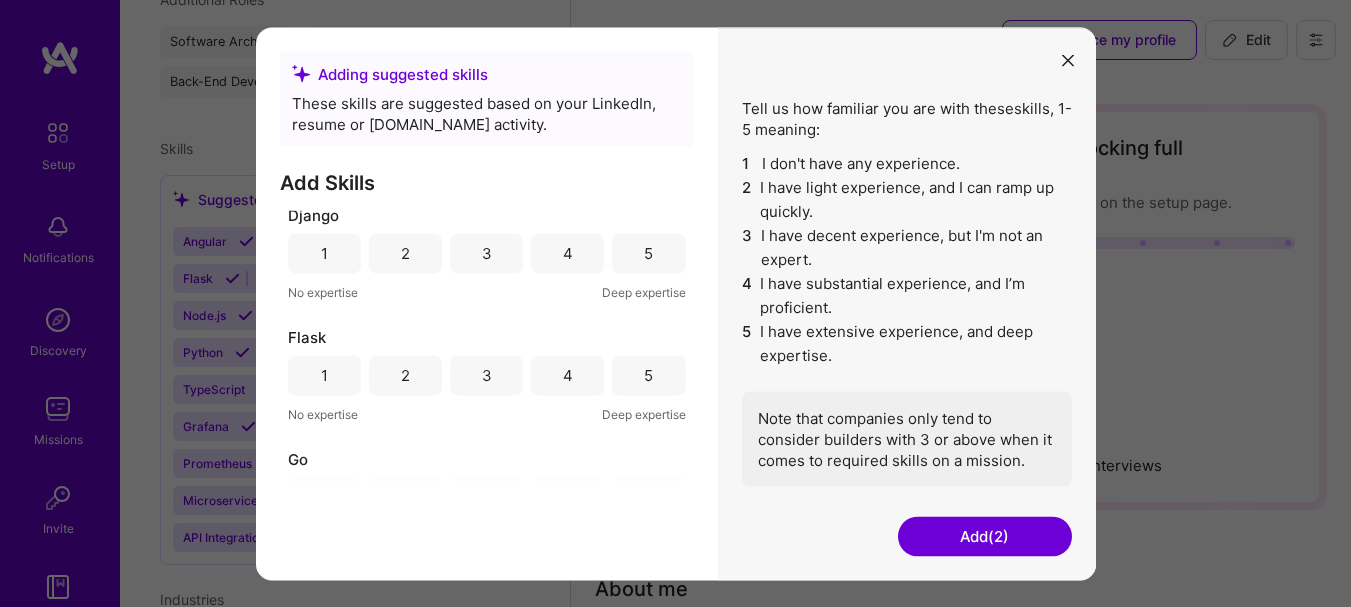 click on "5" at bounding box center (648, 253) 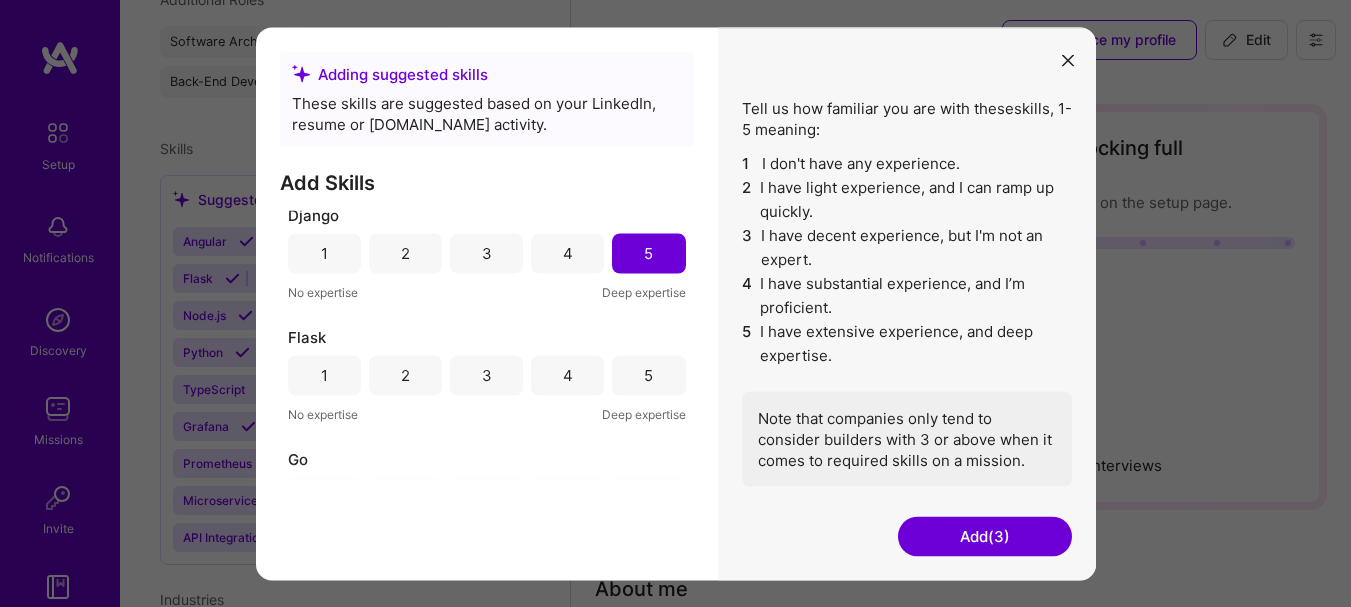 click on "4" at bounding box center [567, 253] 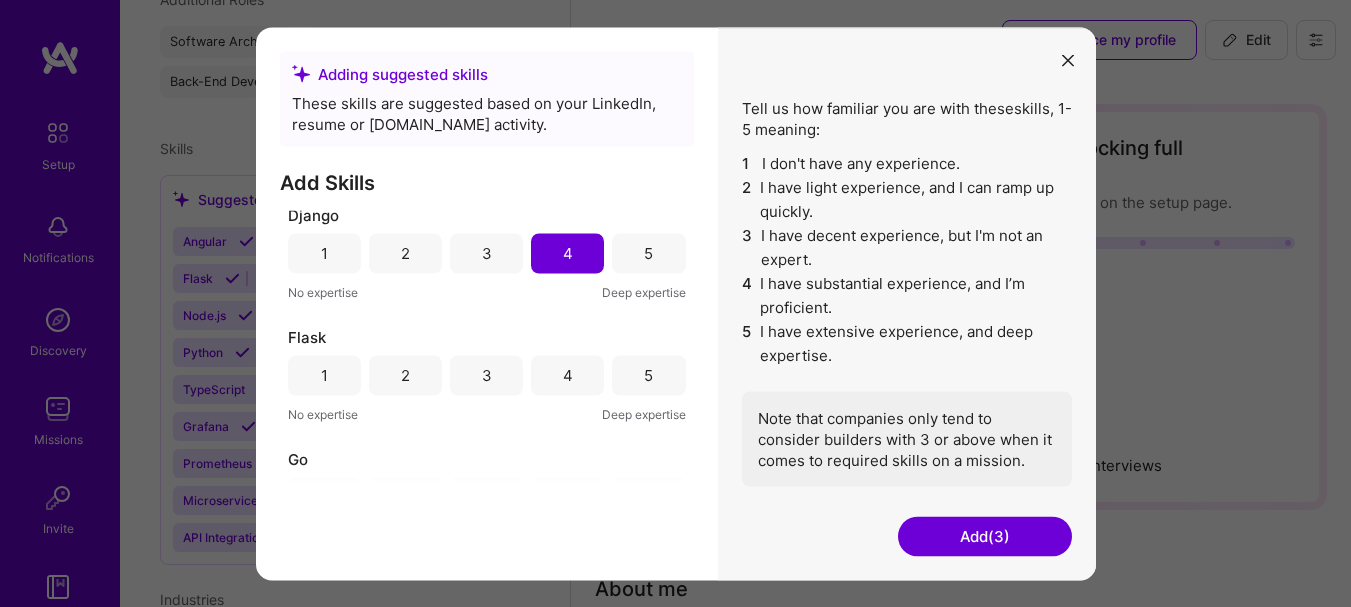 click on "4" at bounding box center (568, 375) 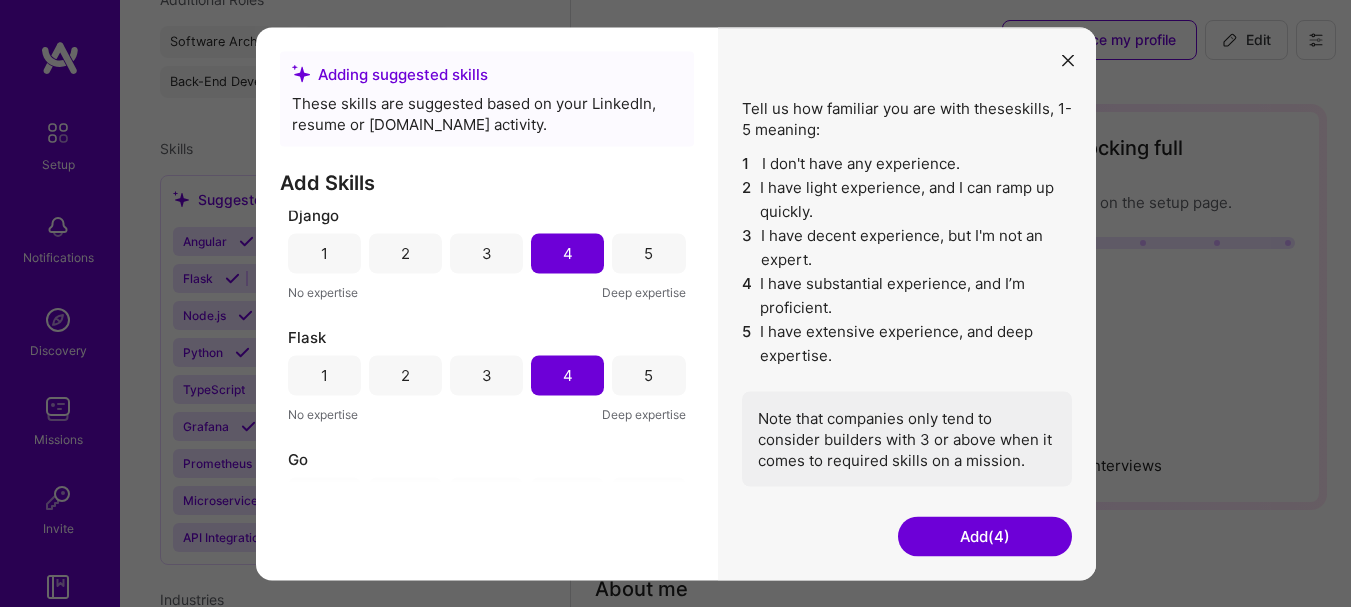 scroll, scrollTop: 583, scrollLeft: 0, axis: vertical 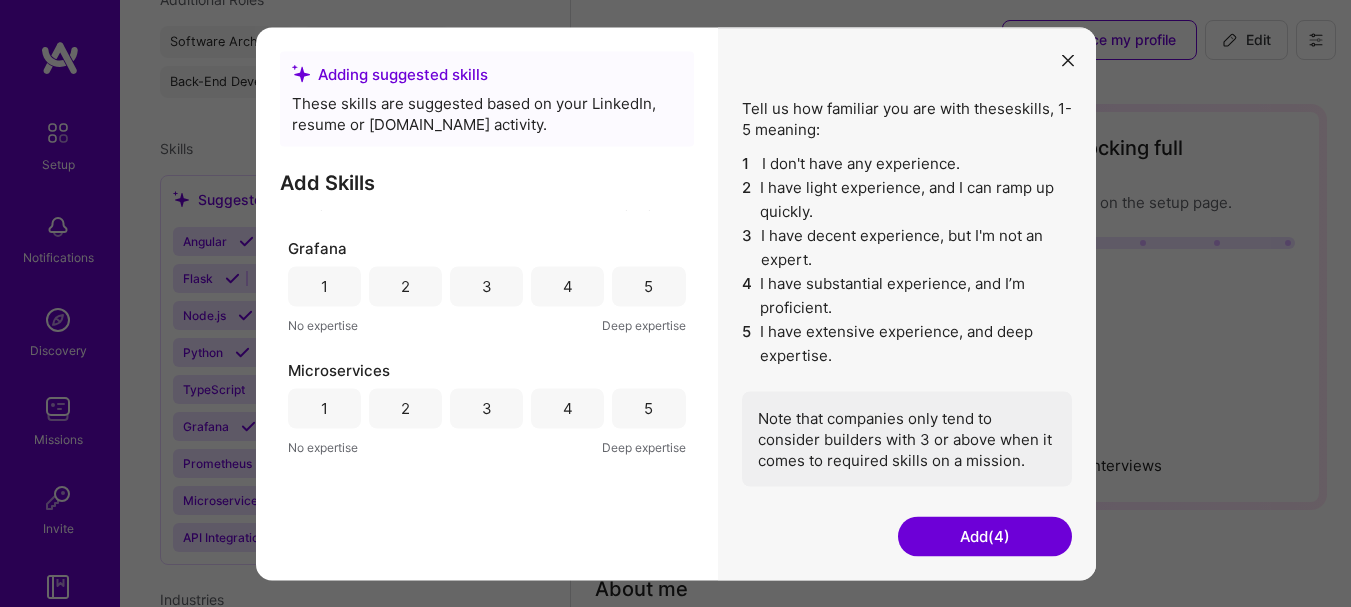 click on "4" at bounding box center [568, 286] 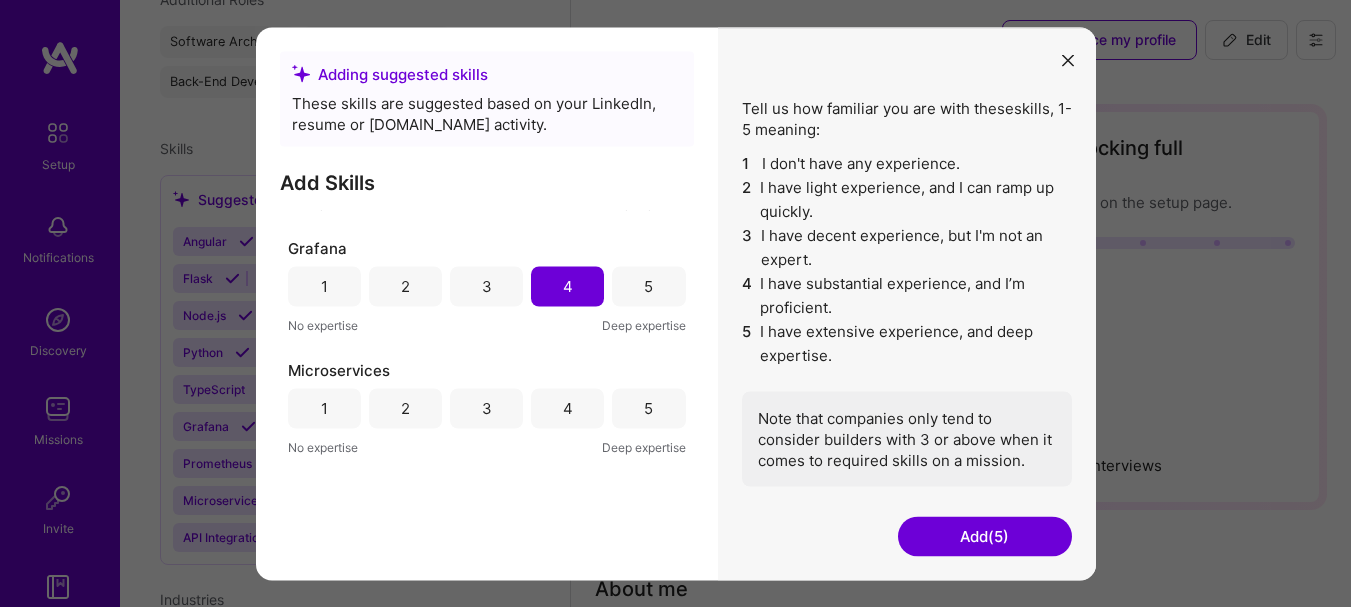 click on "4" at bounding box center [567, 408] 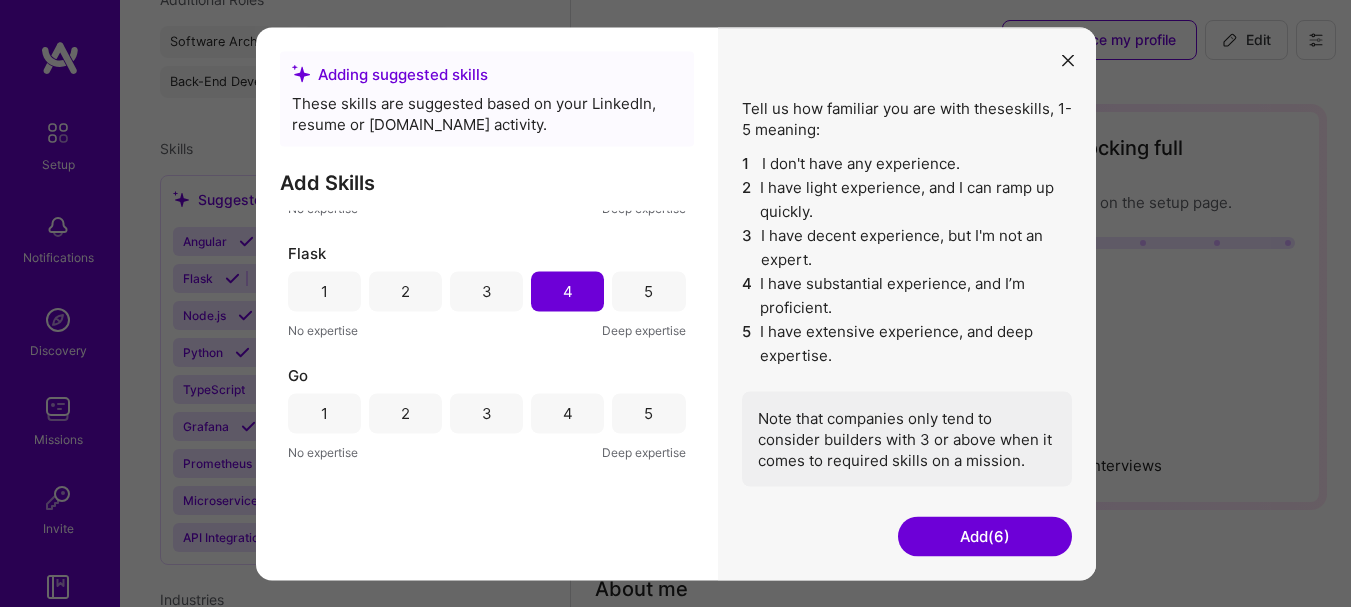 scroll, scrollTop: 333, scrollLeft: 0, axis: vertical 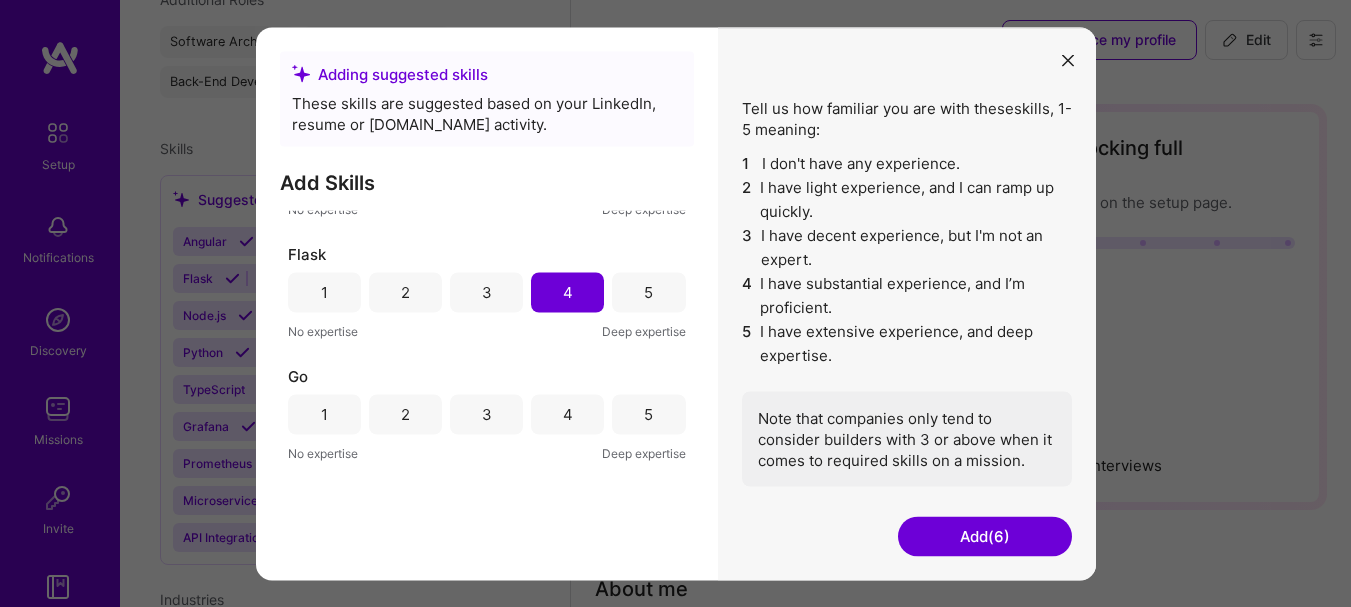 click on "5" at bounding box center (648, 292) 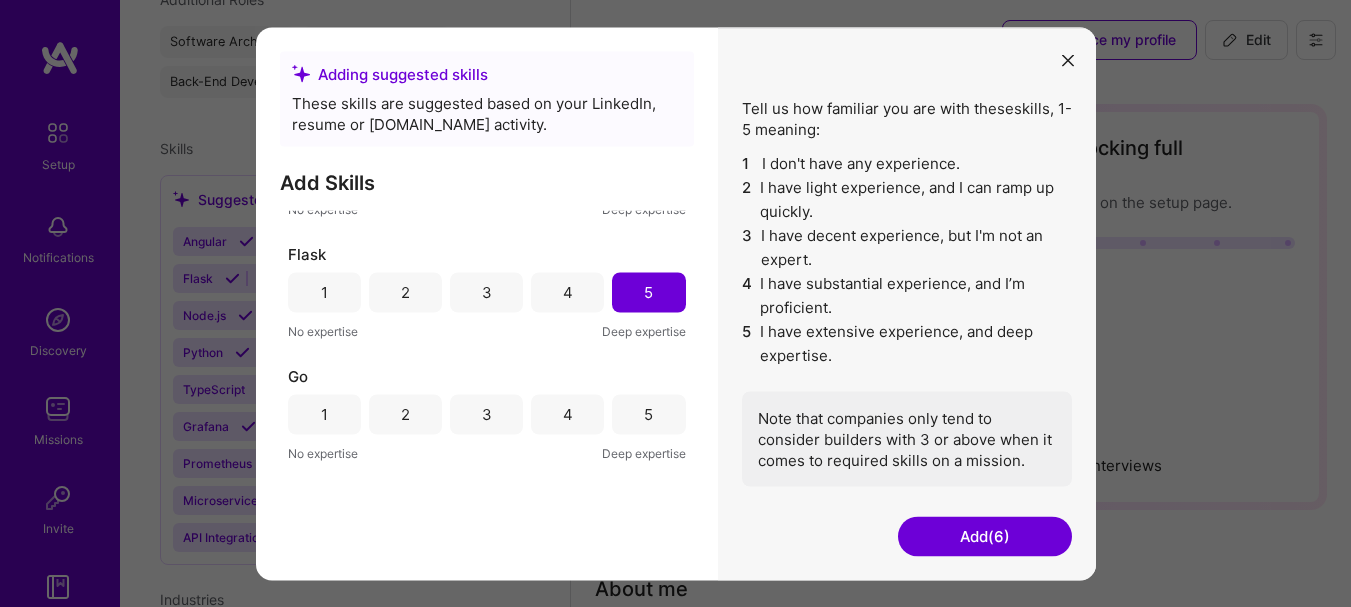 click on "4" at bounding box center [567, 292] 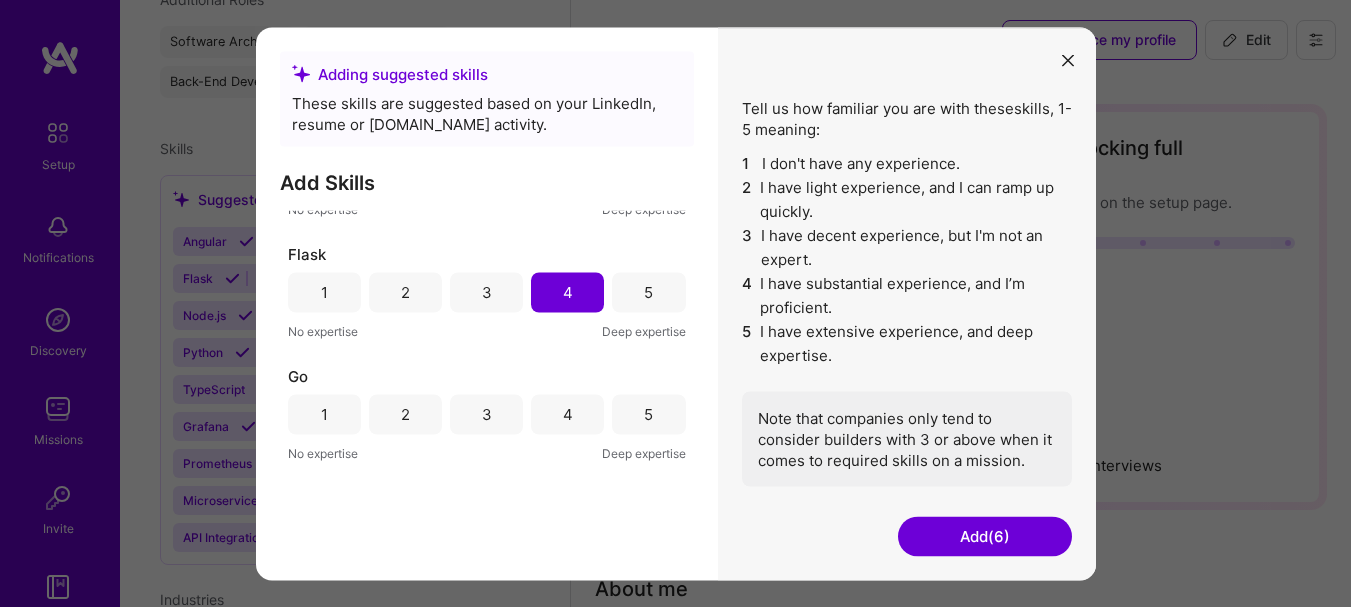 scroll, scrollTop: 83, scrollLeft: 0, axis: vertical 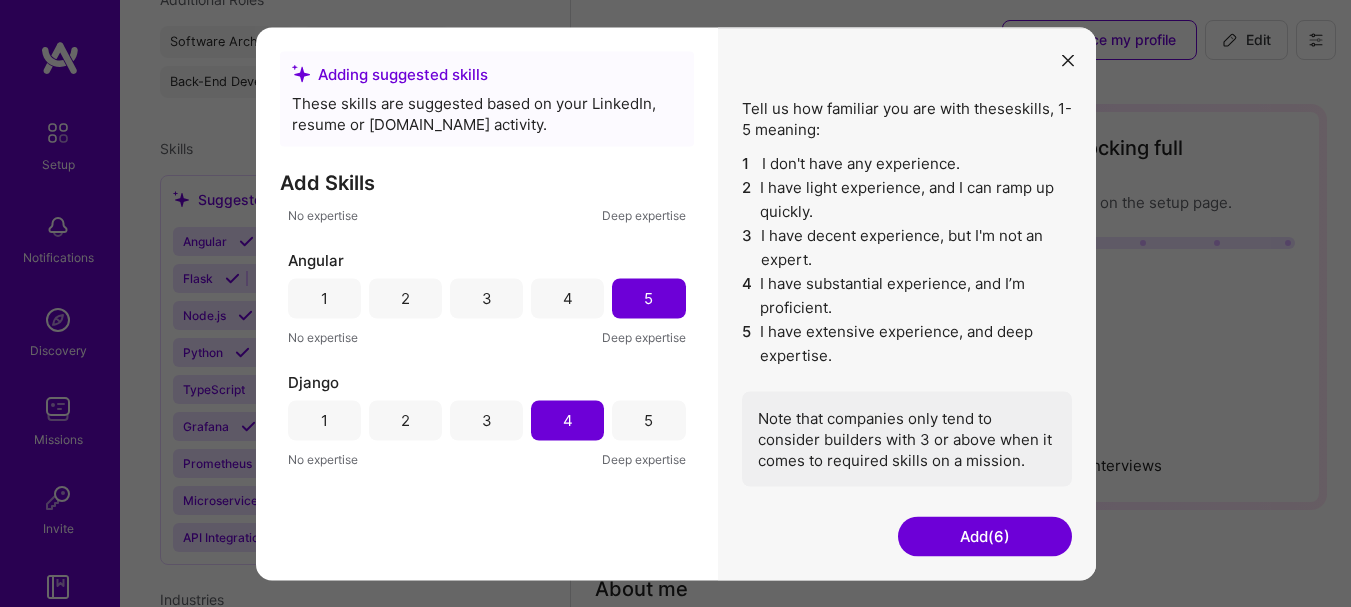 click on "5" at bounding box center [648, 420] 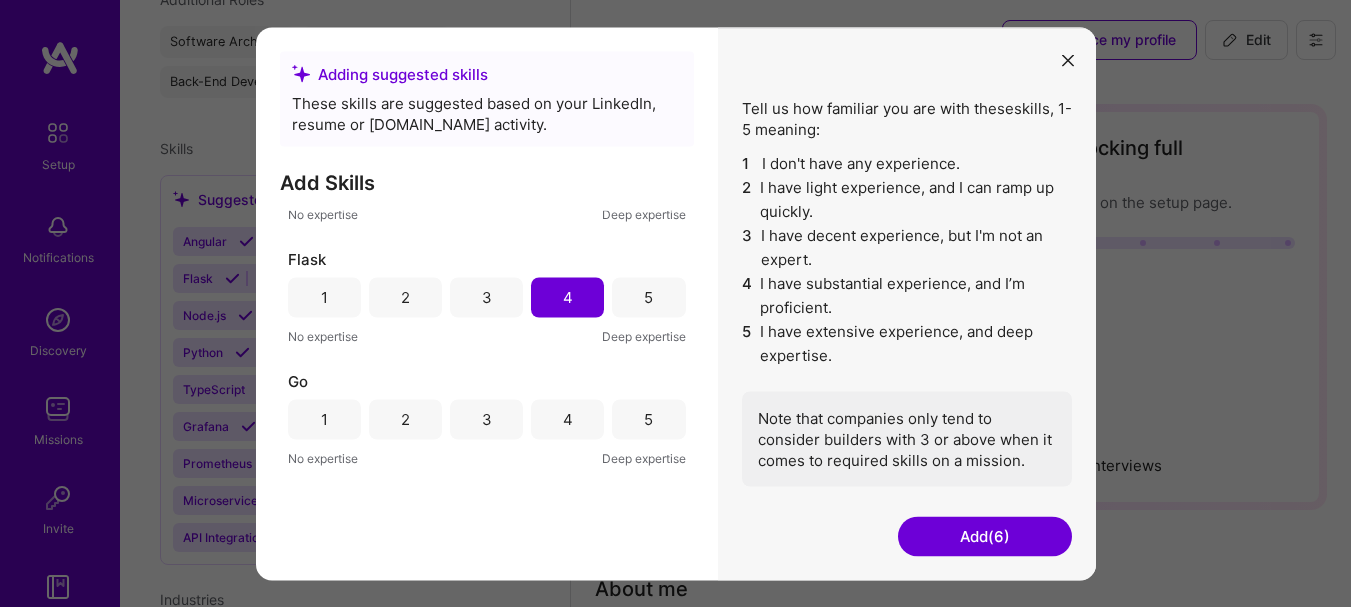 scroll, scrollTop: 333, scrollLeft: 0, axis: vertical 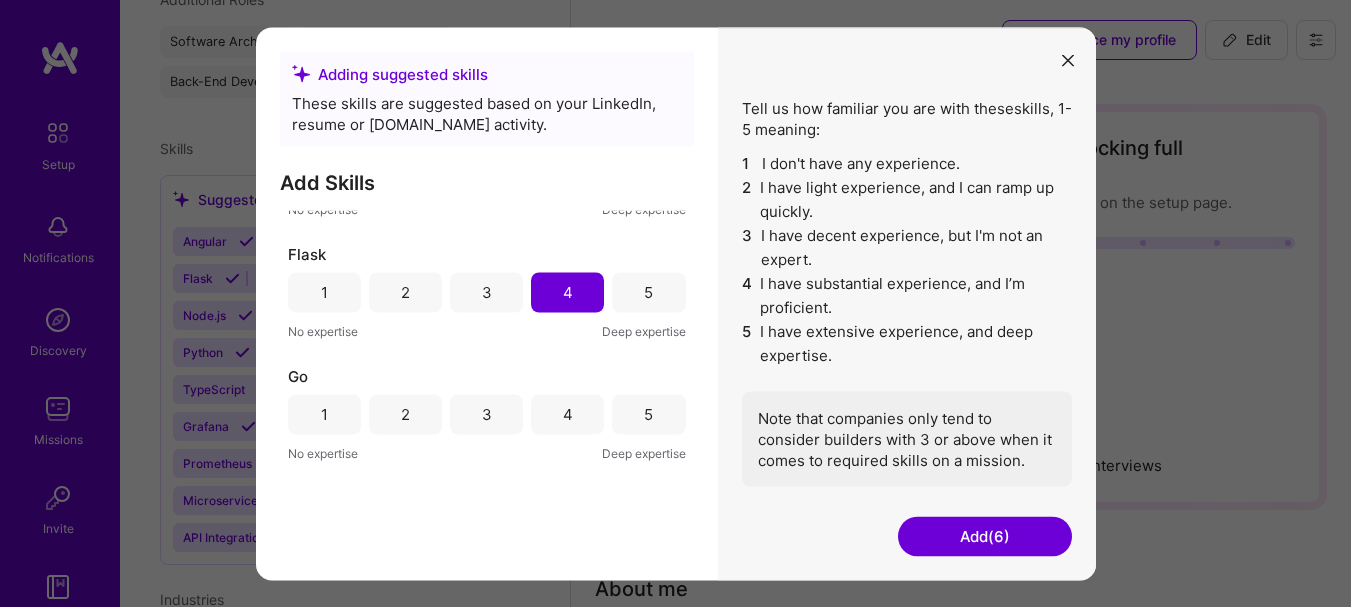 click on "5" at bounding box center (648, 292) 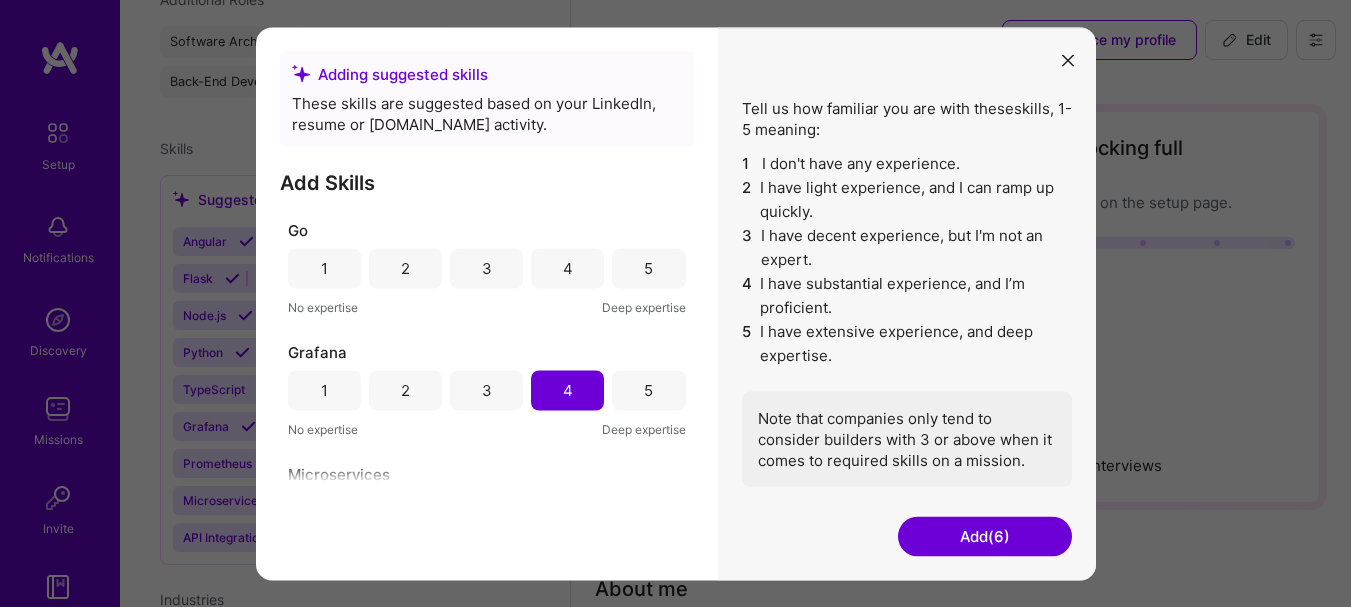 scroll, scrollTop: 667, scrollLeft: 0, axis: vertical 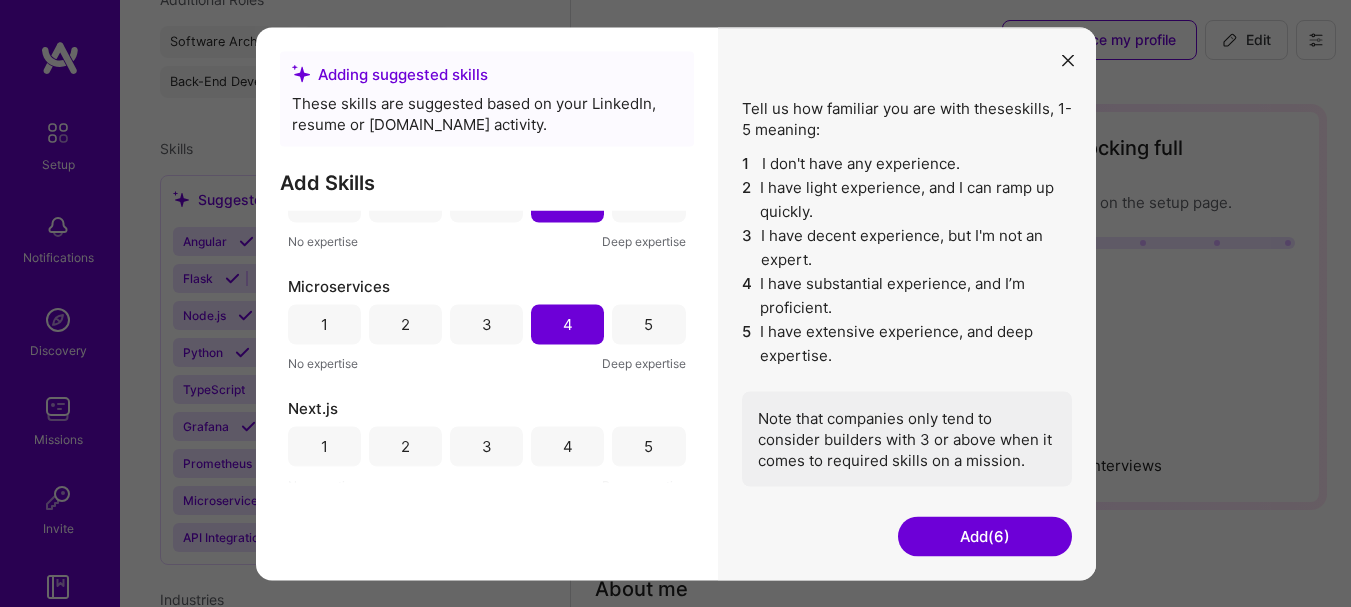 click on "5" at bounding box center [648, 446] 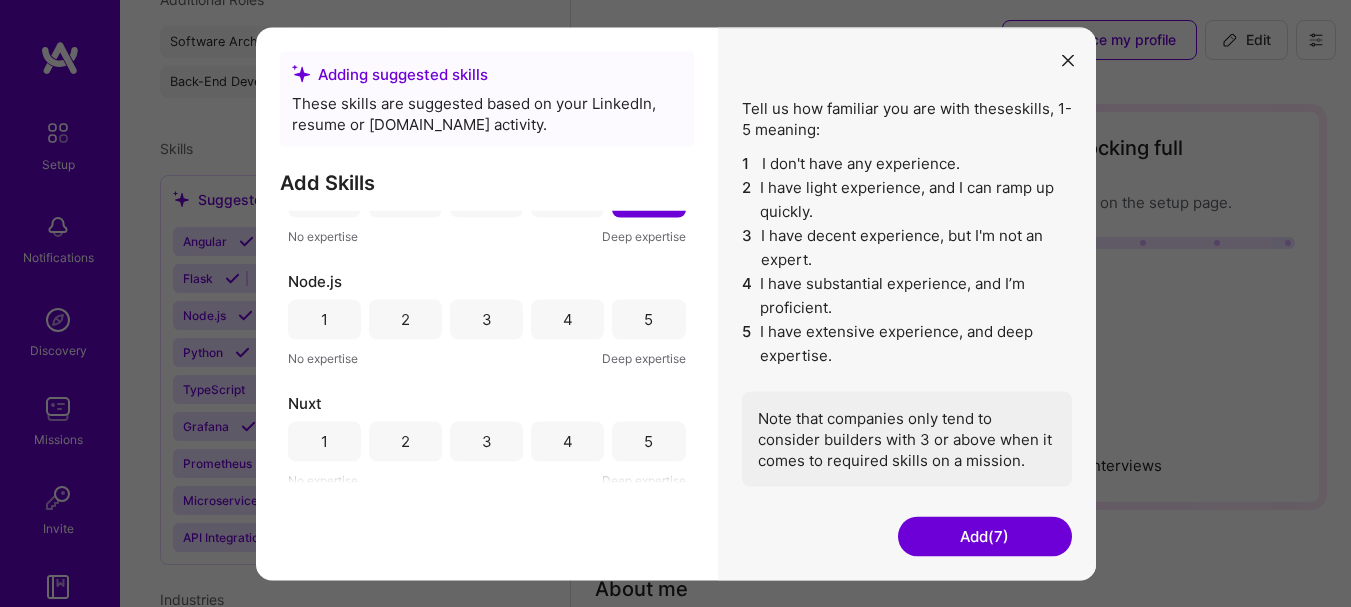 scroll, scrollTop: 917, scrollLeft: 0, axis: vertical 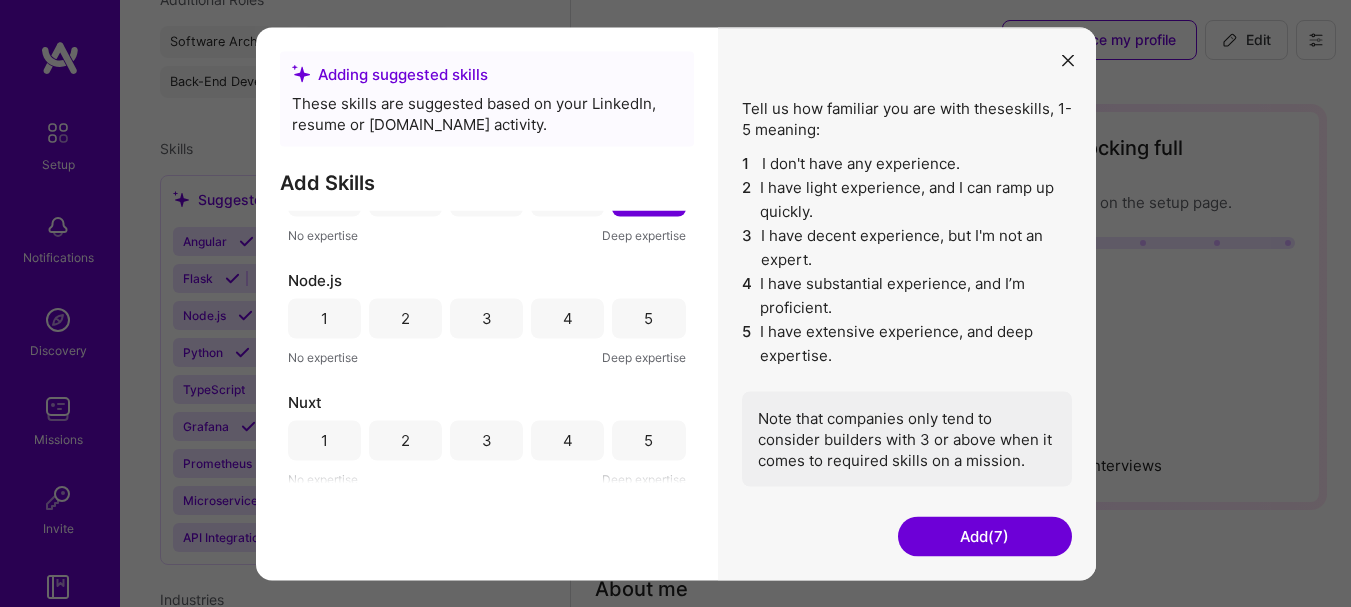 click on "5" at bounding box center (648, 318) 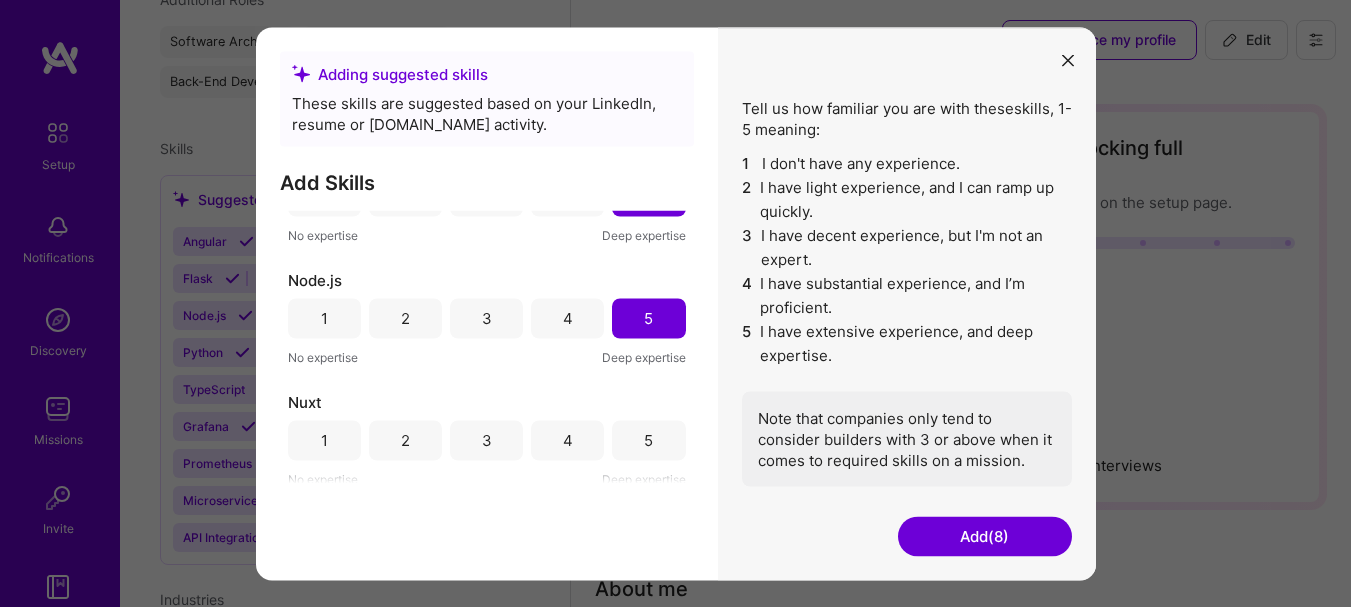 click on "5" at bounding box center (648, 440) 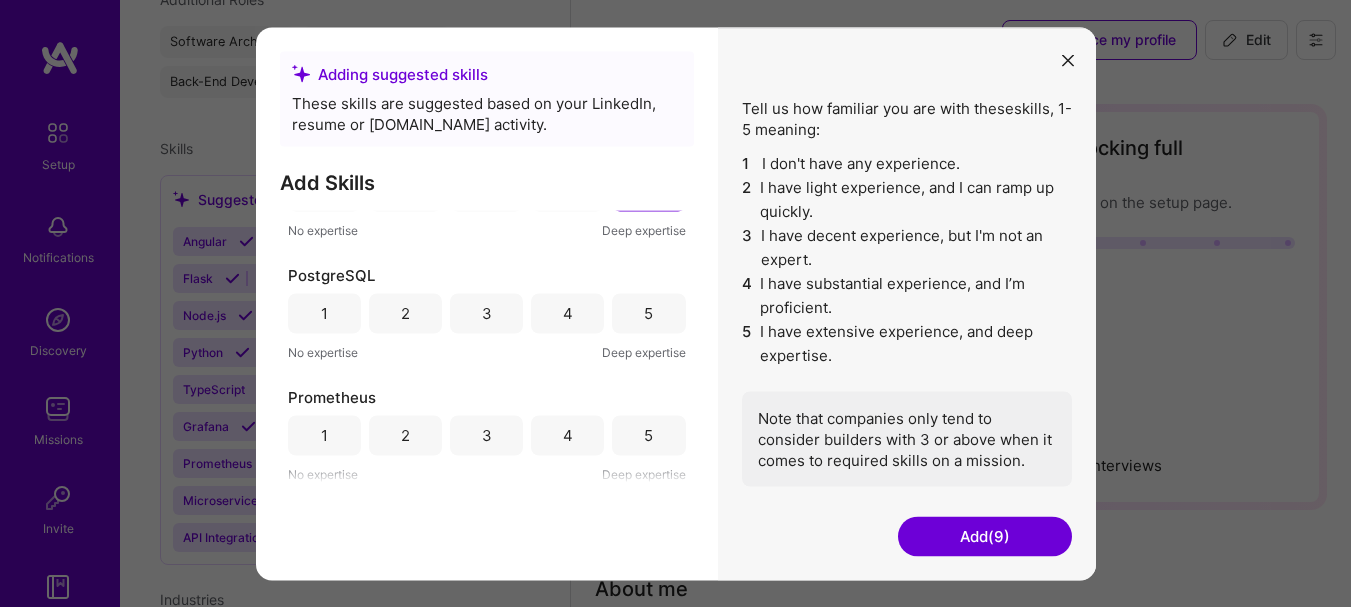 scroll, scrollTop: 1167, scrollLeft: 0, axis: vertical 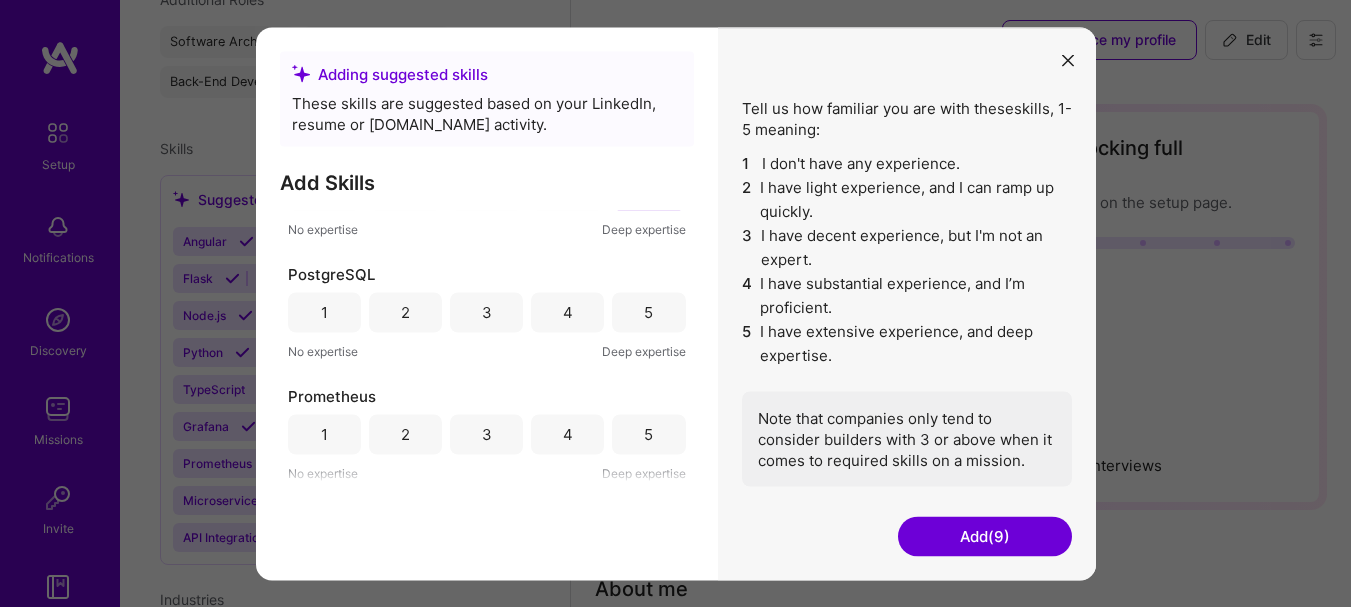 click on "5" at bounding box center (648, 312) 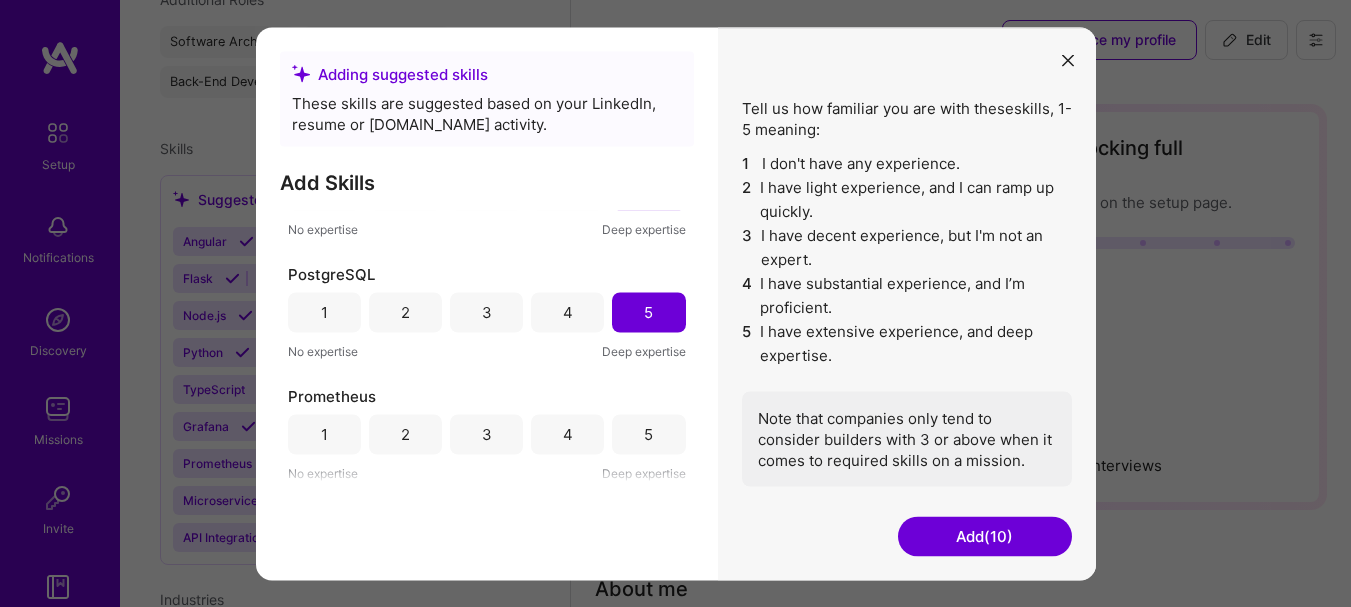 click on "3" at bounding box center [486, 434] 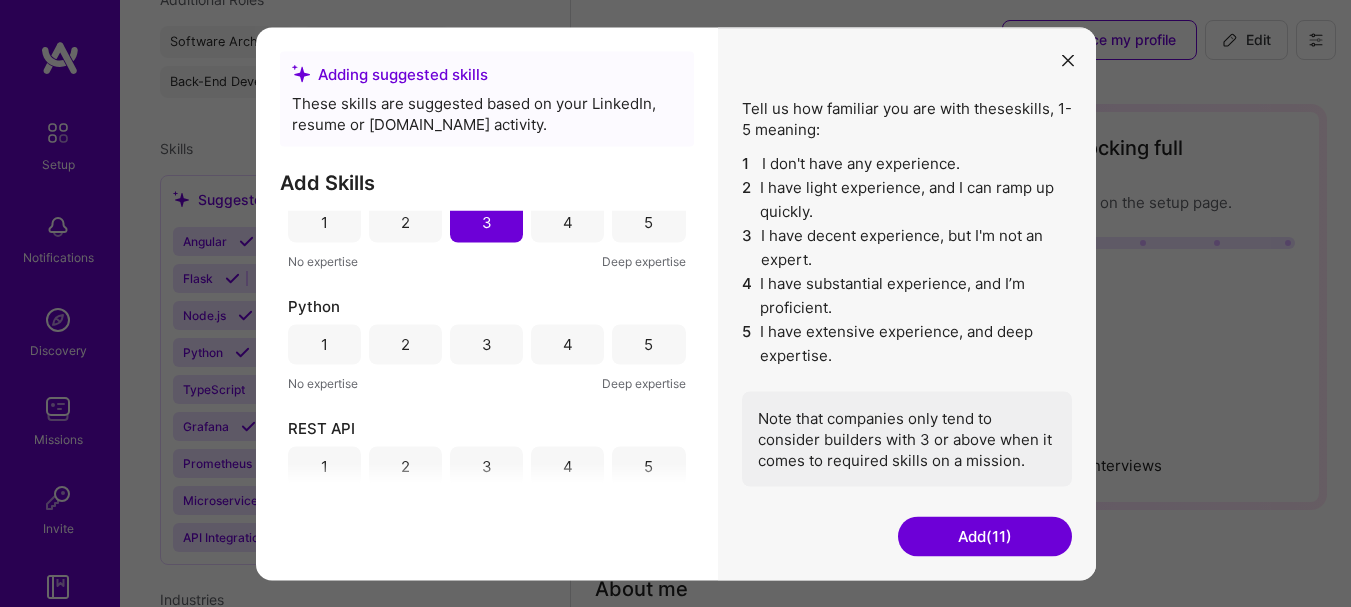 scroll, scrollTop: 1417, scrollLeft: 0, axis: vertical 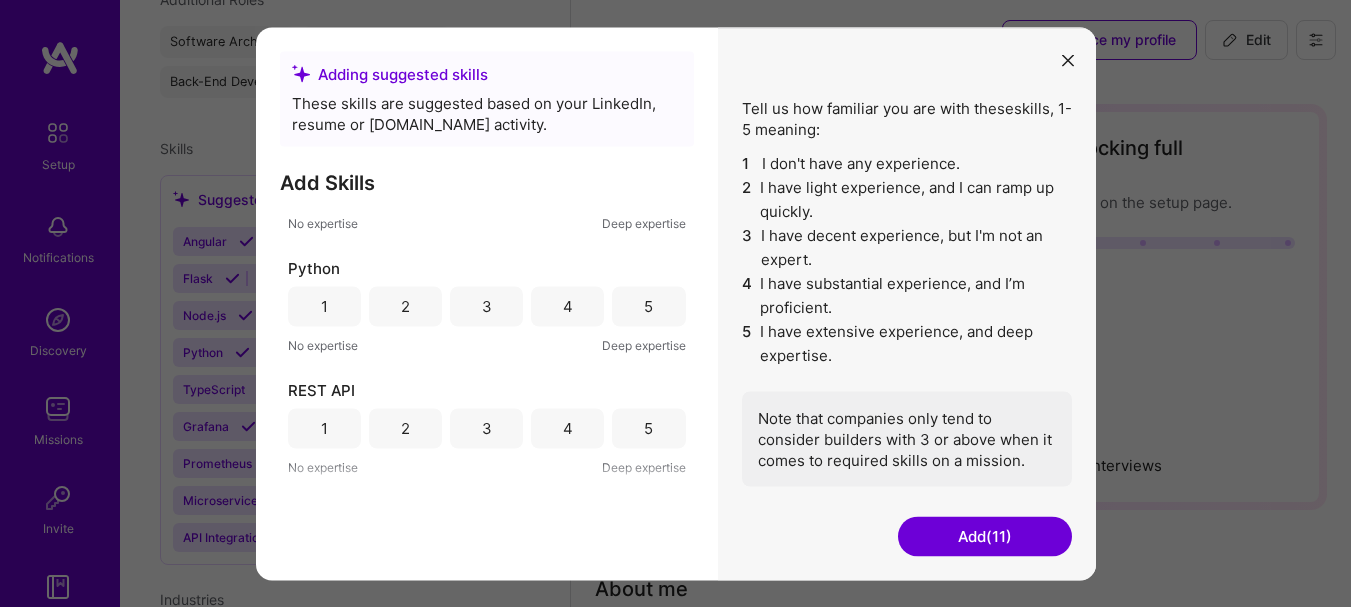 click on "5" at bounding box center [648, 306] 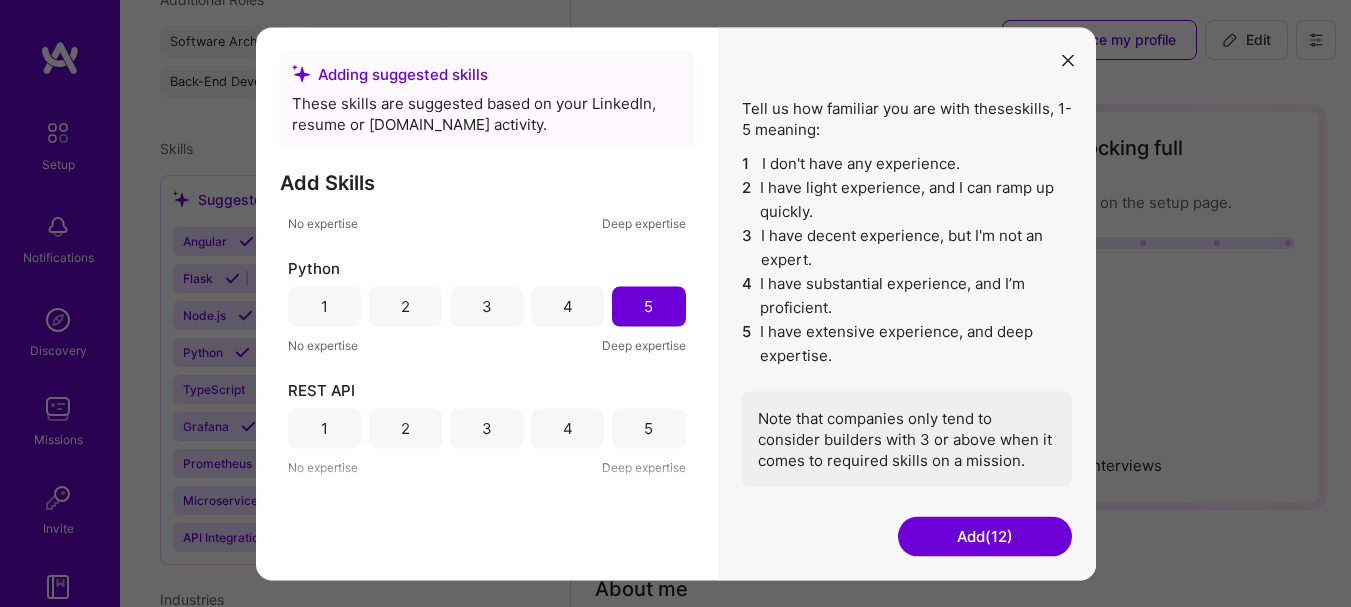 click on "5" at bounding box center [648, 428] 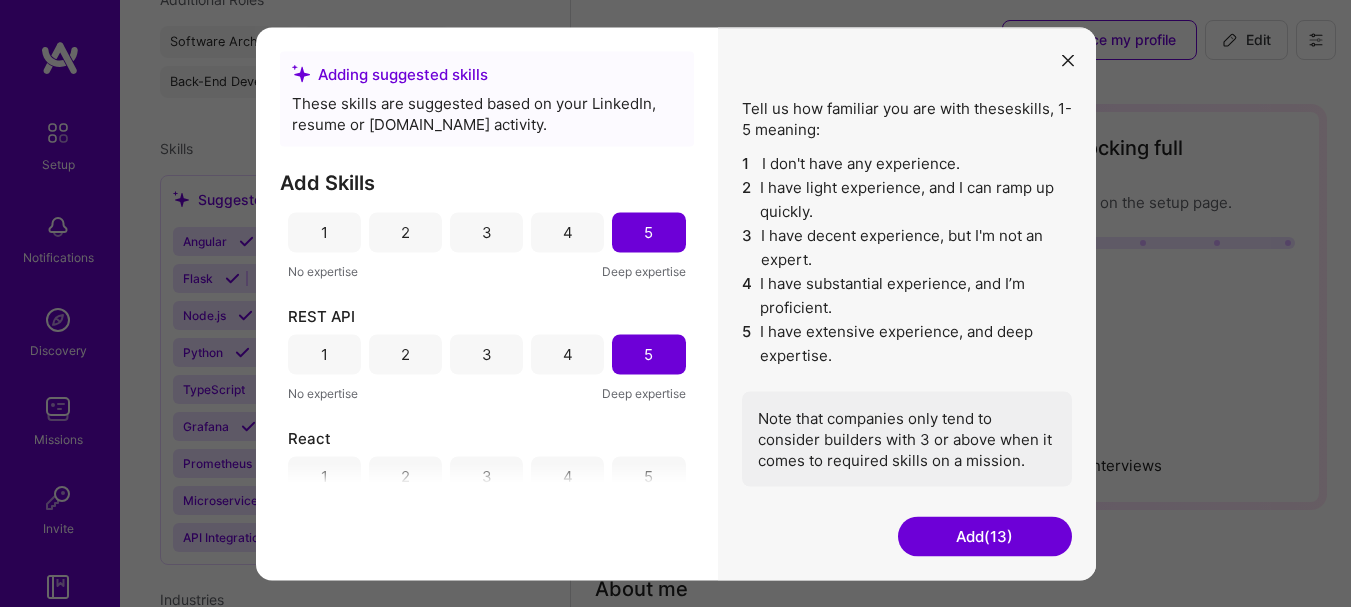 scroll, scrollTop: 1583, scrollLeft: 0, axis: vertical 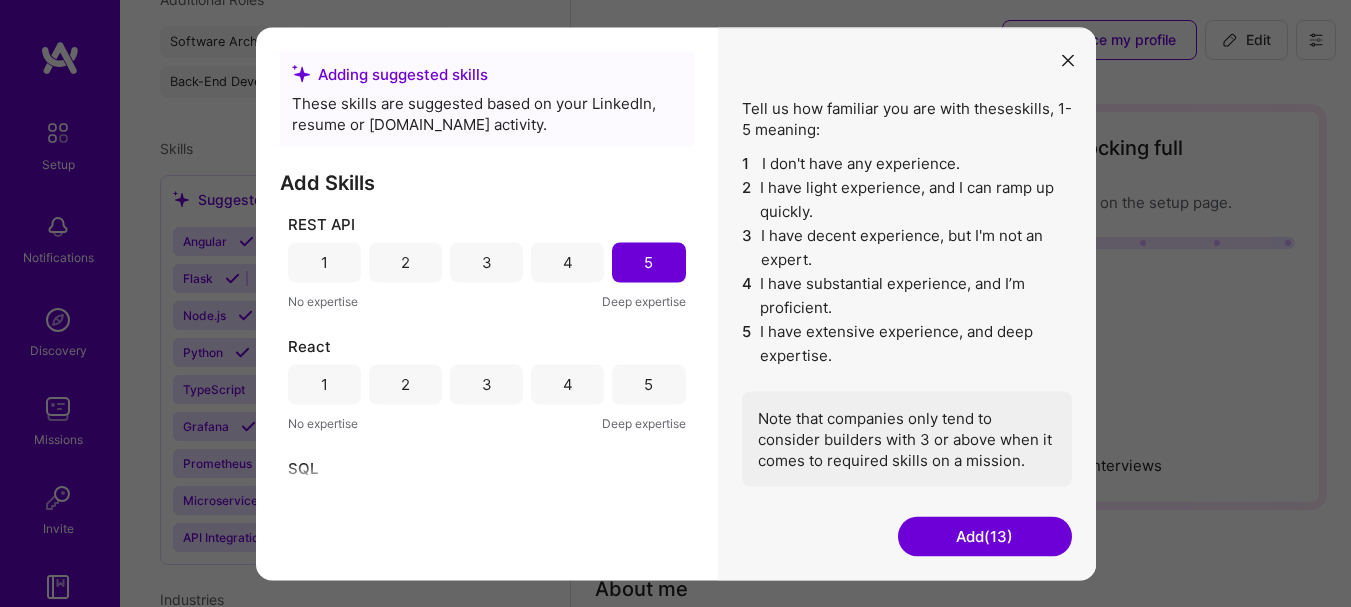 click on "5" at bounding box center (648, 384) 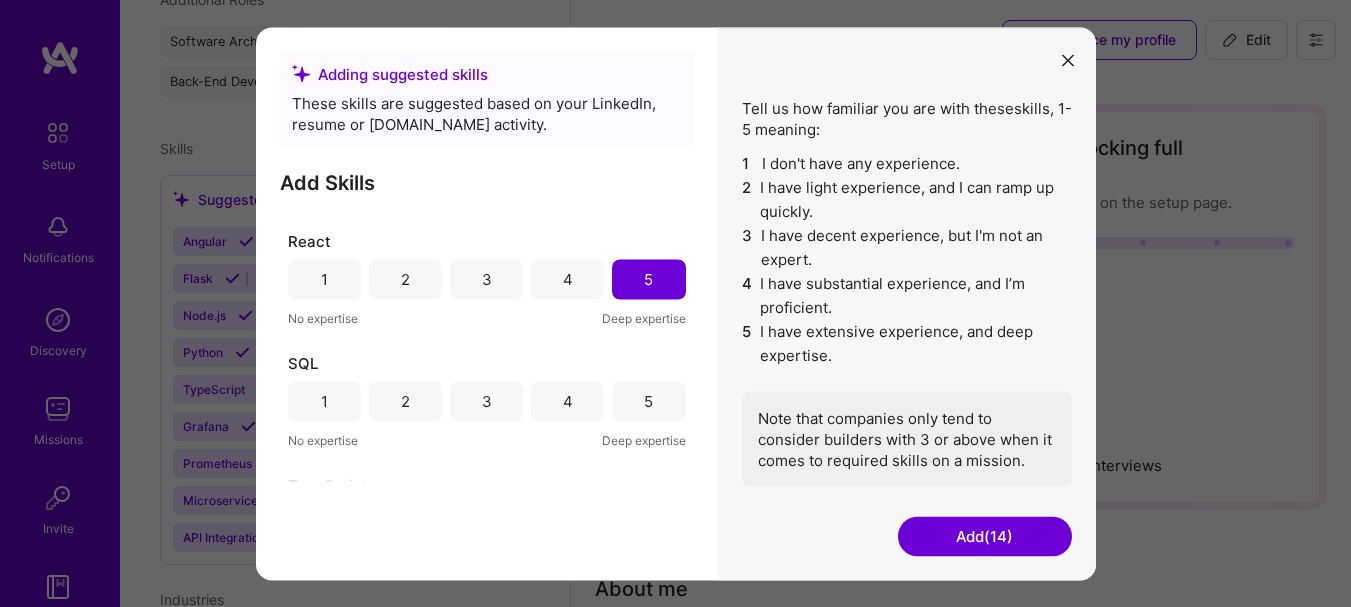 scroll, scrollTop: 1899, scrollLeft: 0, axis: vertical 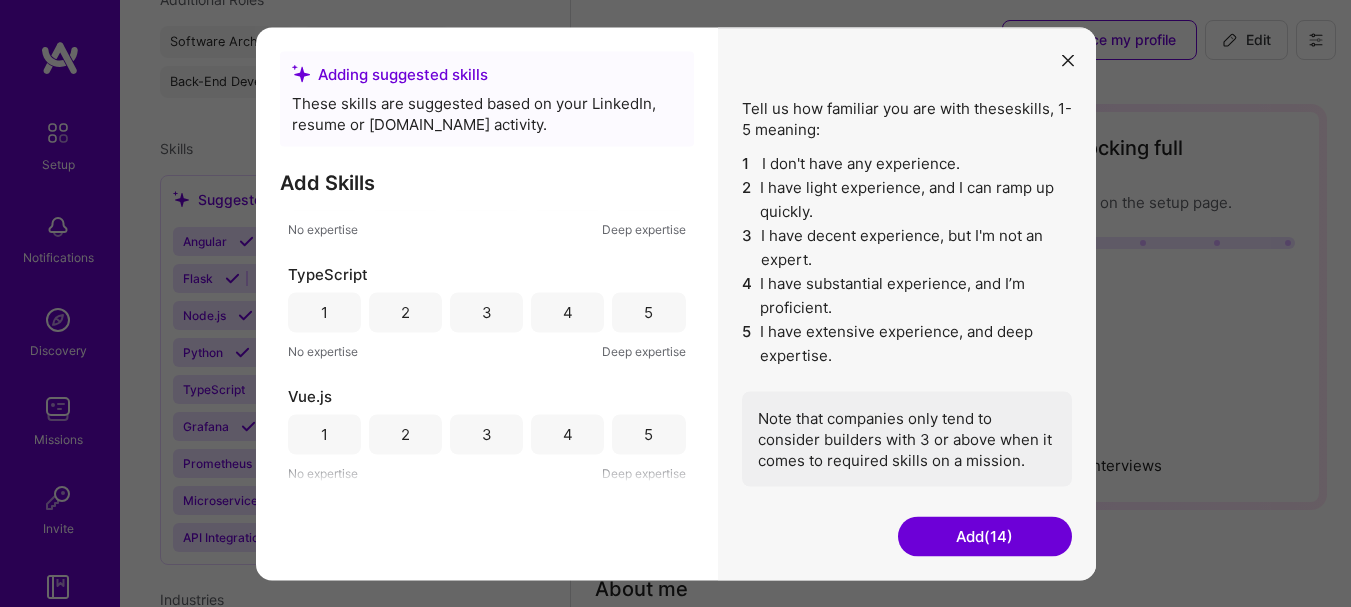 click on "5" at bounding box center [648, 312] 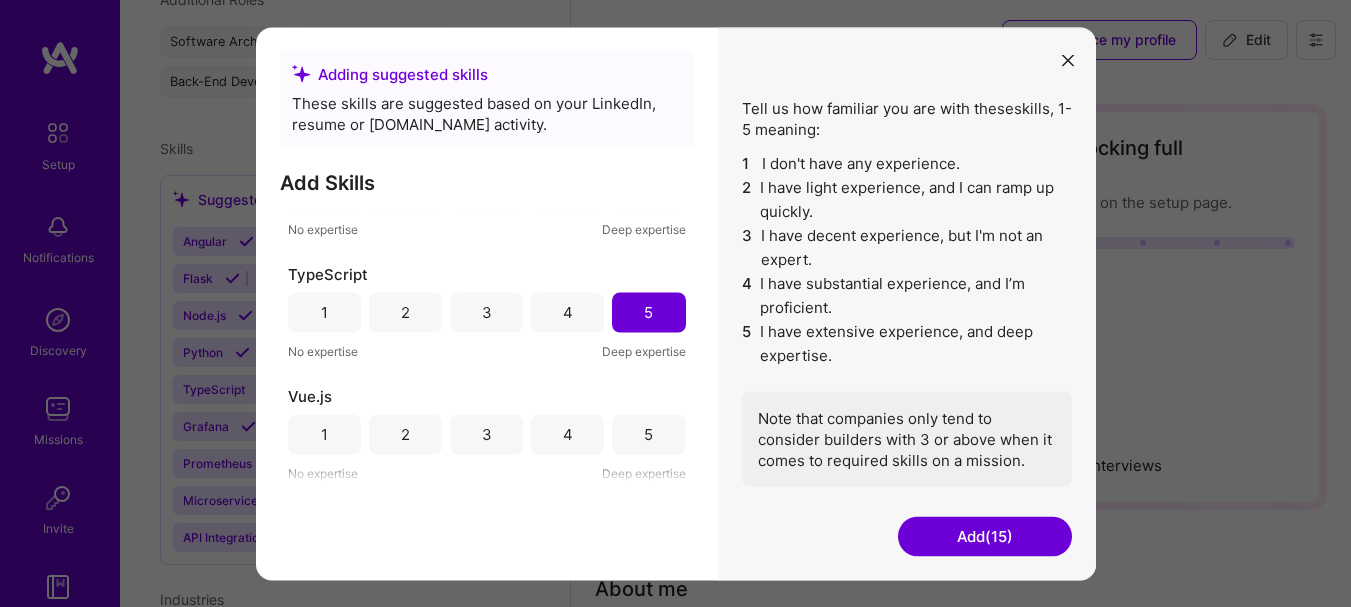 click on "5" at bounding box center [648, 434] 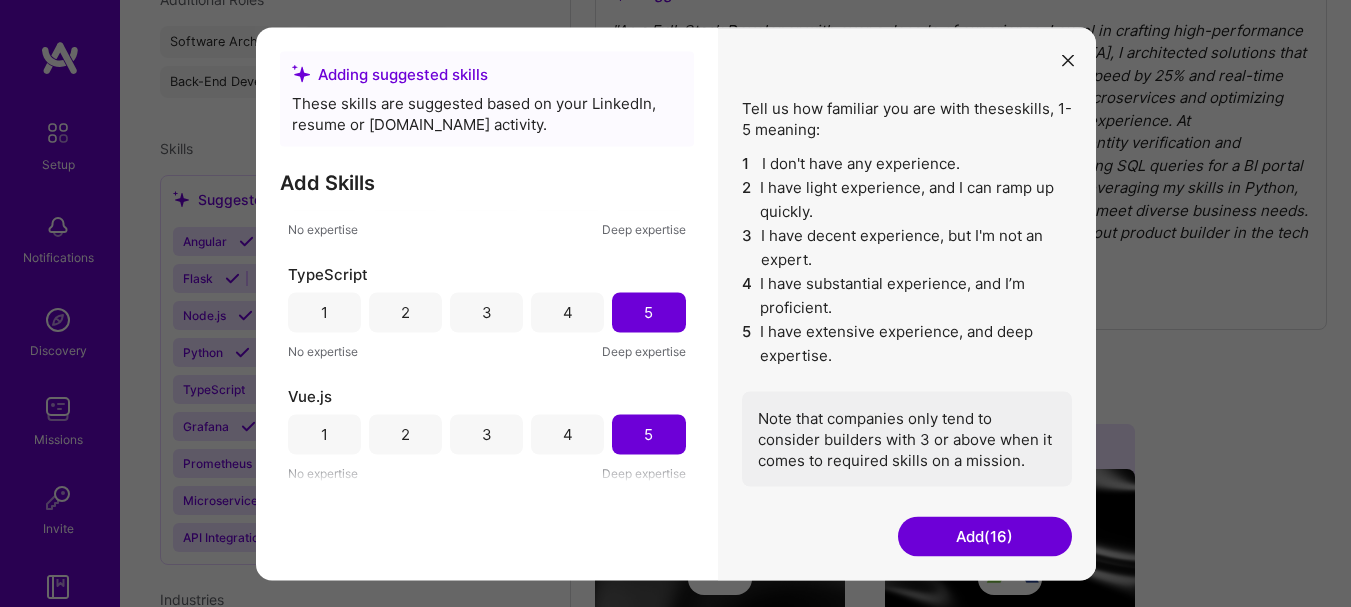 scroll, scrollTop: 667, scrollLeft: 0, axis: vertical 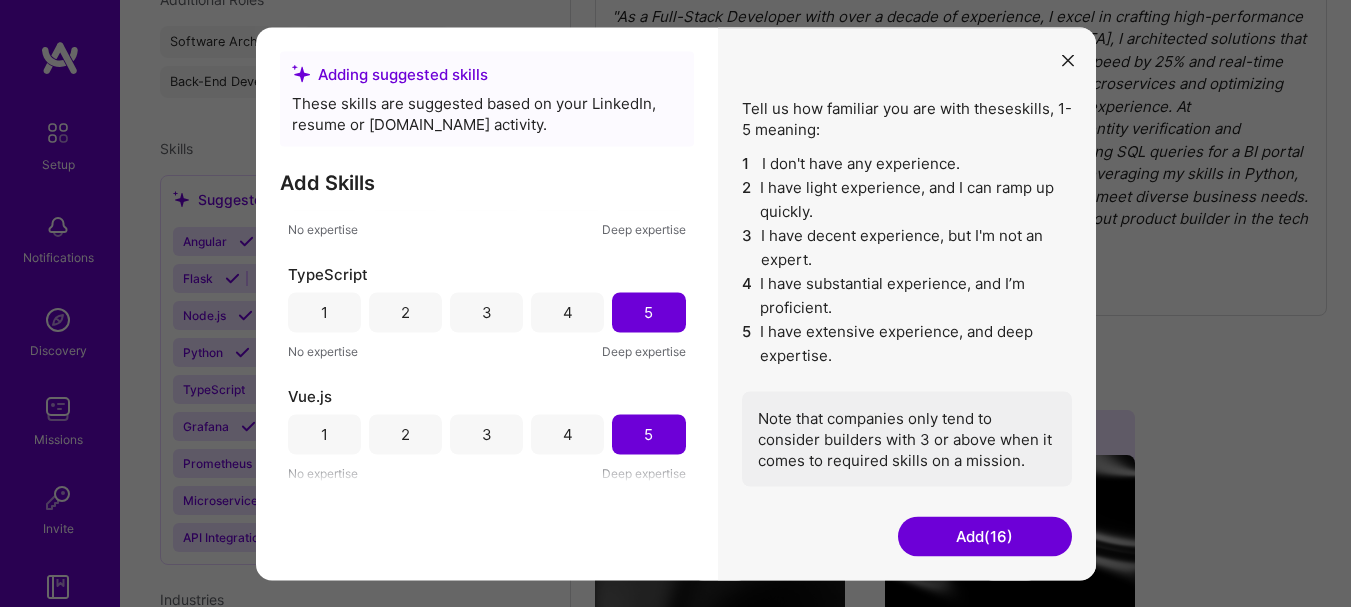 click on "Add  (16)" at bounding box center (985, 536) 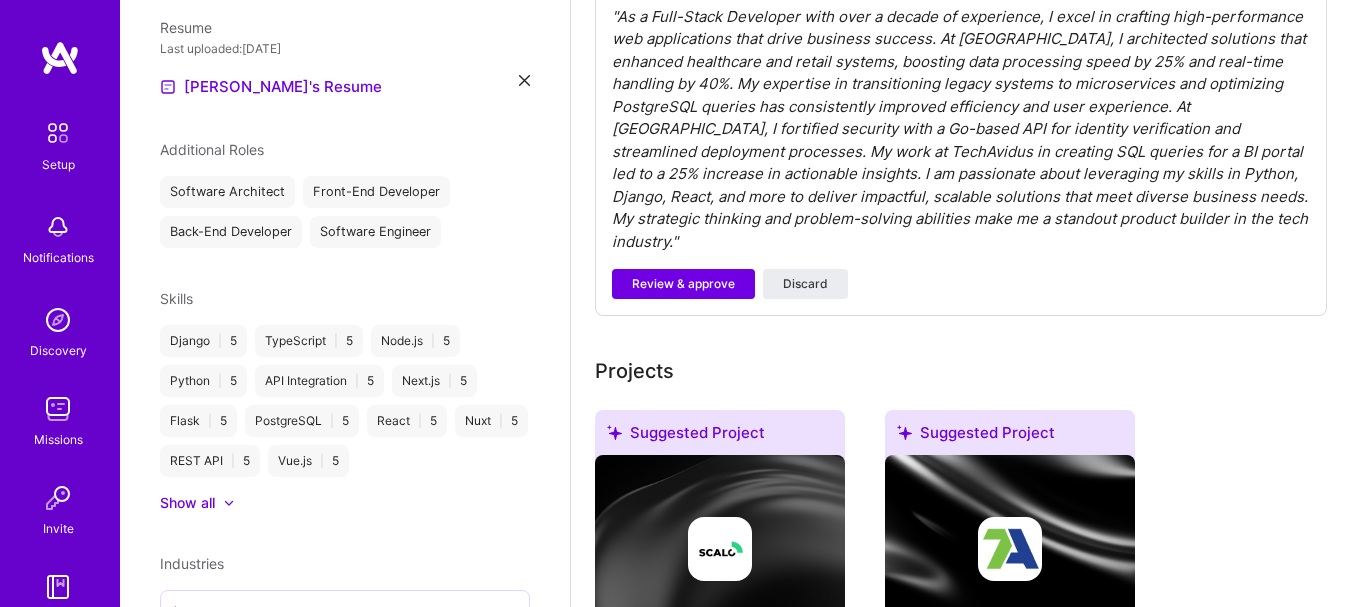 scroll, scrollTop: 706, scrollLeft: 0, axis: vertical 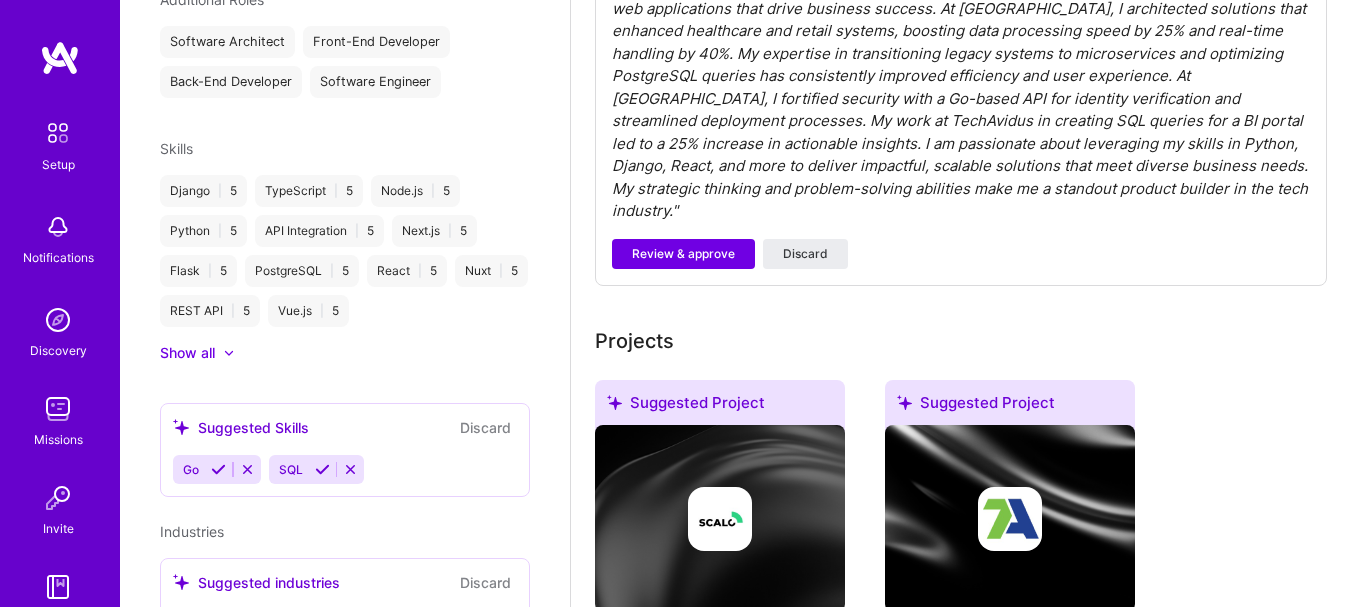 click on "Show all" at bounding box center (187, 353) 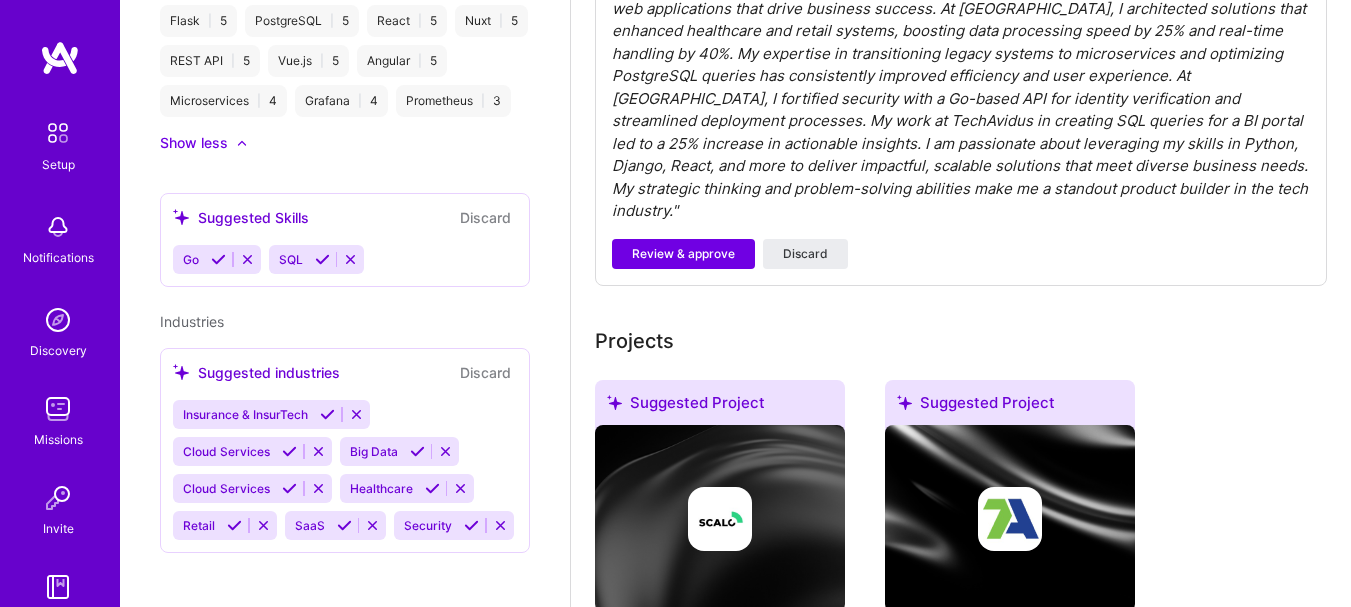 scroll, scrollTop: 1019, scrollLeft: 0, axis: vertical 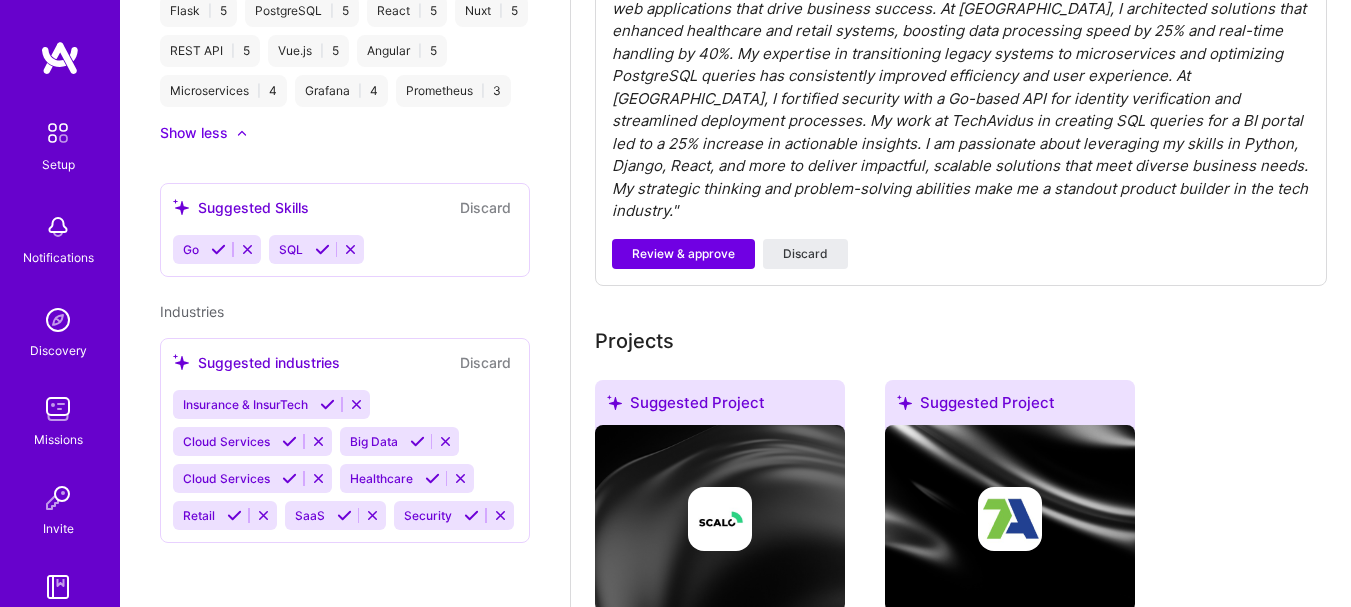 click on "Discard" at bounding box center (485, 362) 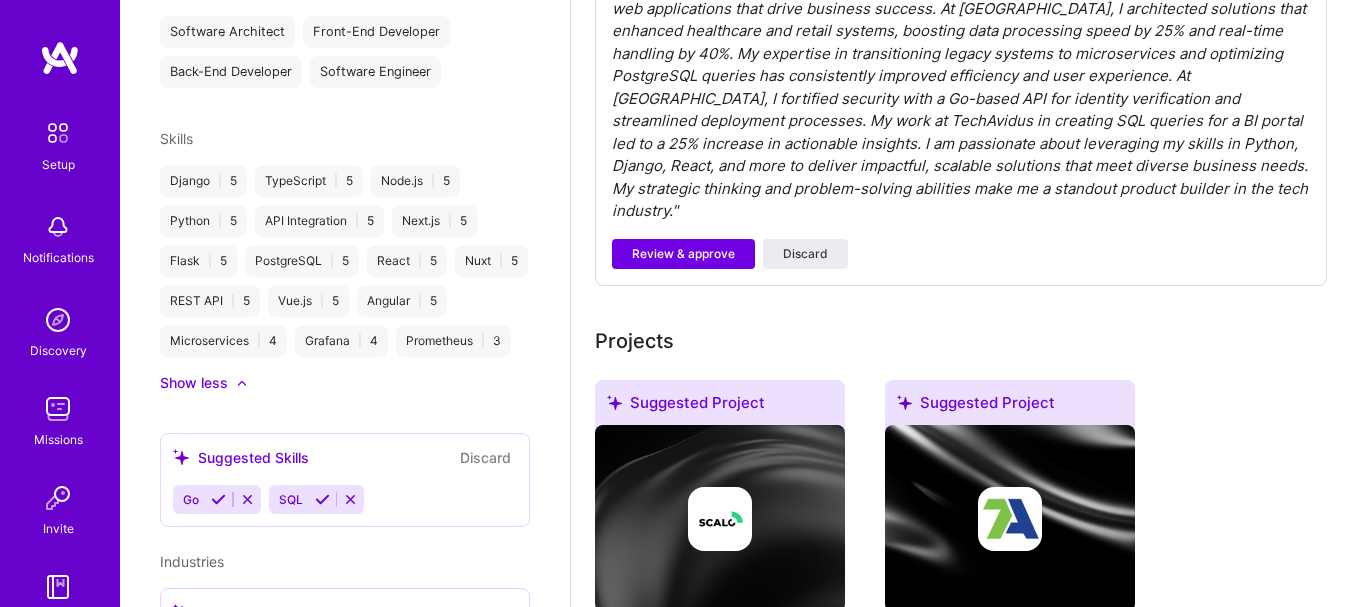 scroll, scrollTop: 1019, scrollLeft: 0, axis: vertical 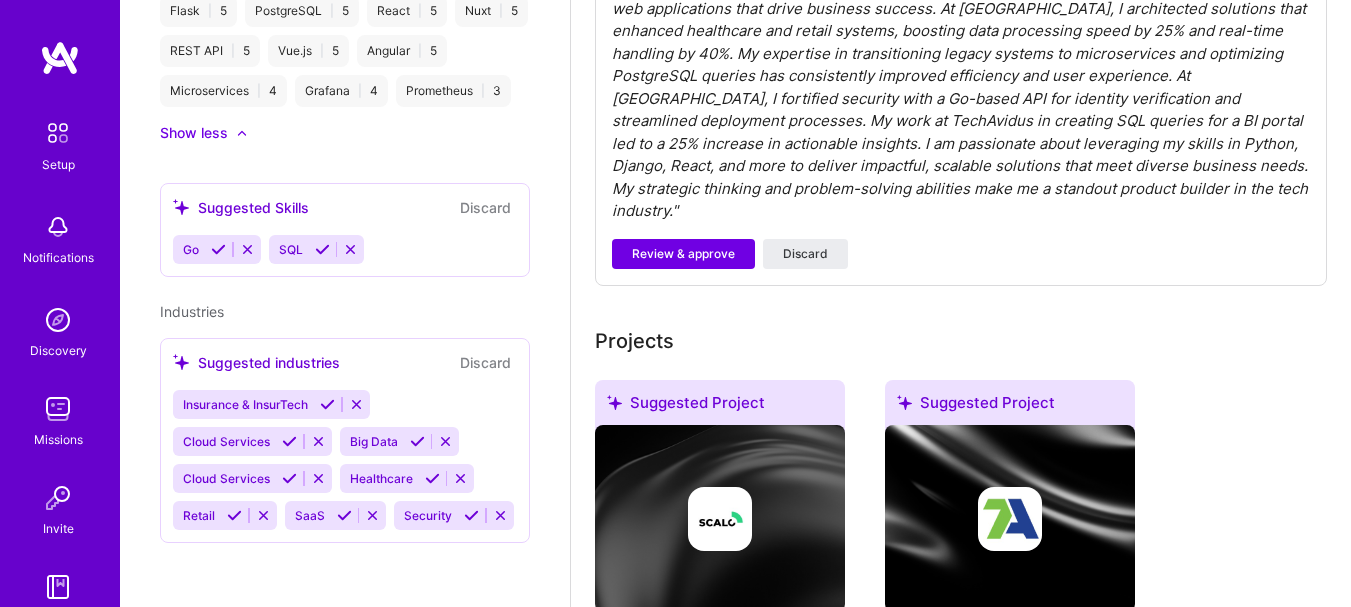 click on "Discard" at bounding box center [485, 362] 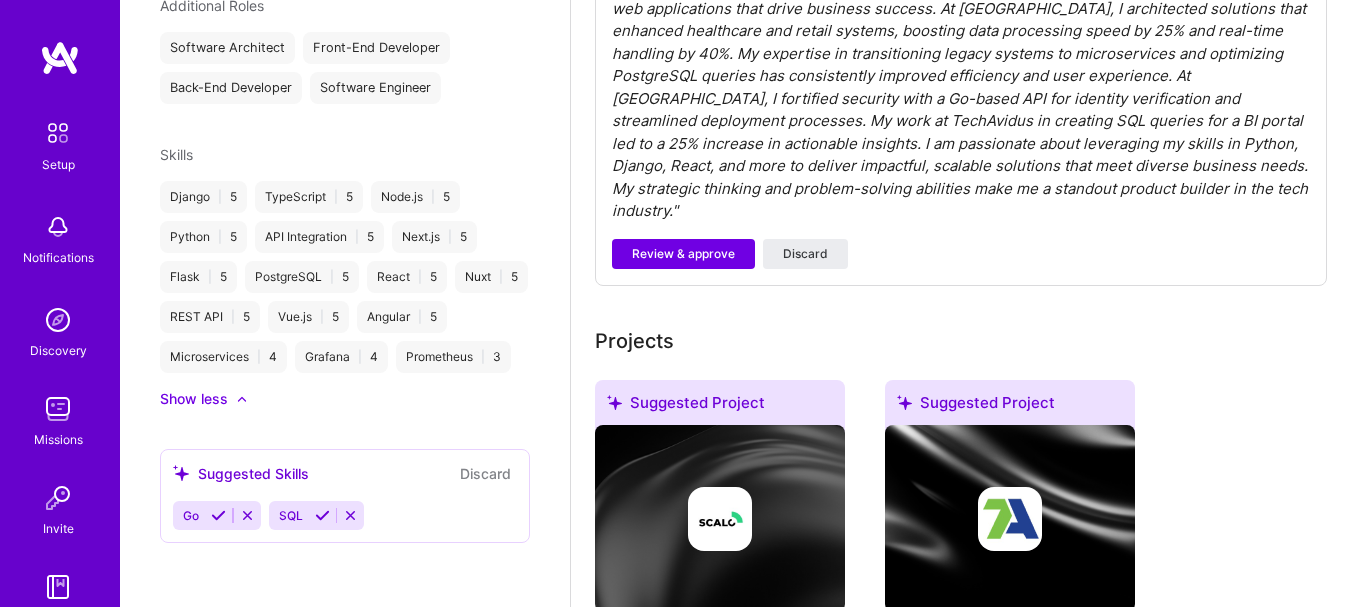 scroll, scrollTop: 1019, scrollLeft: 0, axis: vertical 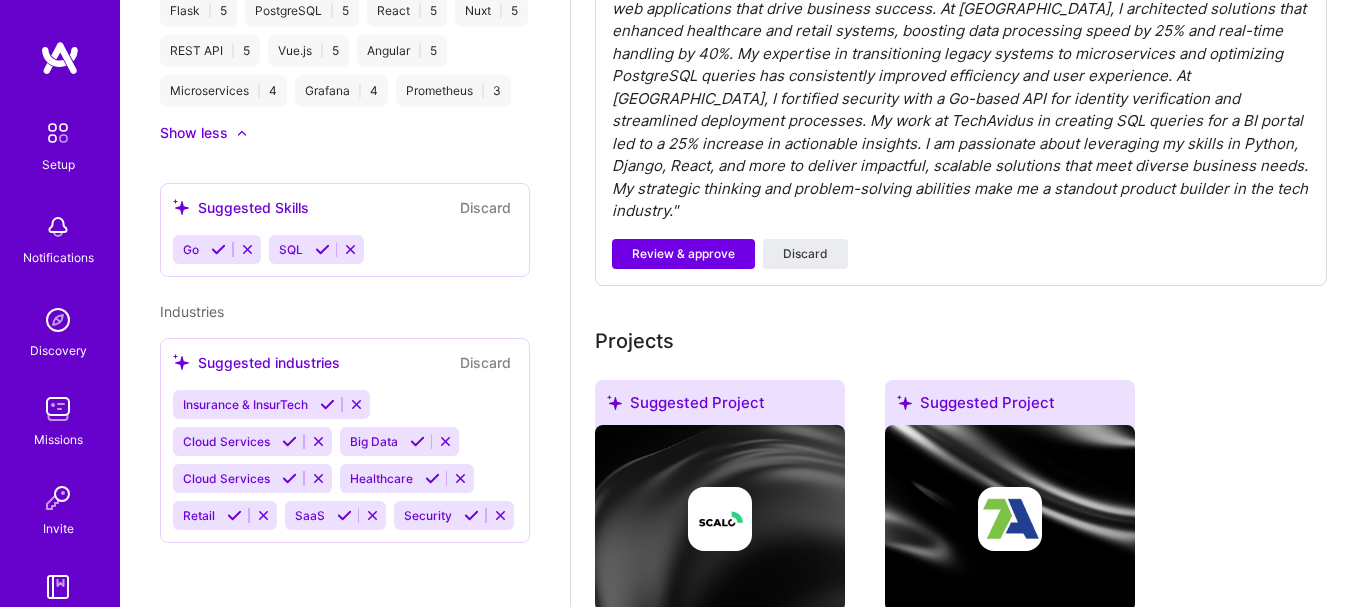 click on "Insurance & InsurTech Cloud Services Big Data Cloud Services Healthcare Retail SaaS Security" at bounding box center [345, 460] 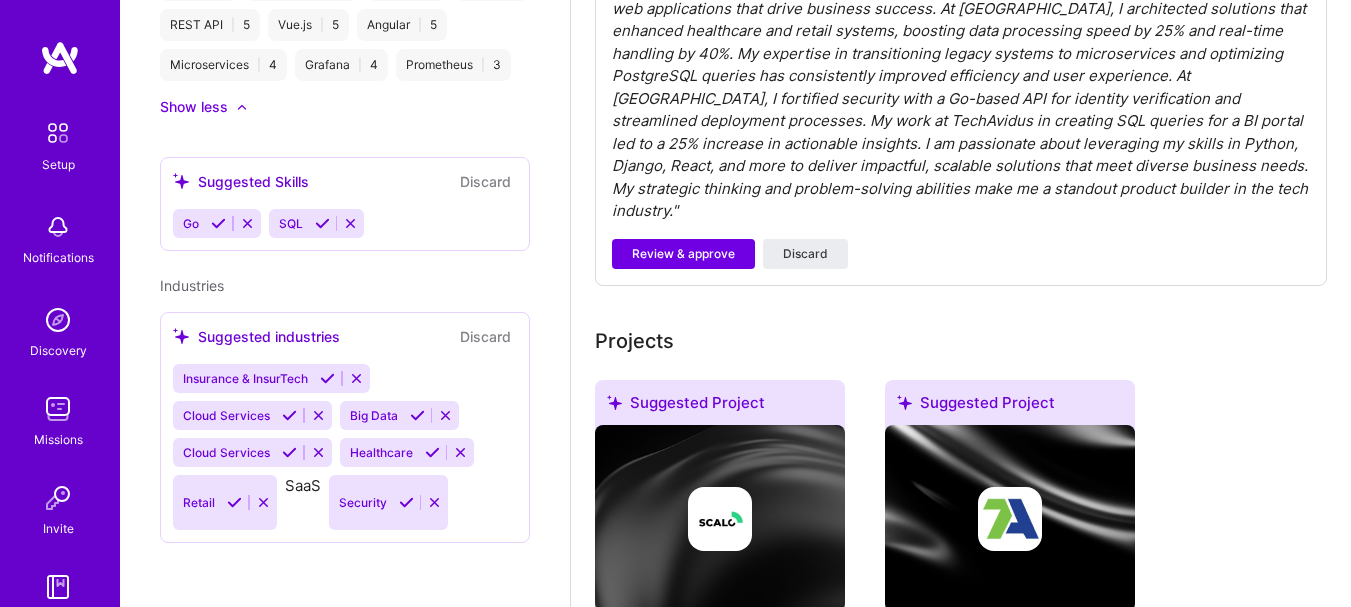 scroll, scrollTop: 982, scrollLeft: 0, axis: vertical 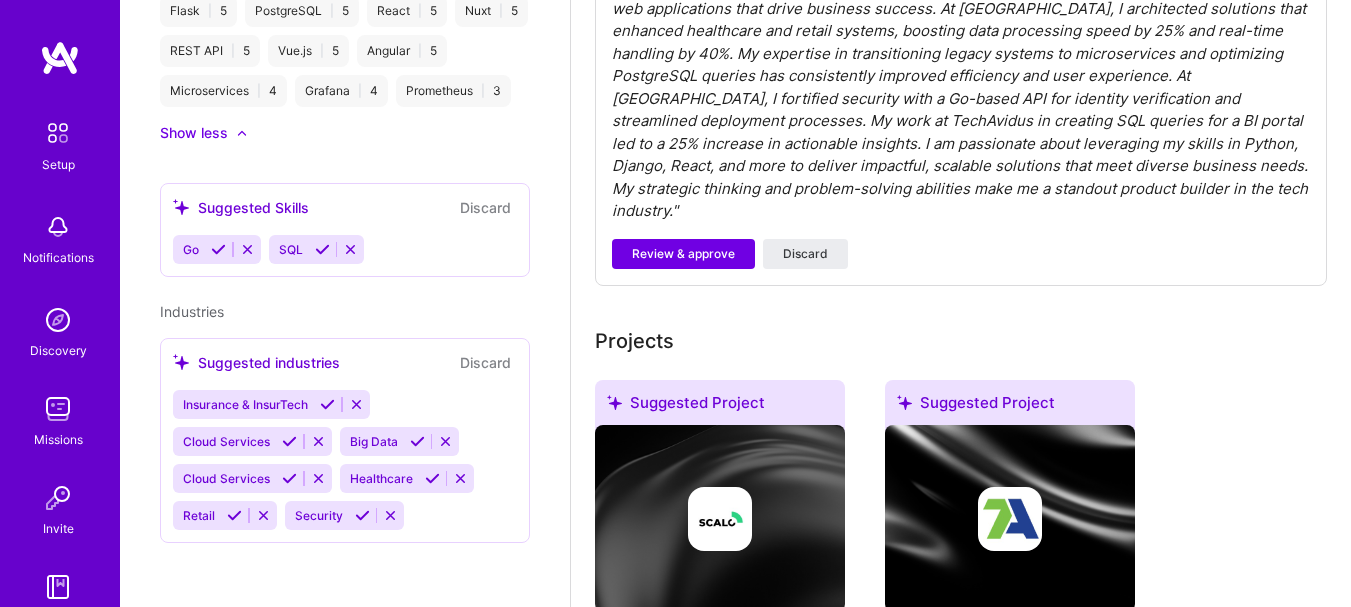 click at bounding box center [356, 404] 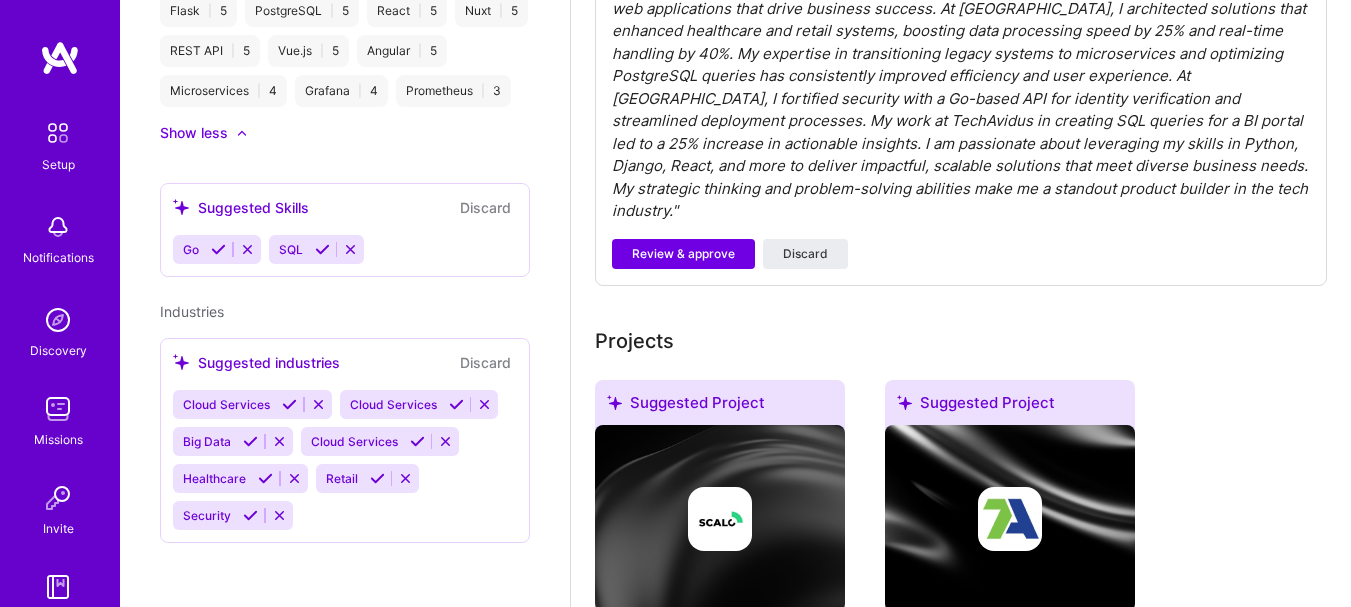 click at bounding box center [289, 404] 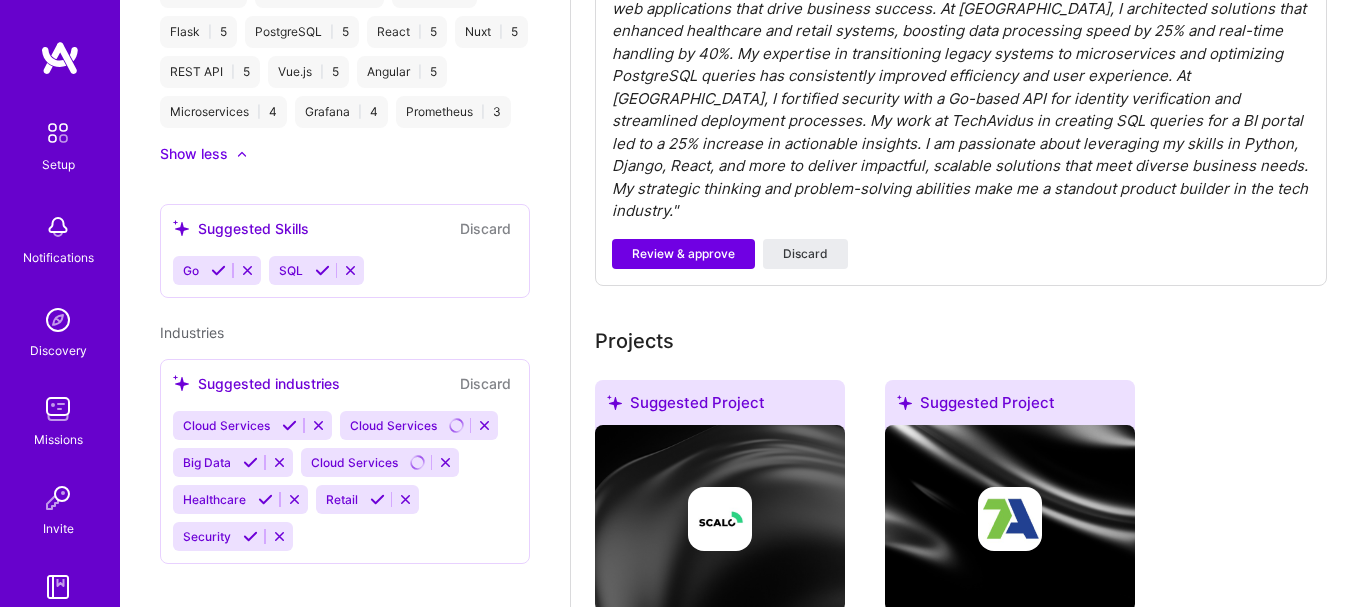 scroll, scrollTop: 982, scrollLeft: 0, axis: vertical 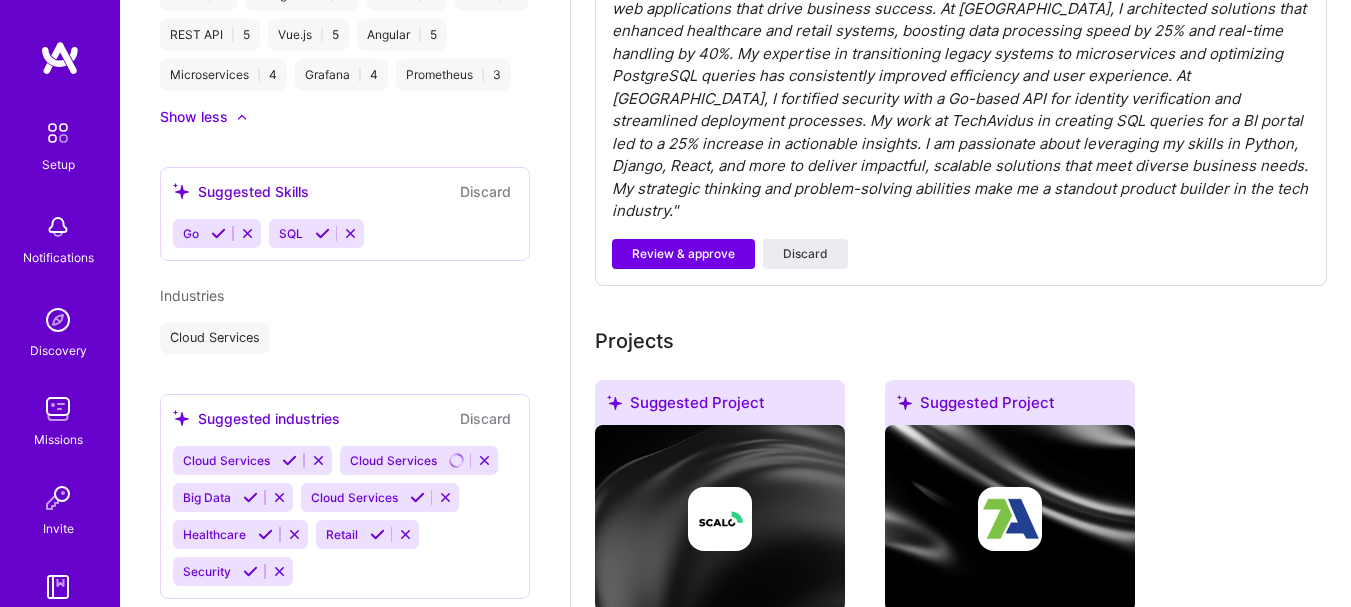 click on "Sumit Singh Full-Stack Developer 10 Years Experience Location  Darien, Illinois, United States Working hours range From  8:30 AM    to  7:30 PM Resume Last uploaded:  Jul 23, 2025 Sumit's Resume Additional Roles Software Architect Front-End Developer Back-End Developer Software Engineer Skills Django | 5 TypeScript | 5 Node.js | 5 Python | 5 API Integration | 5 Next.js | 5 Flask | 5 PostgreSQL | 5 React | 5 Nuxt | 5 REST API | 5 Vue.js | 5 Angular | 5 Microservices | 4 Grafana | 4 Prometheus | 3 Show less Suggested Skills Discard Go SQL Industries Cloud Services Suggested industries Discard Cloud Services Cloud Services Big Data Cloud Services Healthcare Retail Security" at bounding box center [345, 303] 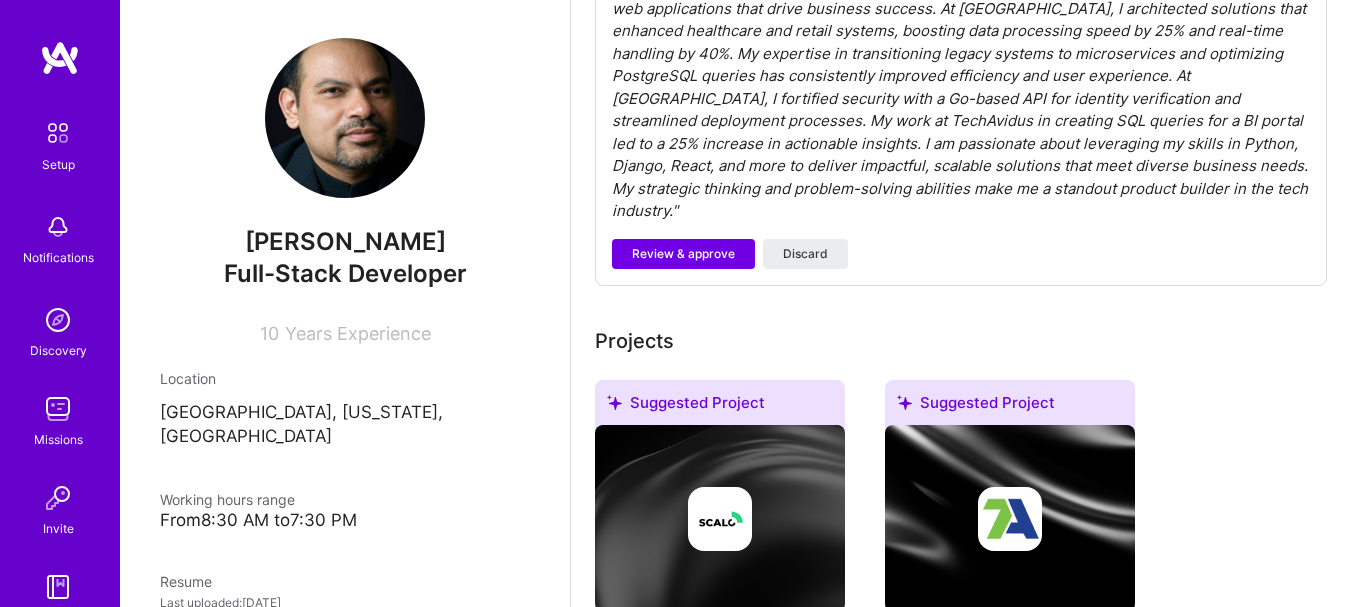 scroll, scrollTop: 0, scrollLeft: 0, axis: both 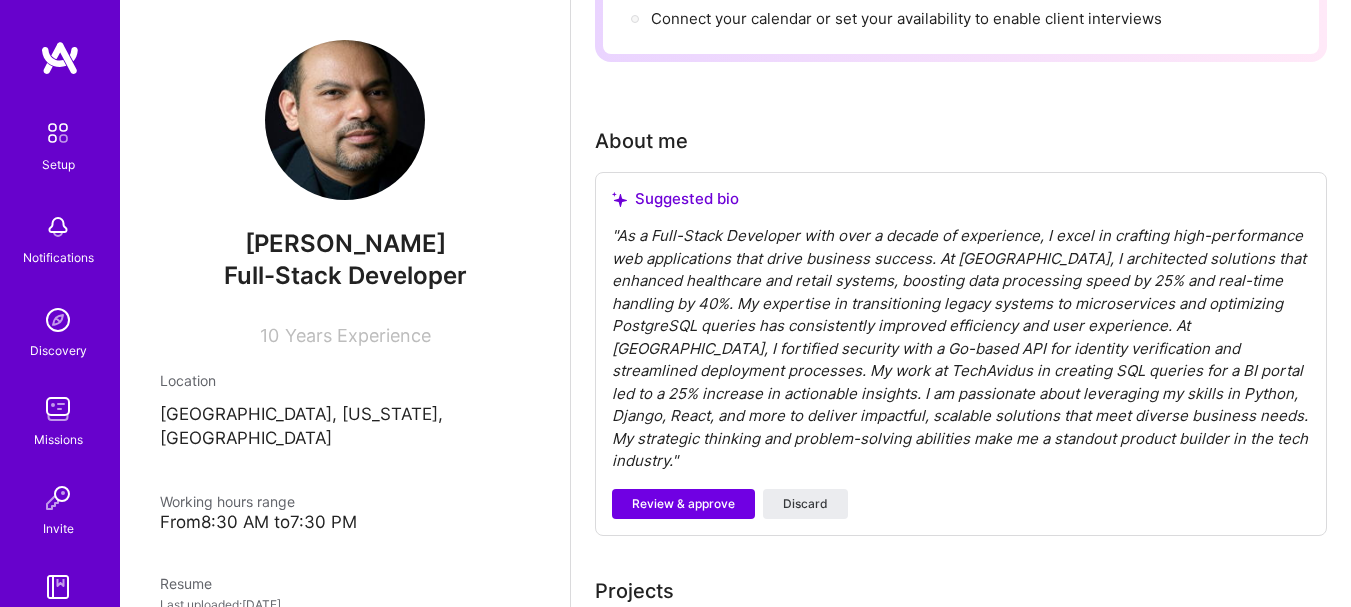 click on "" As a Full-Stack Developer with over a decade of experience, I excel in crafting high-performance web applications that drive business success. At Scalo, I architected solutions that enhanced healthcare and retail systems, boosting data processing speed by 25% and real-time handling by 40%. My expertise in transitioning legacy systems to microservices and optimizing PostgreSQL queries has consistently improved efficiency and user experience. At Arbisoft, I fortified security with a Go-based API for identity verification and streamlined deployment processes. My work at TechAvidus in creating SQL queries for a BI portal led to a 25% increase in actionable insights. I am passionate about leveraging my skills in Python, Django, React, and more to deliver impactful, scalable solutions that meet diverse business needs. My strategic thinking and problem-solving abilities make me a standout product builder in the tech industry. "" at bounding box center (961, 349) 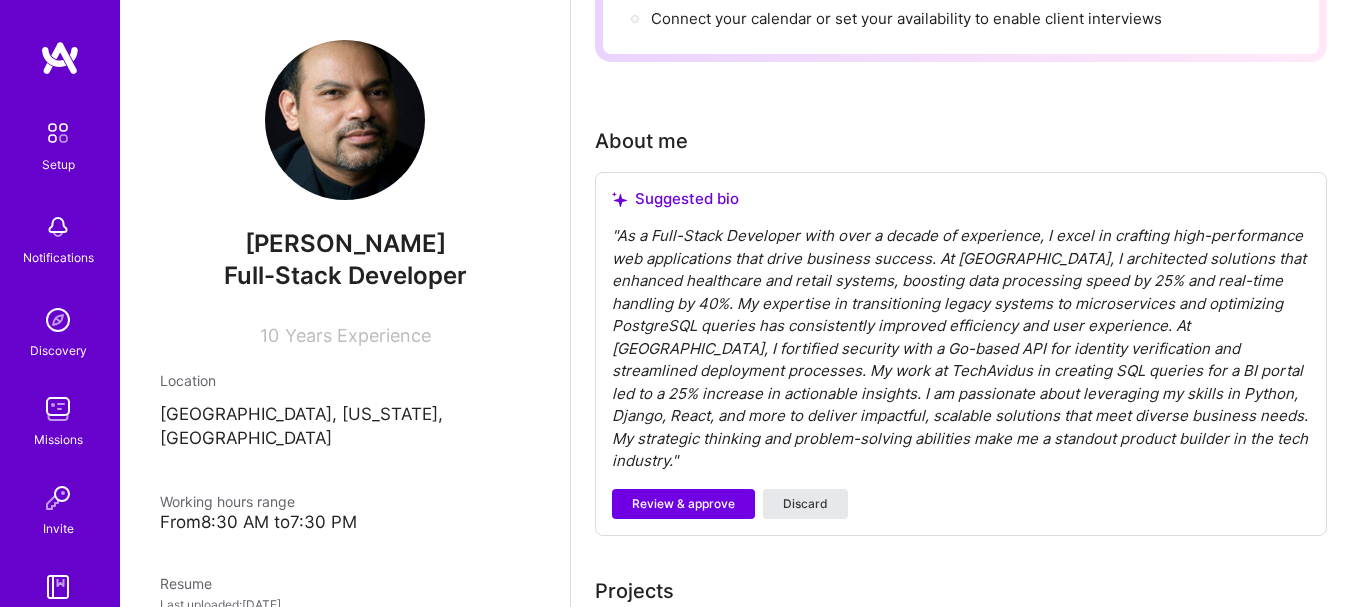 drag, startPoint x: 682, startPoint y: 484, endPoint x: 823, endPoint y: 484, distance: 141 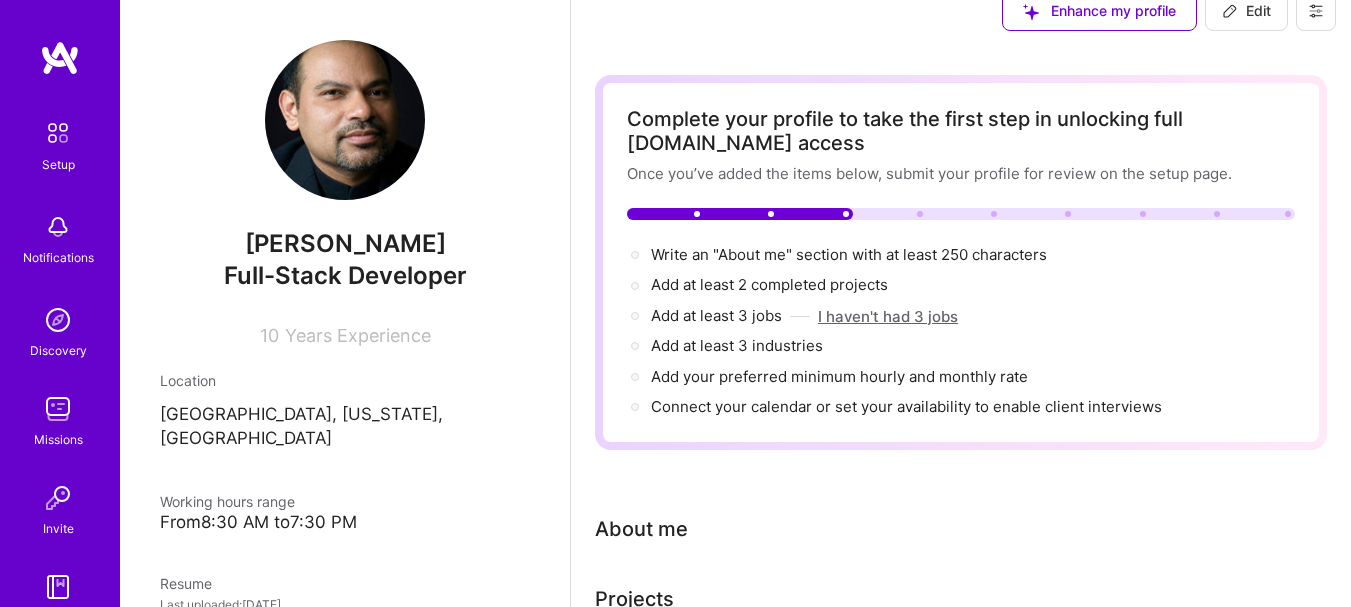 scroll, scrollTop: 0, scrollLeft: 0, axis: both 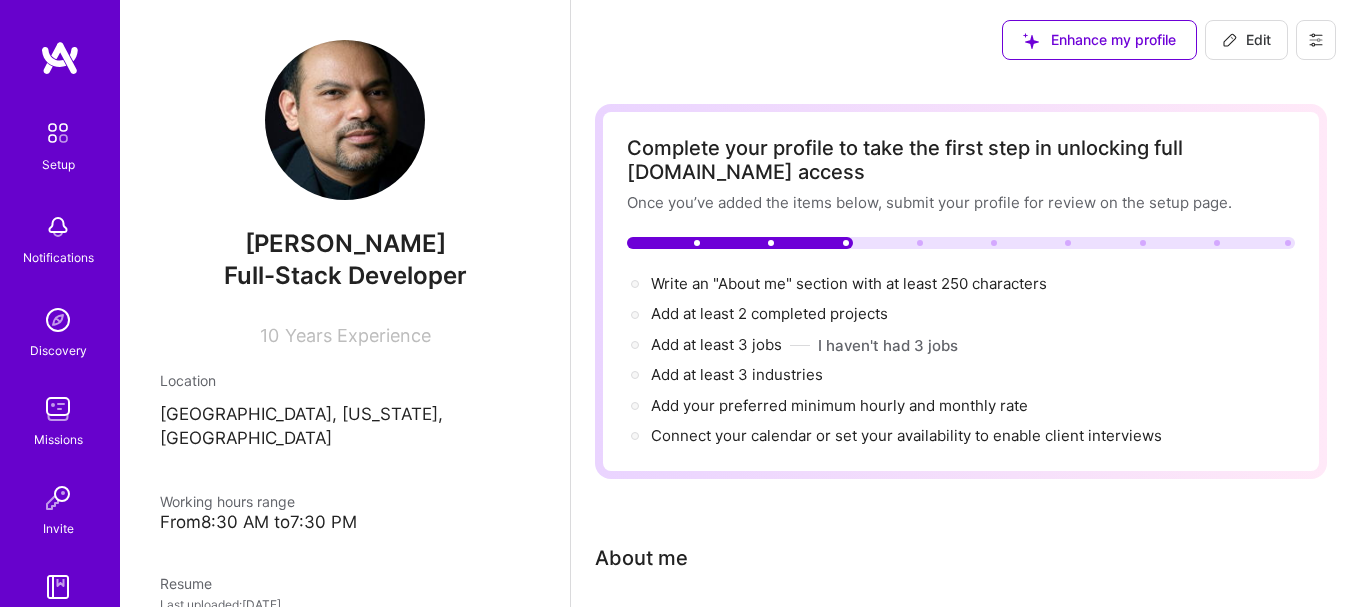 click 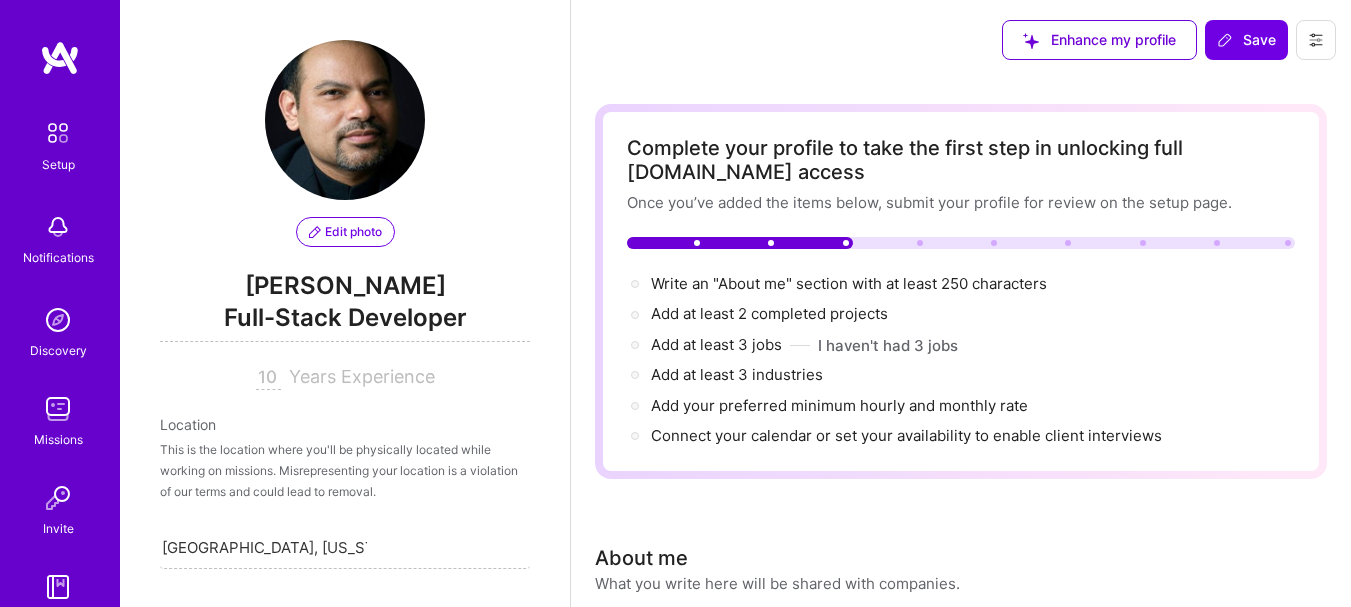 scroll, scrollTop: 337, scrollLeft: 0, axis: vertical 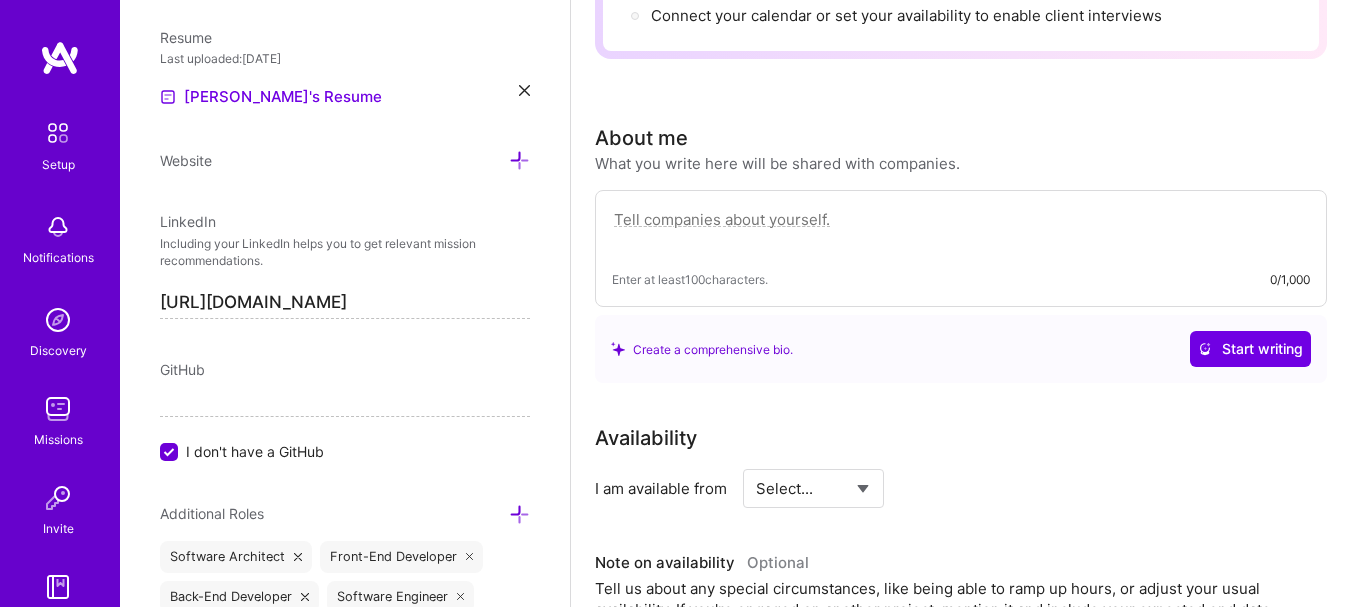 click at bounding box center [961, 230] 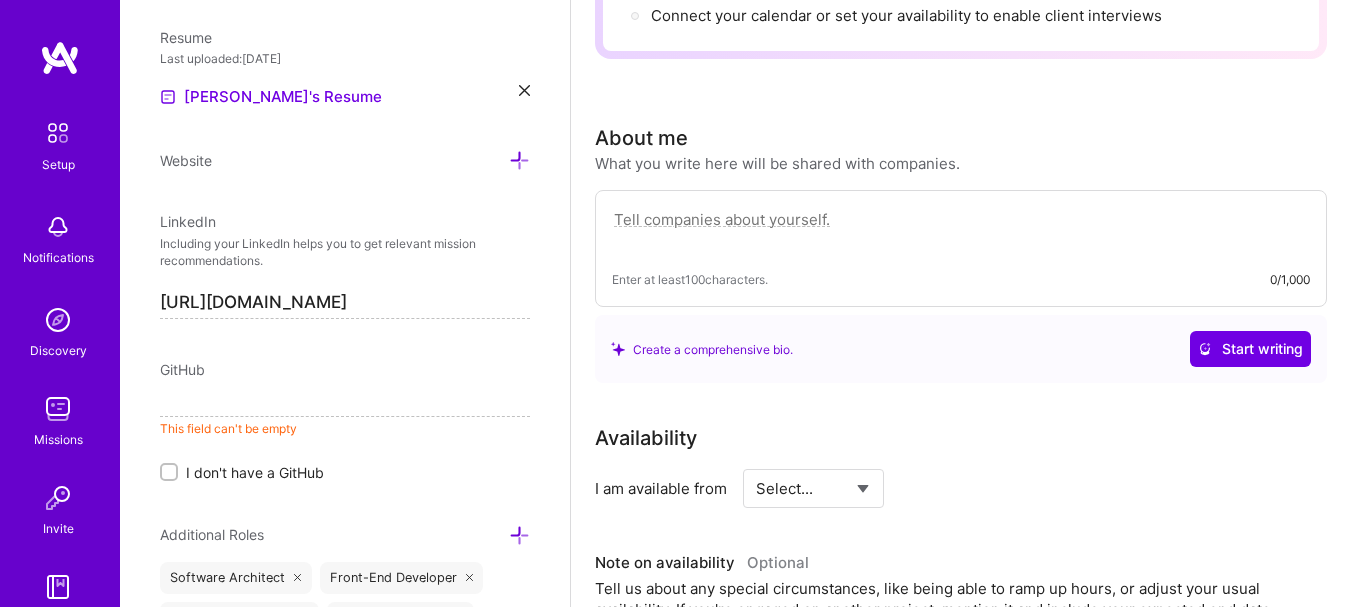 click at bounding box center (961, 230) 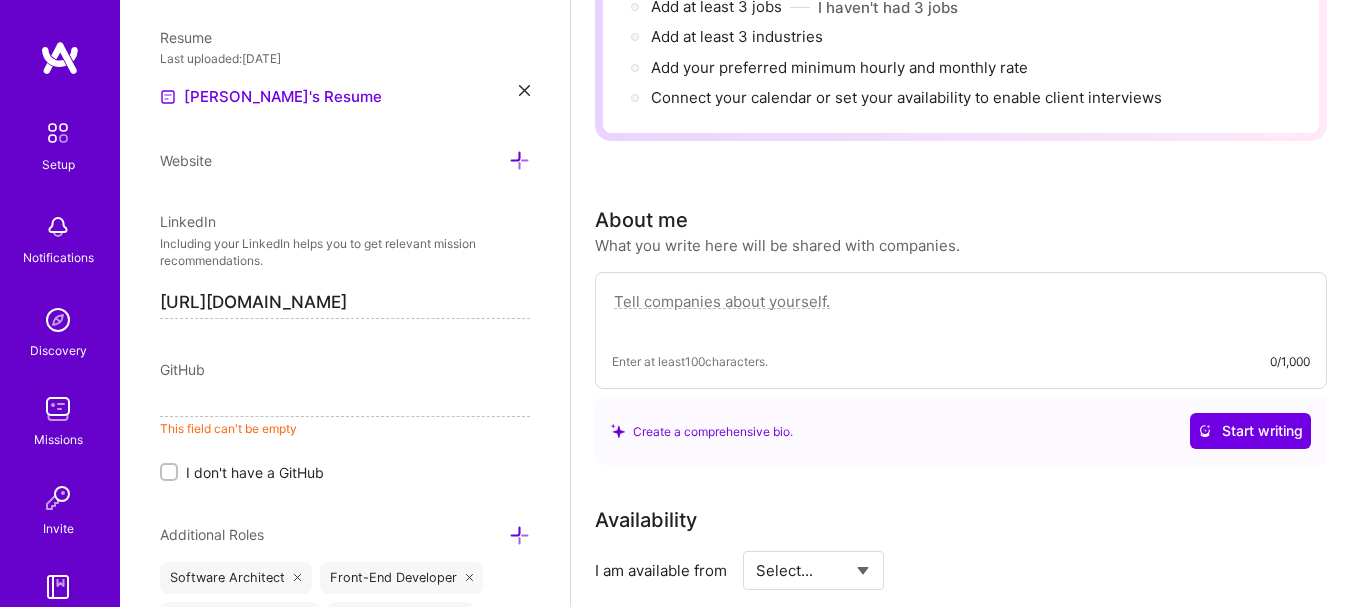 scroll, scrollTop: 337, scrollLeft: 0, axis: vertical 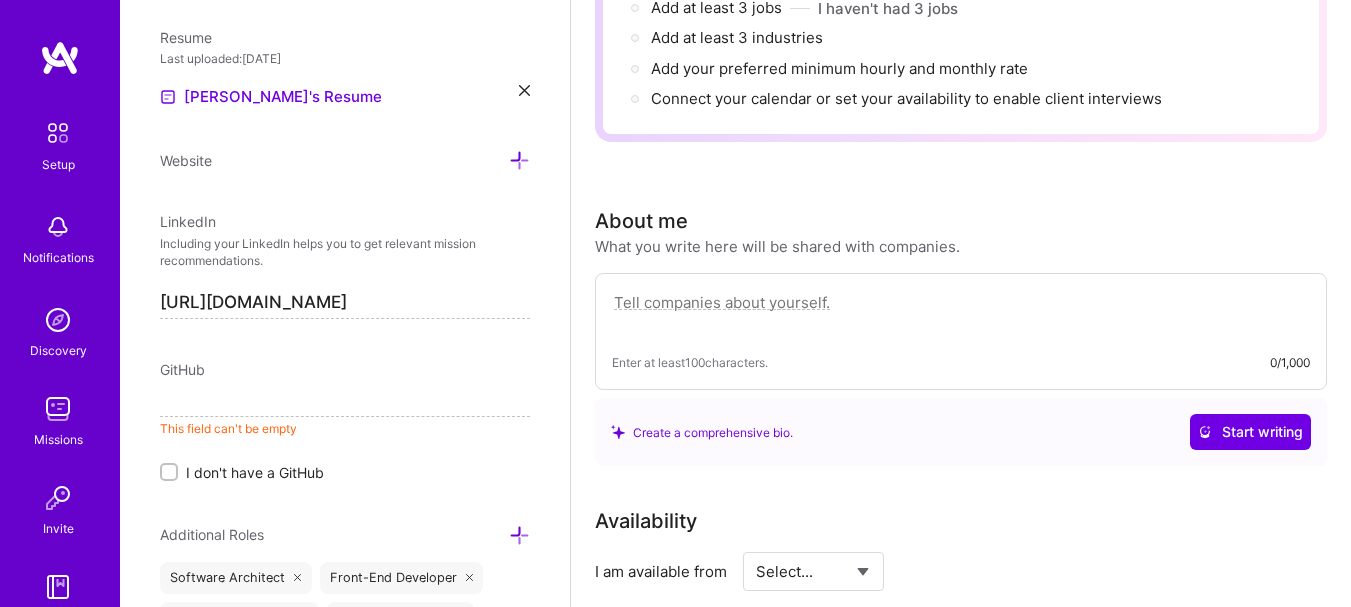 click at bounding box center (961, 313) 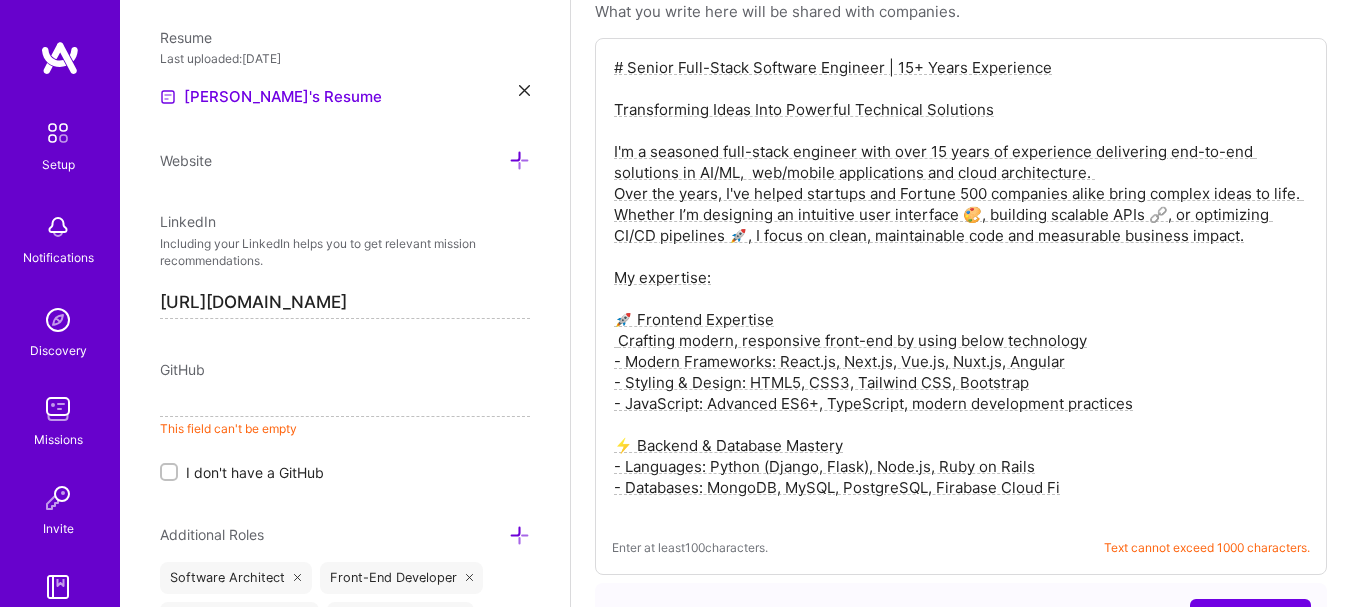 scroll, scrollTop: 963, scrollLeft: 0, axis: vertical 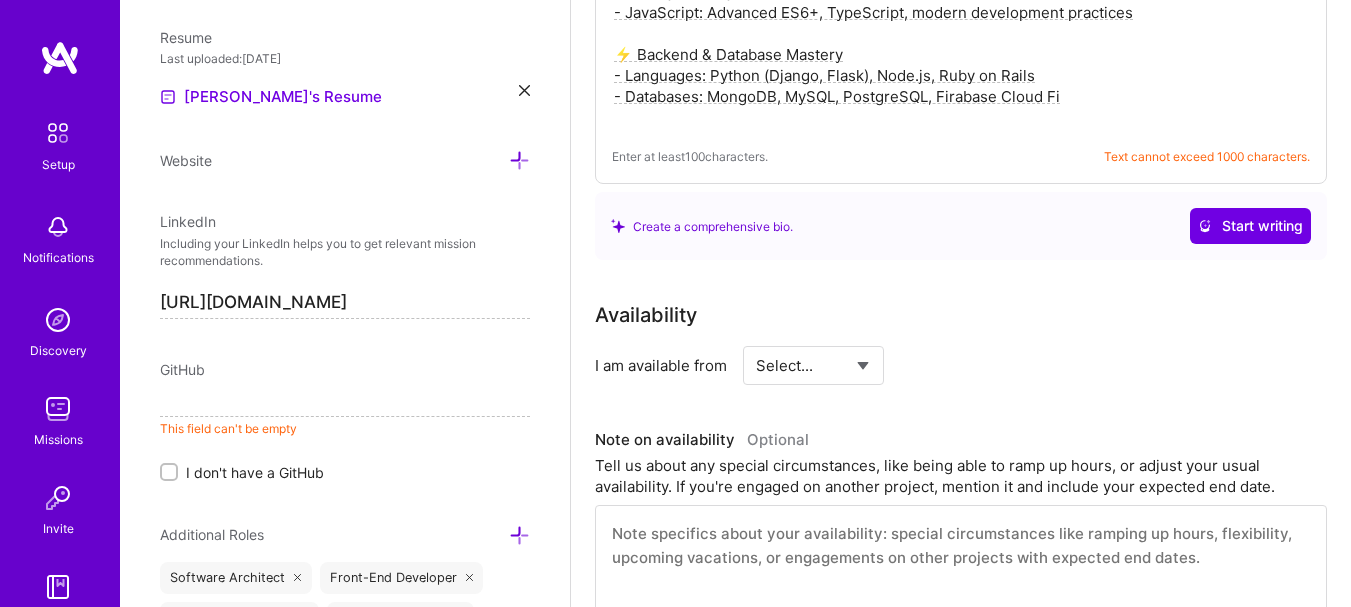 type on "# Senior Full-Stack Software Engineer | 15+ Years Experience
Transforming Ideas Into Powerful Technical Solutions
I'm a seasoned full-stack engineer with over 15 years of experience delivering end-to-end solutions in AI/ML,  web/mobile applications and cloud architecture.
Over the years, I've helped startups and Fortune 500 companies alike bring complex ideas to life. Whether I’m designing an intuitive user interface 🎨, building scalable APIs 🔗, or optimizing CI/CD pipelines 🚀, I focus on clean, maintainable code and measurable business impact.
My expertise:
🚀 Frontend Expertise
Crafting modern, responsive front-end by using below technology
- Modern Frameworks: React.js, Next.js, Vue.js, Nuxt.js, Angular
- Styling & Design: HTML5, CSS3, Tailwind CSS, Bootstrap
- JavaScript: Advanced ES6+, TypeScript, modern development practices
⚡ Backend & Database Mastery
- Languages: Python (Django, Flask), Node.js, Ruby on Rails
- Databases: MongoDB, MySQL, PostgreSQL, Firabase Cloud Fi" 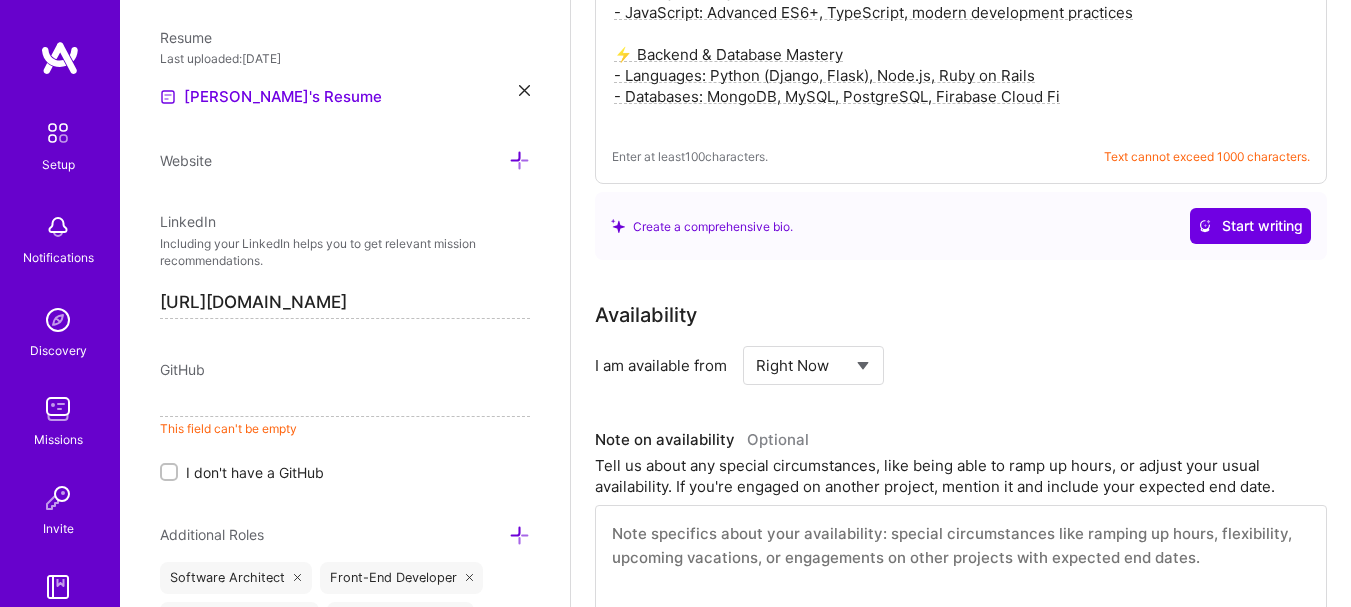 click on "Select... Right Now Future Date Not Available" at bounding box center [813, 365] 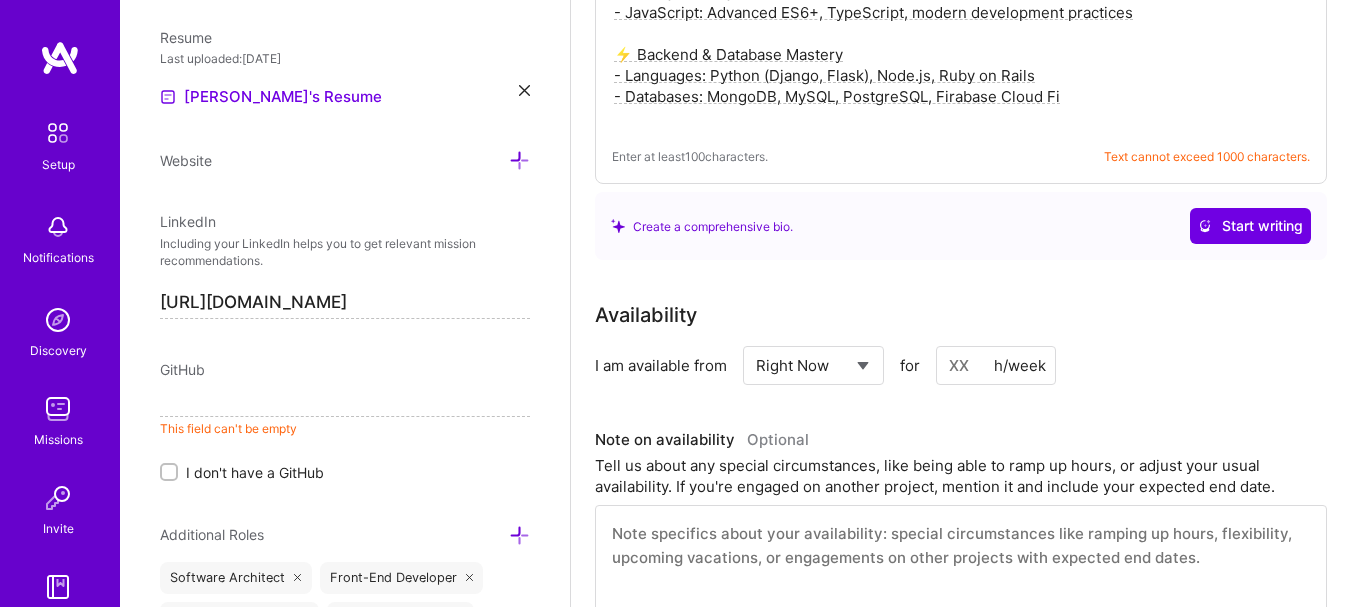 click at bounding box center [996, 365] 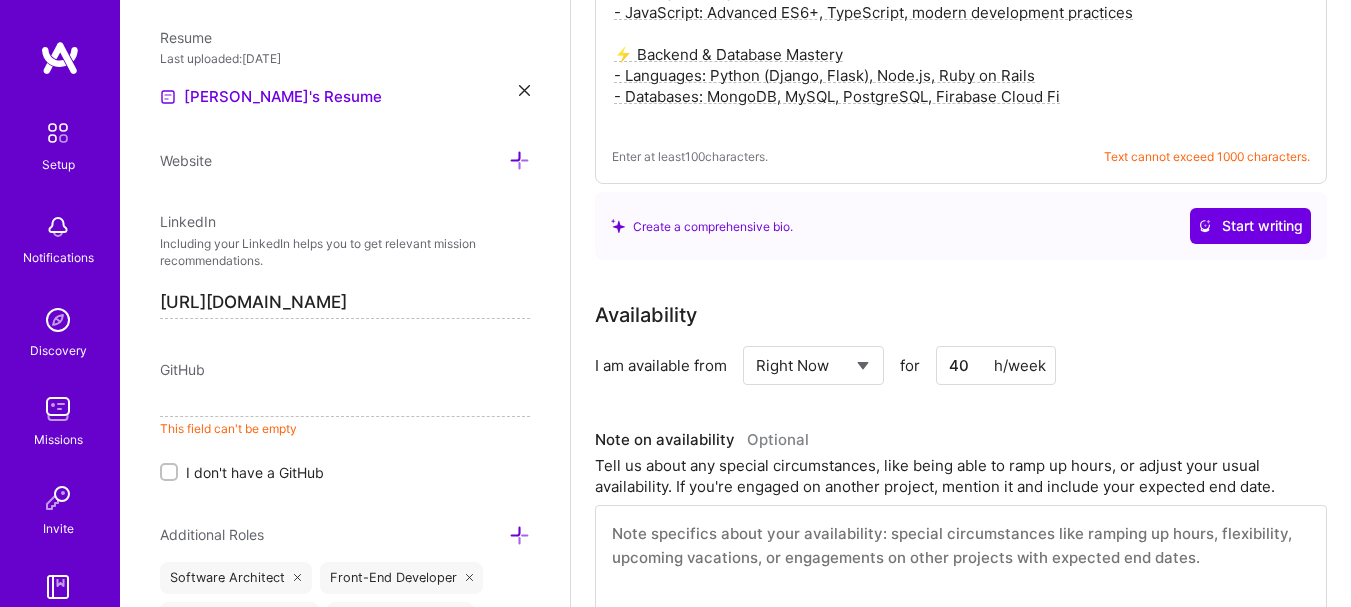 type on "40" 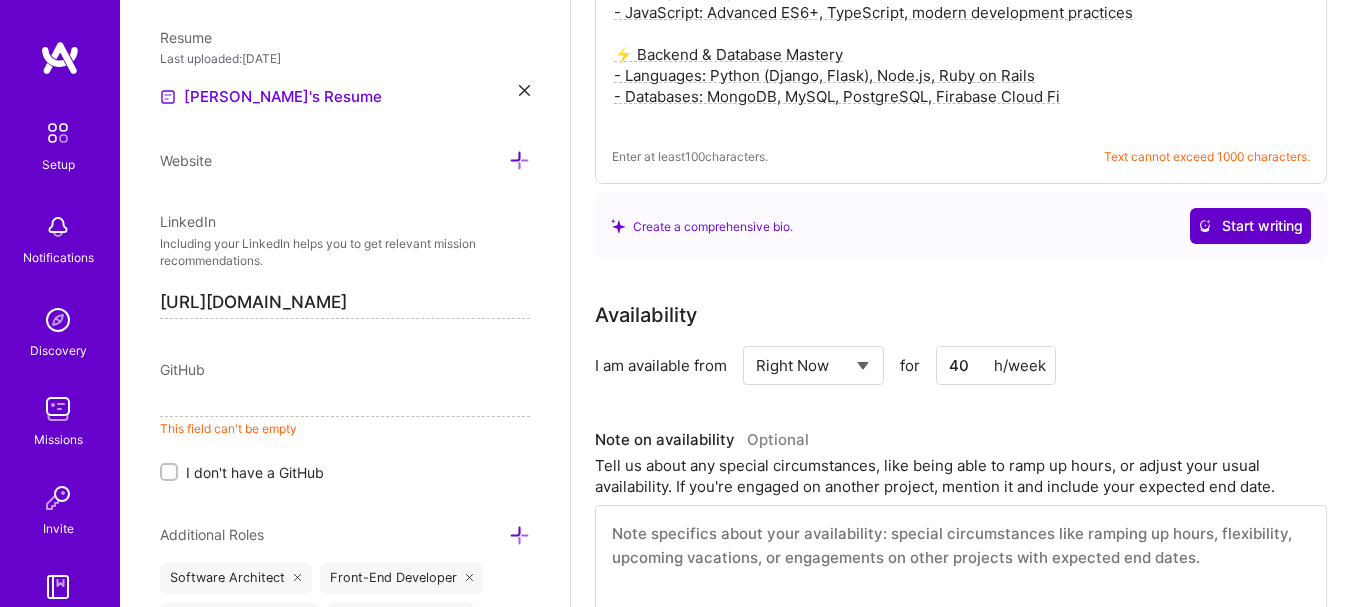 click on "Start writing" at bounding box center [1250, 226] 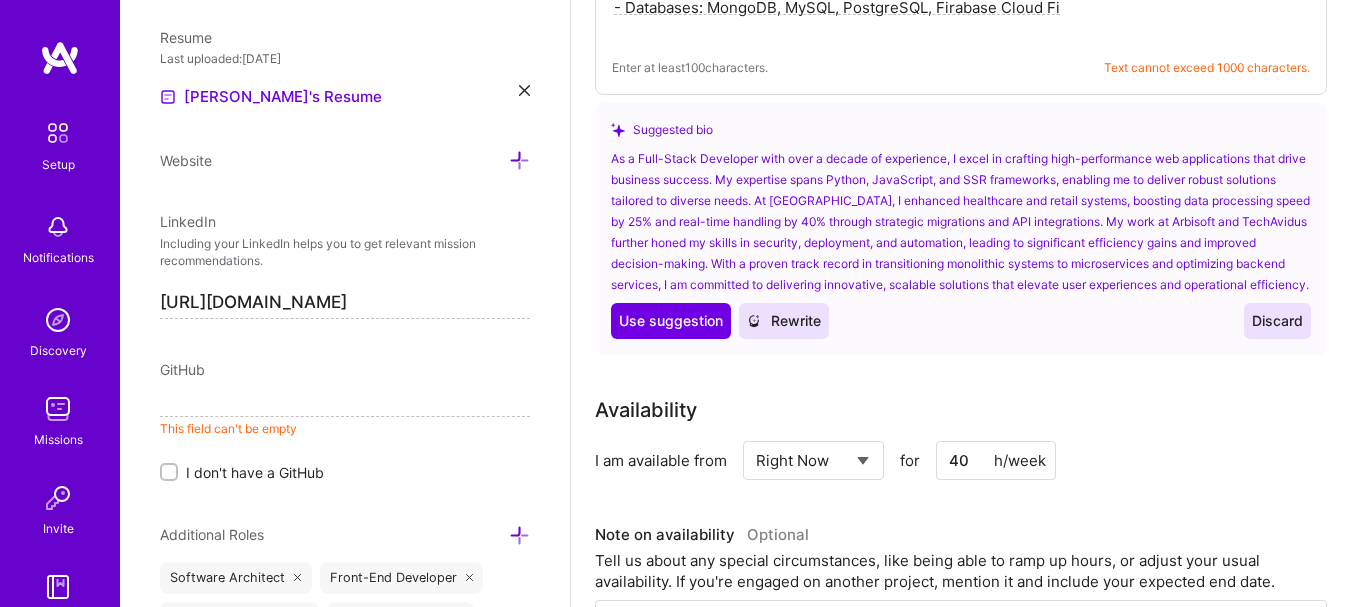 scroll, scrollTop: 1296, scrollLeft: 0, axis: vertical 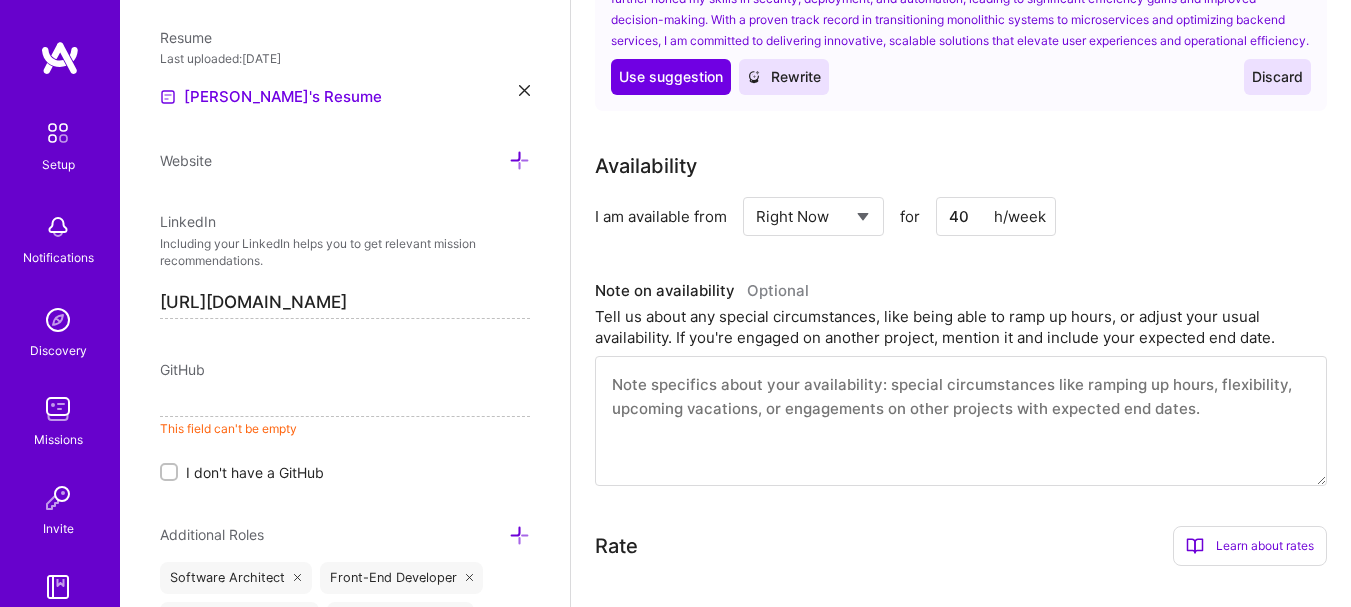 click at bounding box center [961, 421] 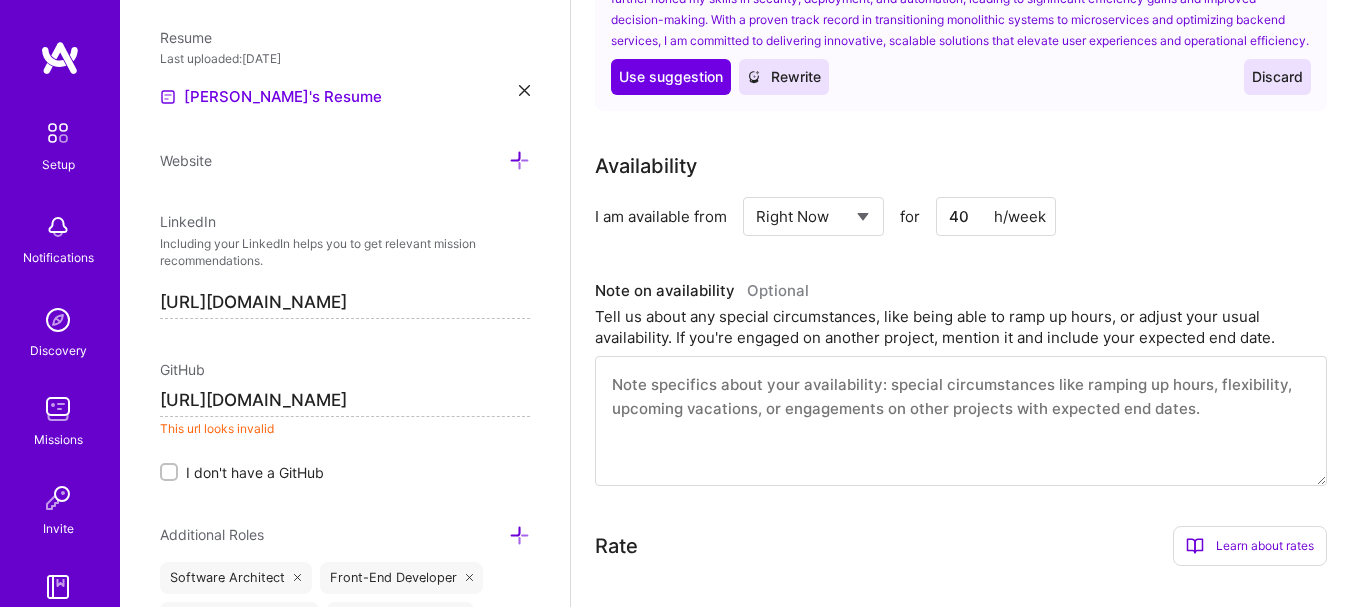click on "https://github.com/" at bounding box center (345, 401) 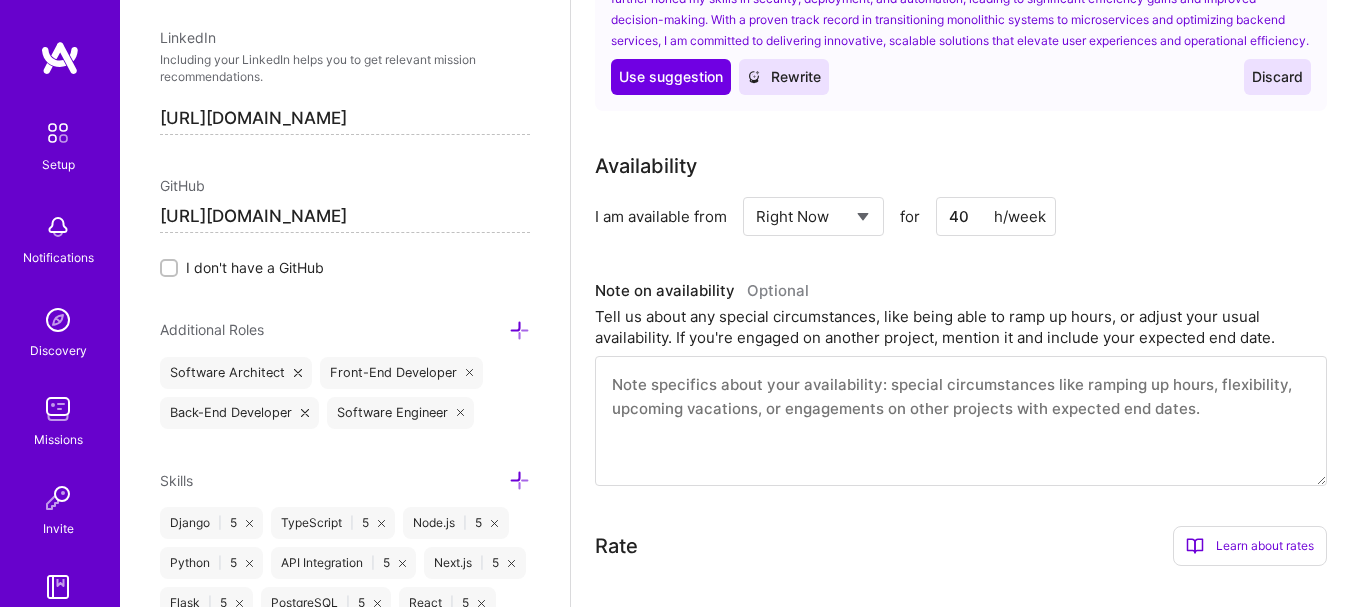 scroll, scrollTop: 951, scrollLeft: 0, axis: vertical 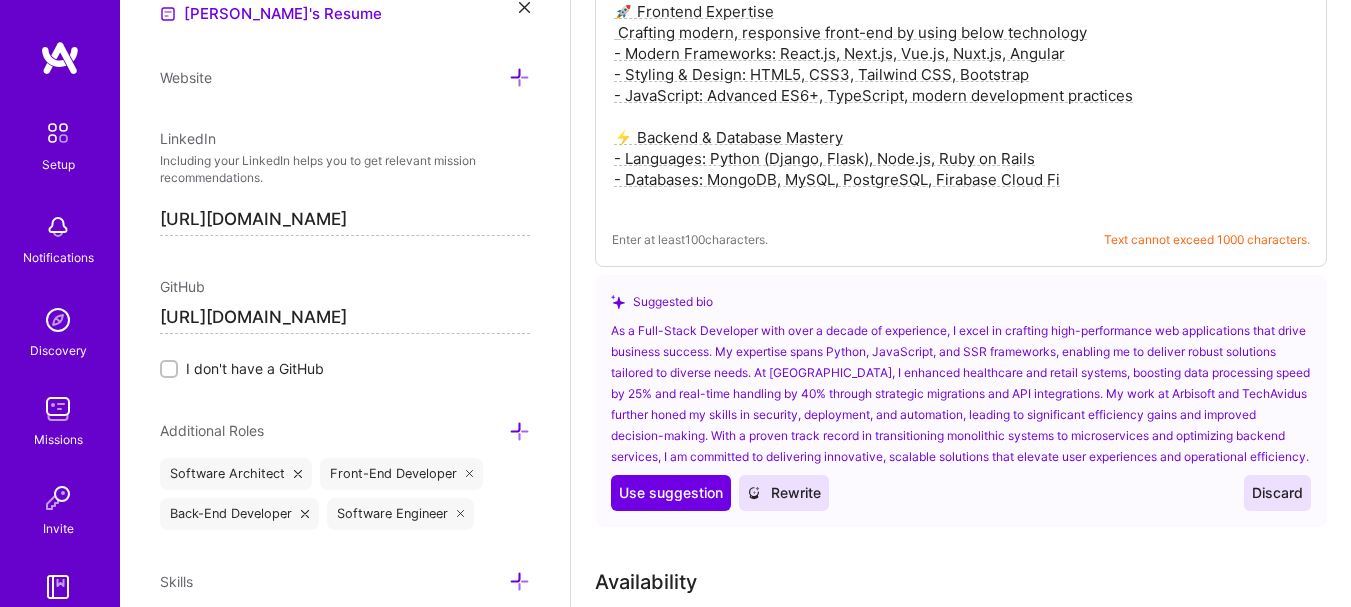 type on "https://github.com/Expertweblancer" 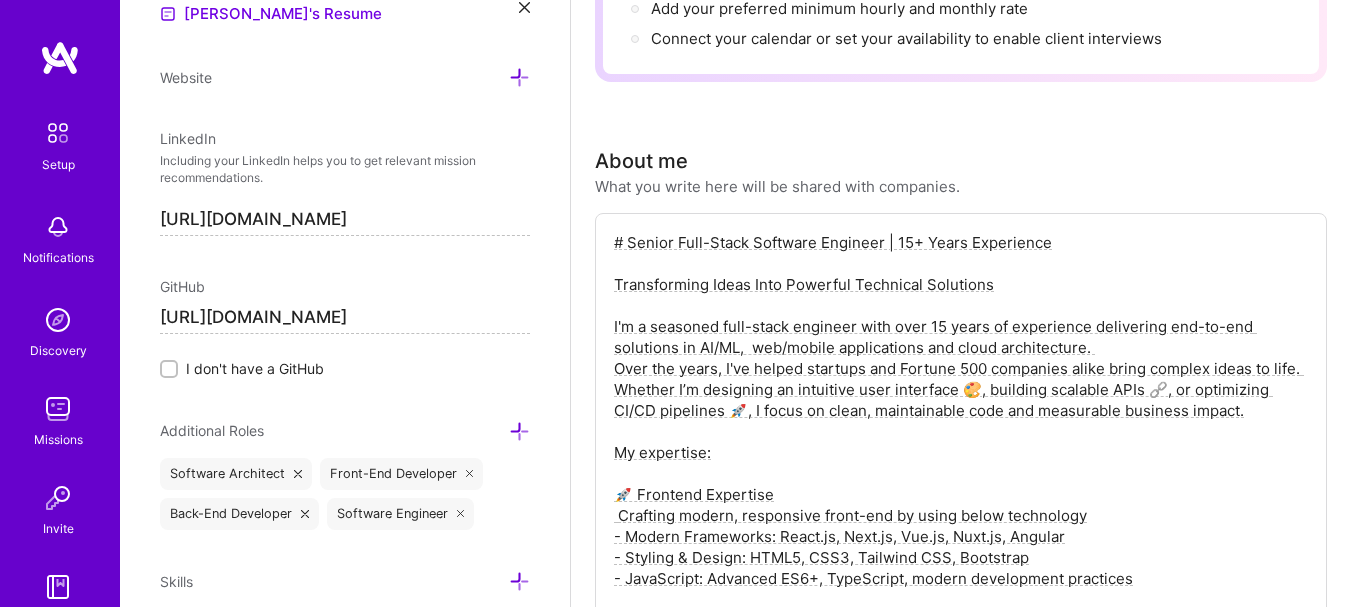 scroll, scrollTop: 380, scrollLeft: 0, axis: vertical 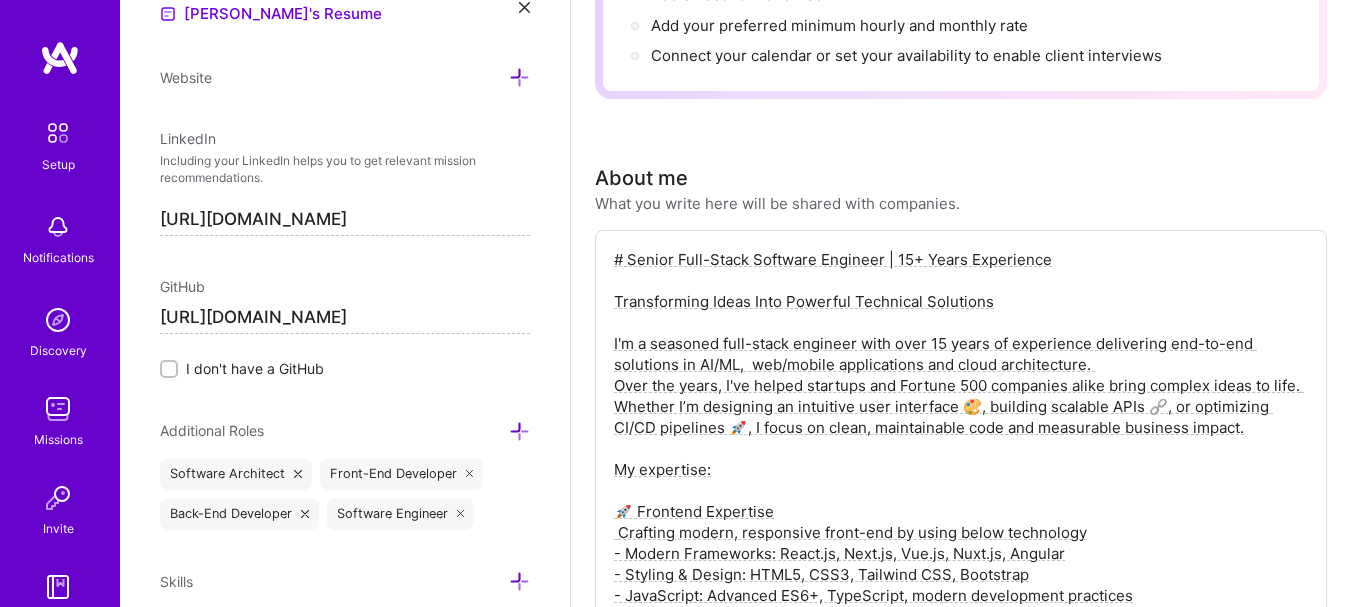 click on "# Senior Full-Stack Software Engineer | 15+ Years Experience
Transforming Ideas Into Powerful Technical Solutions
I'm a seasoned full-stack engineer with over 15 years of experience delivering end-to-end solutions in AI/ML,  web/mobile applications and cloud architecture.
Over the years, I've helped startups and Fortune 500 companies alike bring complex ideas to life. Whether I’m designing an intuitive user interface 🎨, building scalable APIs 🔗, or optimizing CI/CD pipelines 🚀, I focus on clean, maintainable code and measurable business impact.
My expertise:
🚀 Frontend Expertise
Crafting modern, responsive front-end by using below technology
- Modern Frameworks: React.js, Next.js, Vue.js, Nuxt.js, Angular
- Styling & Design: HTML5, CSS3, Tailwind CSS, Bootstrap
- JavaScript: Advanced ES6+, TypeScript, modern development practices
⚡ Backend & Database Mastery
- Languages: Python (Django, Flask), Node.js, Ruby on Rails
- Databases: MongoDB, MySQL, PostgreSQL, Firabase Cloud Fi" at bounding box center (961, 480) 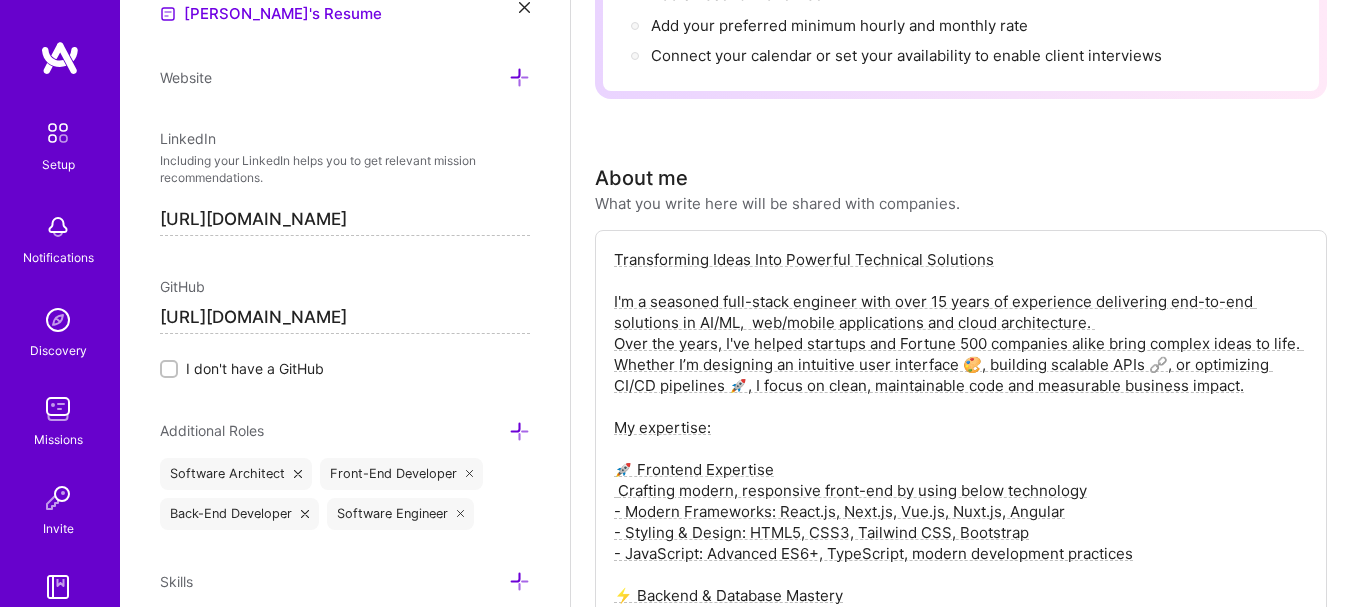scroll, scrollTop: 421, scrollLeft: 0, axis: vertical 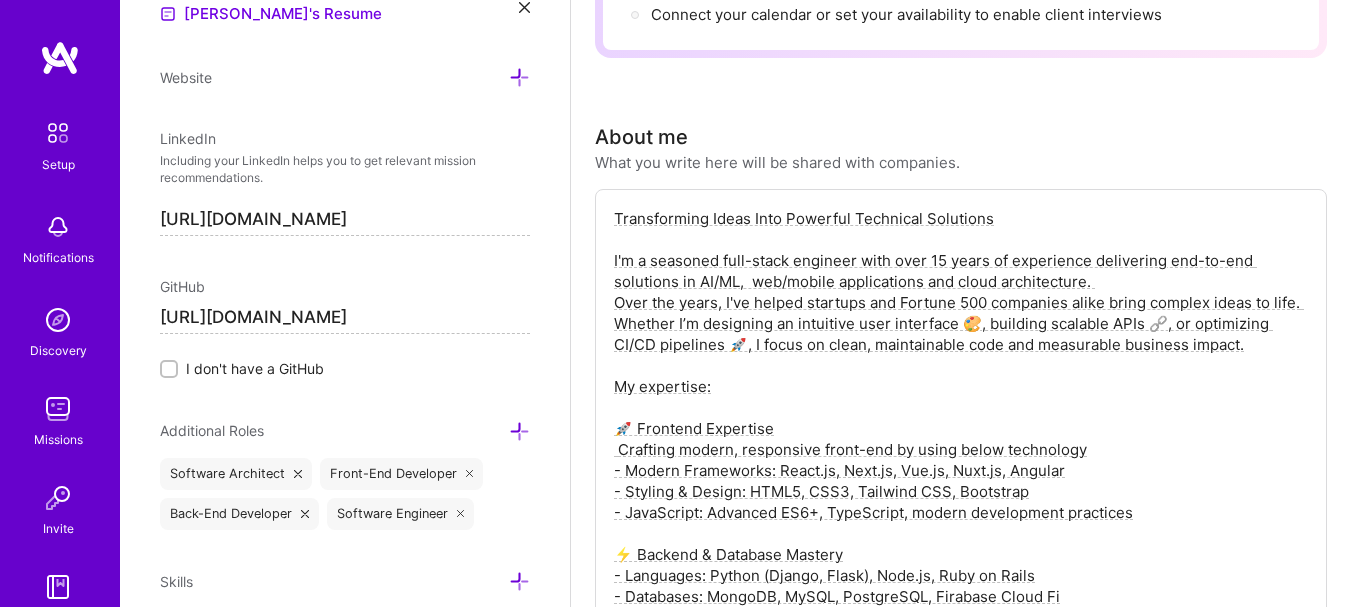 click on "Transforming Ideas Into Powerful Technical Solutions
I'm a seasoned full-stack engineer with over 15 years of experience delivering end-to-end solutions in AI/ML,  web/mobile applications and cloud architecture.
Over the years, I've helped startups and Fortune 500 companies alike bring complex ideas to life. Whether I’m designing an intuitive user interface 🎨, building scalable APIs 🔗, or optimizing CI/CD pipelines 🚀, I focus on clean, maintainable code and measurable business impact.
My expertise:
🚀 Frontend Expertise
Crafting modern, responsive front-end by using below technology
- Modern Frameworks: React.js, Next.js, Vue.js, Nuxt.js, Angular
- Styling & Design: HTML5, CSS3, Tailwind CSS, Bootstrap
- JavaScript: Advanced ES6+, TypeScript, modern development practices
⚡ Backend & Database Mastery
- Languages: Python (Django, Flask), Node.js, Ruby on Rails
- Databases: MongoDB, MySQL, PostgreSQL, Firabase Cloud Fi" at bounding box center (961, 418) 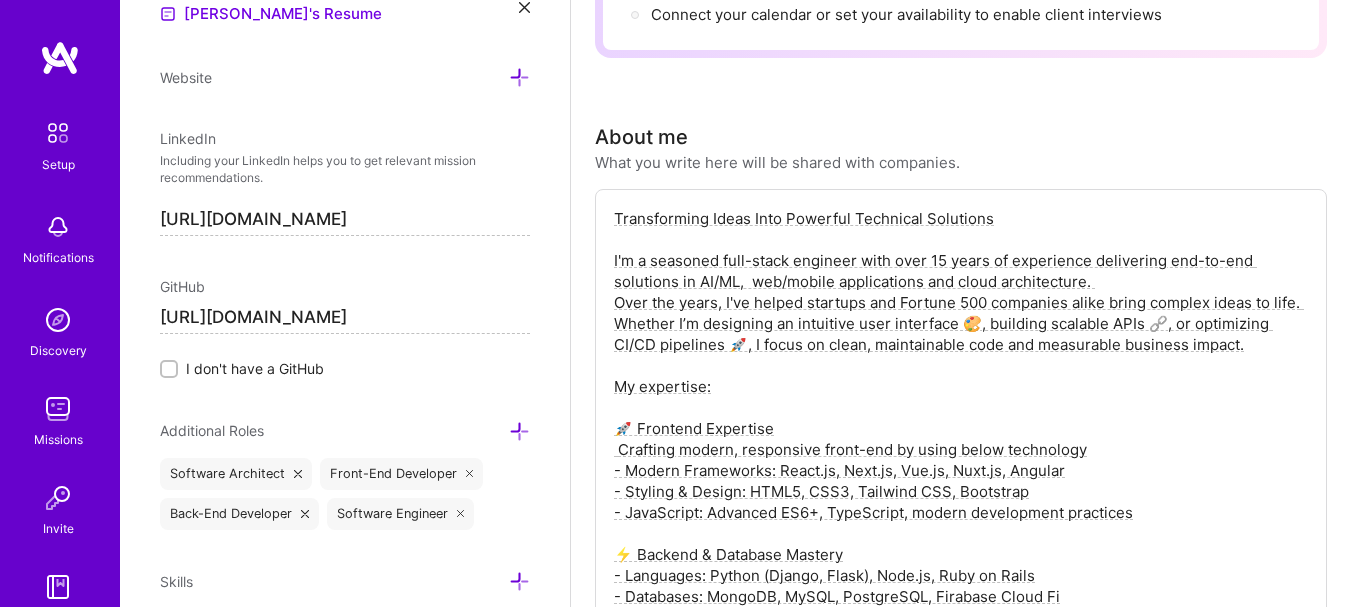 paste on "I'm a seasoned full-stack engineer with over 15 years of experience delivering end-to-end solutions in AI/ML,  web/mobile applications and cloud architecture.
Over the years, I've helped startups and Fortune 500 companies alike bring complex ideas to life. Whether I’m designing an intuitive user interface 🎨, building scalable APIs 🔗, or optimizing CI/CD pipelines 🚀, I focus on clean, maintainable code and measurable business impact.
My expertise:
🚀 Frontend Expertise
Crafting modern, responsive front-end by using below technology
- Modern Frameworks: React.js, Next.js, Vue.js, Nuxt.js, Angular
- Styling & Design: HTML5, CSS3, Tailwind CSS, Bootstrap
- JavaScript: Advanced ES6+, TypeScript, modern development practices
⚡ Backend & Database Mastery
- Languages: Python (Django, Flask), Node.js, Ruby on Rails
- Databases: MongoDB, MySQL, PostgreSQL, Firabase Cloud Firestore, AWS DynamoDB
- APIs: RESTful services, GraphQL, microservices architecture
🧠 𝐌𝐚𝐜𝐡𝐢𝐧𝐞 𝐋𝐞𝐚𝐫𝐧𝐢..." 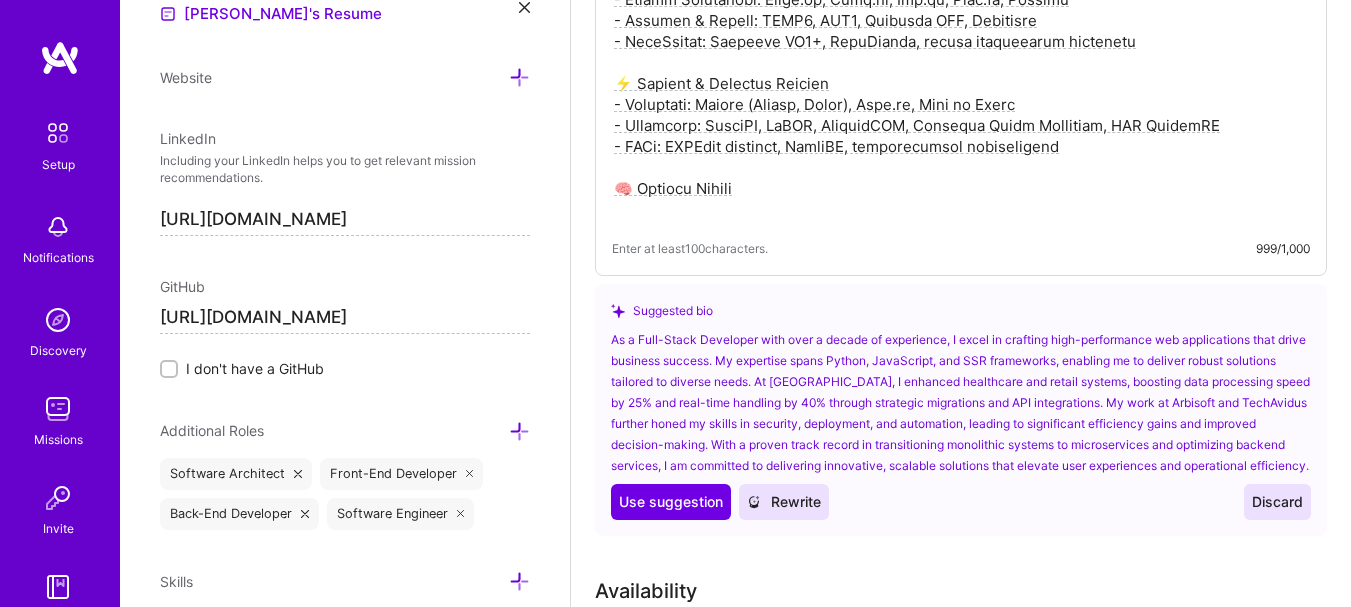 scroll, scrollTop: 858, scrollLeft: 0, axis: vertical 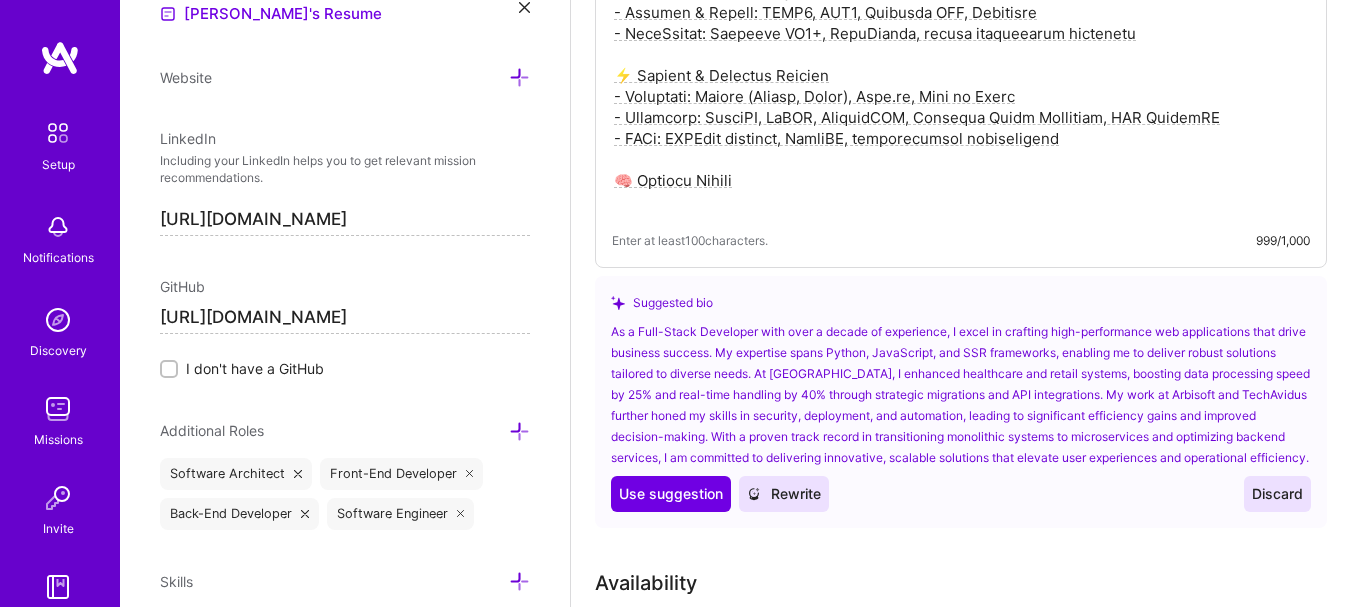 click on "Rewrite" at bounding box center (784, 494) 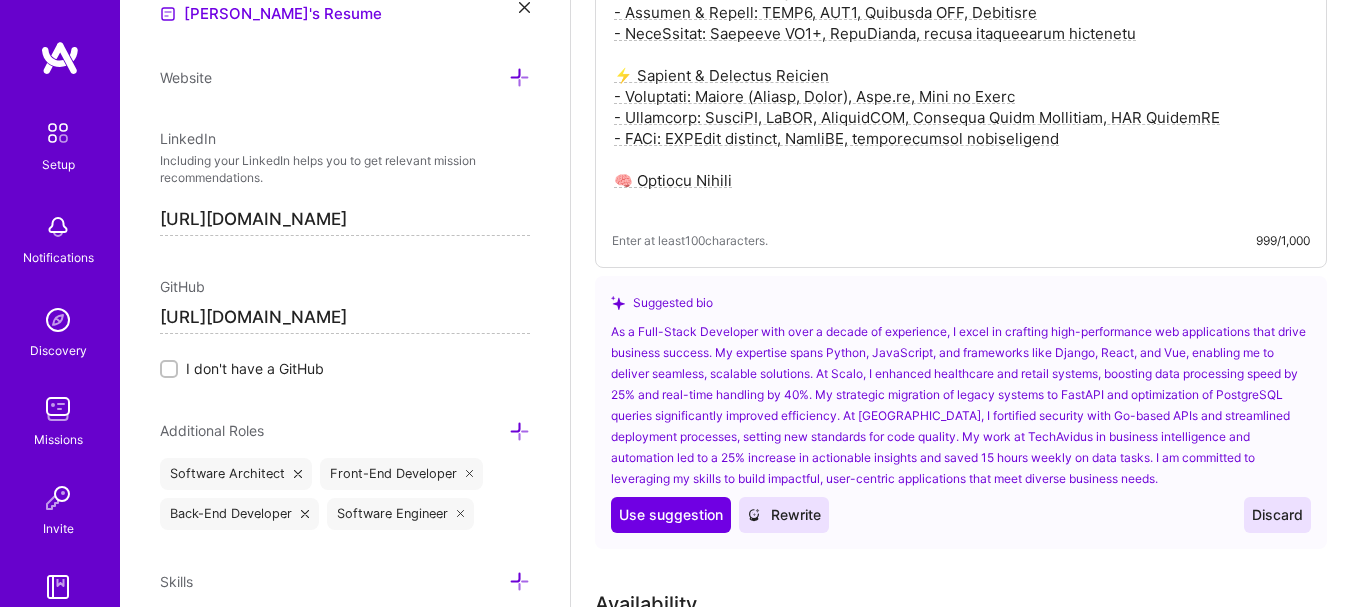 click at bounding box center (961, -9) 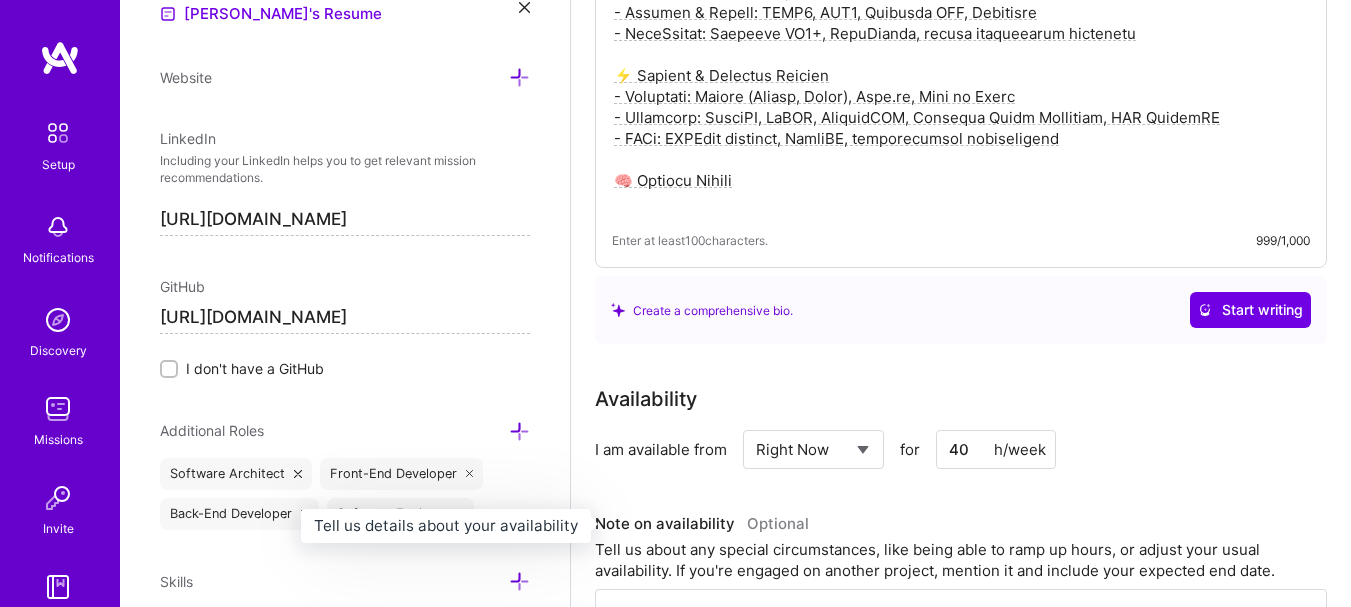 click on "Note on availability   Optional" at bounding box center [961, 524] 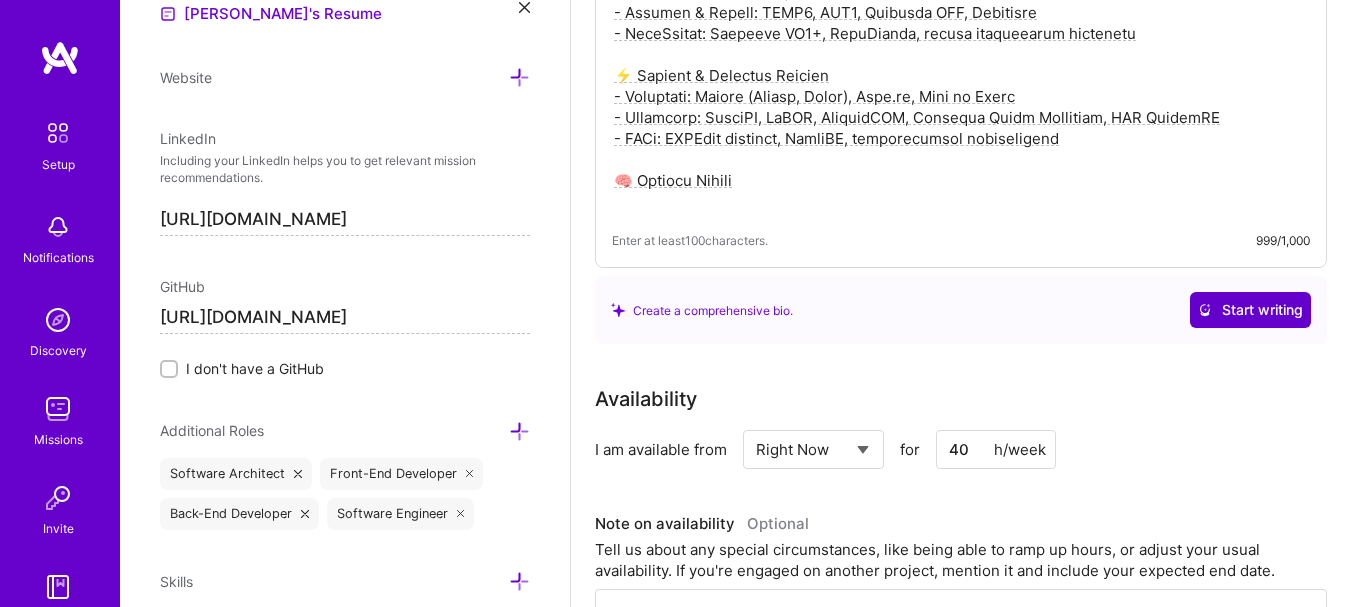 click on "Start writing" at bounding box center (1250, 310) 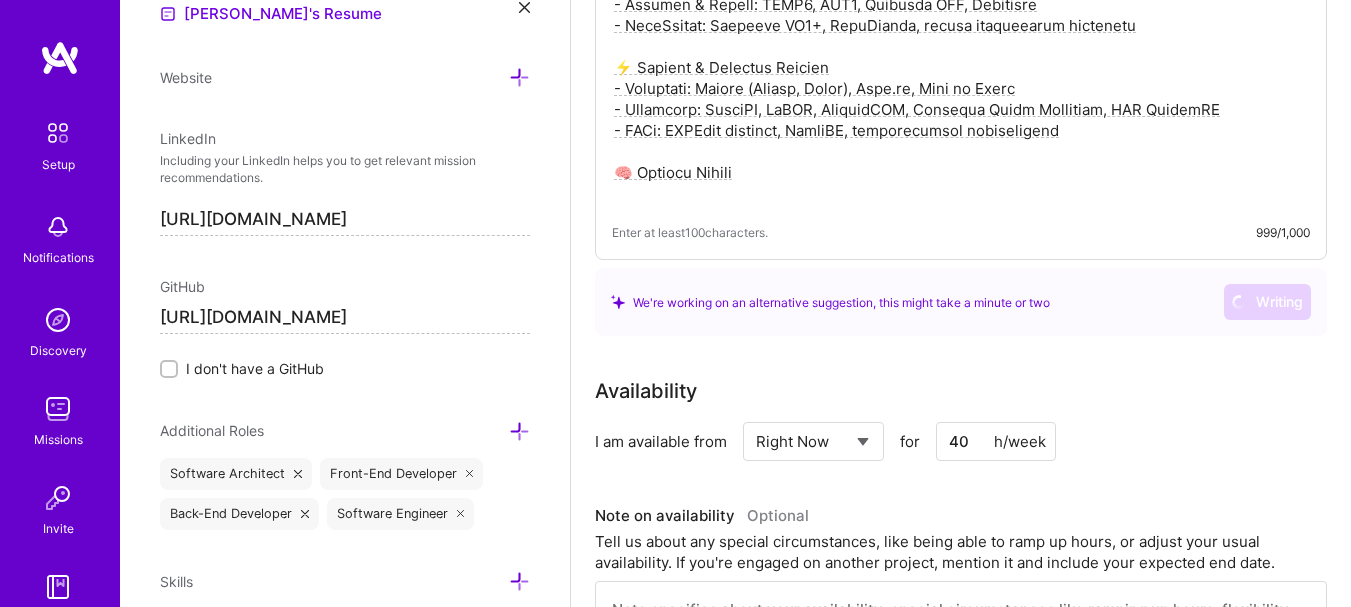 scroll, scrollTop: 858, scrollLeft: 0, axis: vertical 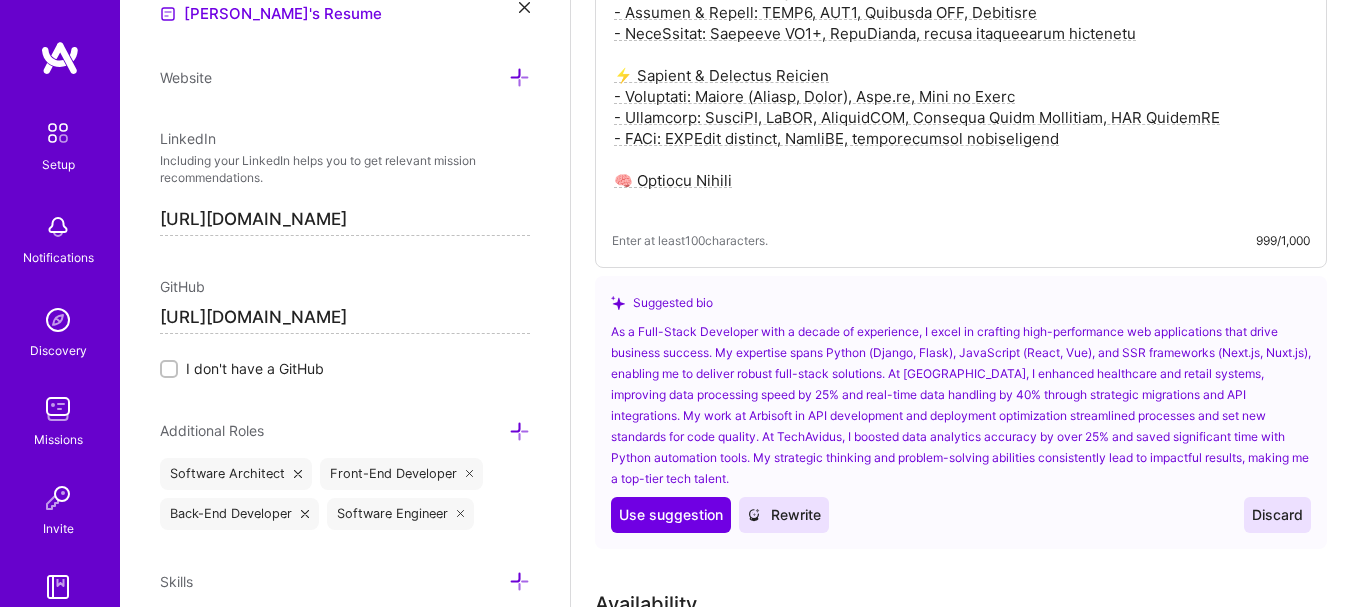 click at bounding box center (961, -9) 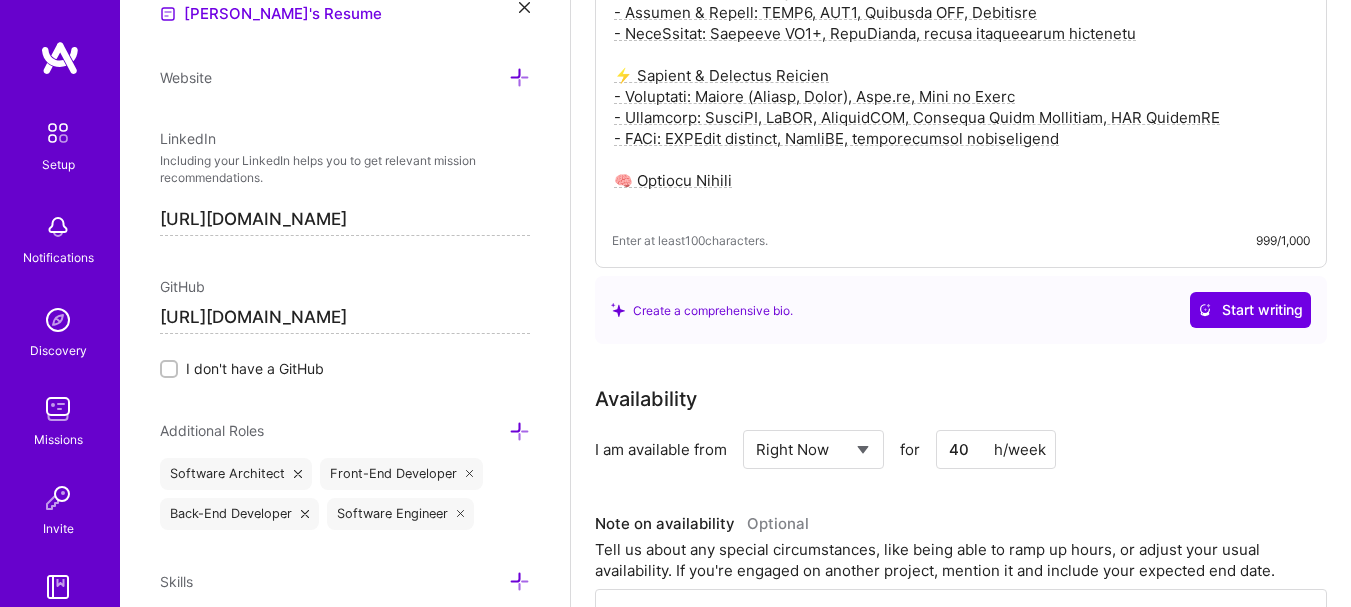 click at bounding box center (961, -9) 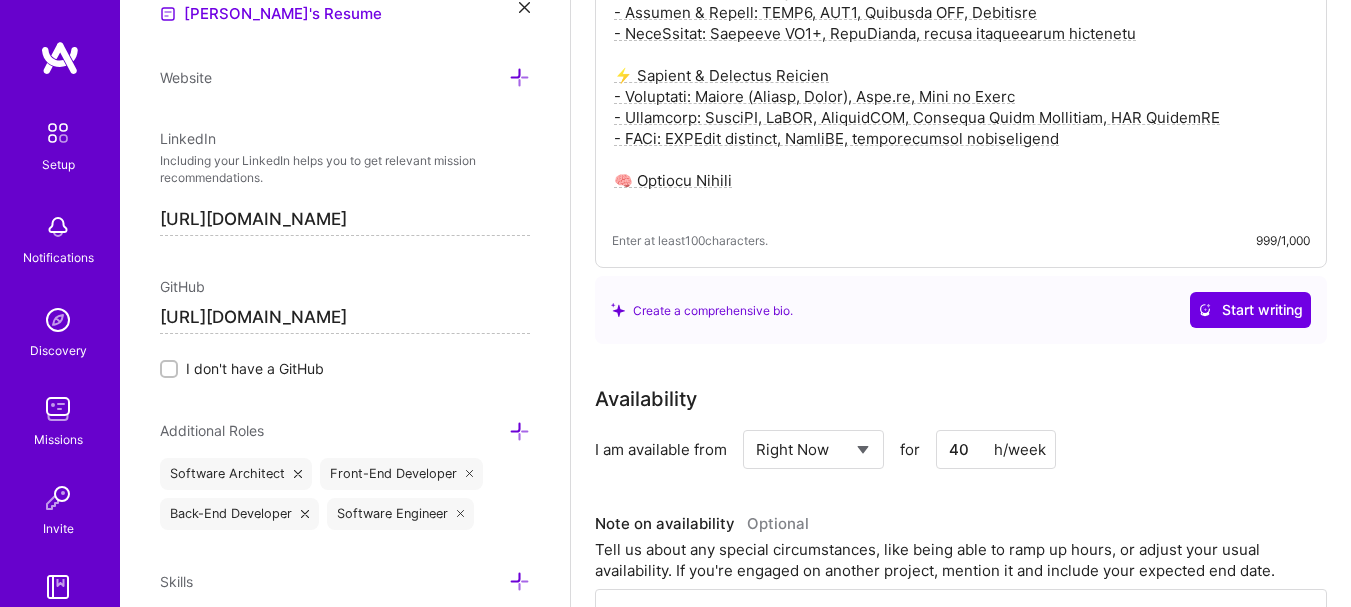 paste on "𝐑𝐞𝐜𝐞𝐧𝐭 𝐒𝐮𝐜𝐜𝐞𝐬𝐬 𝐒𝐭𝐨𝐫𝐢𝐞𝐬:
• Led a React/Next.js redesign for an e‑commerce platform 📈, cutting load times by 40% and lifting conversions by 18%.
• Built a real‑time analytics dashboard in Vue.js with WebSockets 📊, reducing client decision latency by 30%.
• Created an AI‑driven support chatbot 🤖💬 that automated 60% of customer inquiries, cutting support costs by 20%.
Why Choose Me?
✅ Proven Track Record: 15+ years delivering enterprise-grade solutions
✅ Full-Stack Versatility: From pixel-perfect UIs to scalable backend architec" 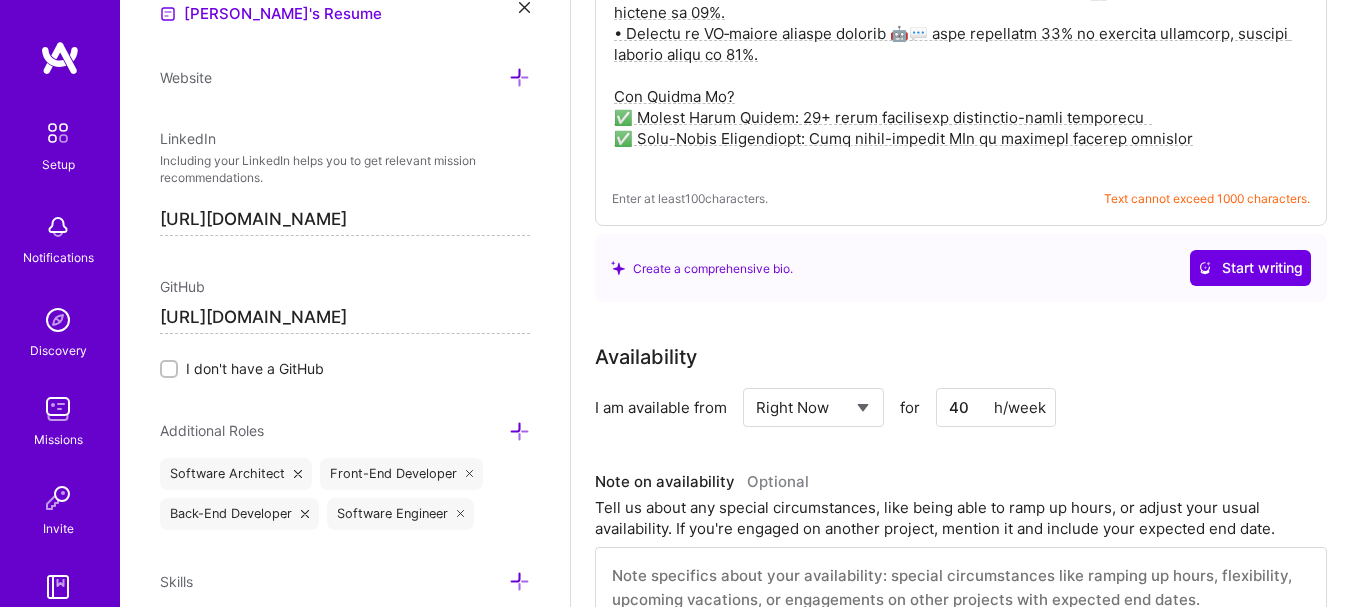 type on "I'm a seasoned full-stack engineer with over 15 years of experience delivering end-to-end solutions in AI/ML,  web/mobile applications and cloud architecture.
Over the years, I've helped startups and Fortune 500 companies alike bring complex ideas to life. Whether I’m designing an intuitive user interface 🎨, building scalable APIs 🔗, or optimizing CI/CD pipelines 🚀, I focus on clean, maintainable code and measurable business impact.
𝐑𝐞𝐜𝐞𝐧𝐭 𝐒𝐮𝐜𝐜𝐞𝐬𝐬 𝐒𝐭𝐨𝐫𝐢𝐞𝐬:
• Led a React/Next.js redesign for an e‑commerce platform 📈, cutting load times by 40% and lifting conversions by 18%.
• Built a real‑time analytics dashboard in Vue.js with WebSockets 📊, reducing client decision latency by 30%.
• Created an AI‑driven support chatbot 🤖💬 that automated 60% of customer inquiries, cutting support costs by 20%.
Why Choose Me?
✅ Proven Track Record: 15+ years delivering enterprise-grade solutions
✅ Full-Stack Versatility: From pixel-perfect UIs to scalable backend architec..." 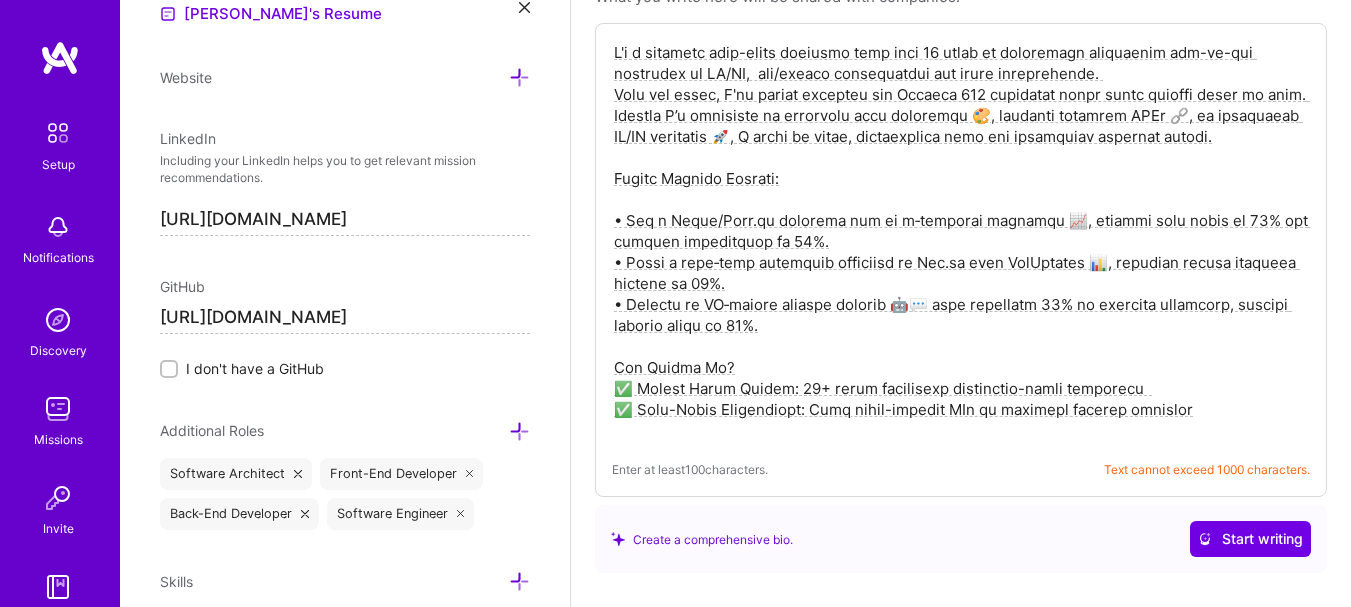scroll, scrollTop: 608, scrollLeft: 0, axis: vertical 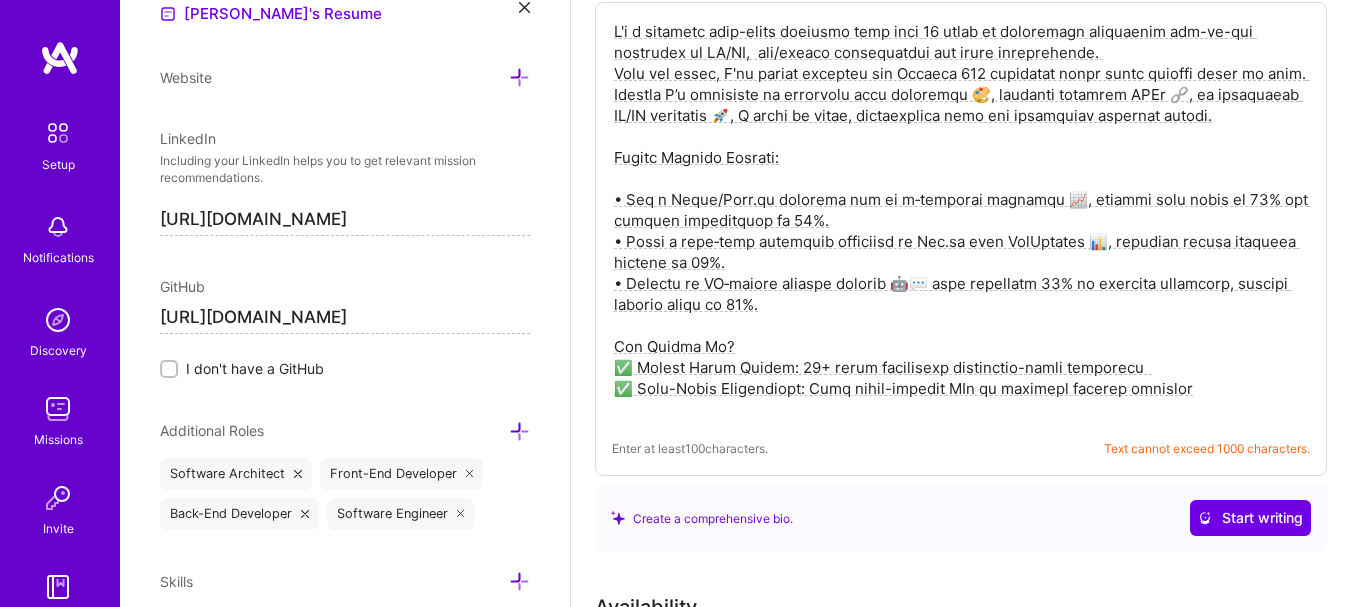 click at bounding box center (961, 220) 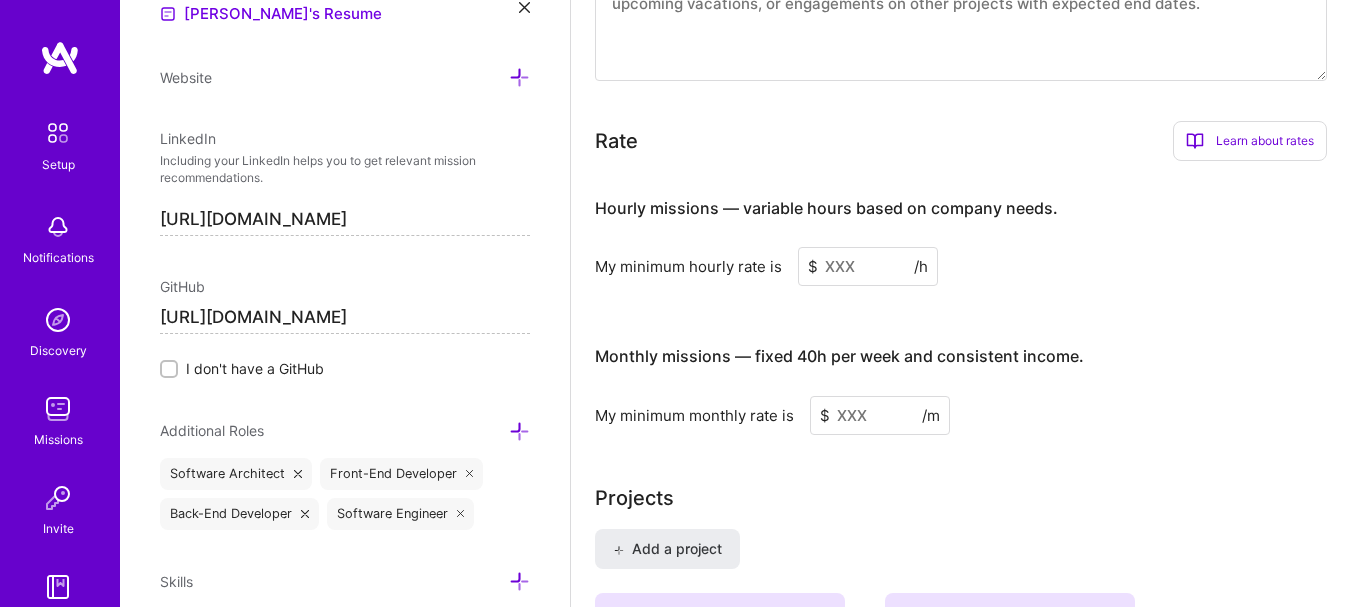scroll, scrollTop: 1192, scrollLeft: 0, axis: vertical 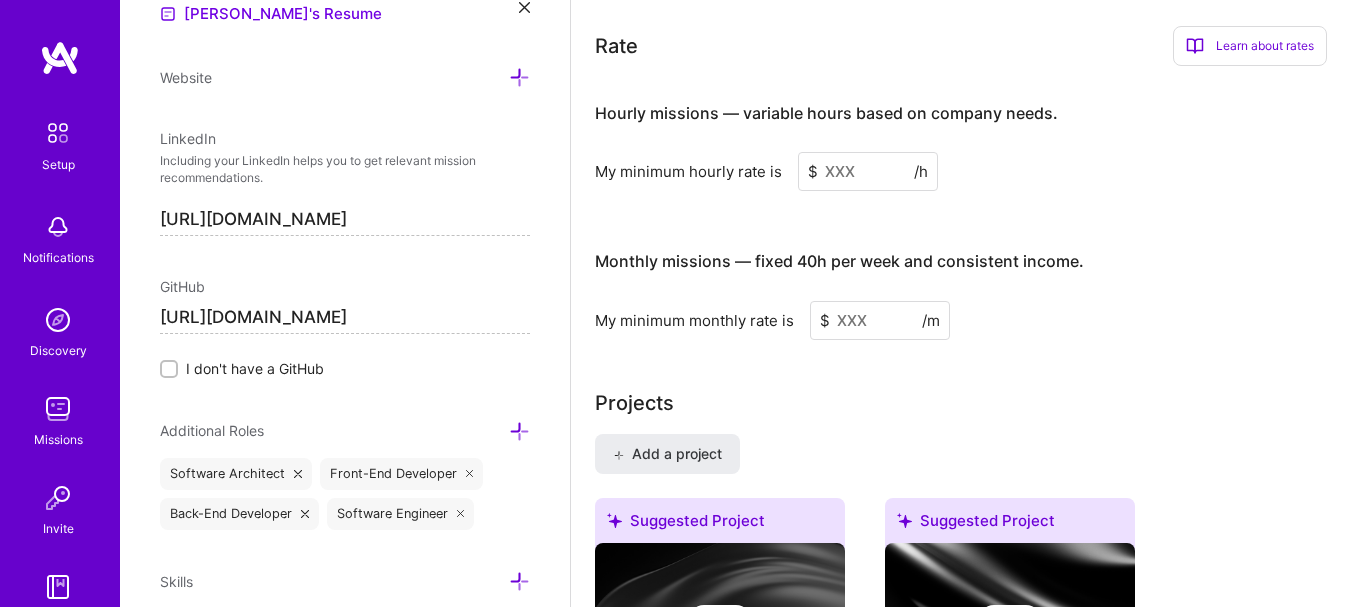 type 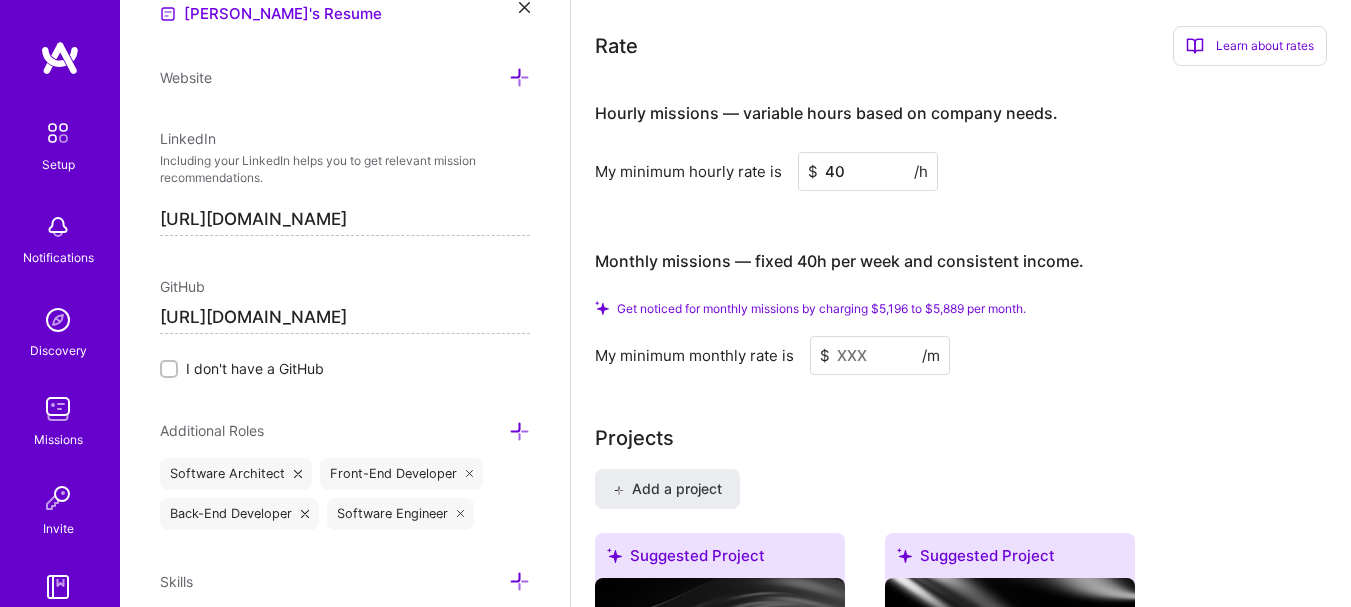 click at bounding box center (880, 355) 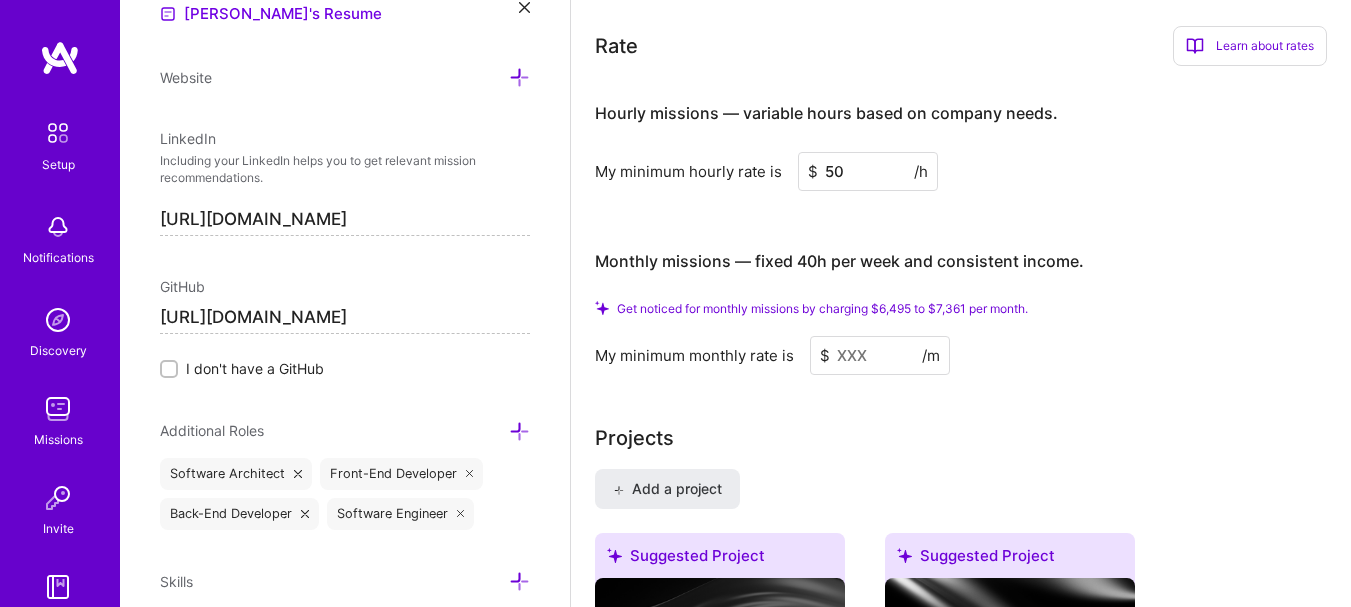 type on "50" 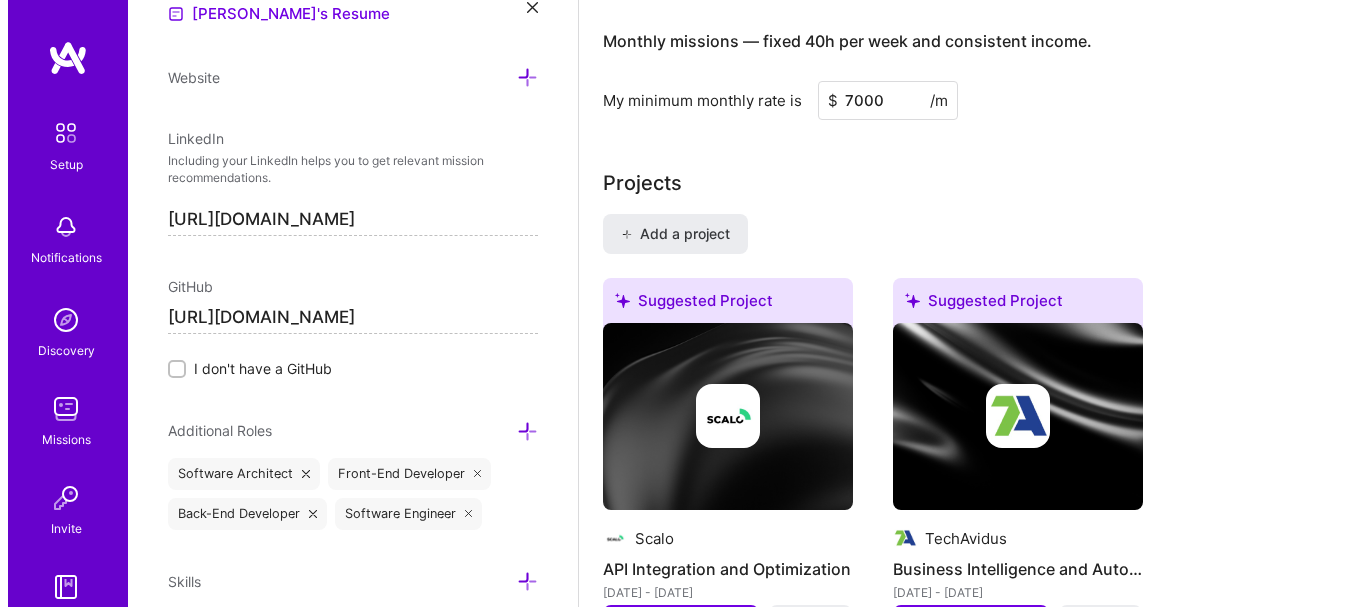 scroll, scrollTop: 1608, scrollLeft: 0, axis: vertical 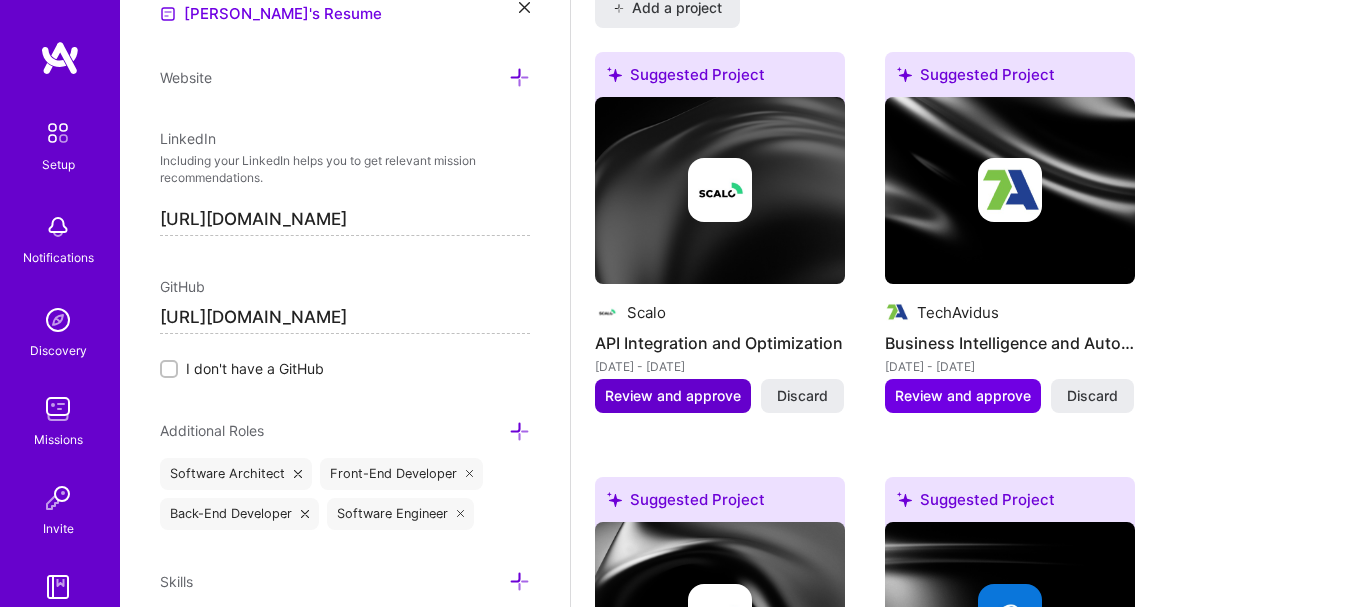 type on "7000" 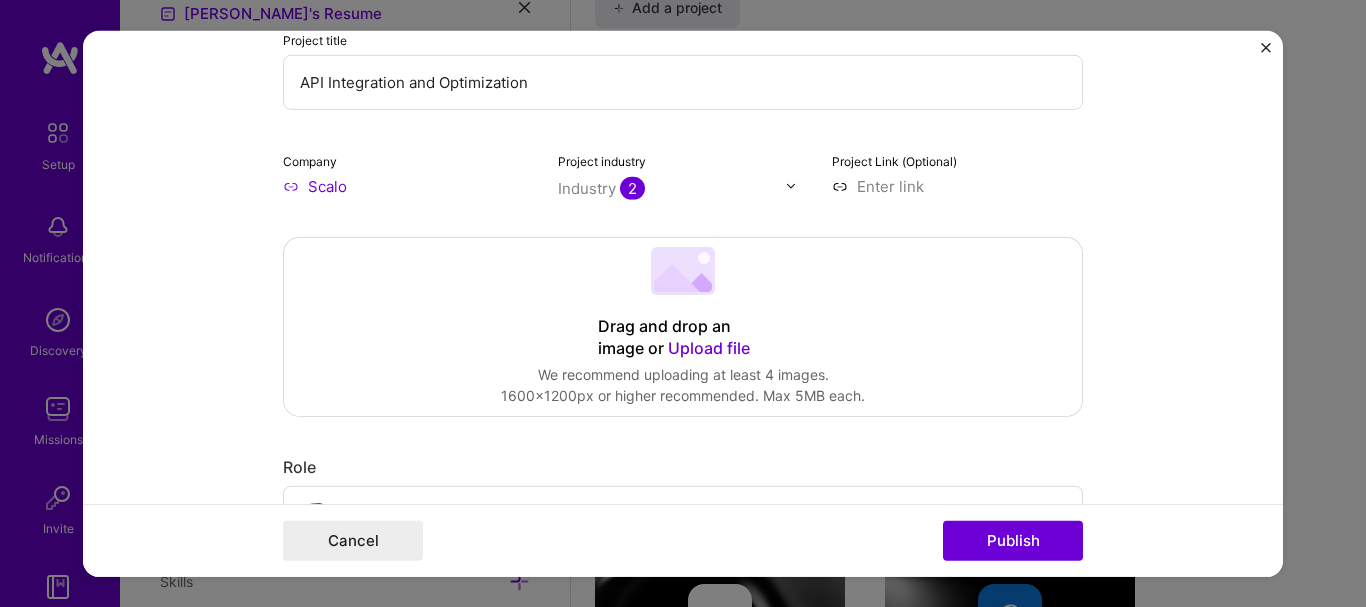 scroll, scrollTop: 250, scrollLeft: 0, axis: vertical 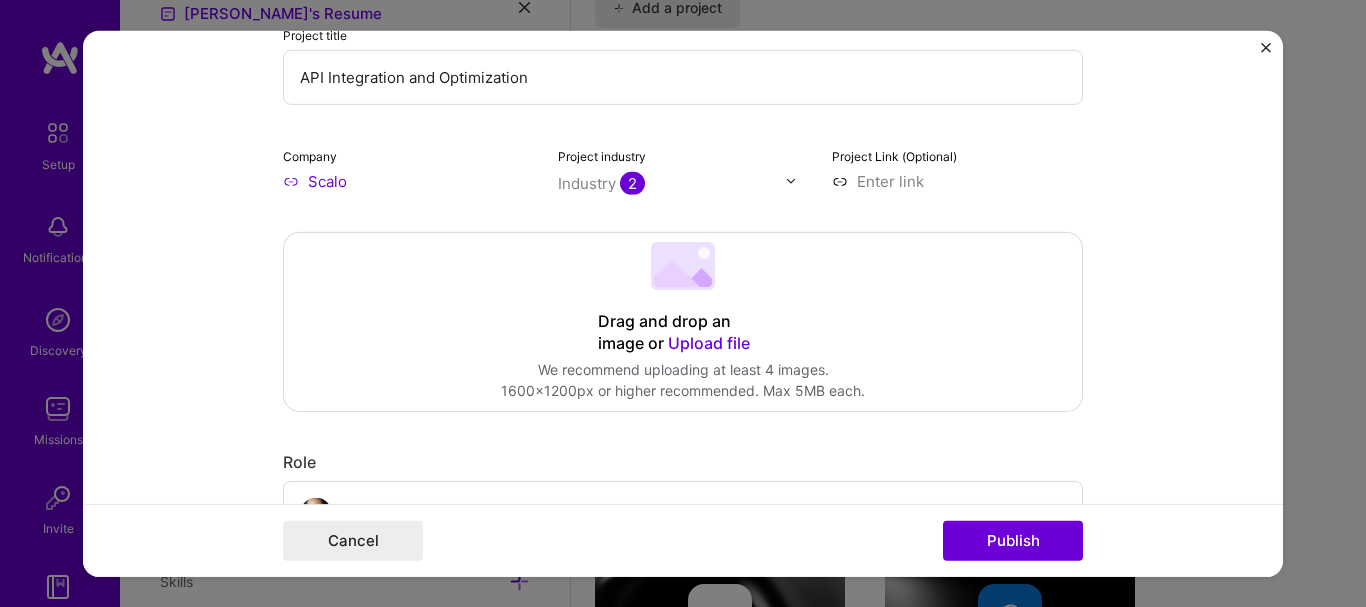 click at bounding box center (1266, 47) 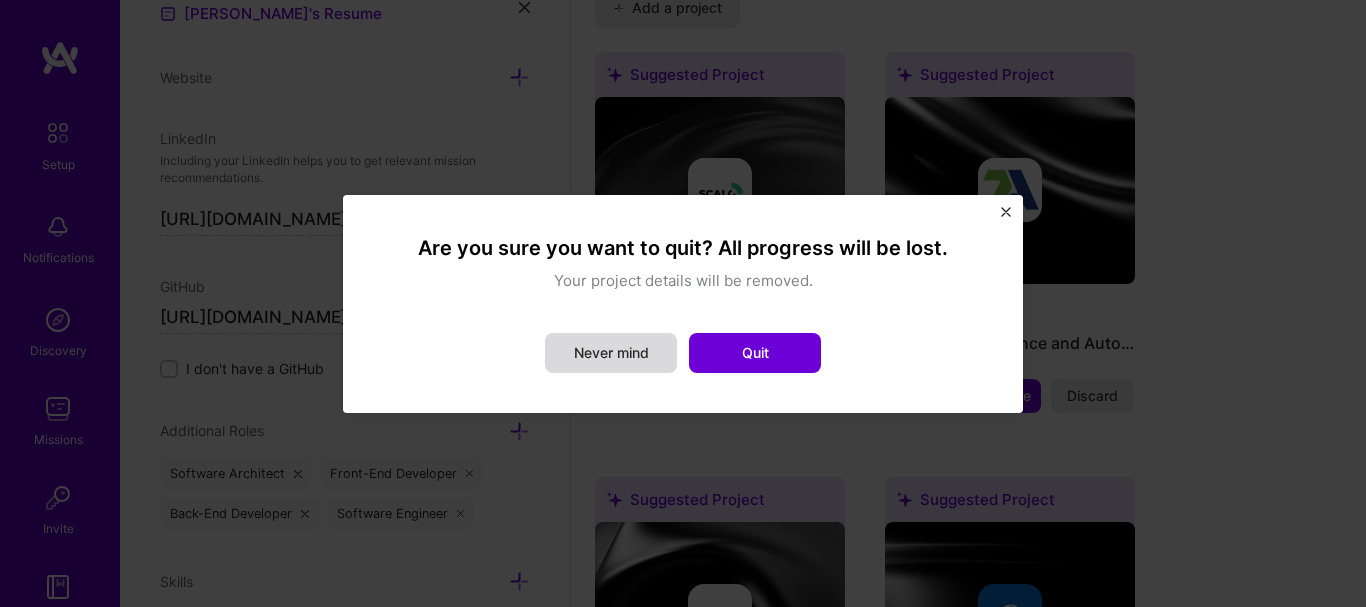 click on "Never mind" at bounding box center (611, 353) 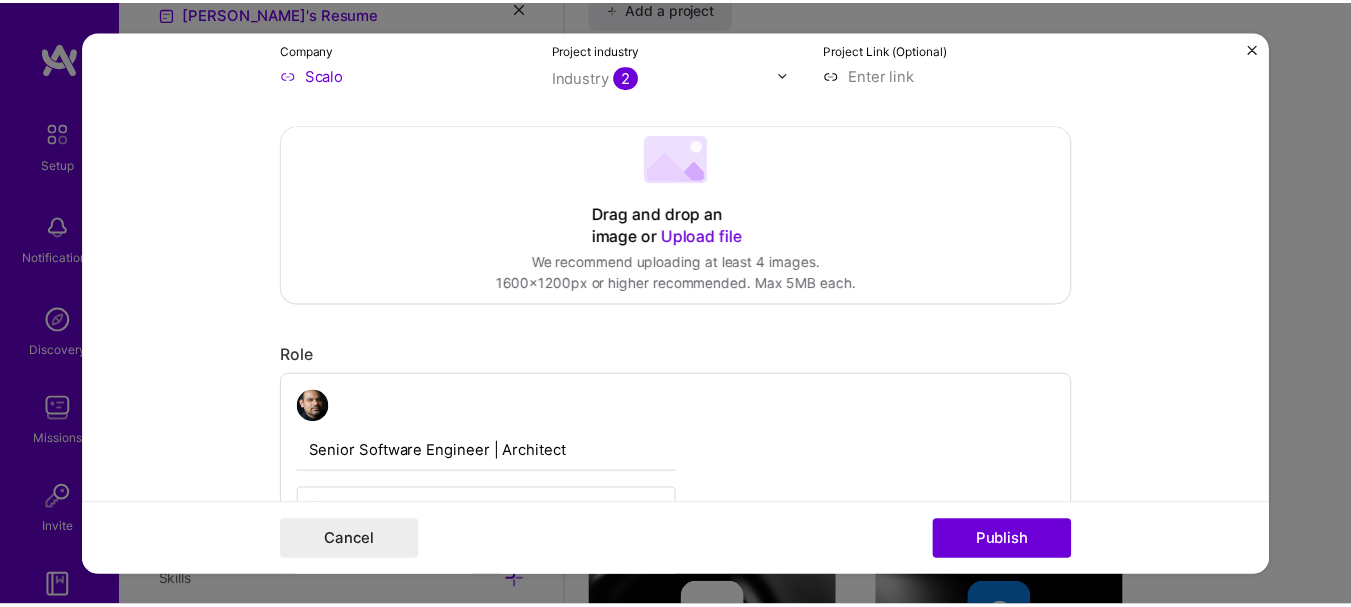 scroll, scrollTop: 583, scrollLeft: 0, axis: vertical 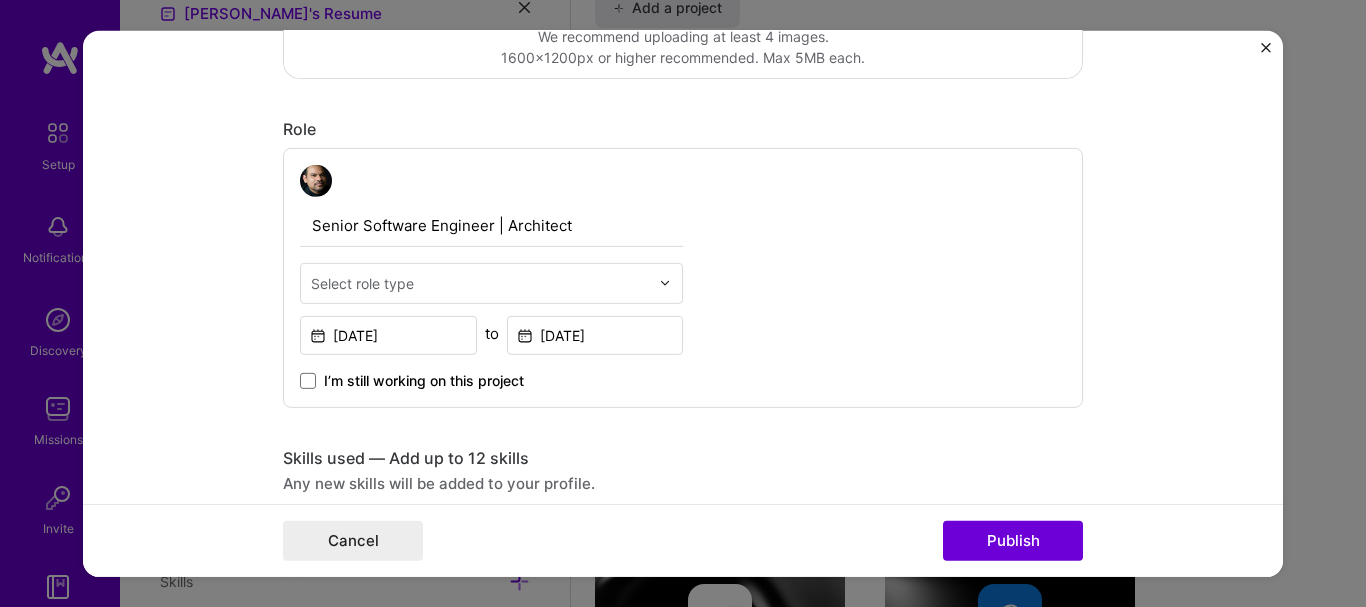 click at bounding box center (1266, 47) 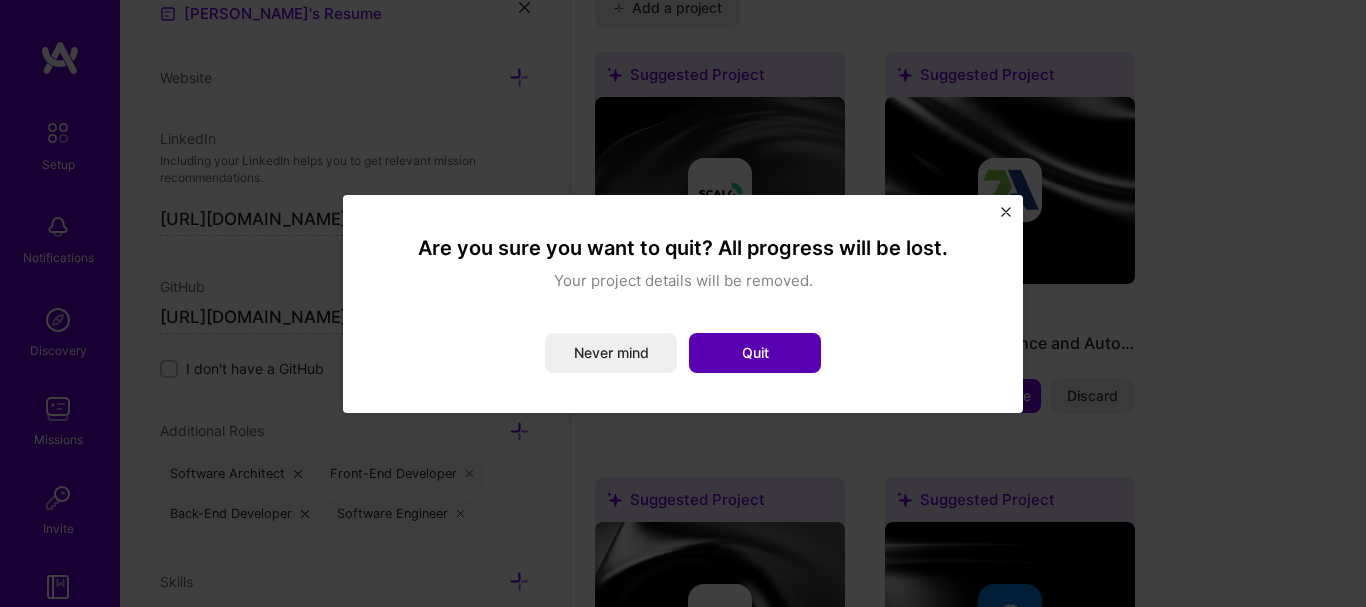click on "Quit" at bounding box center (755, 353) 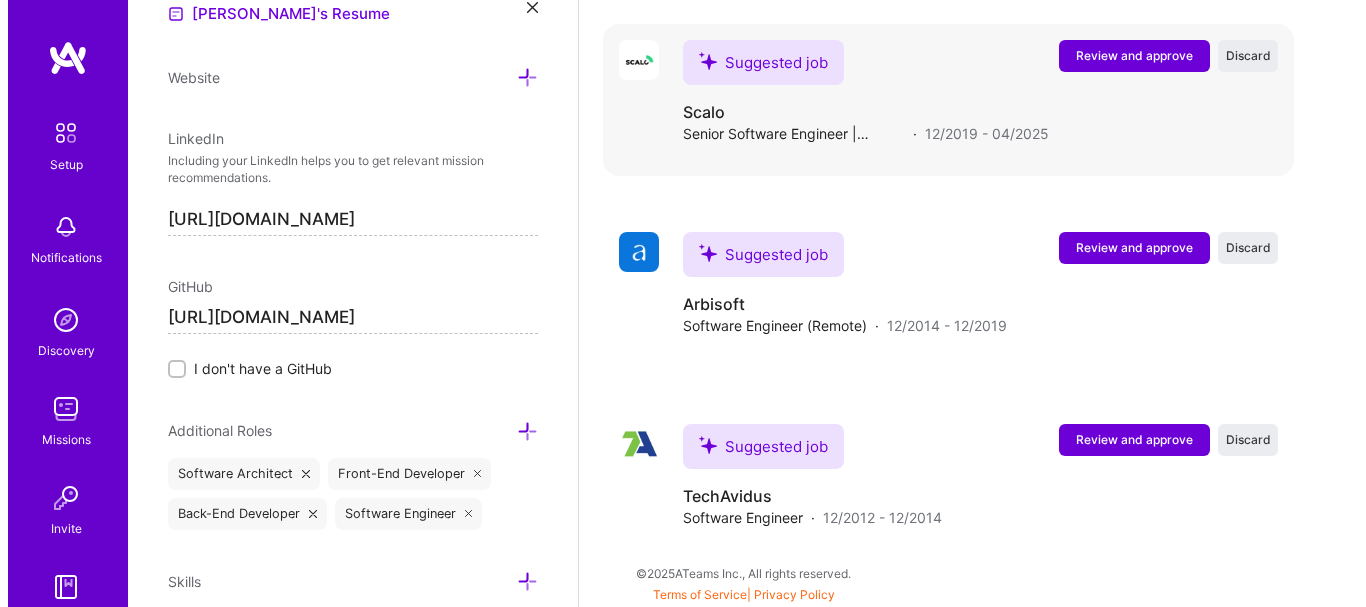 scroll, scrollTop: 2614, scrollLeft: 0, axis: vertical 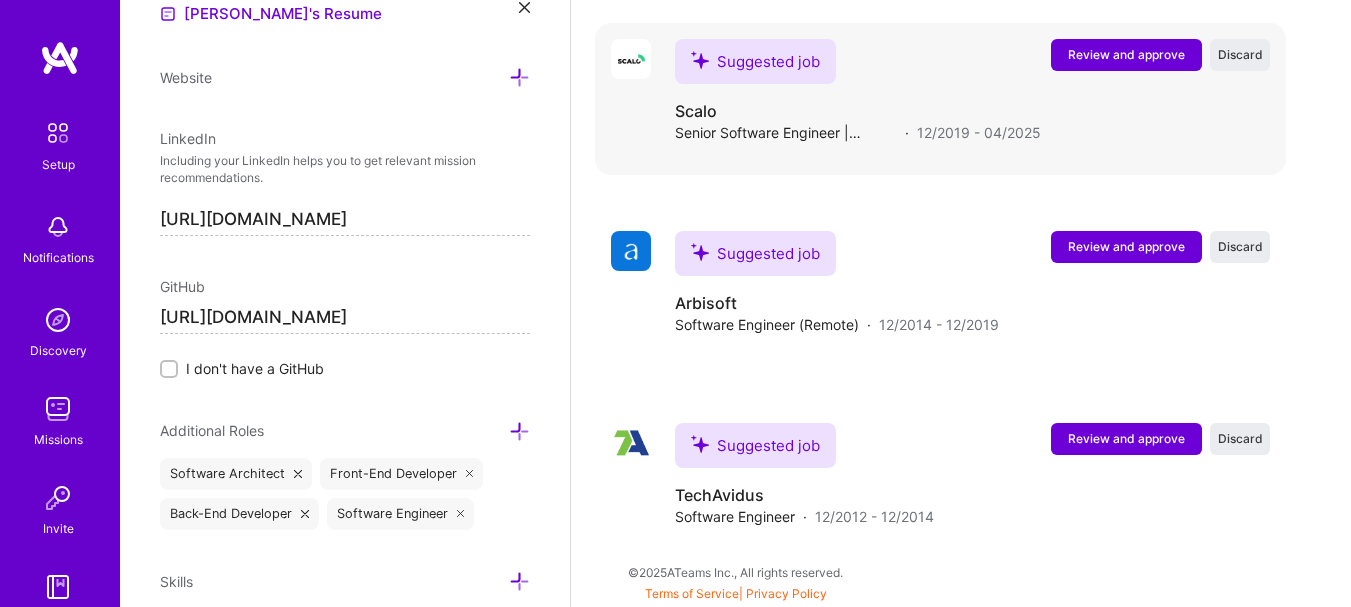 click on "Review and approve" at bounding box center [1126, 54] 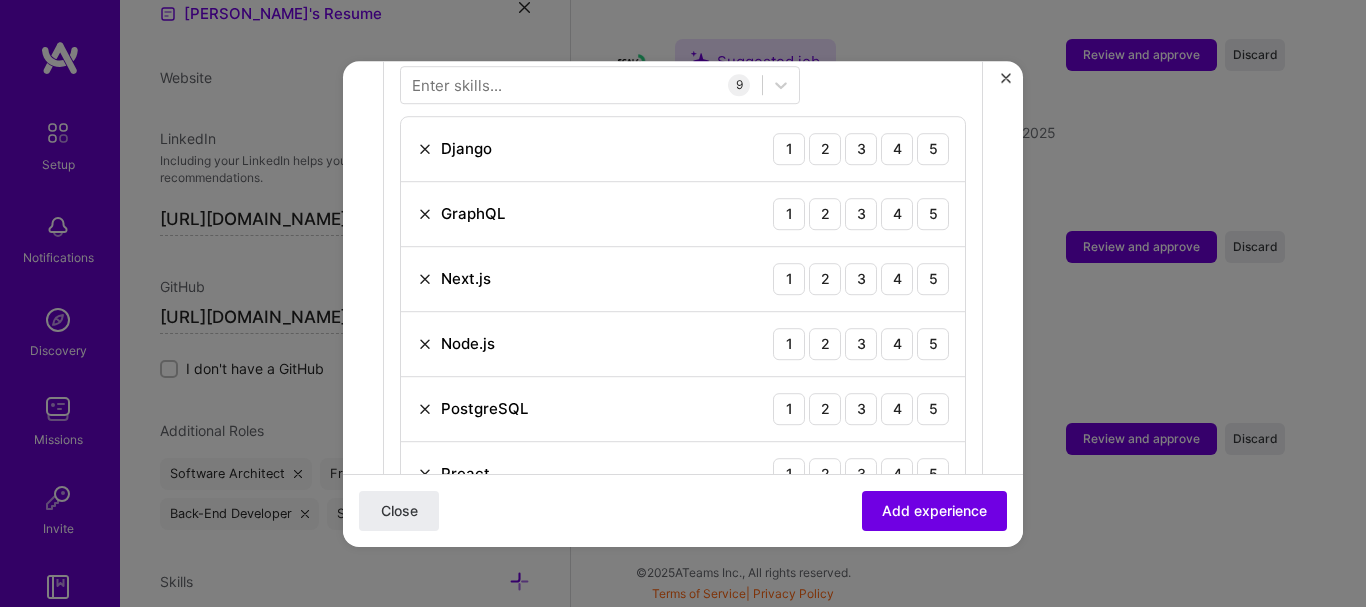scroll, scrollTop: 750, scrollLeft: 0, axis: vertical 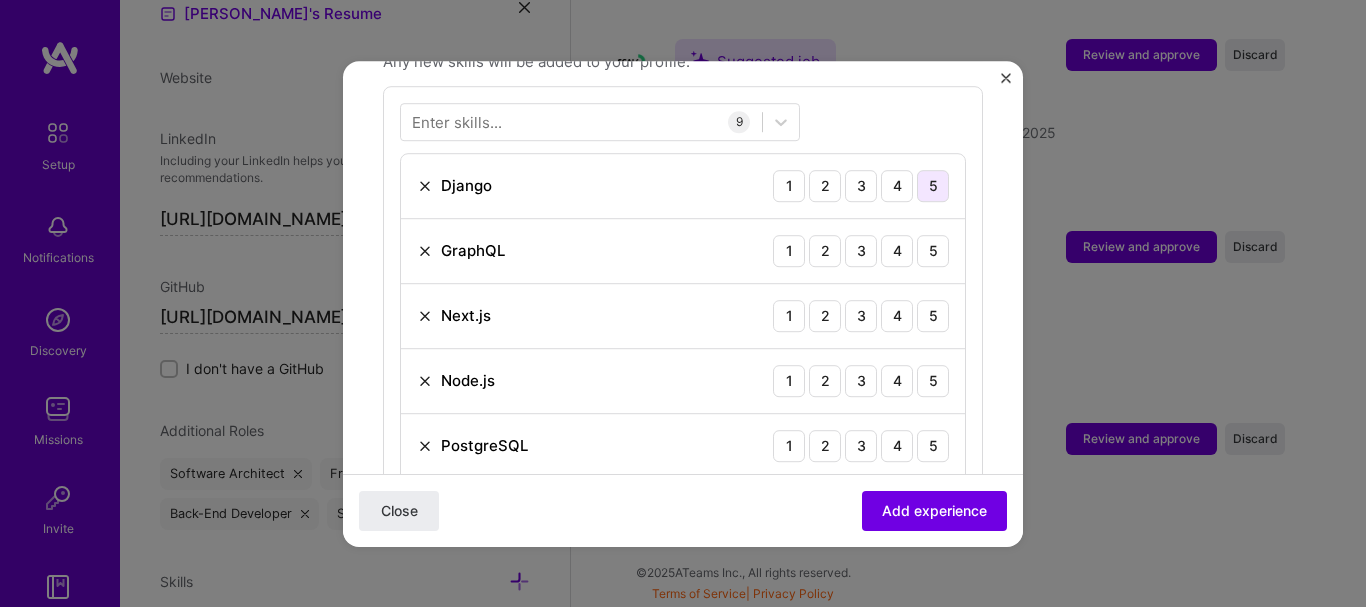click on "5" at bounding box center [933, 186] 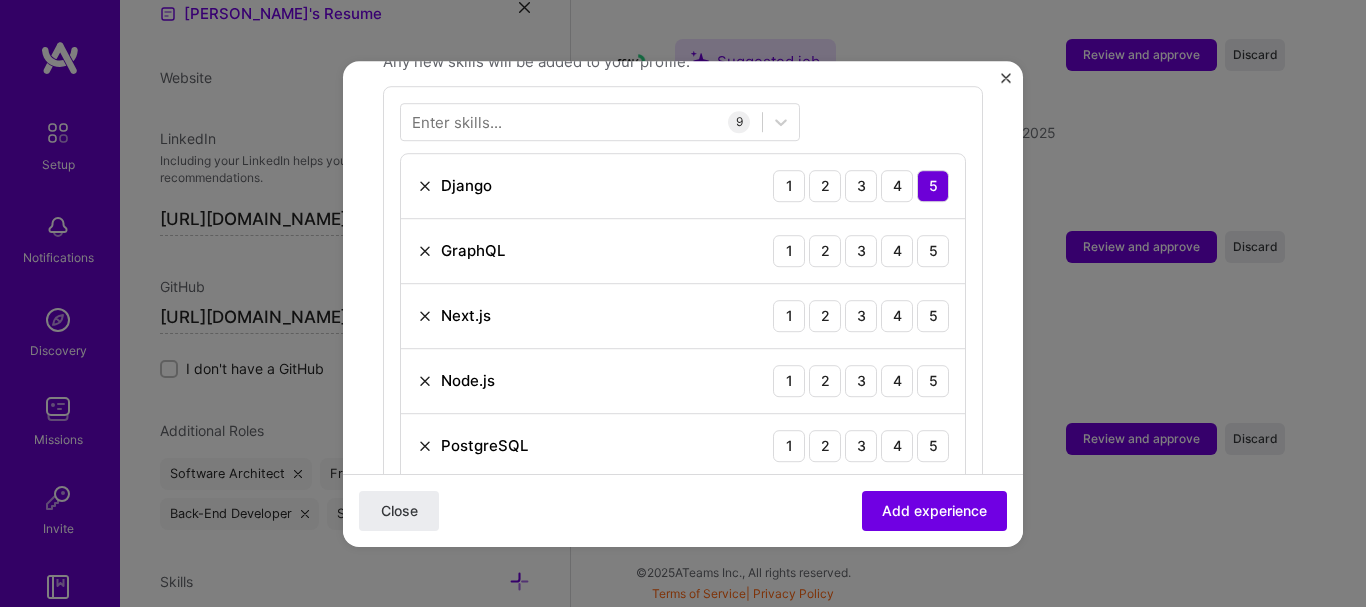 click on "GraphQL 1 2 3 4 5" at bounding box center (683, 251) 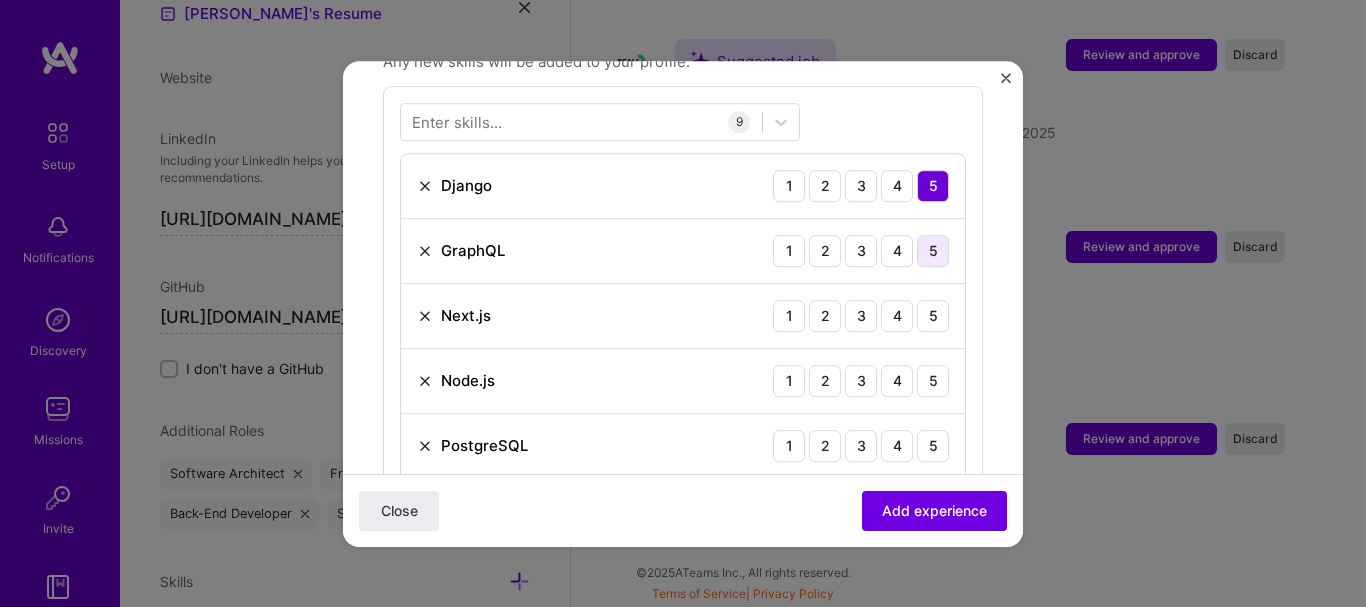 click on "5" at bounding box center [933, 251] 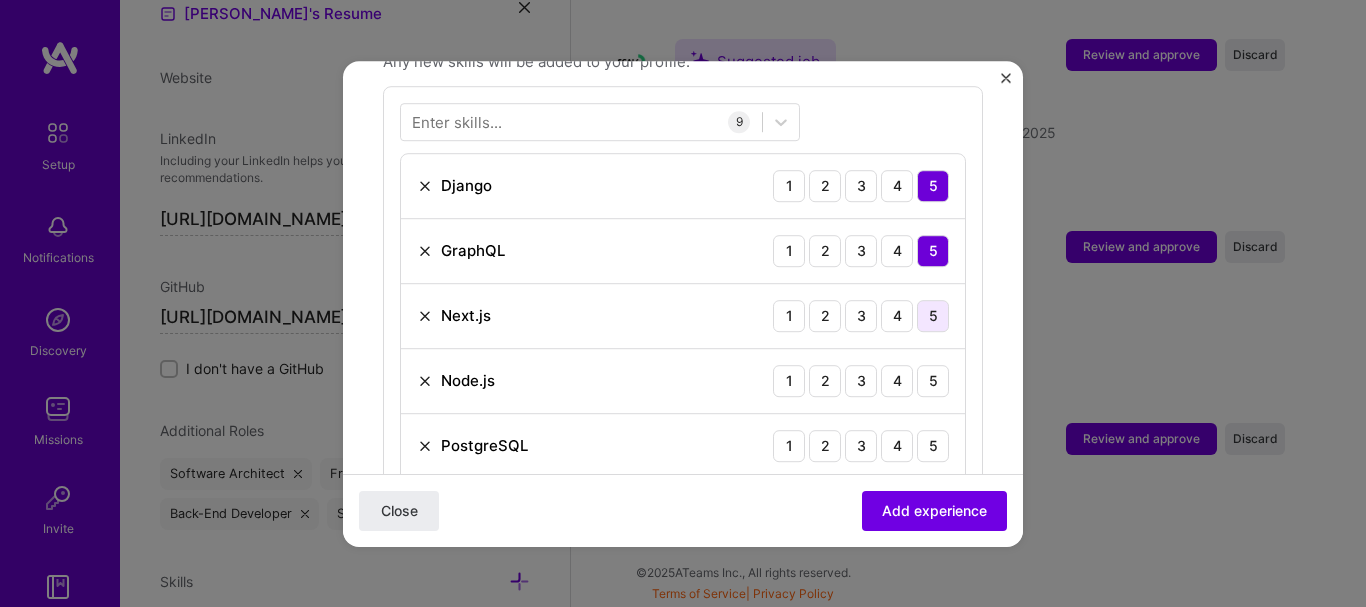 click on "5" at bounding box center (933, 316) 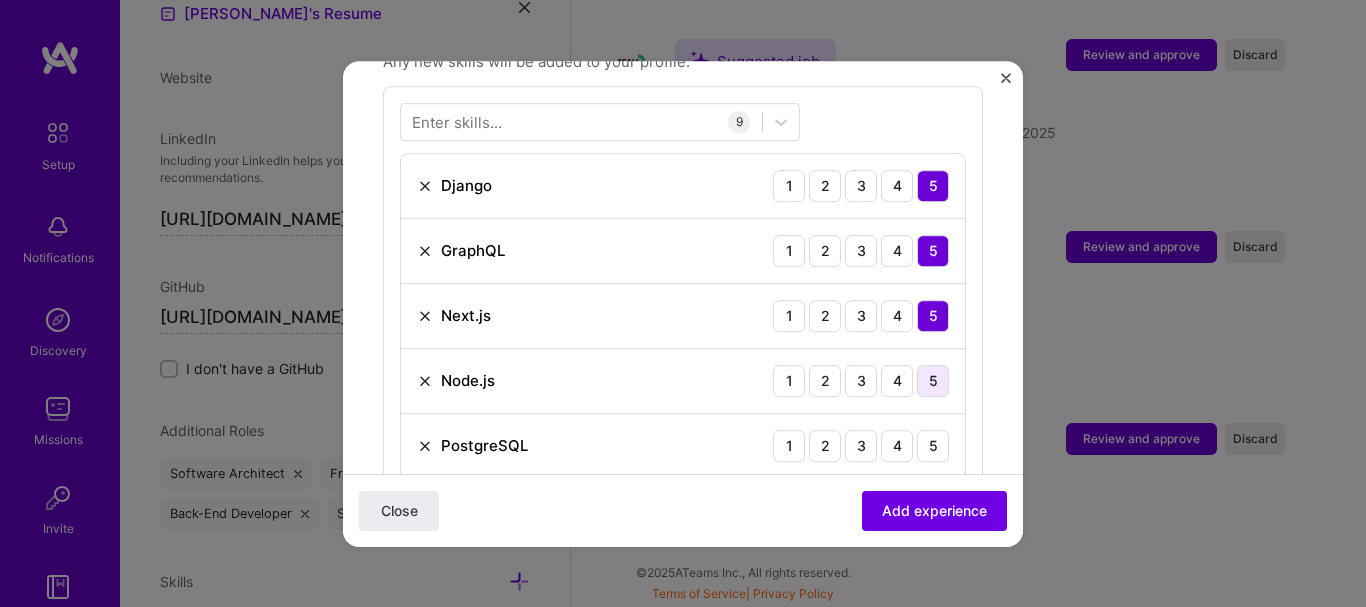 click on "5" at bounding box center (933, 381) 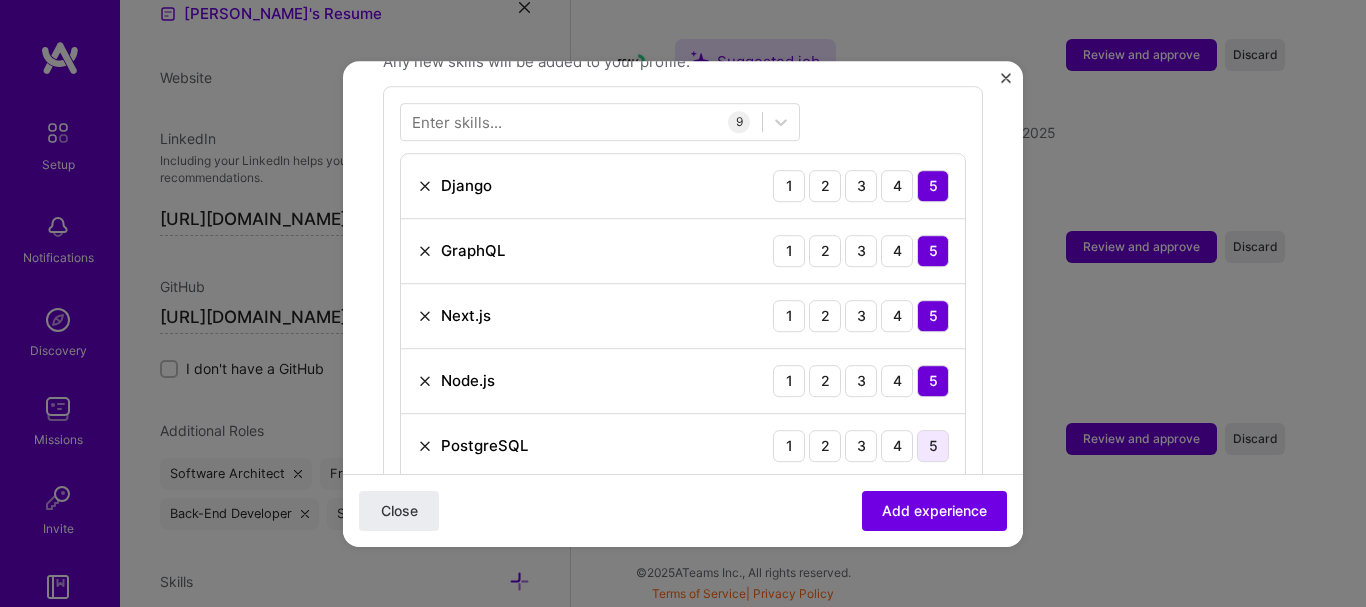 click on "5" at bounding box center [933, 446] 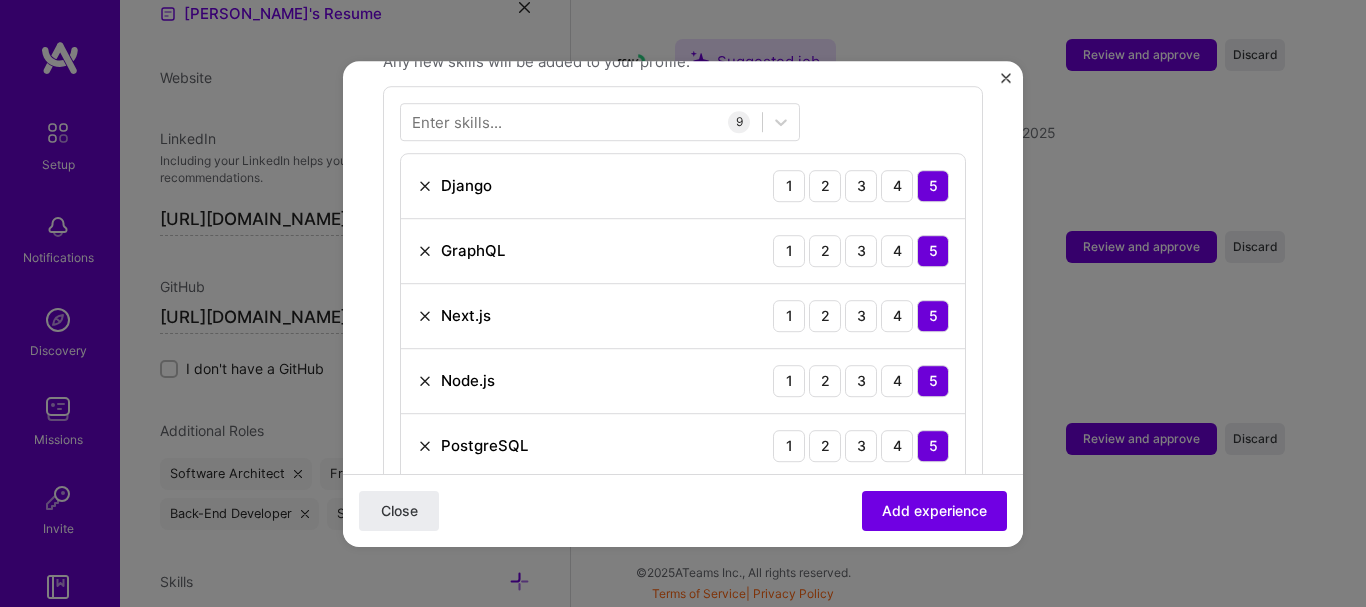 scroll, scrollTop: 1083, scrollLeft: 0, axis: vertical 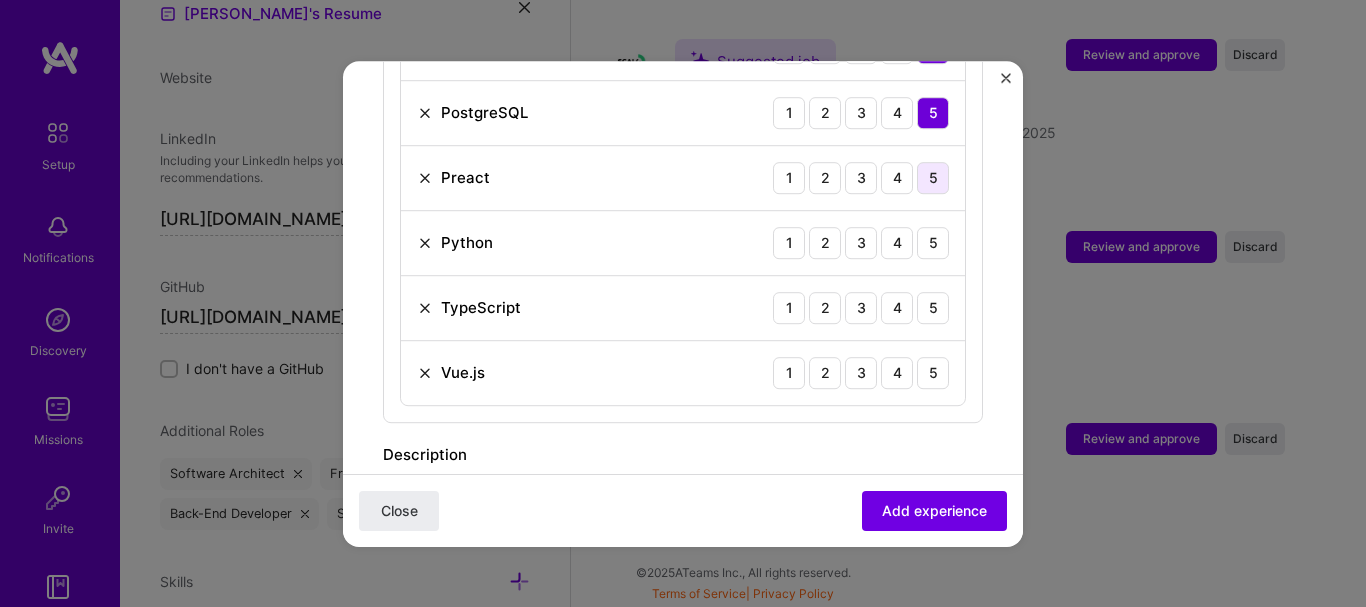 click on "5" at bounding box center [933, 178] 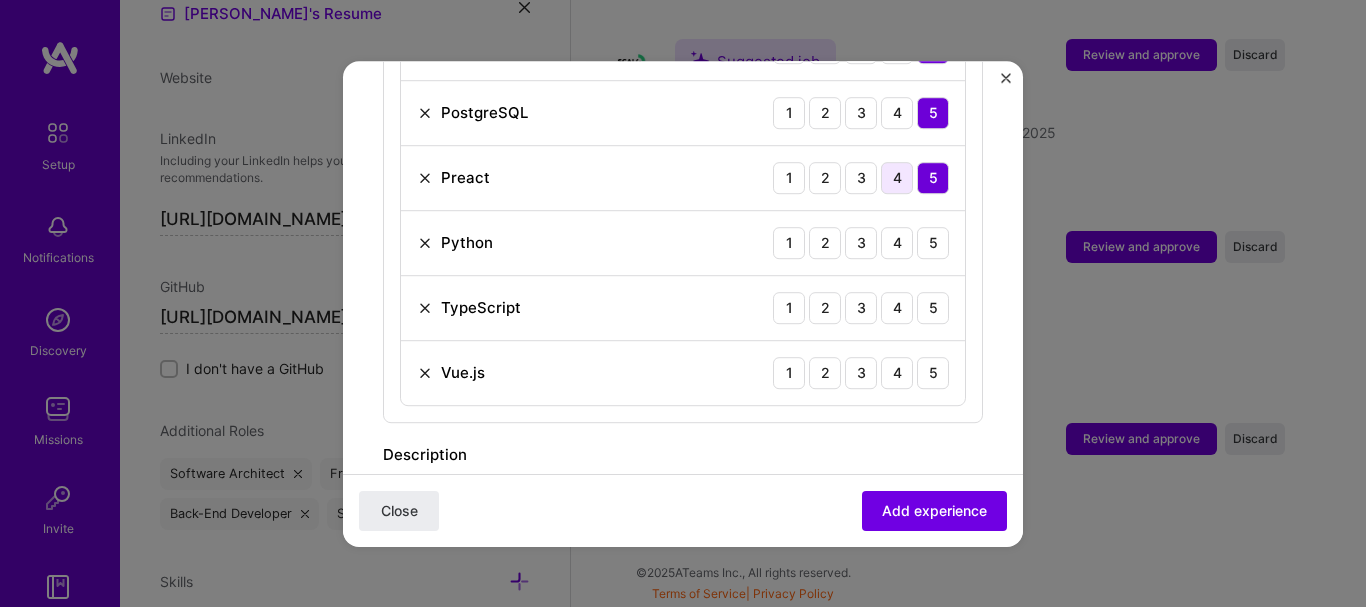 click on "4" at bounding box center (897, 178) 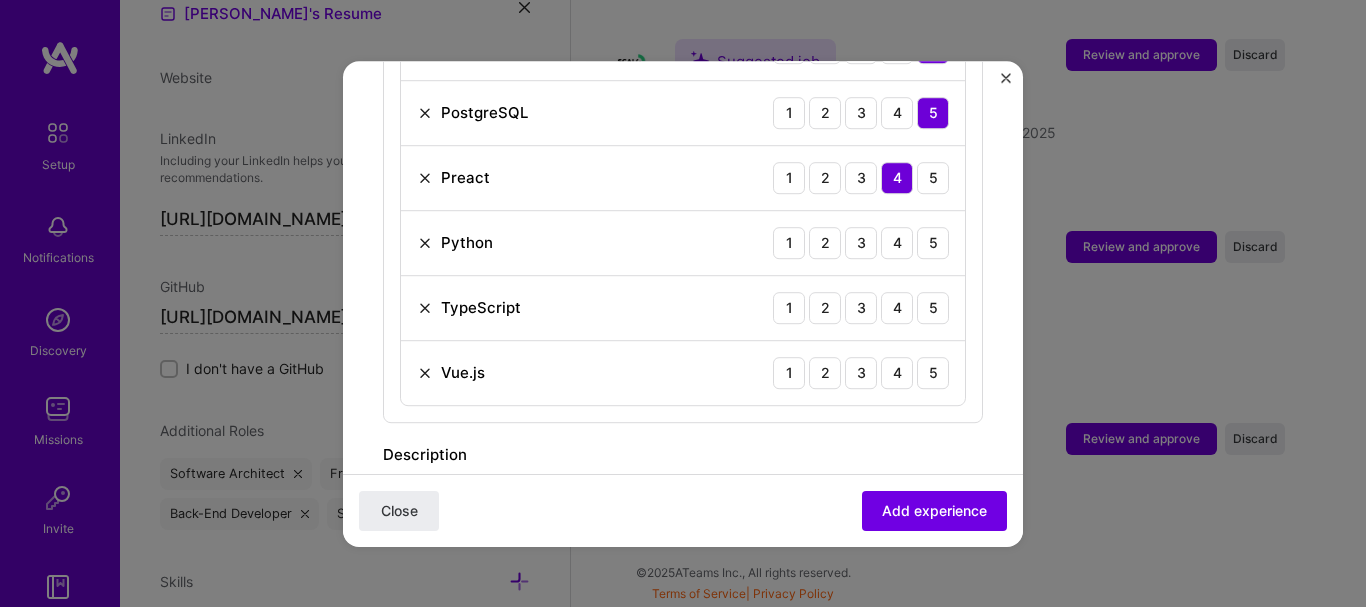 click at bounding box center [425, 178] 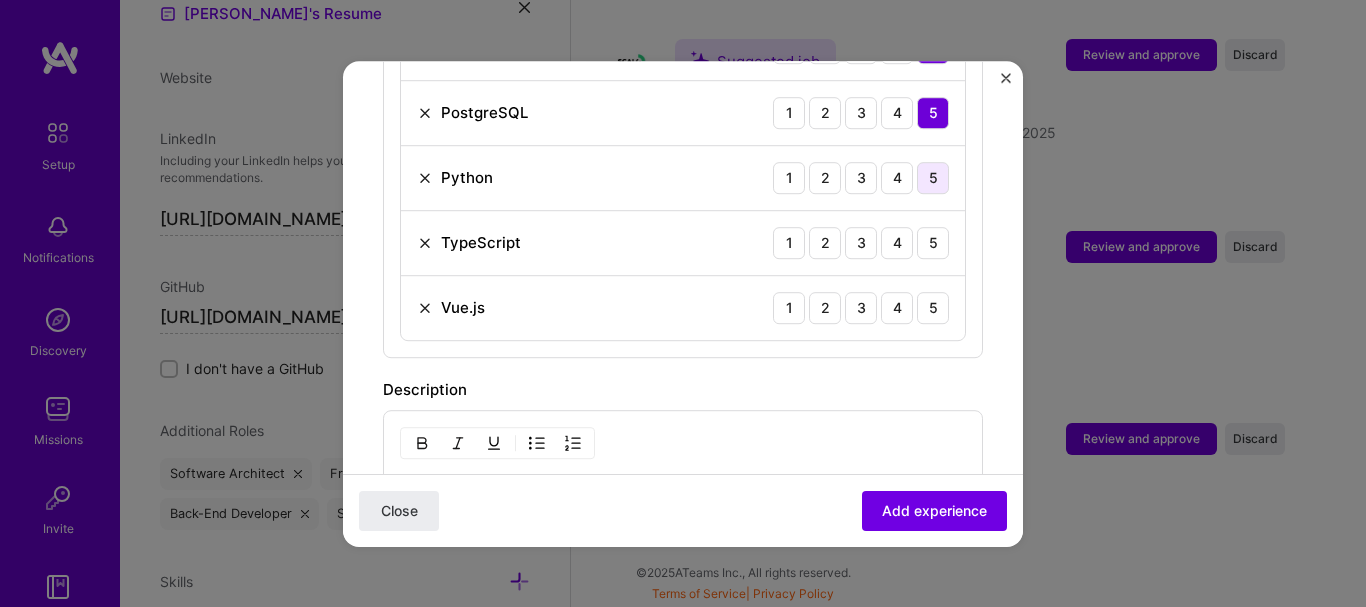 click on "5" at bounding box center [933, 178] 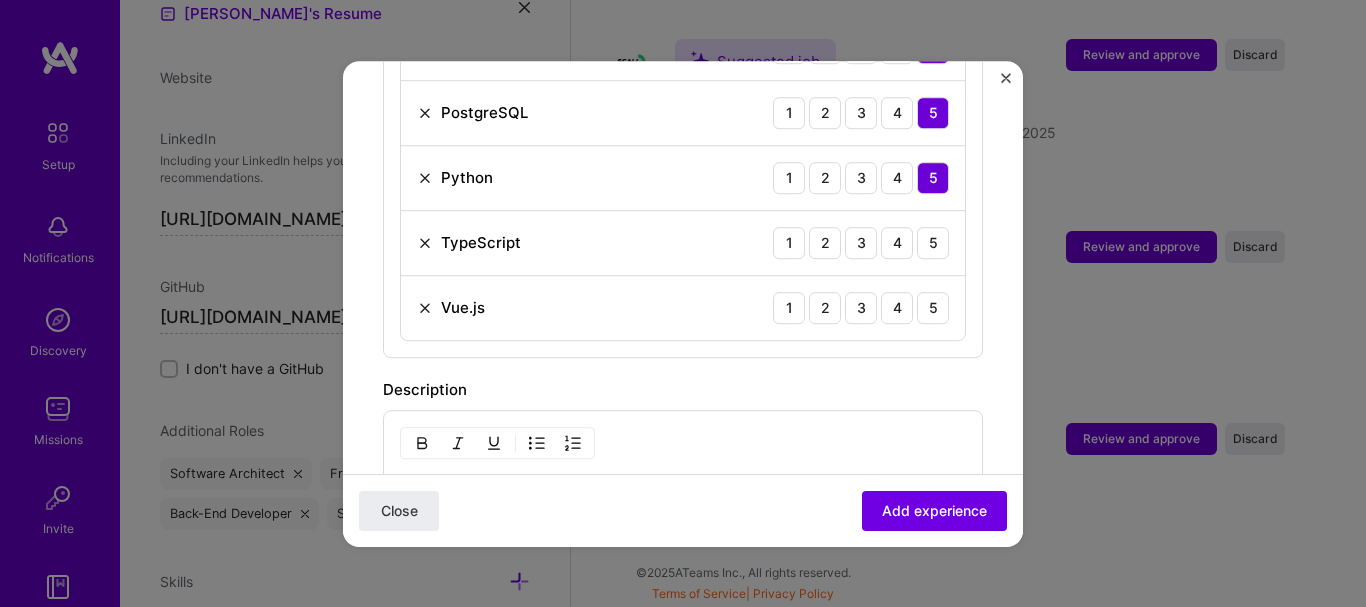 click on "TypeScript 1 2 3 4 5" at bounding box center [683, 243] 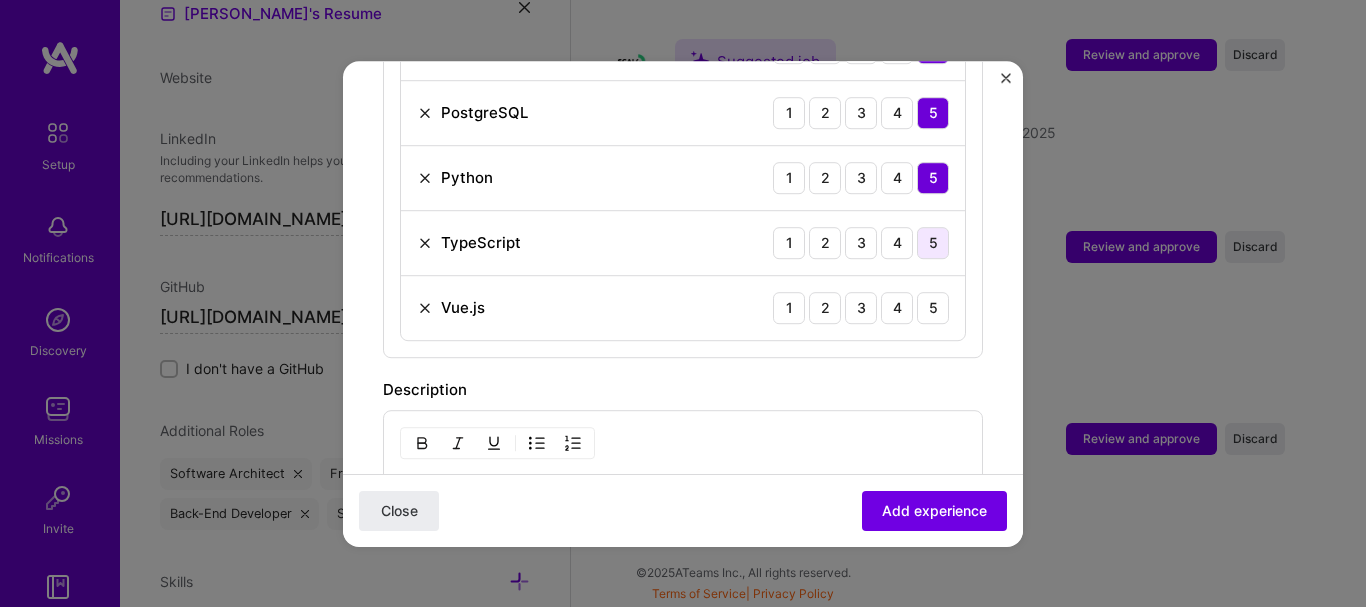 click on "5" at bounding box center [933, 243] 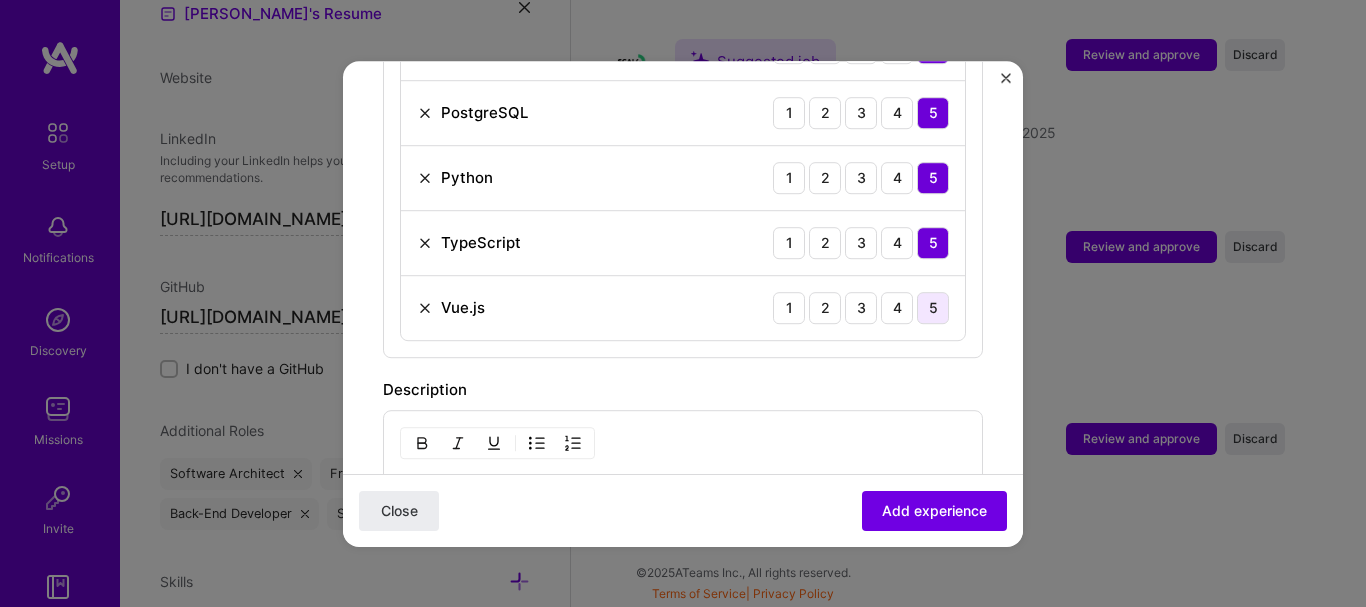 click on "5" at bounding box center [933, 308] 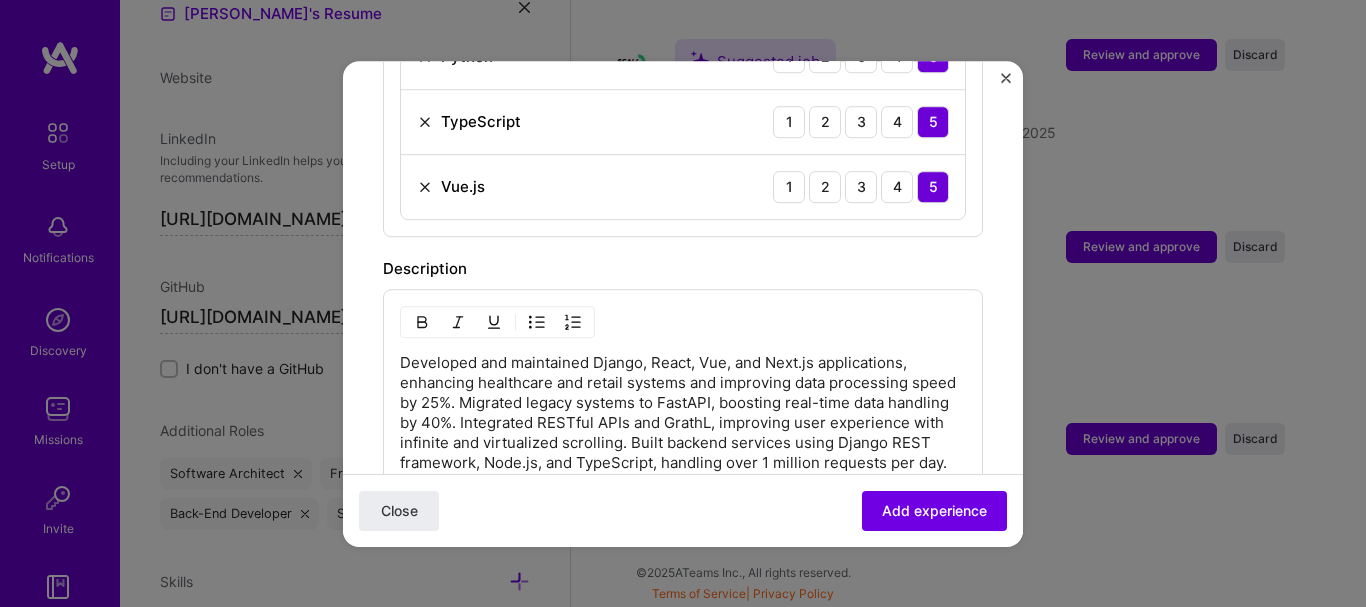 scroll, scrollTop: 1417, scrollLeft: 0, axis: vertical 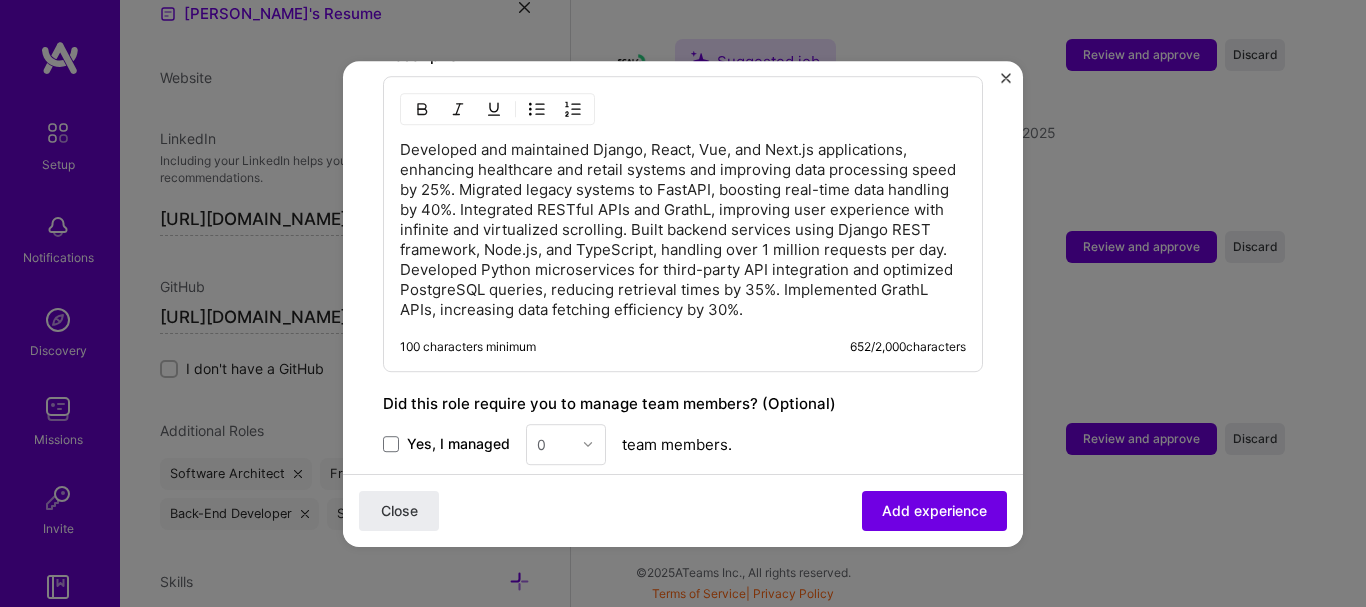 click on "Developed and maintained Django, React, Vue, and Next.js applications, enhancing healthcare and retail systems and improving data processing speed by 25%. Migrated legacy systems to FastAPI, boosting real-time data handling by 40%. Integrated RESTful APIs and GrathL, improving user experience with infinite and virtualized scrolling. Built backend services using Django REST framework, Node.js, and TypeScript, handling over 1 million requests per day. Developed Python microservices for third-party API integration and optimized PostgreSQL queries, reducing retrieval times by 35%. Implemented GrathL APIs, increasing data fetching efficiency by 30%." at bounding box center [683, 230] 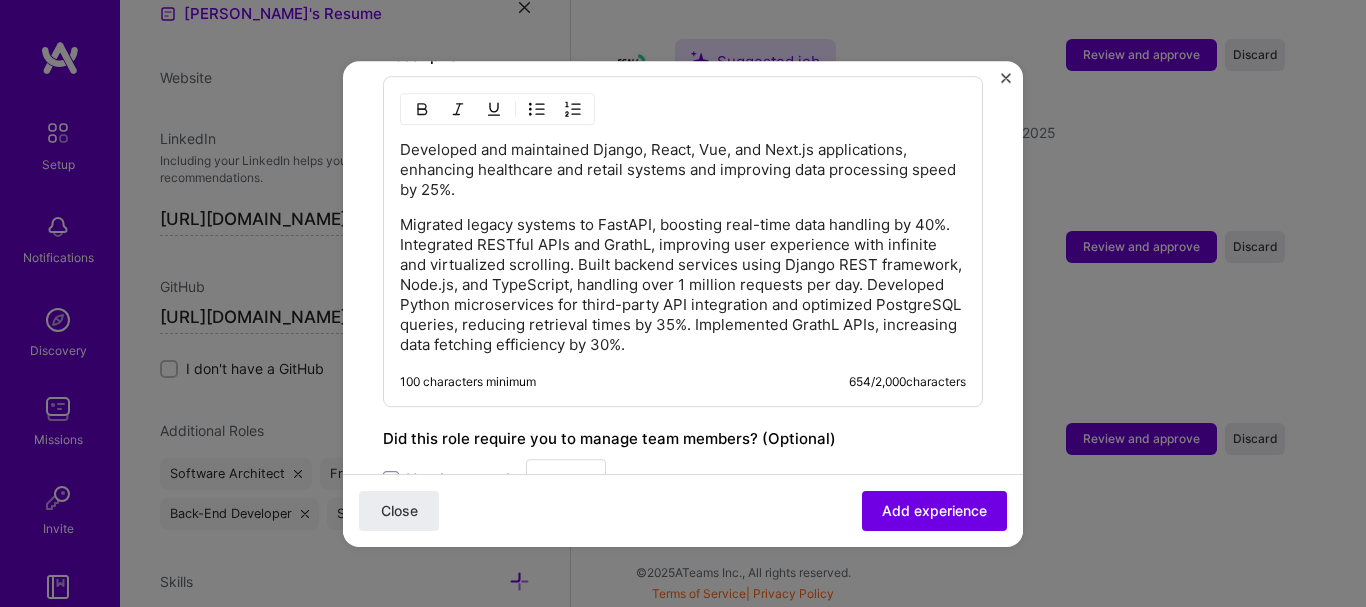 click on "Migrated legacy systems to FastAPI, boosting real-time data handling by 40%. Integrated RESTful APIs and GrathL, improving user experience with infinite and virtualized scrolling. Built backend services using Django REST framework, Node.js, and TypeScript, handling over 1 million requests per day. Developed Python microservices for third-party API integration and optimized PostgreSQL queries, reducing retrieval times by 35%. Implemented GrathL APIs, increasing data fetching efficiency by 30%." at bounding box center [683, 285] 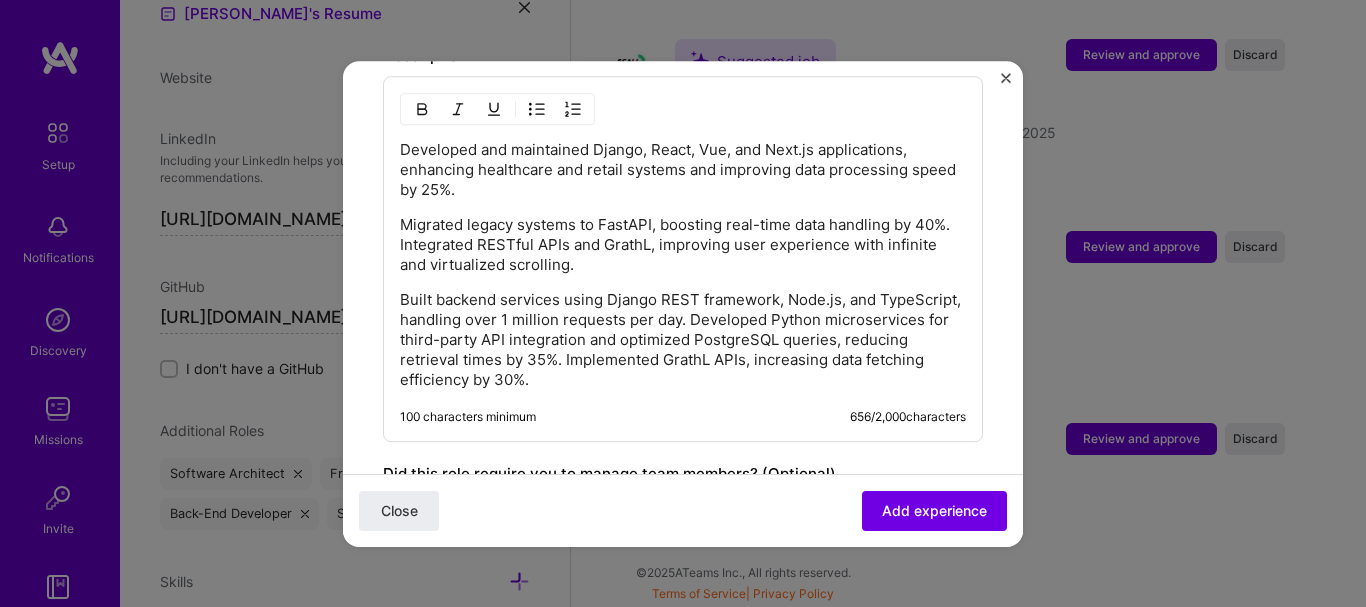 click on "Built backend services using Django REST framework, Node.js, and TypeScript, handling over 1 million requests per day. Developed Python microservices for third-party API integration and optimized PostgreSQL queries, reducing retrieval times by 35%. Implemented GrathL APIs, increasing data fetching efficiency by 30%." at bounding box center (683, 340) 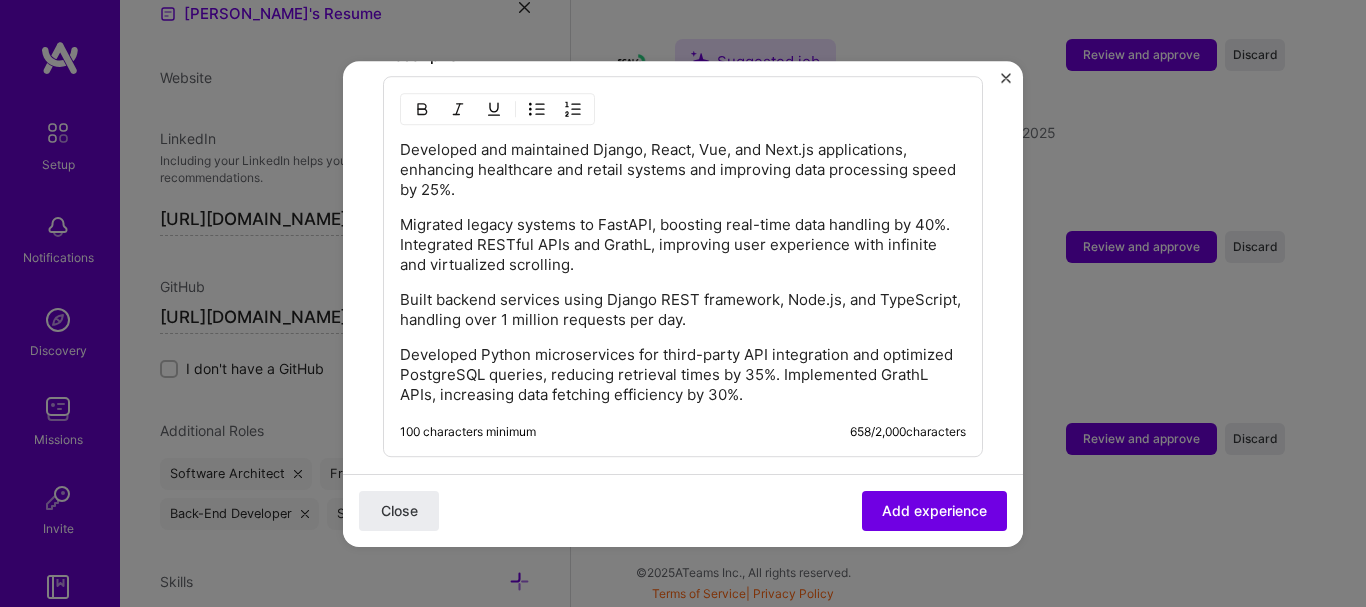 click on "Developed Python microservices for third-party API integration and optimized PostgreSQL queries, reducing retrieval times by 35%. Implemented GrathL APIs, increasing data fetching efficiency by 30%." at bounding box center [683, 375] 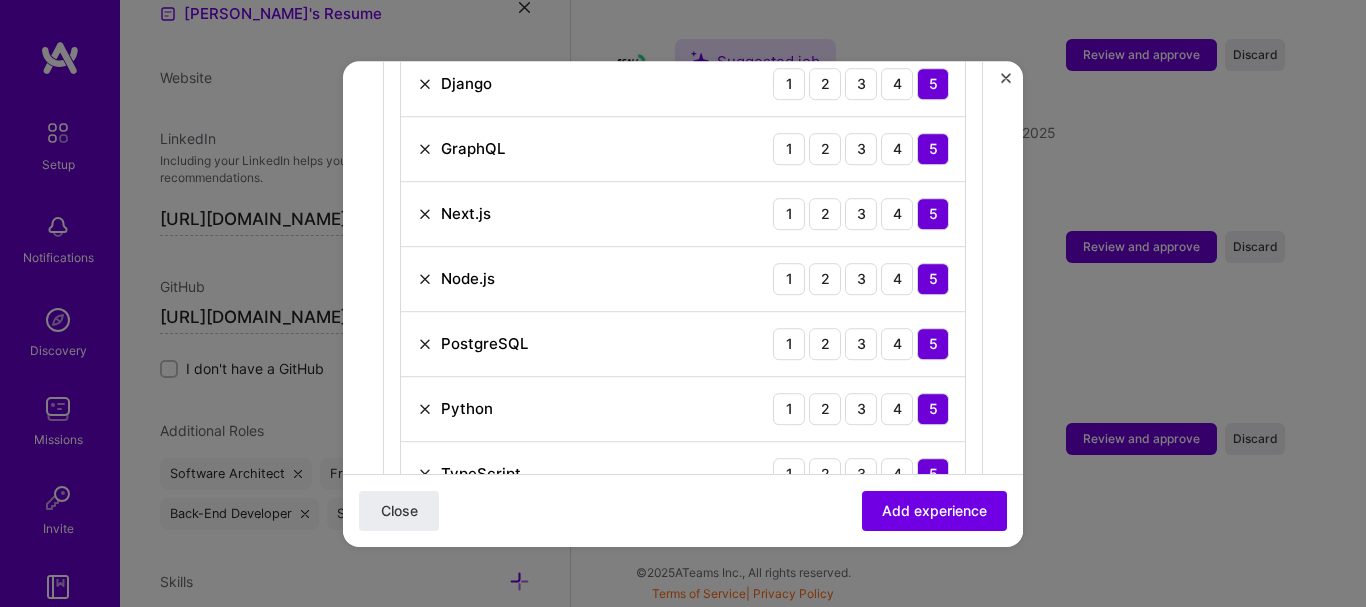 drag, startPoint x: 665, startPoint y: 385, endPoint x: 440, endPoint y: 64, distance: 392.00256 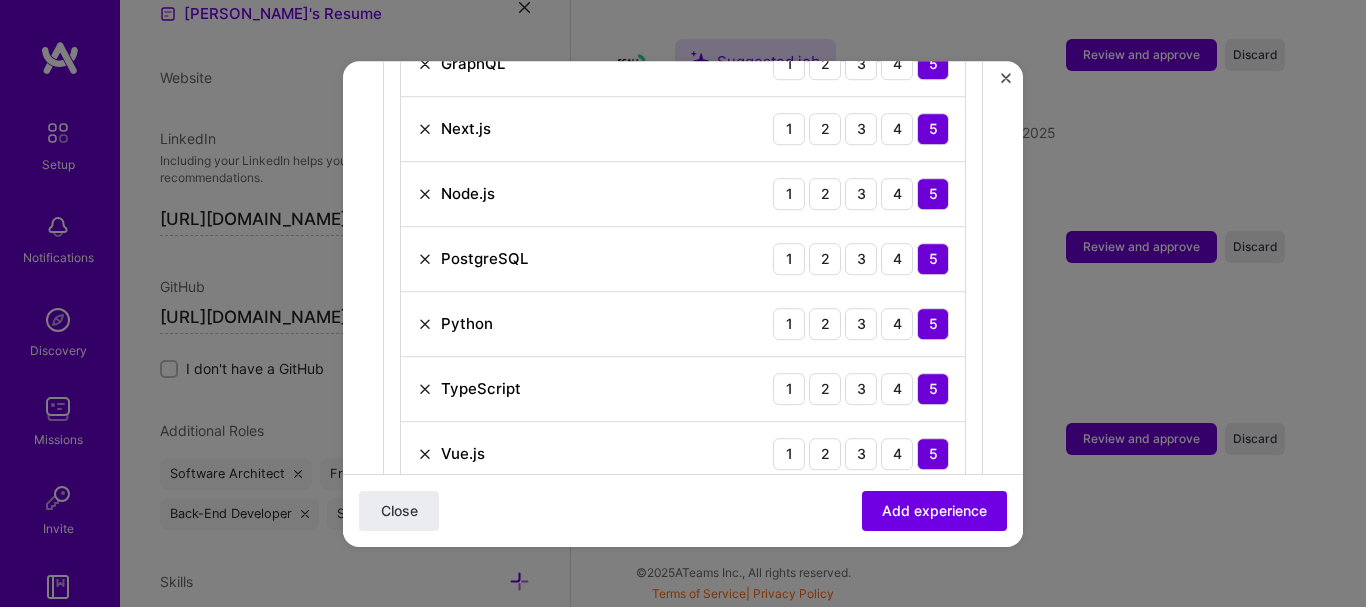 scroll, scrollTop: 1217, scrollLeft: 0, axis: vertical 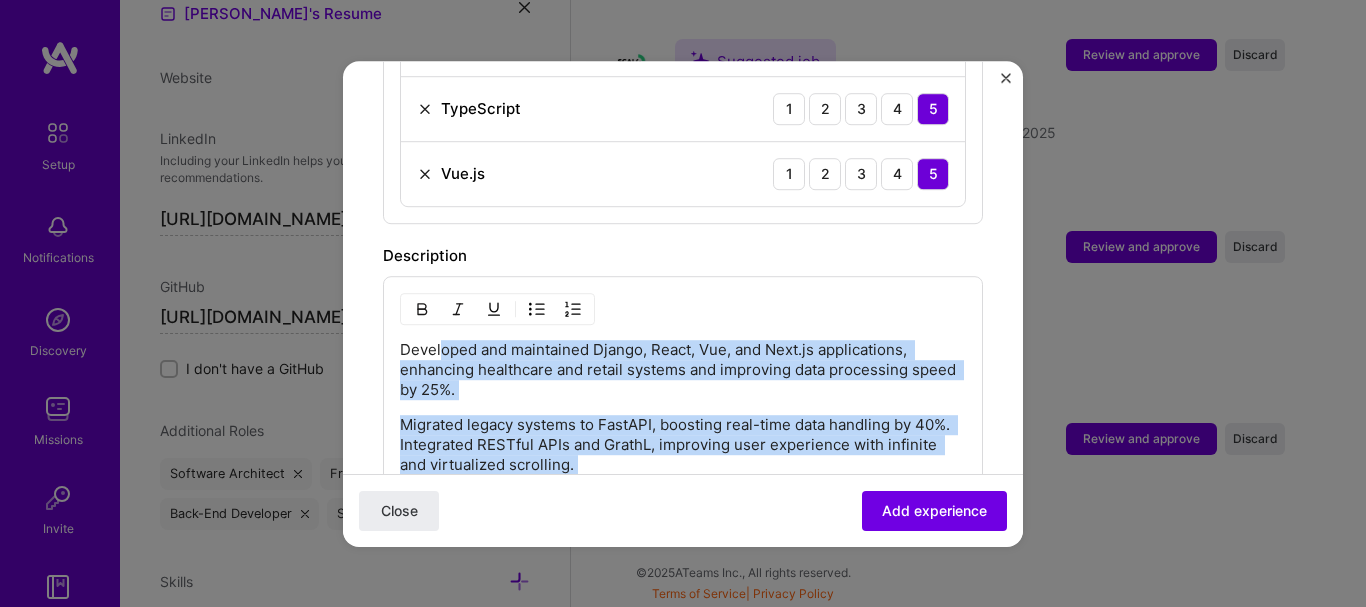 click at bounding box center (573, 309) 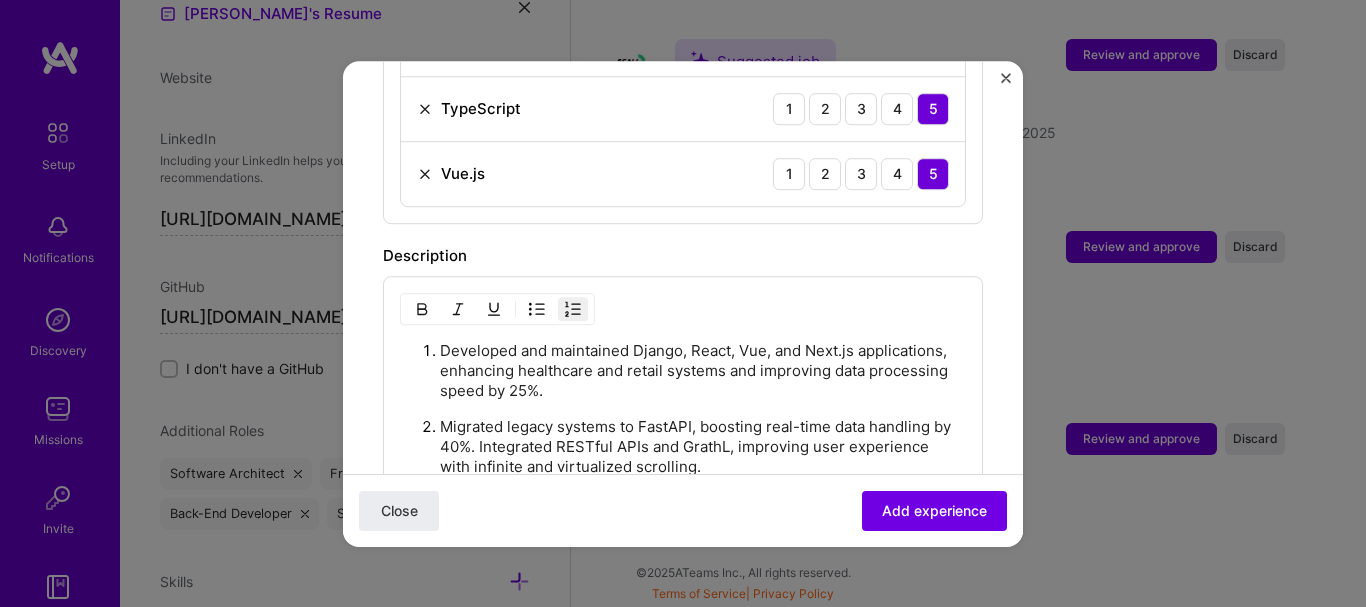 click at bounding box center [497, 309] 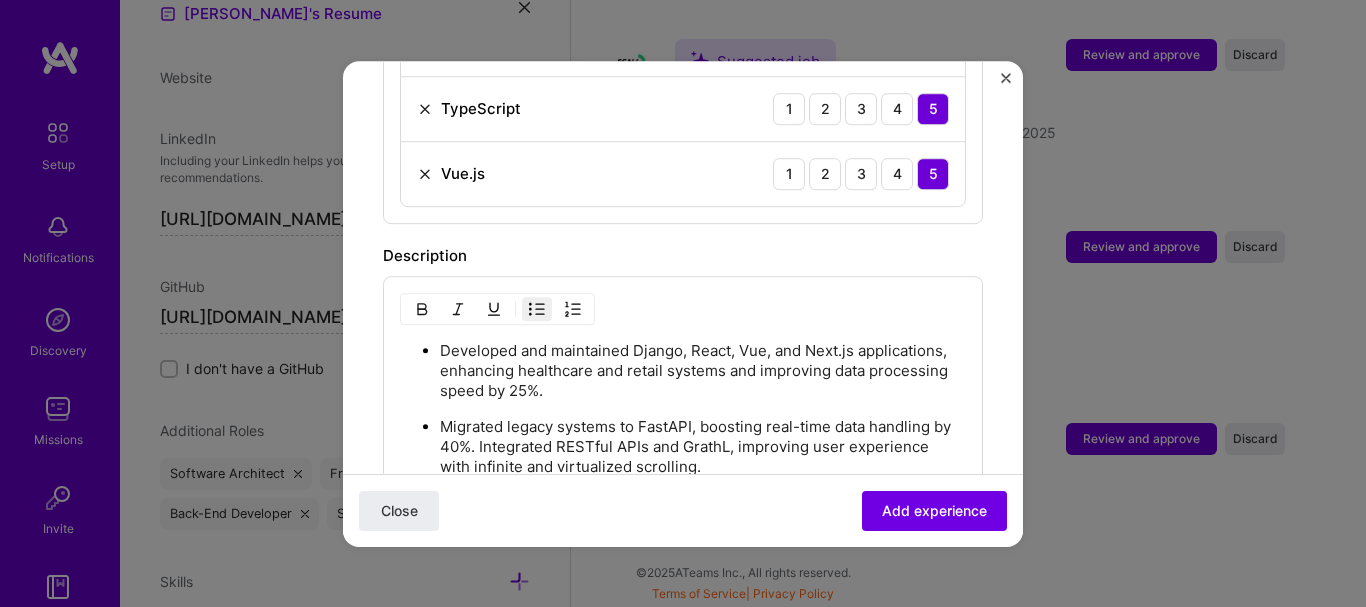 click on "Developed and maintained Django, React, Vue, and Next.js applications, enhancing healthcare and retail systems and improving data processing speed by 25%." at bounding box center [703, 371] 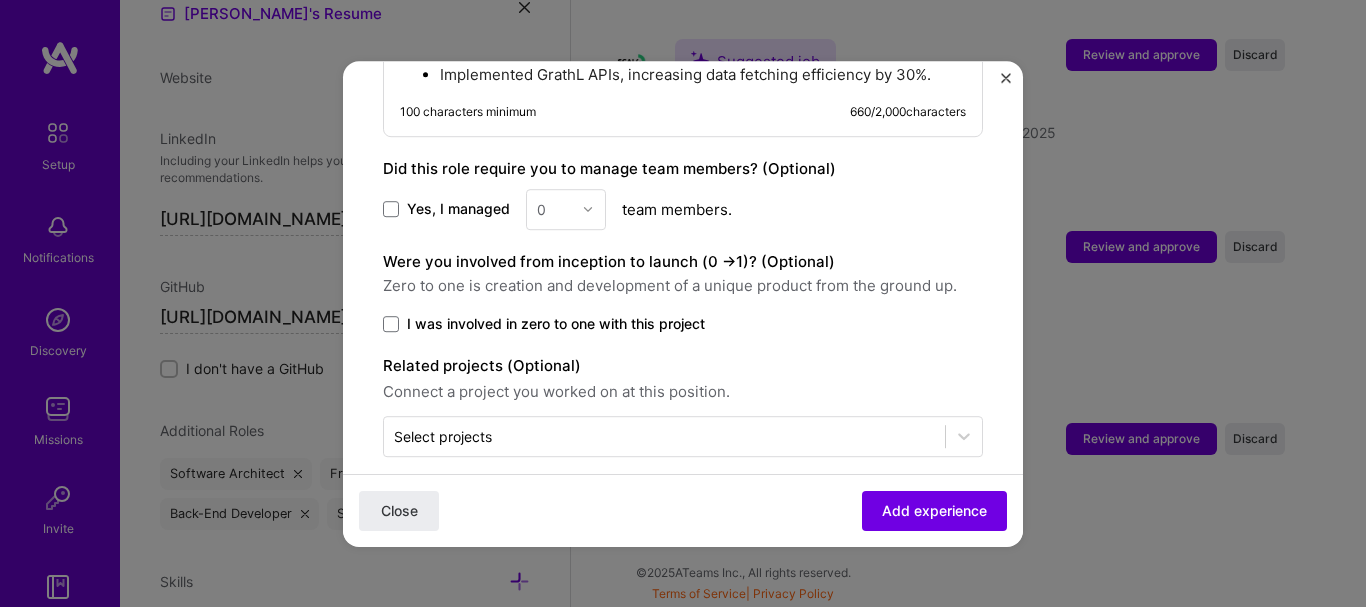 scroll, scrollTop: 1759, scrollLeft: 0, axis: vertical 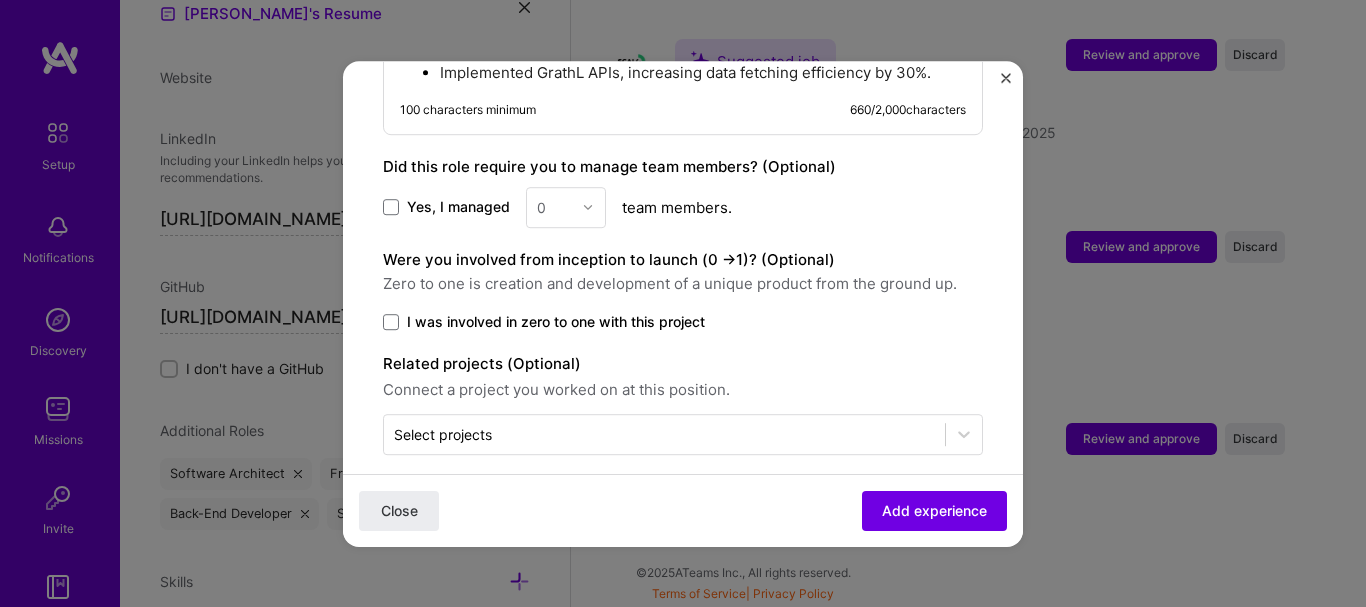 click on "Yes, I managed" at bounding box center (458, 207) 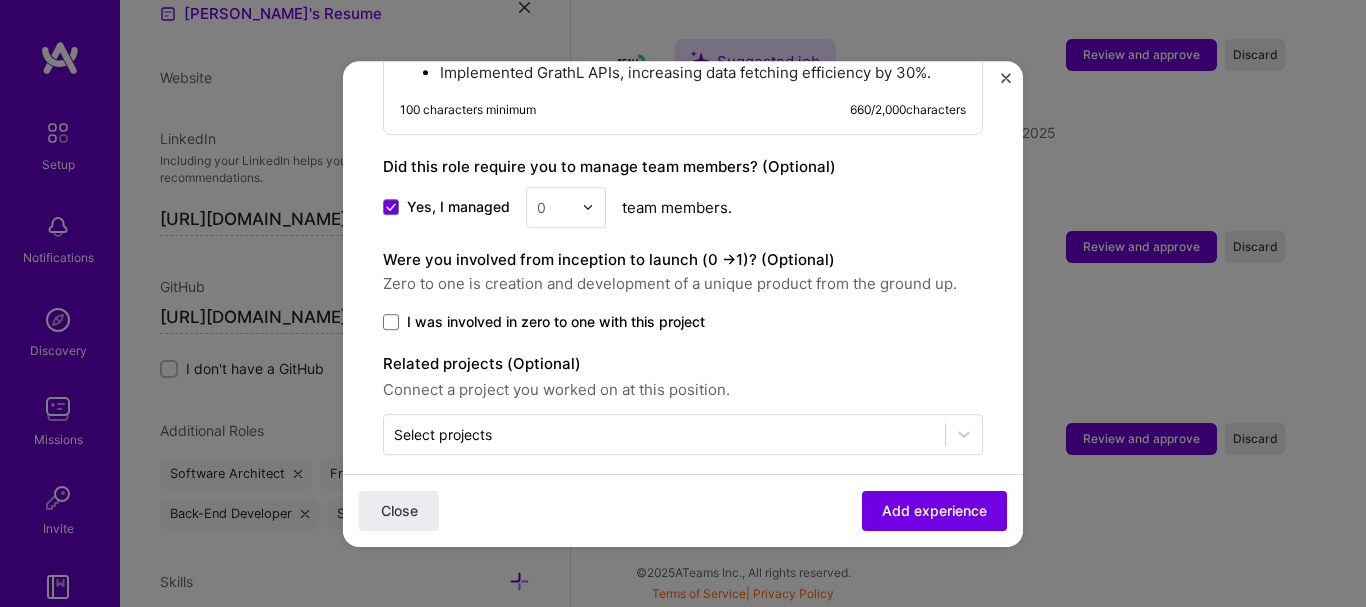 click on "0" at bounding box center (554, 207) 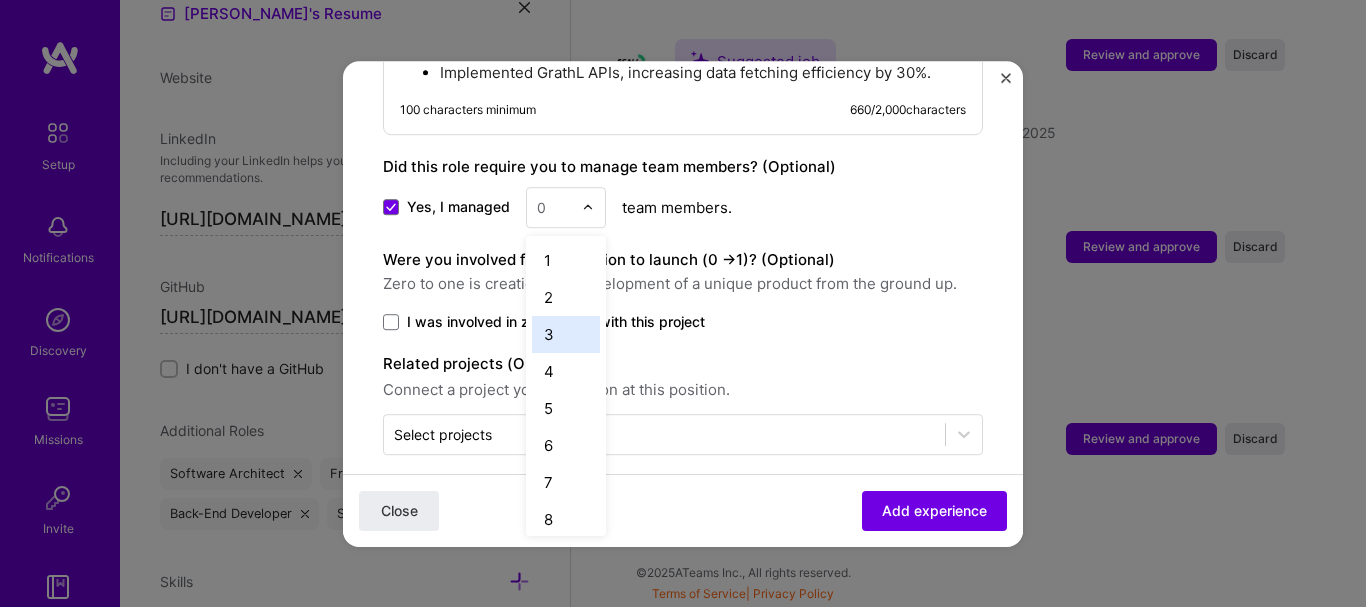 click on "3" at bounding box center [566, 334] 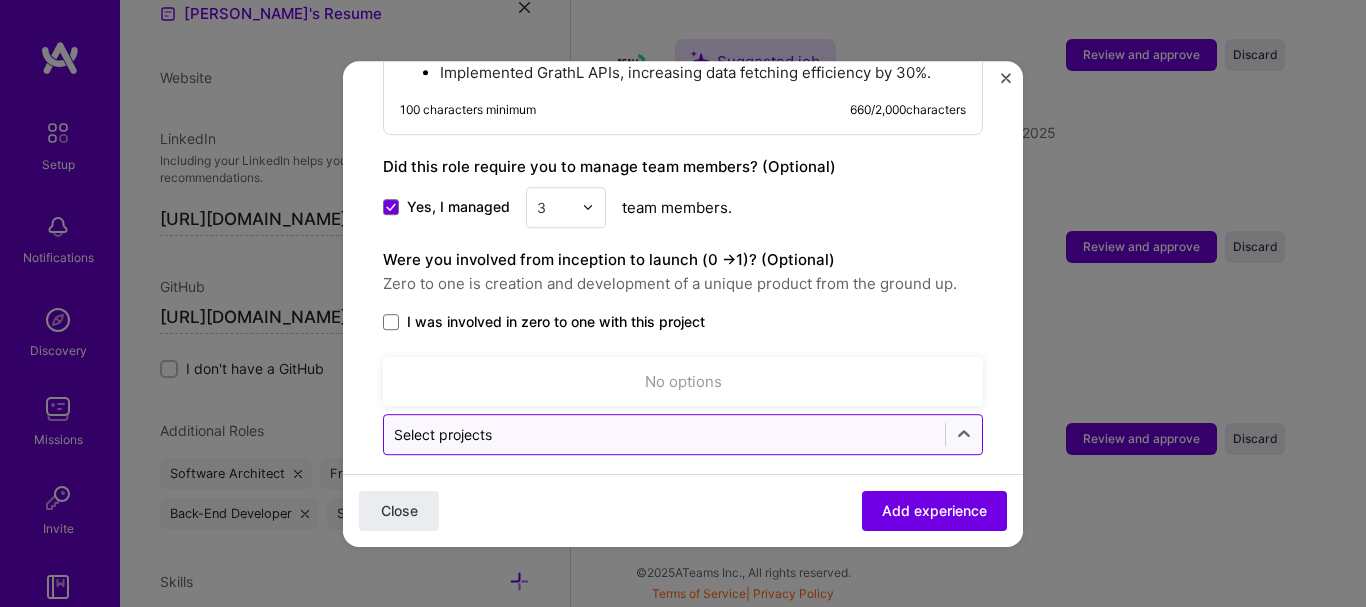 click at bounding box center (664, 434) 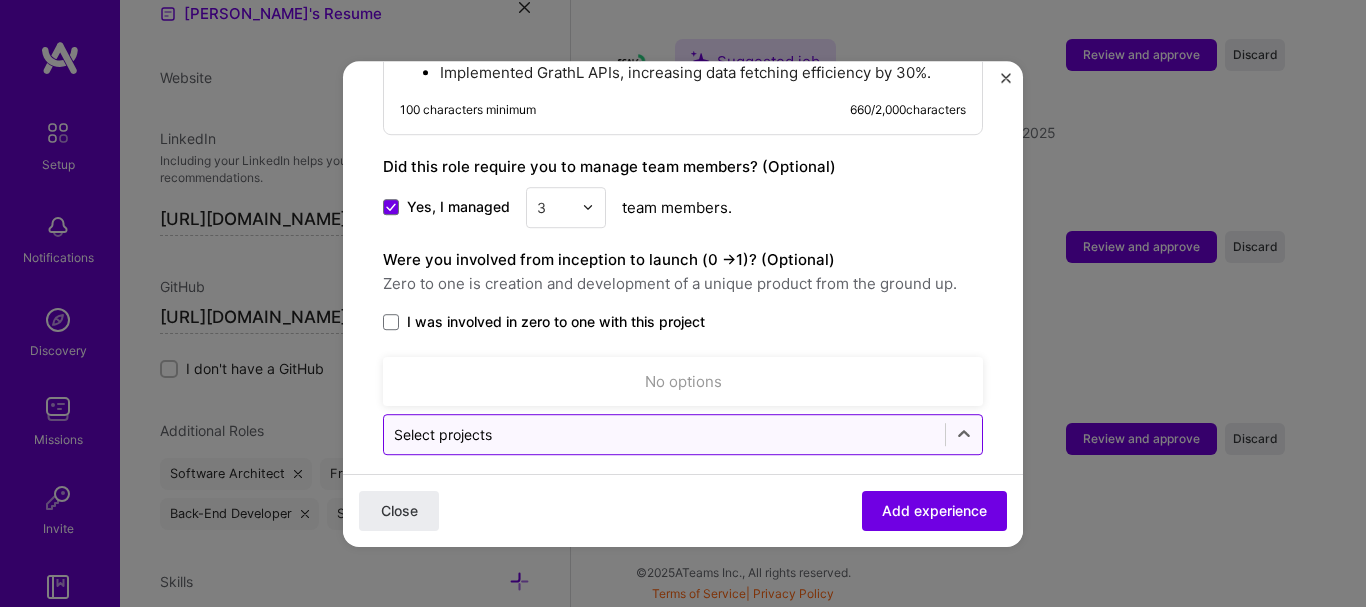 click at bounding box center (664, 434) 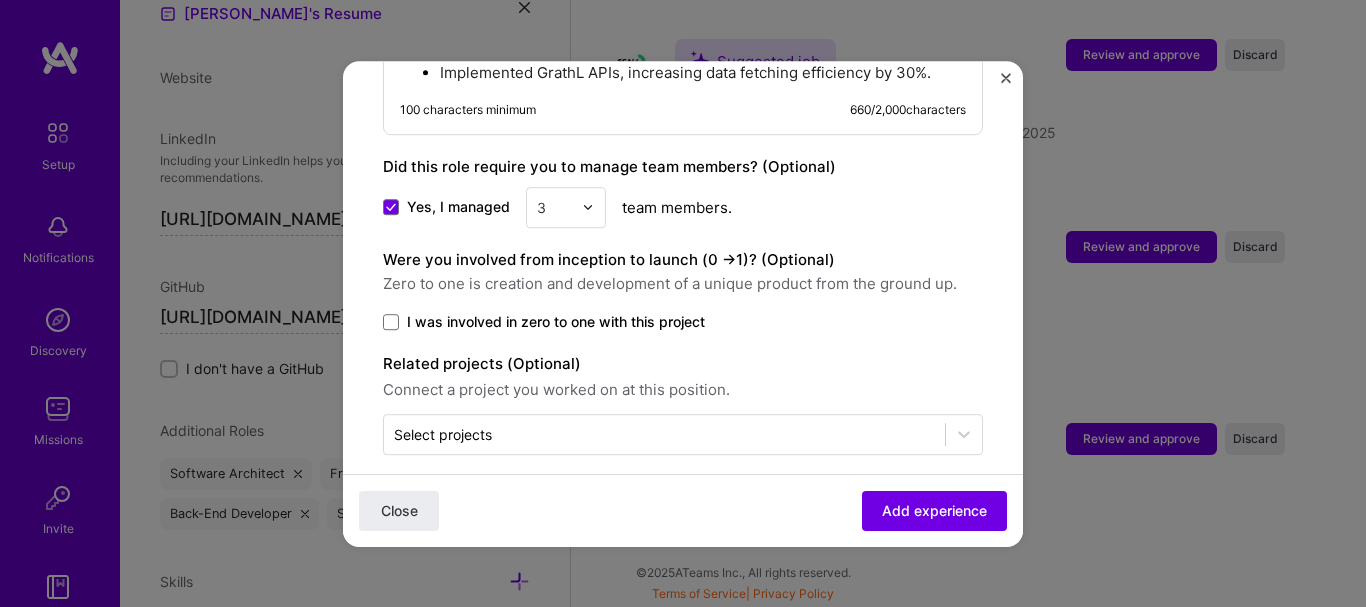 click on "Adding suggested job This job is suggested based on your LinkedIn, resume or A.Team activity. Create a job experience Jobs help companies understand your past experience. Company logo Company name Scalo
Industry Add up to 2 industries. Selected industries 2 Your title and specialization Senior Software Engineer | Architect Select specialization Duration Dec, 2019
to Apr, 2025
I still work here Skills used — Add up to 12 skills Any new skills will be added to your profile. Enter skills... 8 Django 1 2 3 4 5 GraphQL 1 2 3 4 5 Next.js 1 2 3 4 5 Node.js 1 2 3 4 5 PostgreSQL 1 2 3 4 5 Python 1 2 3 4 5 TypeScript 1 2 3 4 5 Vue.js 1 2 3 4 5 Description Developed and maintained Django, React, Vue, and Next.js applications, enhancing healthcare and retail systems and improving data processing speed by 25%.  Implemented GrathL APIs, increasing data fetching efficiency by 30%. 100 characters minimum 660 /" at bounding box center [683, -545] 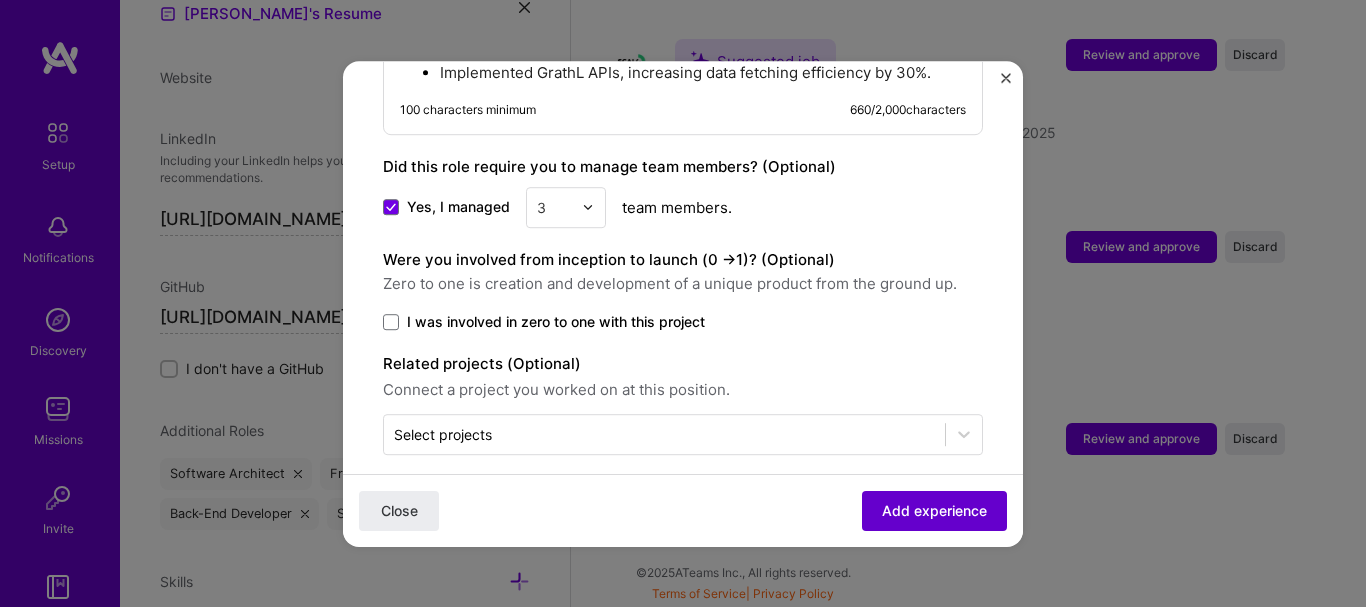 click on "Add experience" at bounding box center (934, 510) 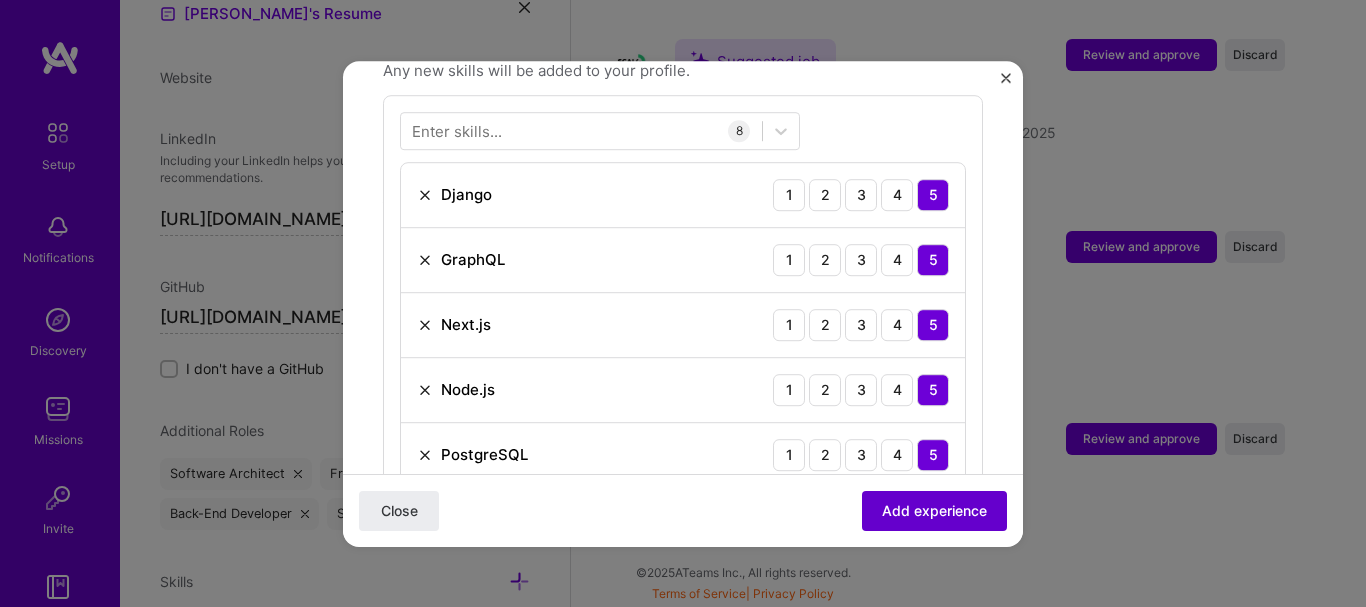 scroll, scrollTop: 415, scrollLeft: 0, axis: vertical 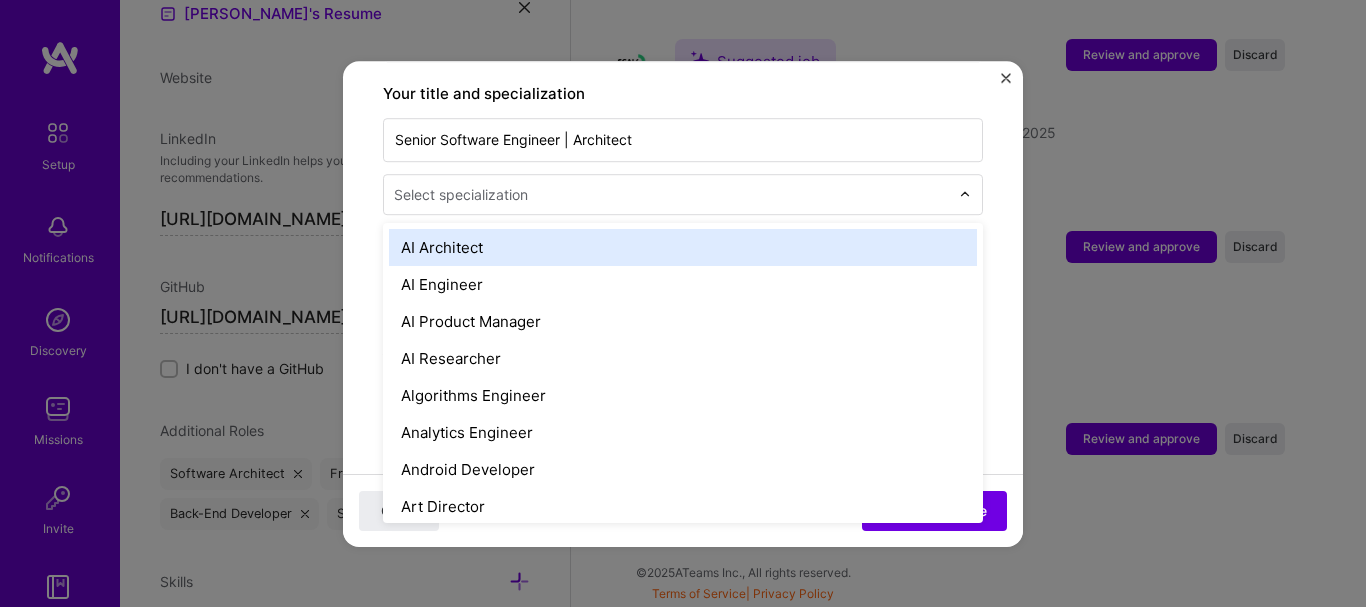 click at bounding box center [673, 194] 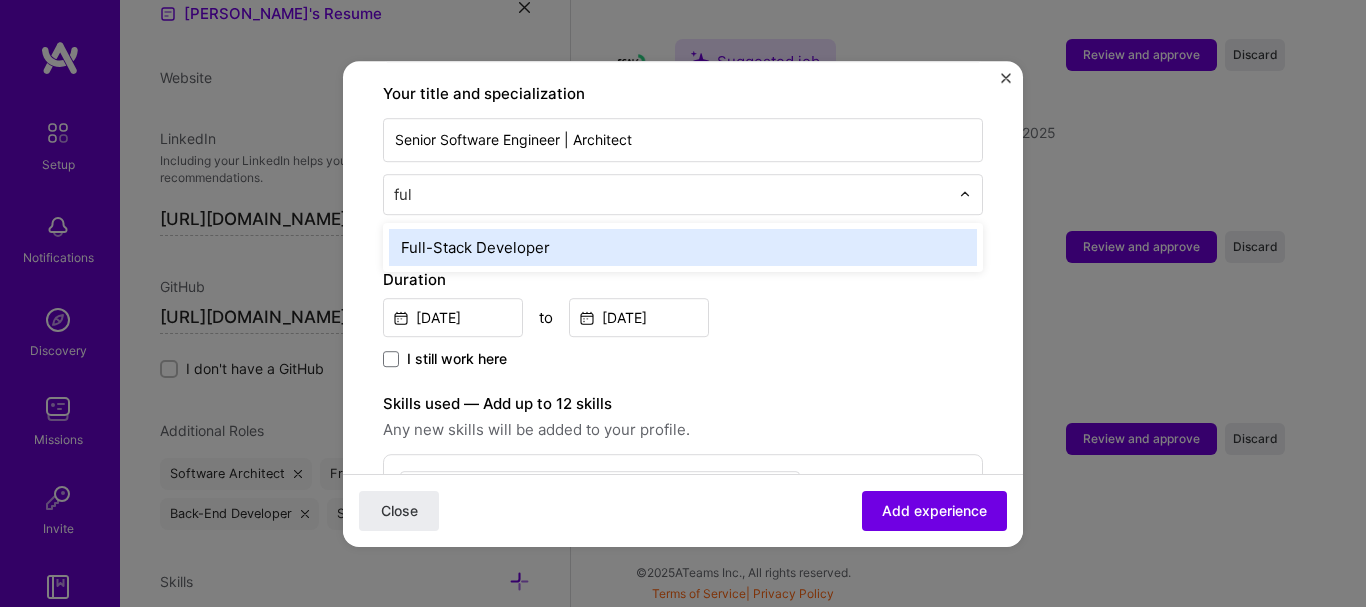 type on "e" 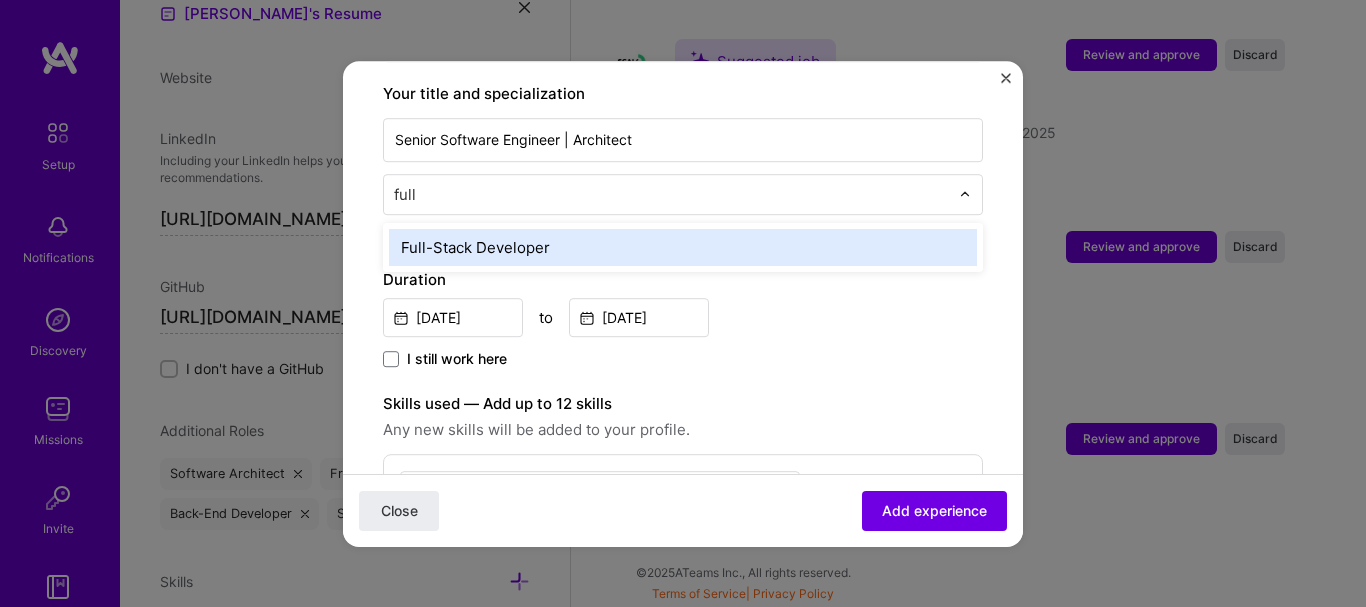 click on "Full-Stack Developer" at bounding box center (683, 247) 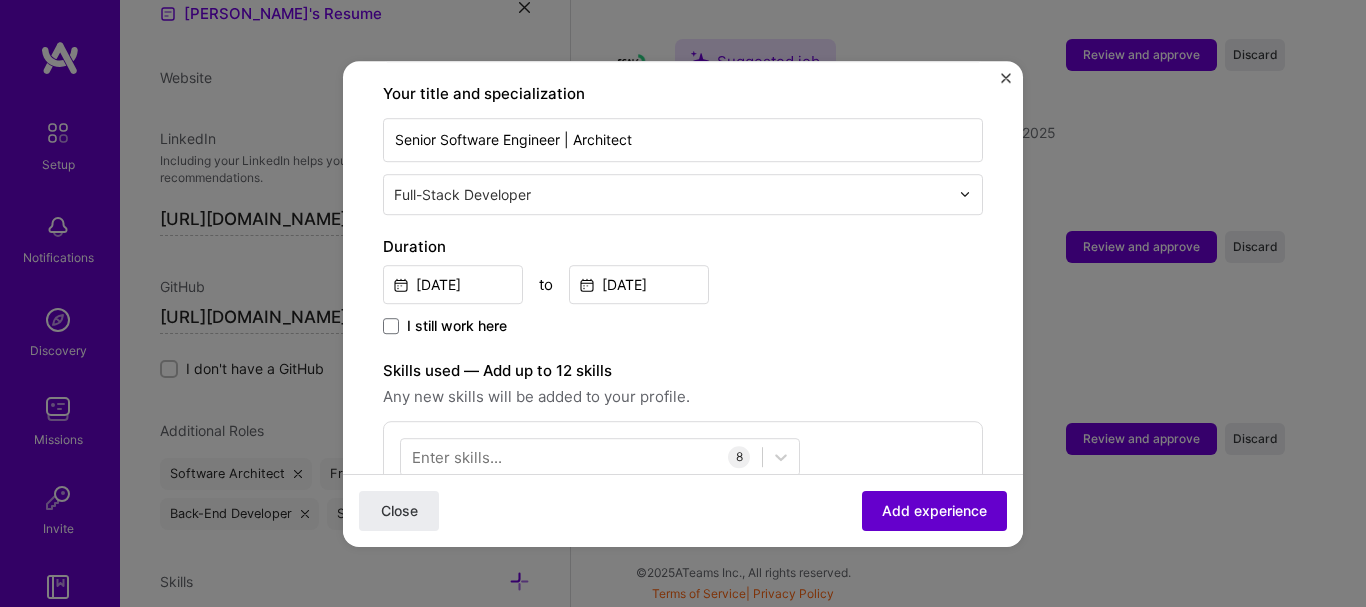 click on "Add experience" at bounding box center [934, 510] 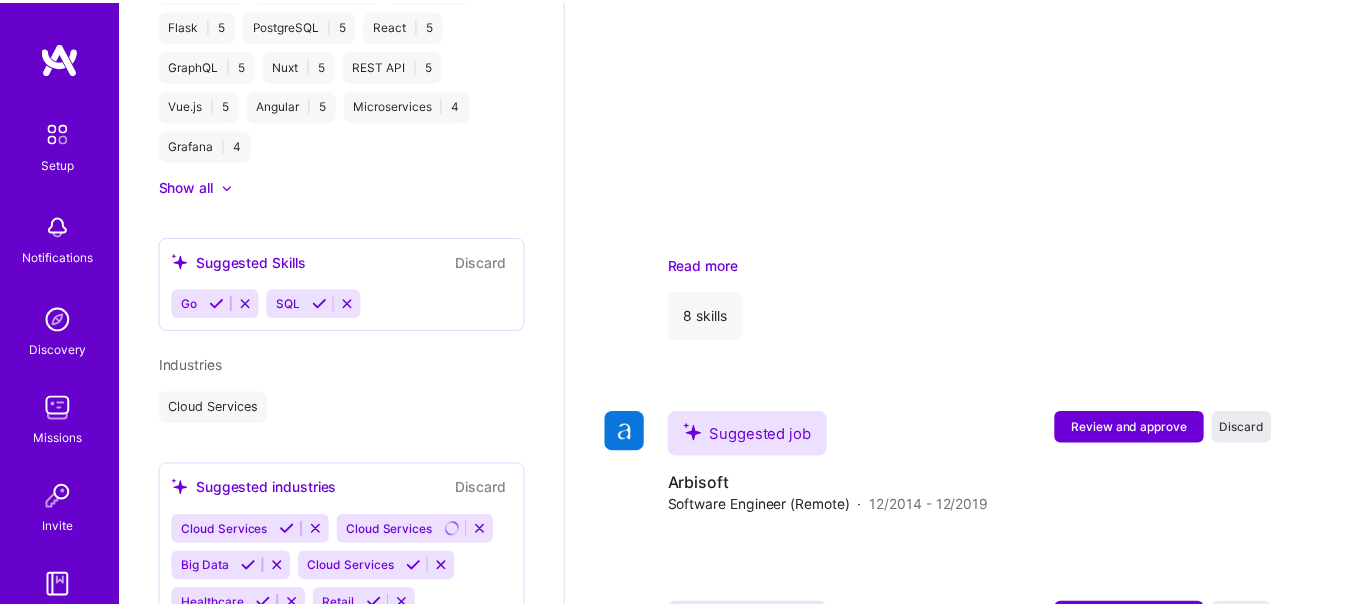 scroll, scrollTop: 1836, scrollLeft: 0, axis: vertical 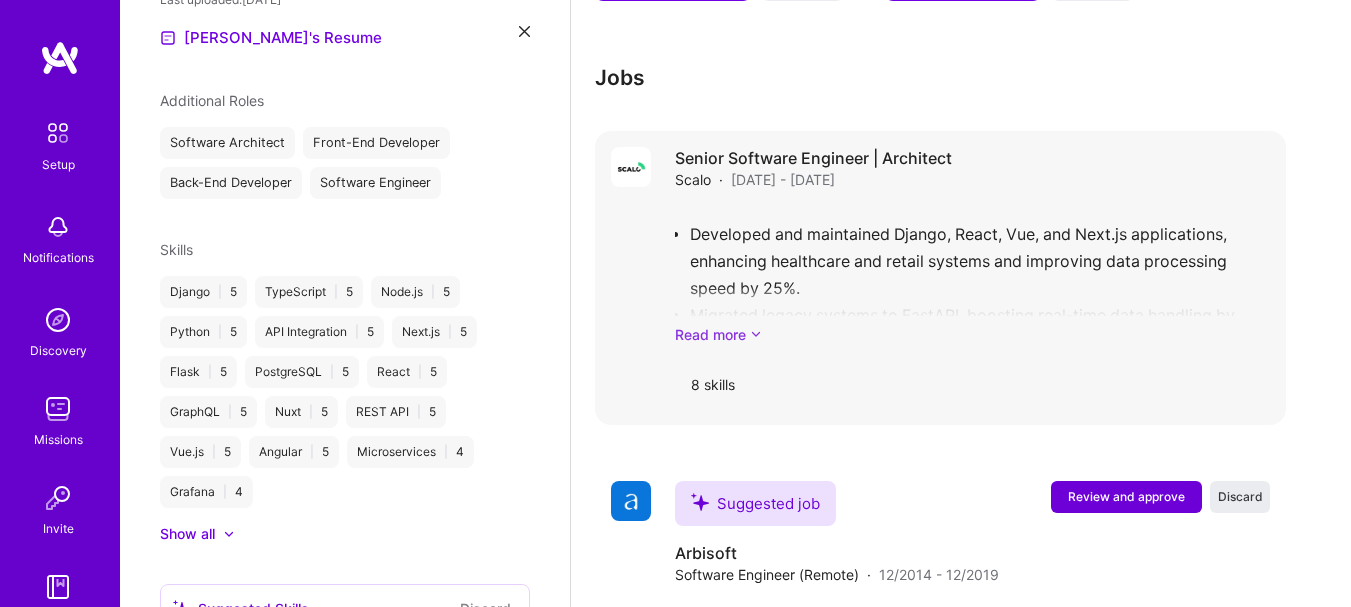 click on "Read more" at bounding box center (972, 334) 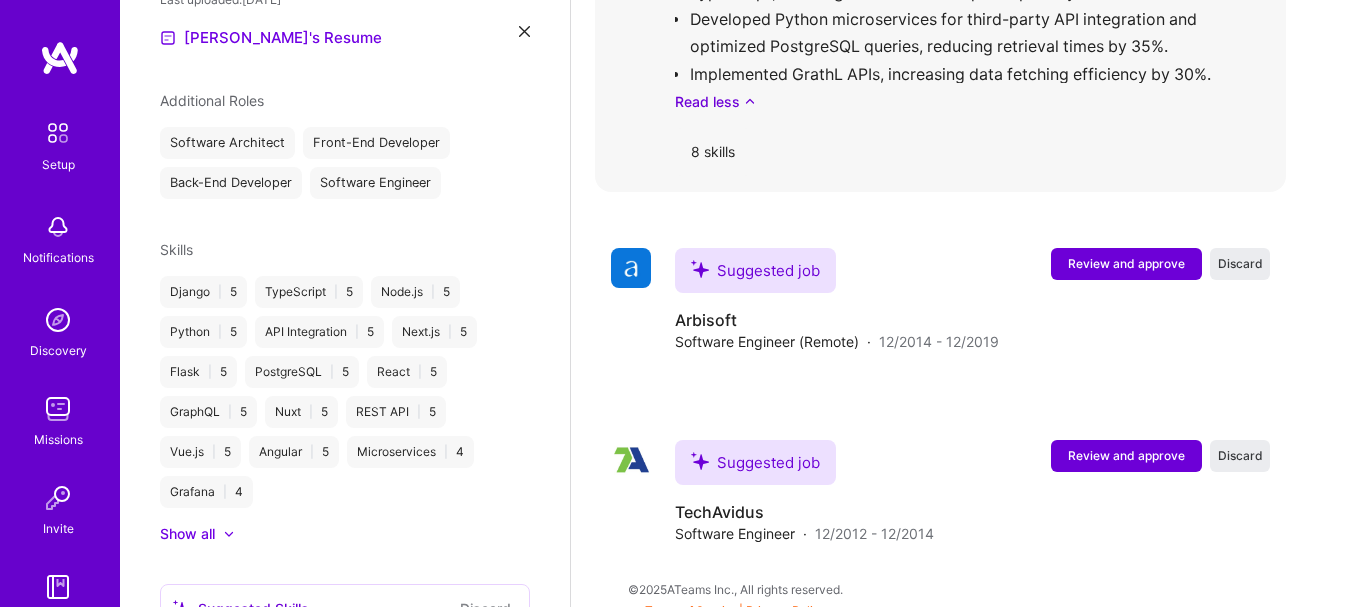 scroll, scrollTop: 1902, scrollLeft: 0, axis: vertical 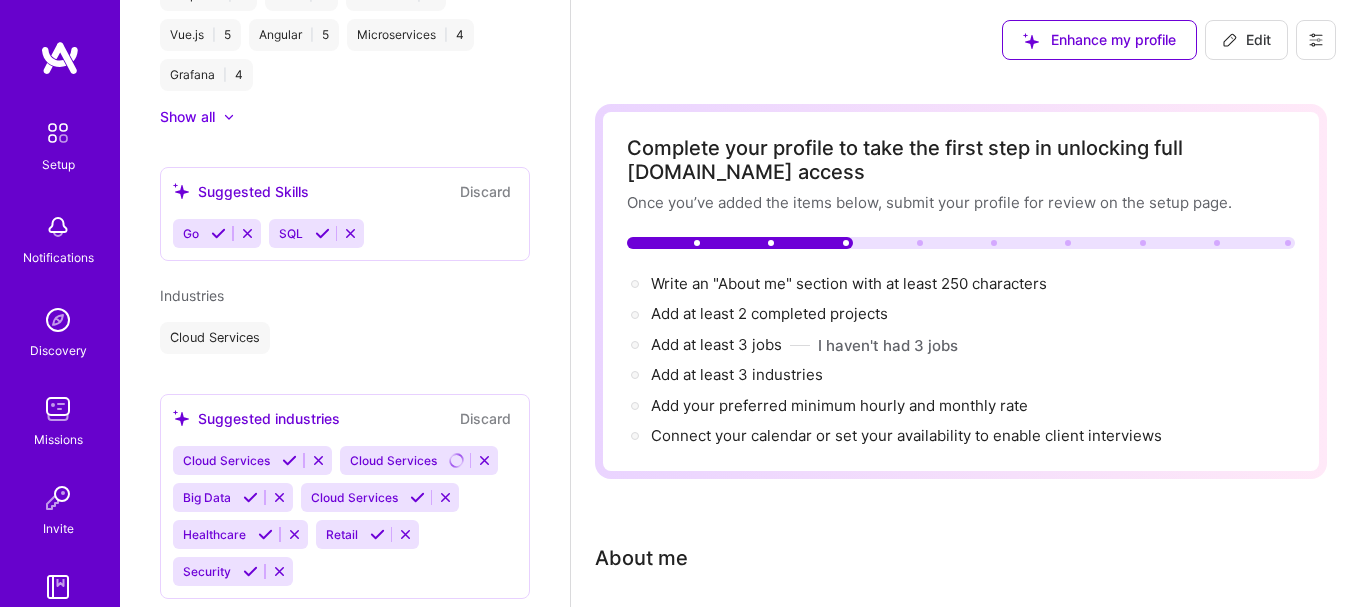 click on "Edit" at bounding box center (1246, 40) 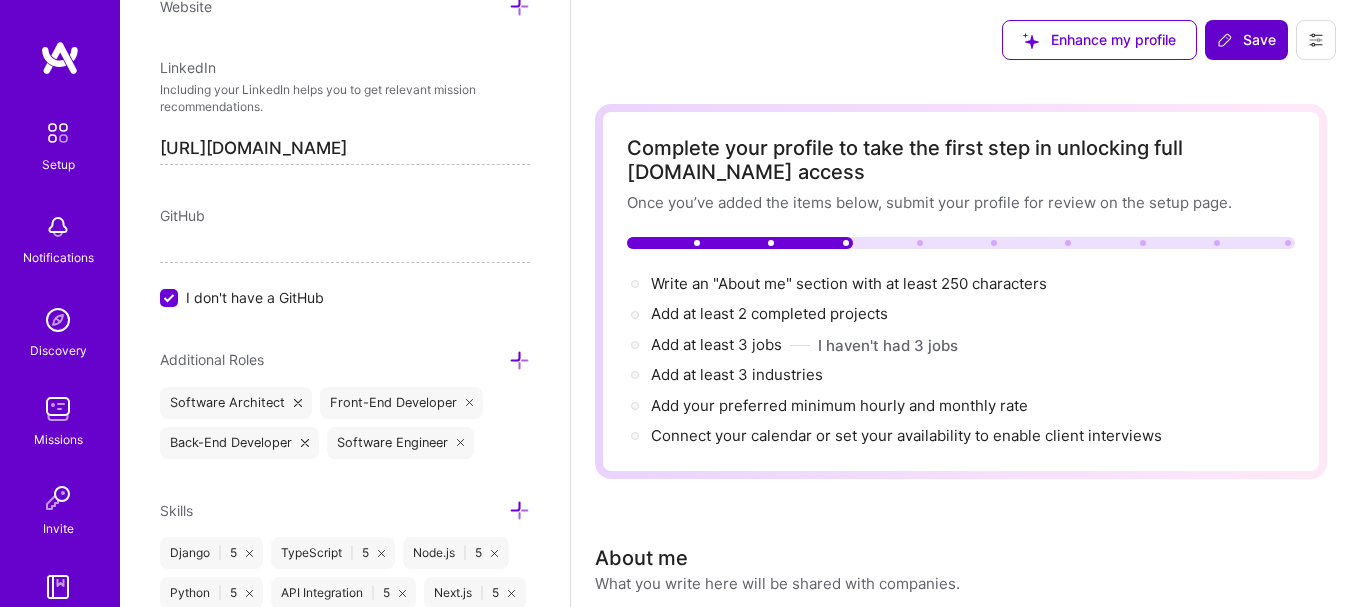 scroll, scrollTop: 337, scrollLeft: 0, axis: vertical 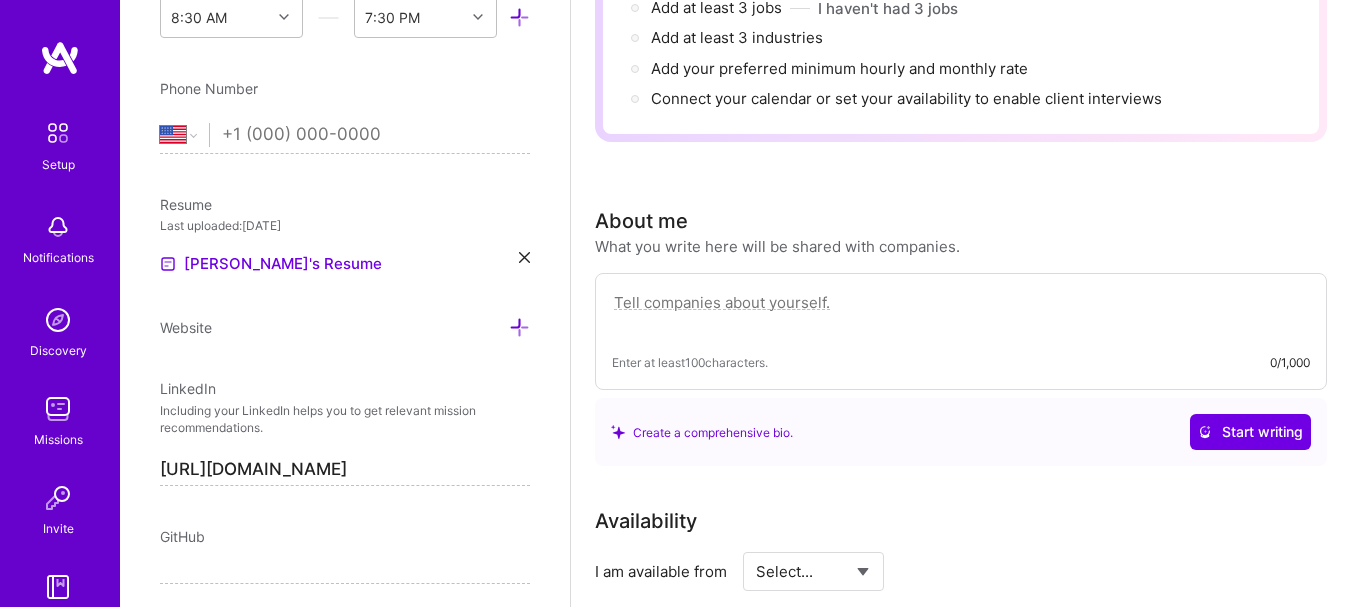 click at bounding box center [376, 135] 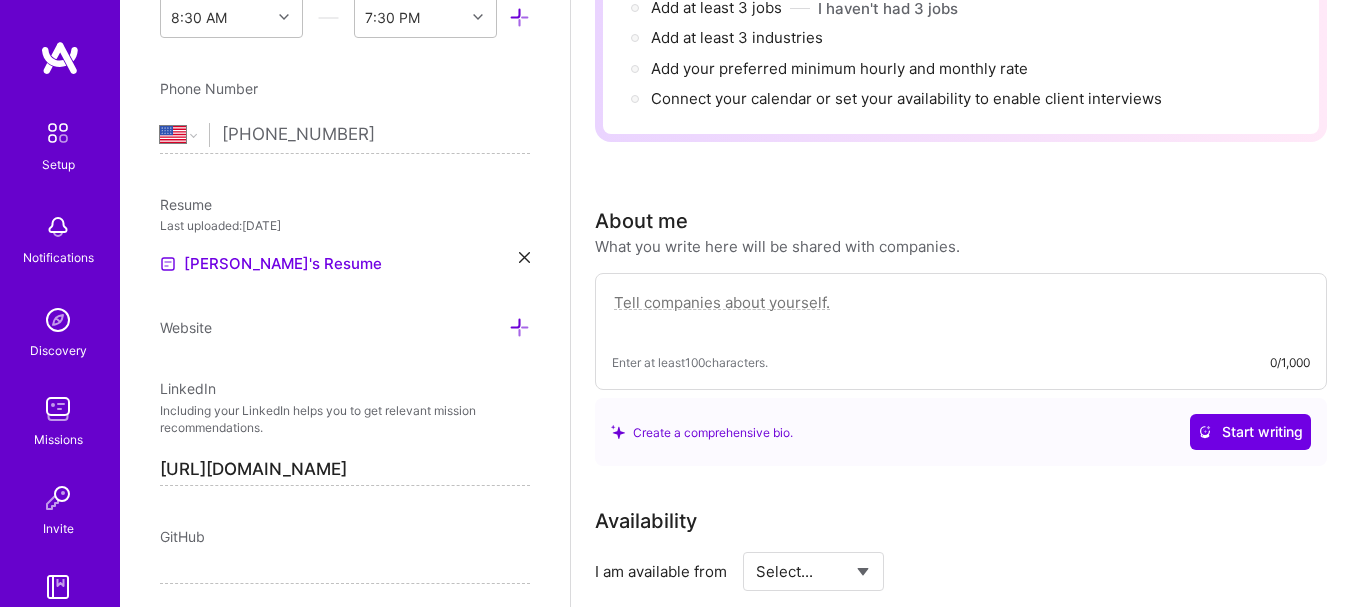 type on "[PHONE_NUMBER]" 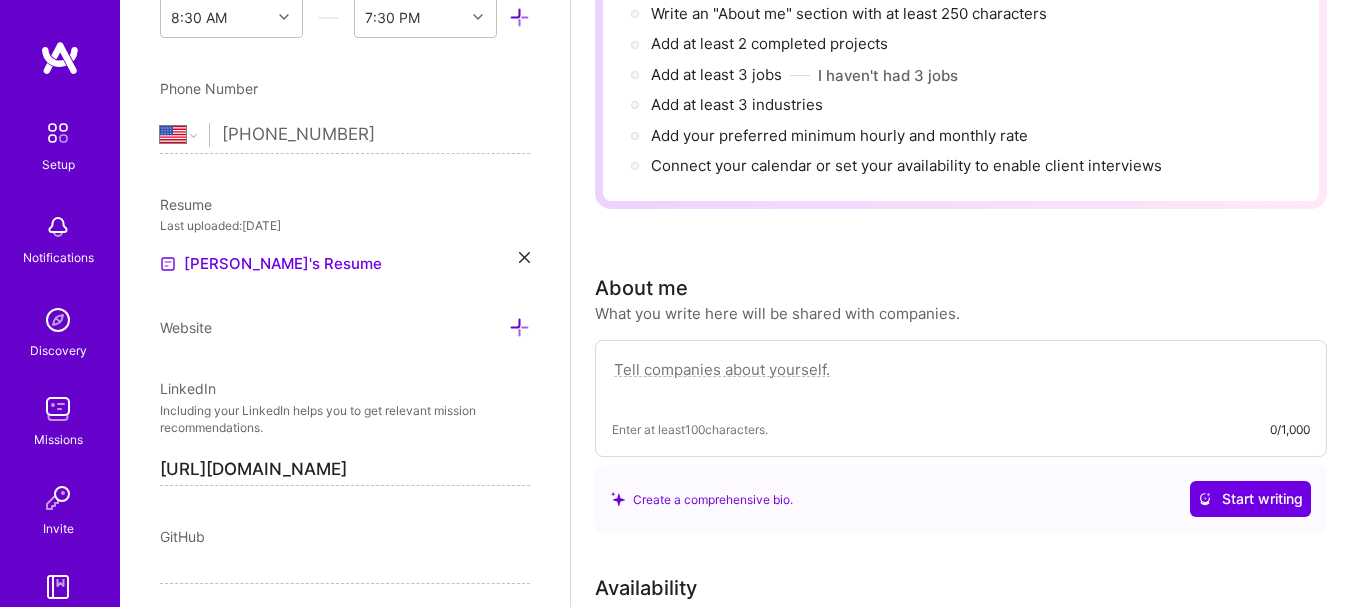 scroll, scrollTop: 170, scrollLeft: 0, axis: vertical 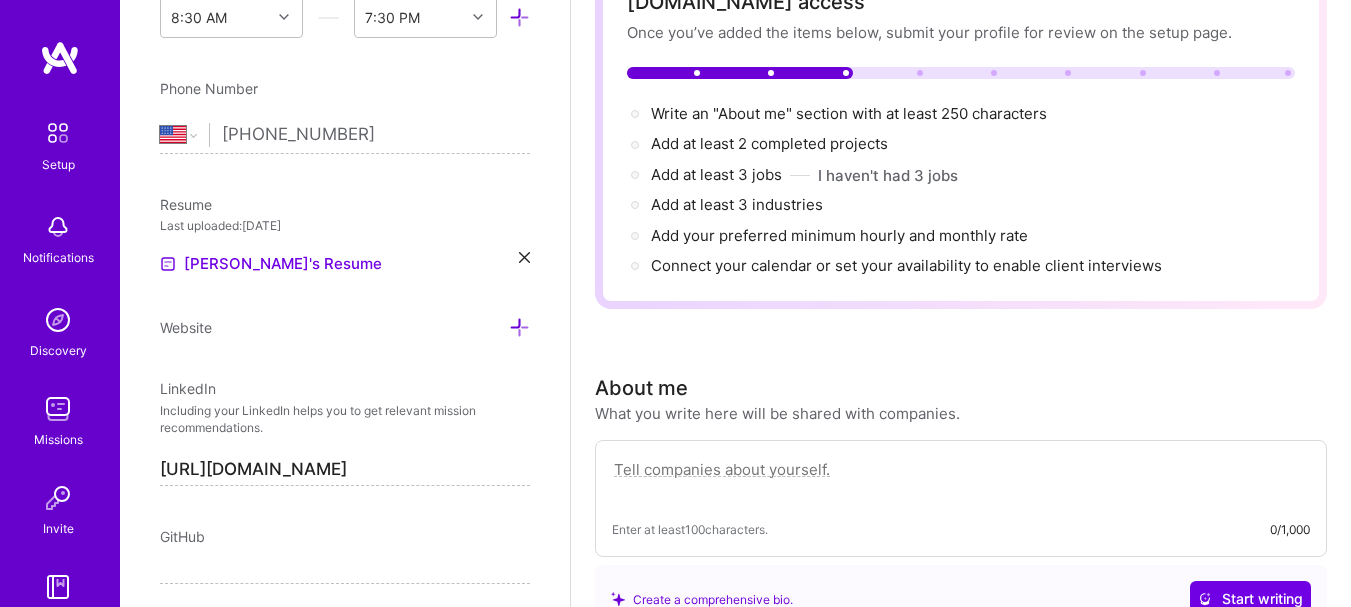 click at bounding box center (961, 480) 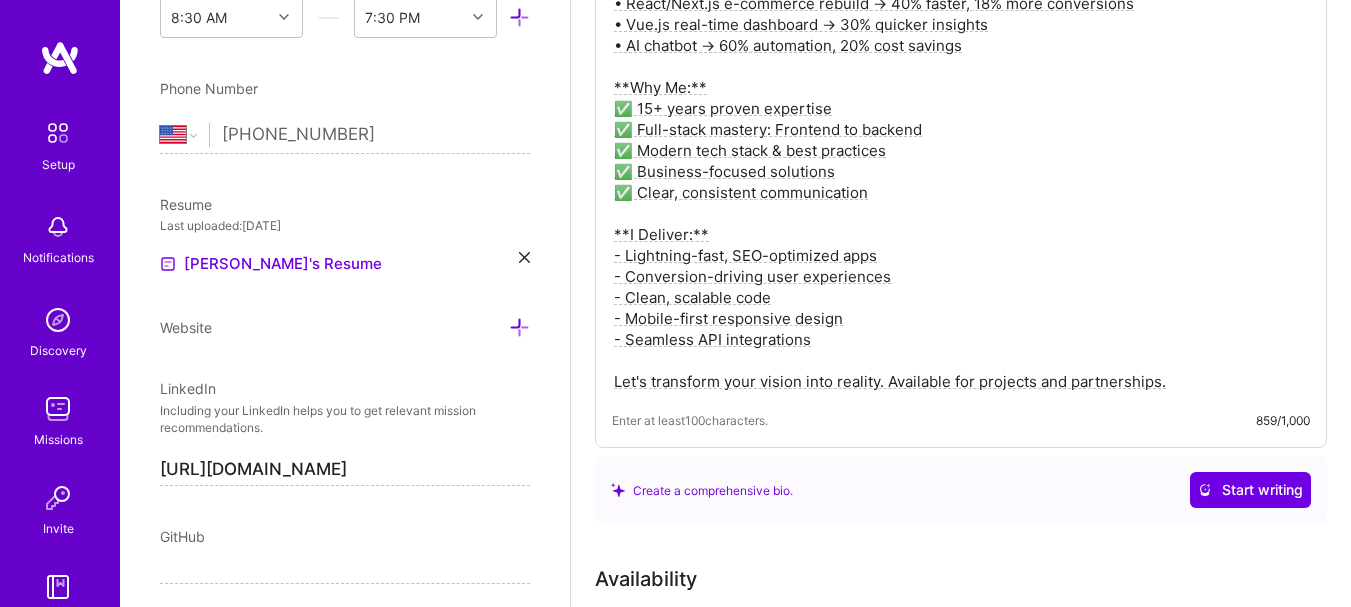 scroll, scrollTop: 818, scrollLeft: 0, axis: vertical 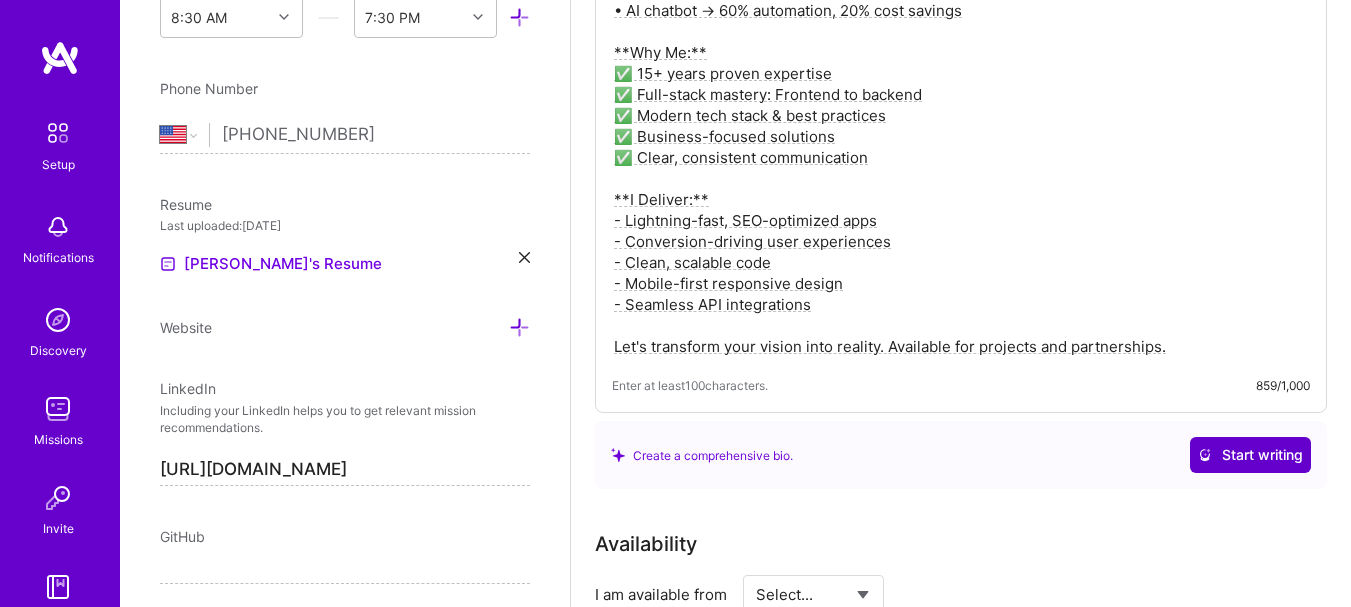click on "Start writing" at bounding box center (1250, 455) 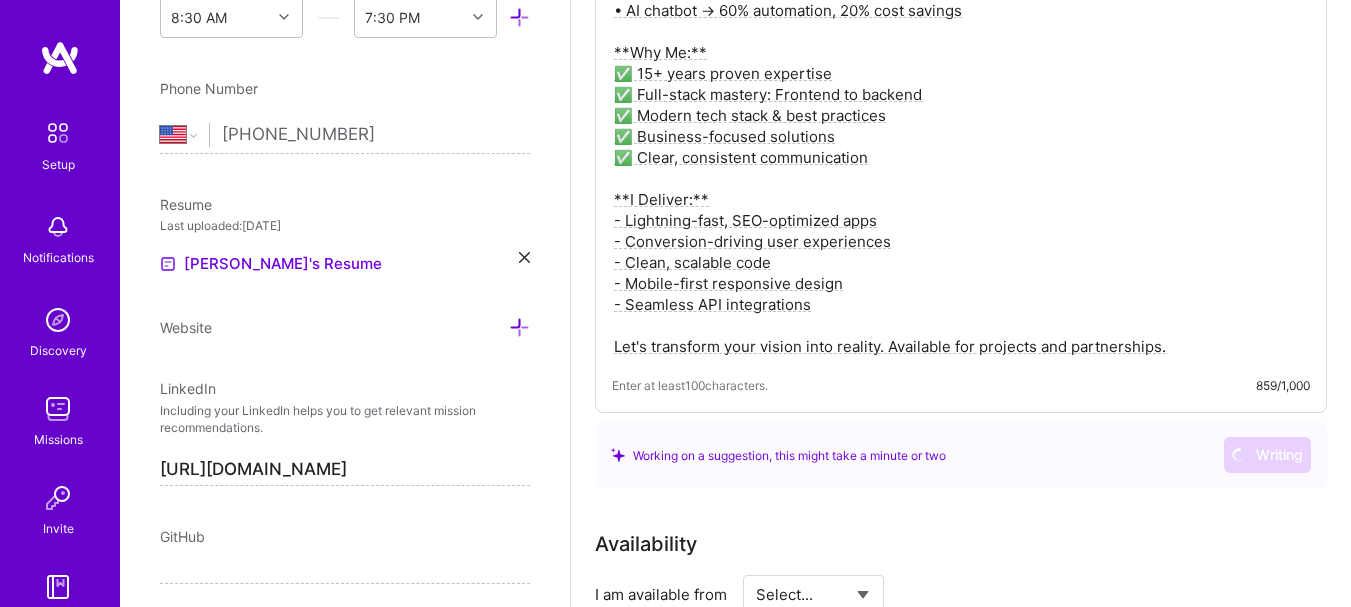 click on "15+ years crafting enterprise solutions across AI/ML, web/mobile apps, and cloud architecture for startups to Fortune 500s.
I deliver results through technical excellence—from elegant UIs to robust APIs and optimized pipelines.
**Recent Wins:**
• React/Next.js e-commerce rebuild → 40% faster, 18% more conversions
• Vue.js real-time dashboard → 30% quicker insights
• AI chatbot → 60% automation, 20% cost savings
**Why Me:**
✅ 15+ years proven expertise
✅ Full-stack mastery: Frontend to backend
✅ Modern tech stack & best practices
✅ Business-focused solutions
✅ Clear, consistent communication
**I Deliver:**
- Lightning-fast, SEO-optimized apps
- Conversion-driving user experiences
- Clean, scalable code
- Mobile-first responsive design
- Seamless API integrations
Let's transform your vision into reality. Available for projects and partnerships." at bounding box center [961, 84] 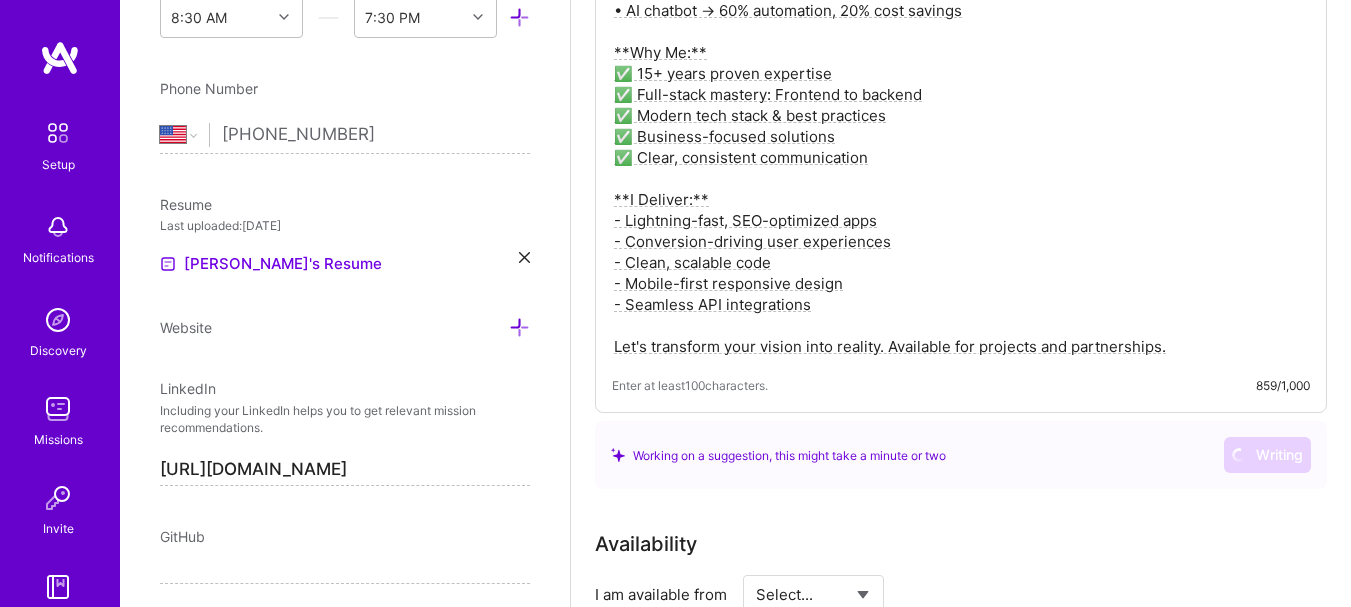 click on "15+ years crafting enterprise solutions across AI/ML, web/mobile apps, and cloud architecture for startups to Fortune 500s.
I deliver results through technical excellence—from elegant UIs to robust APIs and optimized pipelines.
**Recent Wins:**
• React/Next.js e-commerce rebuild → 40% faster, 18% more conversions
• Vue.js real-time dashboard → 30% quicker insights
• AI chatbot → 60% automation, 20% cost savings
**Why Me:**
✅ 15+ years proven expertise
✅ Full-stack mastery: Frontend to backend
✅ Modern tech stack & best practices
✅ Business-focused solutions
✅ Clear, consistent communication
**I Deliver:**
- Lightning-fast, SEO-optimized apps
- Conversion-driving user experiences
- Clean, scalable code
- Mobile-first responsive design
- Seamless API integrations
Let's transform your vision into reality. Available for projects and partnerships." at bounding box center [961, 84] 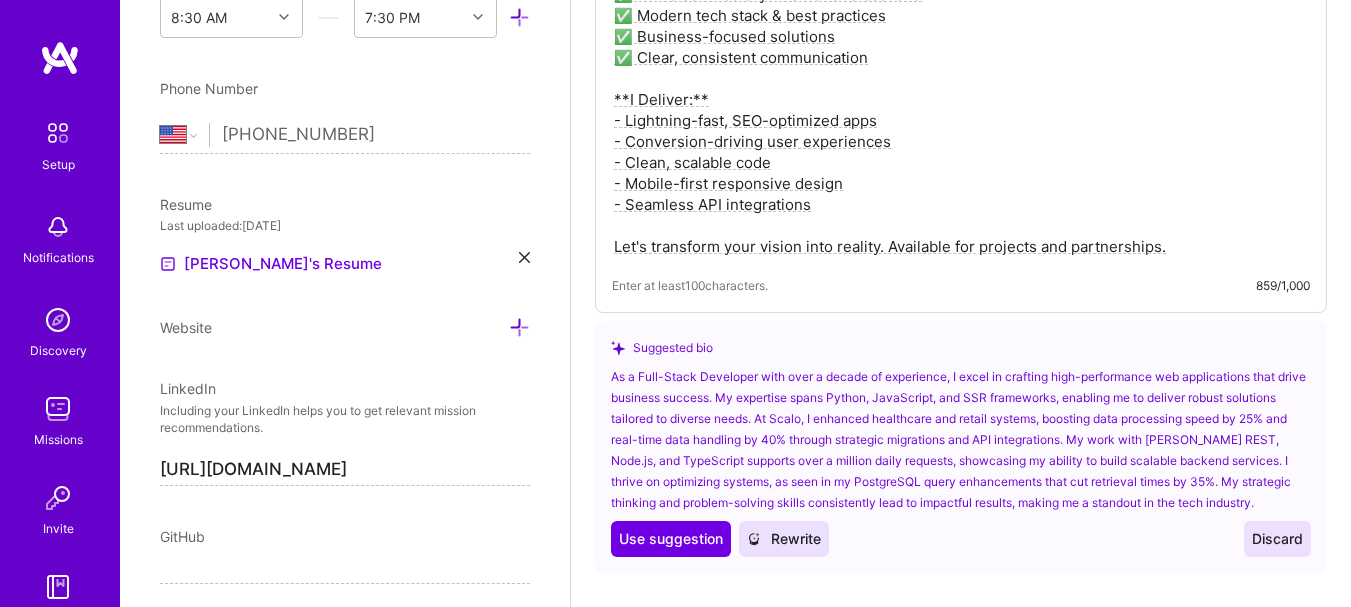 scroll, scrollTop: 902, scrollLeft: 0, axis: vertical 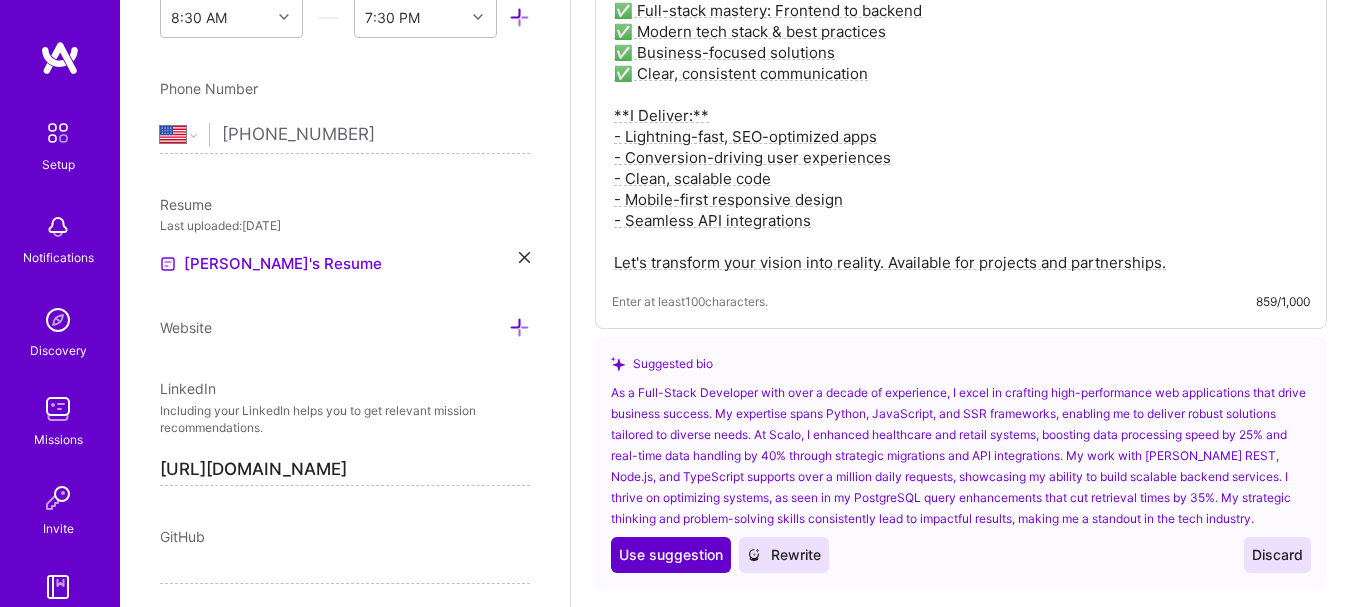 click on "Use suggestion" at bounding box center [671, 555] 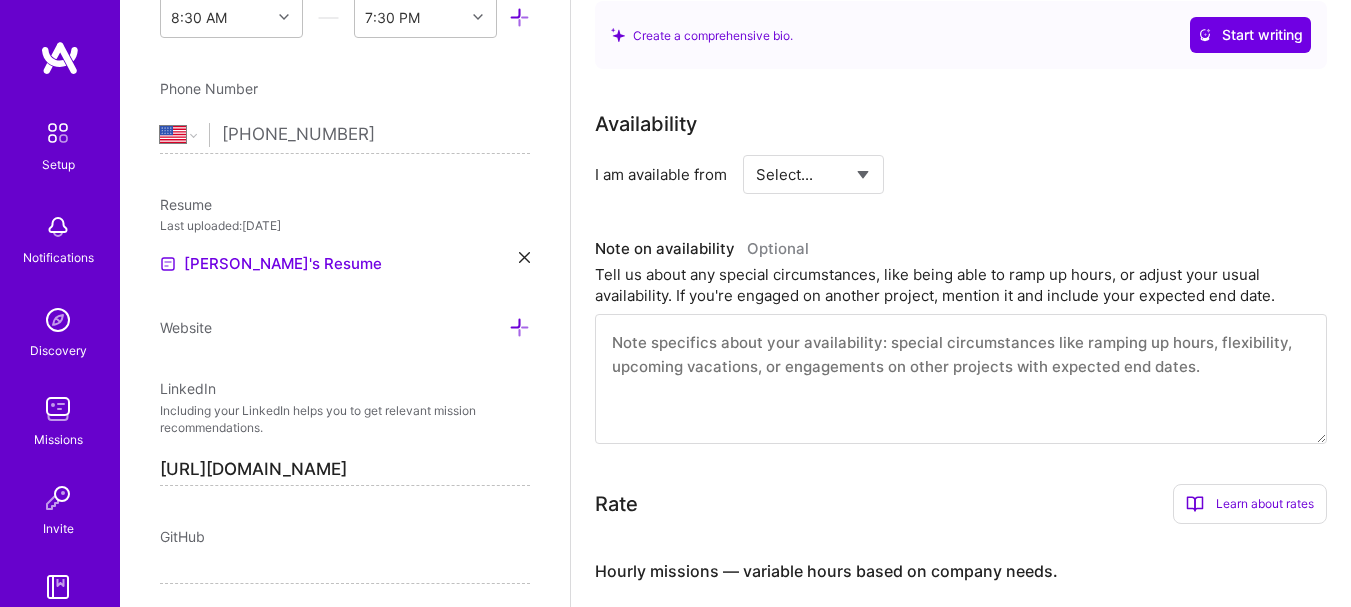 click at bounding box center (961, 379) 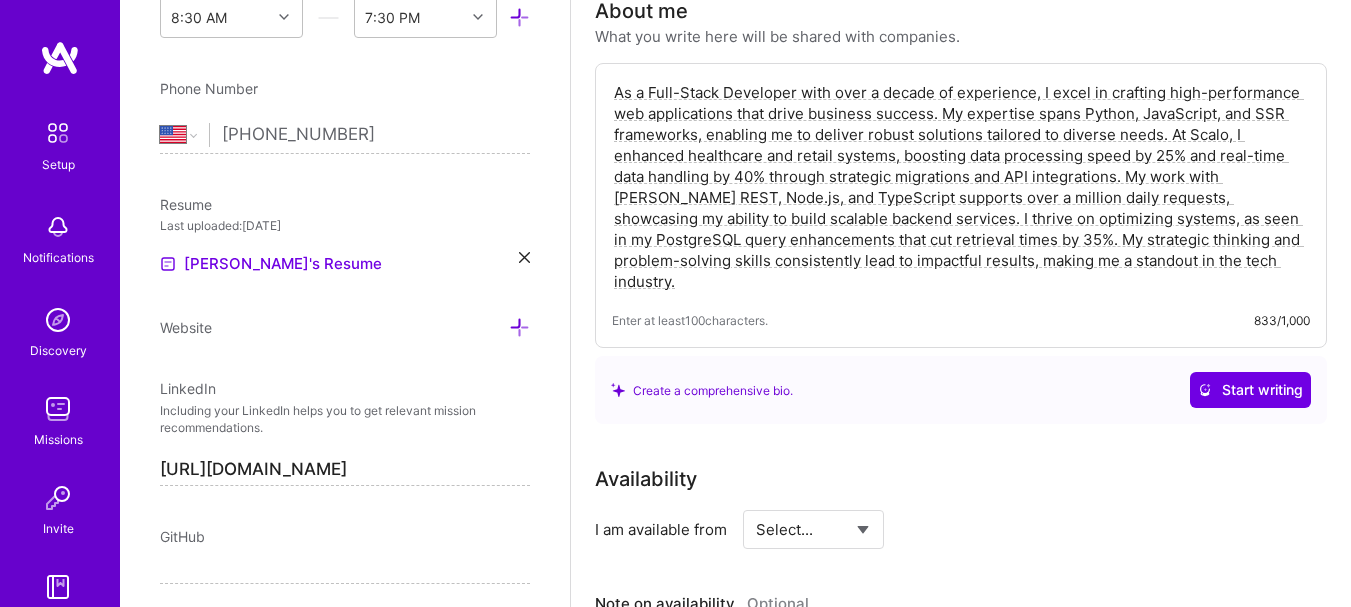 scroll, scrollTop: 402, scrollLeft: 0, axis: vertical 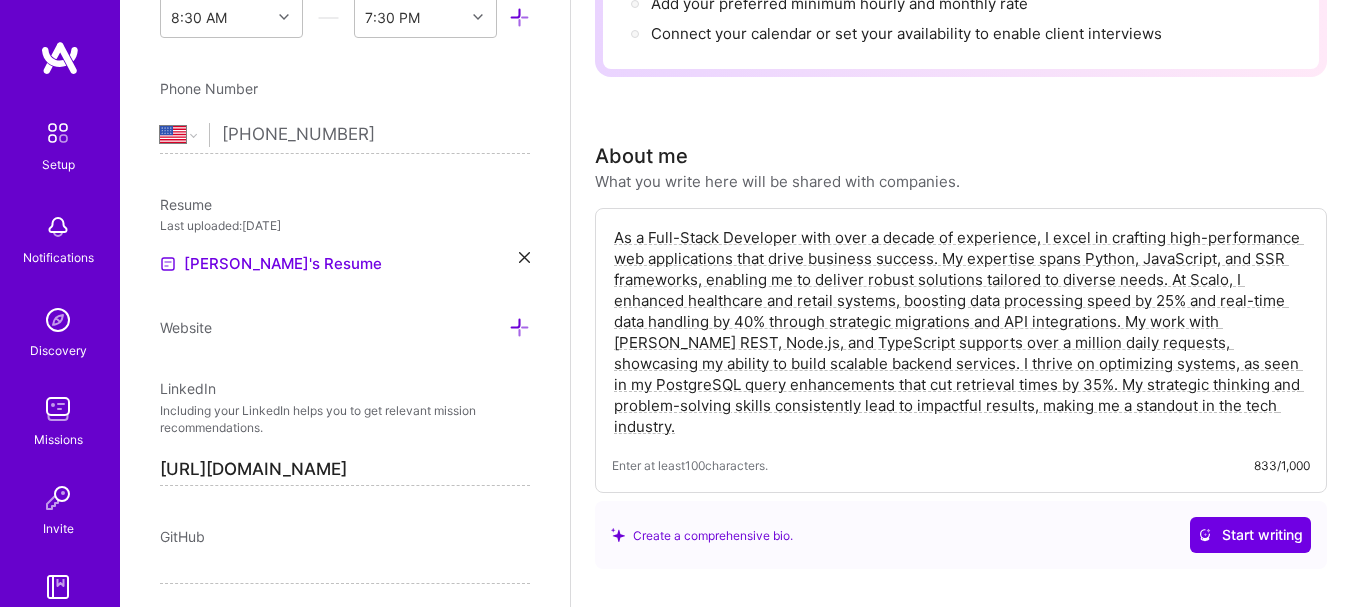 click on "As a Full-Stack Developer with over a decade of experience, I excel in crafting high-performance web applications that drive business success. My expertise spans Python, JavaScript, and SSR frameworks, enabling me to deliver robust solutions tailored to diverse needs. At Scalo, I enhanced healthcare and retail systems, boosting data processing speed by 25% and real-time data handling by 40% through strategic migrations and API integrations. My work with Django REST, Node.js, and TypeScript supports over a million daily requests, showcasing my ability to build scalable backend services. I thrive on optimizing systems, as seen in my PostgreSQL query enhancements that cut retrieval times by 35%. My strategic thinking and problem-solving skills consistently lead to impactful results, making me a standout in the tech industry." at bounding box center [961, 332] 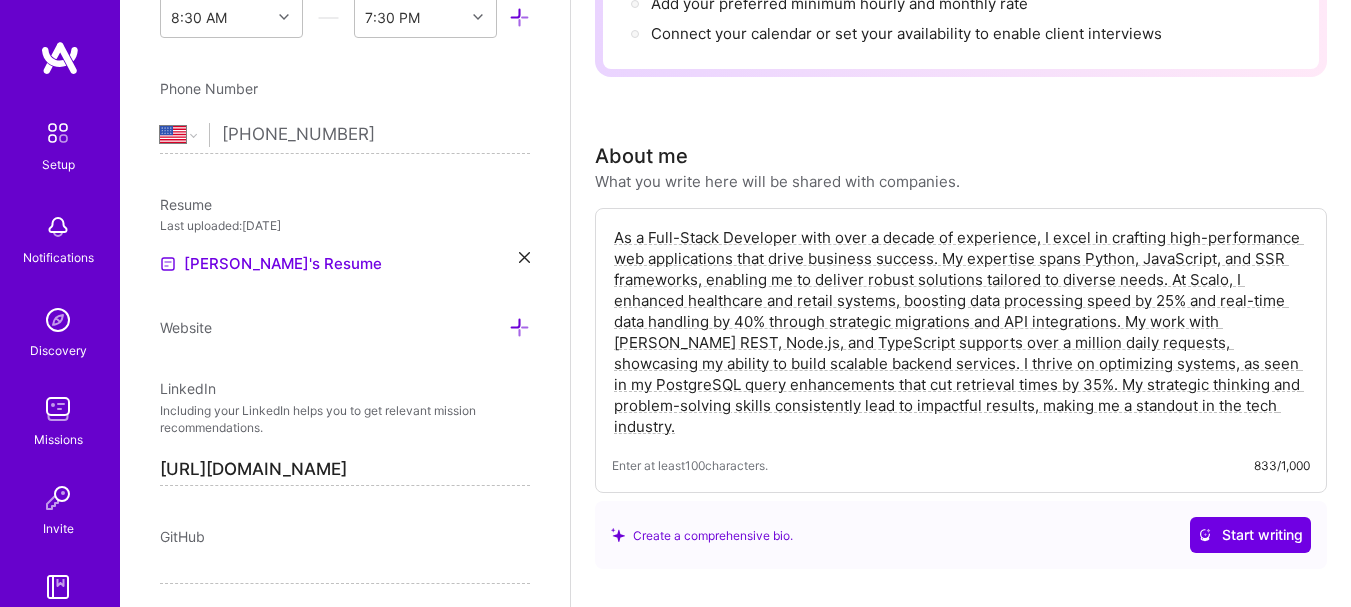 paste on "15+ years crafting enterprise solutions across AI/ML, web/mobile apps, and cloud architecture for startups to Fortune 500s.
I deliver results through technical excellence—from elegant UIs to robust APIs and optimized pipelines.
Recent Wins:
React/Next.js e-commerce rebuild → 40% faster, 18% more conversions
Vue.js real-time dashboard → 30% quicker insights
AI chatbot → 60% automation, 20% cost savings
Why Me:
✅ 15+ years proven expertise
✅ Full-stack mastery: Frontend to backend
✅ Modern tech stack & best practices
✅ Business-focused solutions
✅ Clear, consistent communication
I Deliver:
Lightning-fast, SEO-optimized apps
Conversion-driving user experiences
Clean, scalable code
Mobile-first responsive design
Seamless API integrations
Let's transform your vision into reality. Available for projects and partnerships" 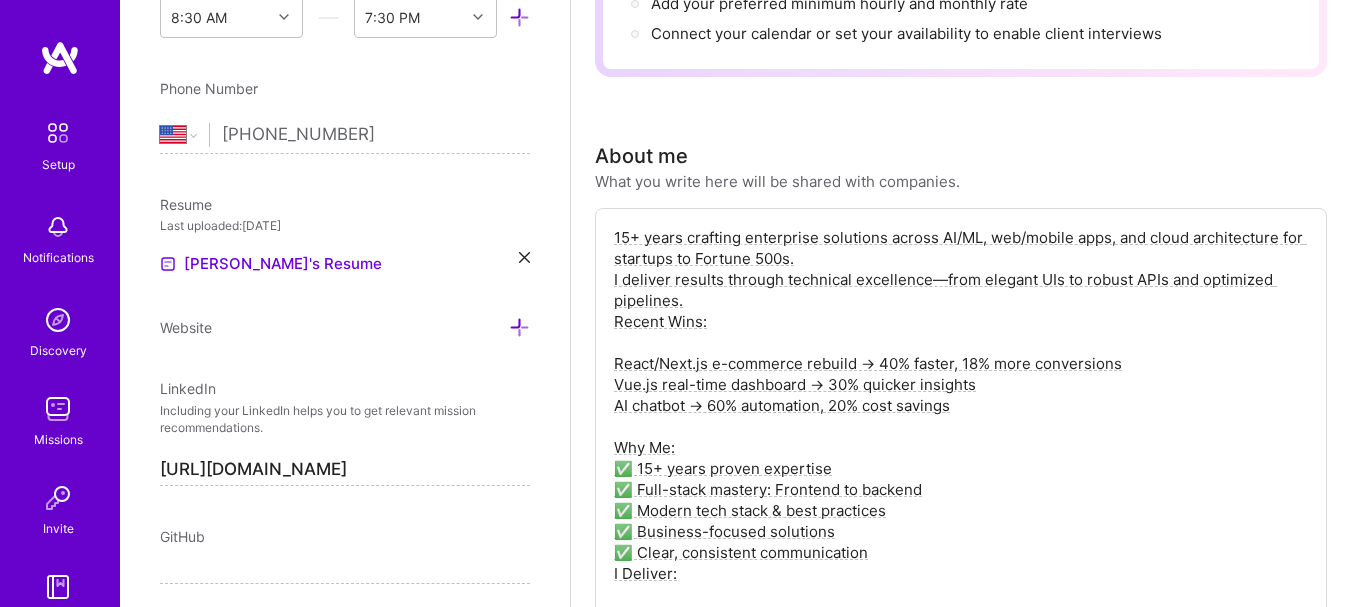 scroll, scrollTop: 547, scrollLeft: 0, axis: vertical 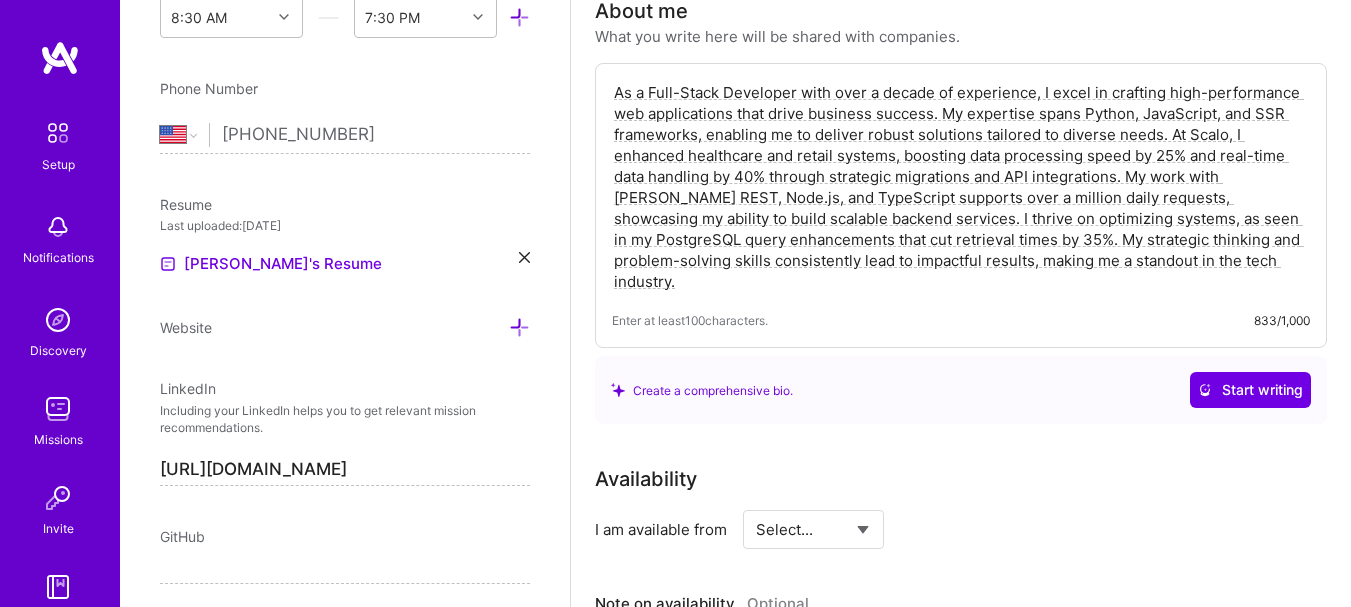 click on "As a Full-Stack Developer with over a decade of experience, I excel in crafting high-performance web applications that drive business success. My expertise spans Python, JavaScript, and SSR frameworks, enabling me to deliver robust solutions tailored to diverse needs. At Scalo, I enhanced healthcare and retail systems, boosting data processing speed by 25% and real-time data handling by 40% through strategic migrations and API integrations. My work with Django REST, Node.js, and TypeScript supports over a million daily requests, showcasing my ability to build scalable backend services. I thrive on optimizing systems, as seen in my PostgreSQL query enhancements that cut retrieval times by 35%. My strategic thinking and problem-solving skills consistently lead to impactful results, making me a standout in the tech industry." at bounding box center (961, 187) 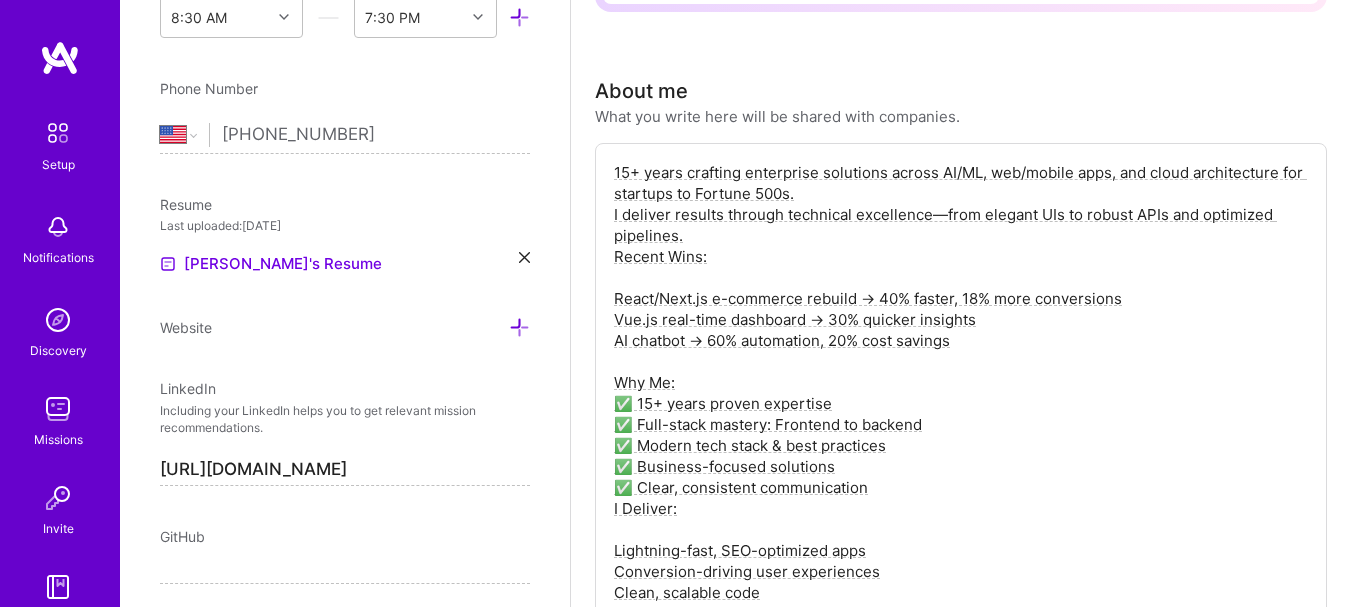 scroll, scrollTop: 463, scrollLeft: 0, axis: vertical 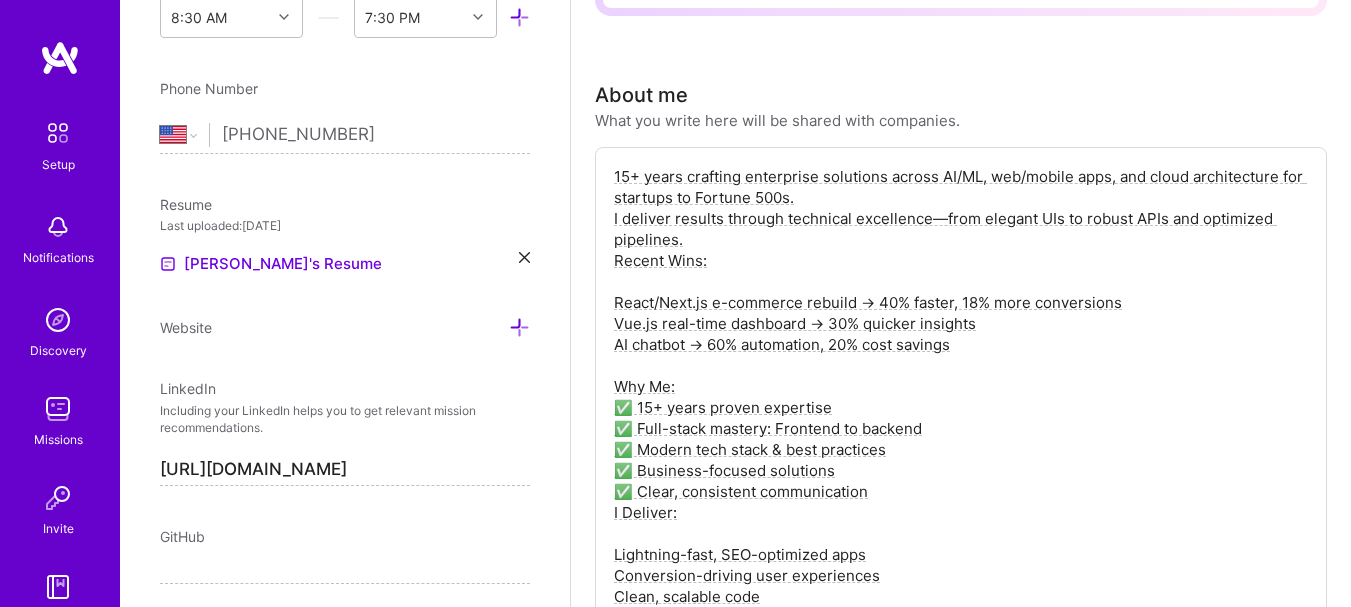 click on "15+ years crafting enterprise solutions across AI/ML, web/mobile apps, and cloud architecture for startups to Fortune 500s.
I deliver results through technical excellence—from elegant UIs to robust APIs and optimized pipelines.
Recent Wins:
React/Next.js e-commerce rebuild → 40% faster, 18% more conversions
Vue.js real-time dashboard → 30% quicker insights
AI chatbot → 60% automation, 20% cost savings
Why Me:
✅ 15+ years proven expertise
✅ Full-stack mastery: Frontend to backend
✅ Modern tech stack & best practices
✅ Business-focused solutions
✅ Clear, consistent communication
I Deliver:
Lightning-fast, SEO-optimized apps
Conversion-driving user experiences
Clean, scalable code
Mobile-first responsive design
Seamless API integrations
Let's transform your vision into reality. Available for projects and partnerships." at bounding box center (961, 428) 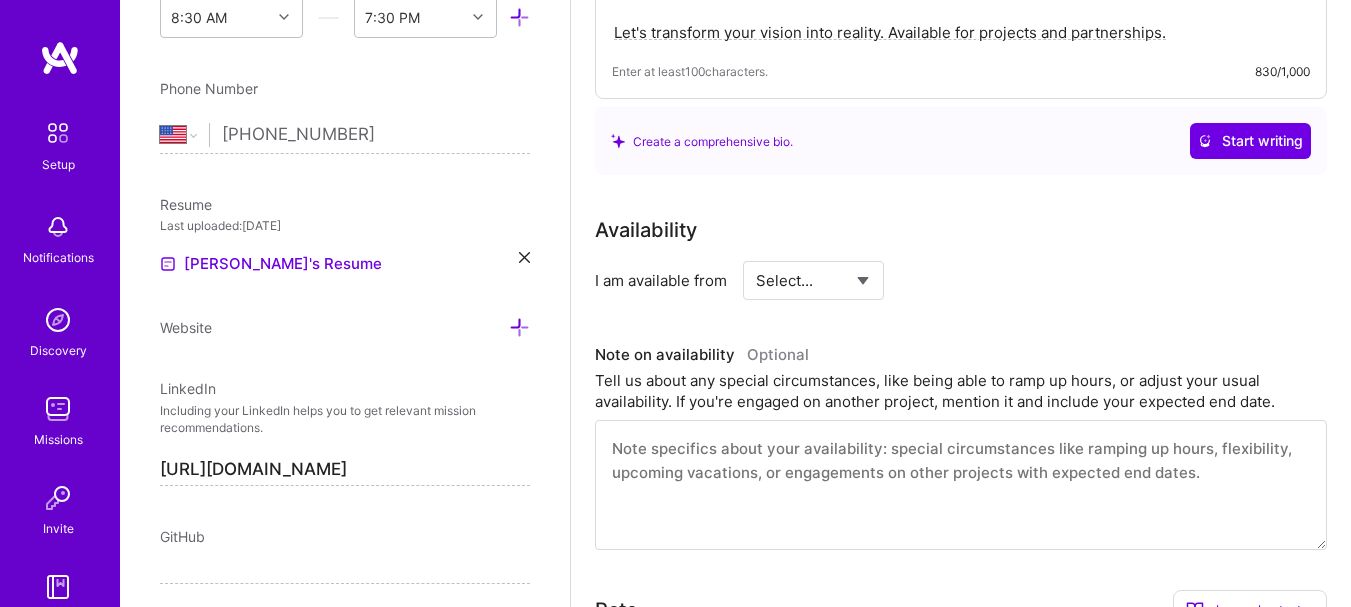 scroll, scrollTop: 1213, scrollLeft: 0, axis: vertical 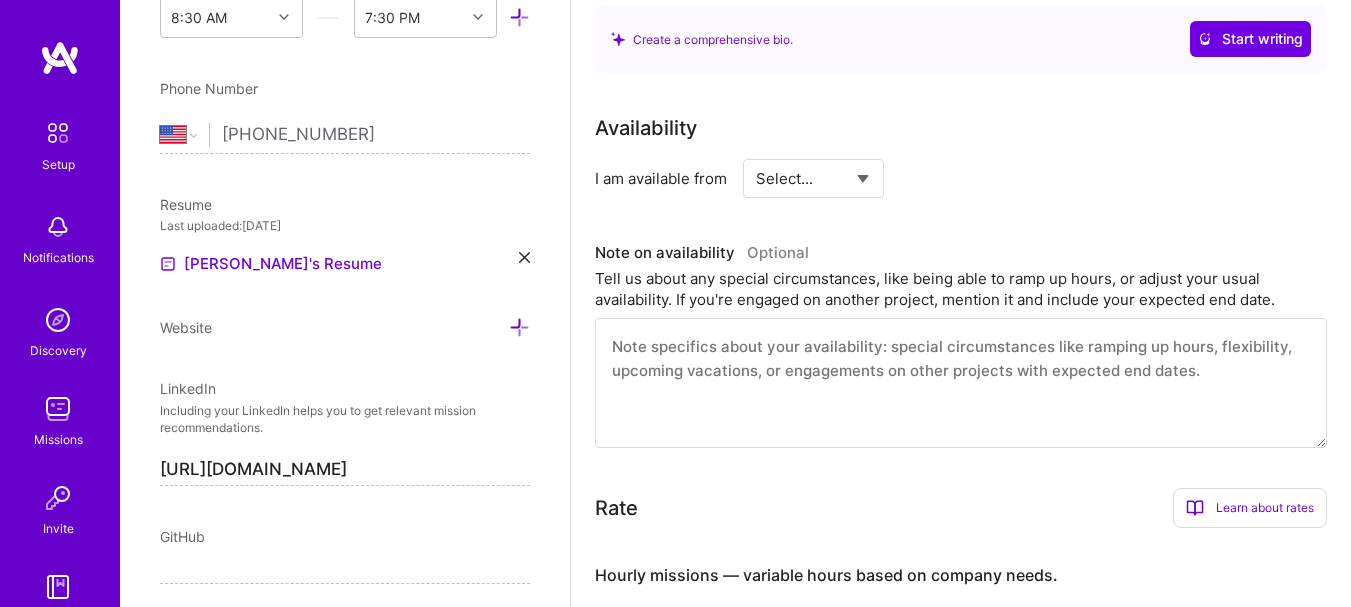 type on "15+ years crafting enterprise solutions across AI/ML, web/mobile apps, and cloud architecture for startups to Fortune 500s.
I deliver results through technical excellence—from elegant UIs to robust APIs and optimized pipelines.
Recent Wins:
React/Next.js e-commerce rebuild → 40% faster, 18% more conversions
Vue.js real-time dashboard → 30% quicker insights
AI chatbot → 60% automation, 20% cost savings
Why Me:
✅ 15+ years proven expertise
✅ Full-stack mastery: Frontend to backend
✅ Modern tech stack & best practices
✅ Business-focused solutions
✅ Clear, consistent communication
I Deliver:
Lightning-fast, SEO-optimized apps
Conversion-driving user experiences
Clean, scalable code
Mobile-first responsive design
Seamless API integrations
Let's transform your vision into reality. Available for projects and partnerships." 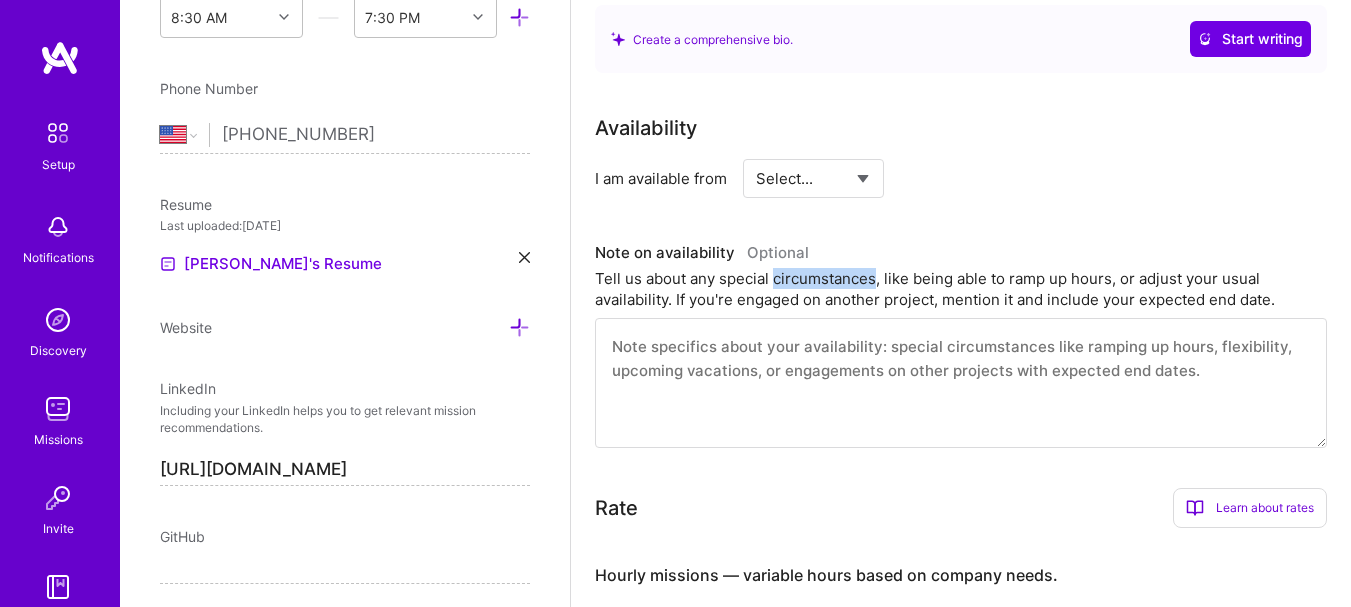 click on "Tell us about any special circumstances, like being able to ramp up hours, or adjust your usual availability. If you're engaged on another project, mention it and include your expected end date." at bounding box center (961, 289) 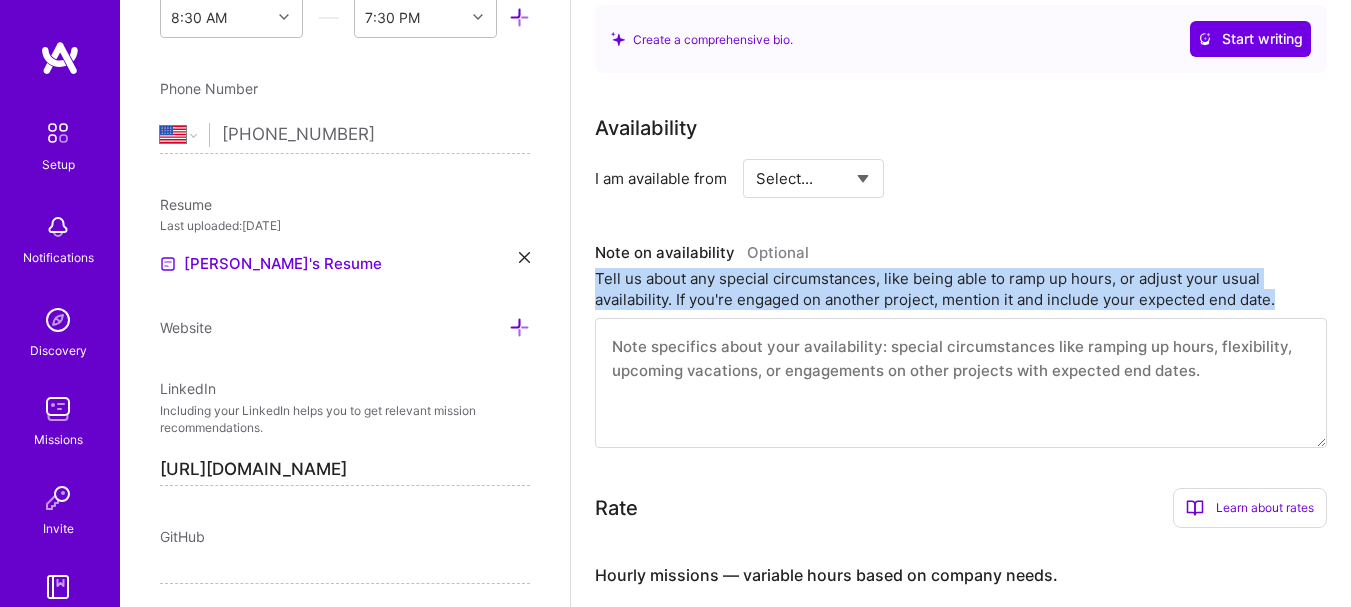 click on "Tell us about any special circumstances, like being able to ramp up hours, or adjust your usual availability. If you're engaged on another project, mention it and include your expected end date." at bounding box center (961, 289) 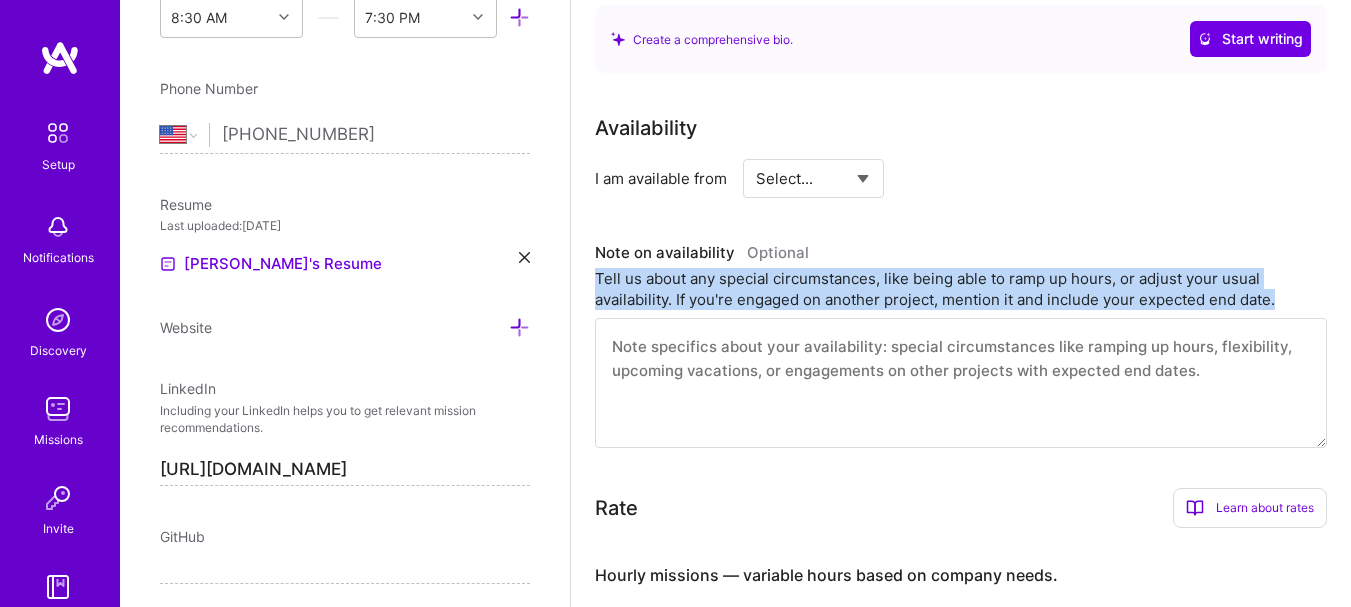 copy on "Tell us about any special circumstances, like being able to ramp up hours, or adjust your usual availability. If you're engaged on another project, mention it and include your expected end date." 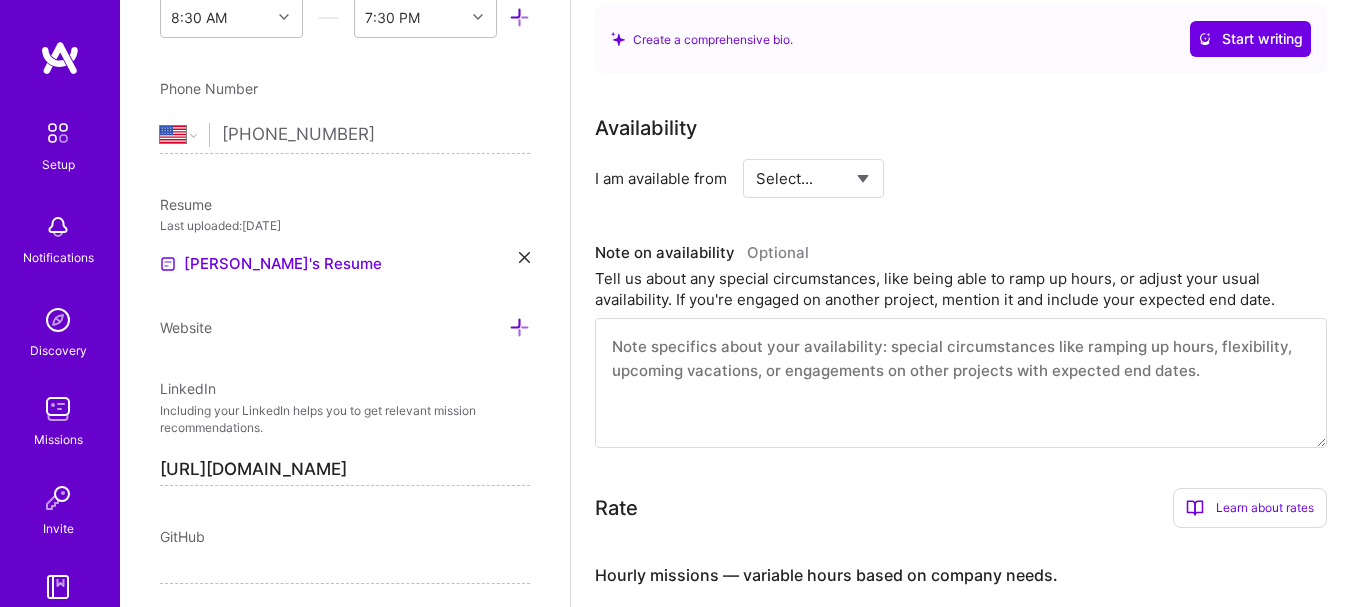 click on "Availability" at bounding box center [961, 128] 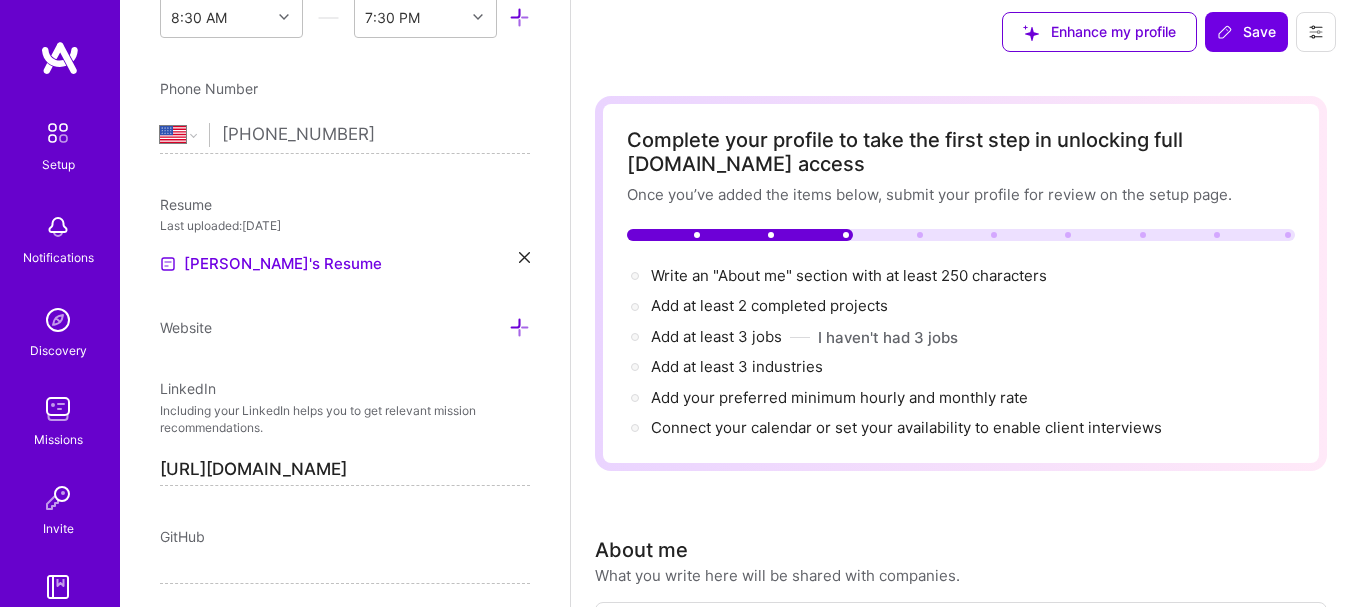 scroll, scrollTop: 0, scrollLeft: 0, axis: both 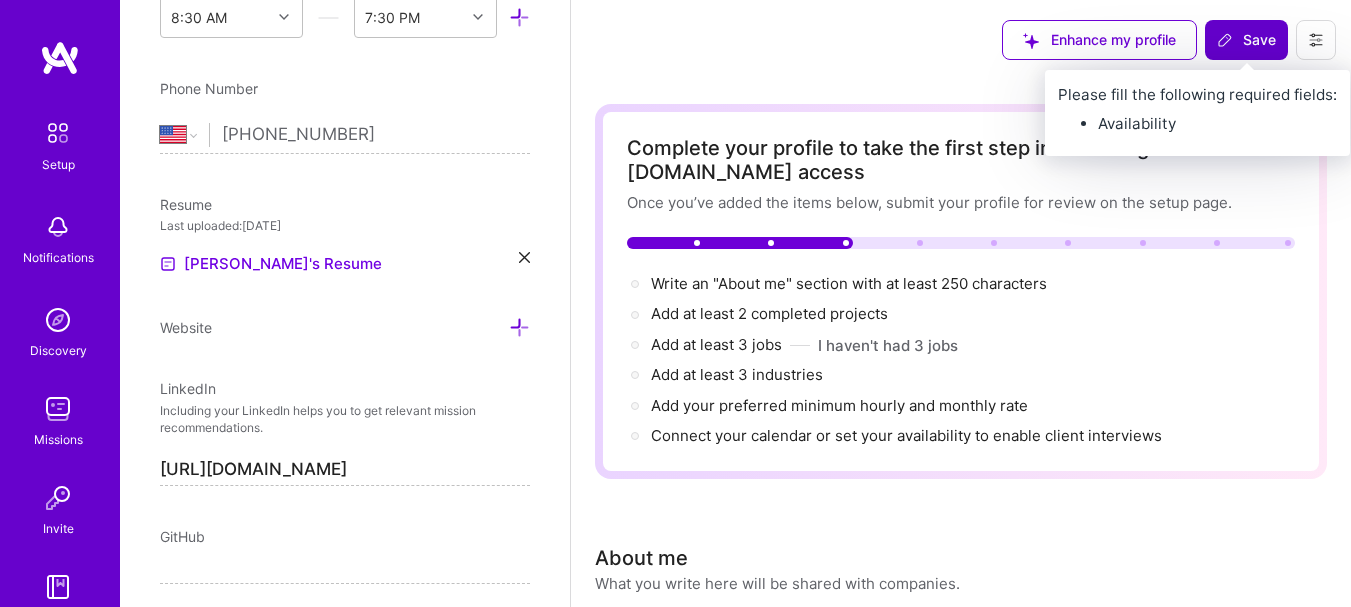 click on "Save" at bounding box center (1246, 40) 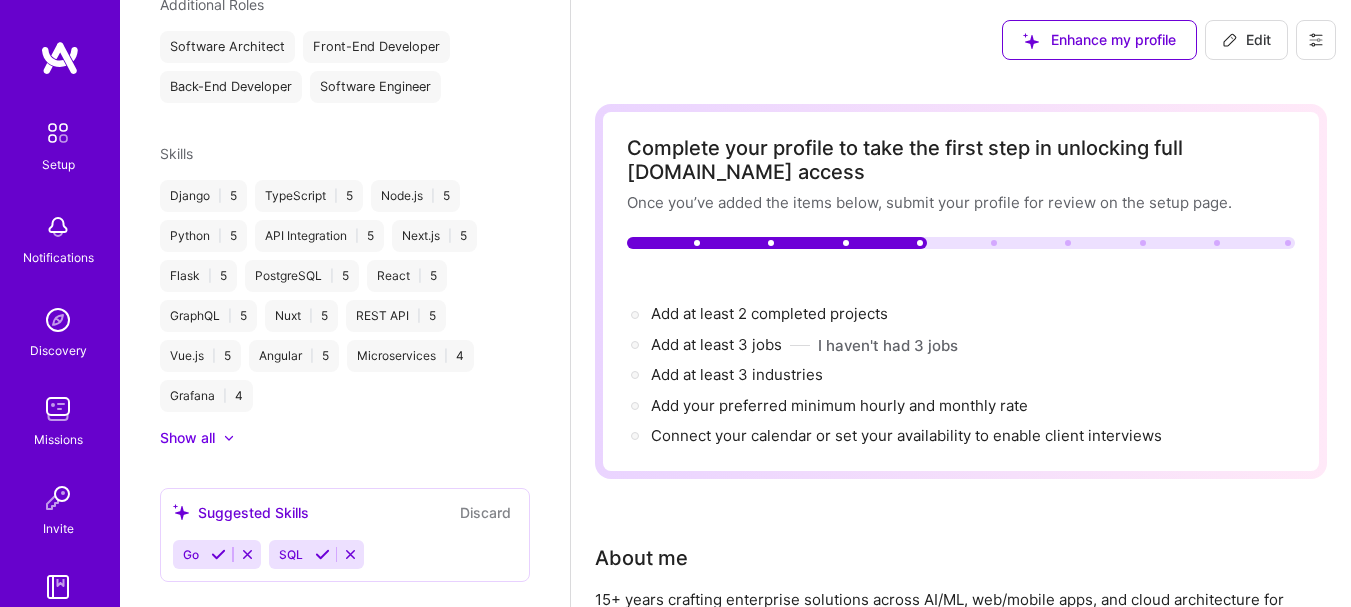 scroll, scrollTop: 492, scrollLeft: 0, axis: vertical 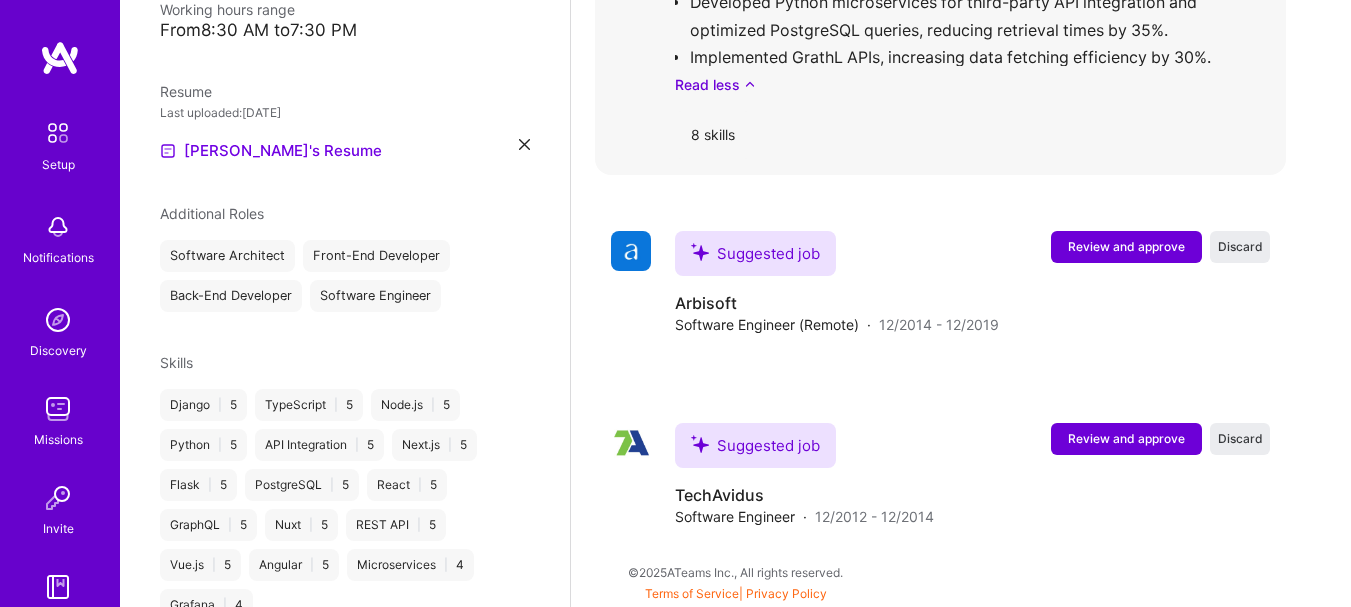 click on "Senior Software Engineer | Architect Scalo · Dec 2019 - Apr 2025 Developed and maintained Django, React, Vue, and Next.js applications, enhancing healthcare and retail systems and improving data processing speed by 25%. Migrated legacy systems to FastAPI, boosting real-time data handling by 40%. Integrated RESTful APIs and GrathL, improving user experience with infinite and virtualized scrolling. Built backend services using Django REST framework, Node.js, and TypeScript, handling over 1 million requests per day. Developed Python microservices for third-party API integration and optimized PostgreSQL queries, reducing retrieval times by 35%. Implemented GrathL APIs, increasing data fetching efficiency by 30%. Read less 8   skills" at bounding box center [940, -72] 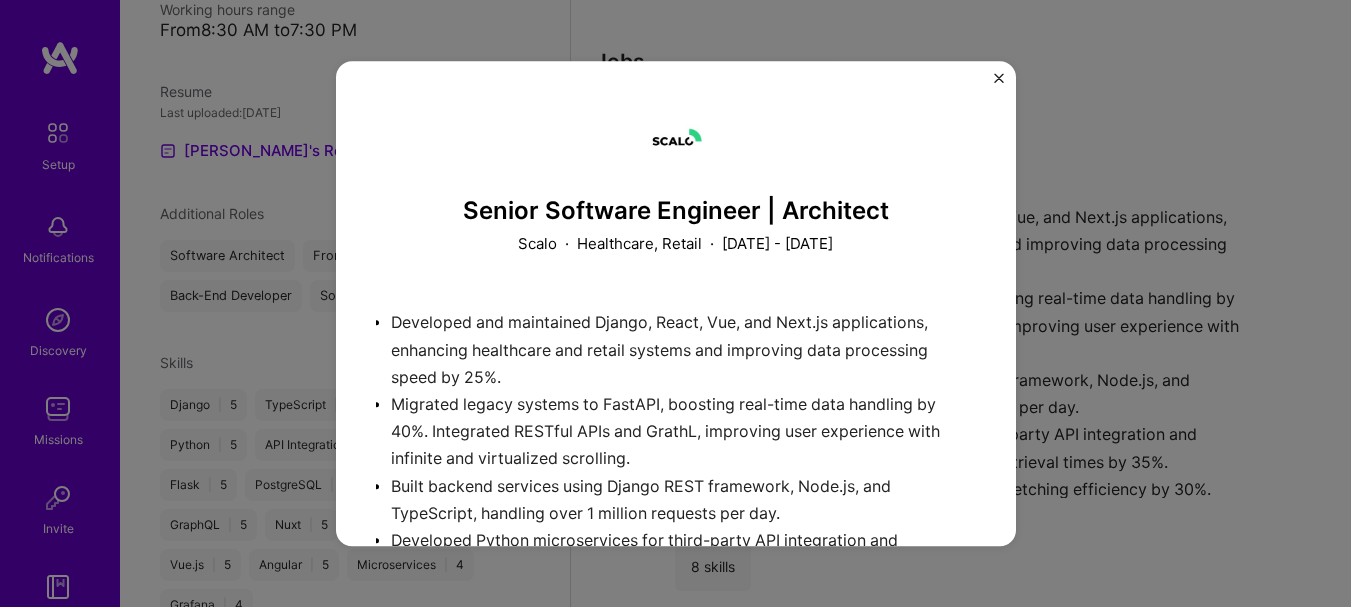 scroll, scrollTop: 2038, scrollLeft: 0, axis: vertical 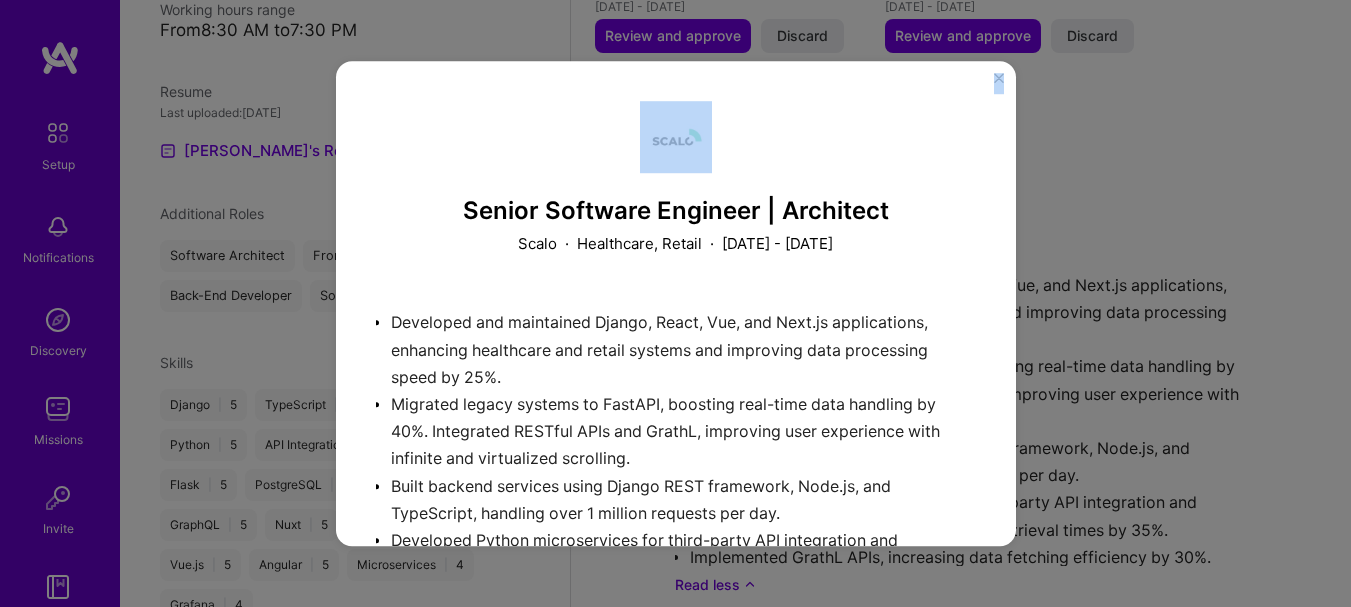 click on "Senior Software Engineer | Architect Scalo   ·     Healthcare, Retail     ·   December 2019 - April 2025   Developed and maintained Django, React, Vue, and Next.js applications, enhancing healthcare and retail systems and improving data processing speed by 25%. Migrated legacy systems to FastAPI, boosting real-time data handling by 40%. Integrated RESTful APIs and GrathL, improving user experience with infinite and virtualized scrolling. Built backend services using Django REST framework, Node.js, and TypeScript, handling over 1 million requests per day. Developed Python microservices for third-party API integration and optimized PostgreSQL queries, reducing retrieval times by 35%. Implemented GrathL APIs, increasing data fetching efficiency by 30%. Experience Sumit managed 3 people at this job. Skills used Django GraphQL Next.js Node.js PostgreSQL Python TypeScript Vue.js" at bounding box center [676, 304] 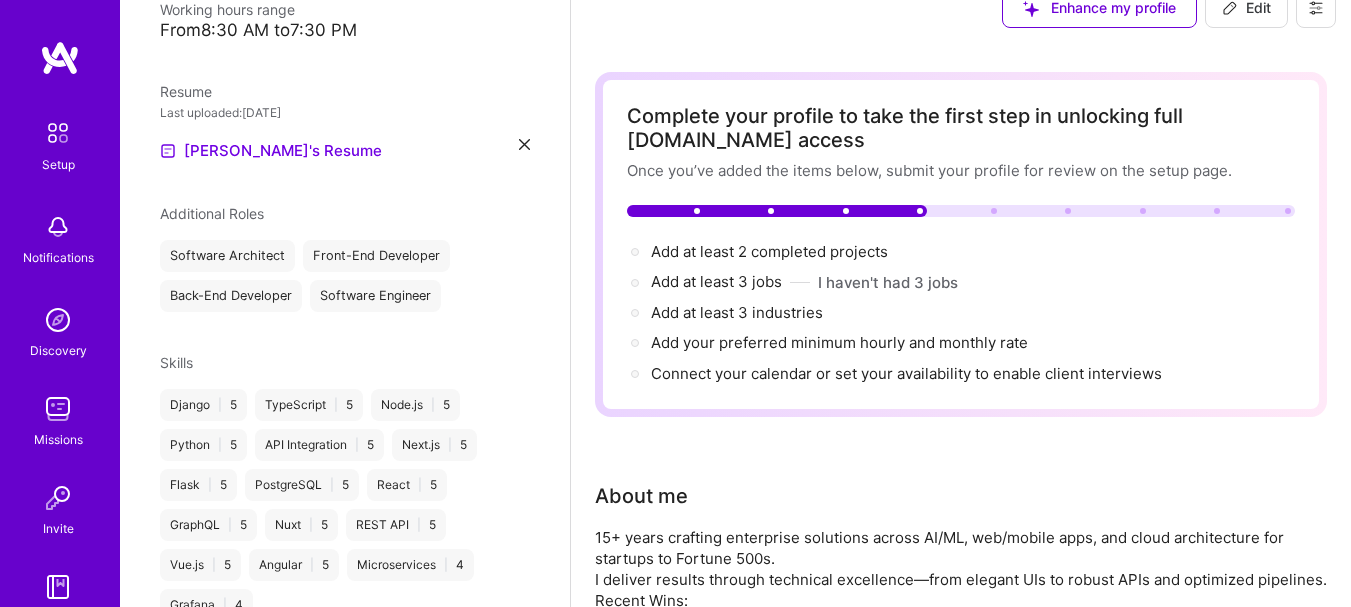 scroll, scrollTop: 0, scrollLeft: 0, axis: both 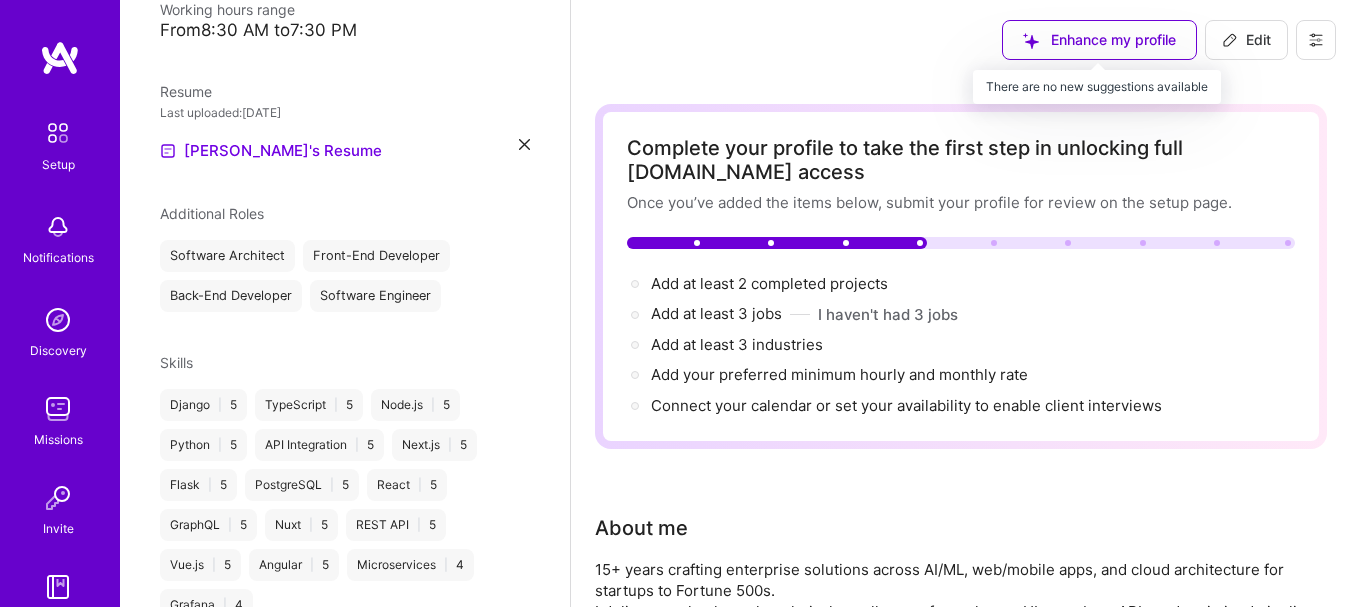 click on "Enhance my profile" at bounding box center (1099, 40) 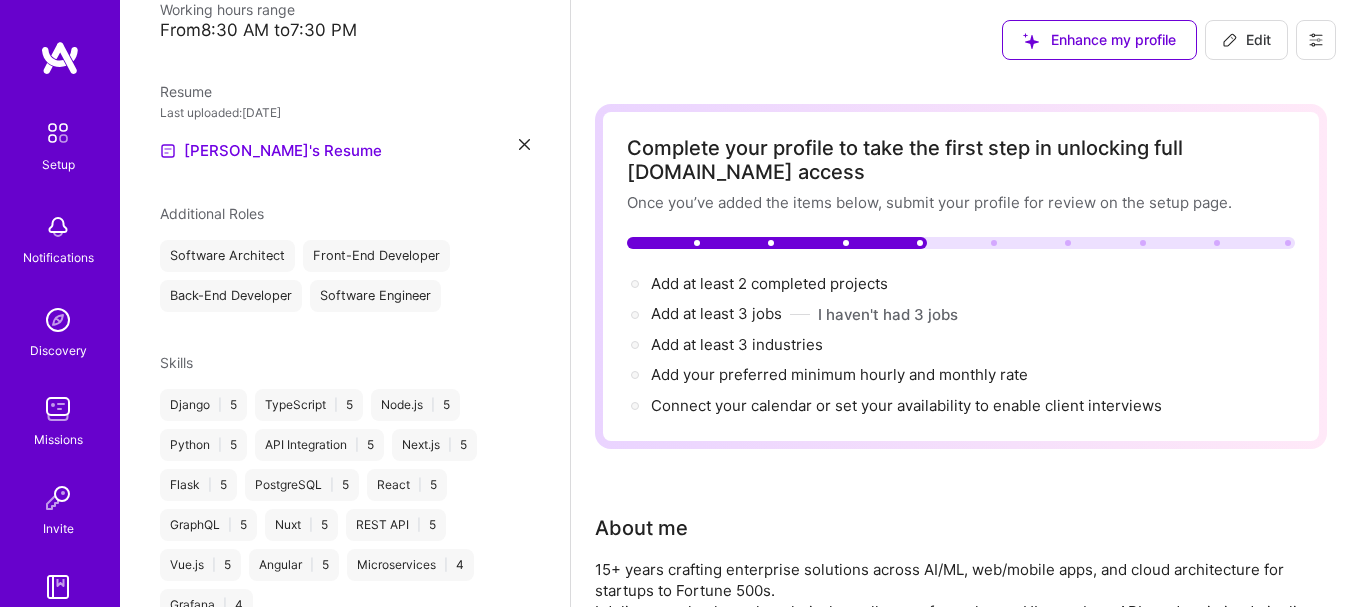 click on "Edit" at bounding box center [1246, 40] 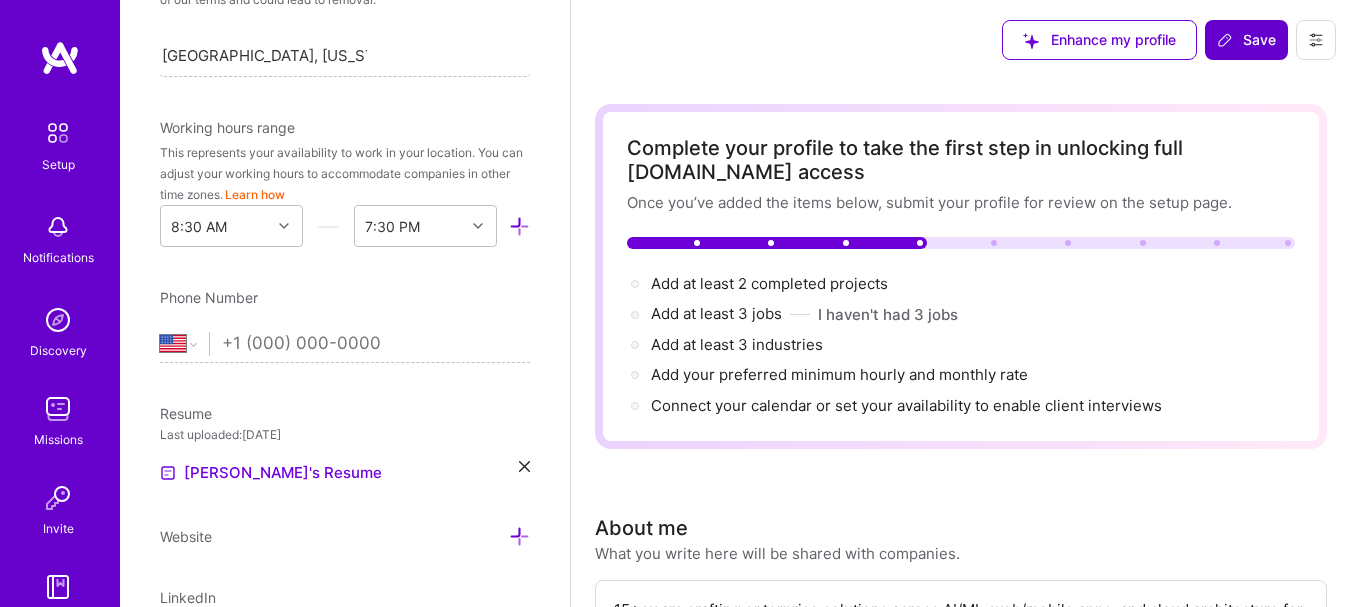 scroll, scrollTop: 13, scrollLeft: 0, axis: vertical 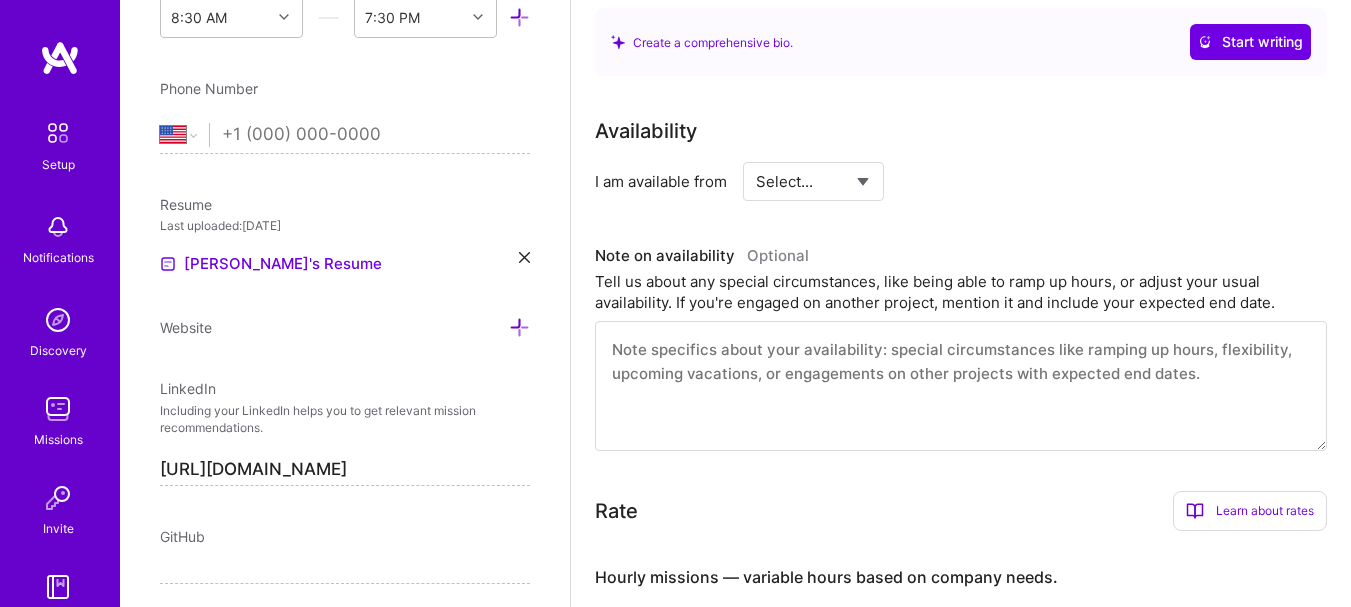 click at bounding box center (961, 386) 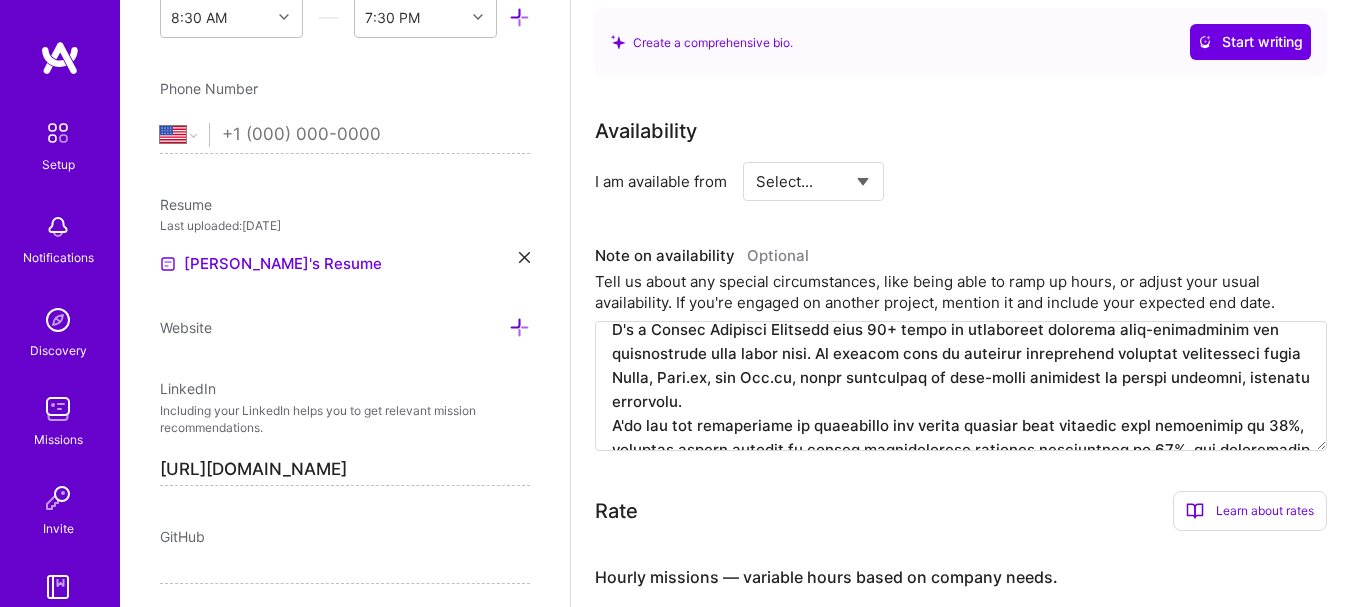 scroll, scrollTop: 0, scrollLeft: 0, axis: both 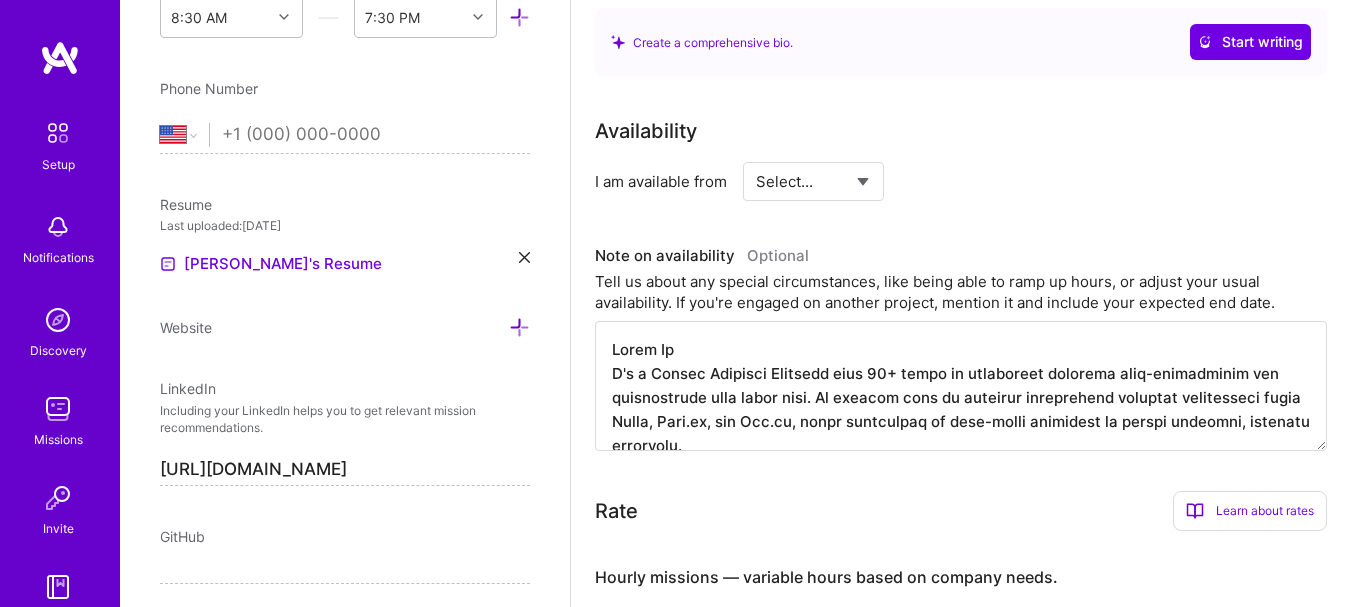type 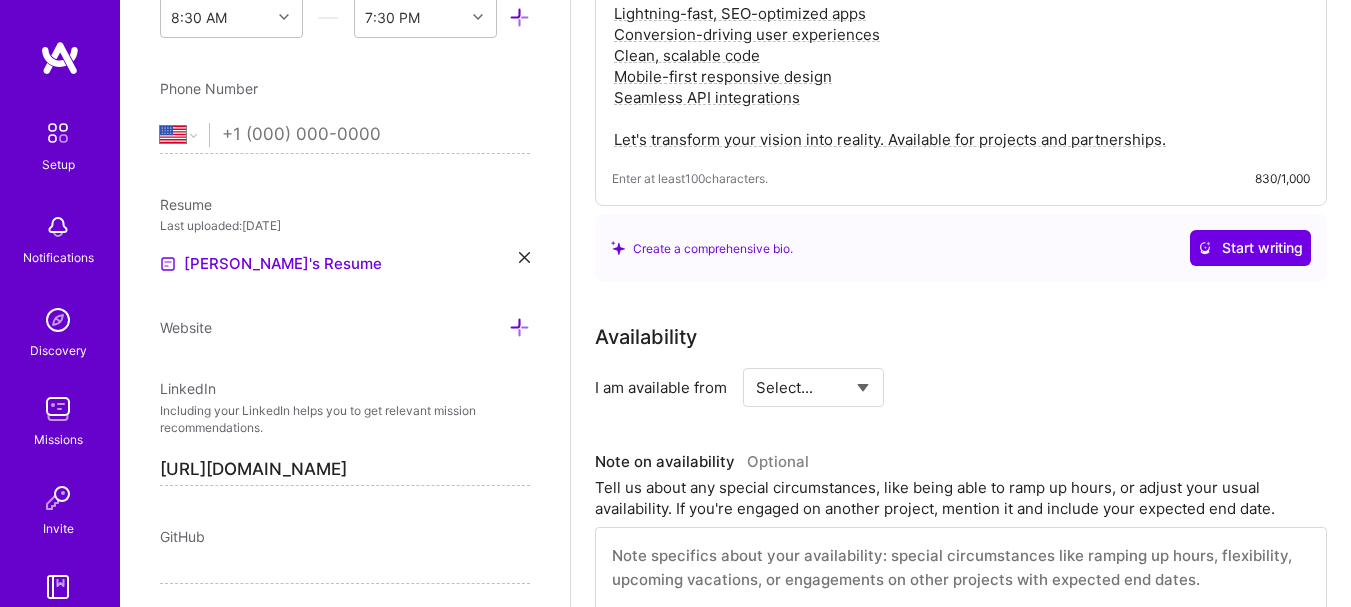 scroll, scrollTop: 846, scrollLeft: 0, axis: vertical 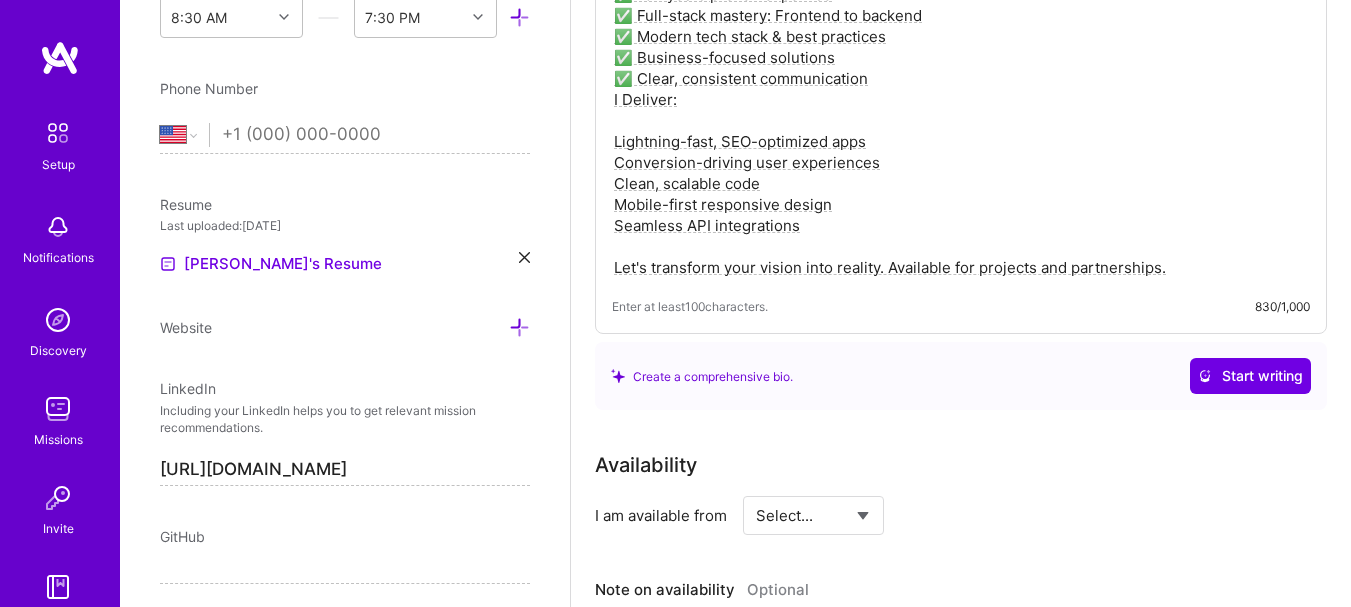 click on "15+ years crafting enterprise solutions across AI/ML, web/mobile apps, and cloud architecture for startups to Fortune 500s.
I deliver results through technical excellence—from elegant UIs to robust APIs and optimized pipelines.
Recent Wins:
React/Next.js e-commerce rebuild → 40% faster, 18% more conversions
Vue.js real-time dashboard → 30% quicker insights
AI chatbot → 60% automation, 20% cost savings
Why Me:
✅ 15+ years proven expertise
✅ Full-stack mastery: Frontend to backend
✅ Modern tech stack & best practices
✅ Business-focused solutions
✅ Clear, consistent communication
I Deliver:
Lightning-fast, SEO-optimized apps
Conversion-driving user experiences
Clean, scalable code
Mobile-first responsive design
Seamless API integrations
Let's transform your vision into reality. Available for projects and partnerships." at bounding box center [961, 15] 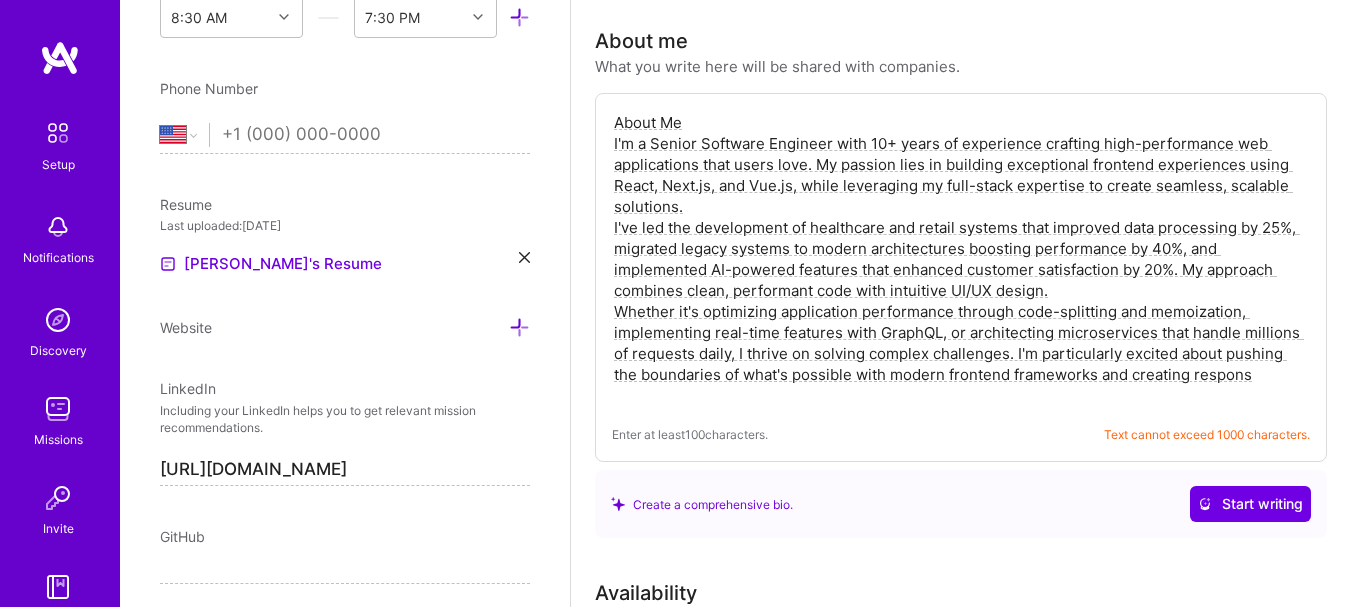 scroll, scrollTop: 513, scrollLeft: 0, axis: vertical 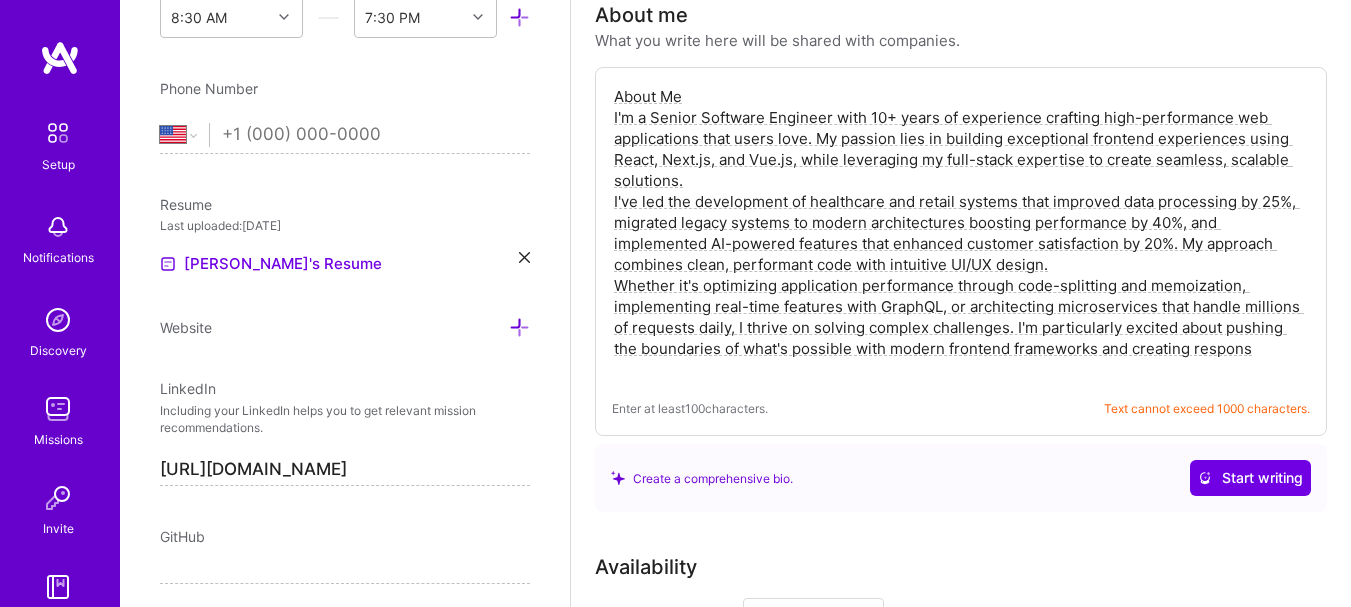 click on "About Me
I'm a Senior Software Engineer with 10+ years of experience crafting high-performance web applications that users love. My passion lies in building exceptional frontend experiences using React, Next.js, and Vue.js, while leveraging my full-stack expertise to create seamless, scalable solutions.
I've led the development of healthcare and retail systems that improved data processing by 25%, migrated legacy systems to modern architectures boosting performance by 40%, and implemented AI-powered features that enhanced customer satisfaction by 20%. My approach combines clean, performant code with intuitive UI/UX design.
Whether it's optimizing application performance through code-splitting and memoization, implementing real-time features with GraphQL, or architecting microservices that handle millions of requests daily, I thrive on solving complex challenges. I'm particularly excited about pushing the boundaries of what's possible with modern frontend frameworks and creating respons" at bounding box center (961, 233) 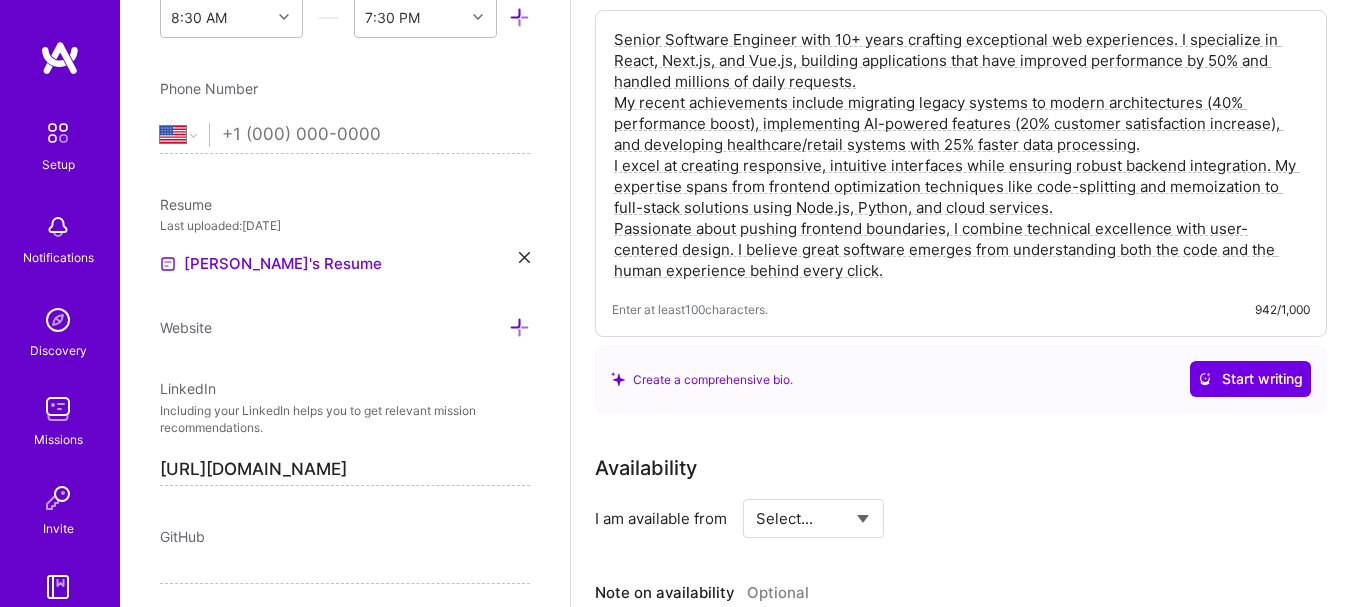 scroll, scrollTop: 833, scrollLeft: 0, axis: vertical 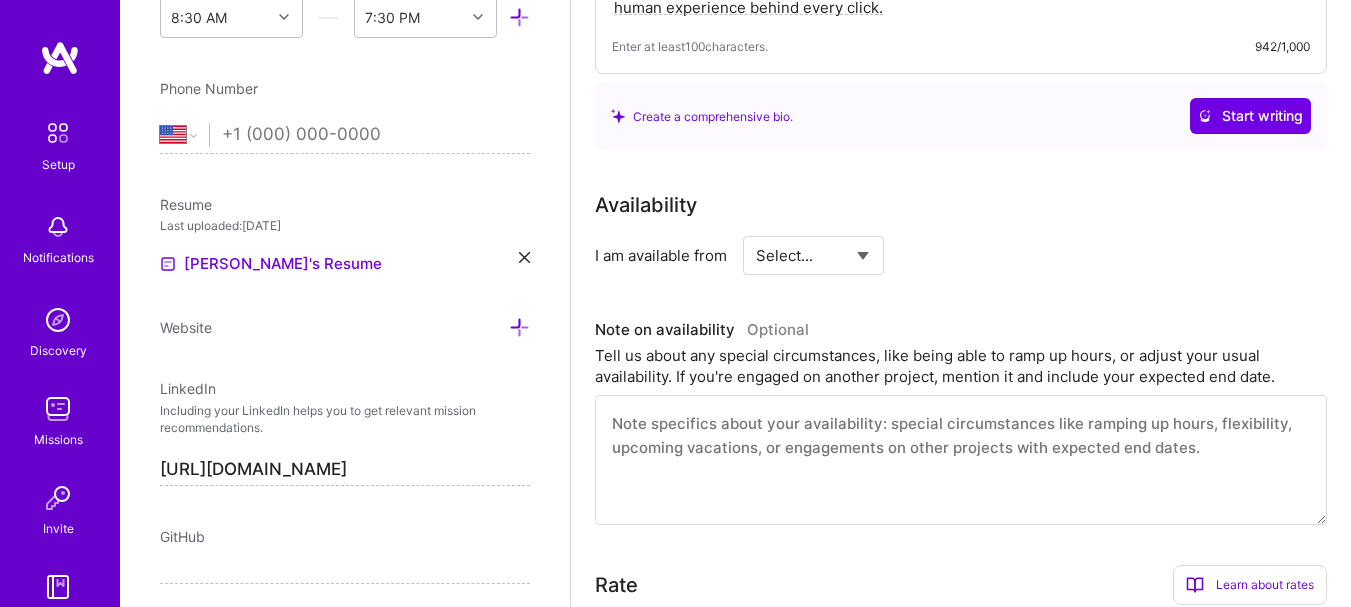 type on "Senior Software Engineer with 10+ years crafting exceptional web experiences. I specialize in React, Next.js, and Vue.js, building applications that have improved performance by 50% and handled millions of daily requests.
My recent achievements include migrating legacy systems to modern architectures (40% performance boost), implementing AI-powered features (20% customer satisfaction increase), and developing healthcare/retail systems with 25% faster data processing.
I excel at creating responsive, intuitive interfaces while ensuring robust backend integration. My expertise spans from frontend optimization techniques like code-splitting and memoization to full-stack solutions using Node.js, Python, and cloud services.
Passionate about pushing frontend boundaries, I combine technical excellence with user-centered design. I believe great software emerges from understanding both the code and the human experience behind every click." 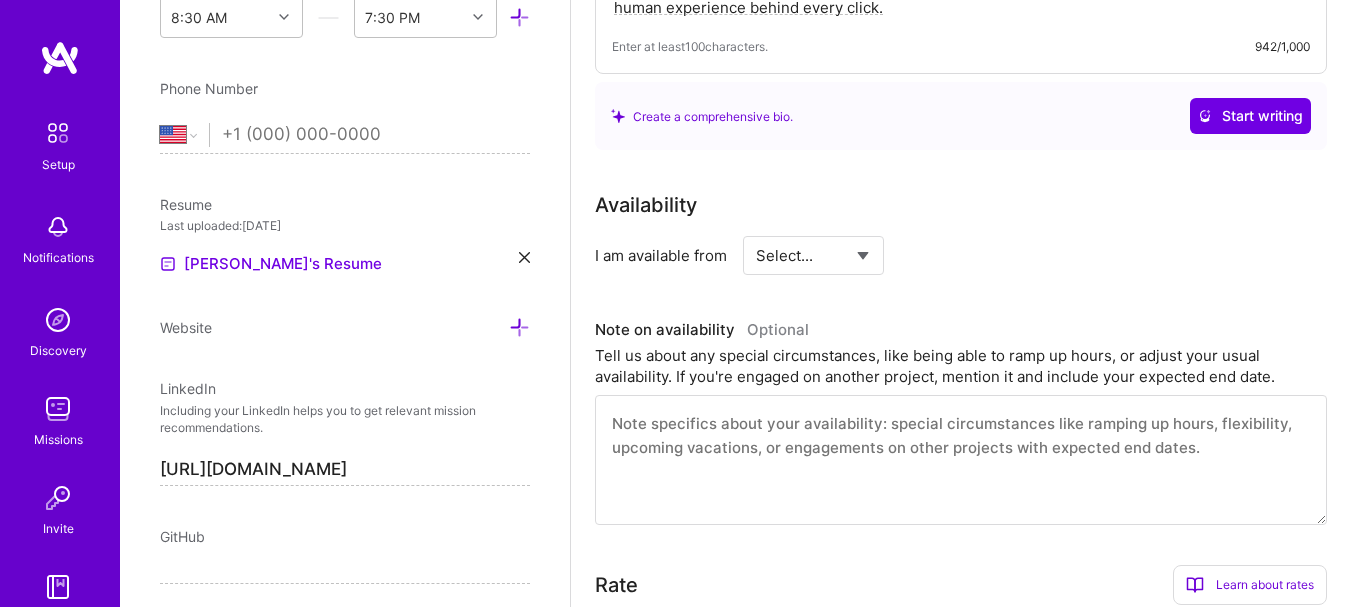 select on "Right Now" 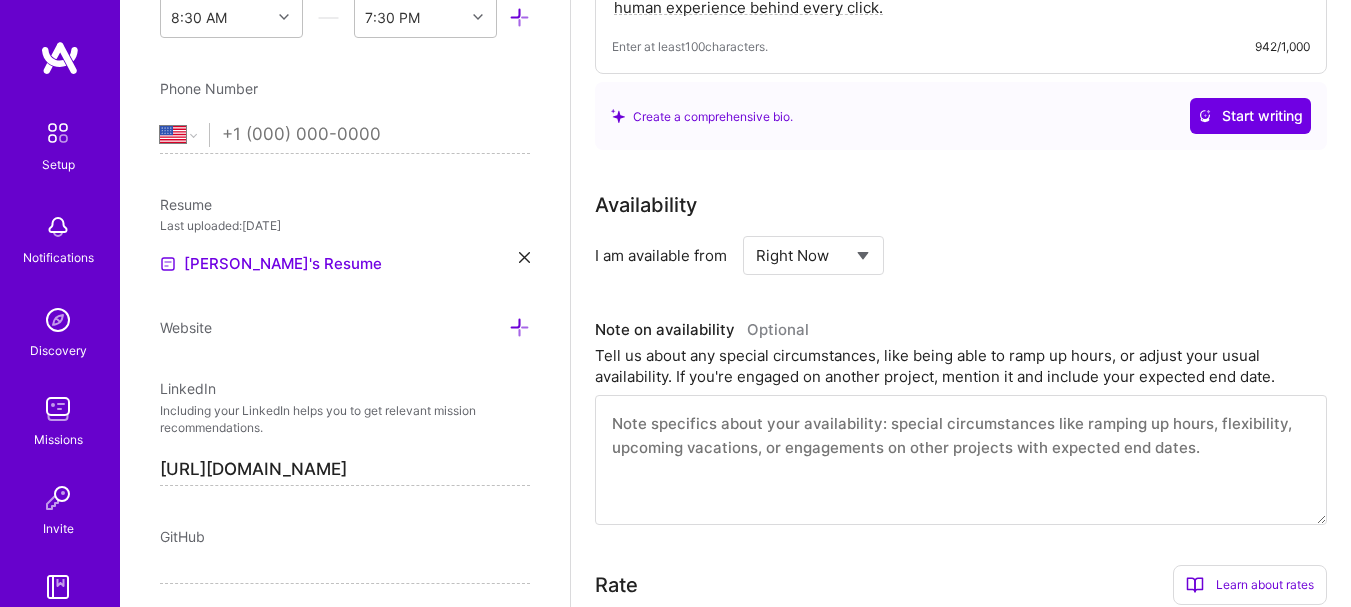 click on "Select... Right Now Future Date Not Available" at bounding box center (813, 255) 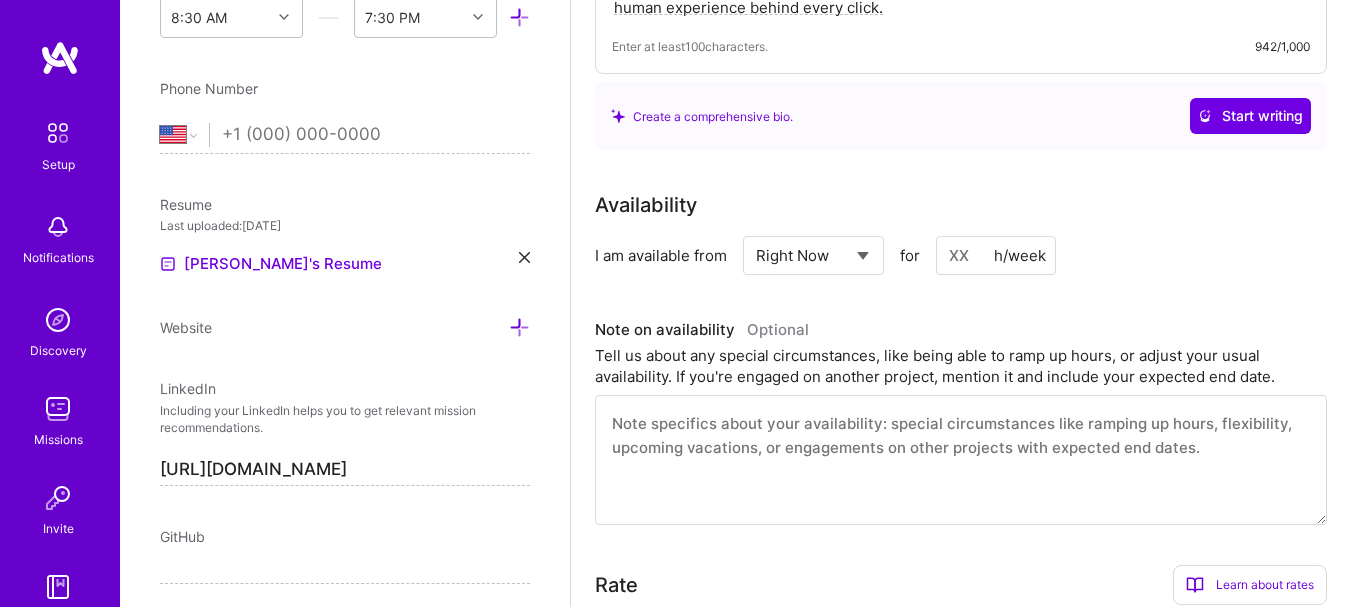 click at bounding box center [996, 255] 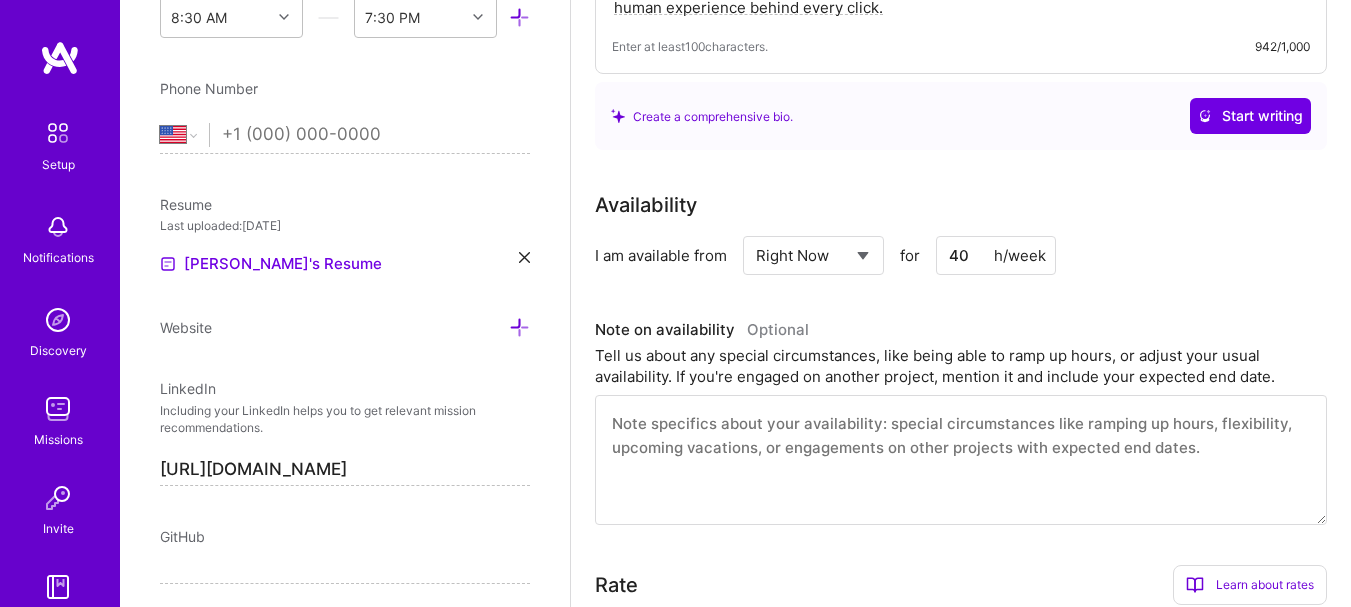 type on "40" 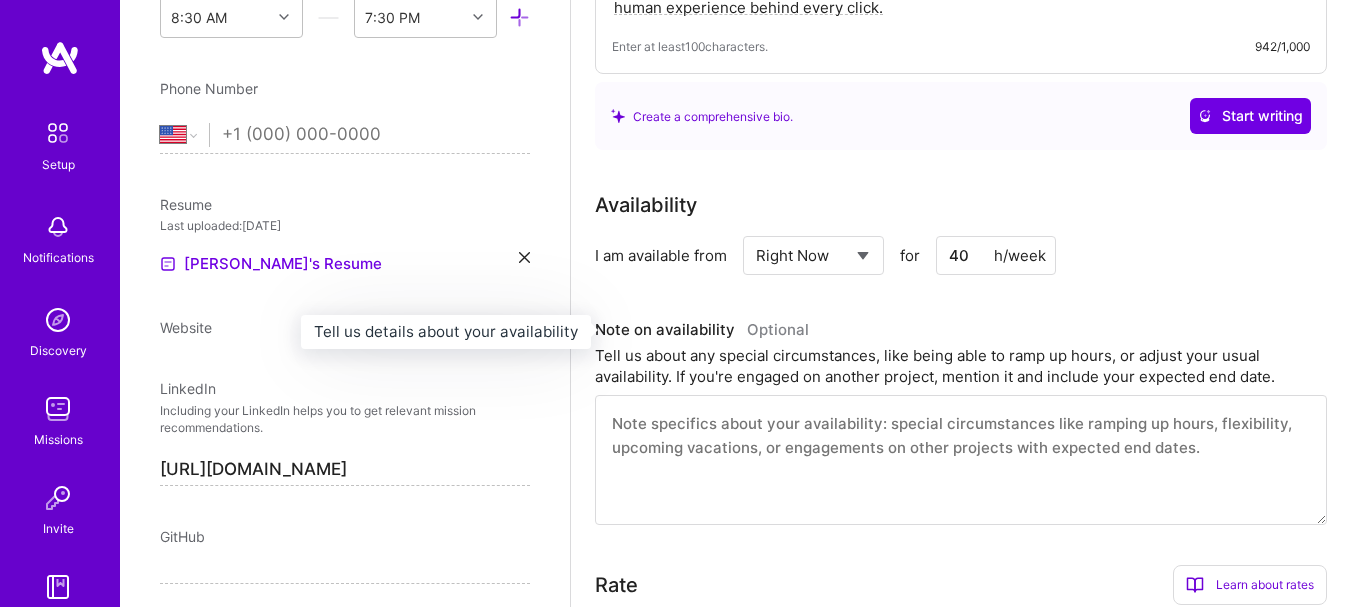 click on "Note on availability   Optional" at bounding box center (961, 330) 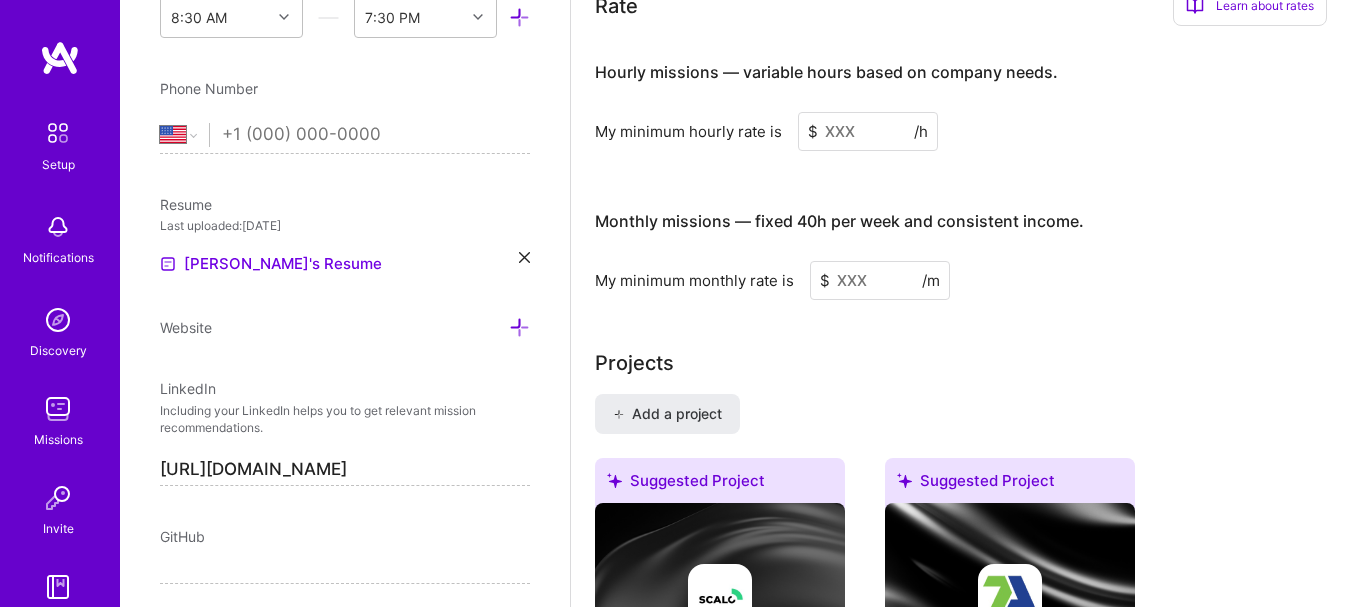 scroll, scrollTop: 1417, scrollLeft: 0, axis: vertical 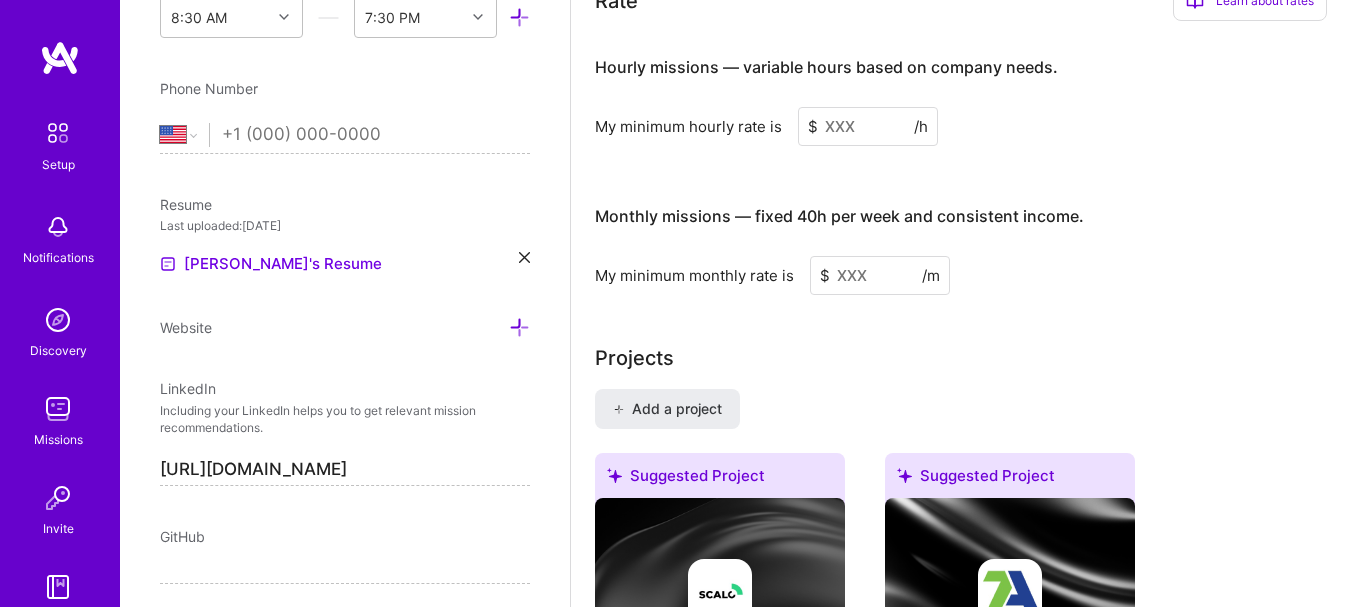 click at bounding box center [868, 126] 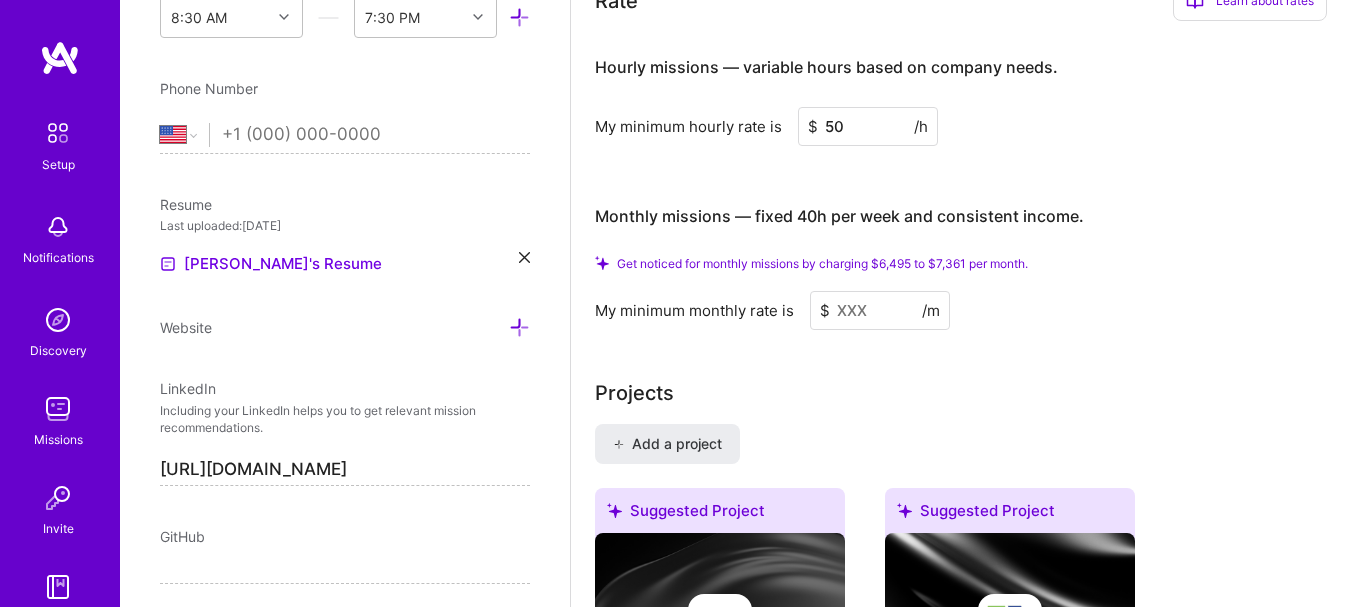 type on "50" 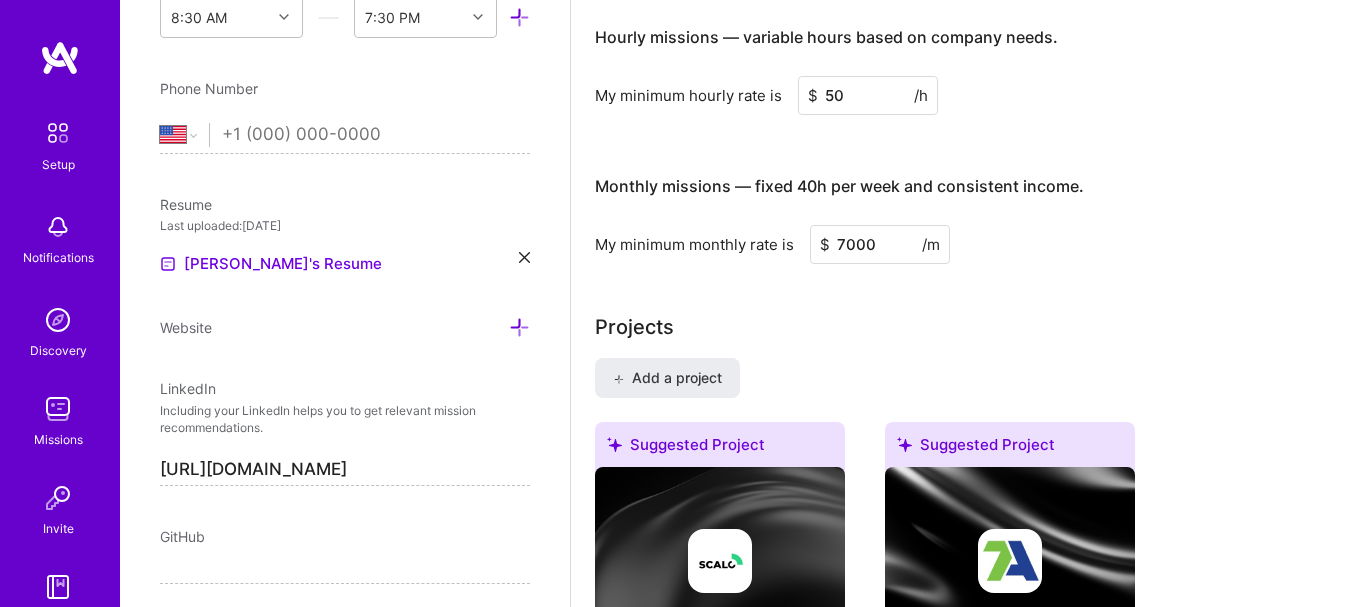 type on "7000" 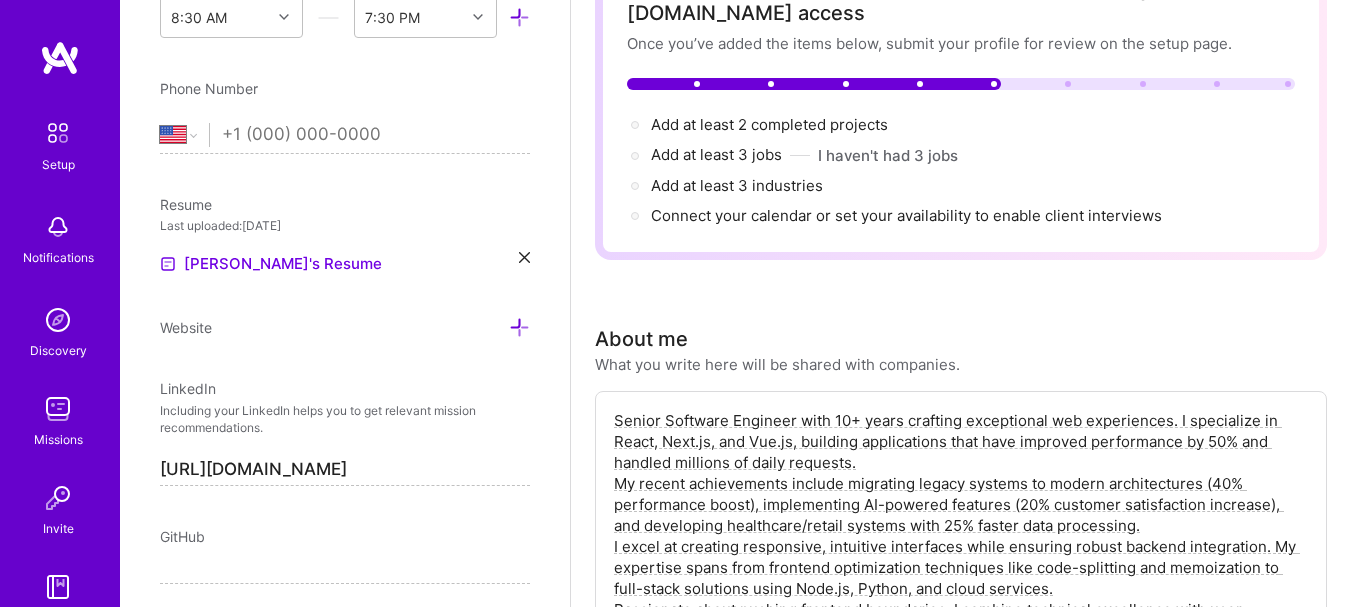 scroll, scrollTop: 0, scrollLeft: 0, axis: both 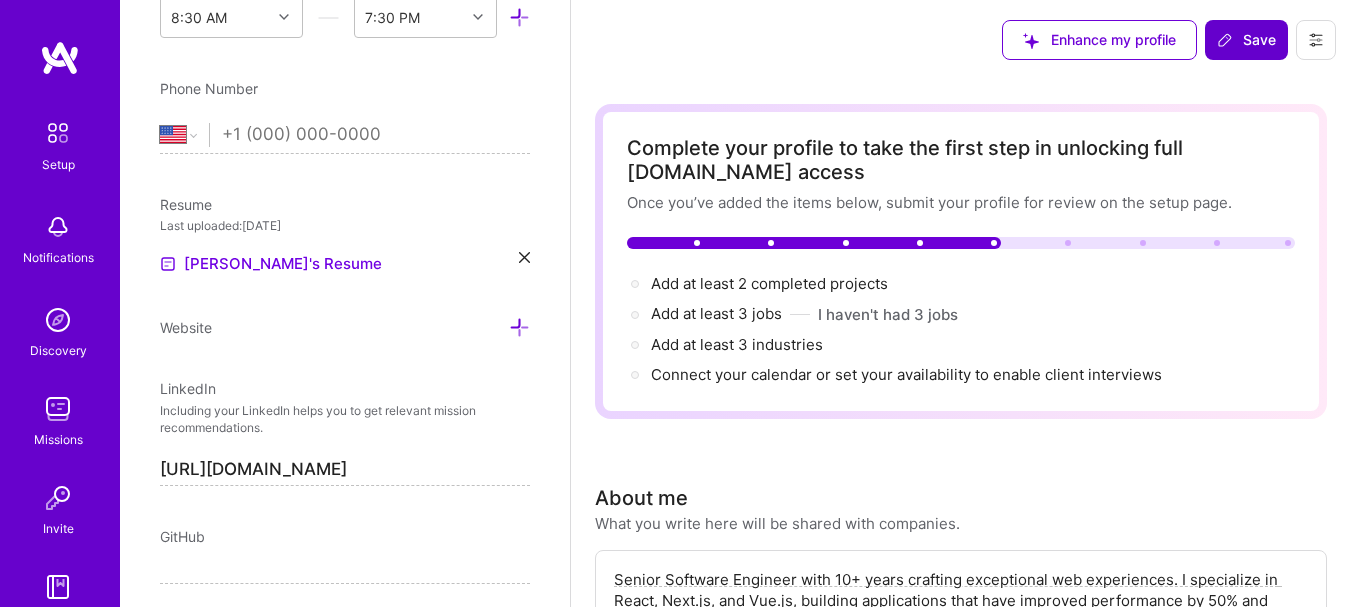 click on "Save" at bounding box center (1246, 40) 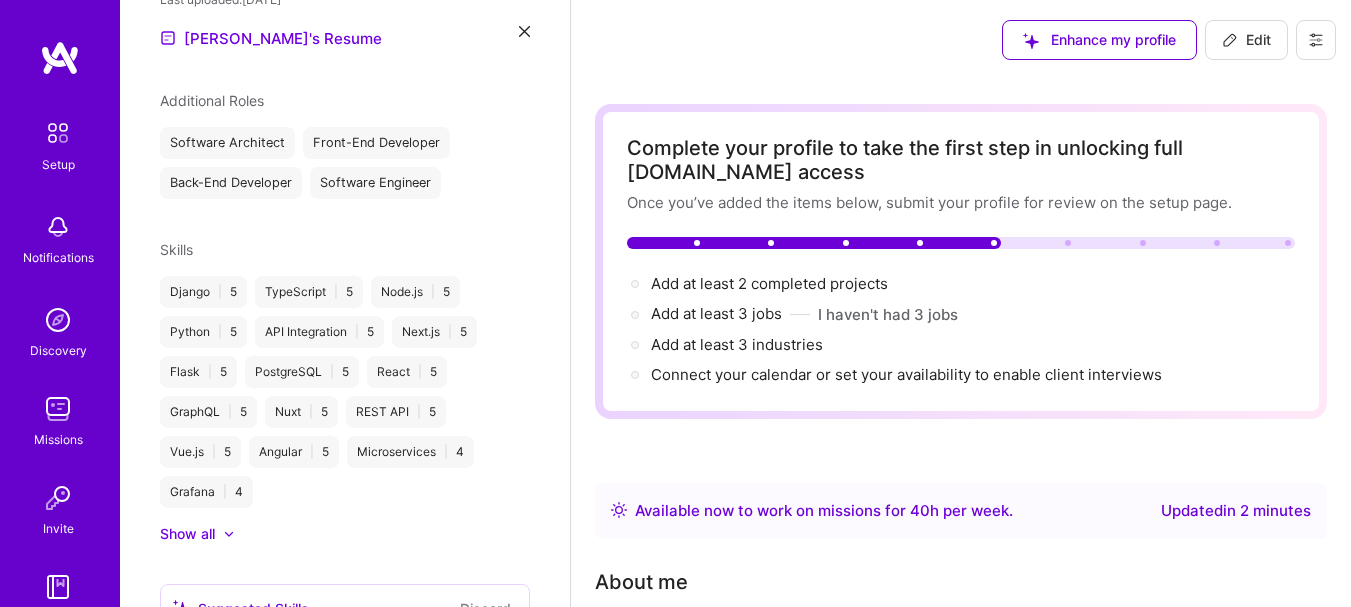 scroll, scrollTop: 492, scrollLeft: 0, axis: vertical 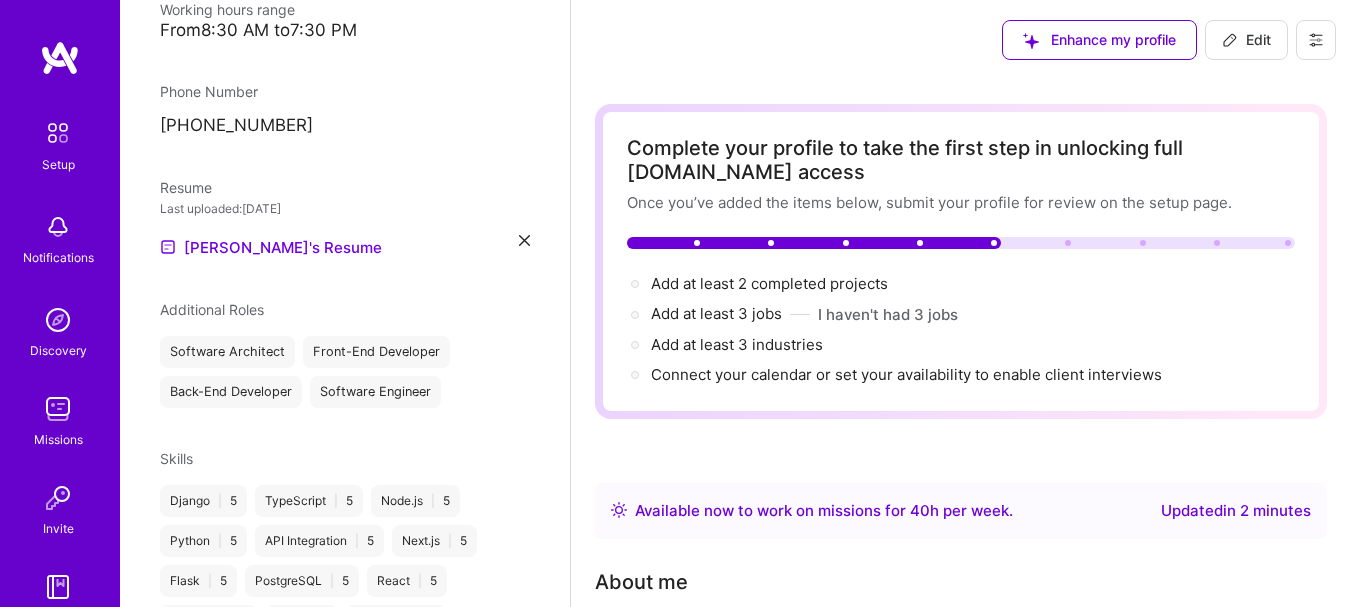 click 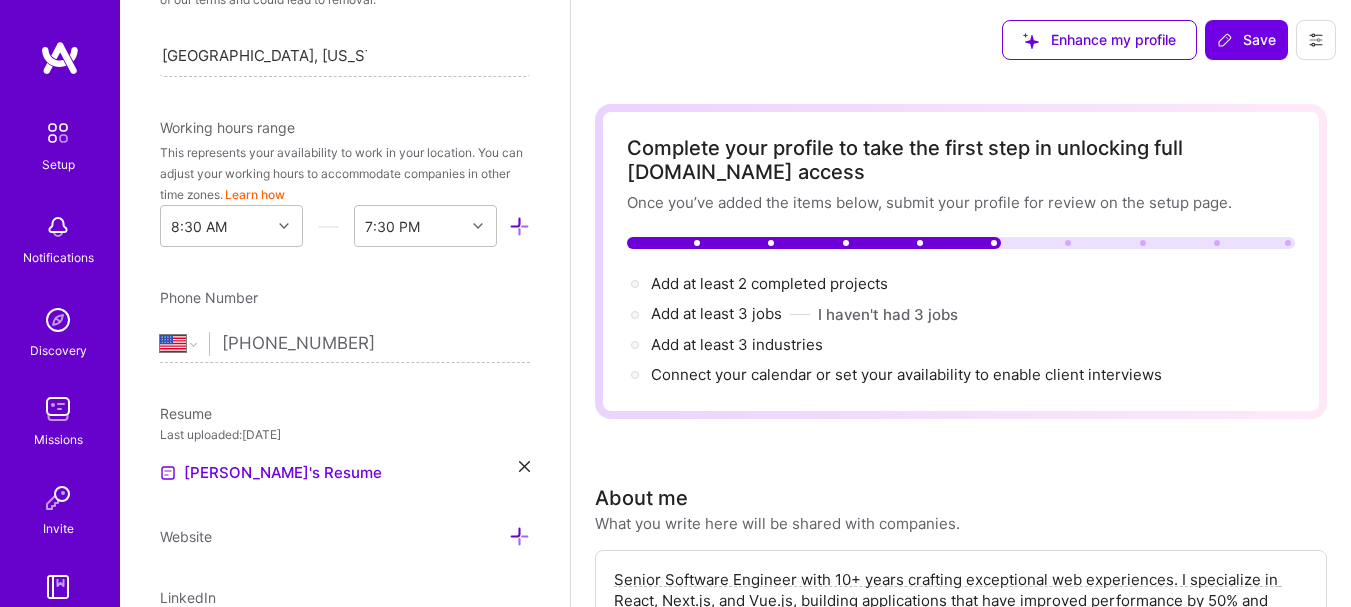 scroll, scrollTop: 701, scrollLeft: 0, axis: vertical 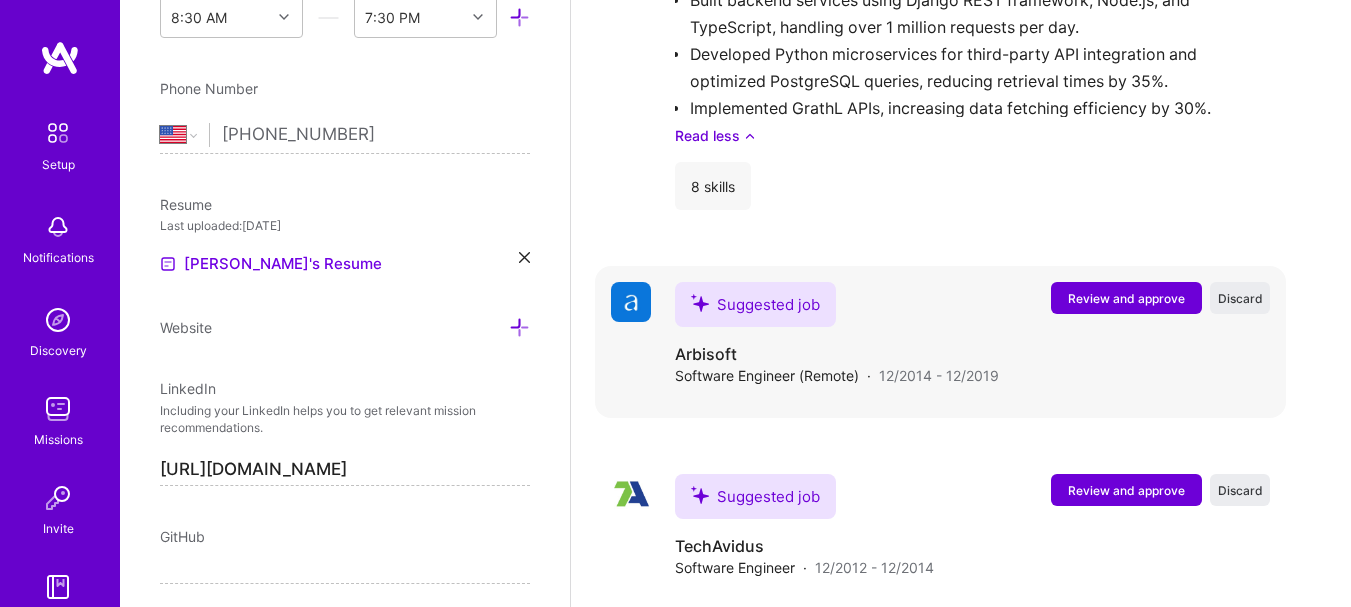 click on "Review and approve" at bounding box center (1126, 298) 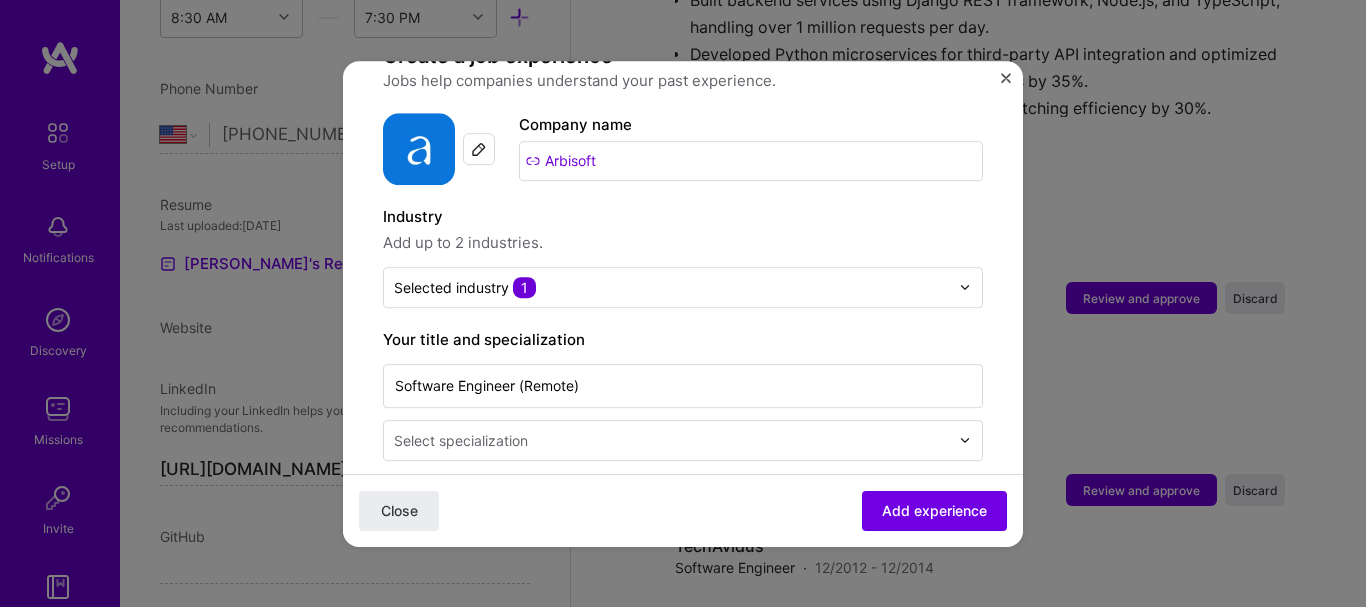 scroll, scrollTop: 500, scrollLeft: 0, axis: vertical 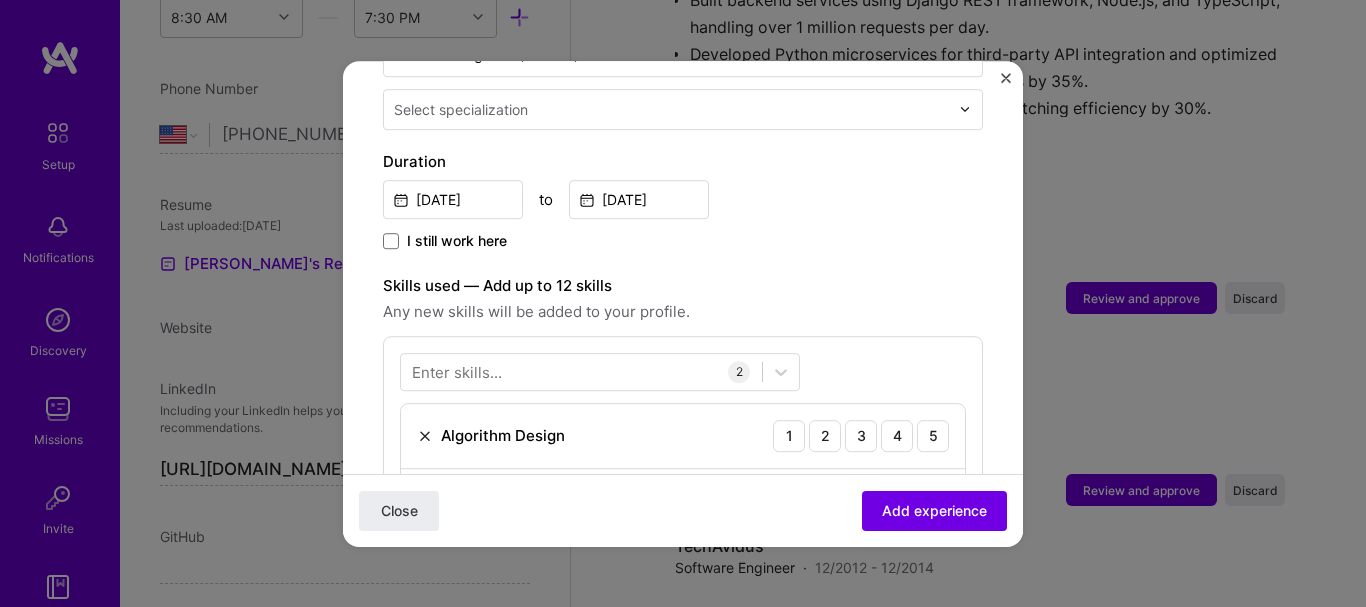 click on "Skills used — Add up to 12 skills Any new skills will be added to your profile. Enter skills... 2 Algorithm Design 1 2 3 4 5 Python 1 2 3 4 5" at bounding box center (683, 412) 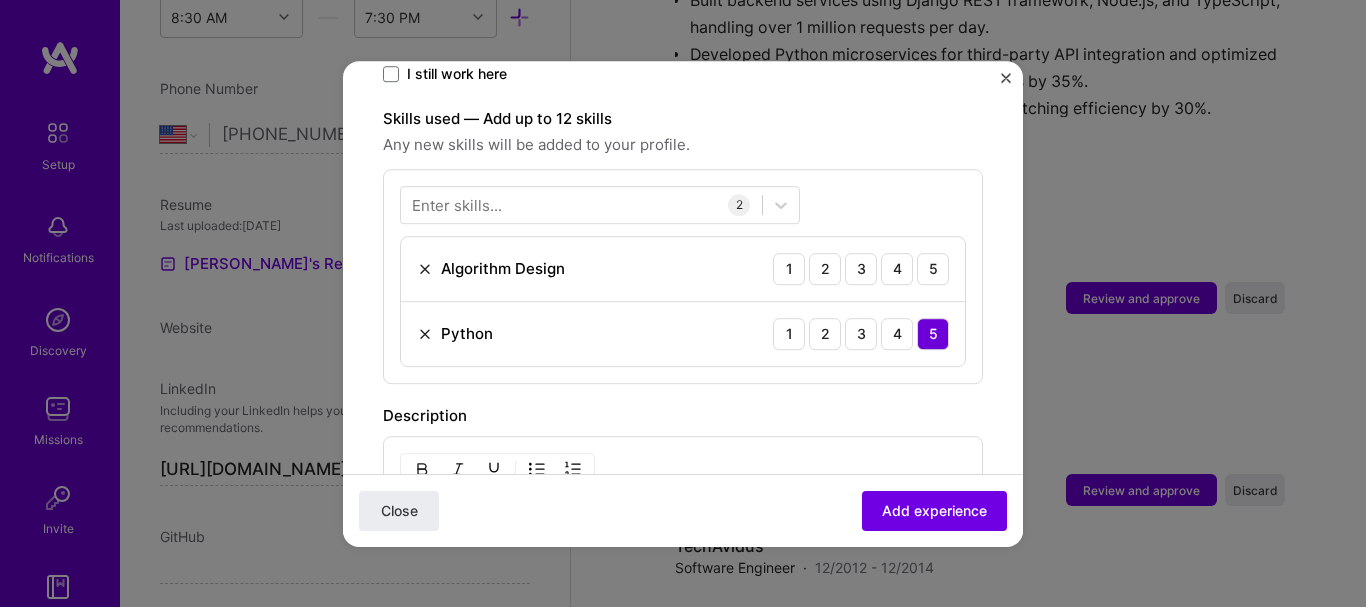 scroll, scrollTop: 750, scrollLeft: 0, axis: vertical 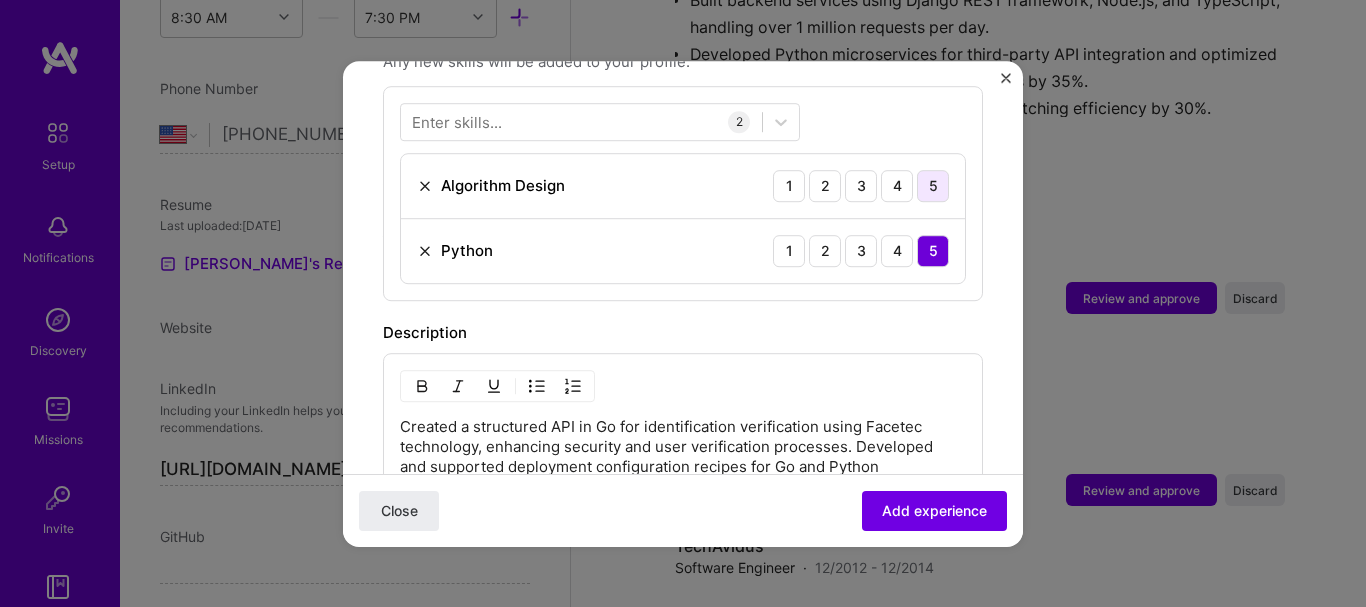 click on "5" at bounding box center (933, 186) 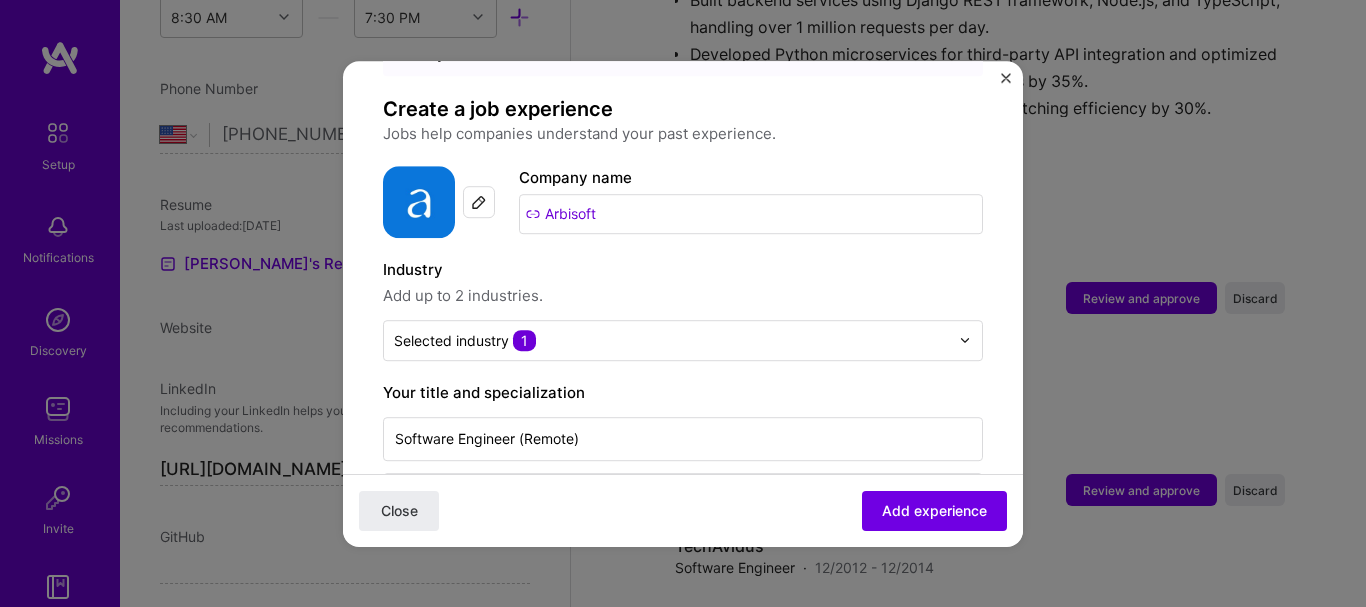 scroll, scrollTop: 0, scrollLeft: 0, axis: both 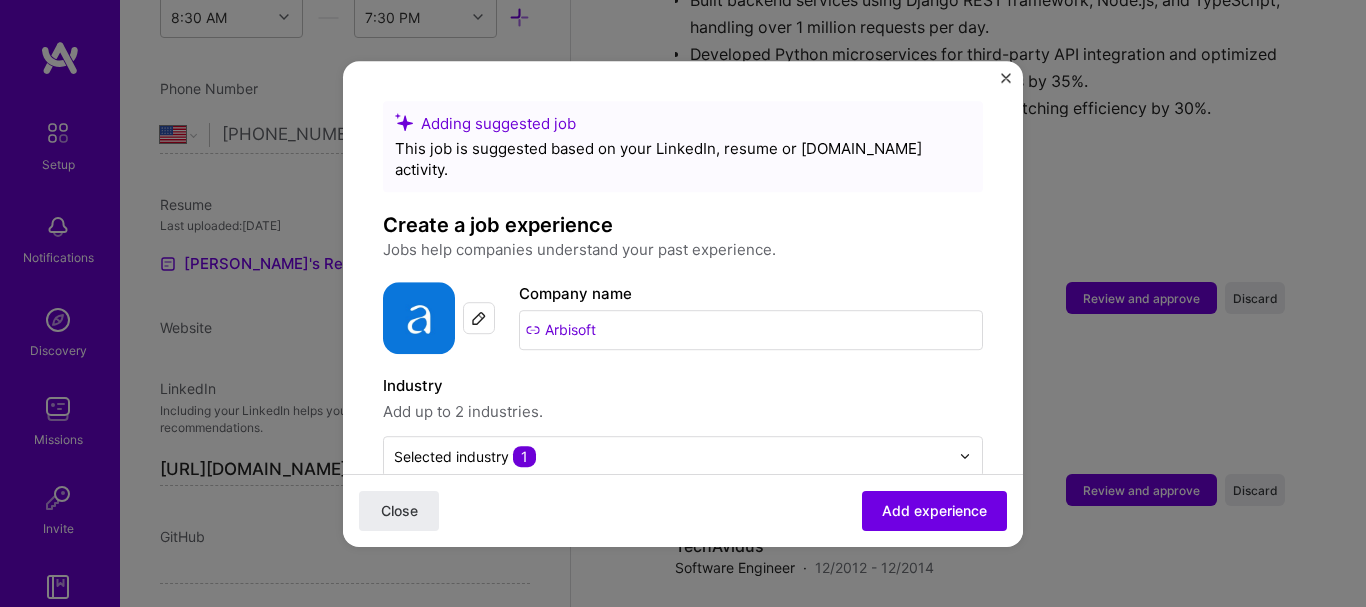 click on "Adding suggested job This job is suggested based on your LinkedIn, resume or A.Team activity. Create a job experience Jobs help companies understand your past experience. Company logo Company name Arbisoft
Industry Add up to 2 industries. Selected industry 1 Your title and specialization Software Engineer (Remote) Select specialization Duration Dec, 2014
to Dec, 2019
I still work here Skills used — Add up to 12 skills Any new skills will be added to your profile. Enter skills... 2 Algorithm Design 1 2 3 4 5 Python 1 2 3 4 5 Description 100 characters minimum 497 / 2,000  characters Did this role require you to manage team members? (Optional) Yes, I managed 0 team members. Were you involved from inception to launch (0 - >  1)? (Optional) Zero to one is creation and development of a unique product from the ground up. I was involved in zero to one with this project Related projects (Optional)" at bounding box center (683, 890) 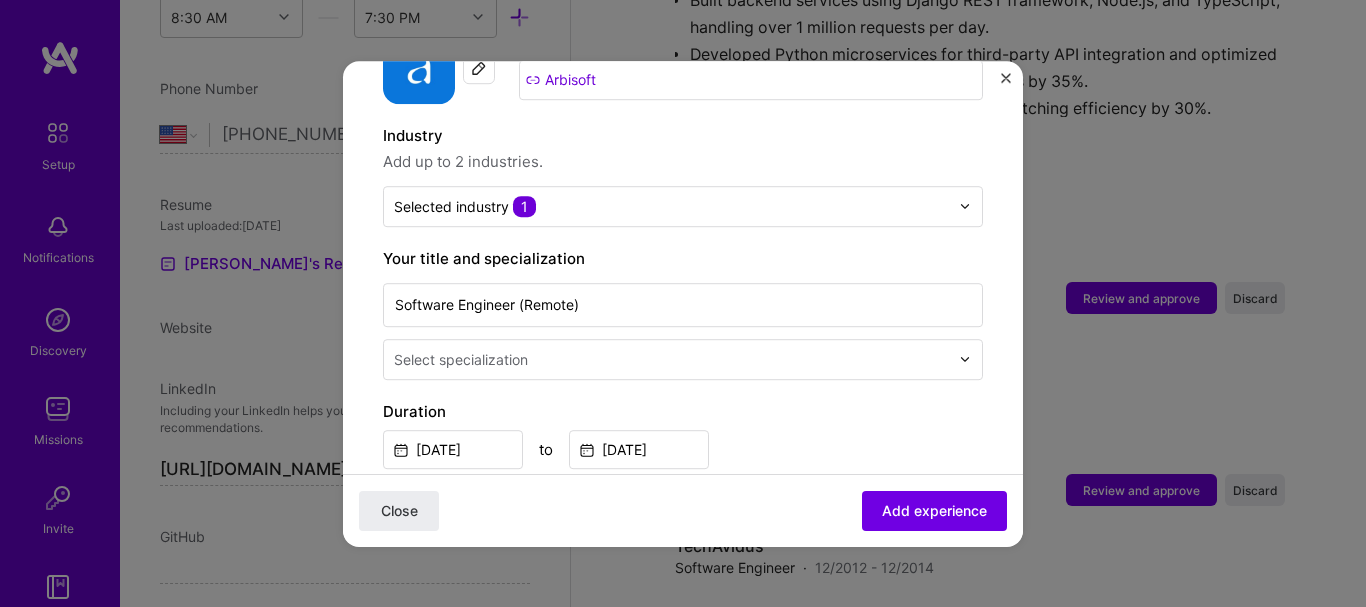 scroll, scrollTop: 167, scrollLeft: 0, axis: vertical 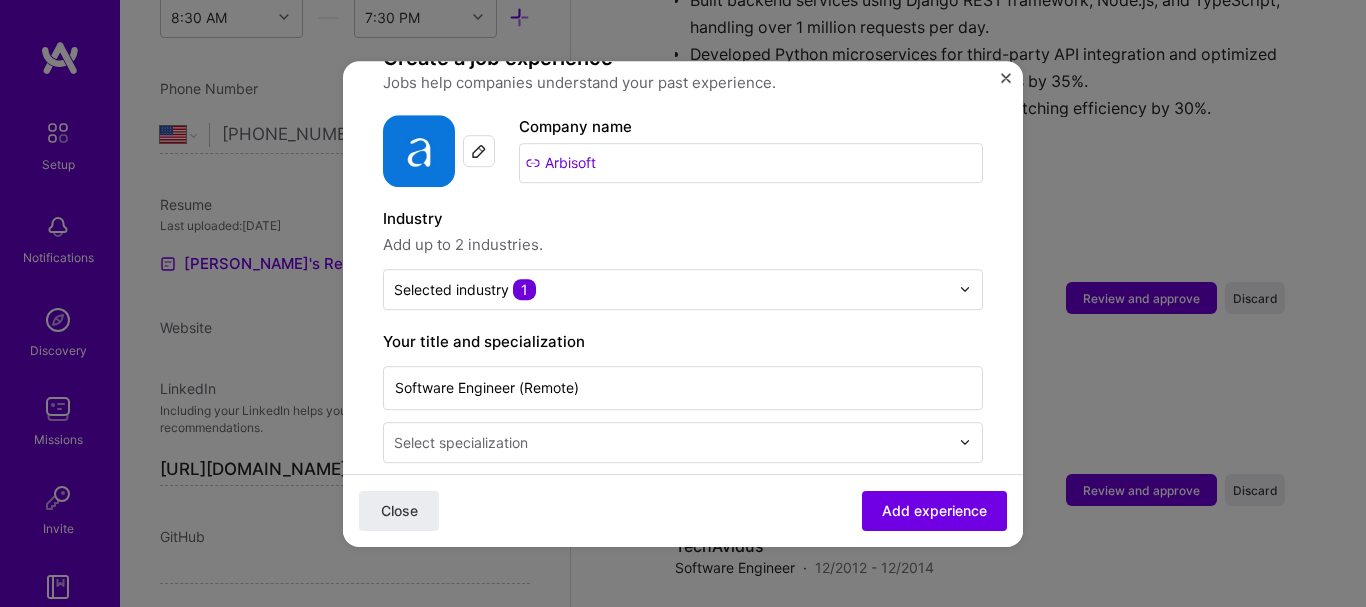 click on "Adding suggested job This job is suggested based on your LinkedIn, resume or A.Team activity. Create a job experience Jobs help companies understand your past experience. Company logo Company name Arbisoft
Industry Add up to 2 industries. Selected industry 1 Your title and specialization Software Engineer (Remote) Select specialization Duration Dec, 2014
to Dec, 2019
I still work here Skills used — Add up to 12 skills Any new skills will be added to your profile. Enter skills... 2 Algorithm Design 1 2 3 4 5 Python 1 2 3 4 5 Description 100 characters minimum 497 / 2,000  characters Did this role require you to manage team members? (Optional) Yes, I managed 0 team members. Were you involved from inception to launch (0 - >  1)? (Optional) Zero to one is creation and development of a unique product from the ground up. I was involved in zero to one with this project Related projects (Optional)" at bounding box center [683, 723] 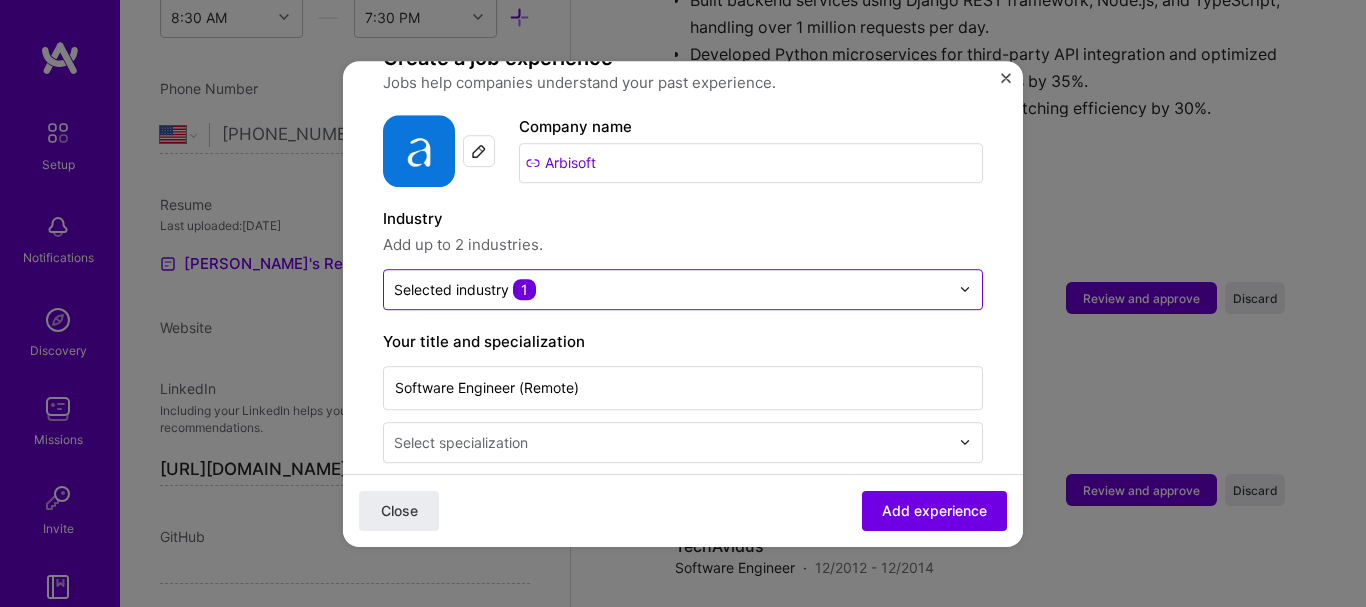 click at bounding box center (671, 289) 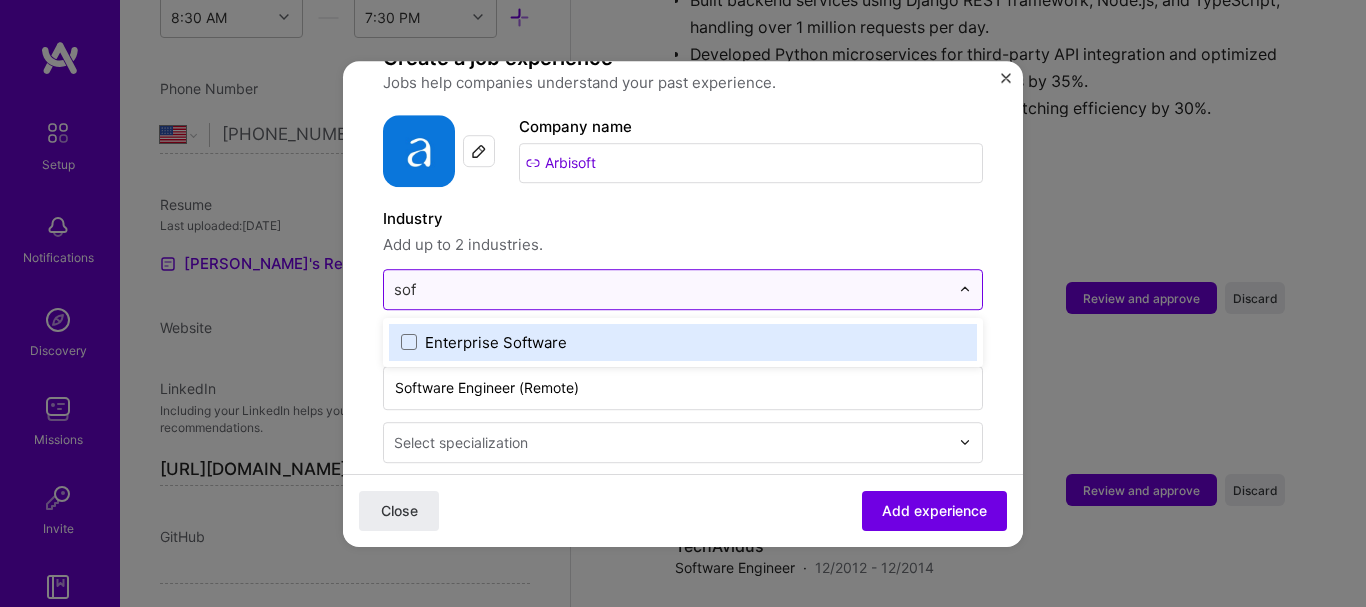 type on "soft" 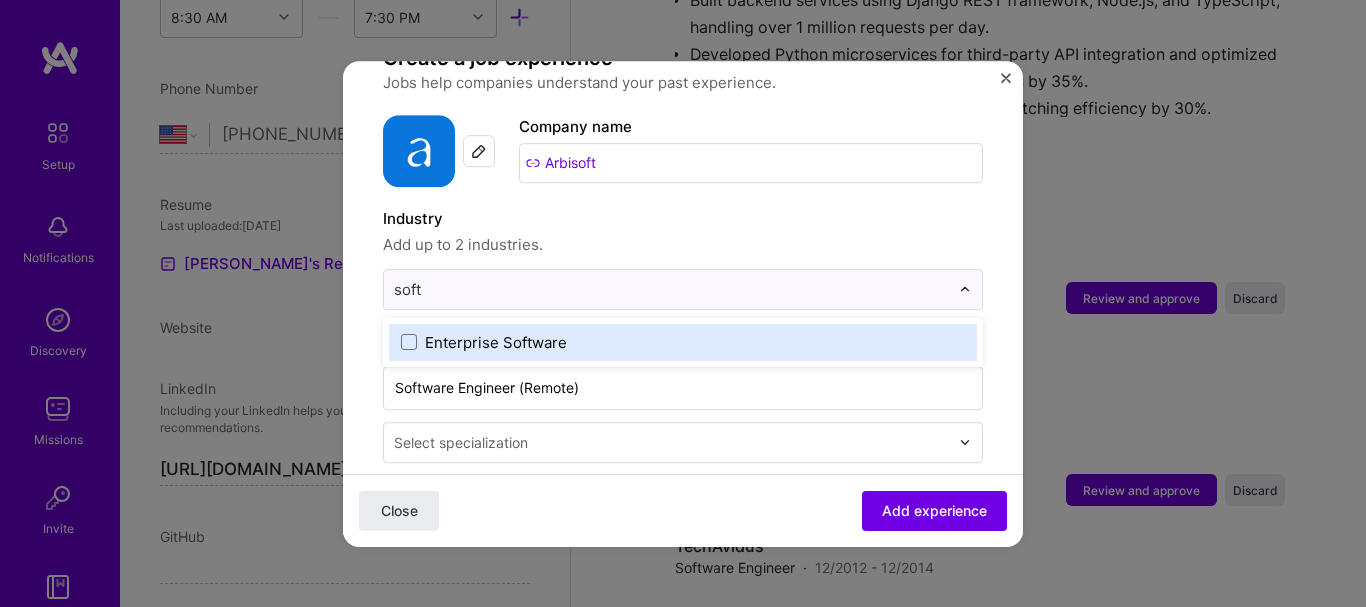 click on "Enterprise Software" at bounding box center [496, 342] 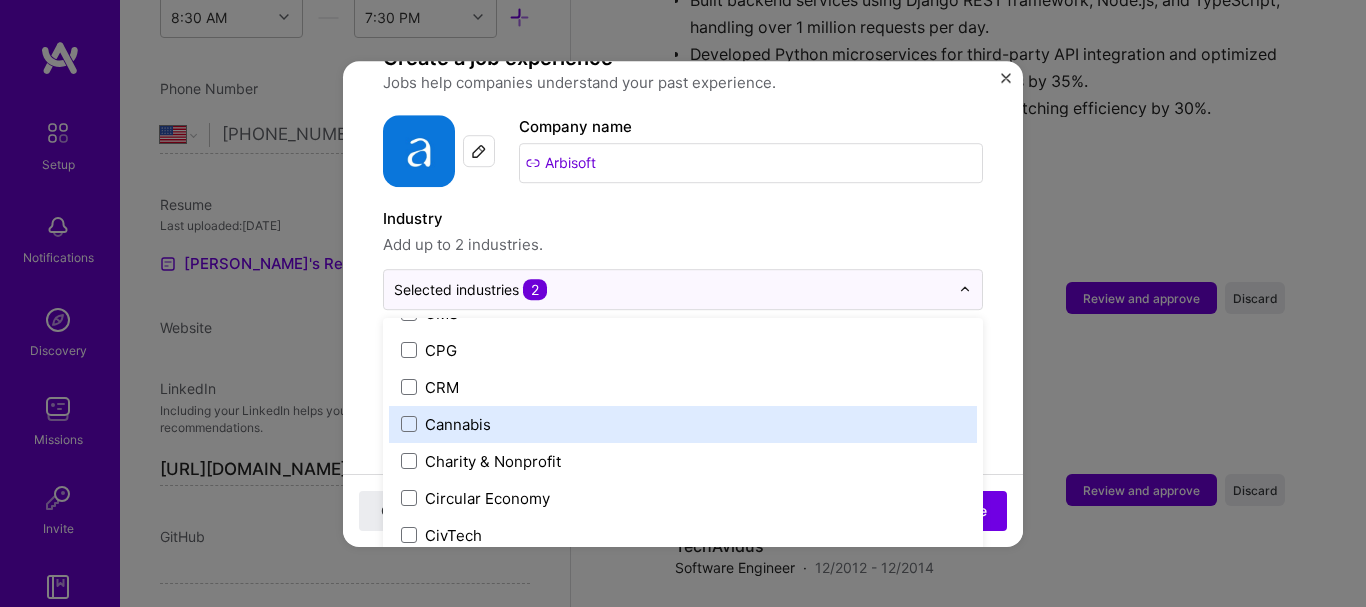 scroll, scrollTop: 1083, scrollLeft: 0, axis: vertical 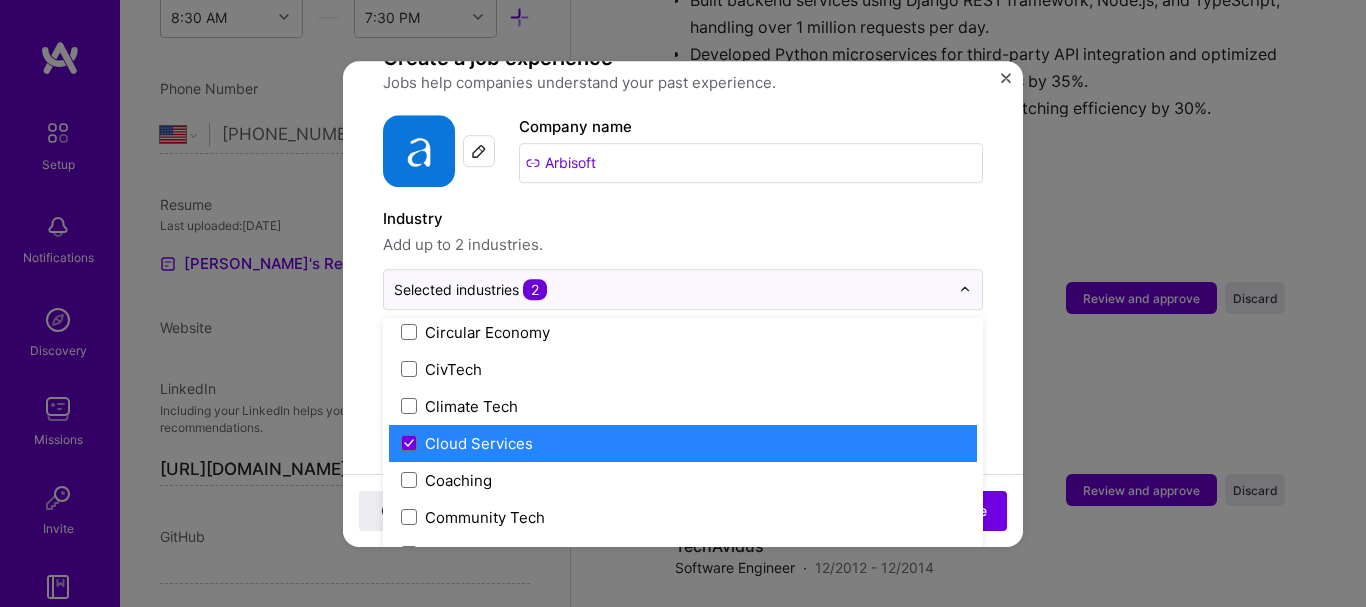 click on "Cloud Services" at bounding box center (683, 443) 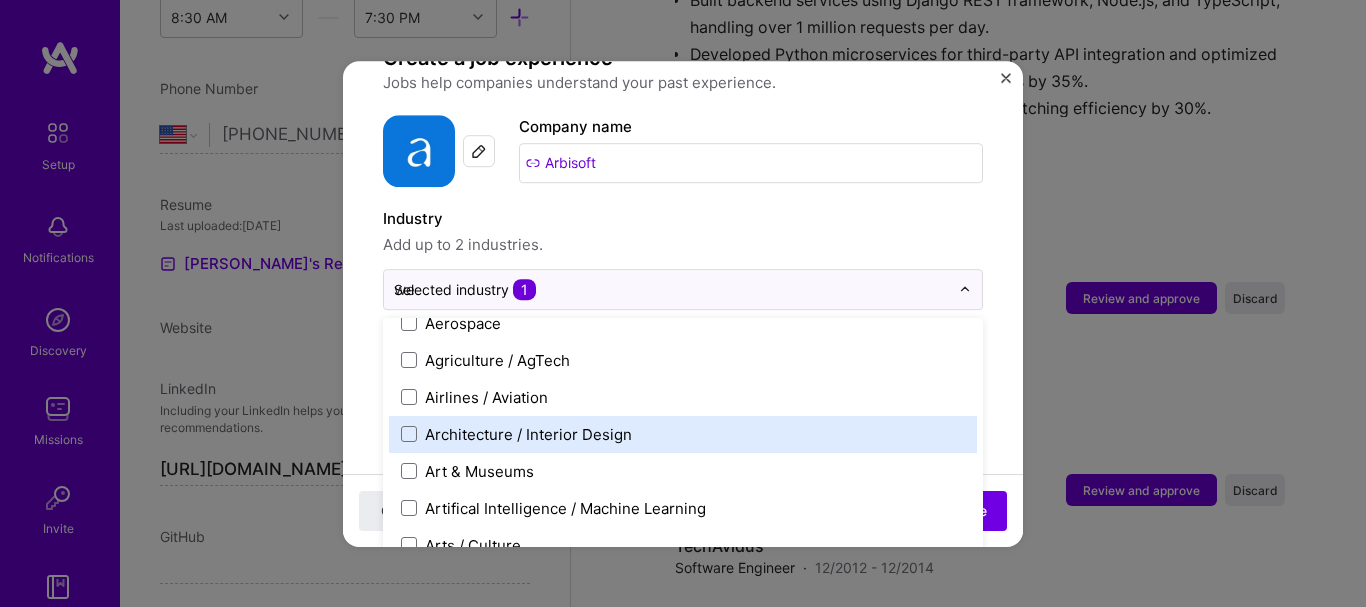 scroll, scrollTop: 0, scrollLeft: 0, axis: both 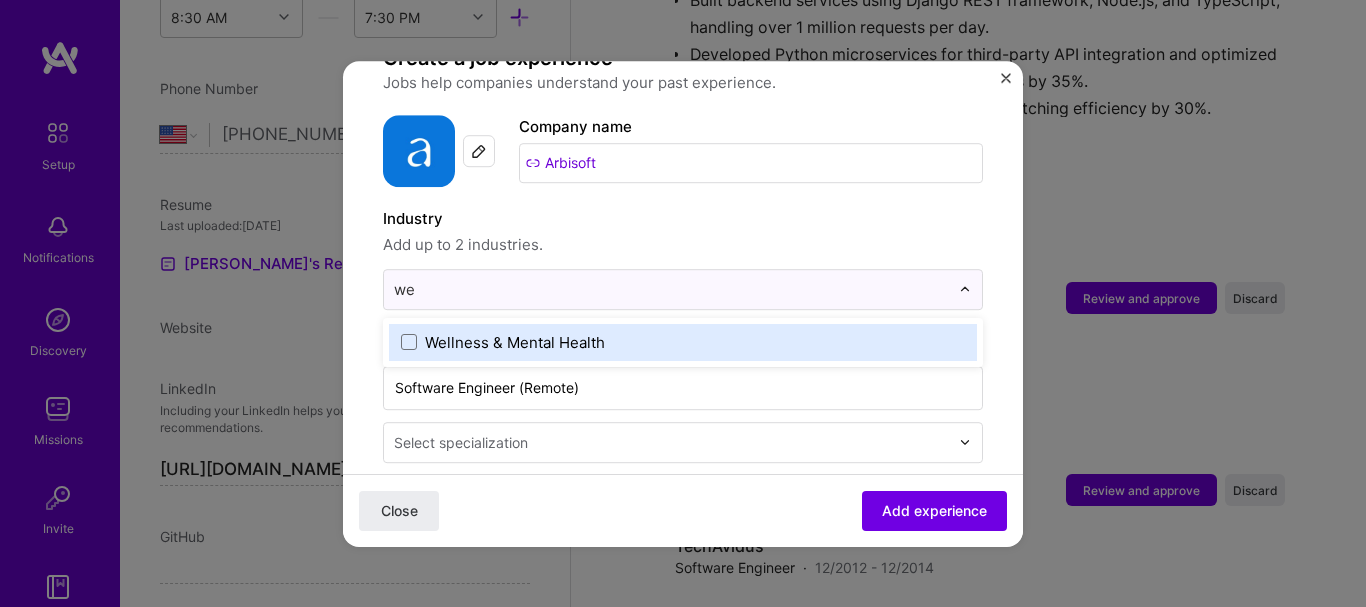 type on "w" 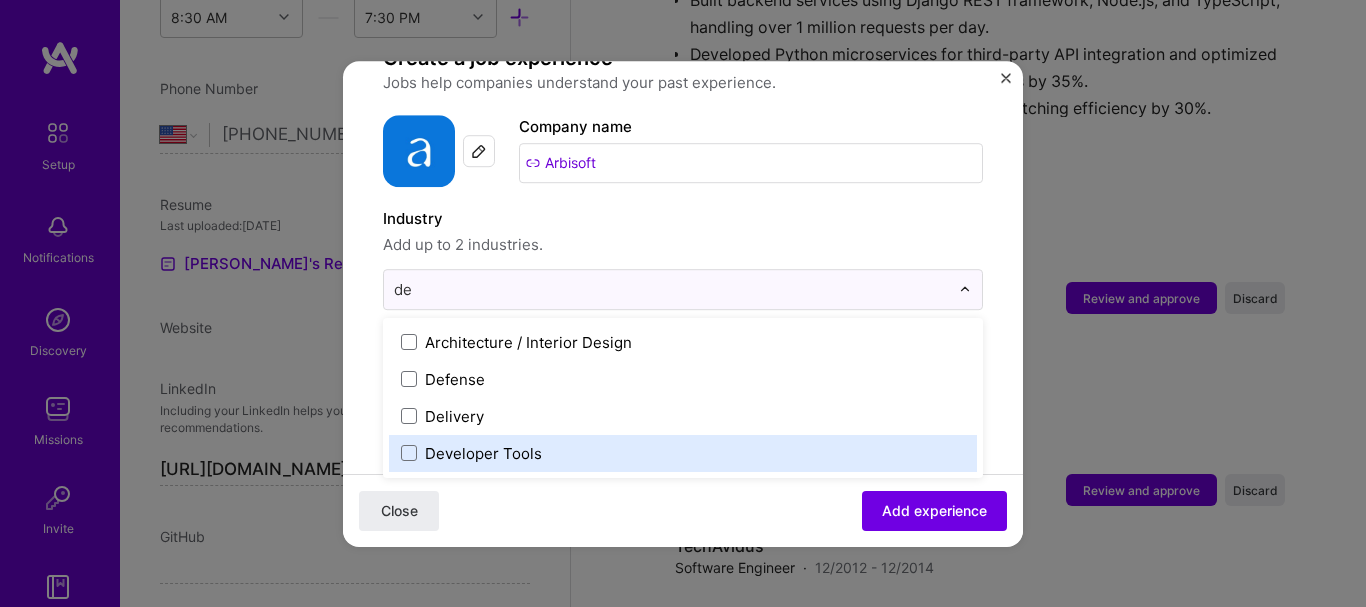 type on "d" 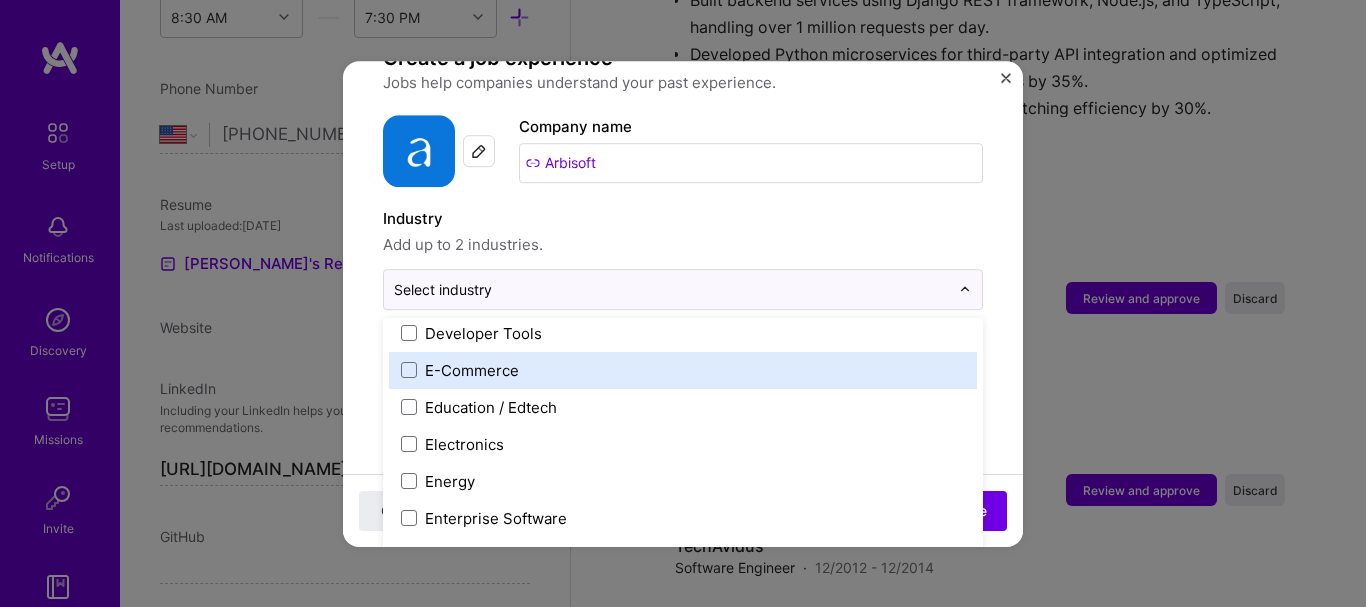 scroll, scrollTop: 1750, scrollLeft: 0, axis: vertical 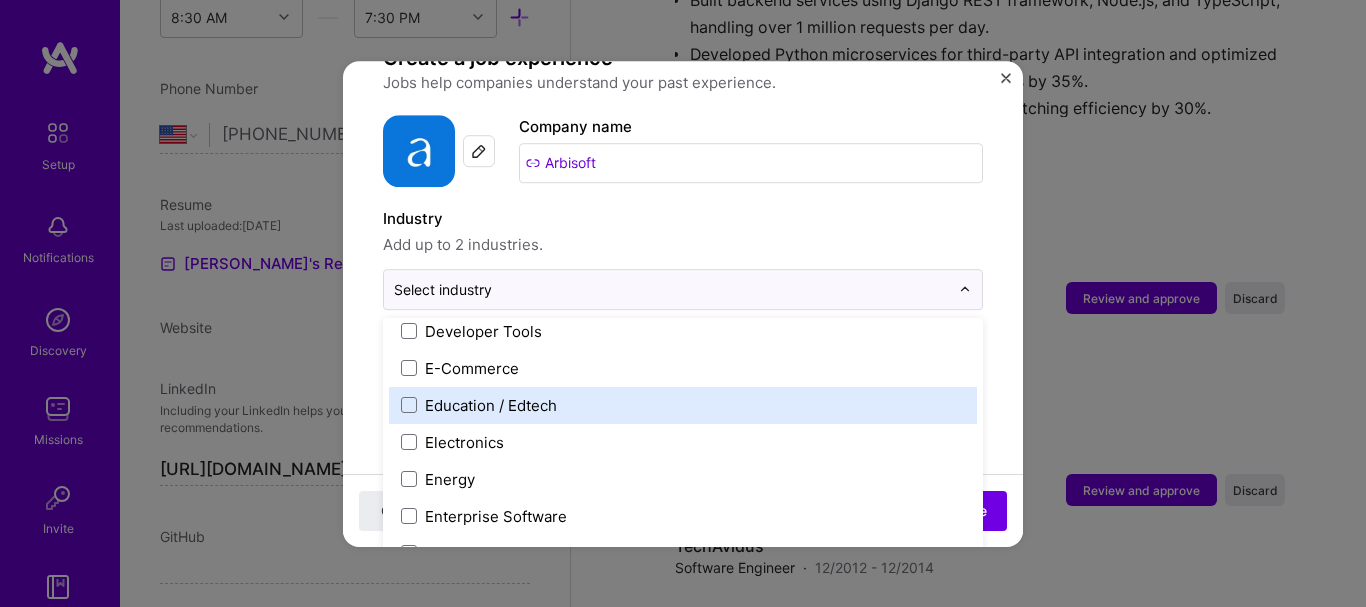 click on "Education / Edtech" at bounding box center (683, 405) 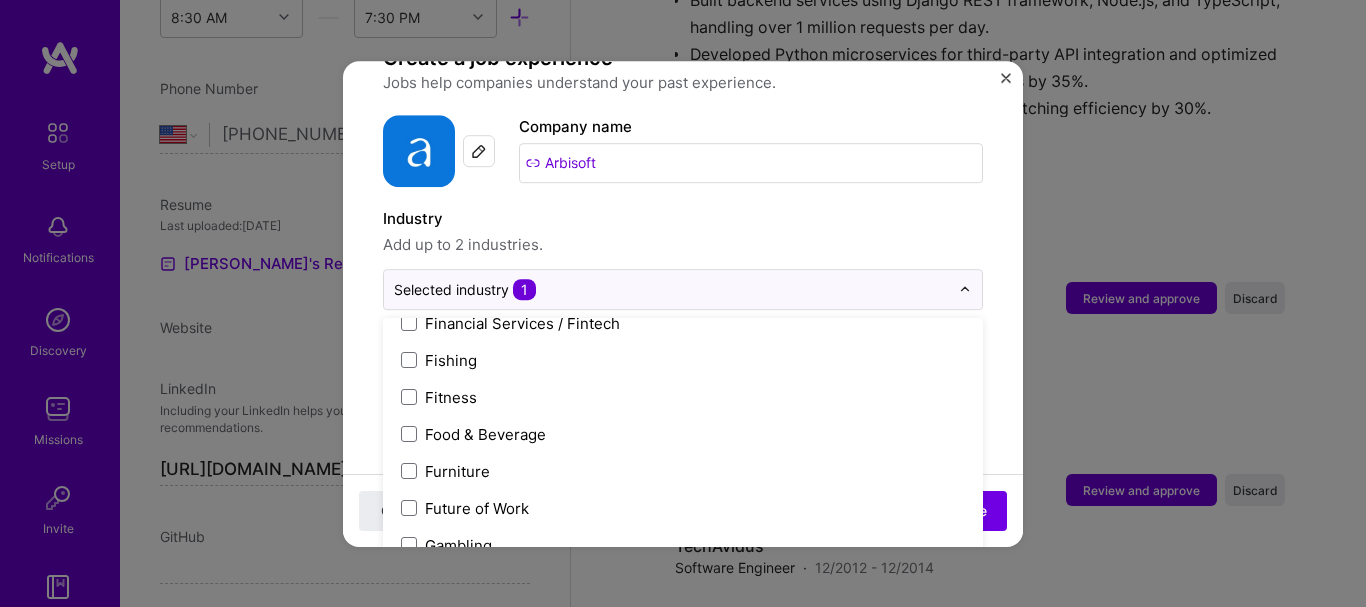 scroll, scrollTop: 2167, scrollLeft: 0, axis: vertical 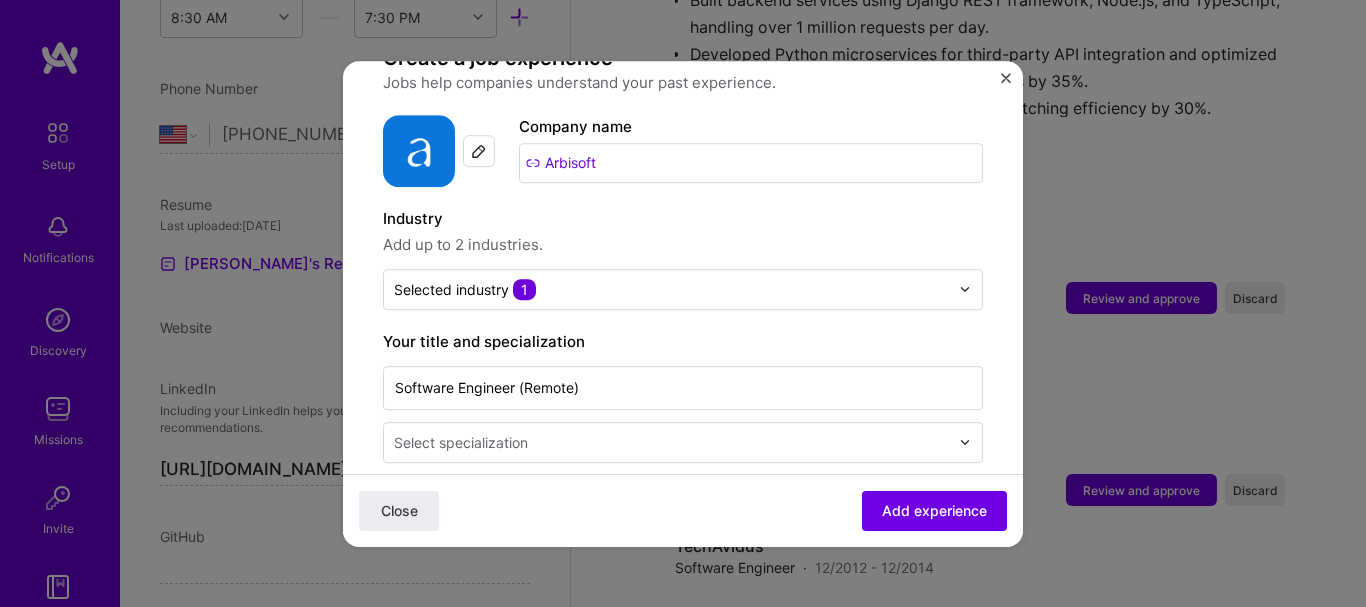 click on "Close Add experience" at bounding box center (683, 509) 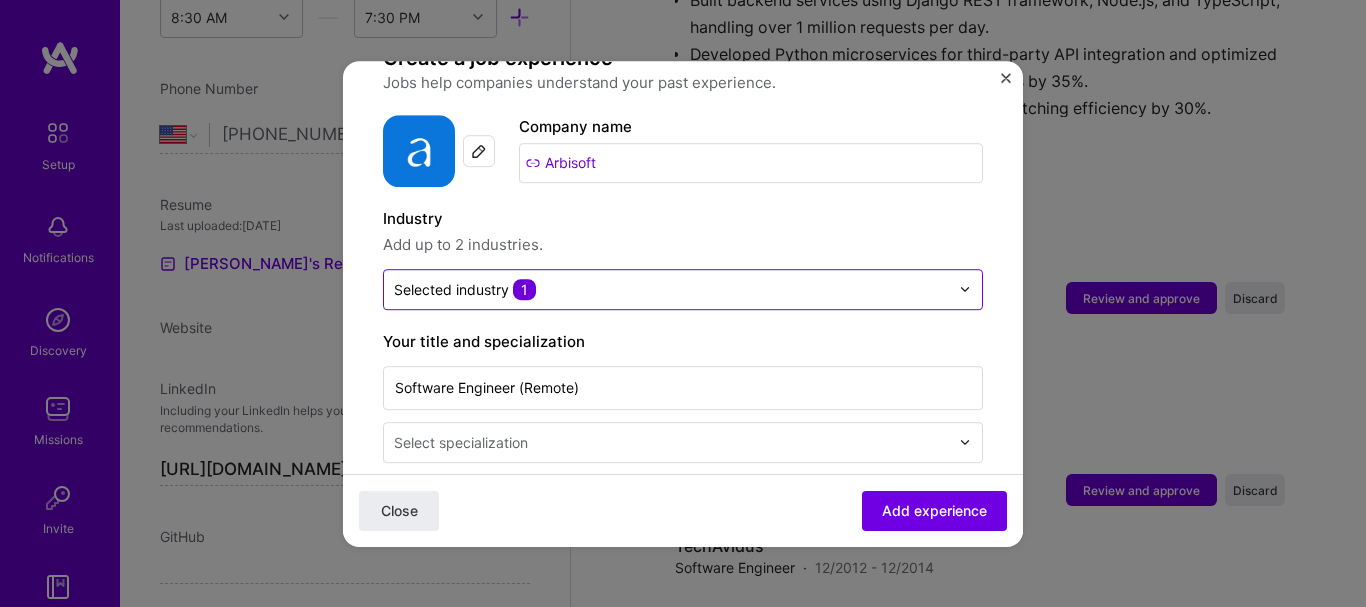 click on "Industry" at bounding box center (683, 219) 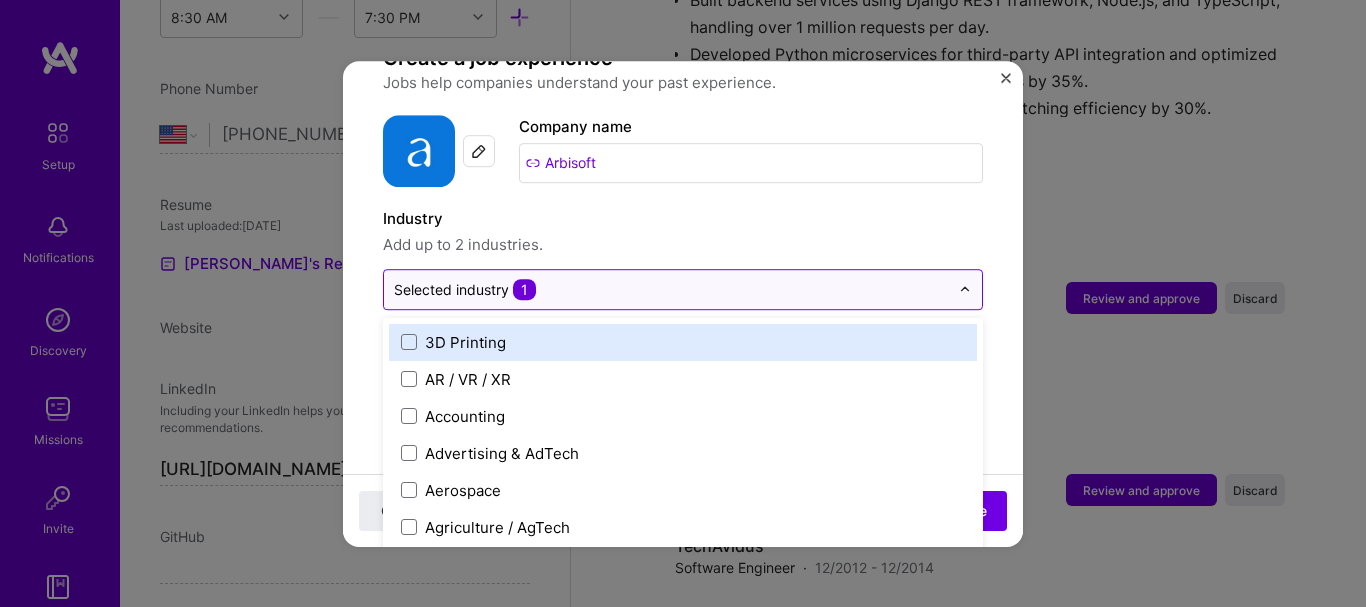 click at bounding box center [671, 289] 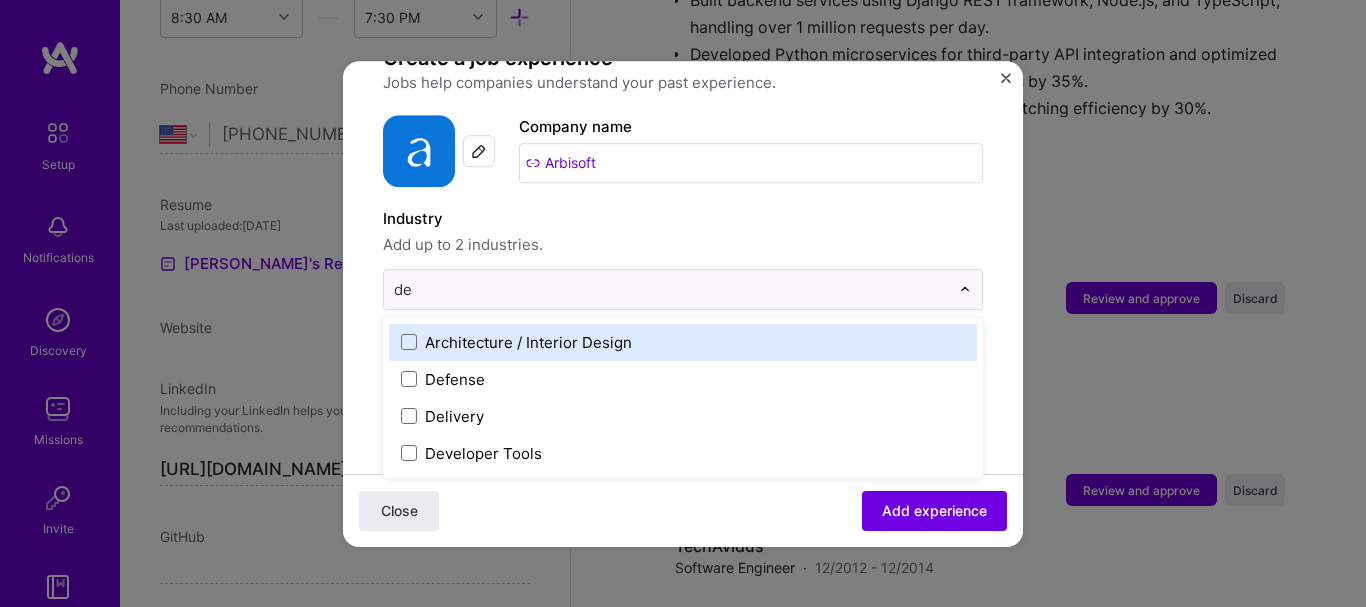 scroll, scrollTop: 0, scrollLeft: 0, axis: both 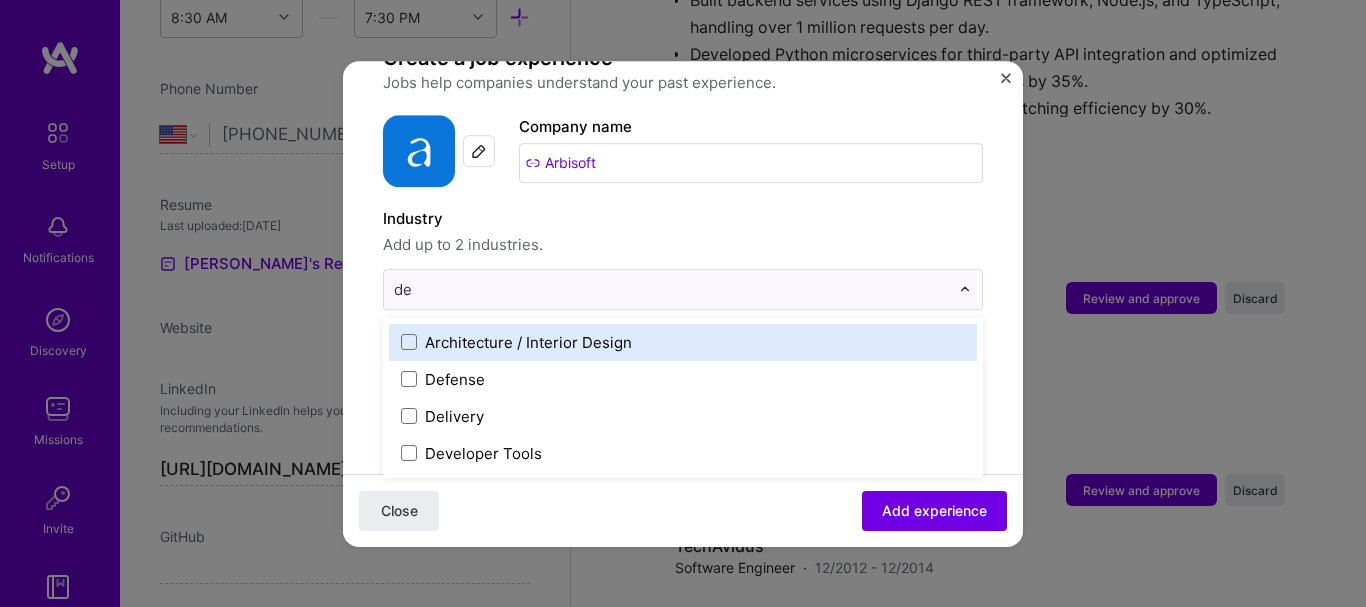 type on "d" 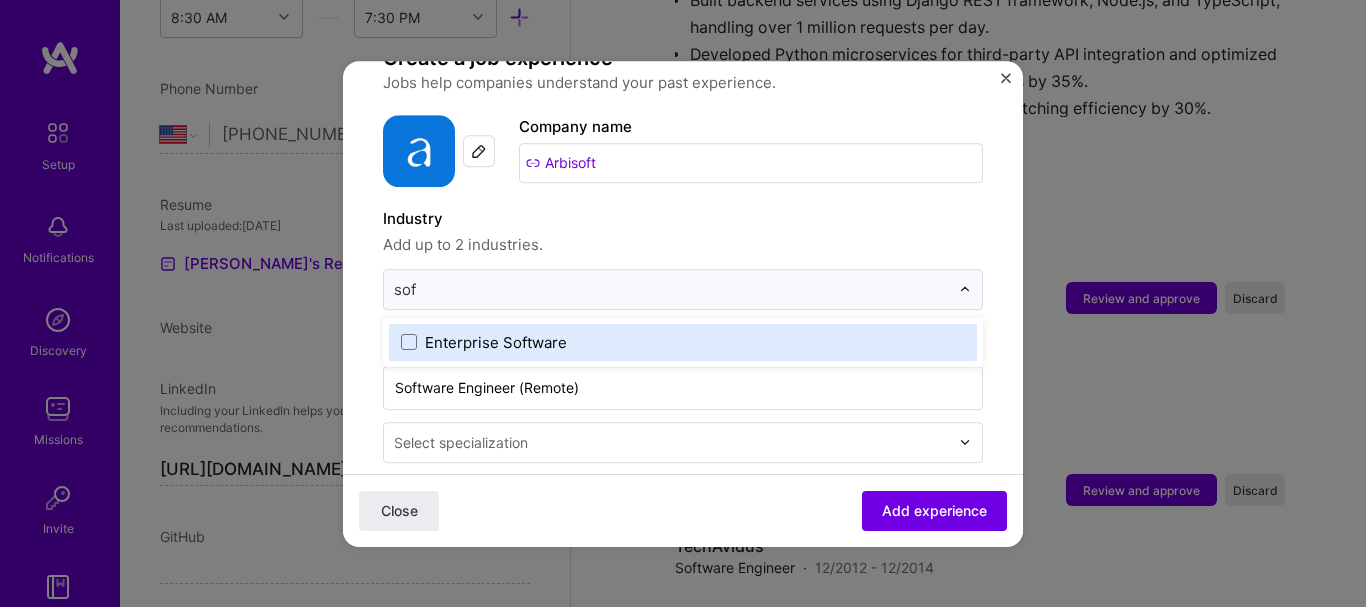 type on "soft" 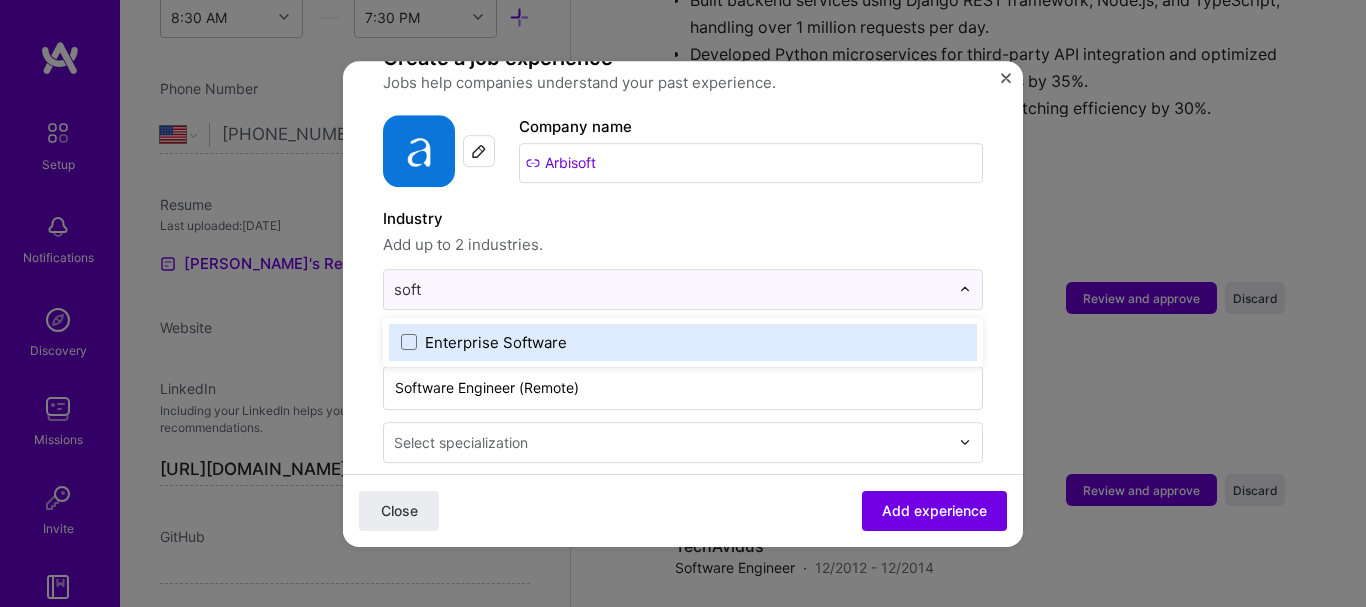 click on "Enterprise Software" at bounding box center [683, 342] 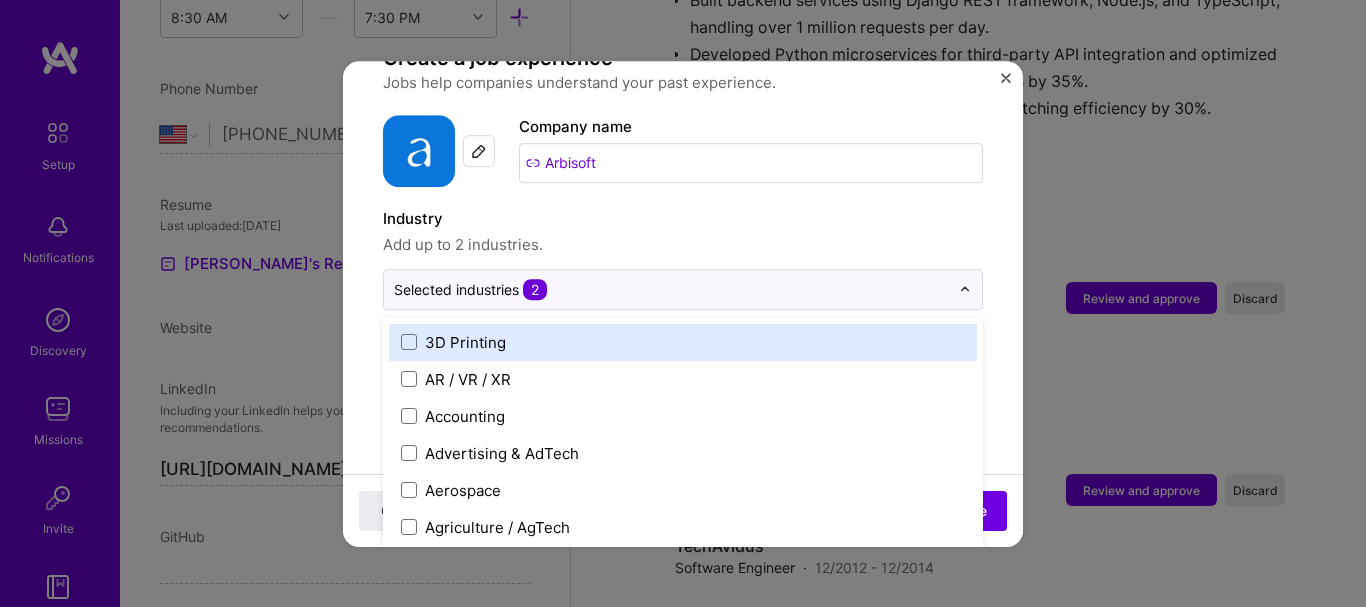 click on "Industry" at bounding box center [683, 219] 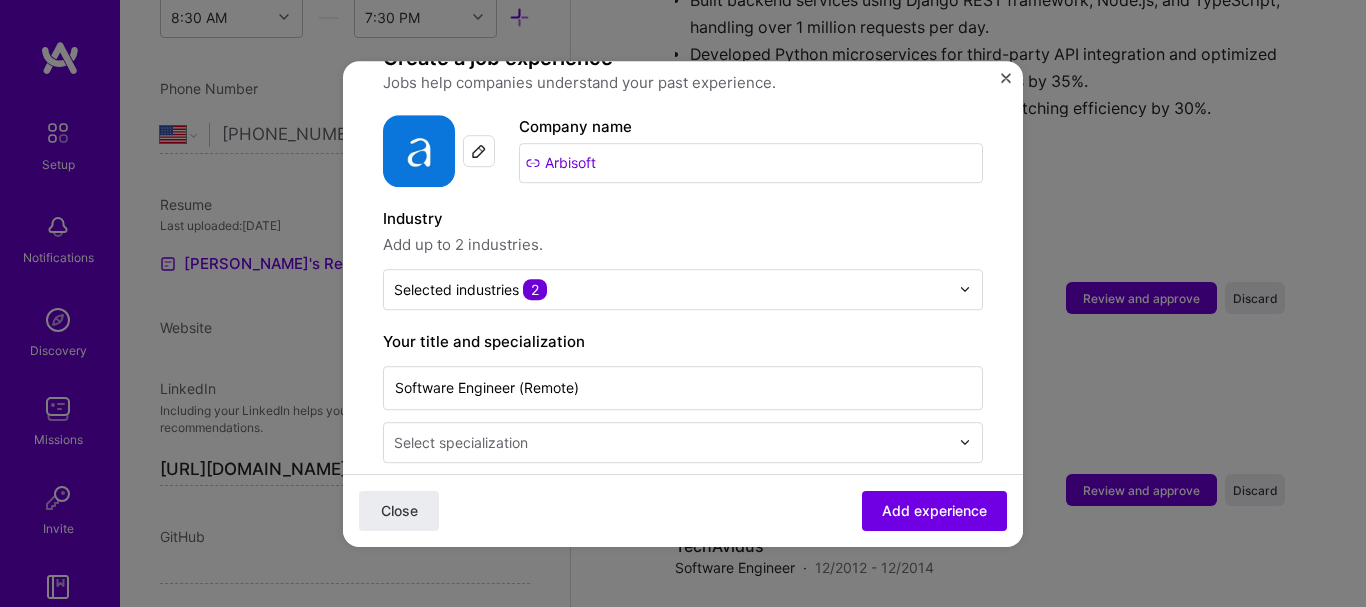 scroll, scrollTop: 250, scrollLeft: 0, axis: vertical 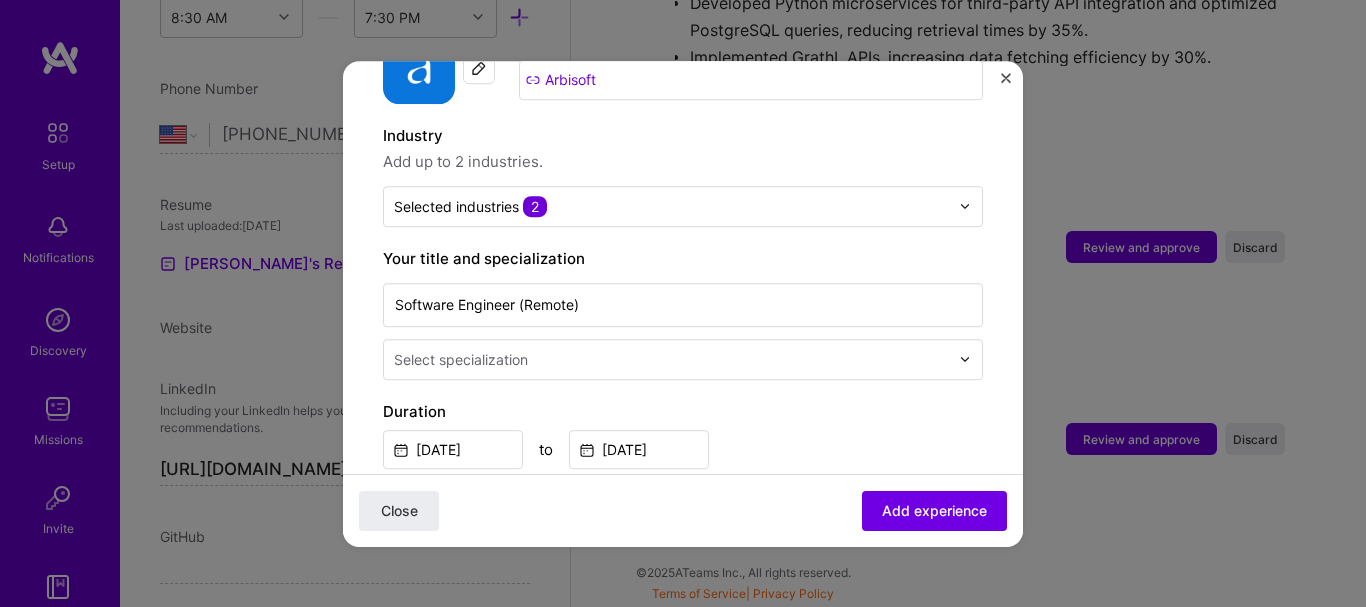 click on "Select specialization" at bounding box center [671, 359] 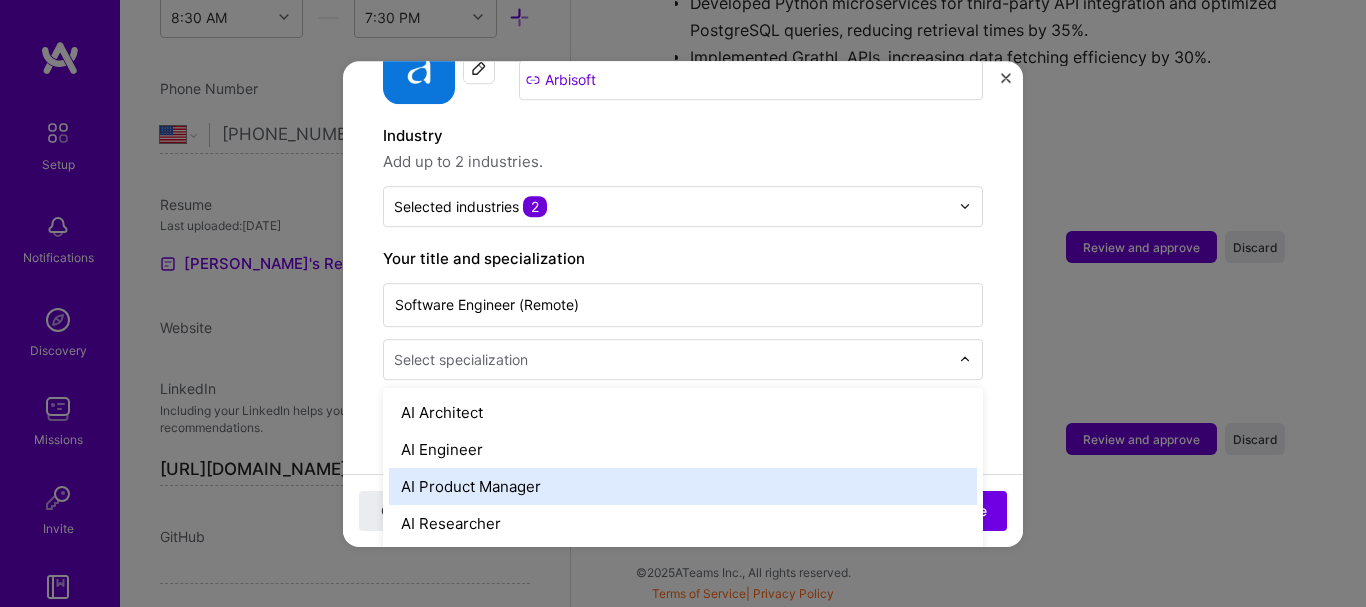 scroll, scrollTop: 83, scrollLeft: 0, axis: vertical 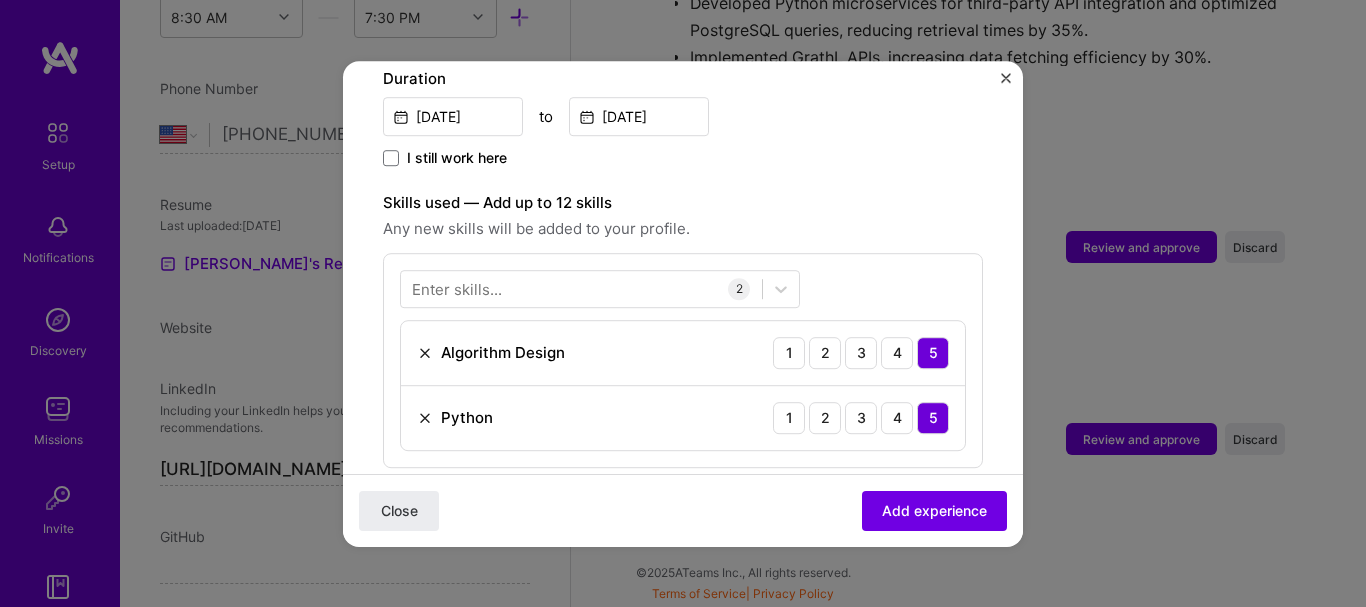 click on "Adding suggested job This job is suggested based on your LinkedIn, resume or A.Team activity. Create a job experience Jobs help companies understand your past experience. Company logo Company name Arbisoft
Industry Add up to 2 industries. Selected industries 2 Your title and specialization Software Engineer (Remote) Select specialization Duration Dec, 2014
to Dec, 2019
I still work here Skills used — Add up to 12 skills Any new skills will be added to your profile. Enter skills... 2 Algorithm Design 1 2 3 4 5 Python 1 2 3 4 5 Description 100 characters minimum 497 / 2,000  characters Did this role require you to manage team members? (Optional) Yes, I managed 0 team members. Were you involved from inception to launch (0 - >  1)? (Optional) Zero to one is creation and development of a unique product from the ground up. I was involved in zero to one with this project Related projects (Optional)" at bounding box center [683, 303] 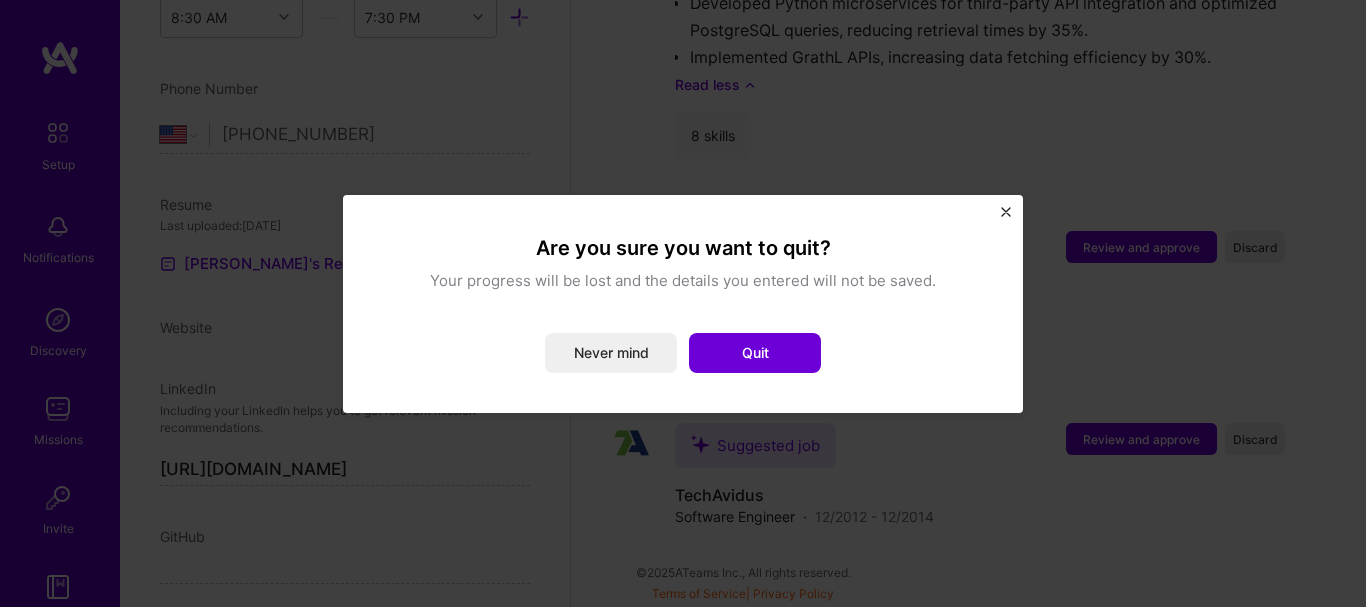 click on "Are you sure you want to quit? Your progress will be lost and the details you entered will not be saved. Never mind Quit" at bounding box center (683, 303) 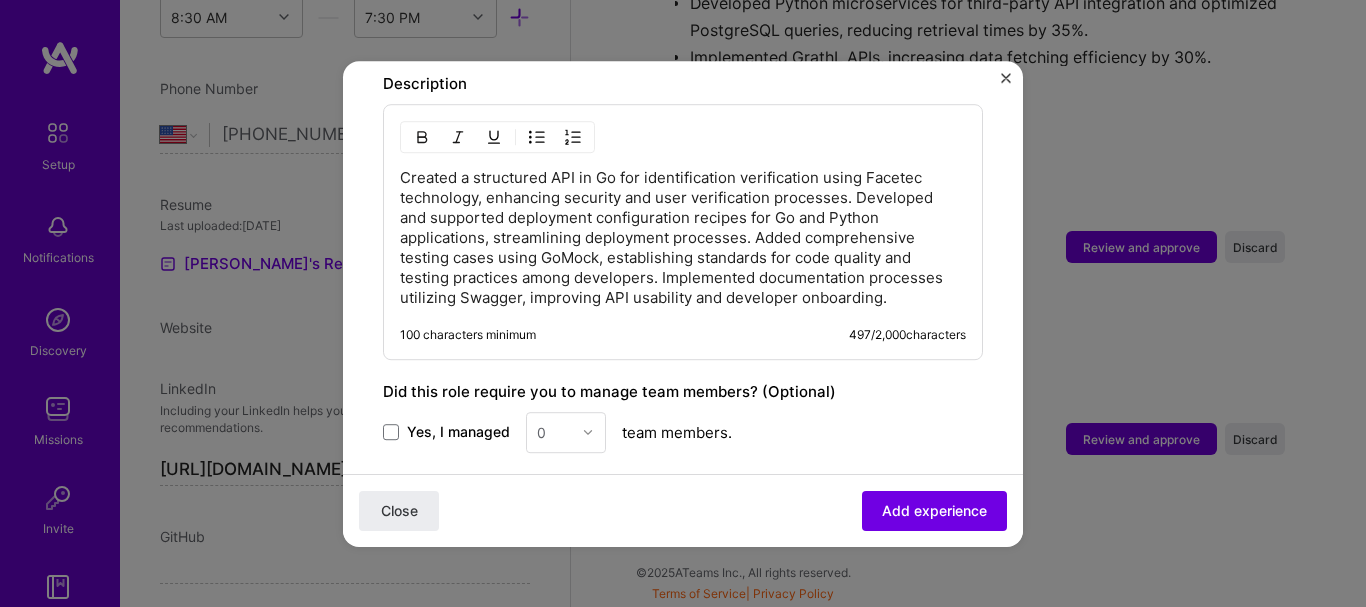scroll, scrollTop: 1000, scrollLeft: 0, axis: vertical 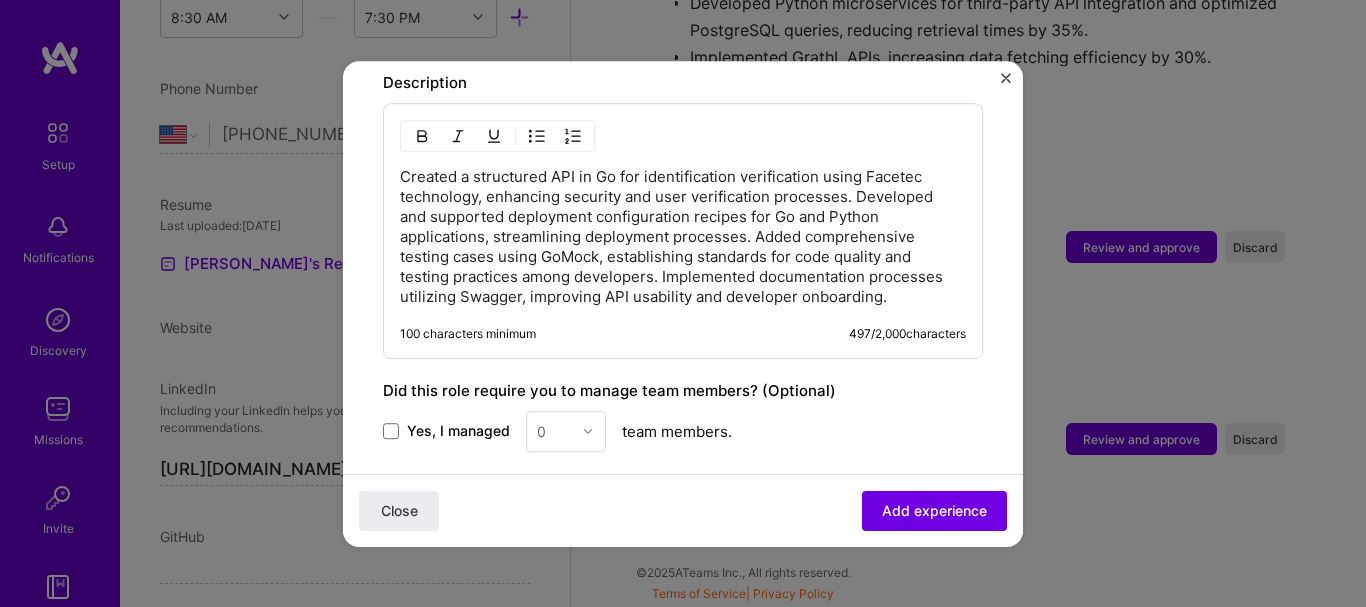 click on "Created a structured API in Go for identification verification using Facetec technology, enhancing security and user verification processes. Developed and supported deployment configuration recipes for Go and Python applications, streamlining deployment processes. Added comprehensive testing cases using GoMock, establishing standards for code quality and testing practices among developers. Implemented documentation processes utilizing Swagger, improving API usability and developer onboarding." at bounding box center [683, 237] 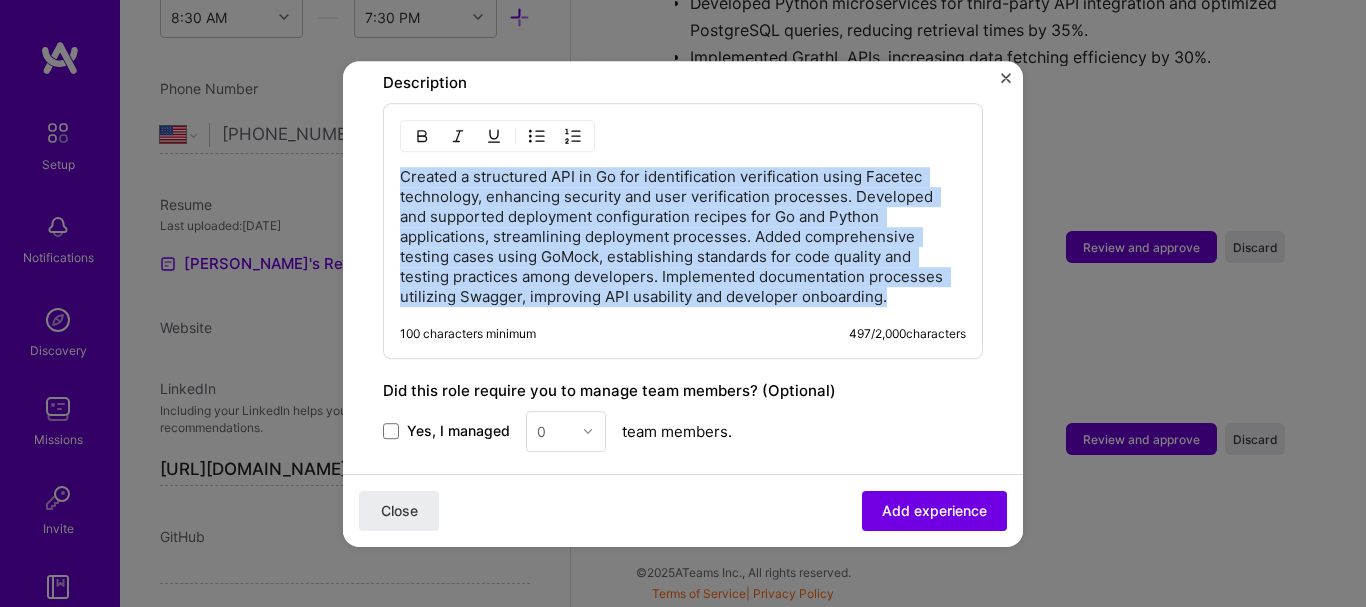 click on "Created a structured API in Go for identification verification using Facetec technology, enhancing security and user verification processes. Developed and supported deployment configuration recipes for Go and Python applications, streamlining deployment processes. Added comprehensive testing cases using GoMock, establishing standards for code quality and testing practices among developers. Implemented documentation processes utilizing Swagger, improving API usability and developer onboarding." at bounding box center (683, 237) 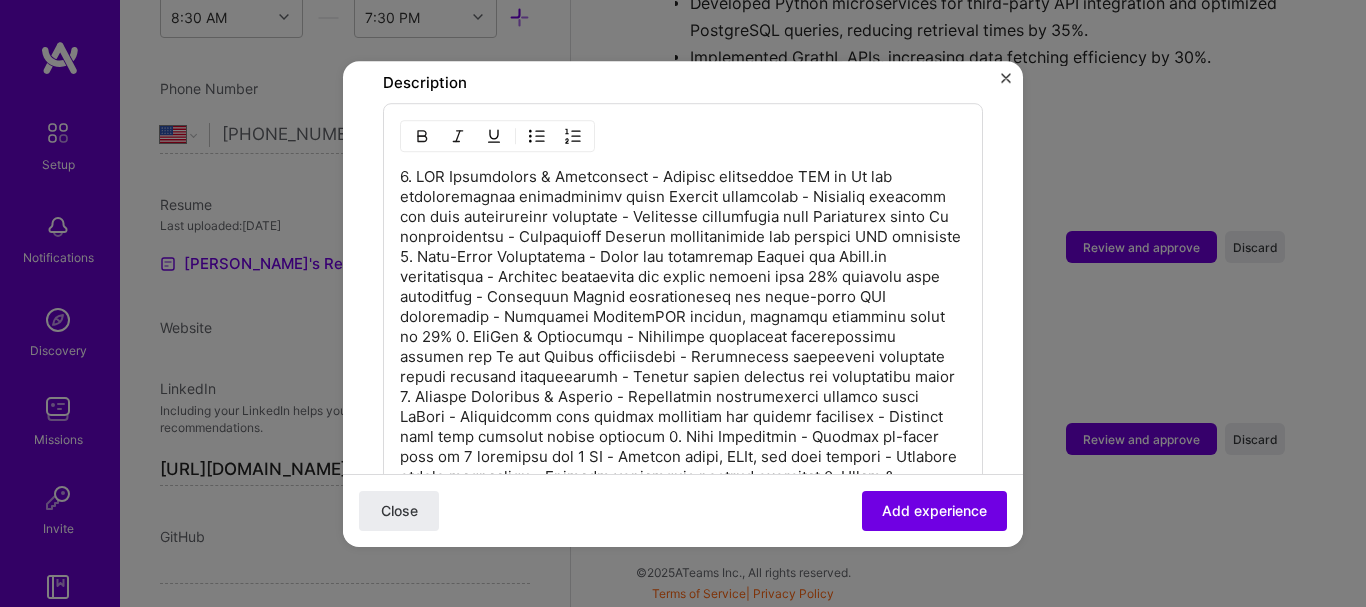 click at bounding box center (683, 367) 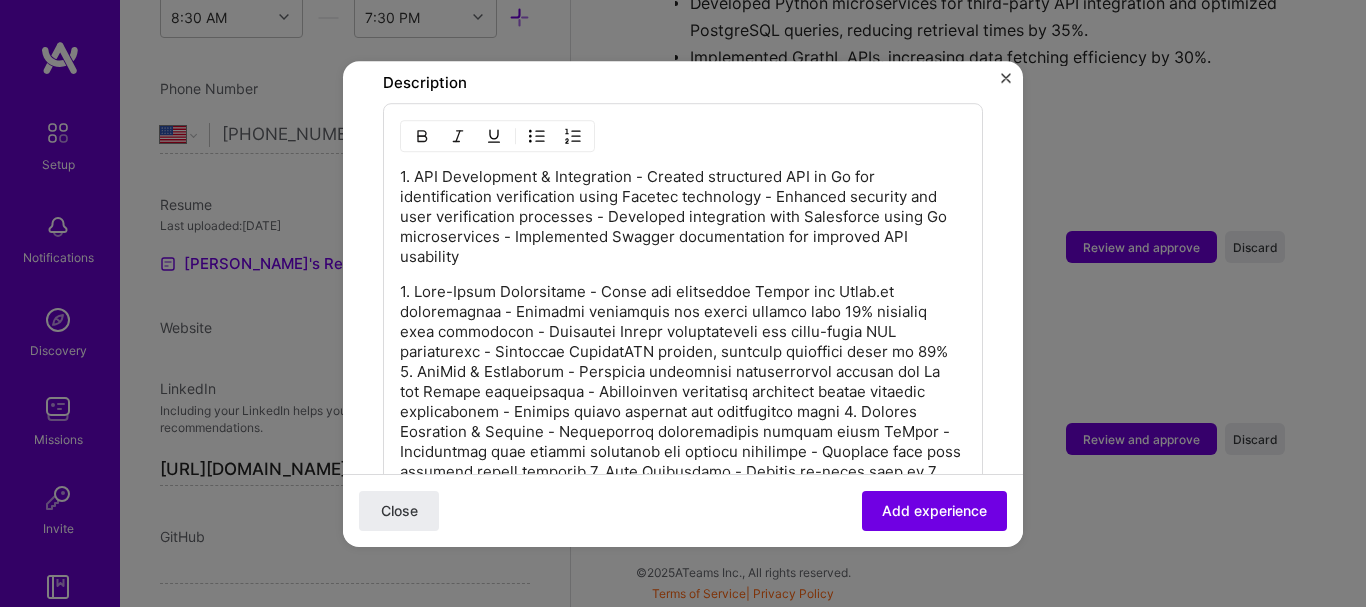 click at bounding box center [683, 442] 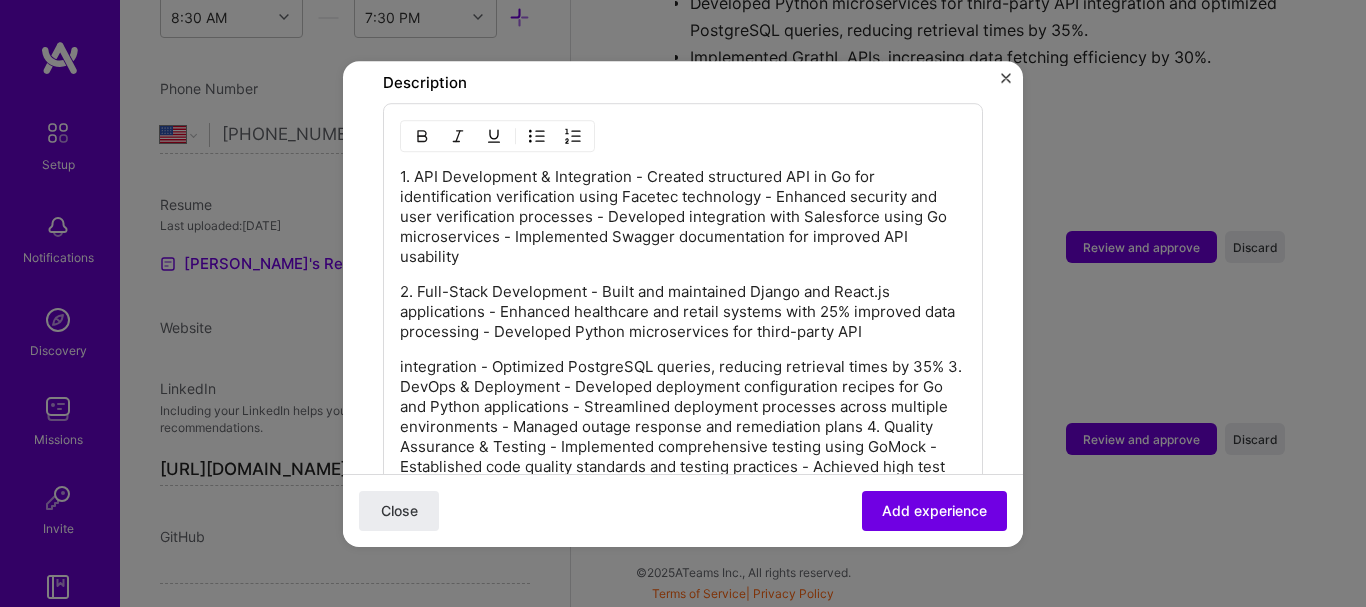 click on "1. API Development & Integration - Created structured API in Go for identification verification using Facetec technology - Enhanced security and user verification processes - Developed integration with Salesforce using Go microservices - Implemented Swagger documentation for improved API usability" at bounding box center [683, 217] 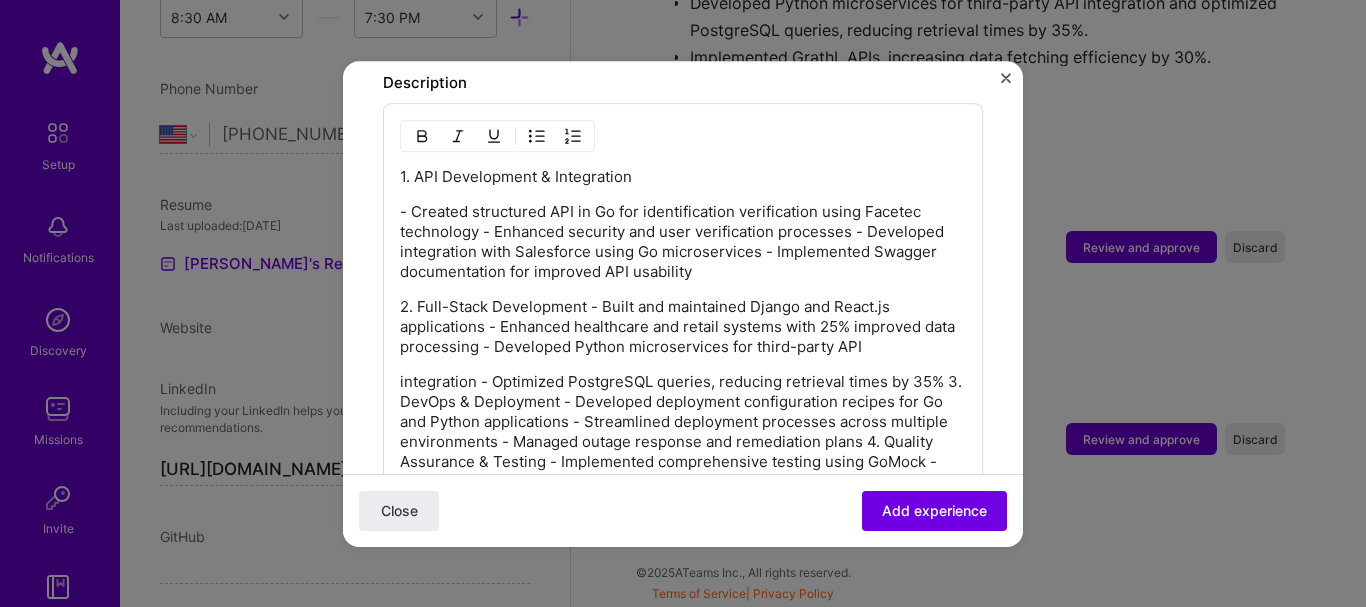 click on "- Created structured API in Go for identification verification using Facetec technology - Enhanced security and user verification processes - Developed integration with Salesforce using Go microservices - Implemented Swagger documentation for improved API usability" at bounding box center (683, 242) 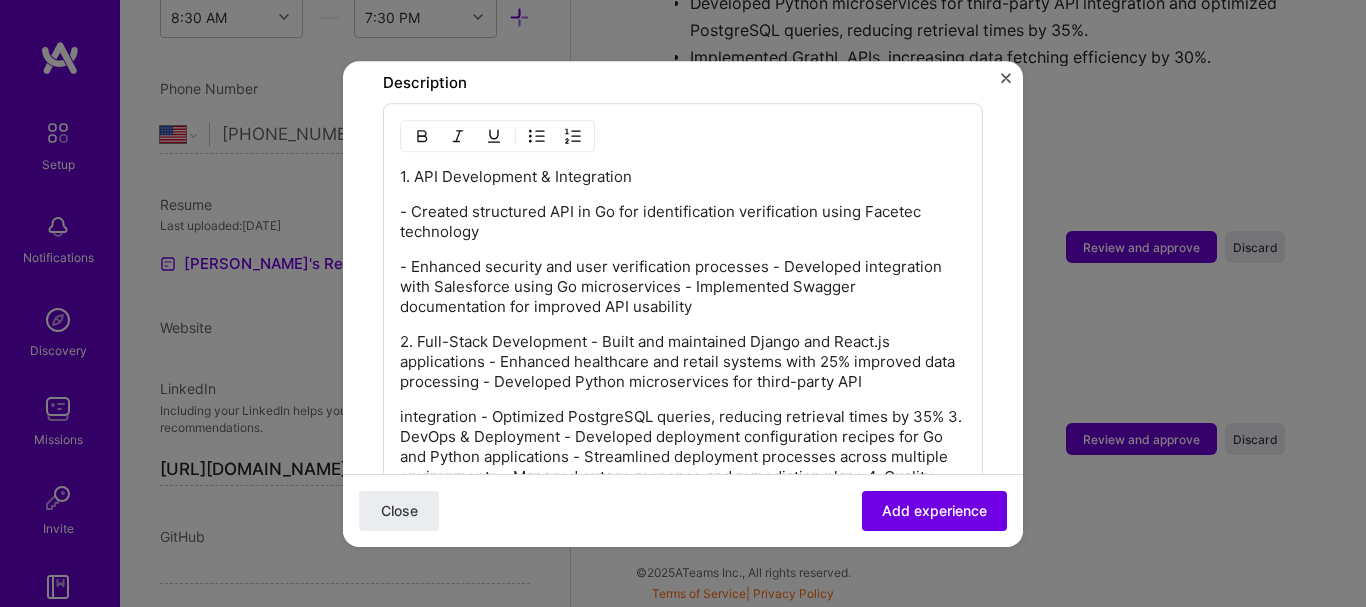 click on "- Enhanced security and user verification processes - Developed integration with Salesforce using Go microservices - Implemented Swagger documentation for improved API usability" at bounding box center (683, 287) 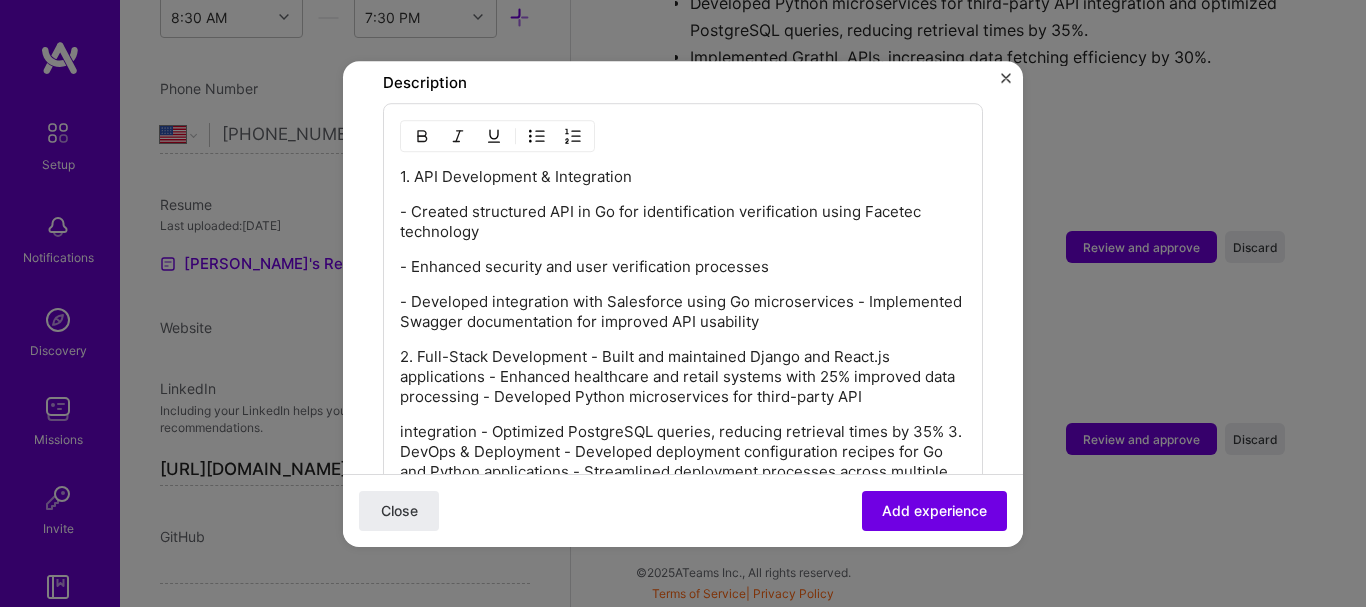 click on "- Developed integration with Salesforce using Go microservices - Implemented Swagger documentation for improved API usability" at bounding box center (683, 312) 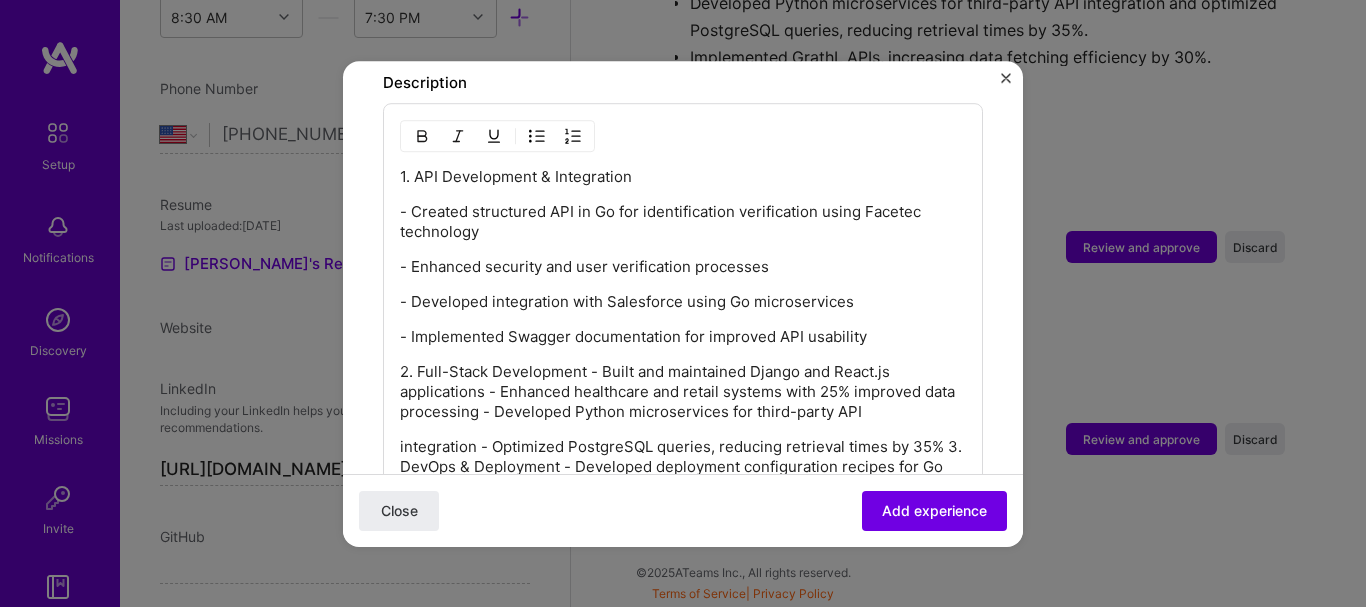 type 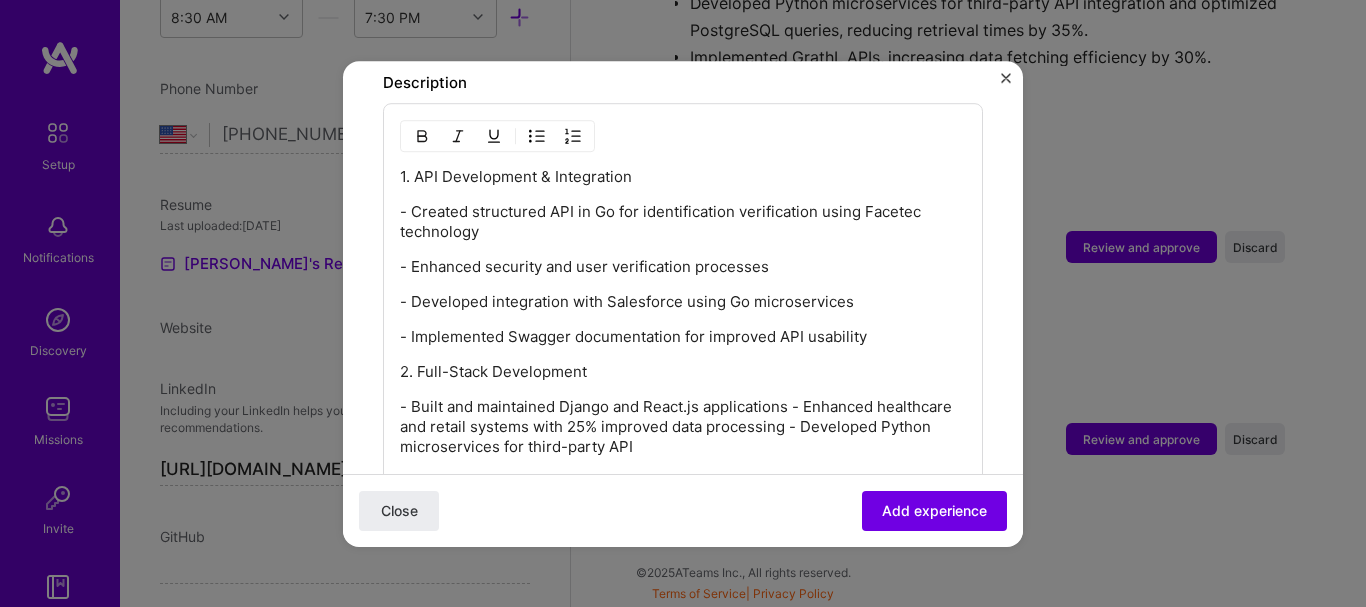 click on "- Built and maintained Django and React.js applications - Enhanced healthcare and retail systems with 25% improved data processing - Developed Python microservices for third-party API" at bounding box center [683, 427] 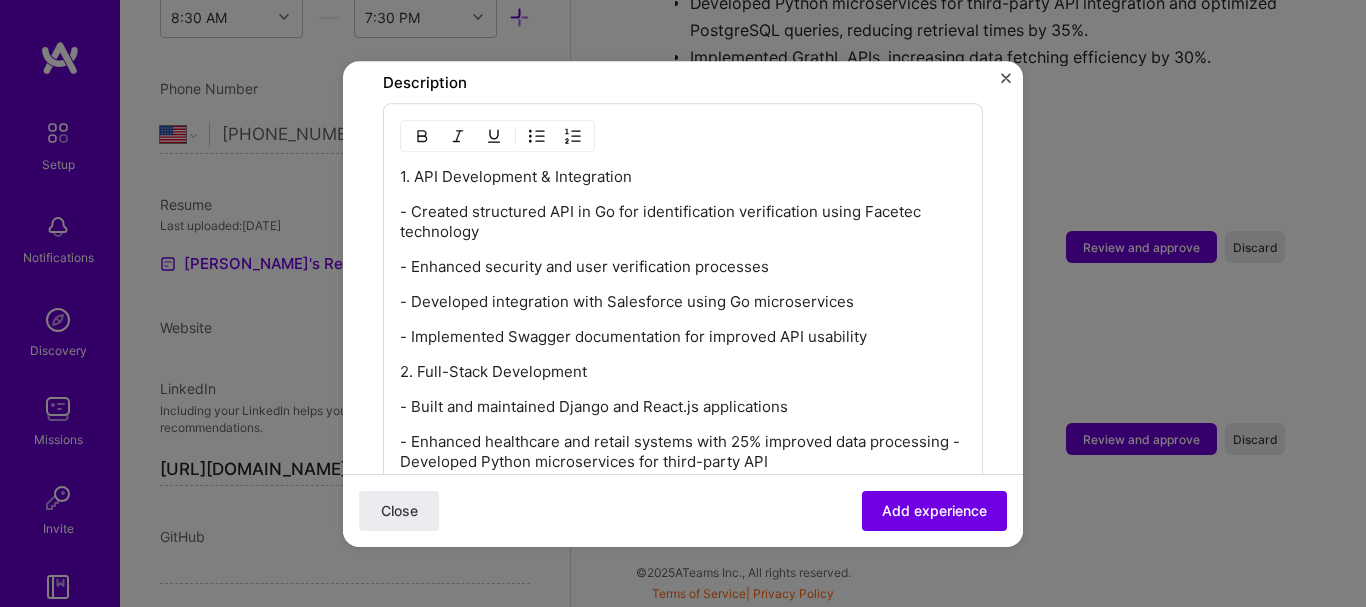 scroll, scrollTop: 1083, scrollLeft: 0, axis: vertical 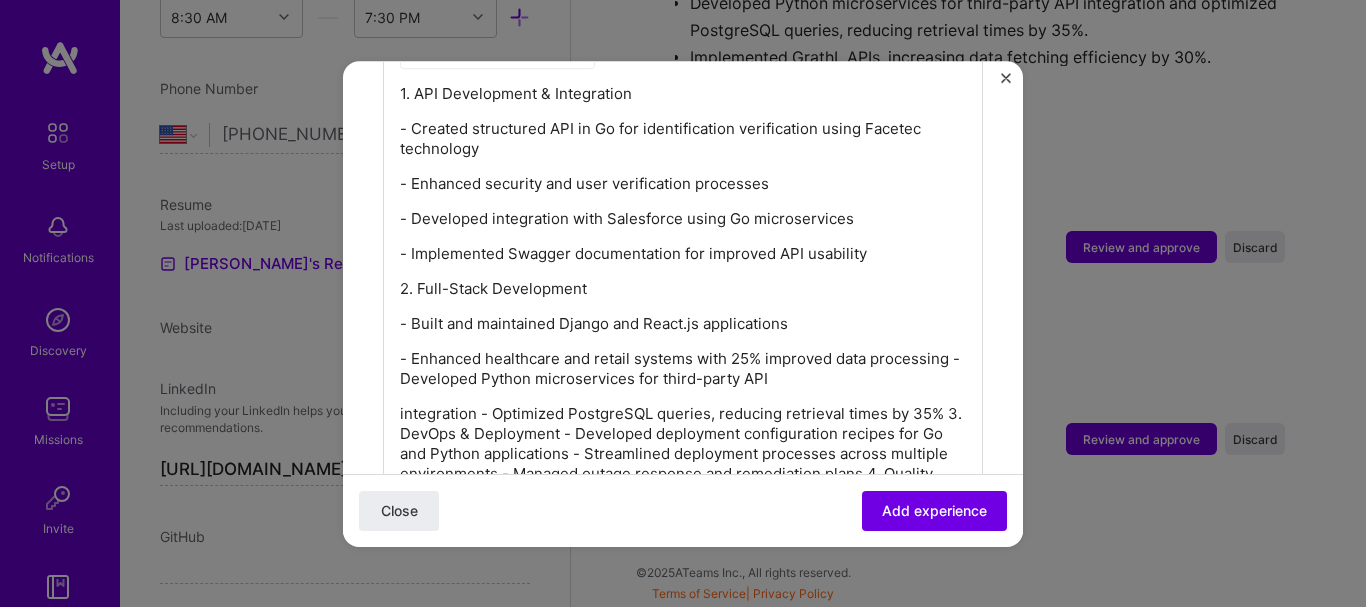 click on "- Enhanced healthcare and retail systems with 25% improved data processing - Developed Python microservices for third-party API" at bounding box center (683, 369) 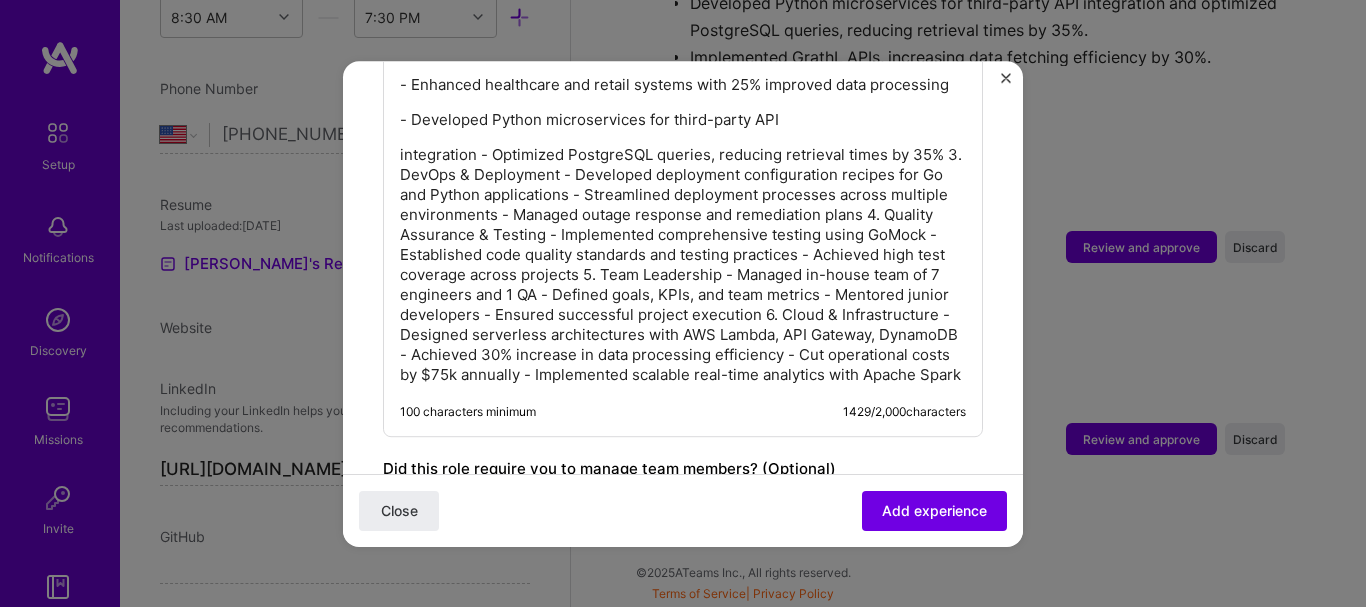 scroll, scrollTop: 1250, scrollLeft: 0, axis: vertical 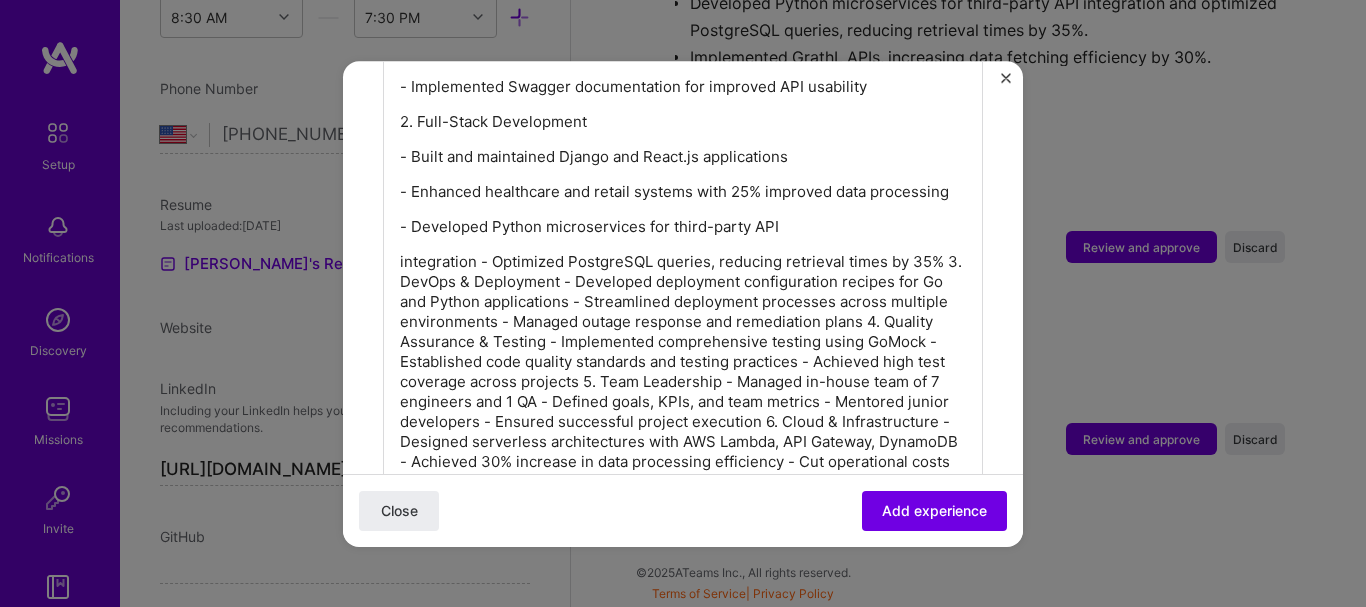 click on "1. API Development & Integration  - Created structured API in Go for identification verification using Facetec technology  - Enhanced security and user verification processes  - Developed integration with Salesforce using Go microservices - Implemented Swagger documentation for improved API usability  2. Full-Stack Development  - Built and maintained Django and React.js applications  - Enhanced healthcare and retail systems with 25% improved data processing  - Developed Python microservices for third-party API" at bounding box center (683, 204) 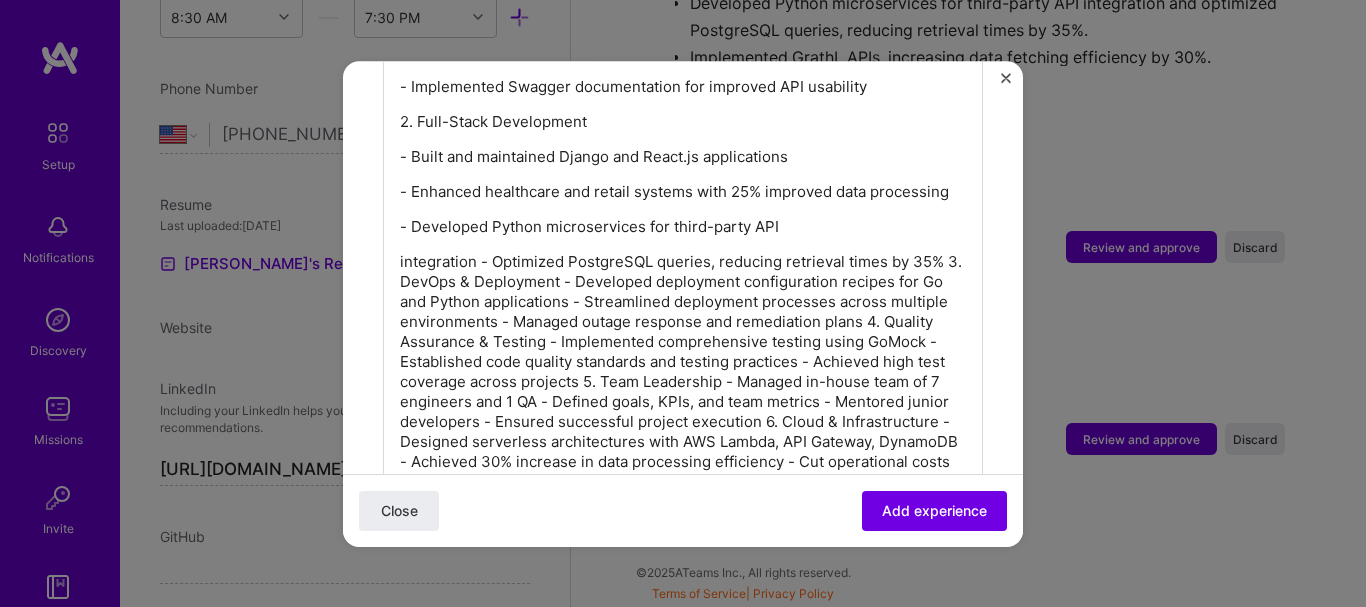 click on "- Developed Python microservices for third-party API" at bounding box center (683, 227) 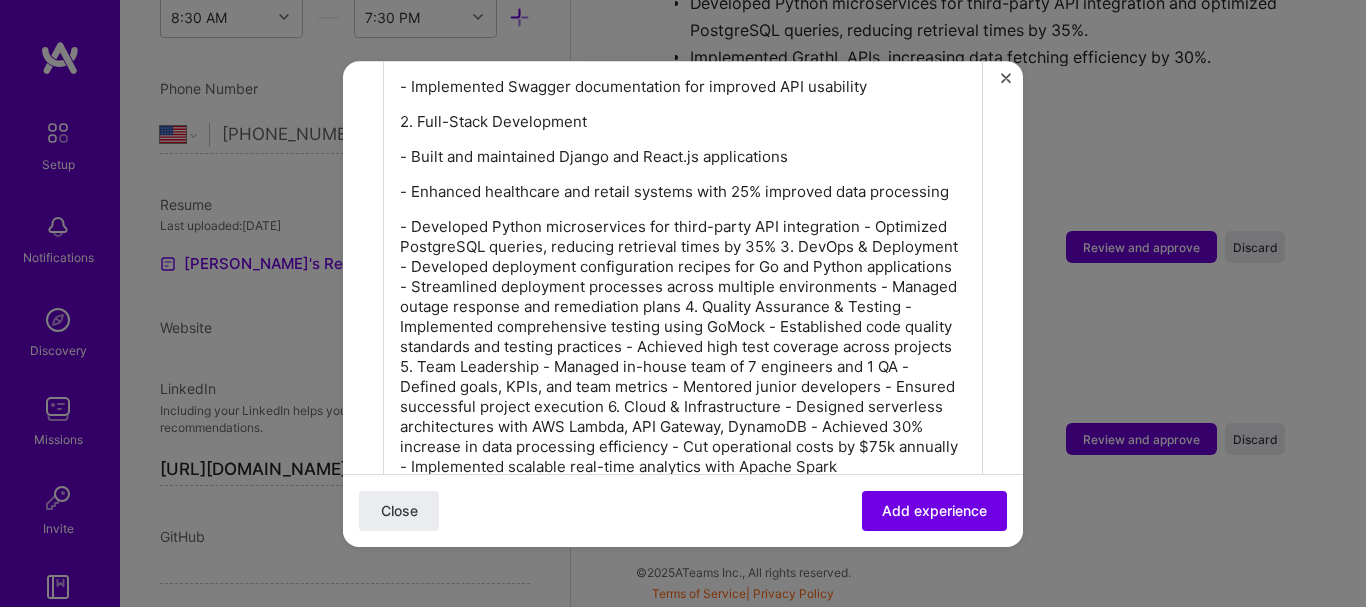 click on "- Developed Python microservices for third-party API integration - Optimized PostgreSQL queries, reducing retrieval times by 35% 3. DevOps & Deployment - Developed deployment configuration recipes for Go and Python applications - Streamlined deployment processes across multiple environments - Managed outage response and remediation plans 4. Quality Assurance & Testing - Implemented comprehensive testing using GoMock - Established code quality standards and testing practices - Achieved high test coverage across projects 5. Team Leadership - Managed in-house team of 7 engineers and 1 QA - Defined goals, KPIs, and team metrics - Mentored junior developers - Ensured successful project execution 6. Cloud & Infrastructure - Designed serverless architectures with AWS Lambda, API Gateway, DynamoDB - Achieved 30% increase in data processing efficiency - Cut operational costs by $75k annually - Implemented scalable real-time analytics with Apache Spark" at bounding box center [683, 347] 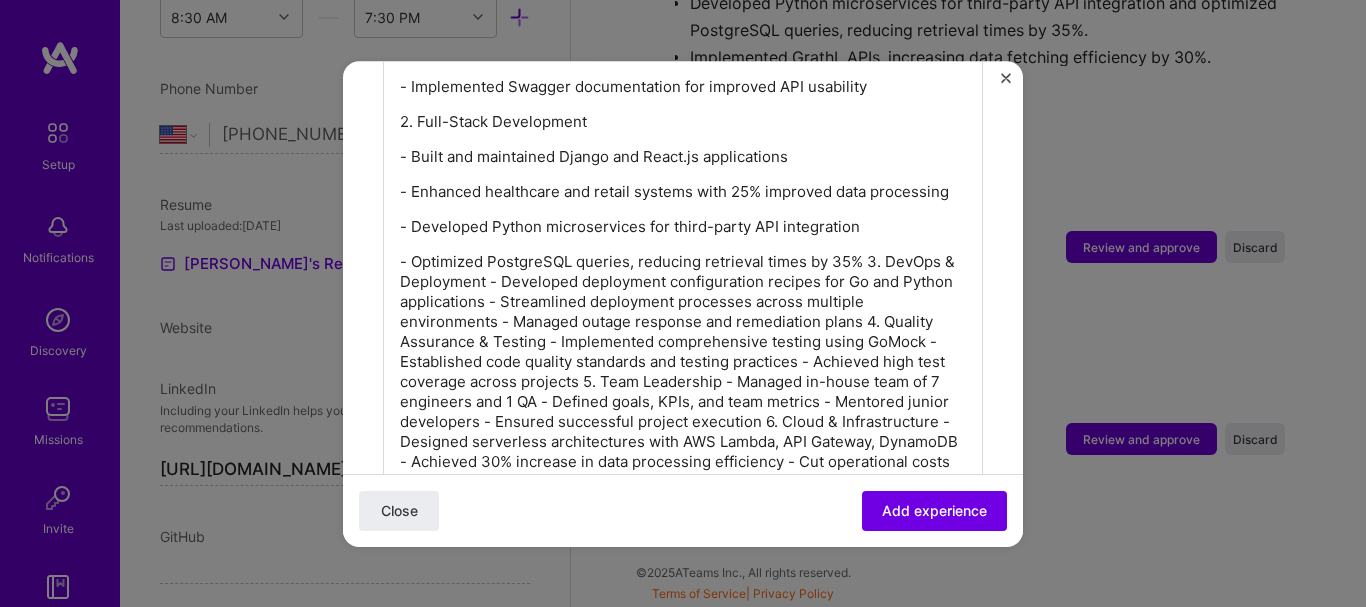 click on "- Optimized PostgreSQL queries, reducing retrieval times by 35% 3. DevOps & Deployment - Developed deployment configuration recipes for Go and Python applications - Streamlined deployment processes across multiple environments - Managed outage response and remediation plans 4. Quality Assurance & Testing - Implemented comprehensive testing using GoMock - Established code quality standards and testing practices - Achieved high test coverage across projects 5. Team Leadership - Managed in-house team of 7 engineers and 1 QA - Defined goals, KPIs, and team metrics - Mentored junior developers - Ensured successful project execution 6. Cloud & Infrastructure - Designed serverless architectures with AWS Lambda, API Gateway, DynamoDB - Achieved 30% increase in data processing efficiency - Cut operational costs by $75k annually - Implemented scalable real-time analytics with Apache Spark" at bounding box center [683, 372] 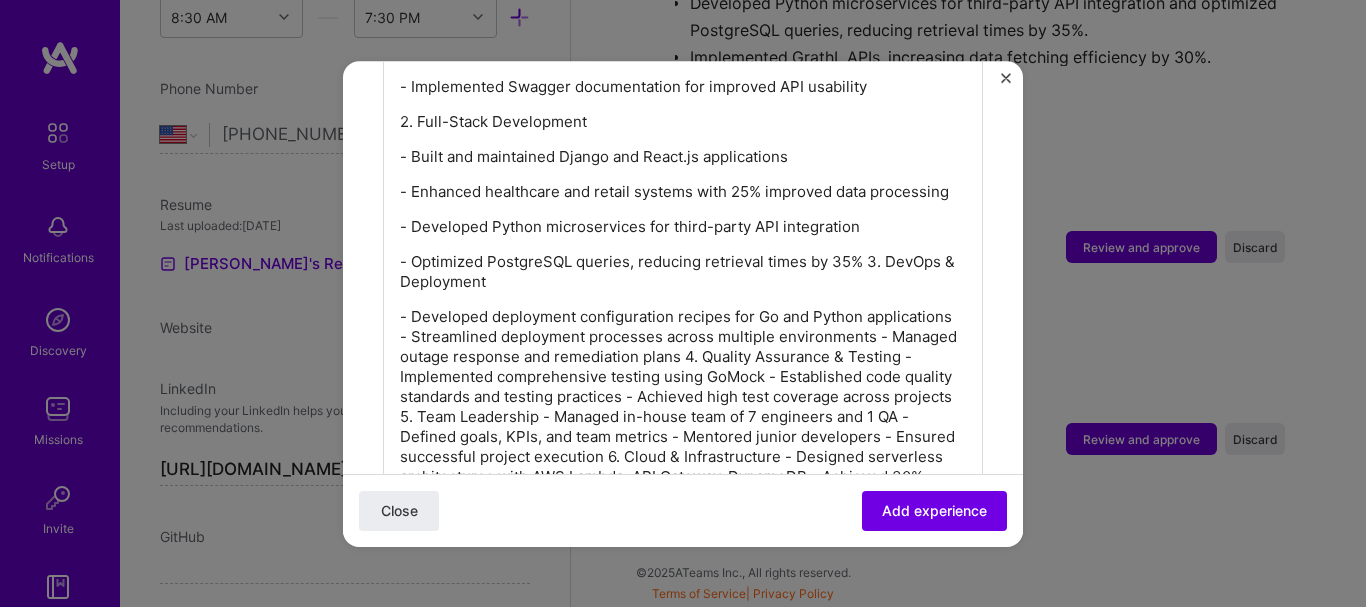 click on "- Developed deployment configuration recipes for Go and Python applications - Streamlined deployment processes across multiple environments - Managed outage response and remediation plans 4. Quality Assurance & Testing - Implemented comprehensive testing using GoMock - Established code quality standards and testing practices - Achieved high test coverage across projects 5. Team Leadership - Managed in-house team of 7 engineers and 1 QA - Defined goals, KPIs, and team metrics - Mentored junior developers - Ensured successful project execution 6. Cloud & Infrastructure - Designed serverless architectures with AWS Lambda, API Gateway, DynamoDB - Achieved 30% increase in data processing efficiency - Cut operational costs by $75k annually - Implemented scalable real-time analytics with Apache Spark" at bounding box center [683, 417] 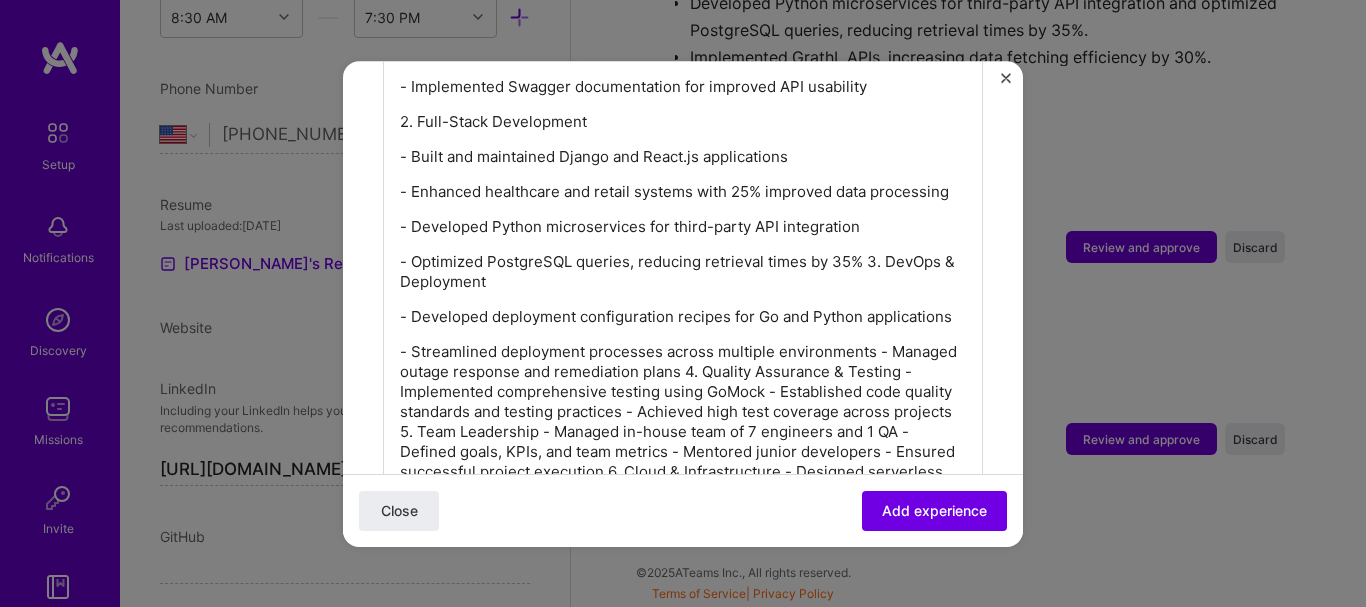 click on "- Streamlined deployment processes across multiple environments - Managed outage response and remediation plans 4. Quality Assurance & Testing - Implemented comprehensive testing using GoMock - Established code quality standards and testing practices - Achieved high test coverage across projects 5. Team Leadership - Managed in-house team of 7 engineers and 1 QA - Defined goals, KPIs, and team metrics - Mentored junior developers - Ensured successful project execution 6. Cloud & Infrastructure - Designed serverless architectures with AWS Lambda, API Gateway, DynamoDB - Achieved 30% increase in data processing efficiency - Cut operational costs by $75k annually - Implemented scalable real-time analytics with Apache Spark" at bounding box center [683, 442] 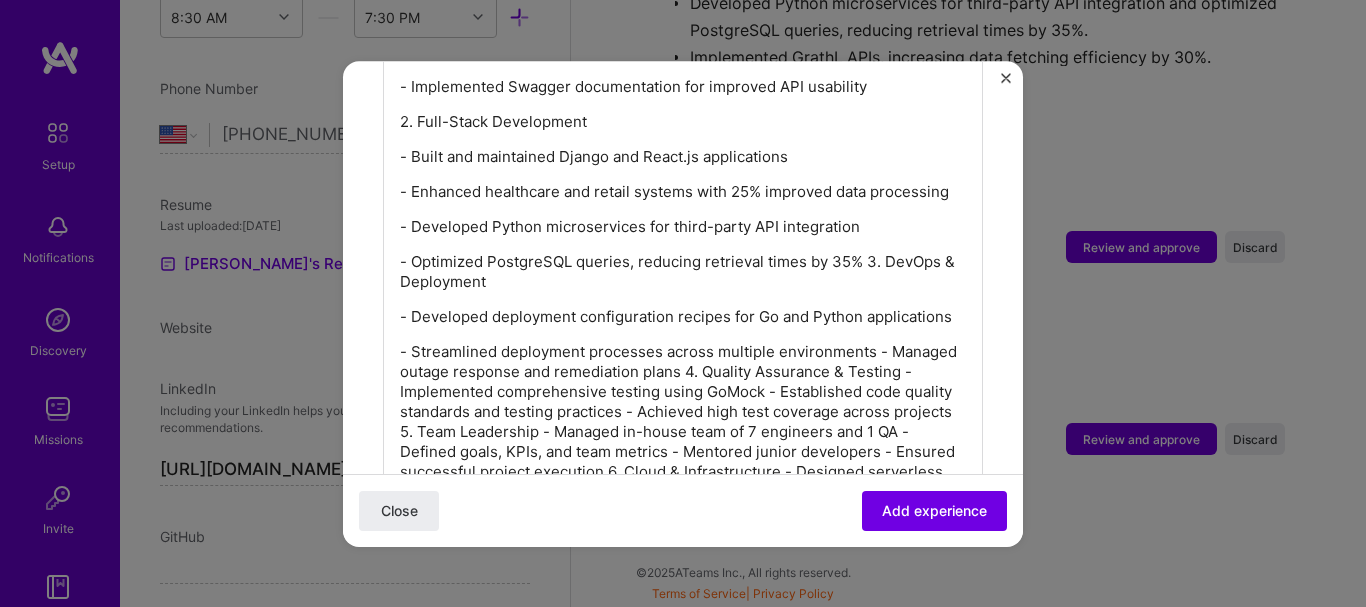 click on "- Streamlined deployment processes across multiple environments - Managed outage response and remediation plans 4. Quality Assurance & Testing - Implemented comprehensive testing using GoMock - Established code quality standards and testing practices - Achieved high test coverage across projects 5. Team Leadership - Managed in-house team of 7 engineers and 1 QA - Defined goals, KPIs, and team metrics - Mentored junior developers - Ensured successful project execution 6. Cloud & Infrastructure - Designed serverless architectures with AWS Lambda, API Gateway, DynamoDB - Achieved 30% increase in data processing efficiency - Cut operational costs by $75k annually - Implemented scalable real-time analytics with Apache Spark" at bounding box center [683, 442] 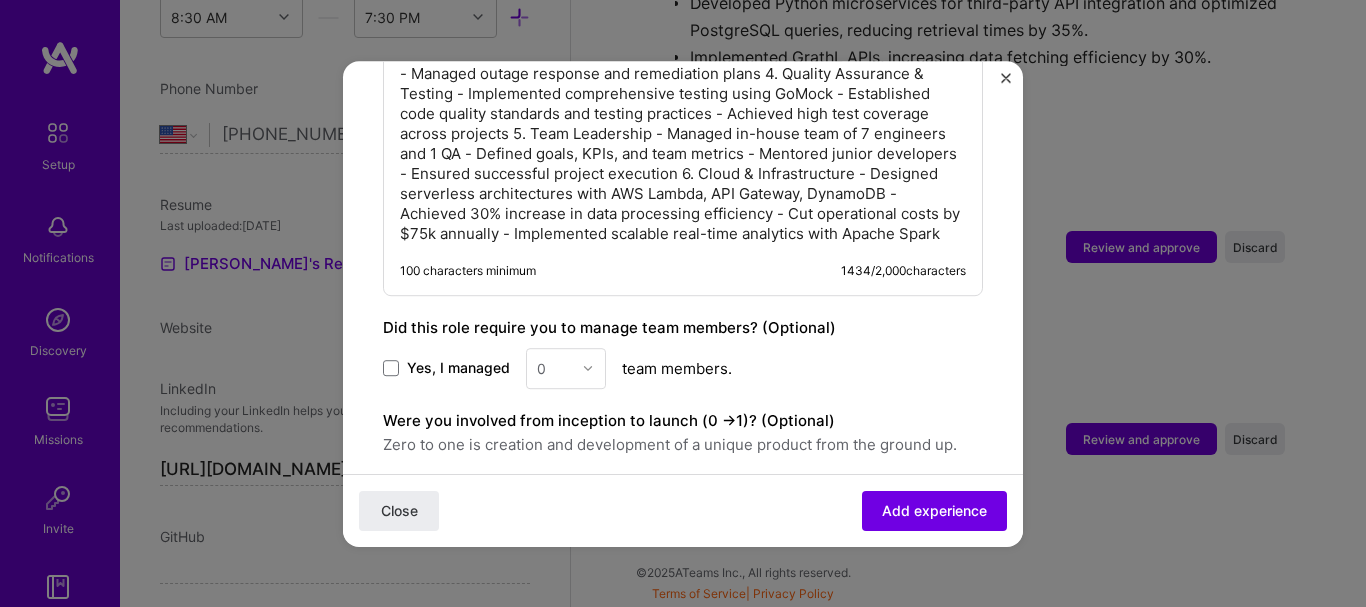 scroll, scrollTop: 1534, scrollLeft: 0, axis: vertical 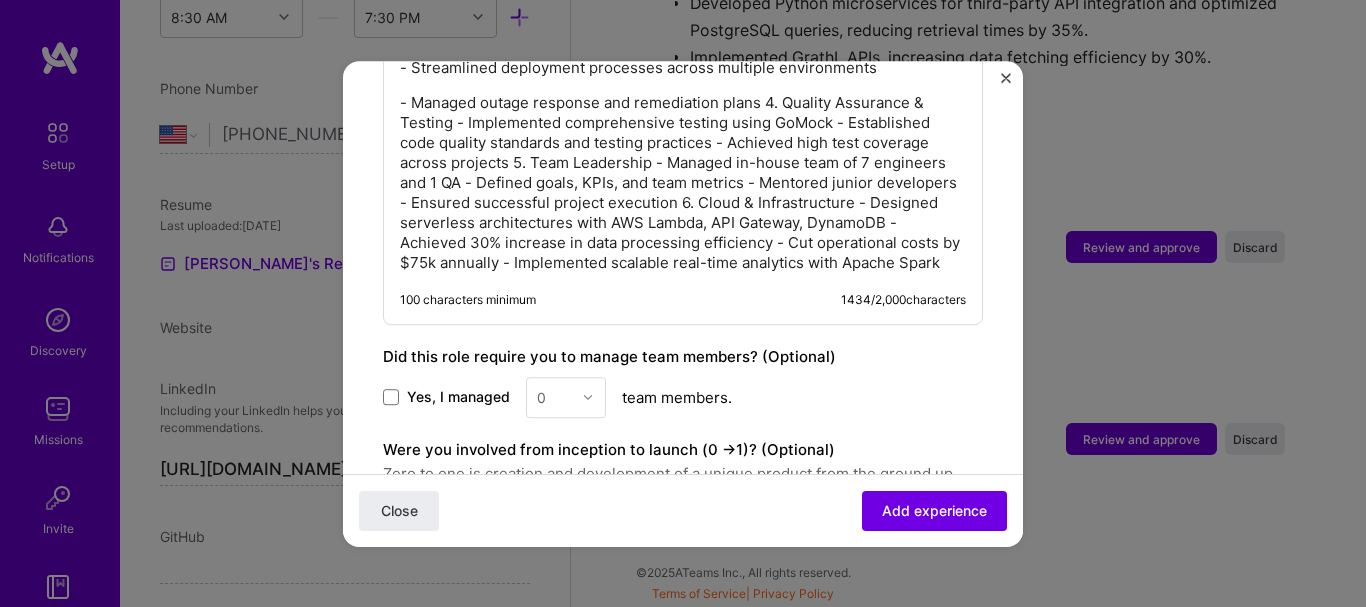 click on "- Managed outage response and remediation plans 4. Quality Assurance & Testing - Implemented comprehensive testing using GoMock - Established code quality standards and testing practices - Achieved high test coverage across projects 5. Team Leadership - Managed in-house team of 7 engineers and 1 QA - Defined goals, KPIs, and team metrics - Mentored junior developers - Ensured successful project execution 6. Cloud & Infrastructure - Designed serverless architectures with AWS Lambda, API Gateway, DynamoDB - Achieved 30% increase in data processing efficiency - Cut operational costs by $75k annually - Implemented scalable real-time analytics with Apache Spark" at bounding box center [683, 183] 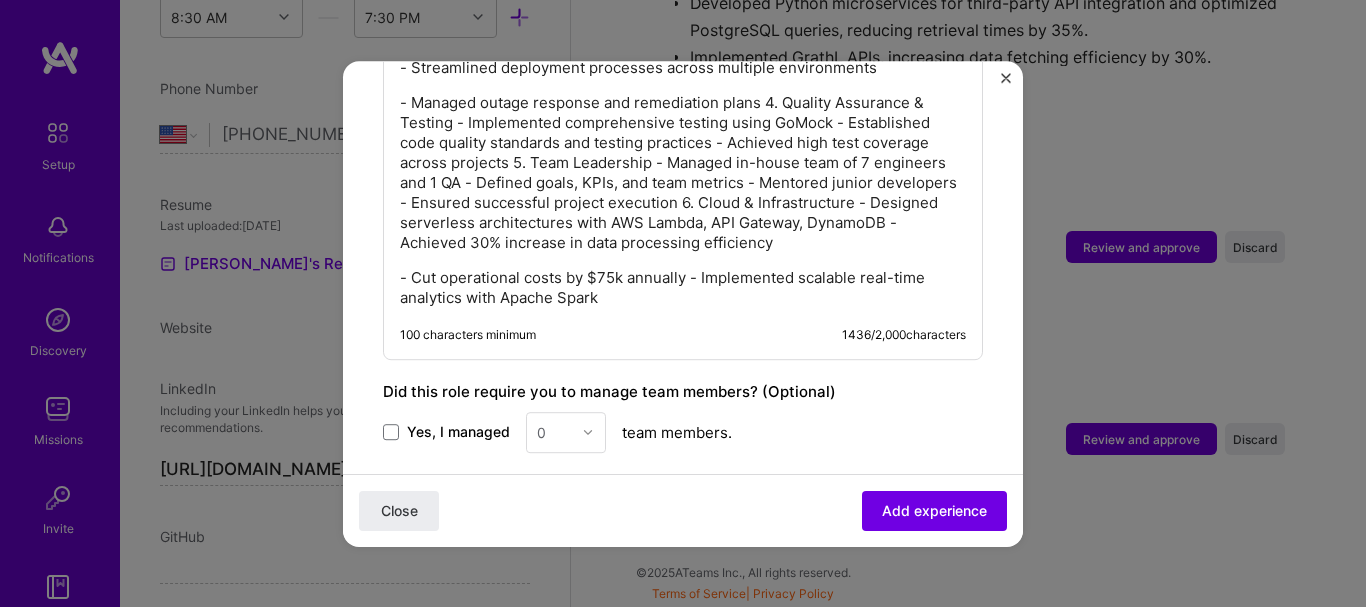 click on "- Cut operational costs by $75k annually - Implemented scalable real-time analytics with Apache Spark" at bounding box center [683, 288] 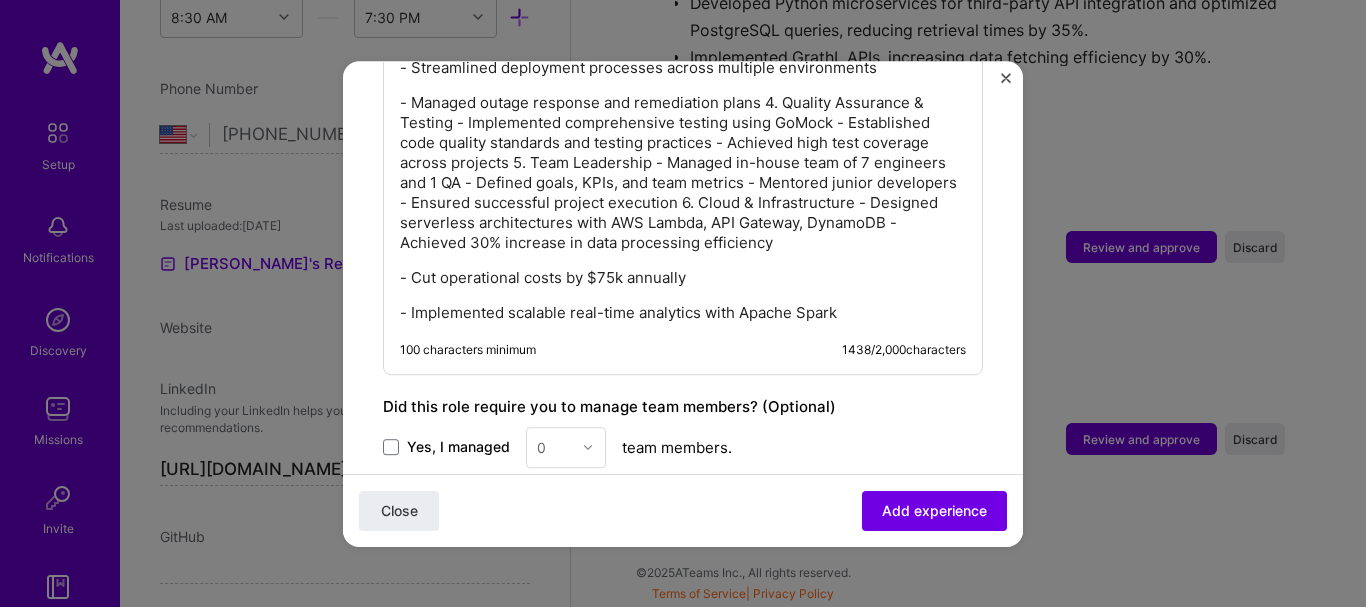 click on "- Managed outage response and remediation plans 4. Quality Assurance & Testing - Implemented comprehensive testing using GoMock - Established code quality standards and testing practices - Achieved high test coverage across projects 5. Team Leadership - Managed in-house team of 7 engineers and 1 QA - Defined goals, KPIs, and team metrics - Mentored junior developers - Ensured successful project execution 6. Cloud & Infrastructure - Designed serverless architectures with AWS Lambda, API Gateway, DynamoDB - Achieved 30% increase in data processing efficiency" at bounding box center (683, 173) 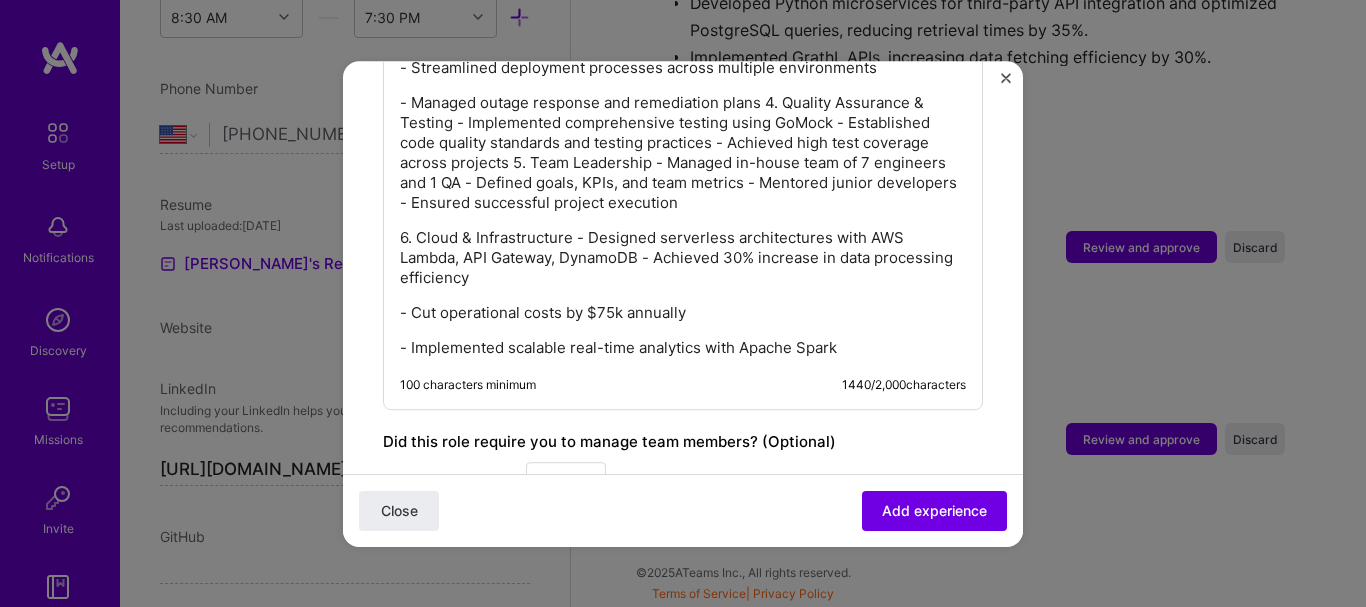 click on "- Managed outage response and remediation plans 4. Quality Assurance & Testing - Implemented comprehensive testing using GoMock - Established code quality standards and testing practices - Achieved high test coverage across projects 5. Team Leadership - Managed in-house team of 7 engineers and 1 QA - Defined goals, KPIs, and team metrics - Mentored junior developers - Ensured successful project execution" at bounding box center [683, 153] 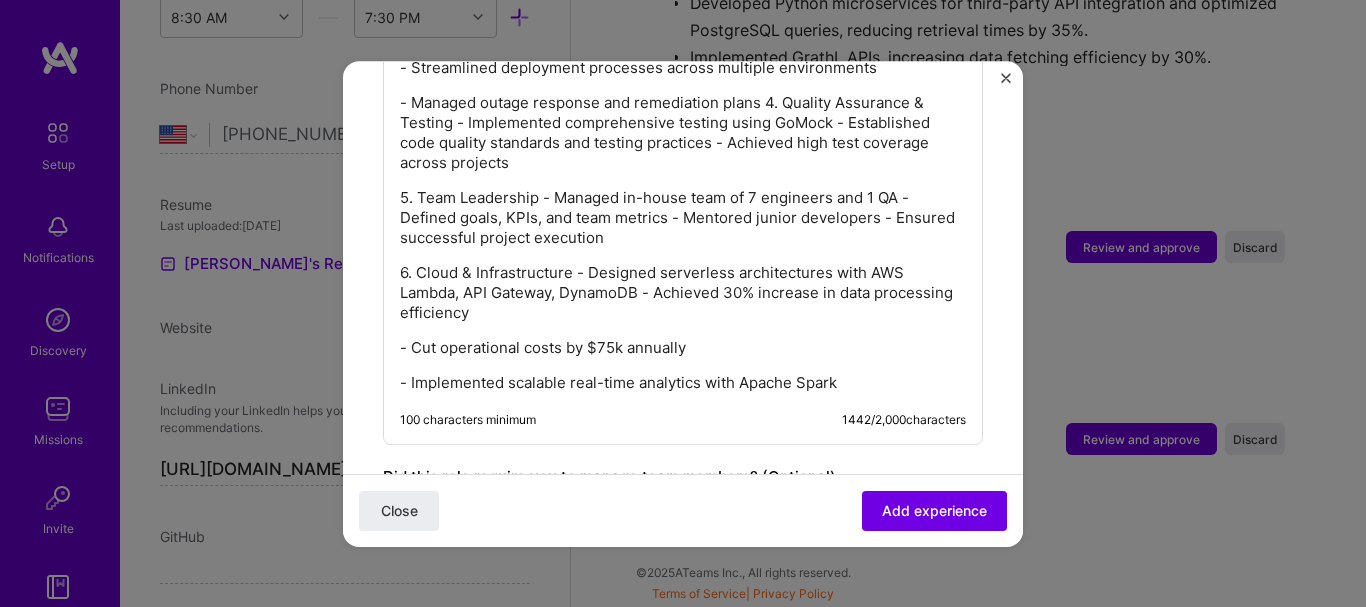 click on "5. Team Leadership - Managed in-house team of 7 engineers and 1 QA - Defined goals, KPIs, and team metrics - Mentored junior developers - Ensured successful project execution" at bounding box center (683, 218) 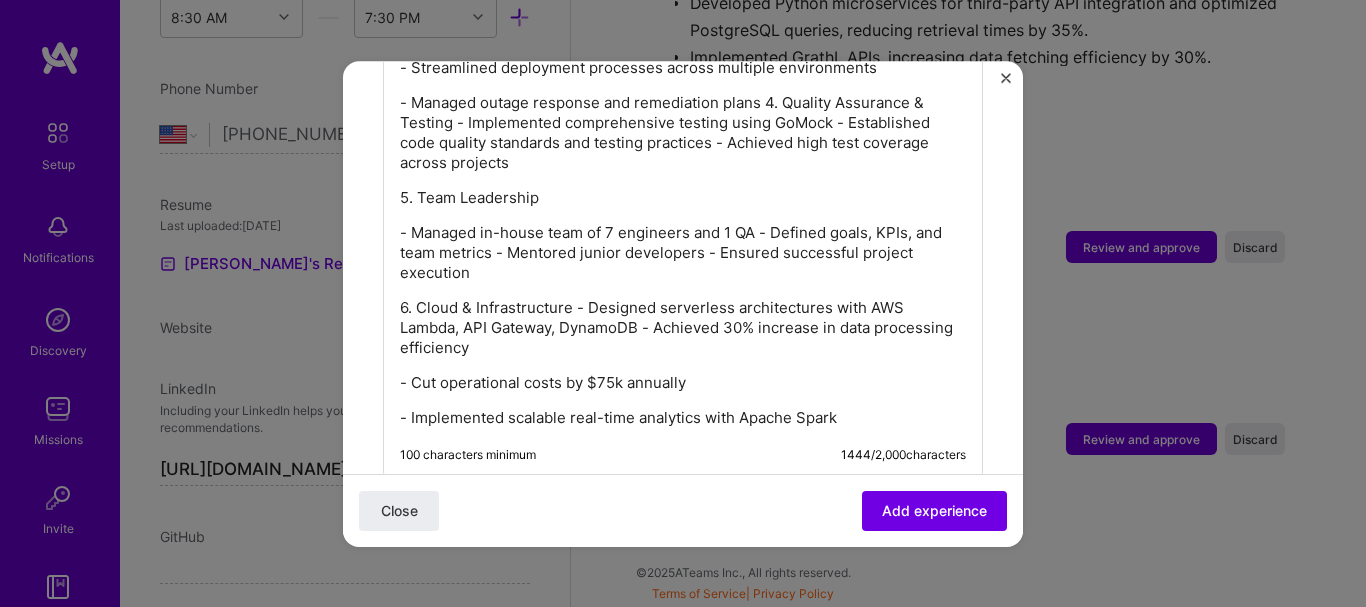 click on "- Managed in-house team of 7 engineers and 1 QA - Defined goals, KPIs, and team metrics - Mentored junior developers - Ensured successful project execution" at bounding box center [683, 253] 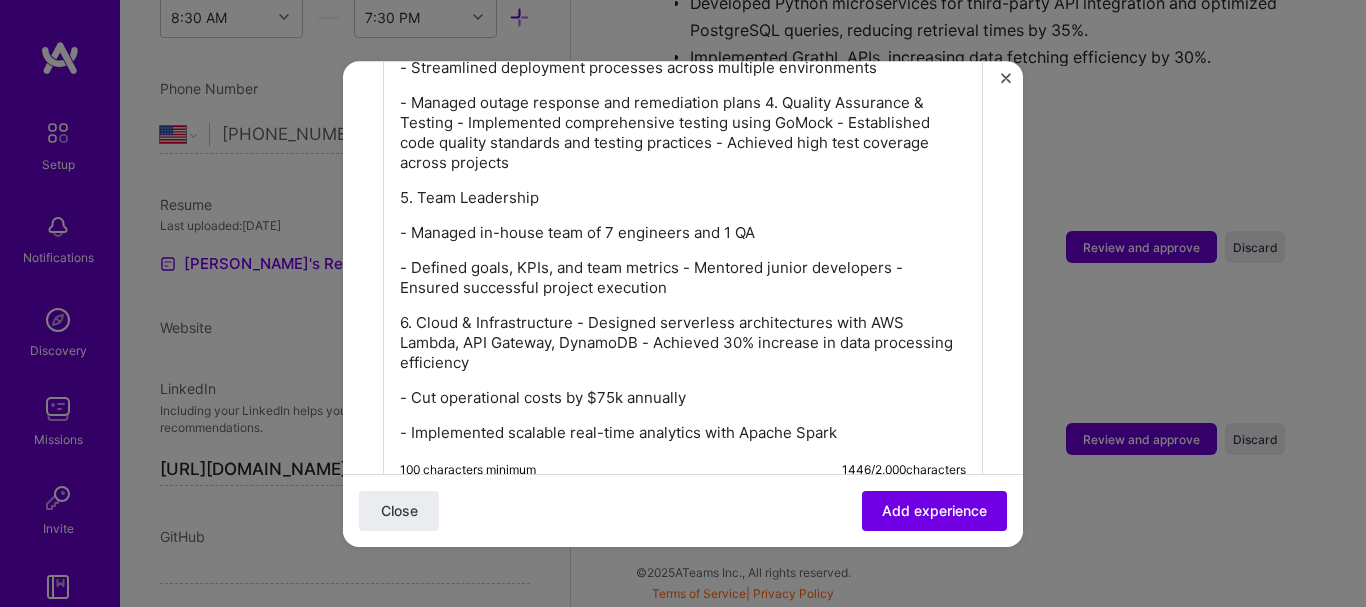 click on "- Defined goals, KPIs, and team metrics - Mentored junior developers - Ensured successful project execution" at bounding box center [683, 278] 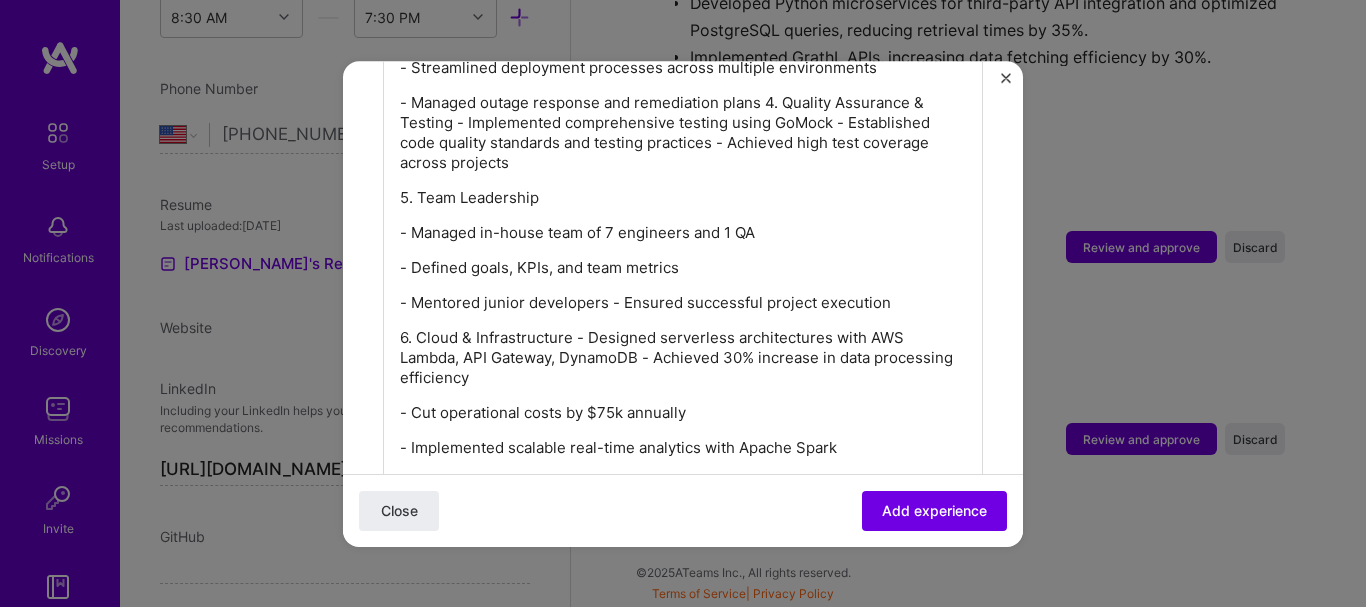 click on "- Mentored junior developers - Ensured successful project execution" at bounding box center [683, 303] 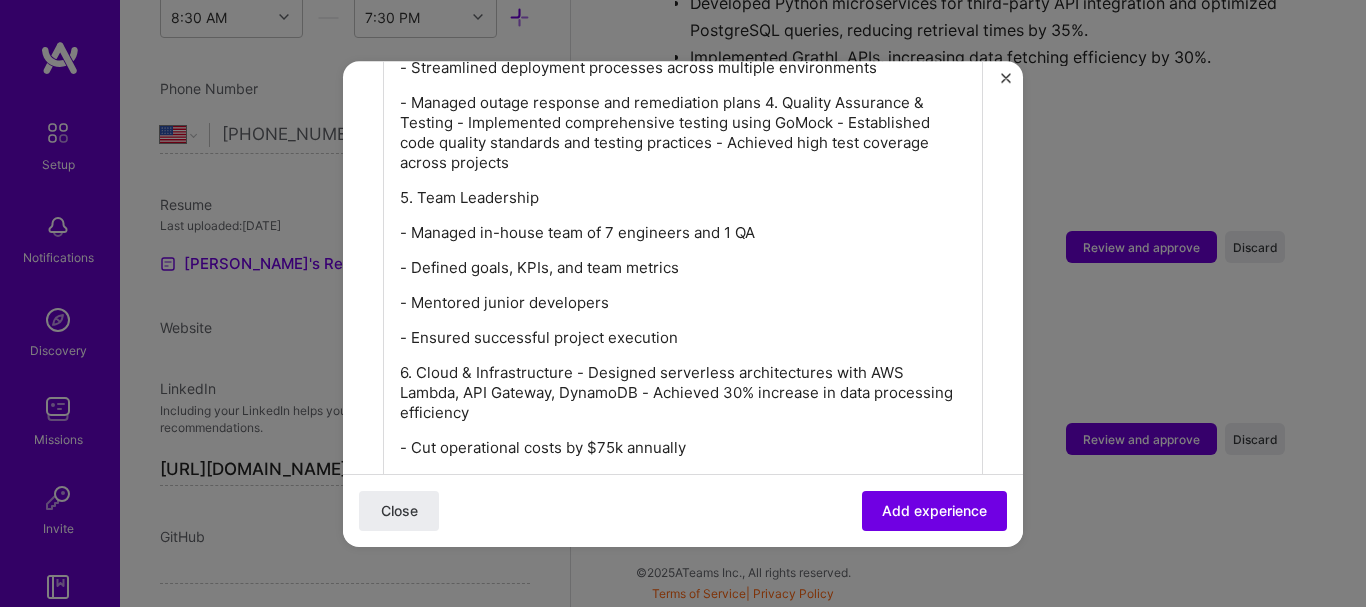 scroll, scrollTop: 1367, scrollLeft: 0, axis: vertical 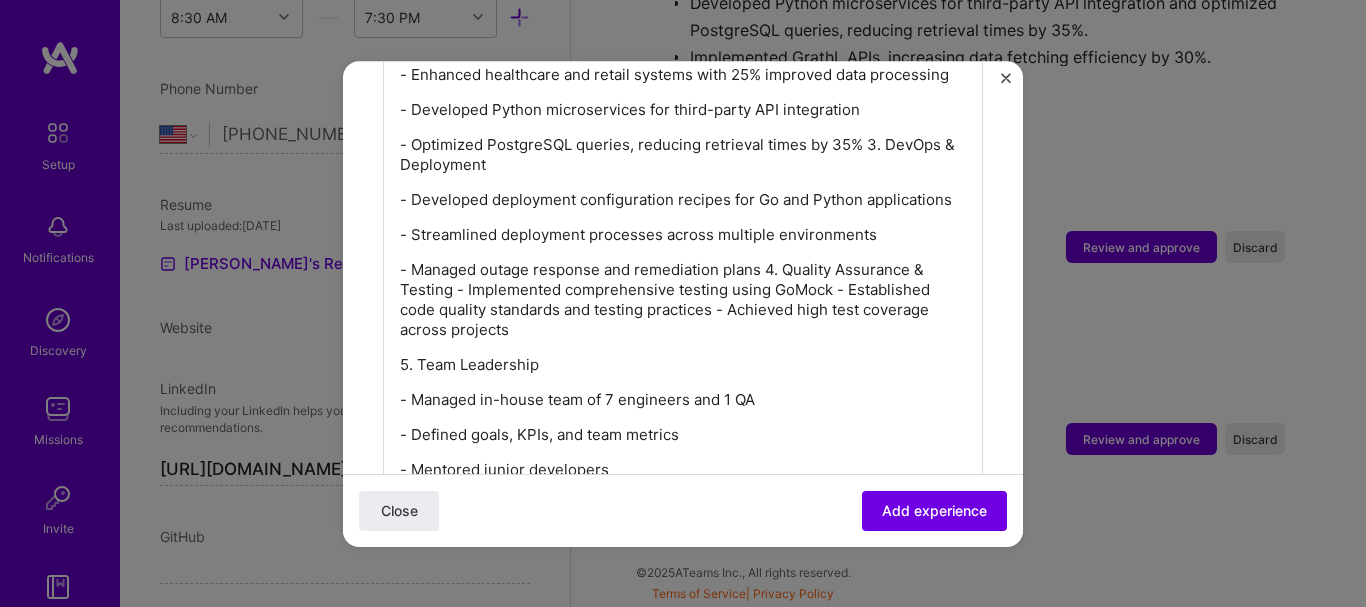 click on "- Managed outage response and remediation plans 4. Quality Assurance & Testing - Implemented comprehensive testing using GoMock - Established code quality standards and testing practices - Achieved high test coverage across projects" at bounding box center [683, 300] 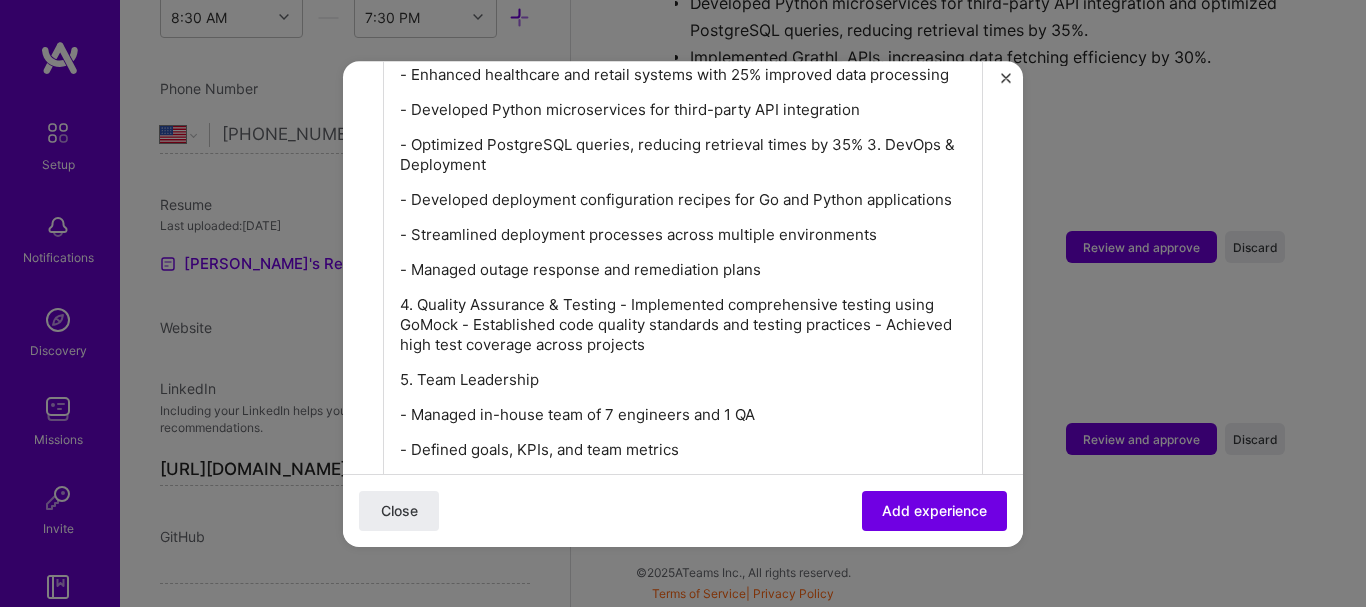 click on "4. Quality Assurance & Testing - Implemented comprehensive testing using GoMock - Established code quality standards and testing practices - Achieved high test coverage across projects" at bounding box center (683, 325) 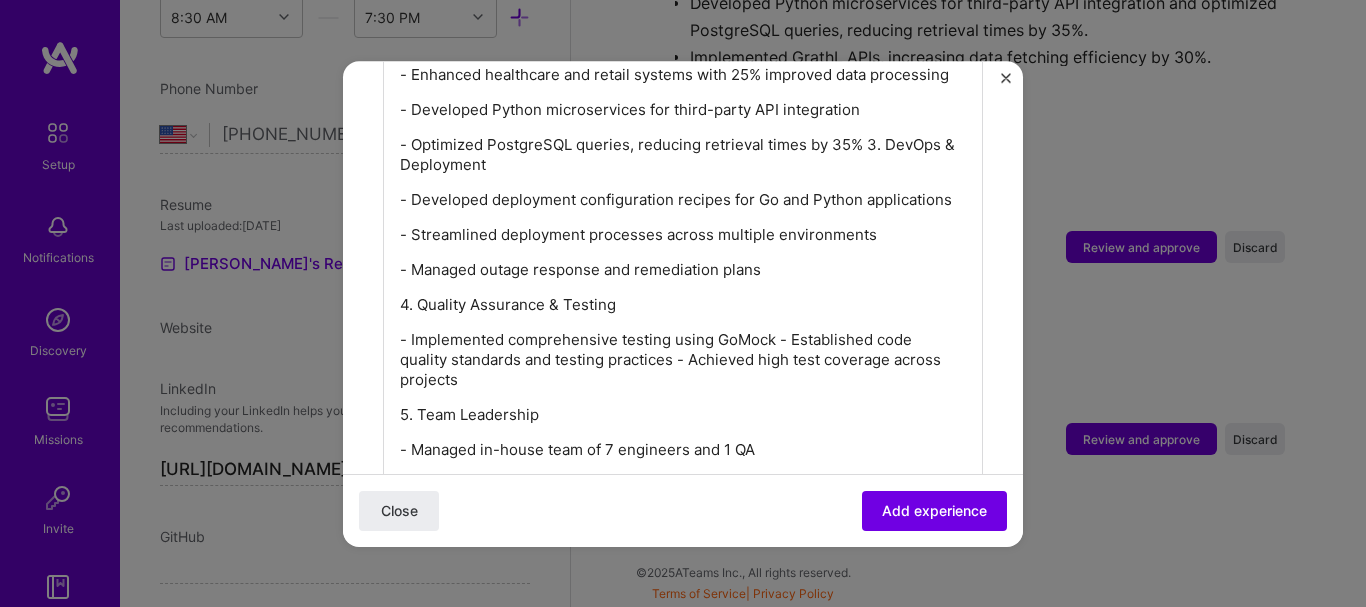 click on "- Implemented comprehensive testing using GoMock - Established code quality standards and testing practices - Achieved high test coverage across projects" at bounding box center [683, 360] 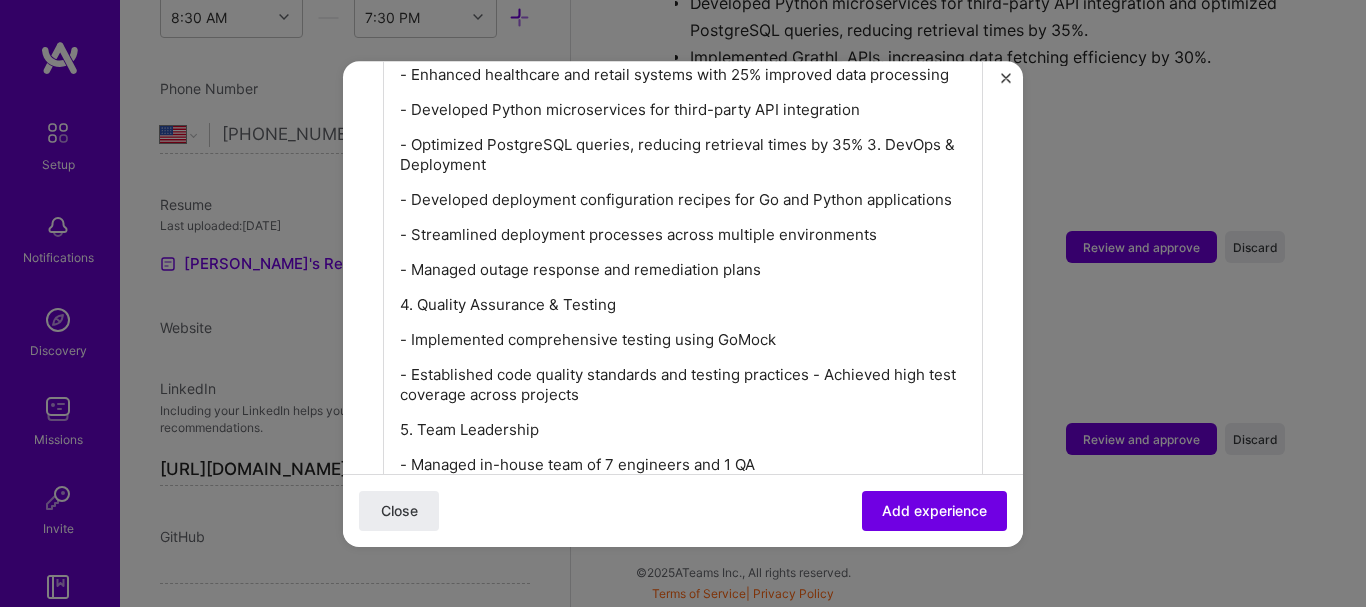 click on "- Established code quality standards and testing practices - Achieved high test coverage across projects" at bounding box center [683, 385] 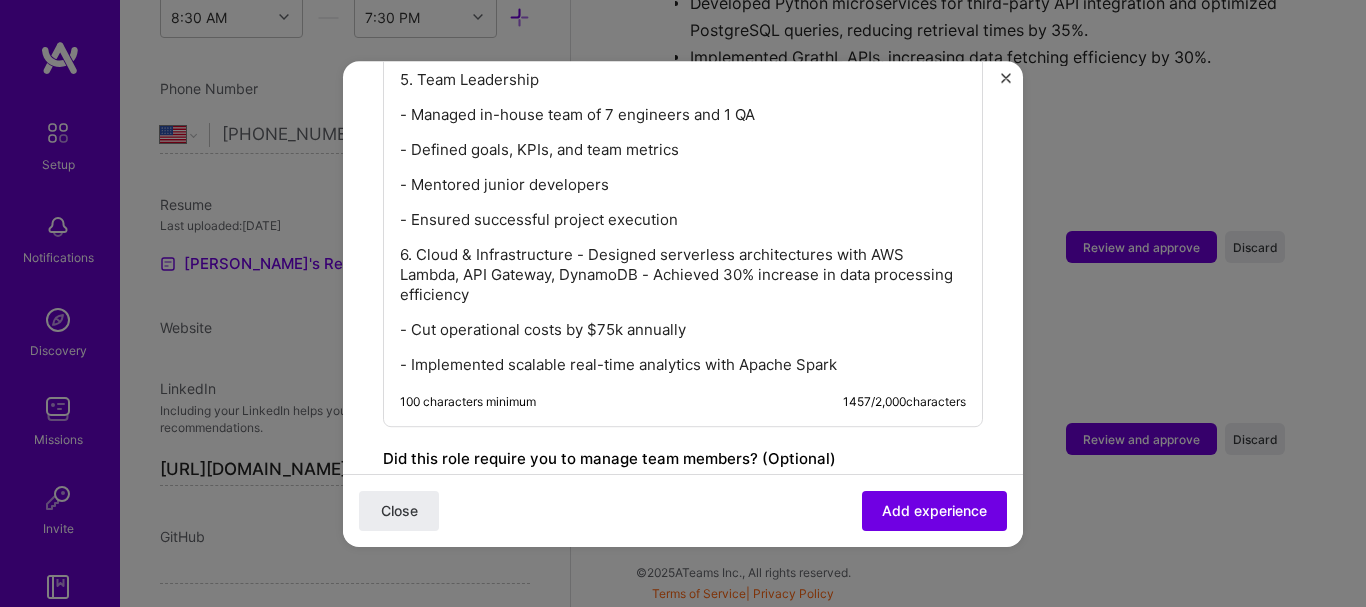 scroll, scrollTop: 2064, scrollLeft: 0, axis: vertical 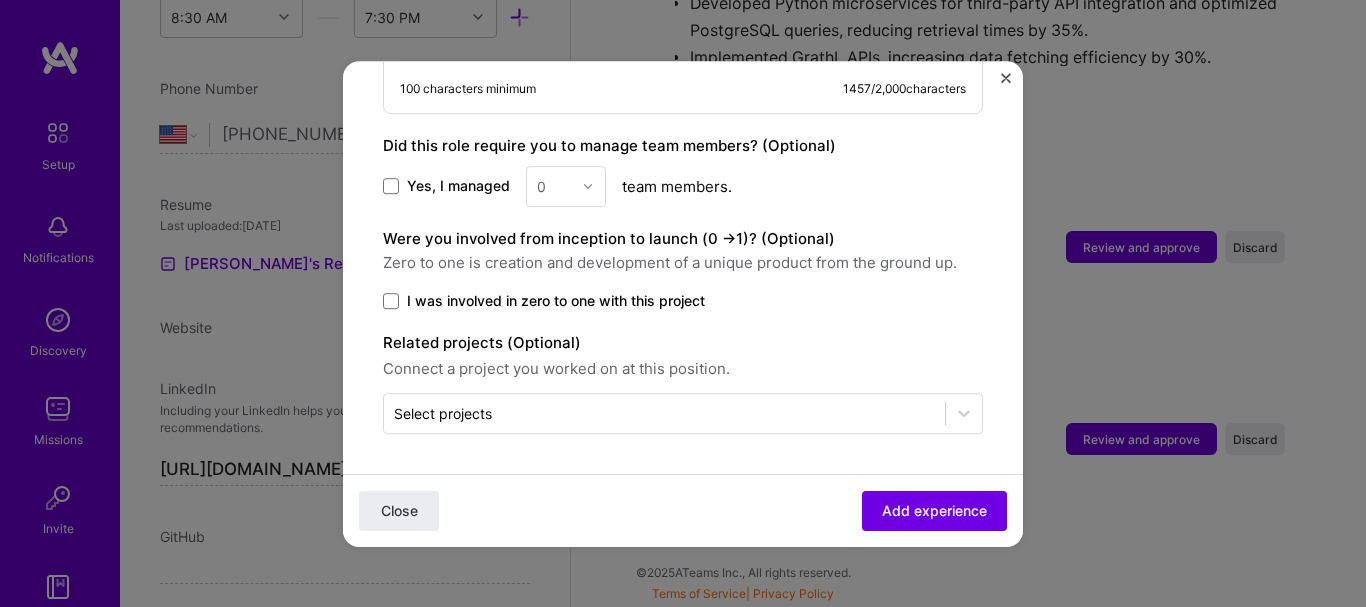 click on "Yes, I managed 0 team members." at bounding box center (683, 186) 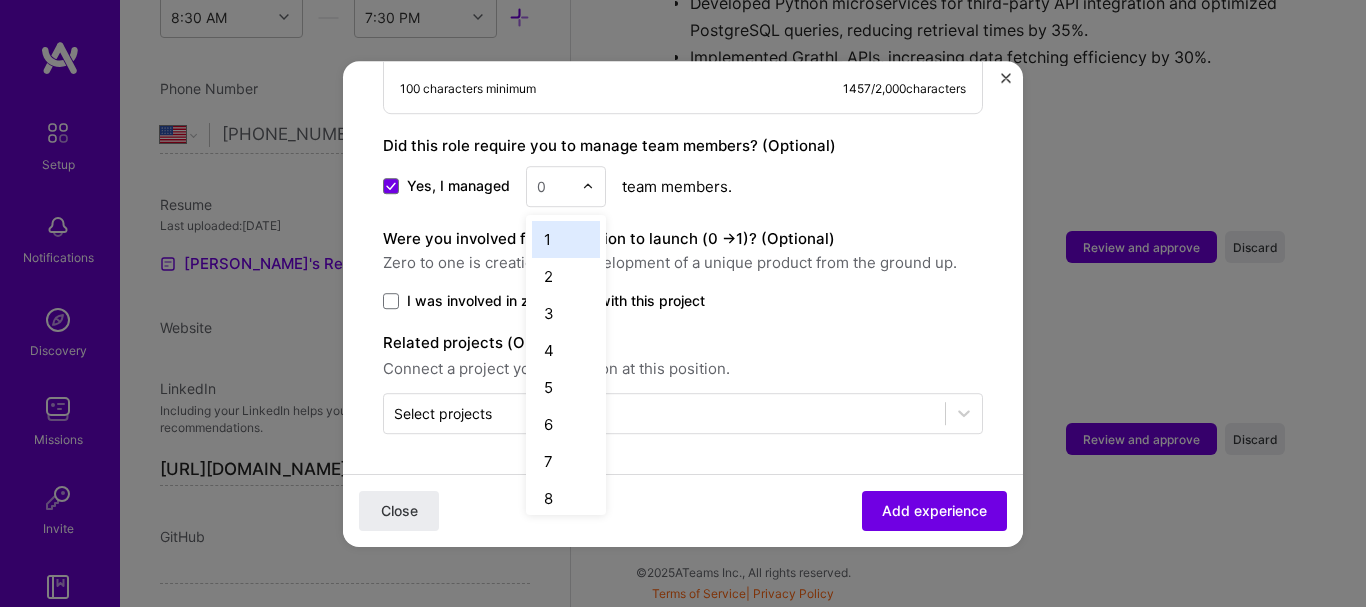 click at bounding box center [554, 186] 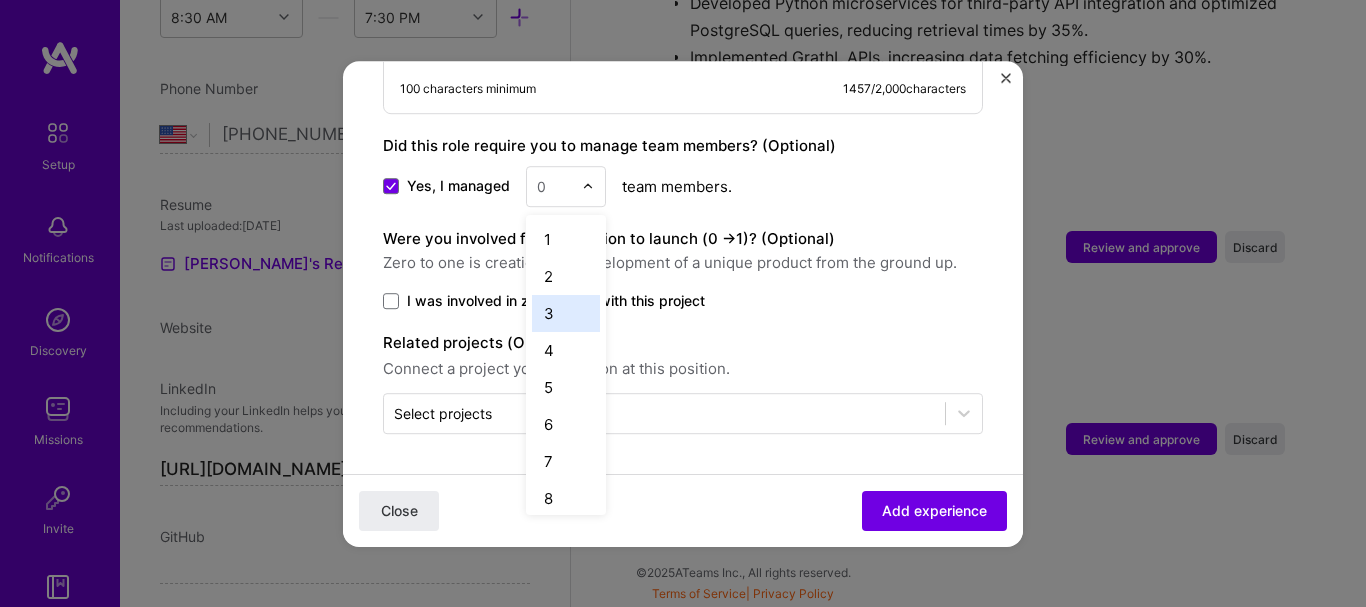 click on "3" at bounding box center [566, 313] 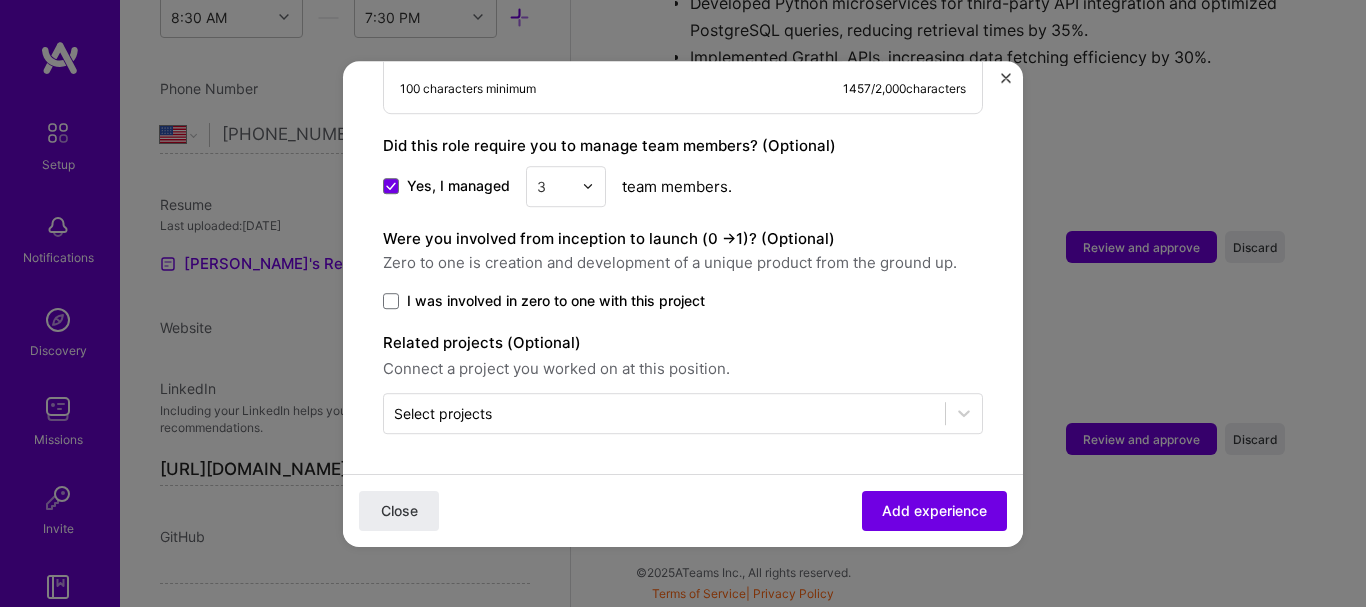 click on "Adding suggested job This job is suggested based on your LinkedIn, resume or A.Team activity. Create a job experience Jobs help companies understand your past experience. Company logo Company name Arbisoft
Industry Add up to 2 industries. Selected industries 2 Your title and specialization Software Engineer (Remote) Select specialization Duration Dec, 2014
to Dec, 2019
I still work here Skills used — Add up to 12 skills Any new skills will be added to your profile. Enter skills... 2 Algorithm Design 1 2 3 4 5 Python 1 2 3 4 5 Description 1. API Development & Integration  - Created structured API in Go for identification verification using Facetec technology  - Enhanced security and user verification processes  - Developed integration with Salesforce using Go microservices - Implemented Swagger documentation for improved API usability  2. Full-Stack Development  4. Quality Assurance & Testing  /" at bounding box center (683, -699) 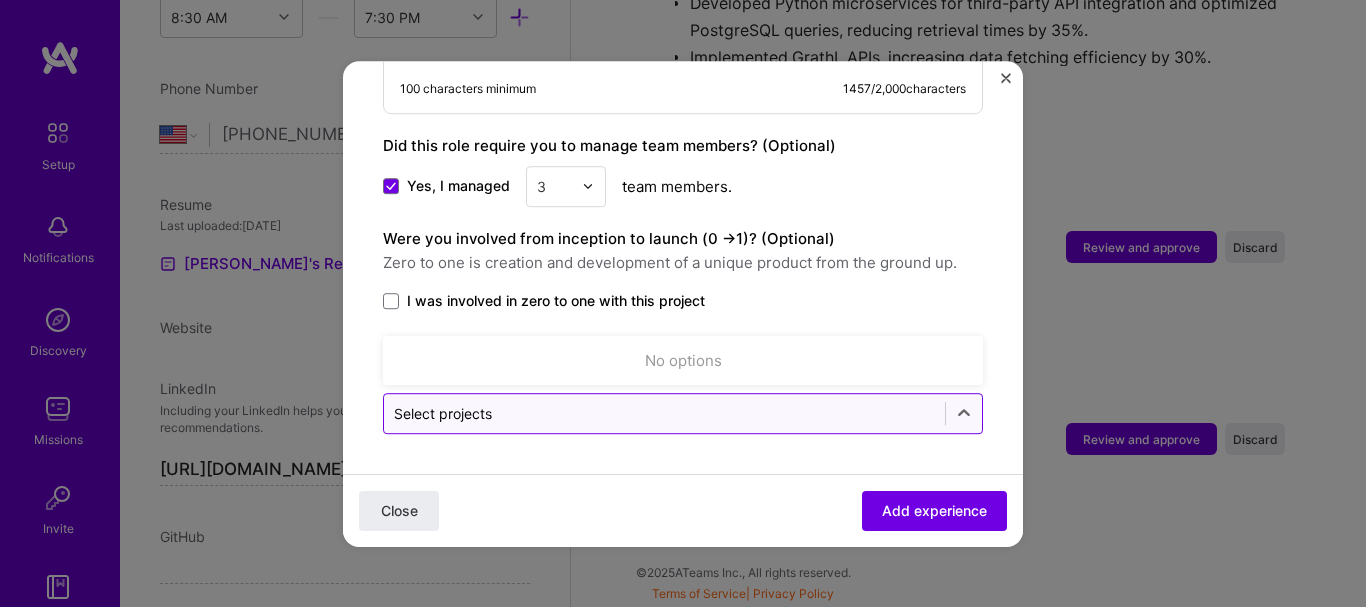 click at bounding box center [664, 413] 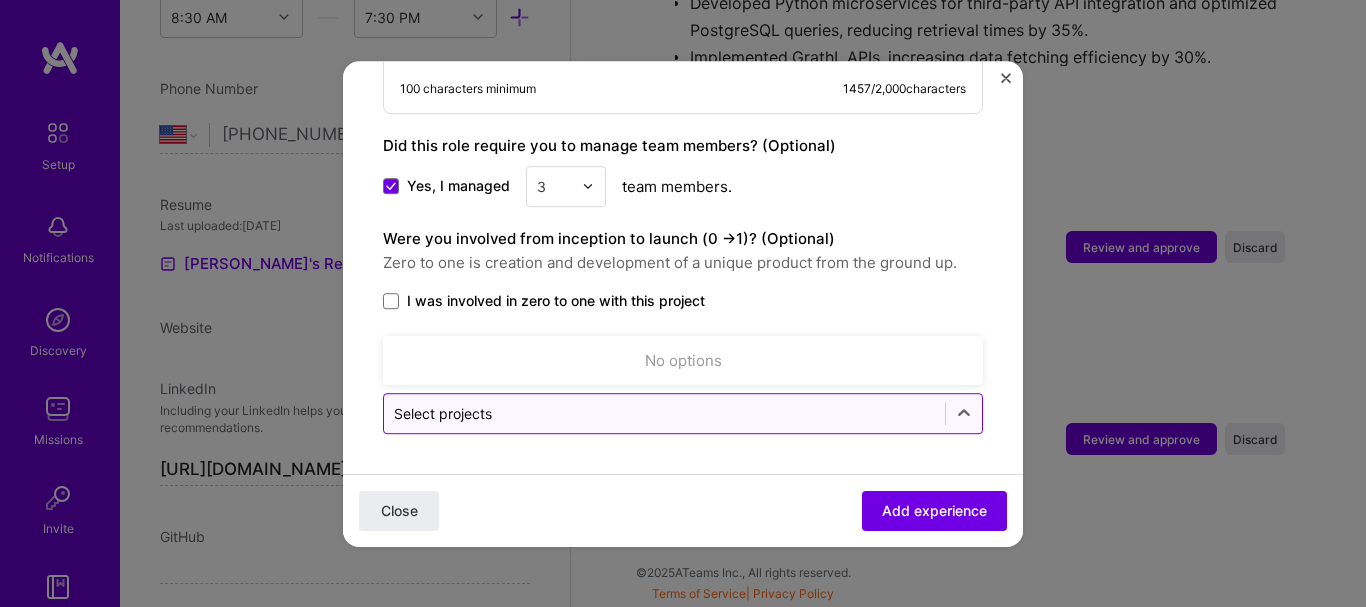 click on "Select projects" at bounding box center [664, 413] 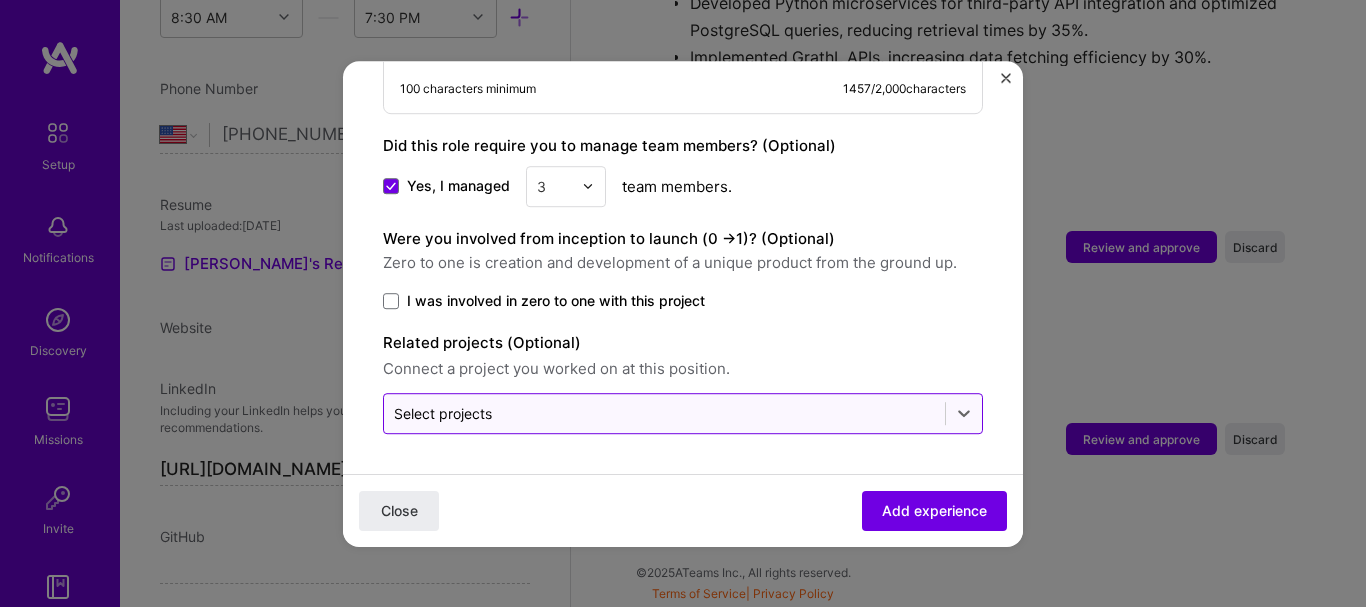 click on "Select projects" at bounding box center [664, 413] 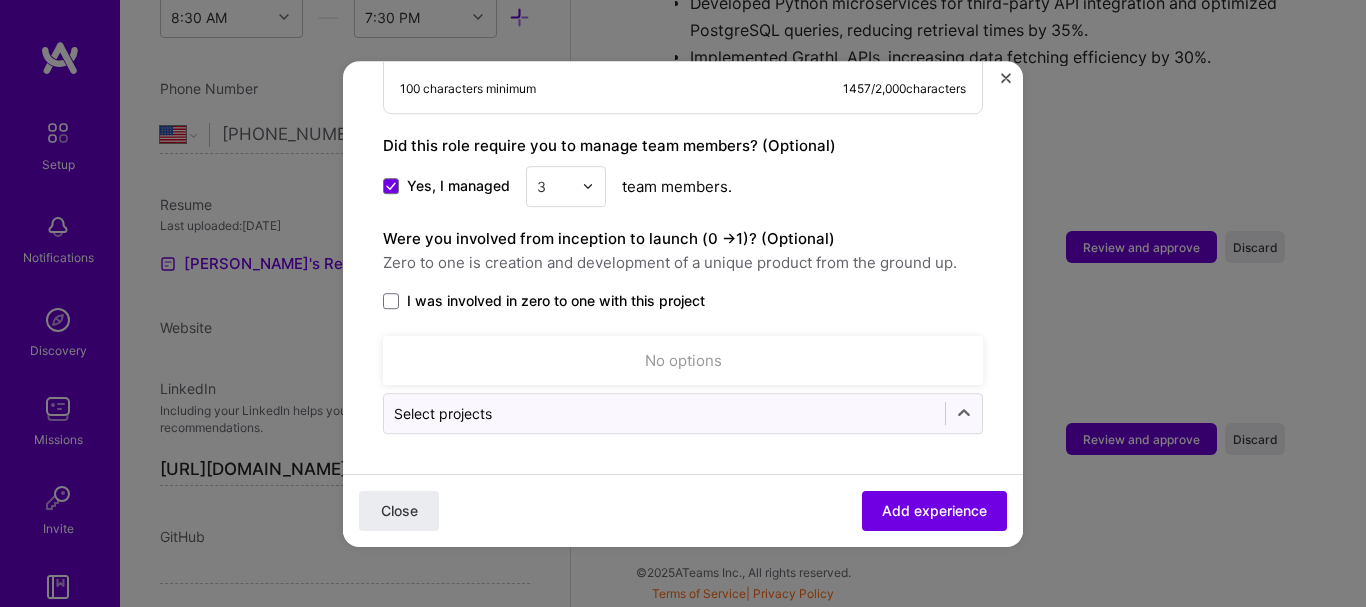 click on "No options" at bounding box center (683, 360) 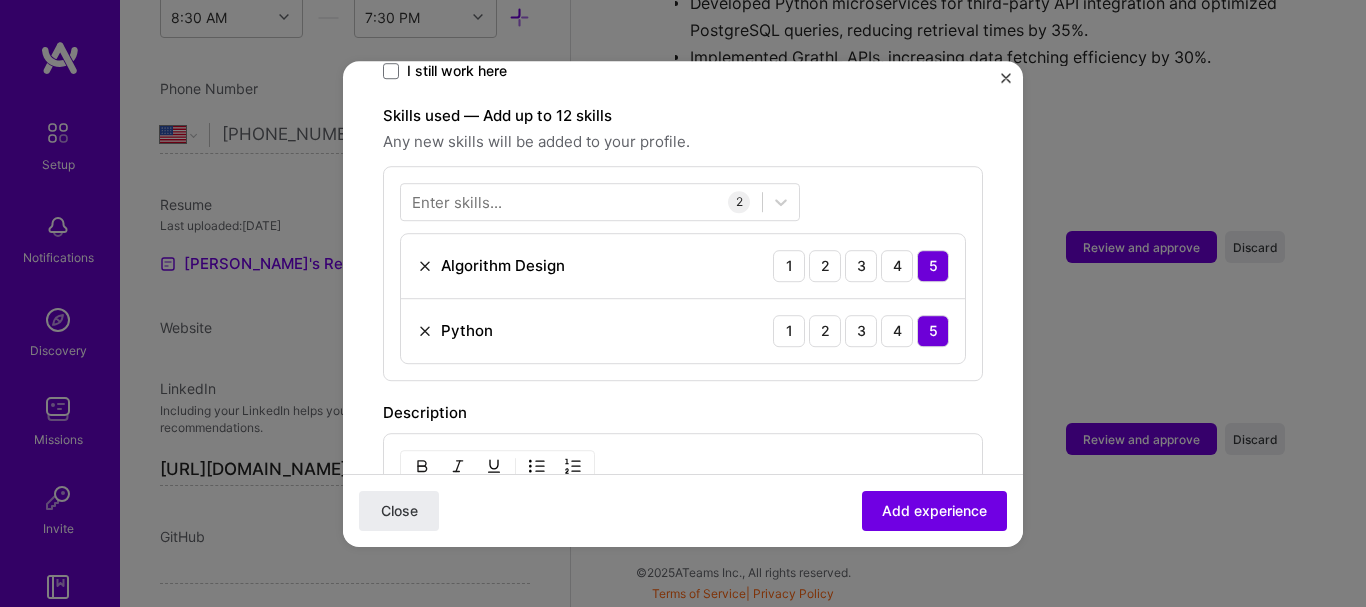 scroll, scrollTop: 564, scrollLeft: 0, axis: vertical 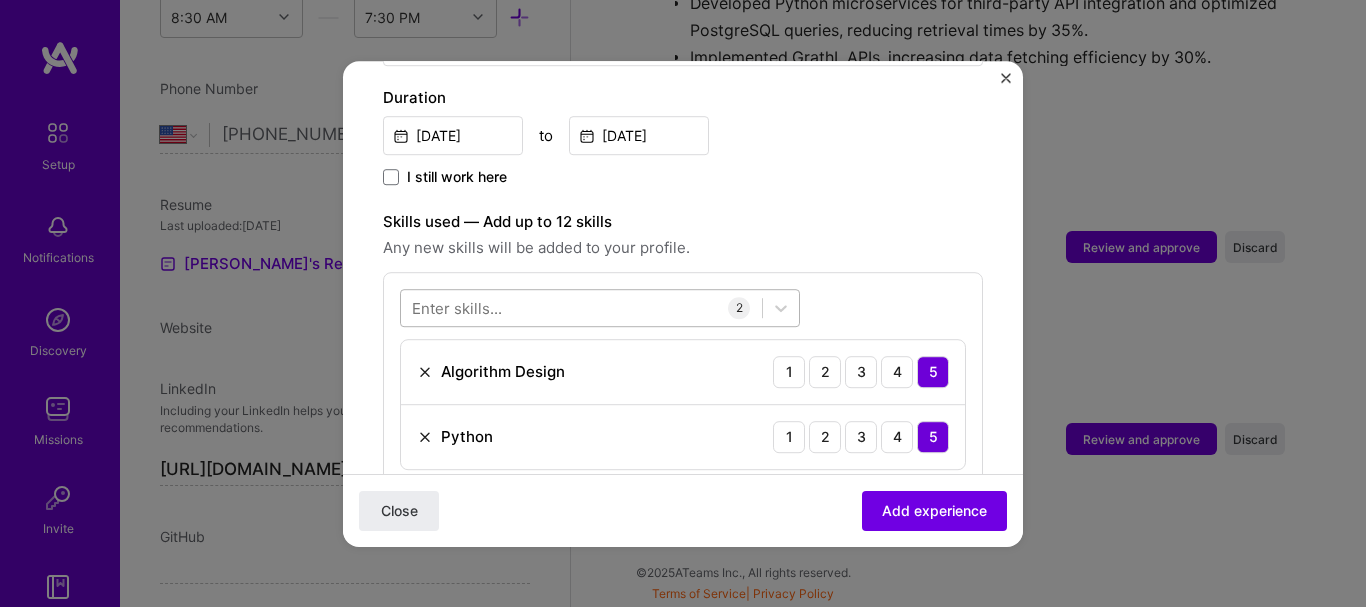 click at bounding box center (581, 307) 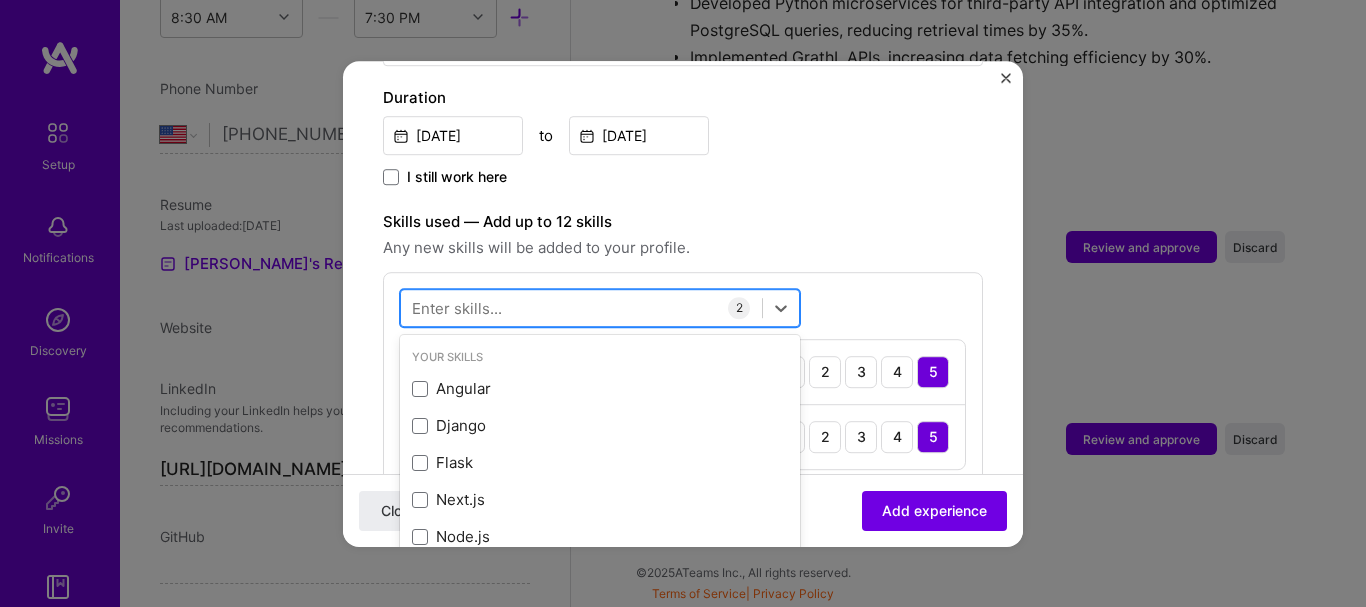 click at bounding box center (581, 307) 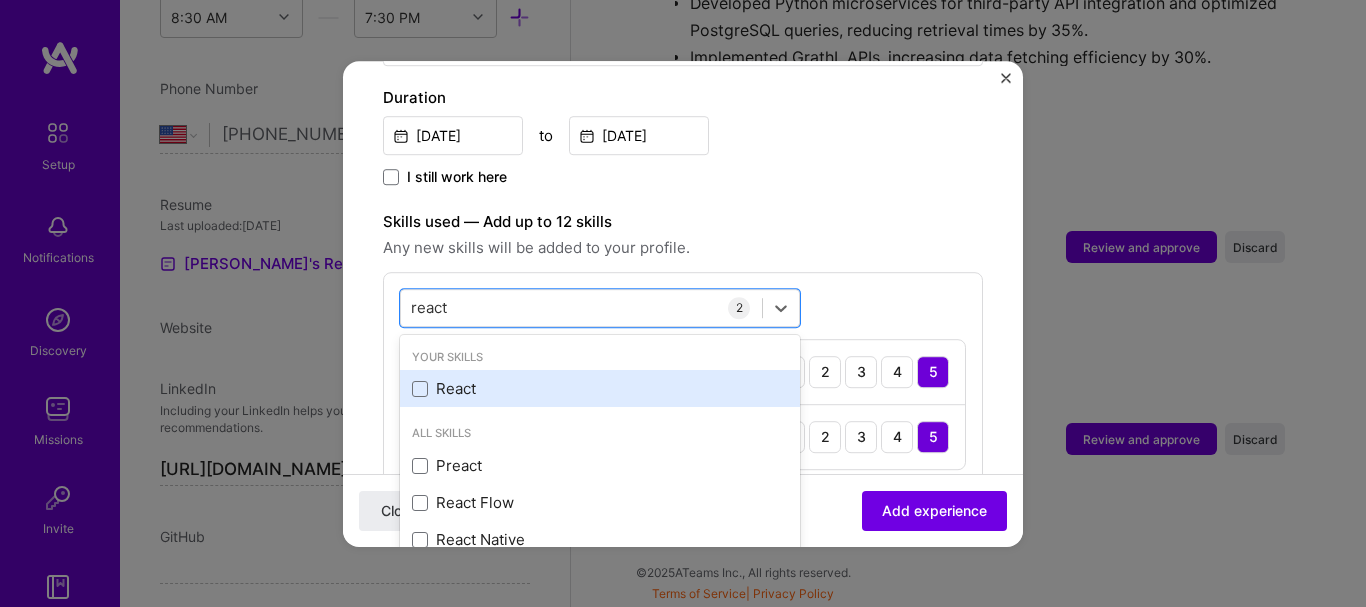 click on "React" at bounding box center [600, 389] 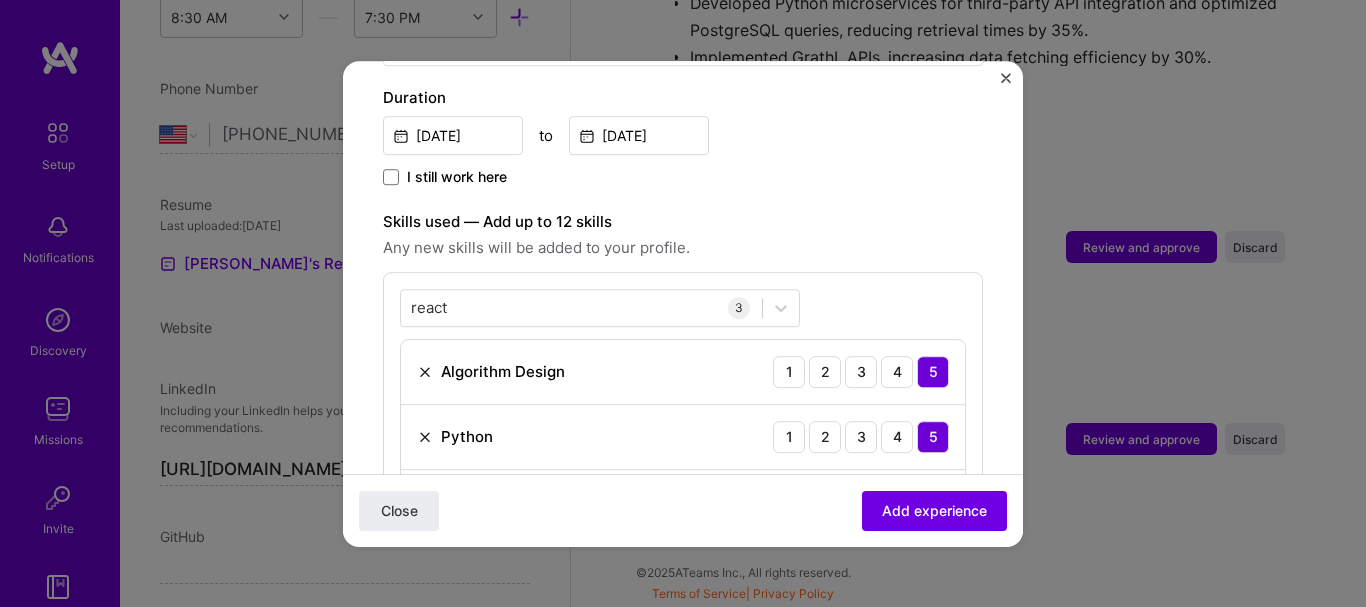 click on "react react 3 Algorithm Design 1 2 3 4 5 Python 1 2 3 4 5 React 1 2 3 4 5" at bounding box center [683, 412] 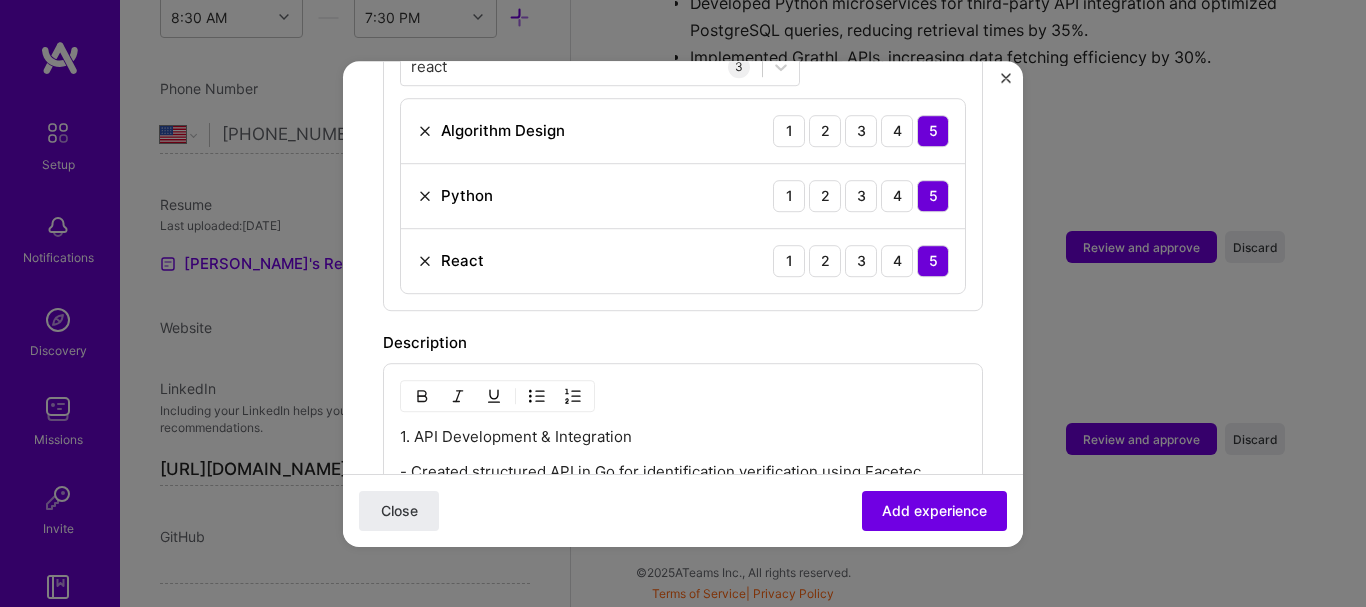 scroll, scrollTop: 814, scrollLeft: 0, axis: vertical 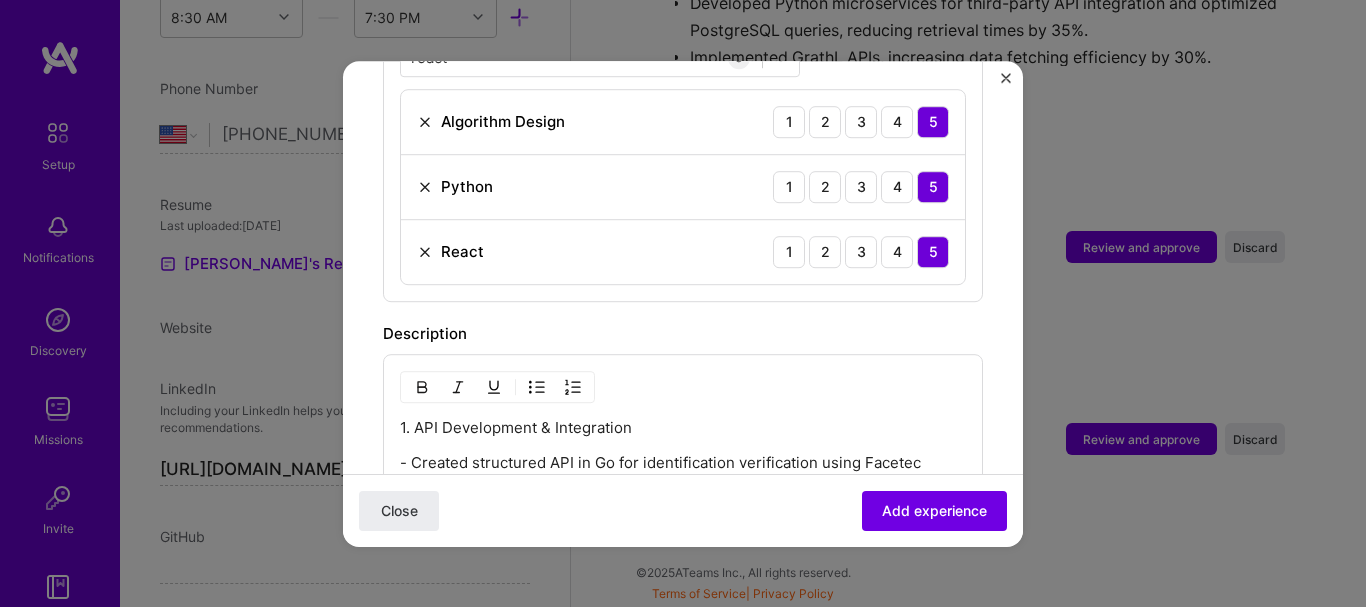 click on "react react 3 Algorithm Design 1 2 3 4 5 Python 1 2 3 4 5 React 1 2 3 4 5" at bounding box center [683, 162] 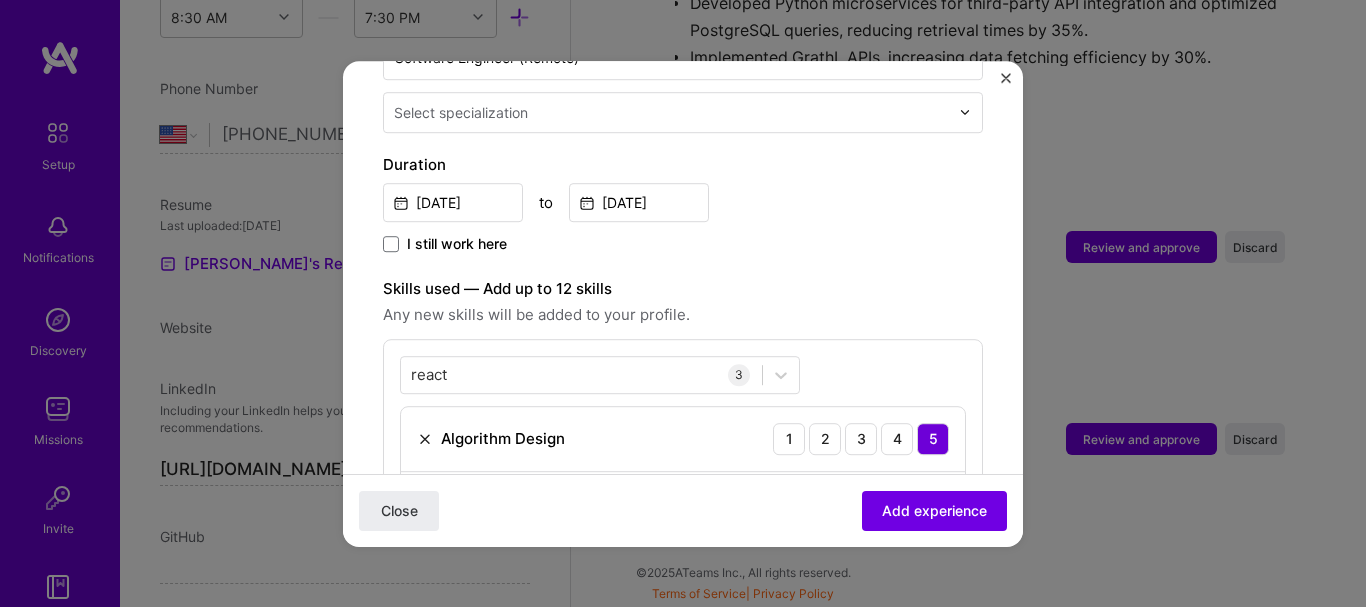 scroll, scrollTop: 481, scrollLeft: 0, axis: vertical 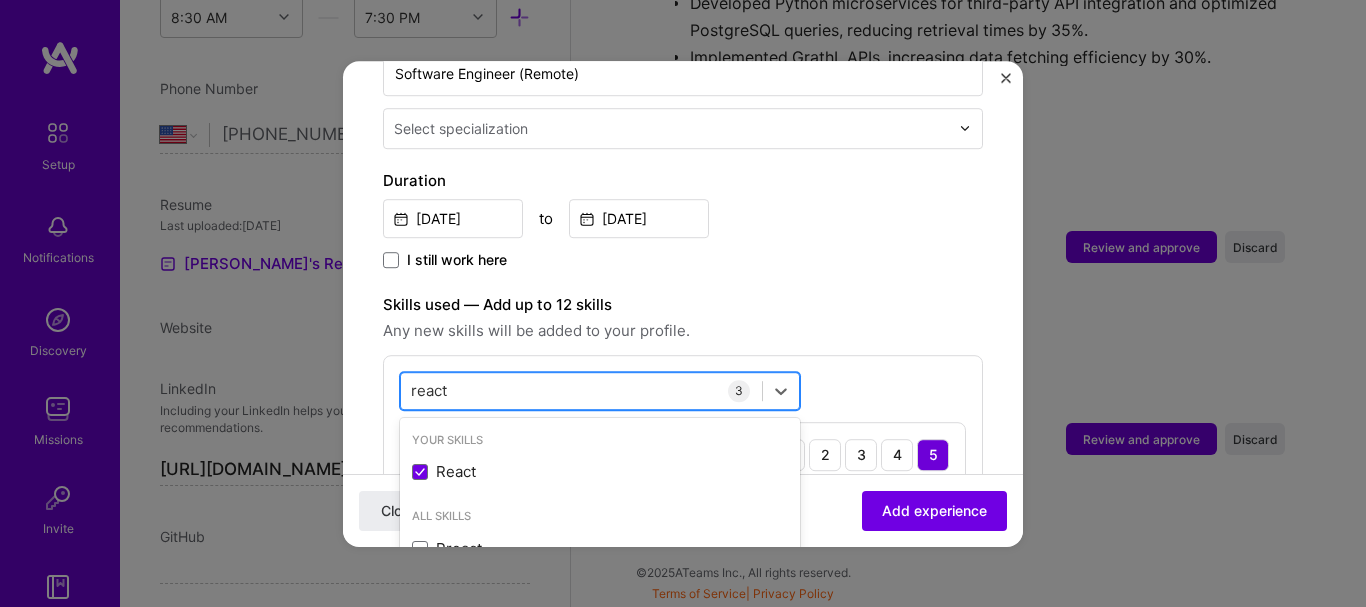 click on "react react" at bounding box center (581, 390) 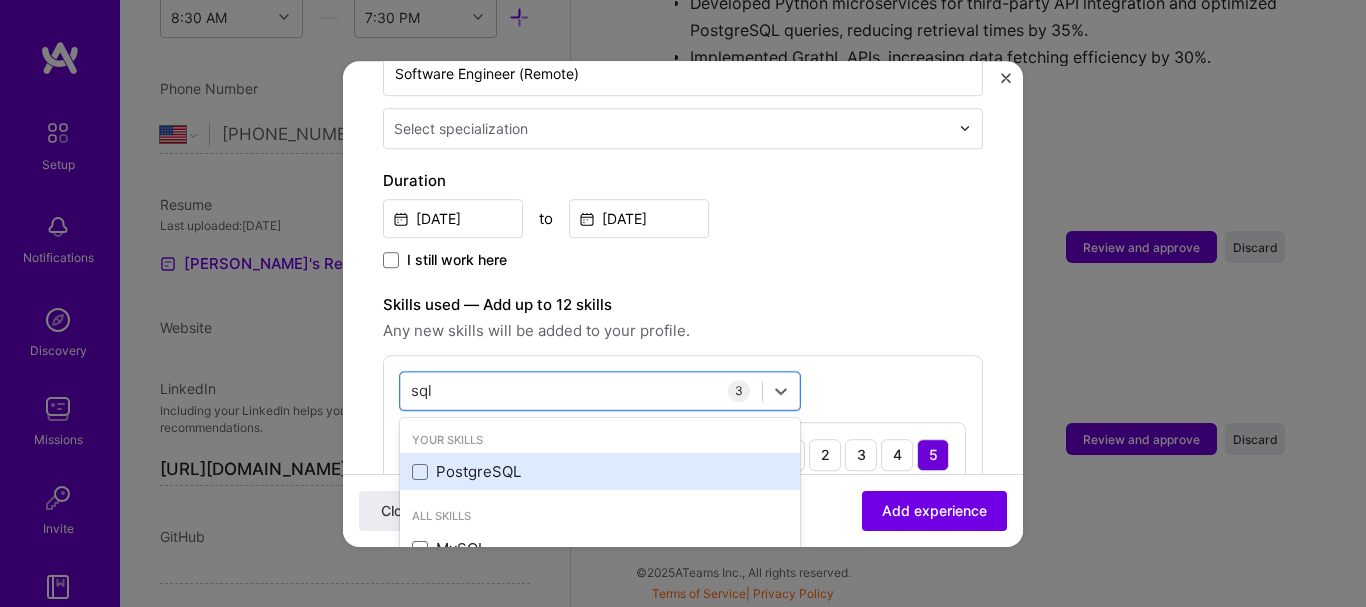click on "PostgreSQL" at bounding box center [600, 472] 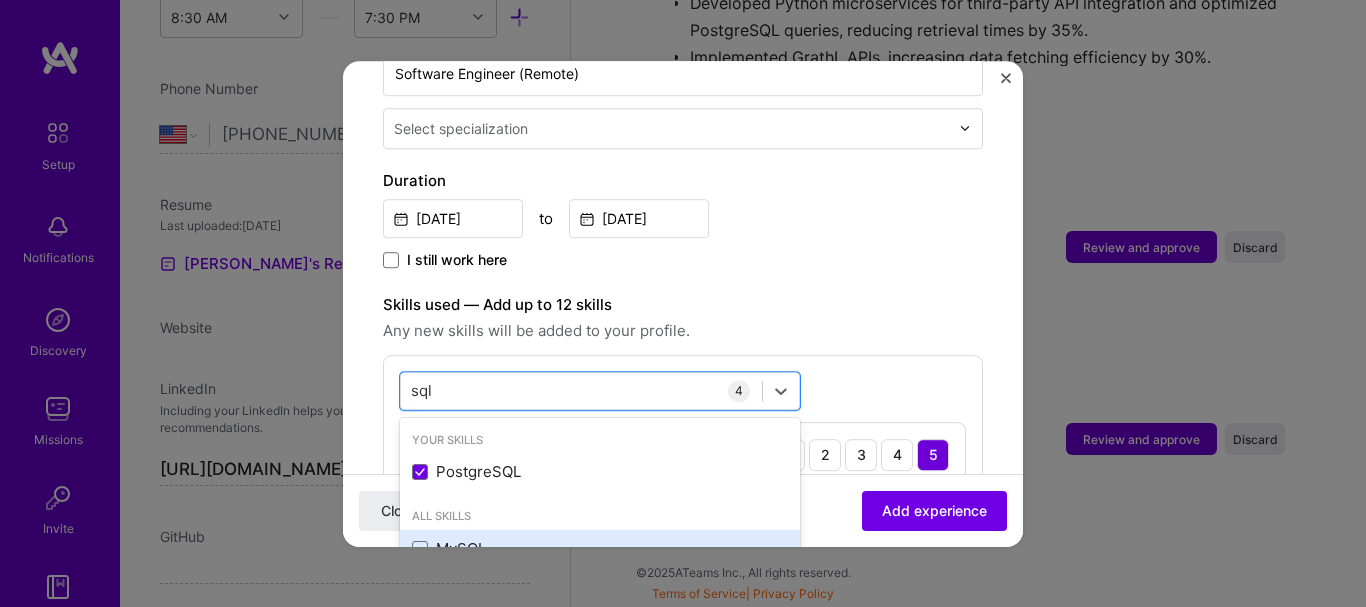 click on "MySQL" at bounding box center (600, 548) 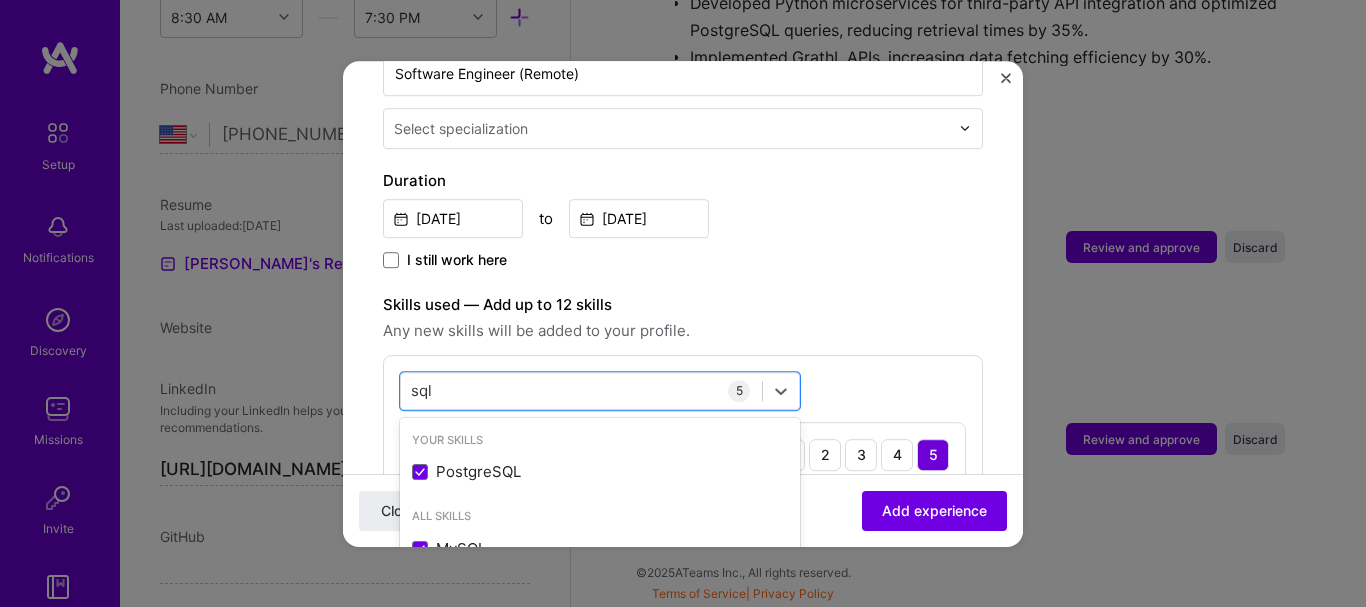 click on "Any new skills will be added to your profile." at bounding box center (683, 331) 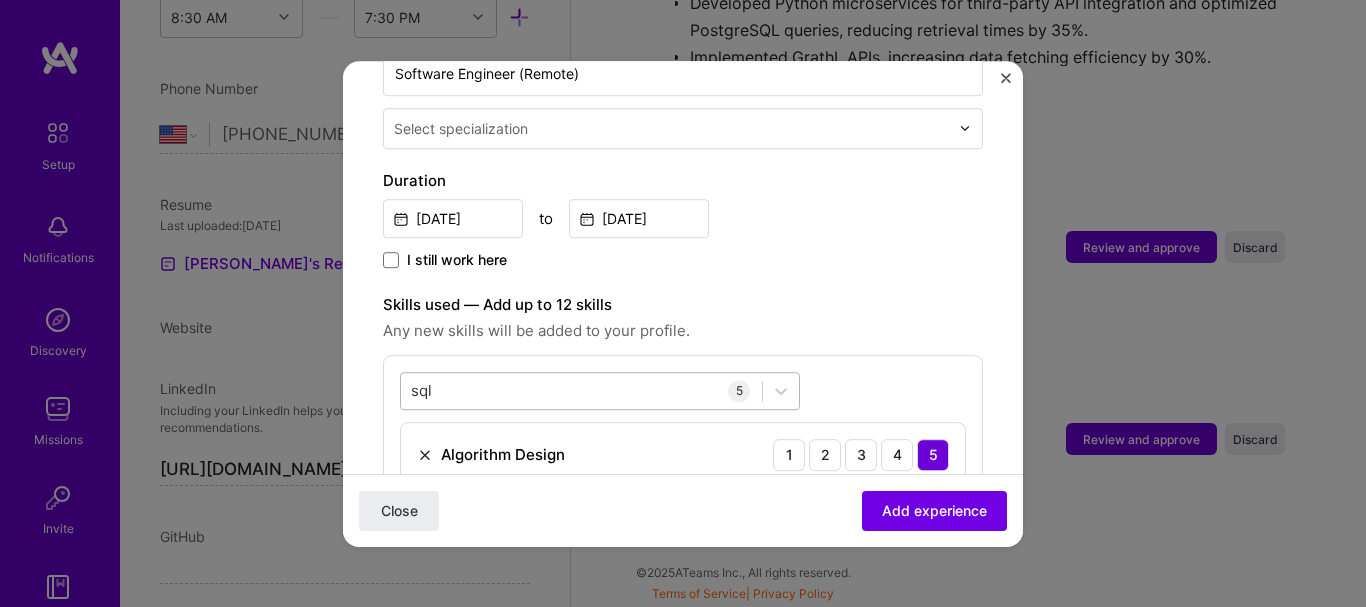 click on "sql sql" at bounding box center (581, 390) 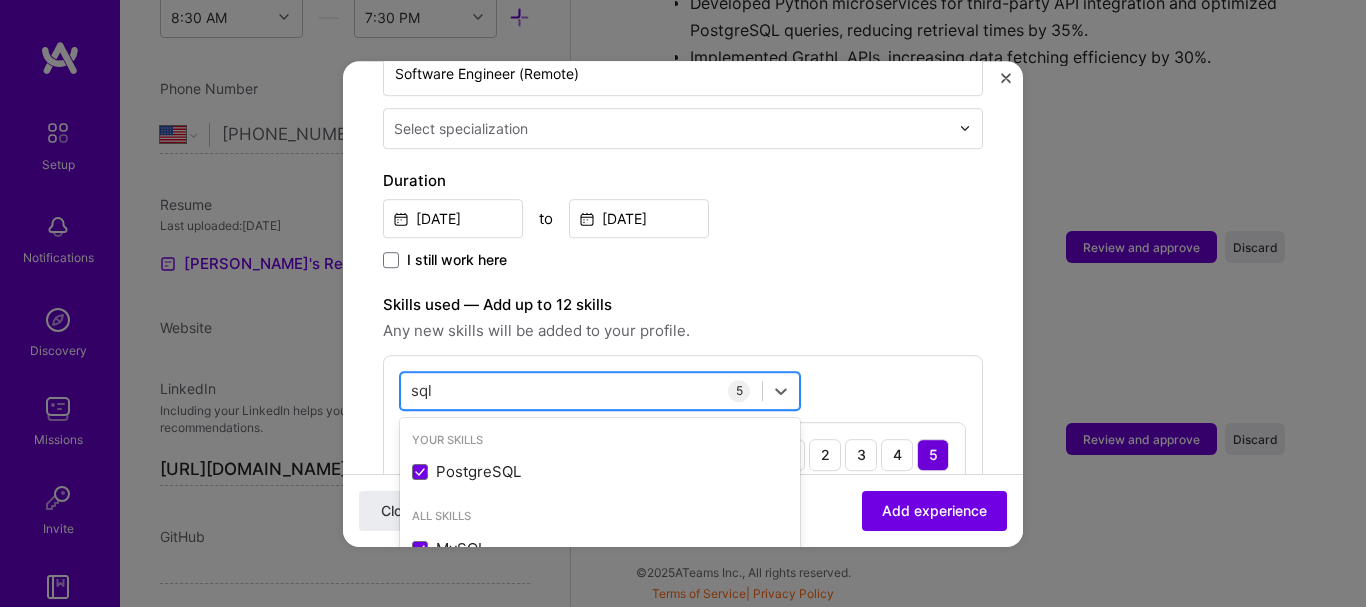click on "sql sql" at bounding box center [581, 390] 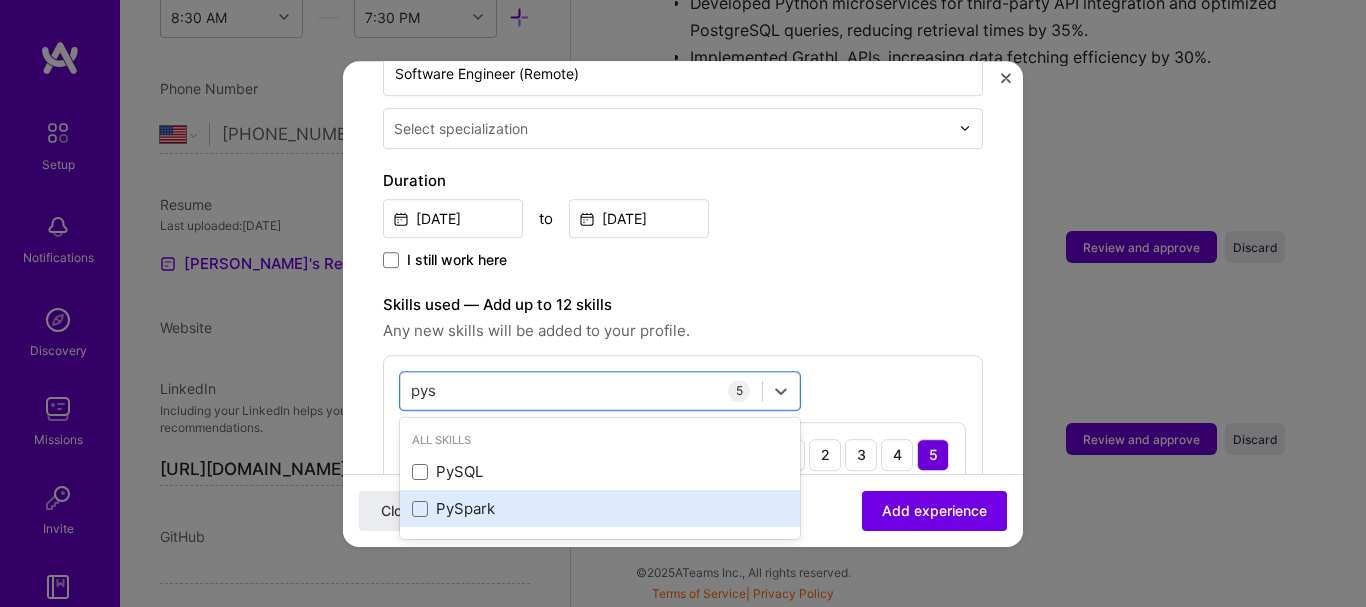 click on "PySpark" at bounding box center (600, 509) 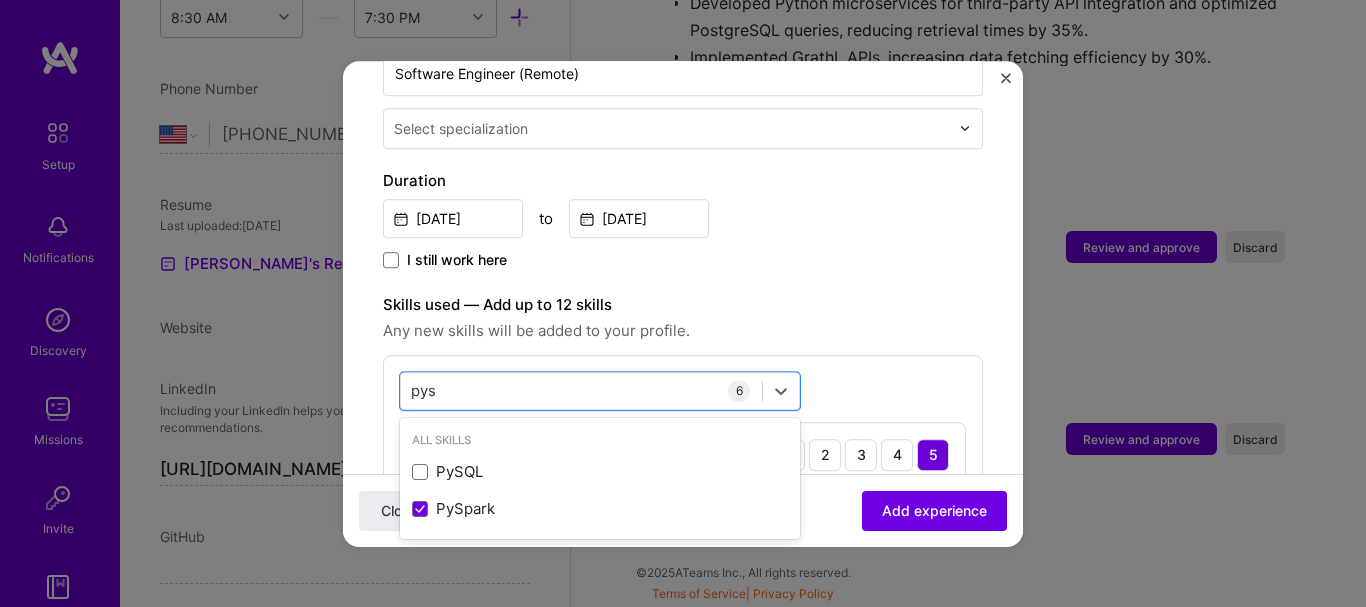 type on "pys" 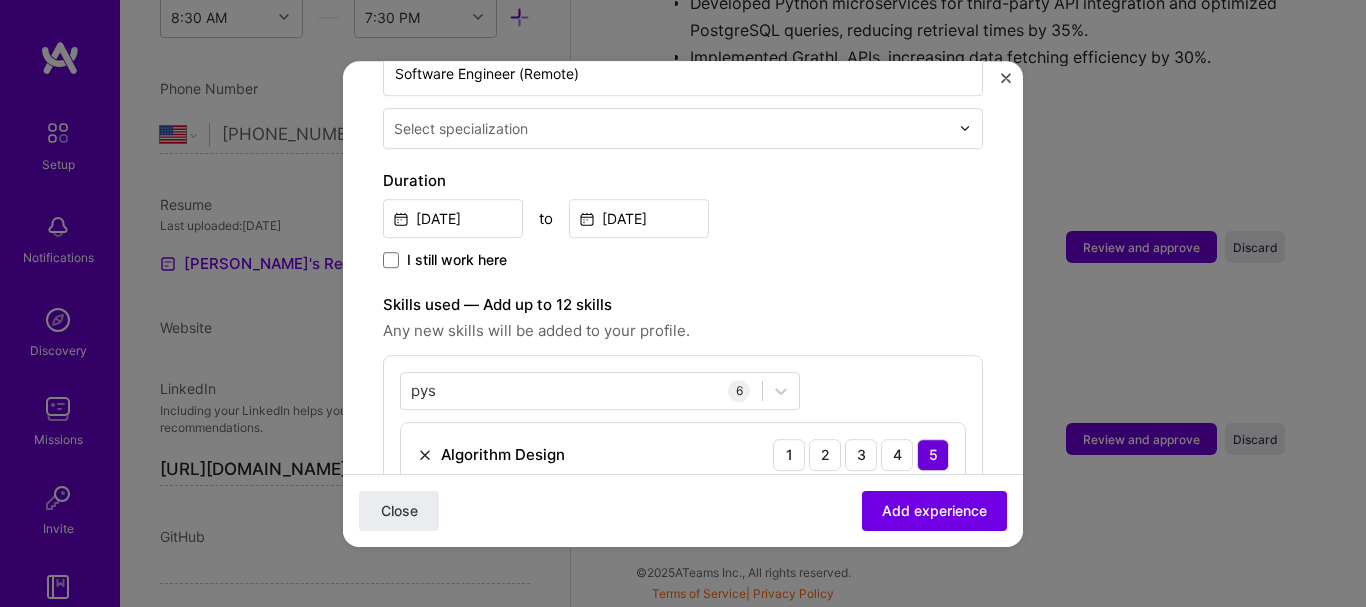 click on "Skills used — Add up to 12 skills" at bounding box center [683, 305] 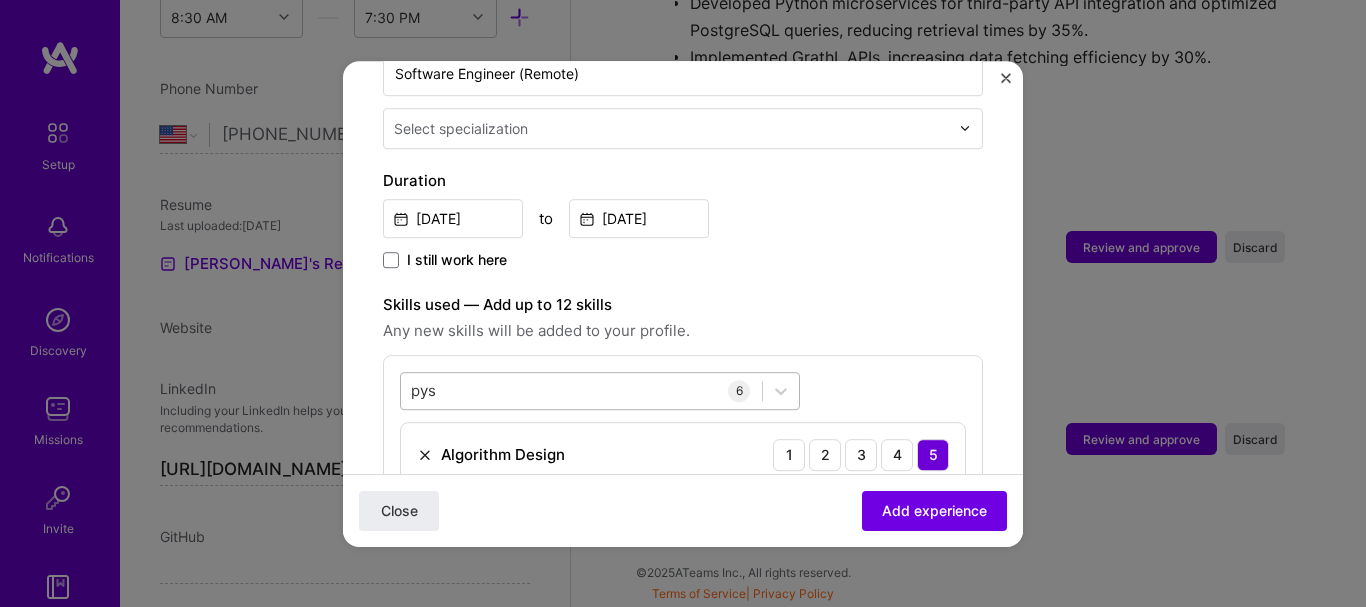 click on "pys pys" at bounding box center (581, 390) 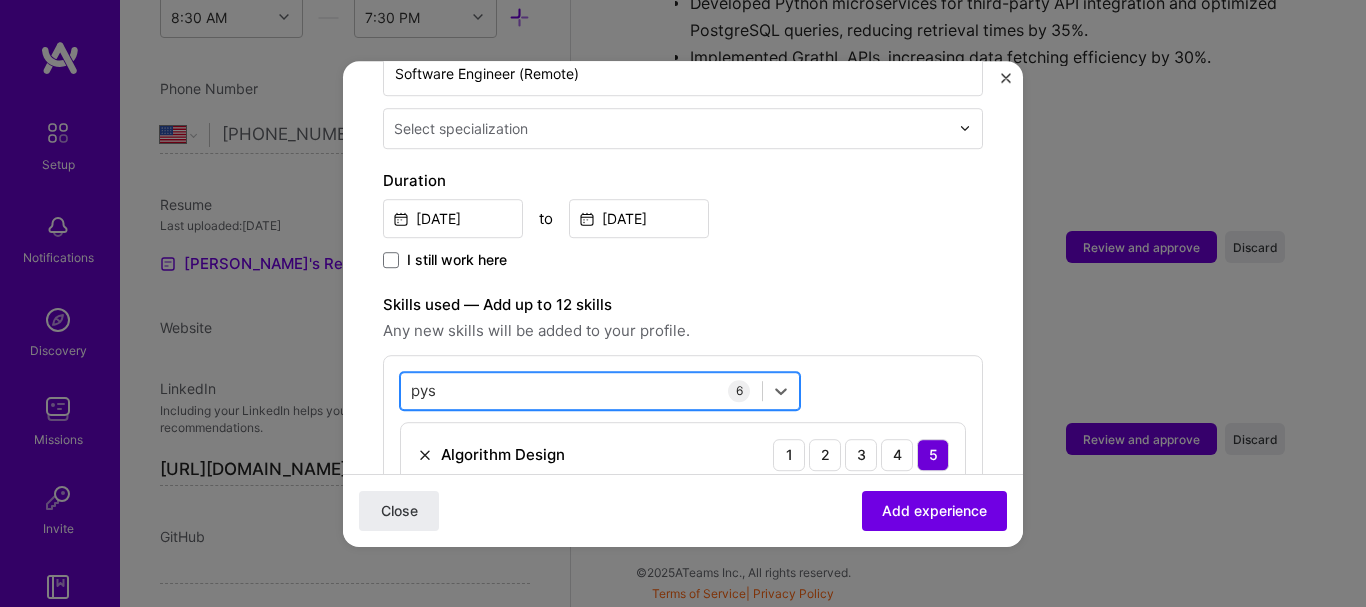 click on "pys pys" at bounding box center [581, 390] 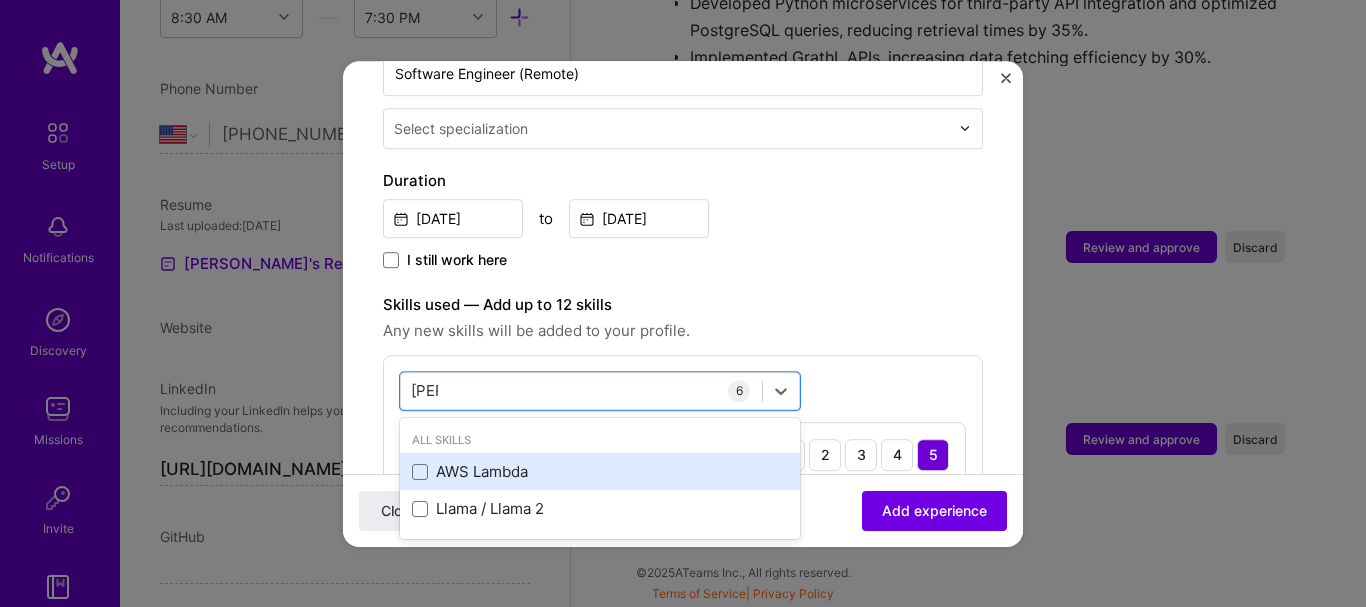 click on "AWS Lambda" at bounding box center [600, 472] 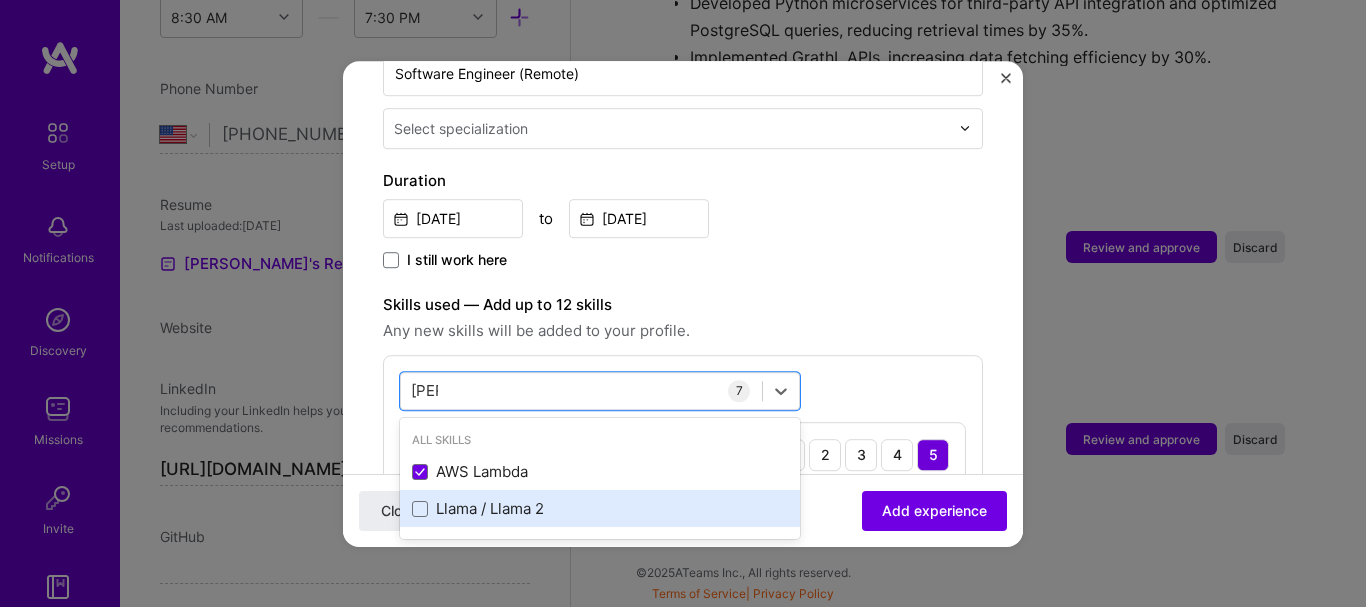 click on "Llama / Llama 2" at bounding box center [600, 509] 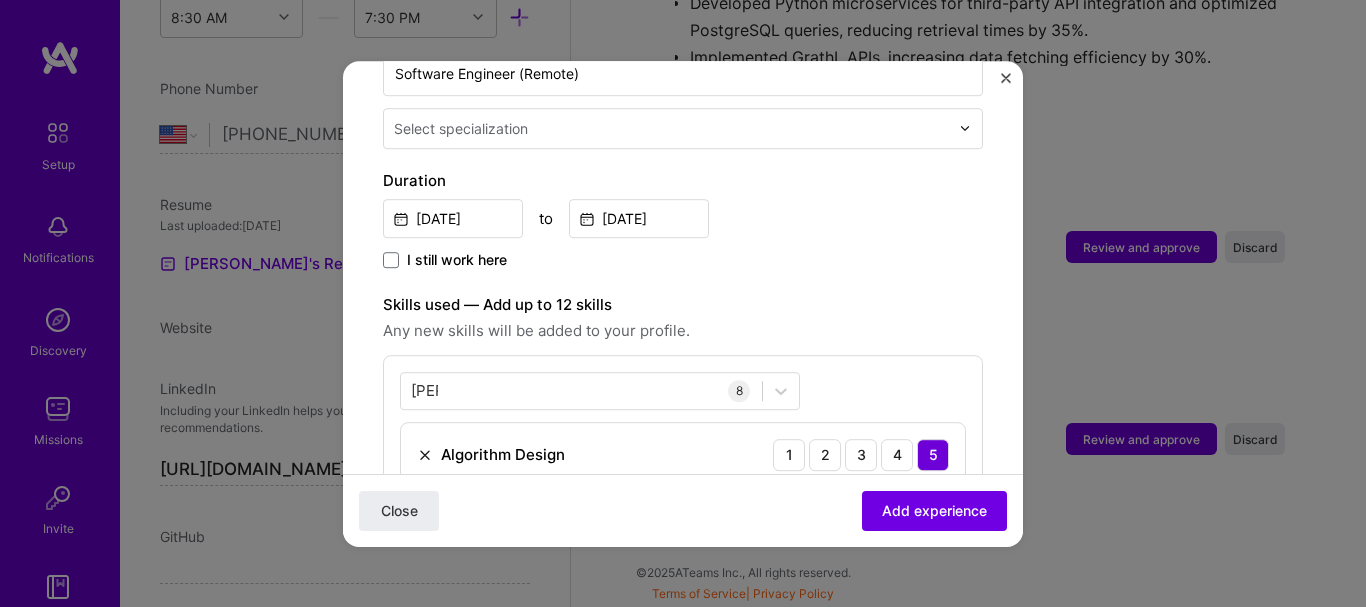 click on "Any new skills will be added to your profile." at bounding box center (683, 331) 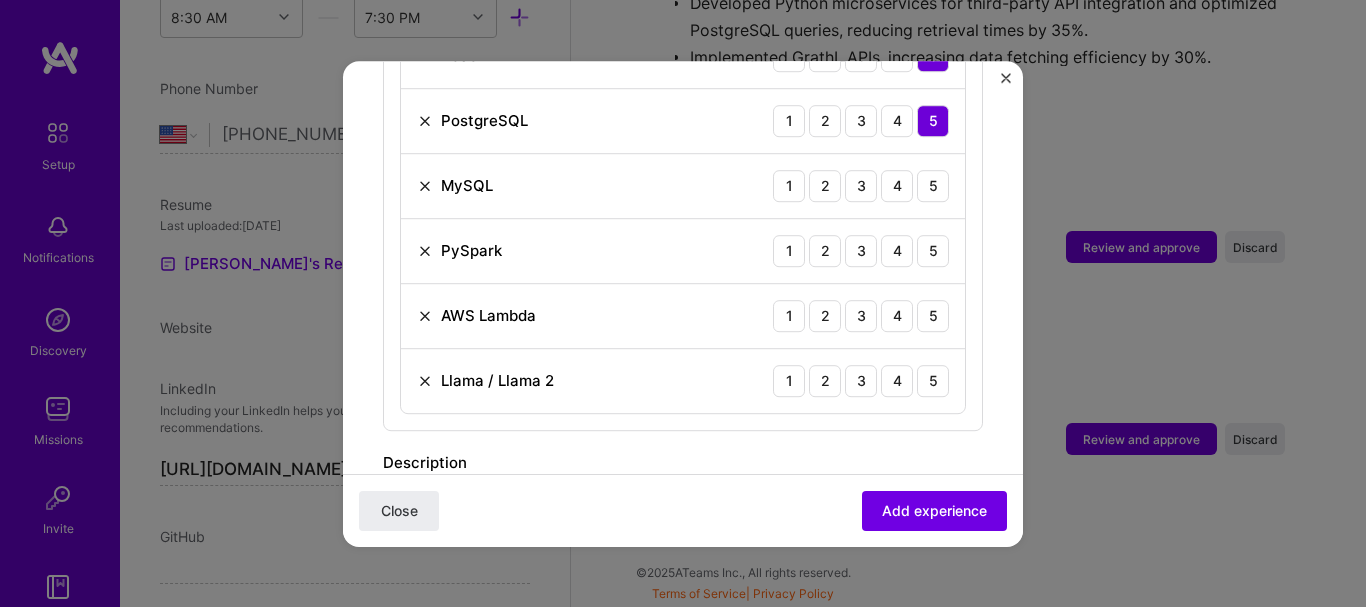 scroll, scrollTop: 981, scrollLeft: 0, axis: vertical 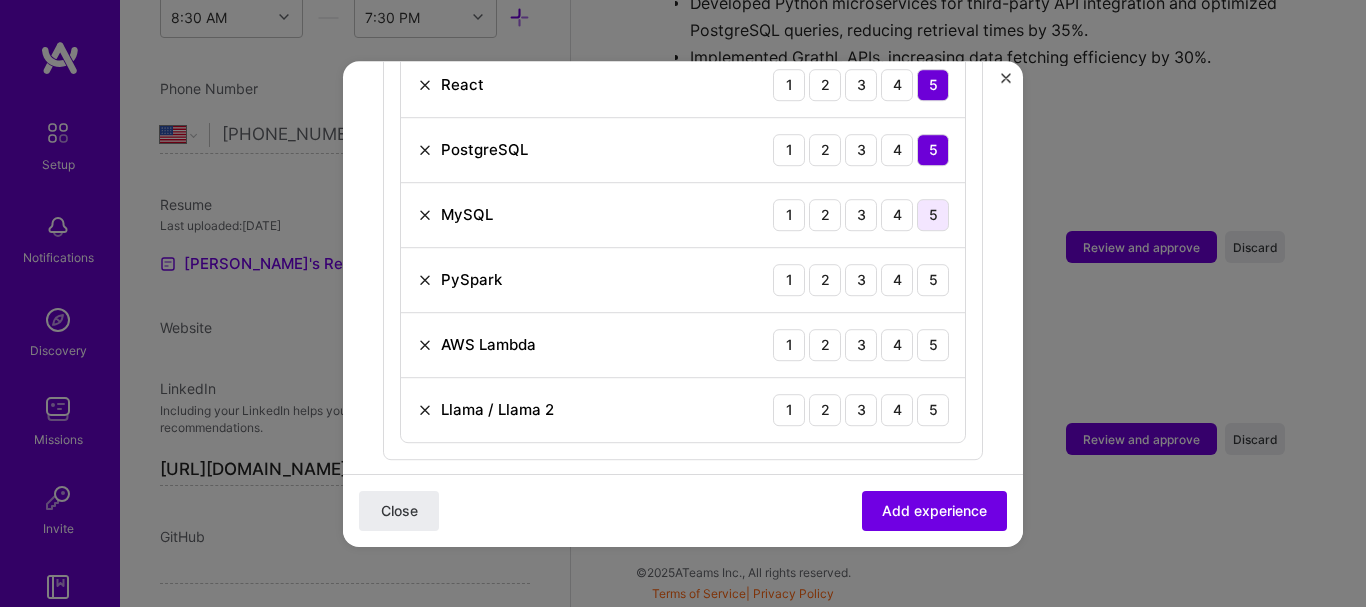 click on "5" at bounding box center (933, 215) 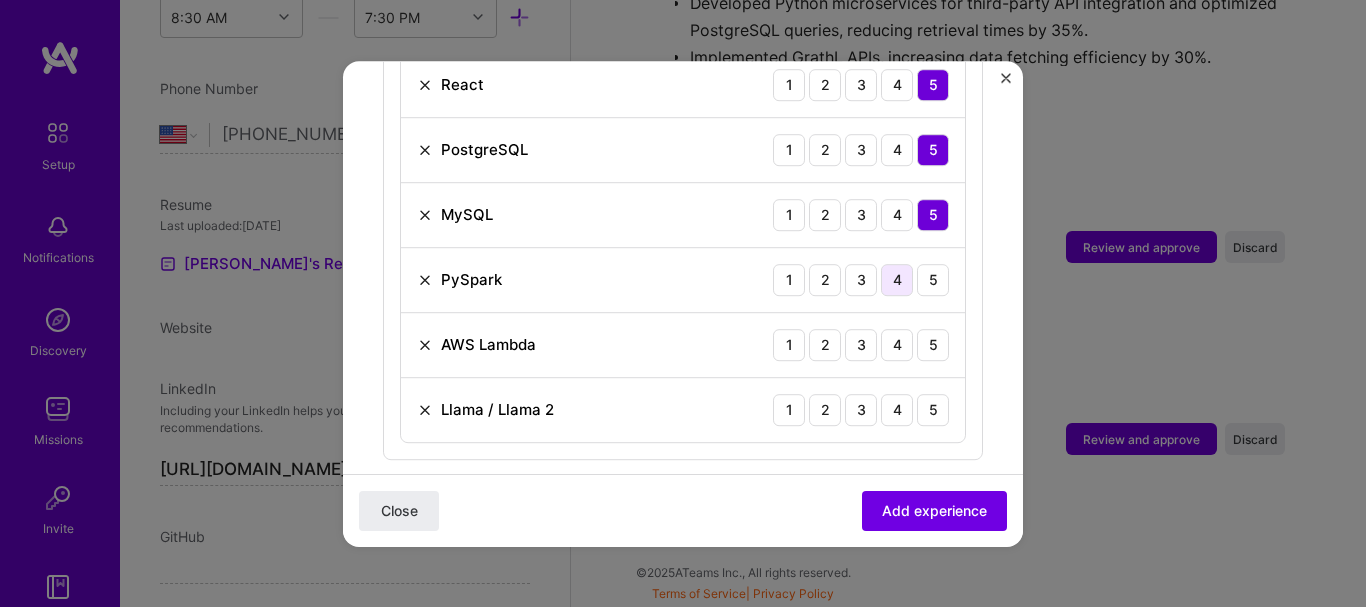 click on "4" at bounding box center [897, 280] 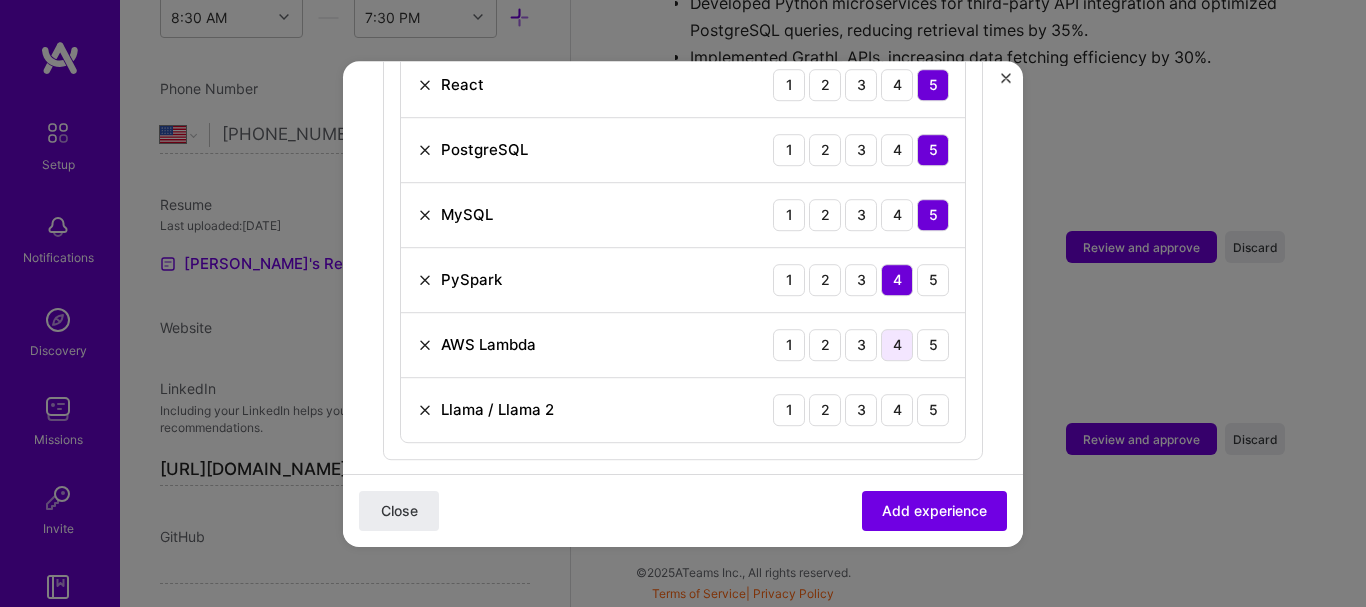 click on "4" at bounding box center [897, 345] 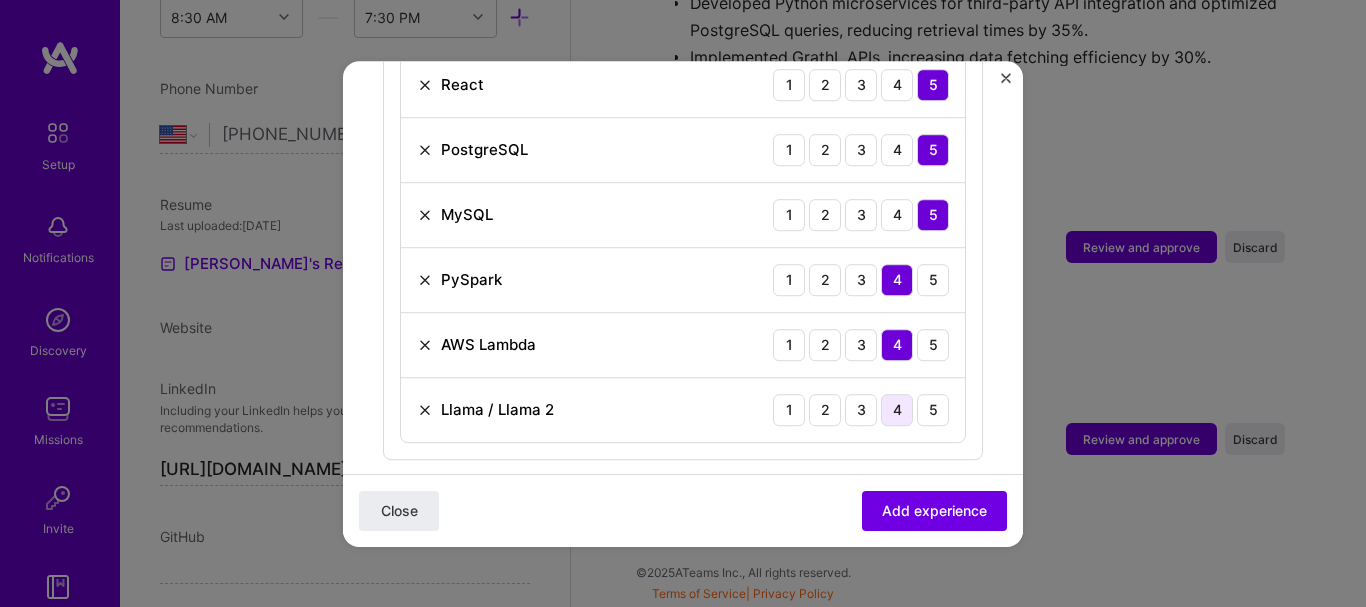 click on "4" at bounding box center (897, 410) 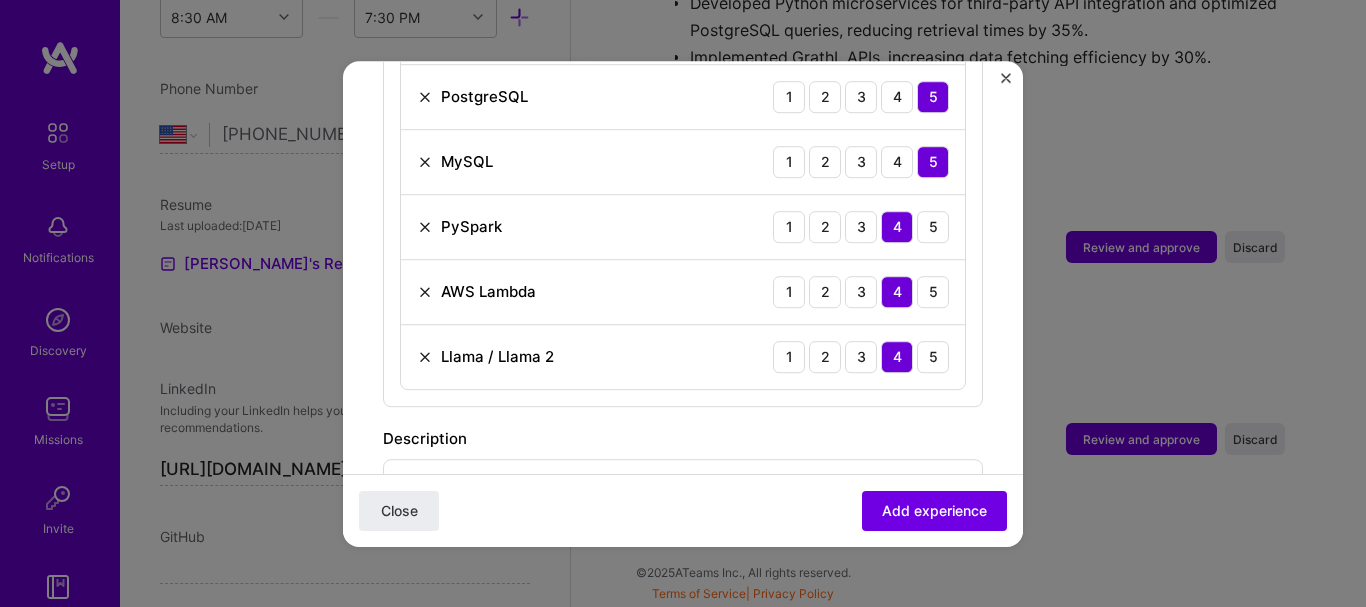 scroll, scrollTop: 1064, scrollLeft: 0, axis: vertical 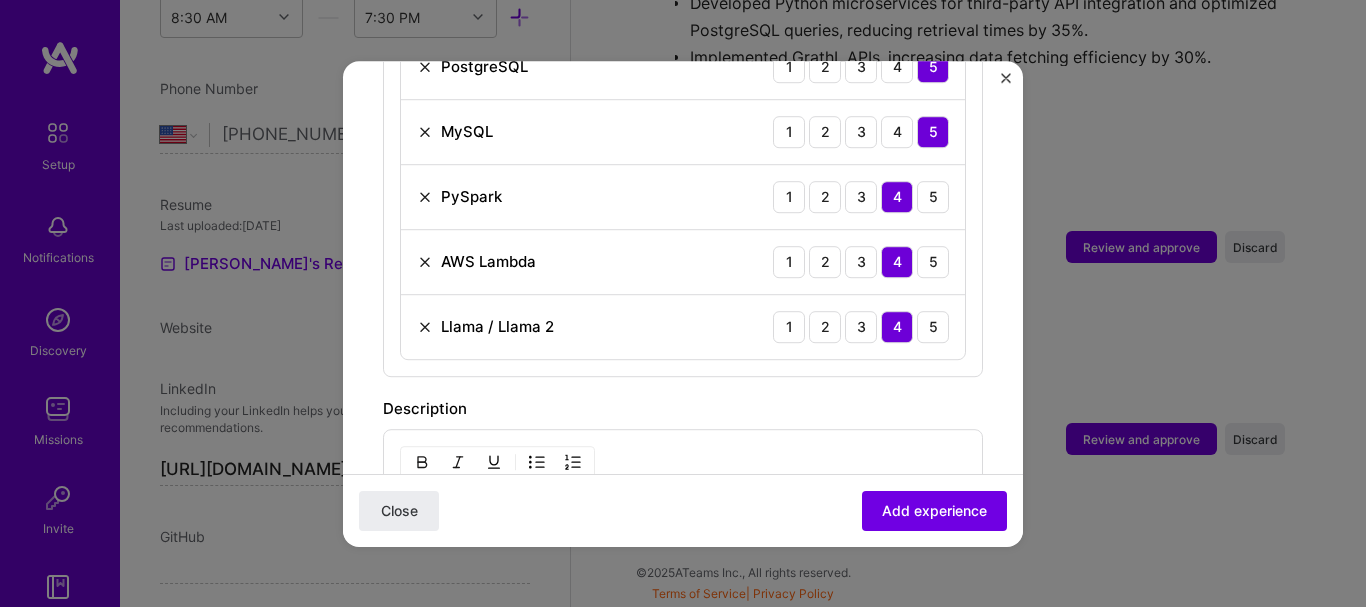 click on "Adding suggested job This job is suggested based on your LinkedIn, resume or A.Team activity. Create a job experience Jobs help companies understand your past experience. Company logo Company name Arbisoft
Industry Add up to 2 industries. Selected industries 2 Your title and specialization Software Engineer (Remote) Select specialization Duration Dec, 2014
to Dec, 2019
I still work here Skills used — Add up to 12 skills Any new skills will be added to your profile. lam lam 8 Algorithm Design 1 2 3 4 5 Python 1 2 3 4 5 React 1 2 3 4 5 PostgreSQL 1 2 3 4 5 MySQL 1 2 3 4 5 PySpark 1 2 3 4 5 AWS Lambda 1 2 3 4 5 Llama / Llama 2 1 2 3 4 5 Description 1. API Development & Integration  - Created structured API in Go for identification verification using Facetec technology  - Enhanced security and user verification processes  - Developed integration with Salesforce using Go microservices 1457 / 2,000 3" at bounding box center (683, 477) 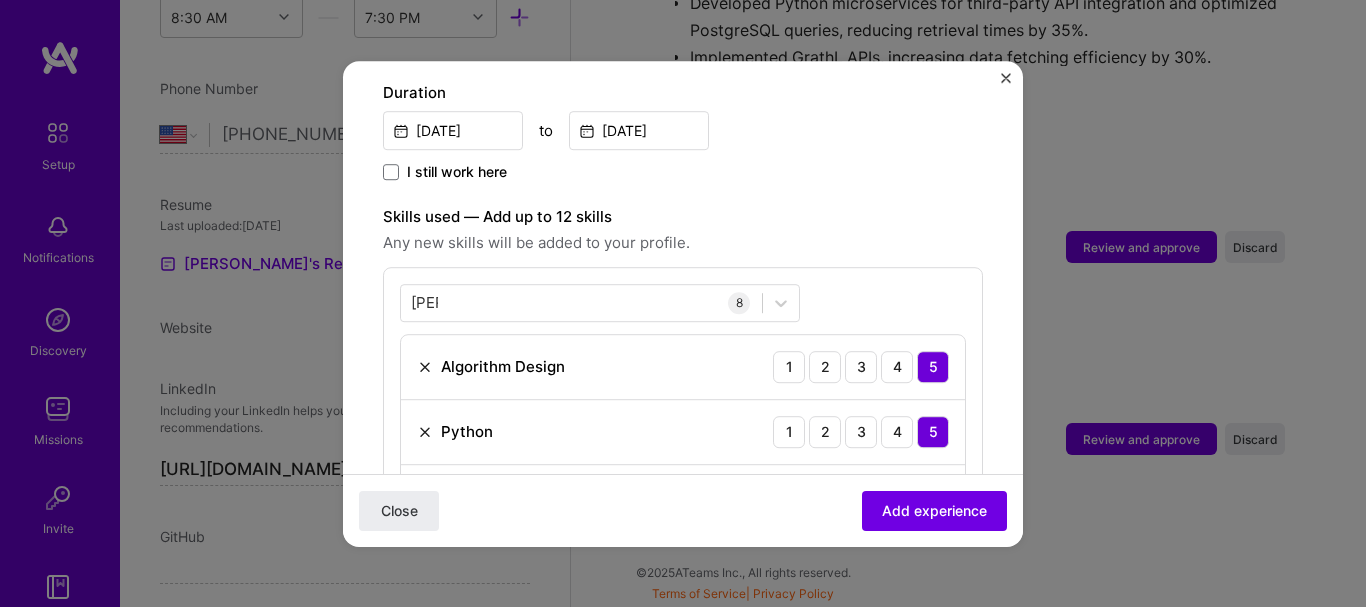 scroll, scrollTop: 564, scrollLeft: 0, axis: vertical 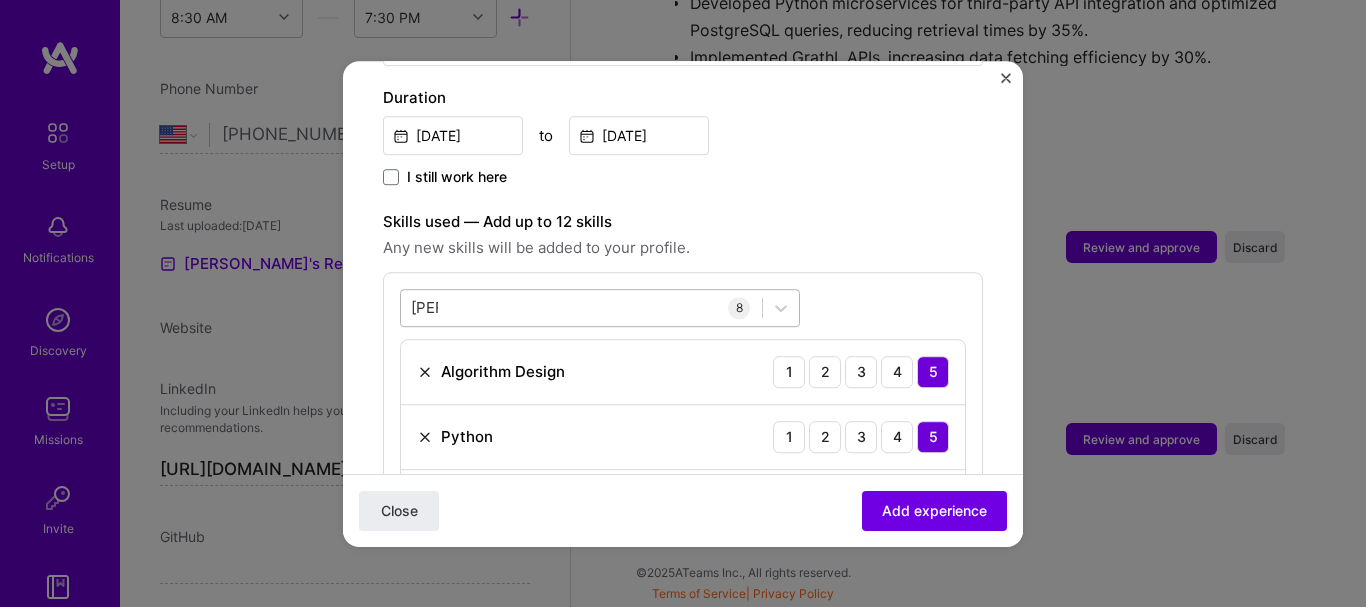 click on "lam lam" at bounding box center (581, 307) 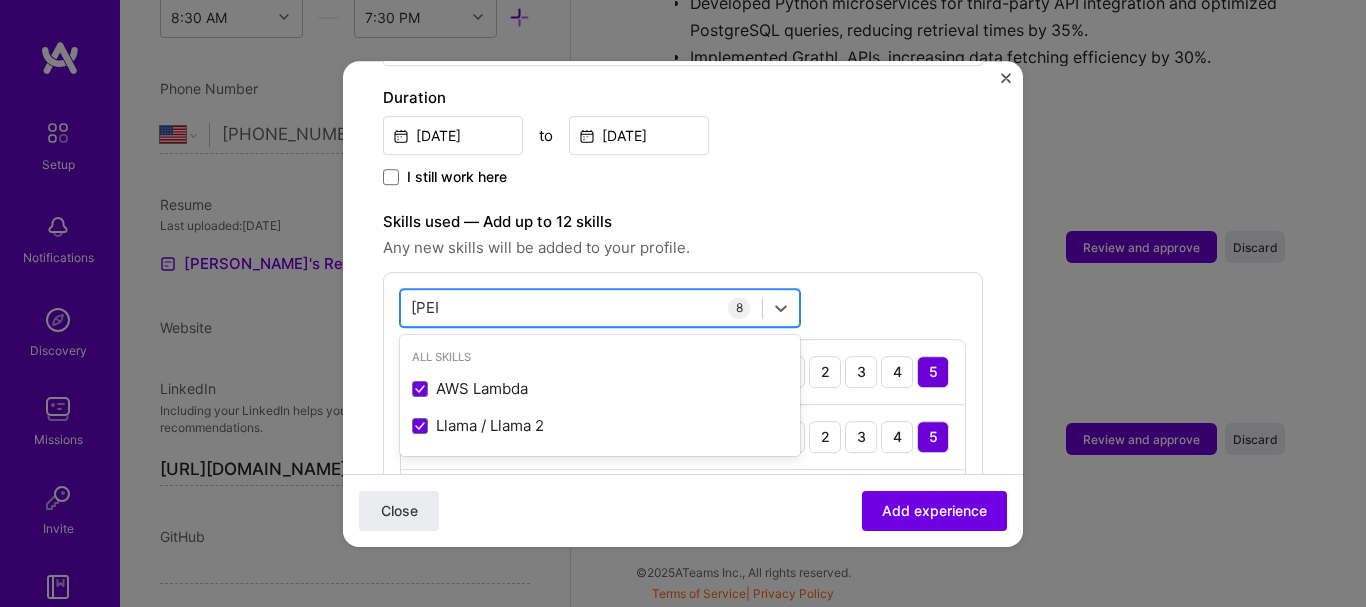 click on "lam lam" at bounding box center (581, 307) 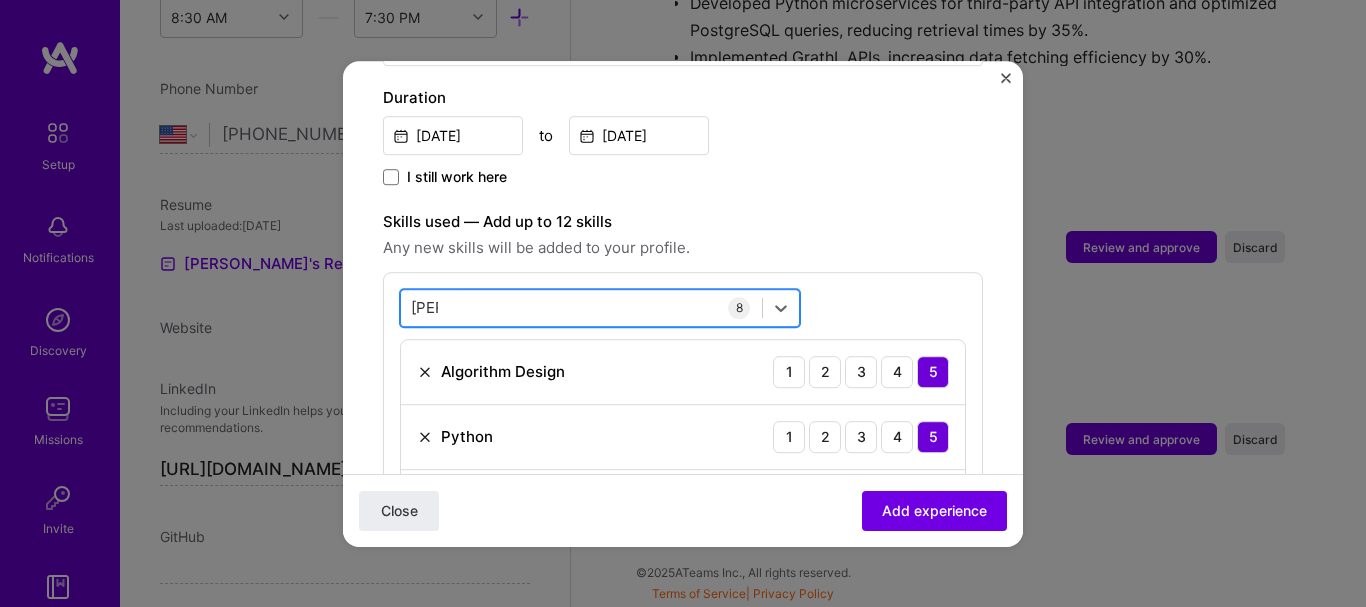 click on "lam lam" at bounding box center [581, 307] 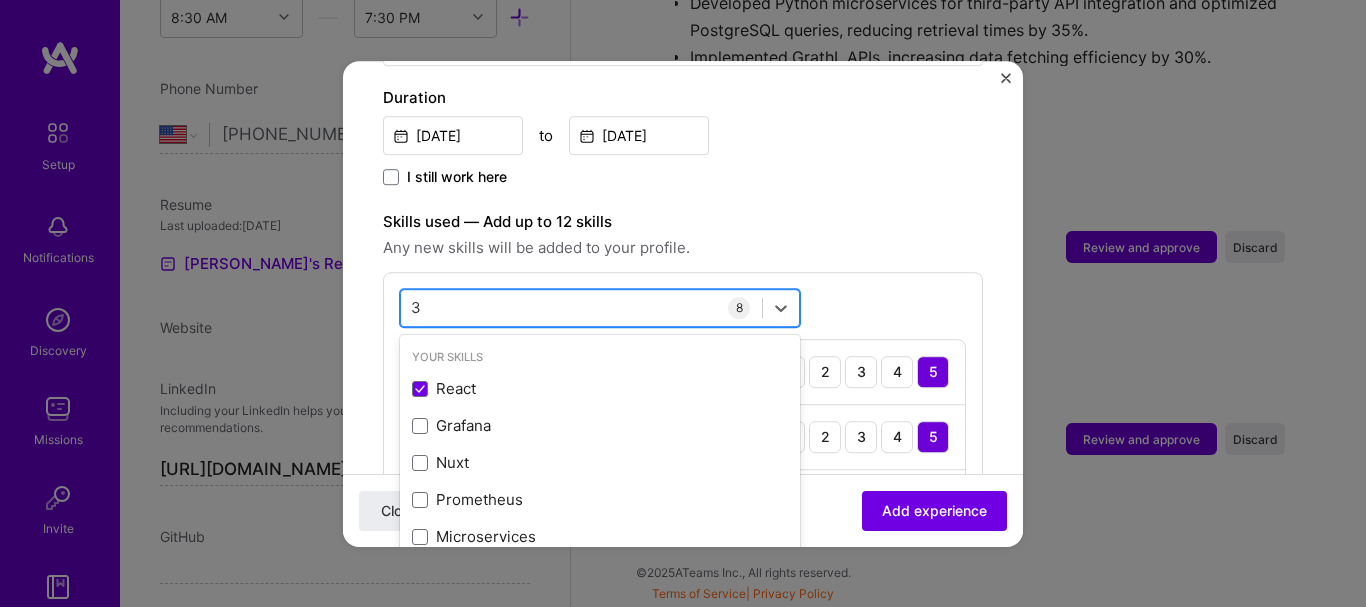 type on "3r" 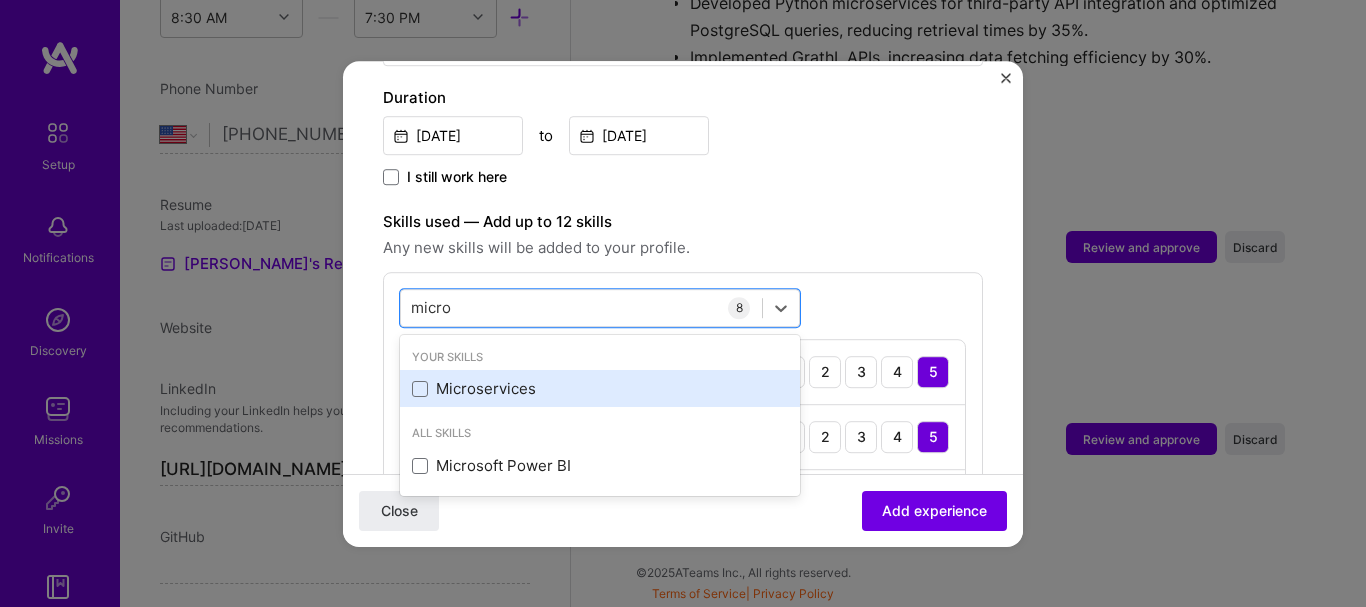click on "Microservices" at bounding box center (600, 389) 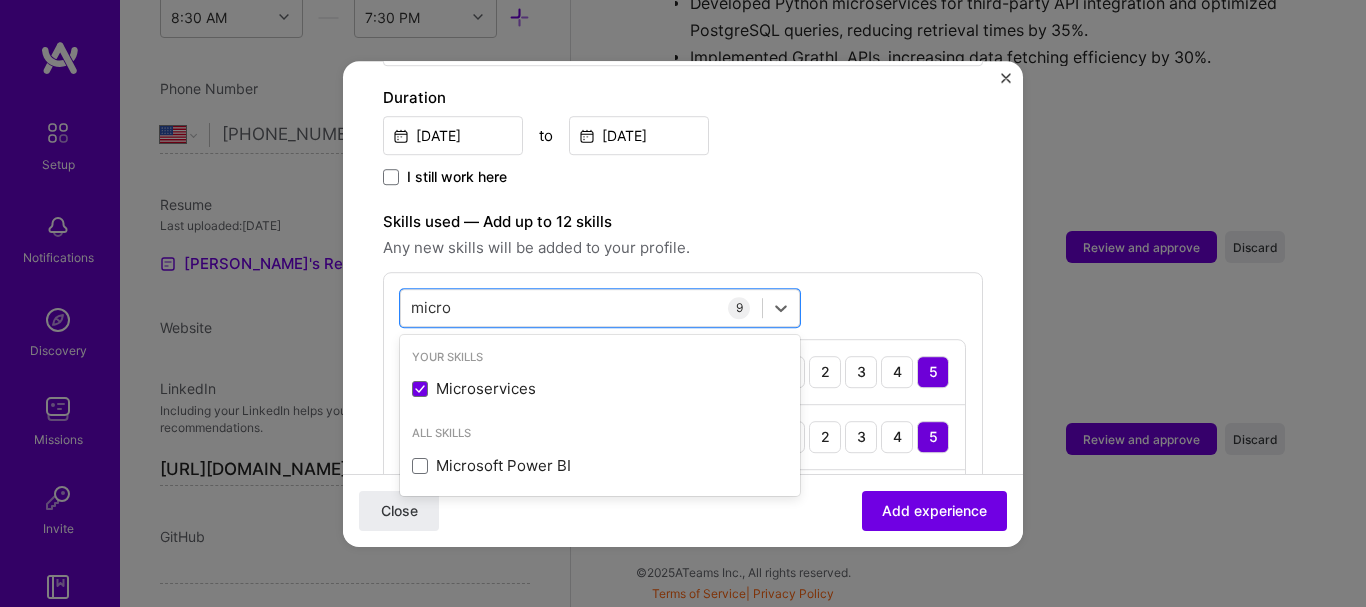 type on "micro" 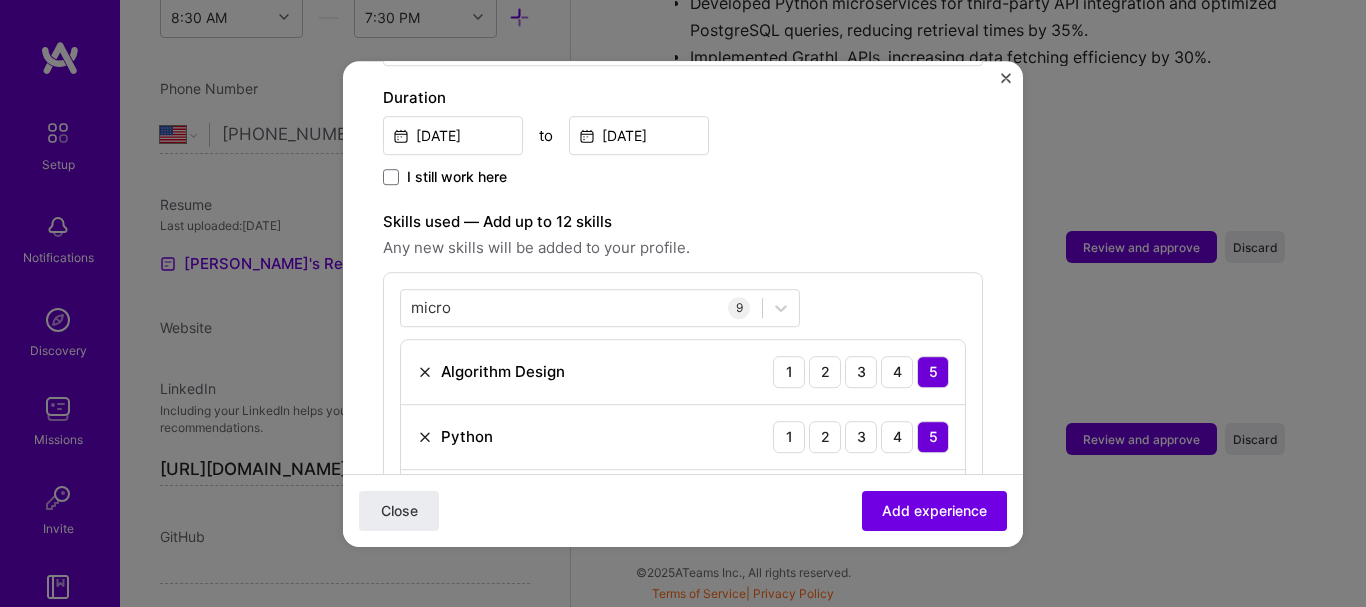 click on "Skills used — Add up to 12 skills" at bounding box center (683, 222) 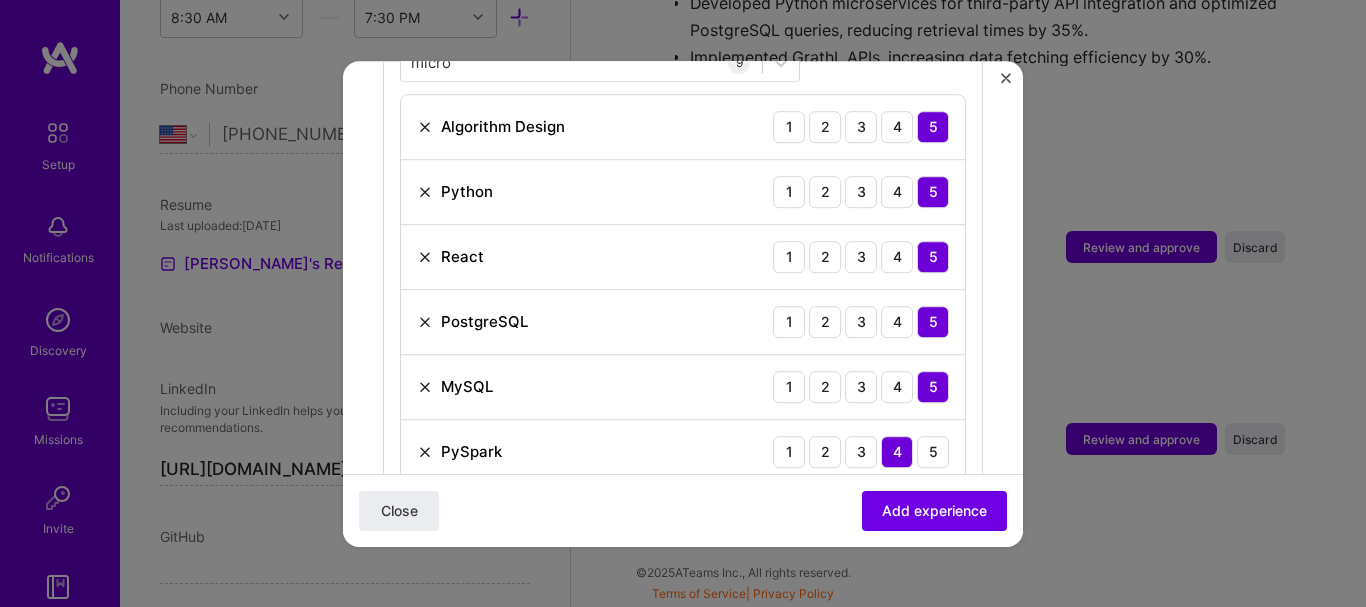 scroll, scrollTop: 1064, scrollLeft: 0, axis: vertical 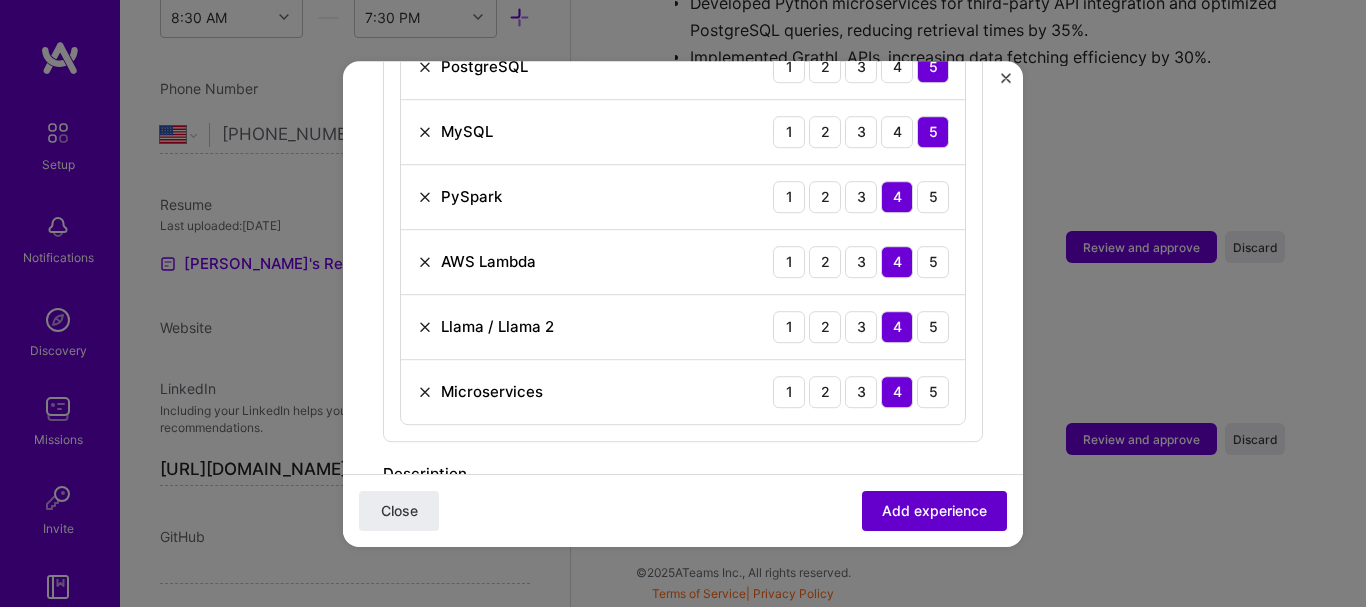 click on "Add experience" at bounding box center (934, 510) 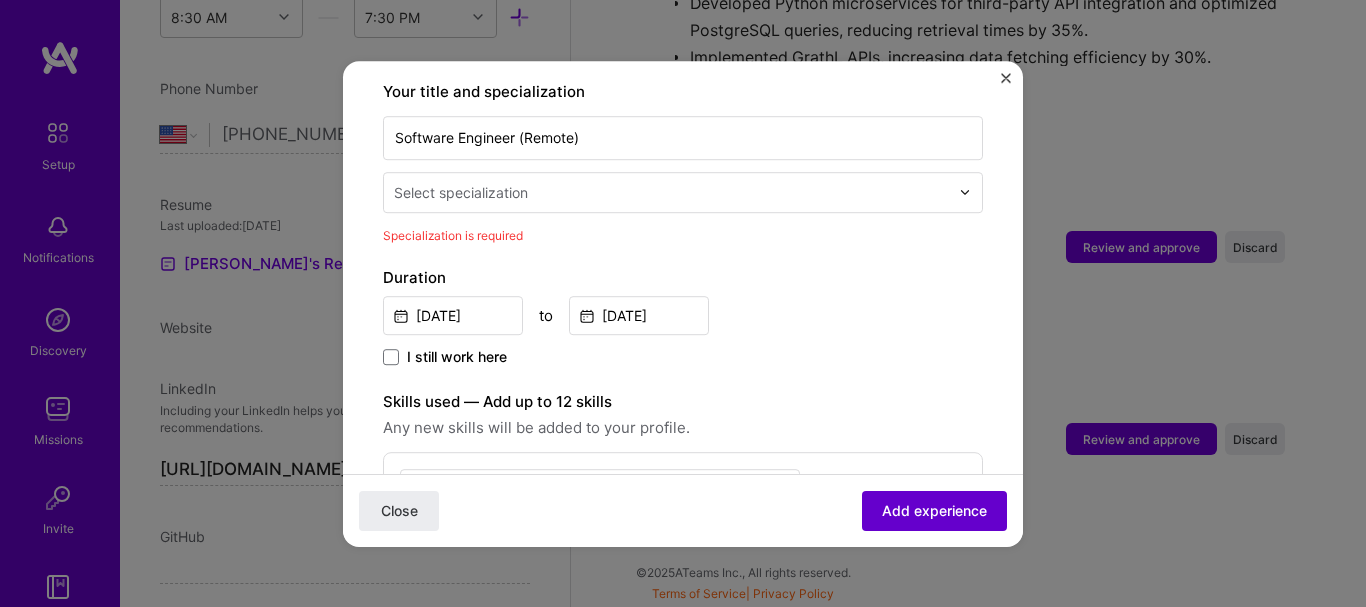 scroll, scrollTop: 415, scrollLeft: 0, axis: vertical 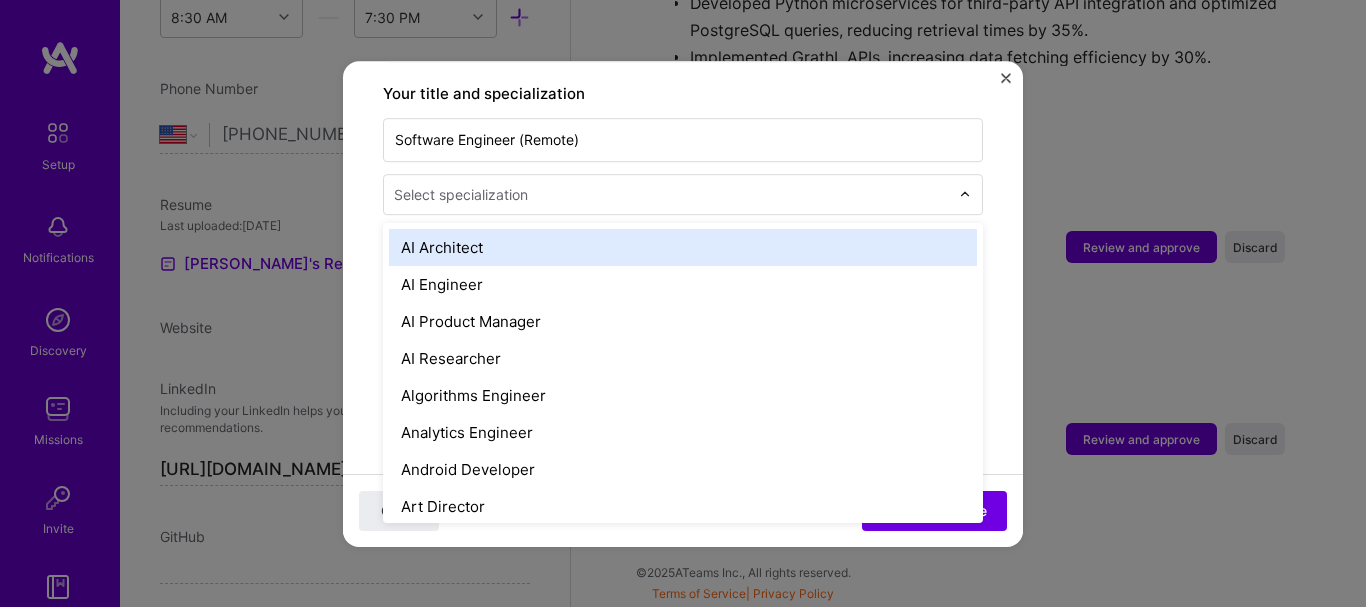 click at bounding box center [673, 194] 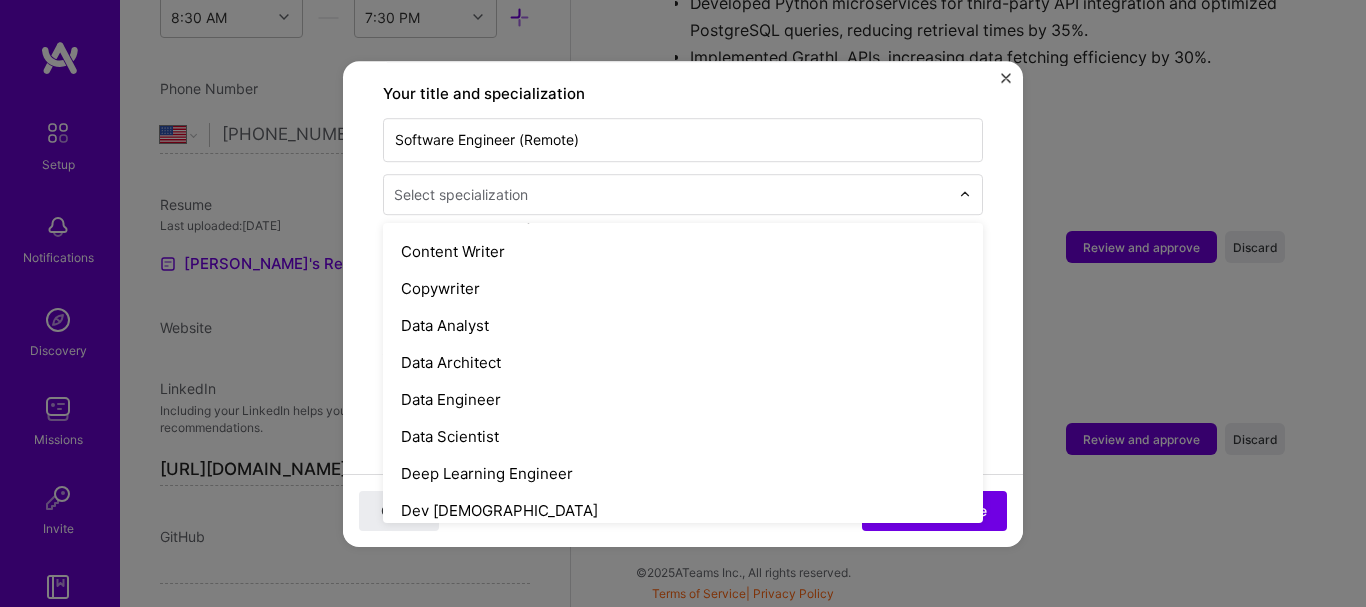 scroll, scrollTop: 667, scrollLeft: 0, axis: vertical 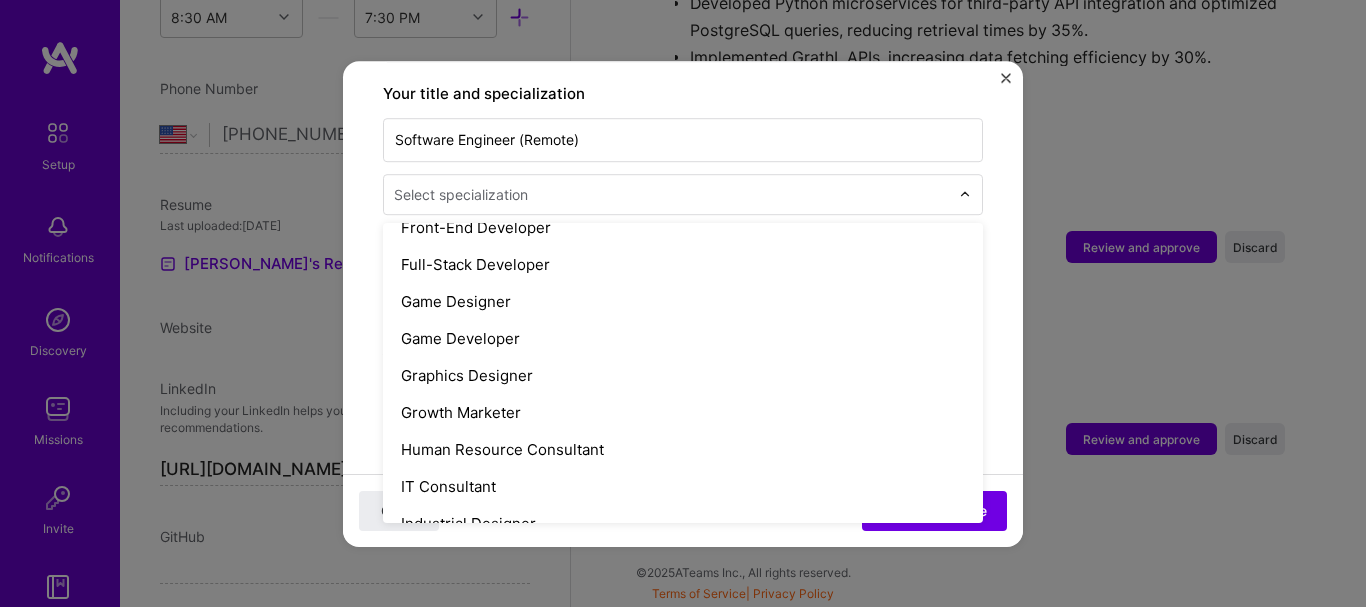 type on "f" 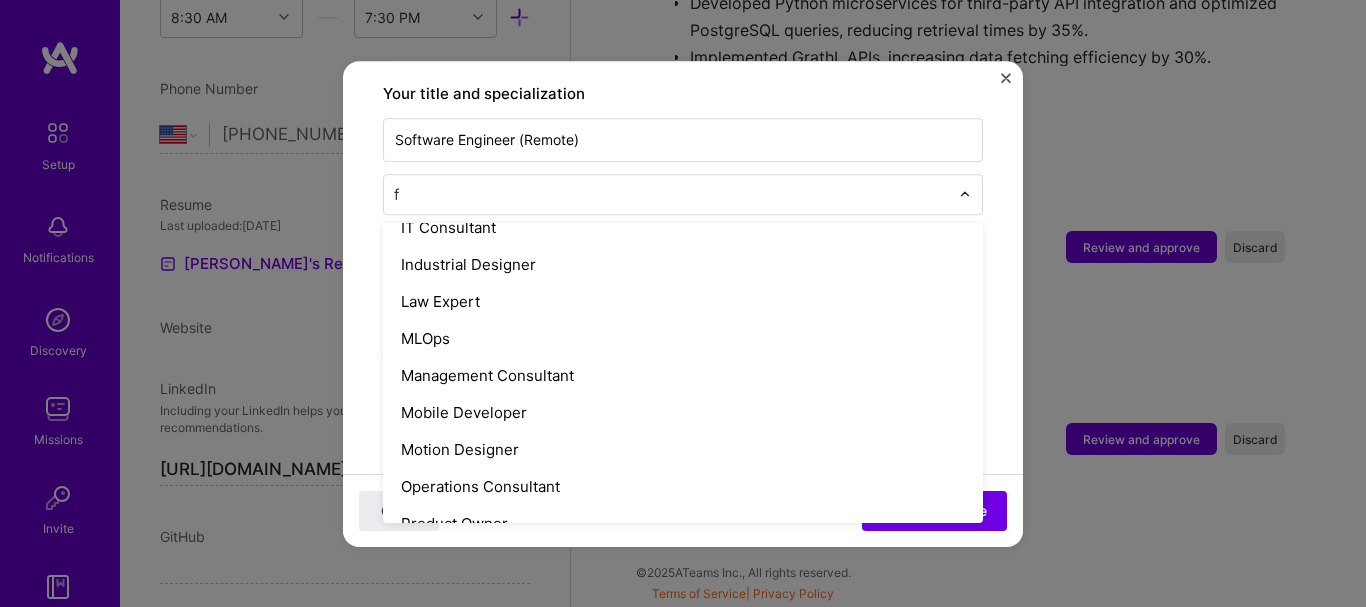 scroll, scrollTop: 908, scrollLeft: 0, axis: vertical 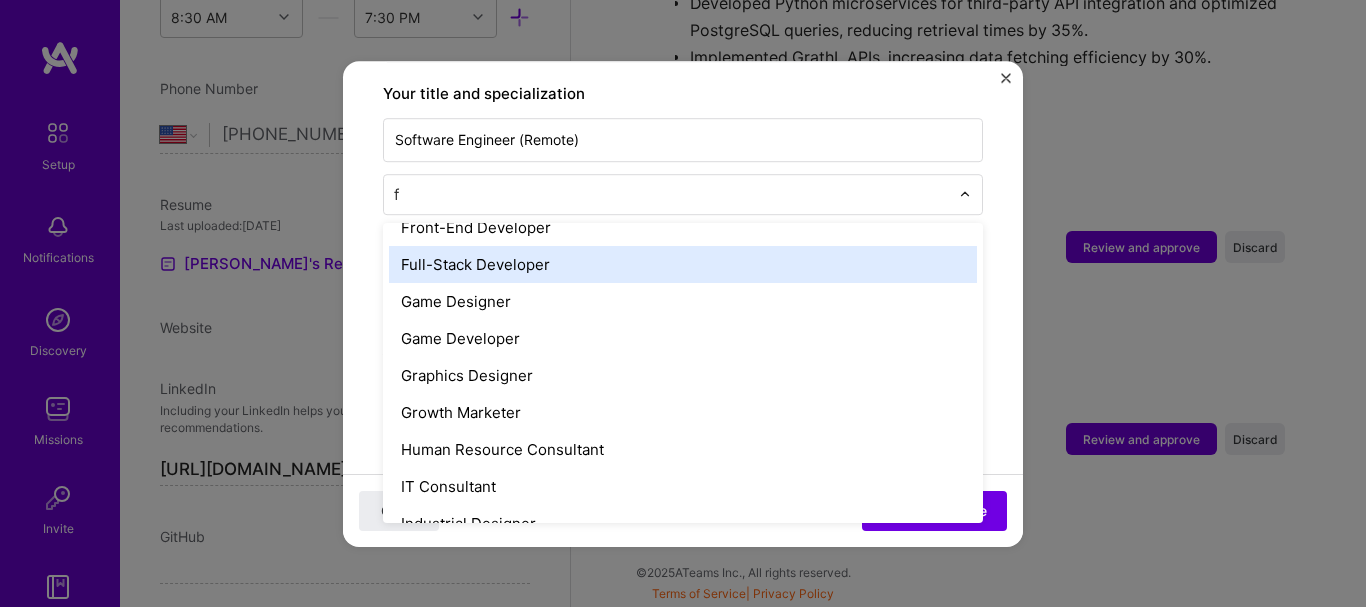 click on "Full-Stack Developer" at bounding box center (683, 264) 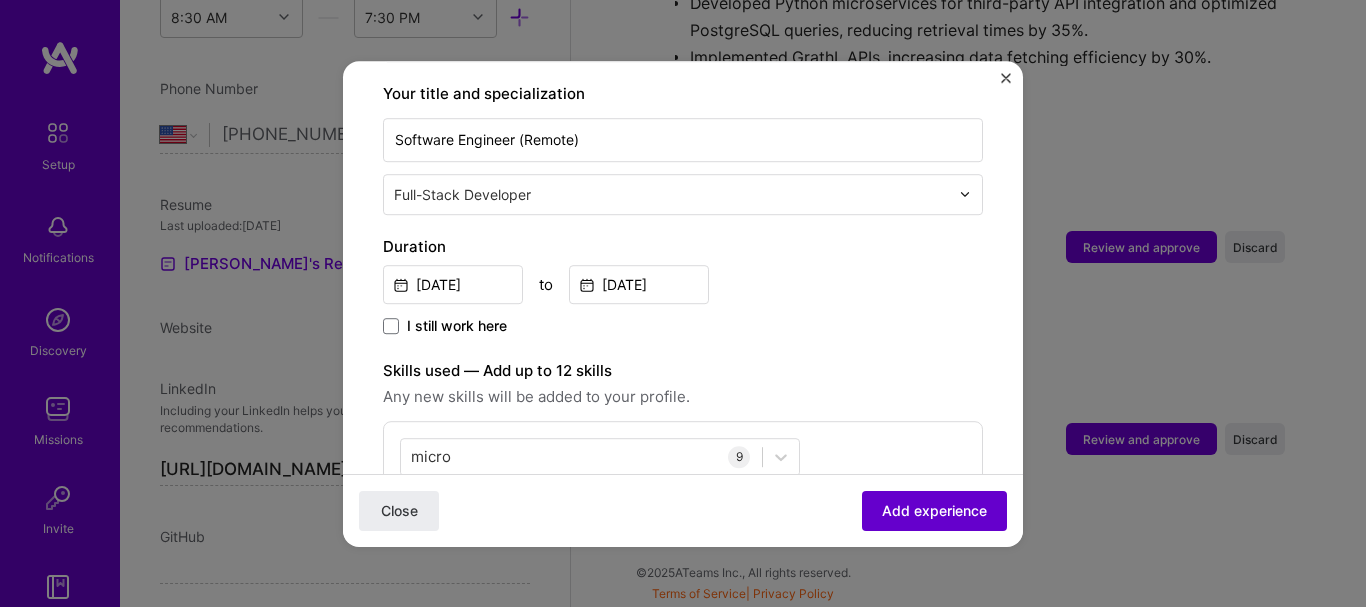 click on "Add experience" at bounding box center (934, 510) 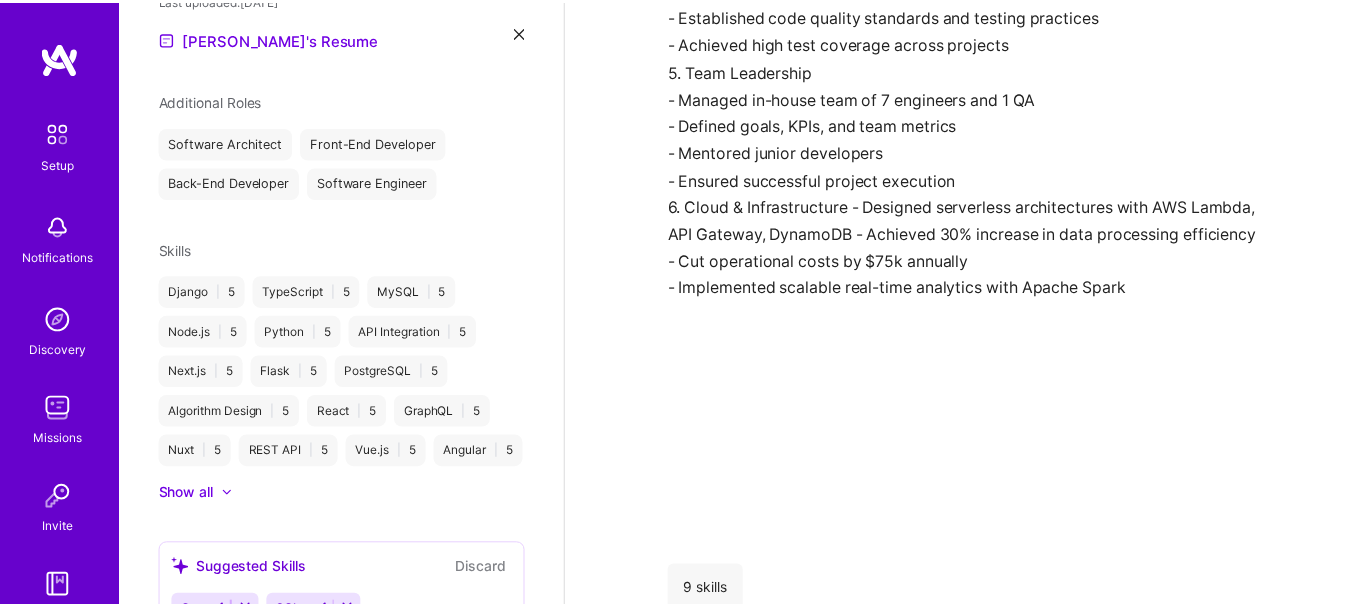 scroll, scrollTop: 3134, scrollLeft: 0, axis: vertical 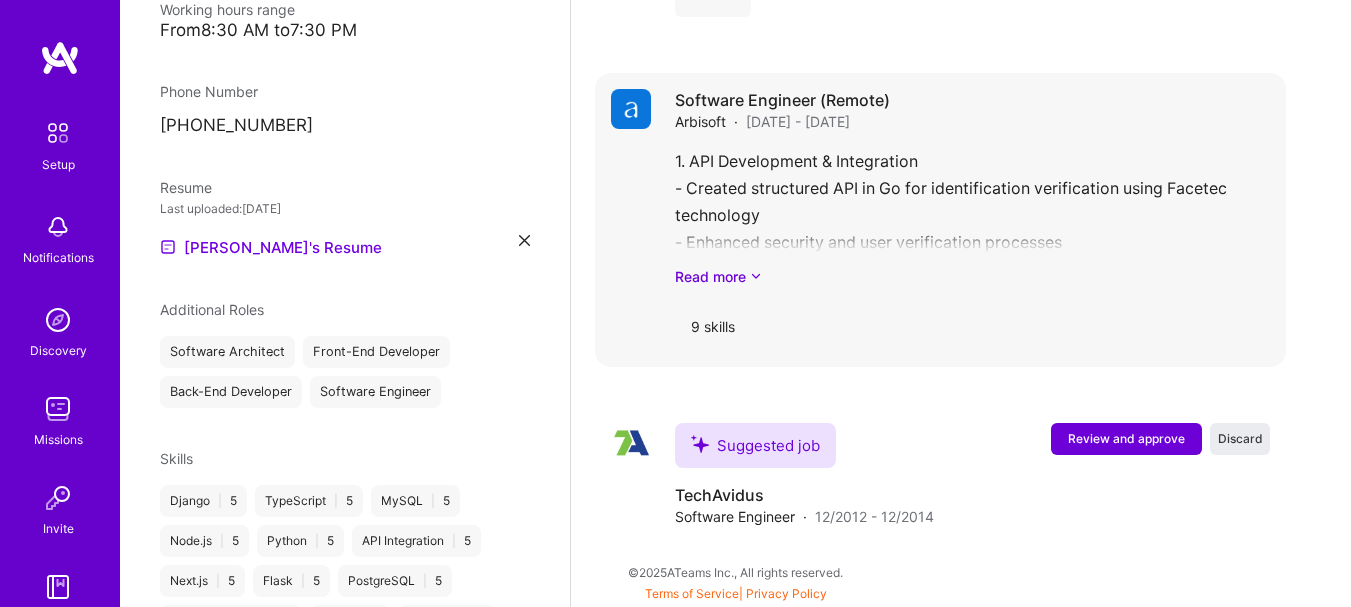 click on "9   skills" at bounding box center [972, 327] 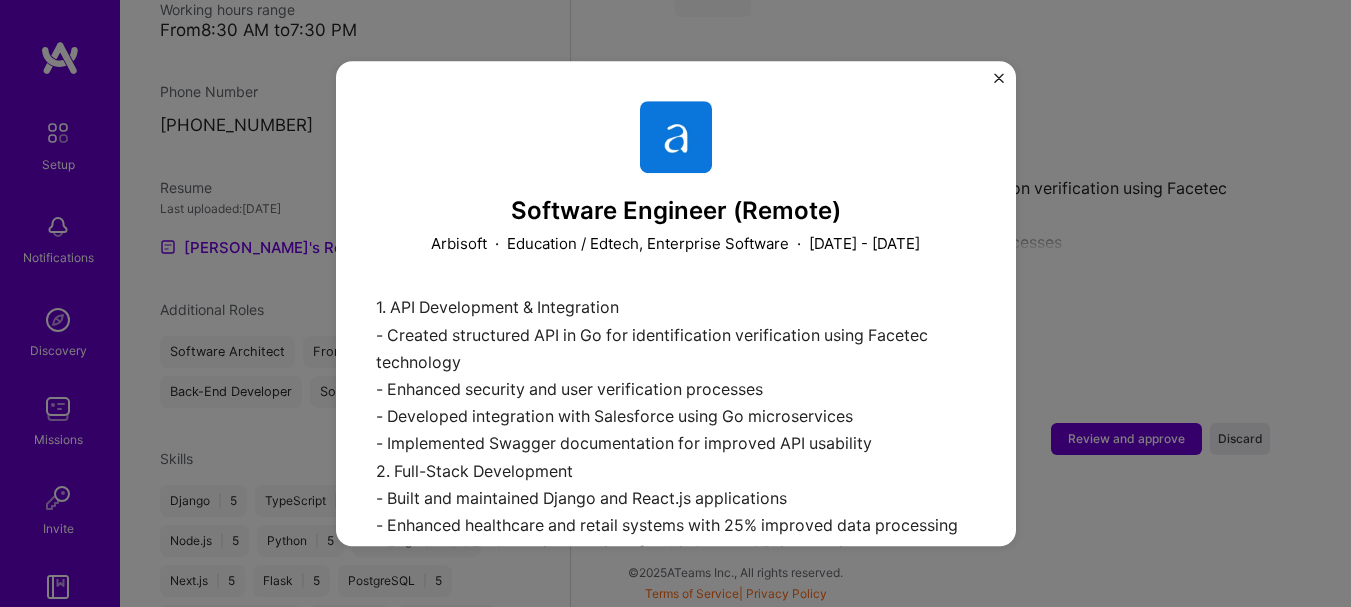 click on "Software Engineer (Remote) Arbisoft   ·     Education / Edtech, Enterprise Software     ·   December 2014 - December 2019   1. API Development & Integration - Created structured API in Go for identification verification using Facetec technology - Enhanced security and user verification processes - Developed integration with Salesforce using Go microservices - Implemented Swagger documentation for improved API usability 2. Full-Stack Development - Built and maintained Django and React.js applications - Enhanced healthcare and retail systems with 25% improved data processing - Developed Python microservices for third-party API integration - Optimized PostgreSQL queries, reducing retrieval times by 35% 3. DevOps & Deployment - Developed deployment configuration recipes for Go and Python applications - Streamlined deployment processes across multiple environments - Managed outage response and remediation plans 4. Quality Assurance & Testing - Implemented comprehensive testing using GoMock 5. Team Leadership" at bounding box center (675, 303) 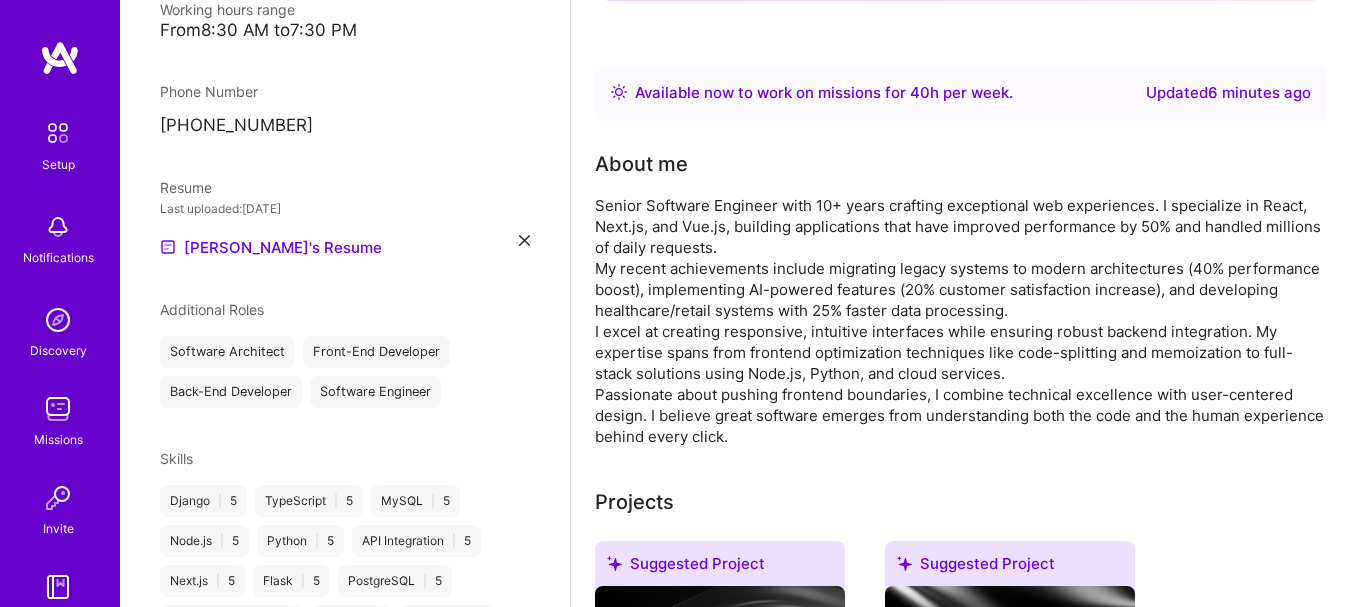 scroll, scrollTop: 0, scrollLeft: 0, axis: both 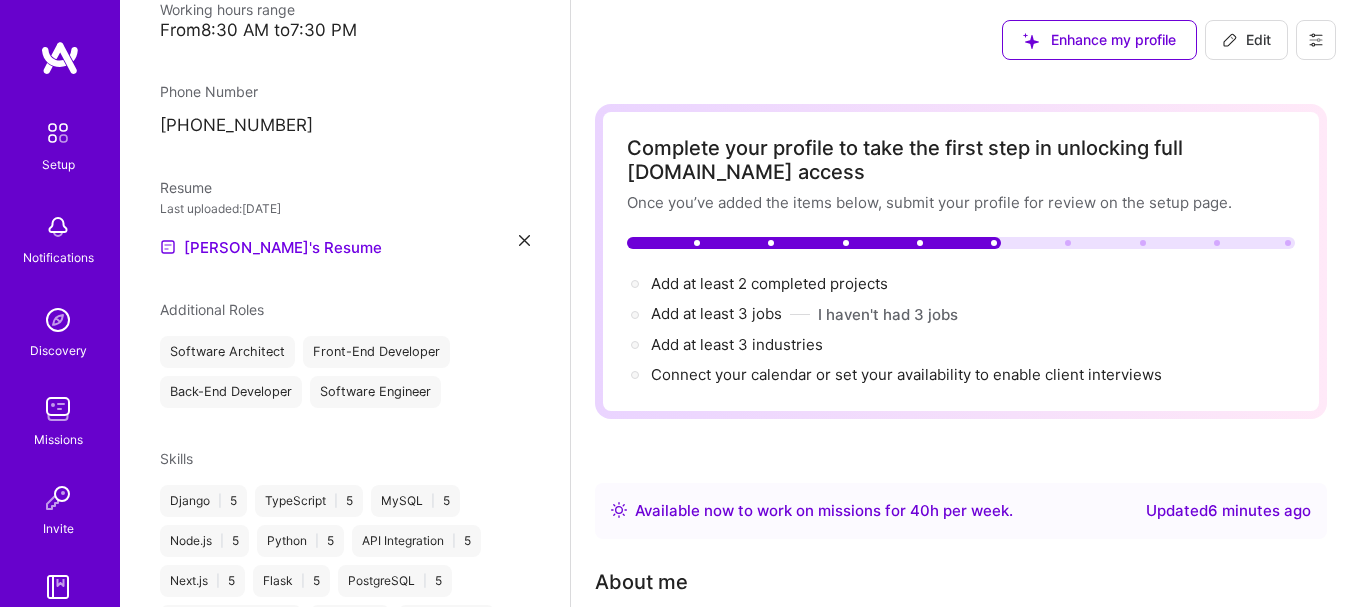click on "Edit" at bounding box center [1246, 40] 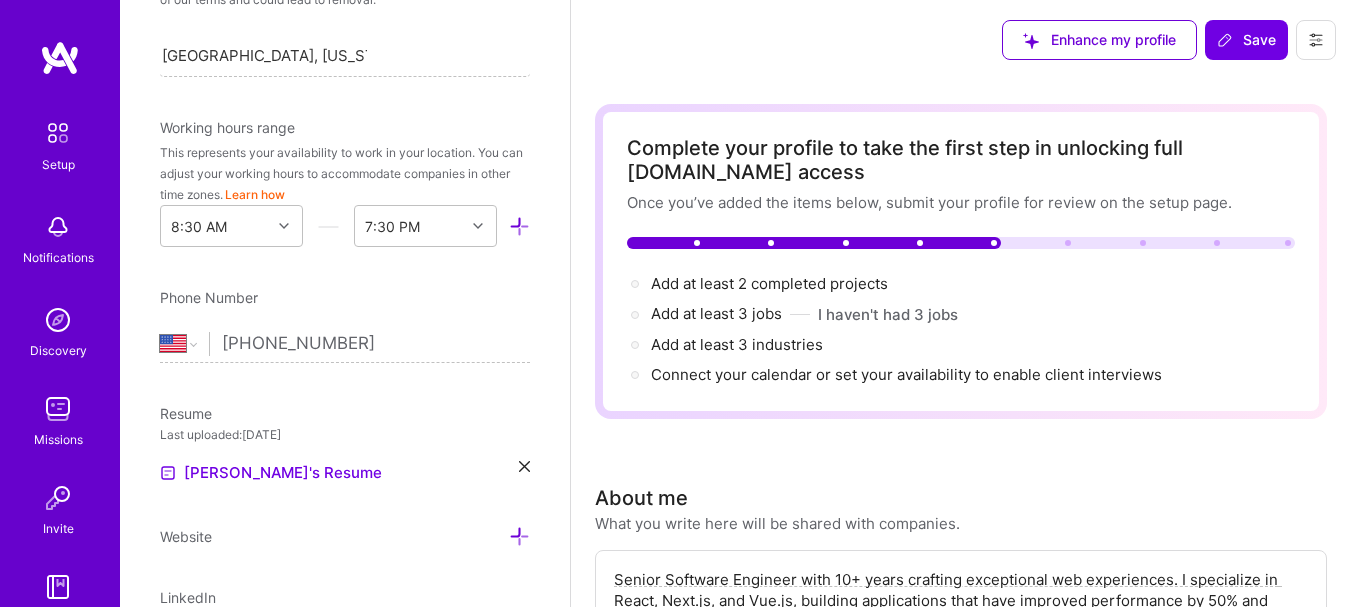 scroll, scrollTop: 701, scrollLeft: 0, axis: vertical 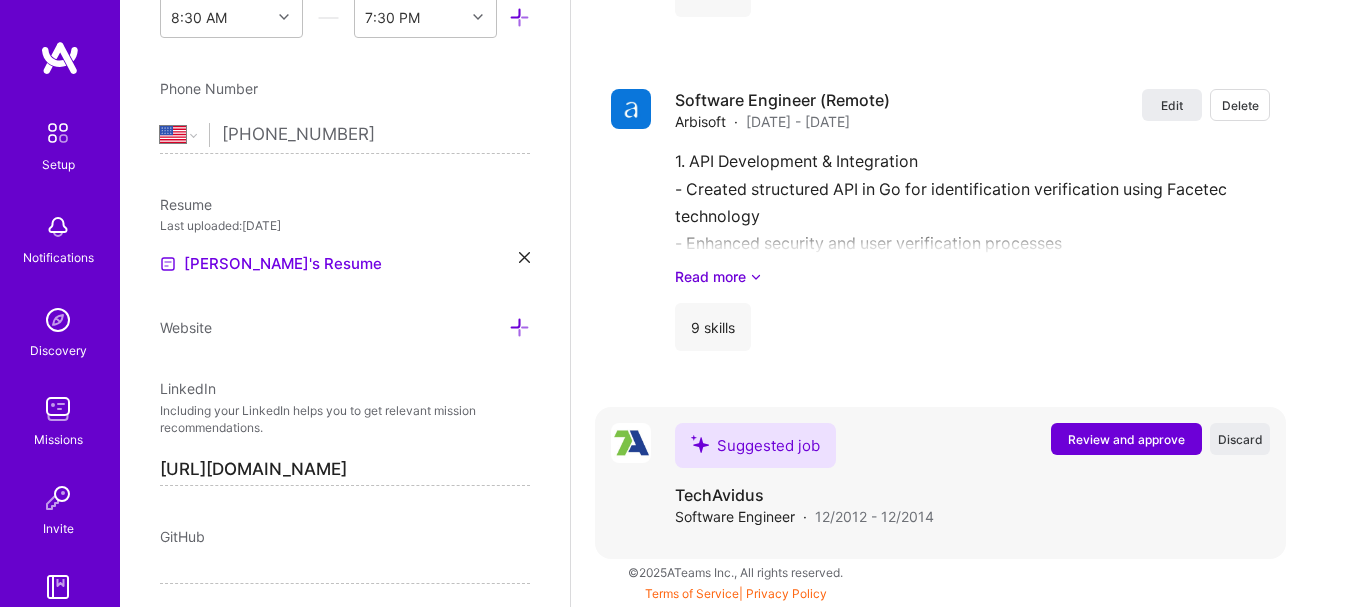 click on "Review and approve" at bounding box center (1126, 439) 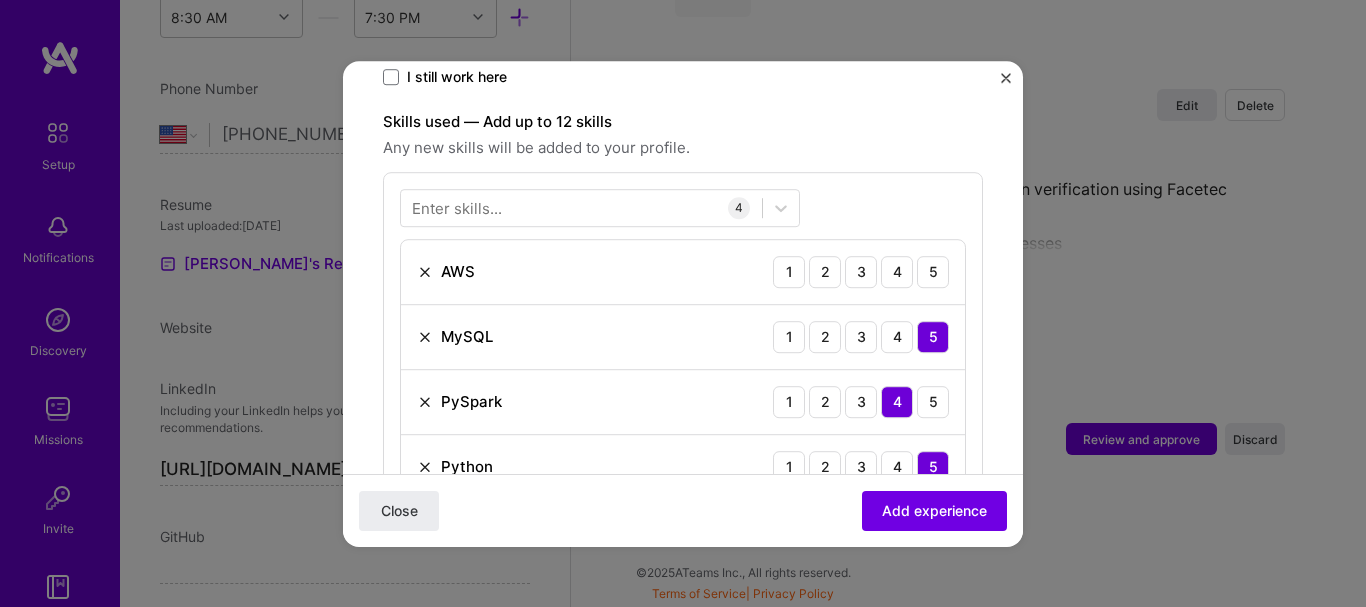 scroll, scrollTop: 667, scrollLeft: 0, axis: vertical 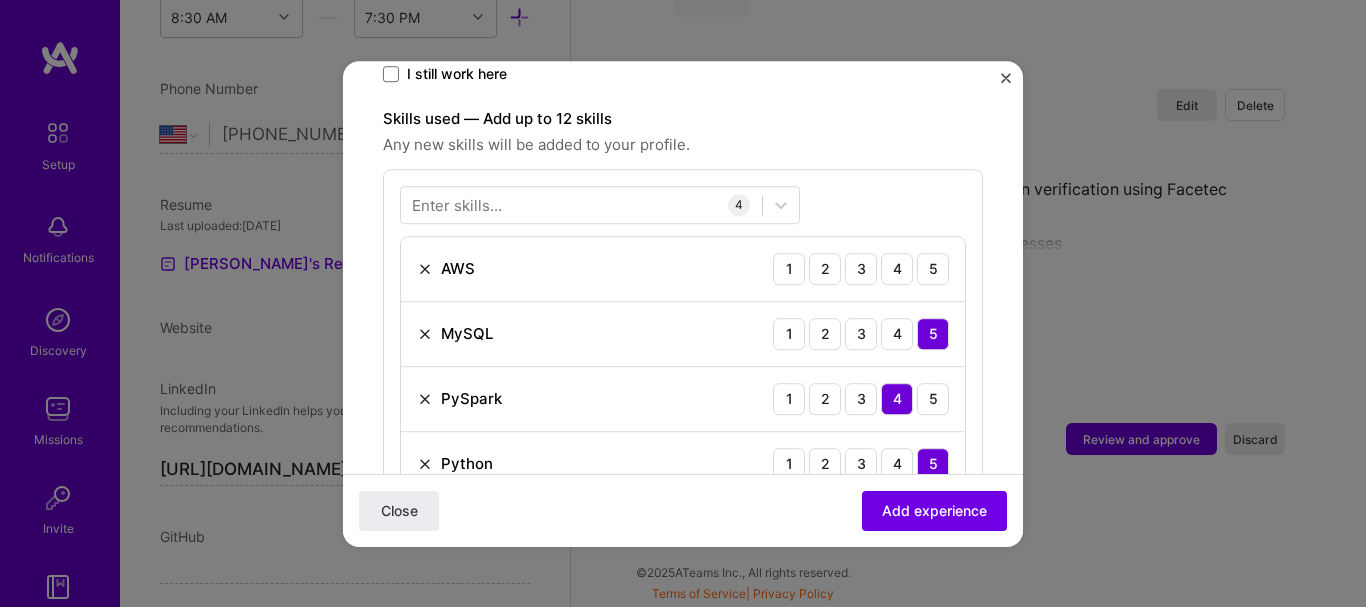 click on "Enter skills... 4 AWS 1 2 3 4 5 MySQL 1 2 3 4 5 PySpark 1 2 3 4 5 Python 1 2 3 4 5" at bounding box center [683, 341] 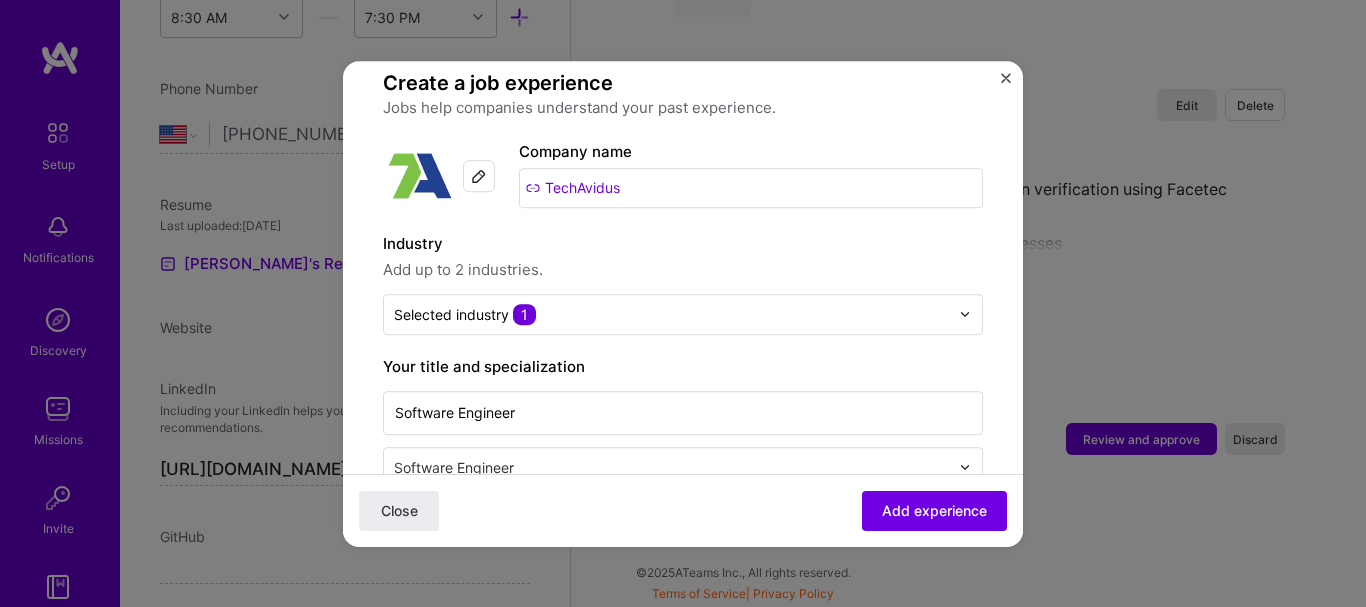 scroll, scrollTop: 0, scrollLeft: 0, axis: both 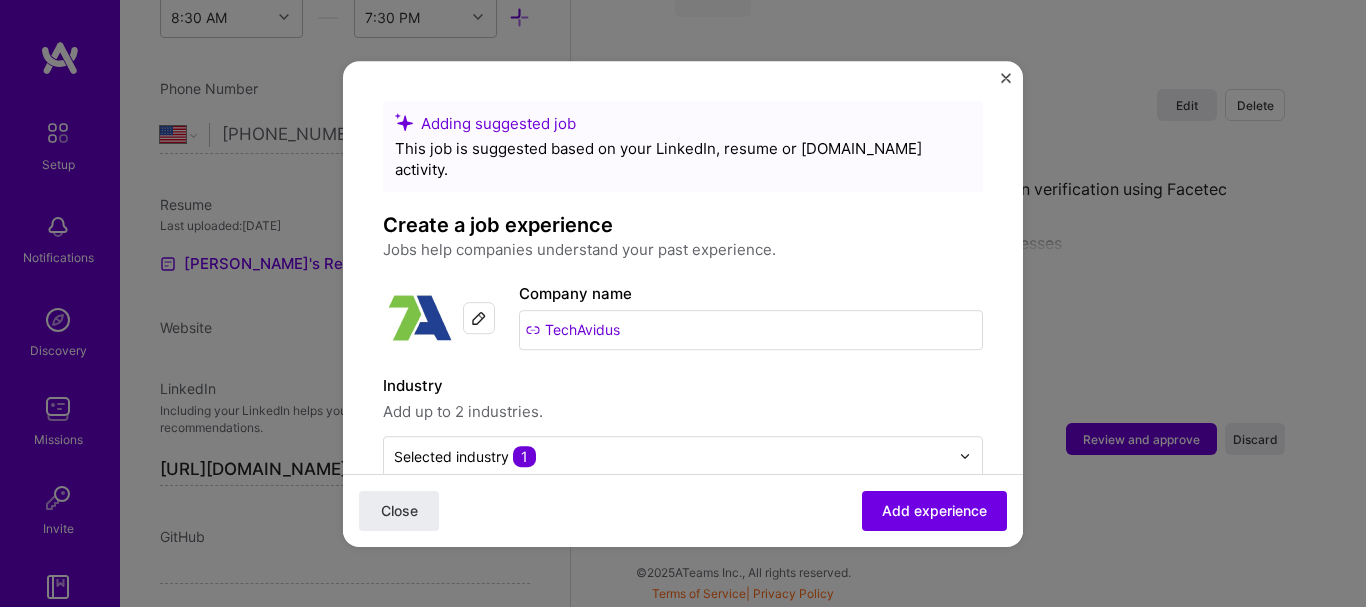 click on "Industry" at bounding box center (683, 386) 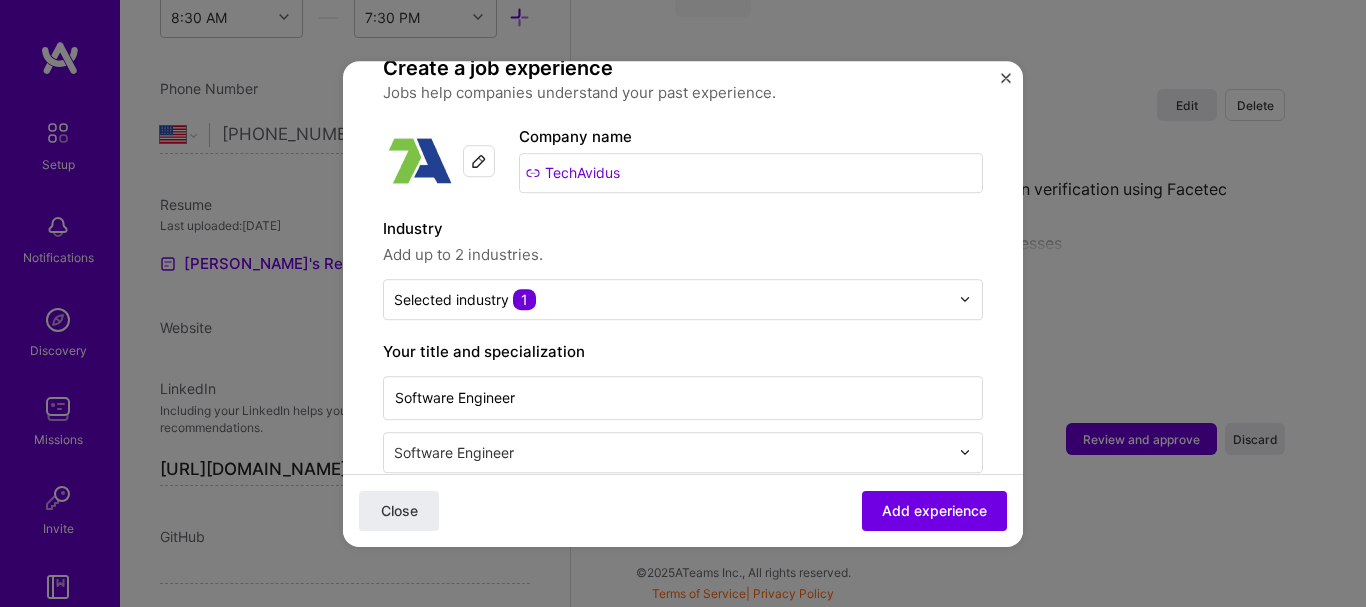 scroll, scrollTop: 167, scrollLeft: 0, axis: vertical 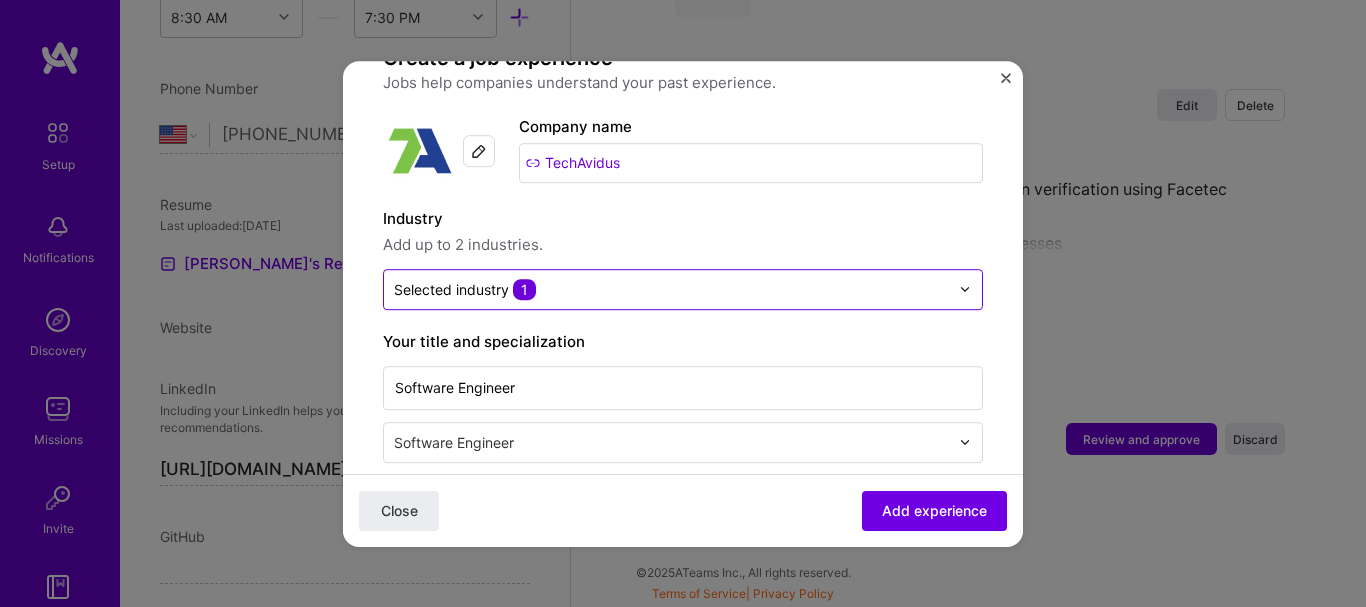 click at bounding box center [671, 289] 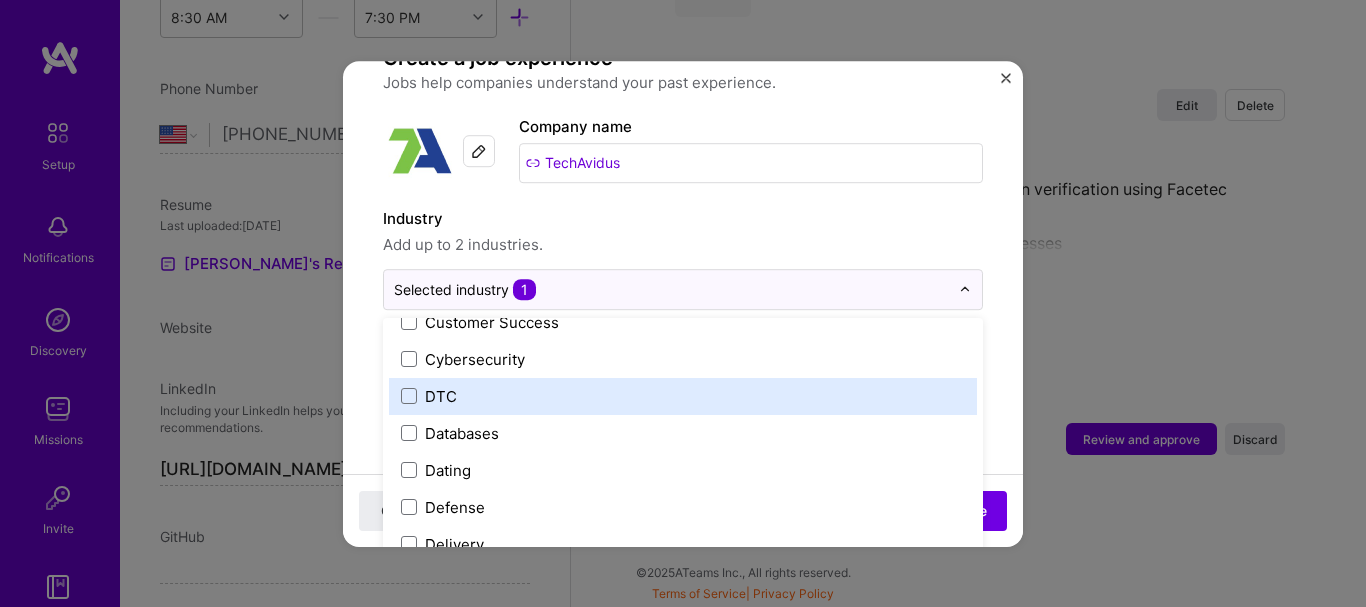 scroll, scrollTop: 1167, scrollLeft: 0, axis: vertical 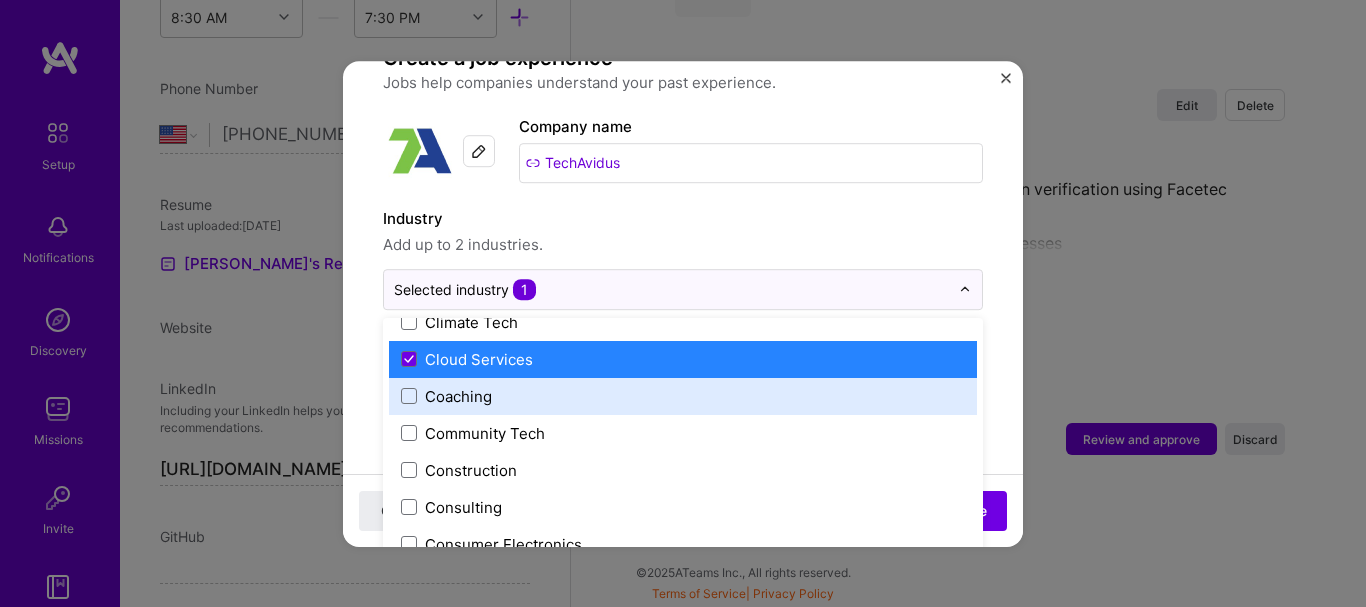 click on "Cloud Services" at bounding box center [683, 359] 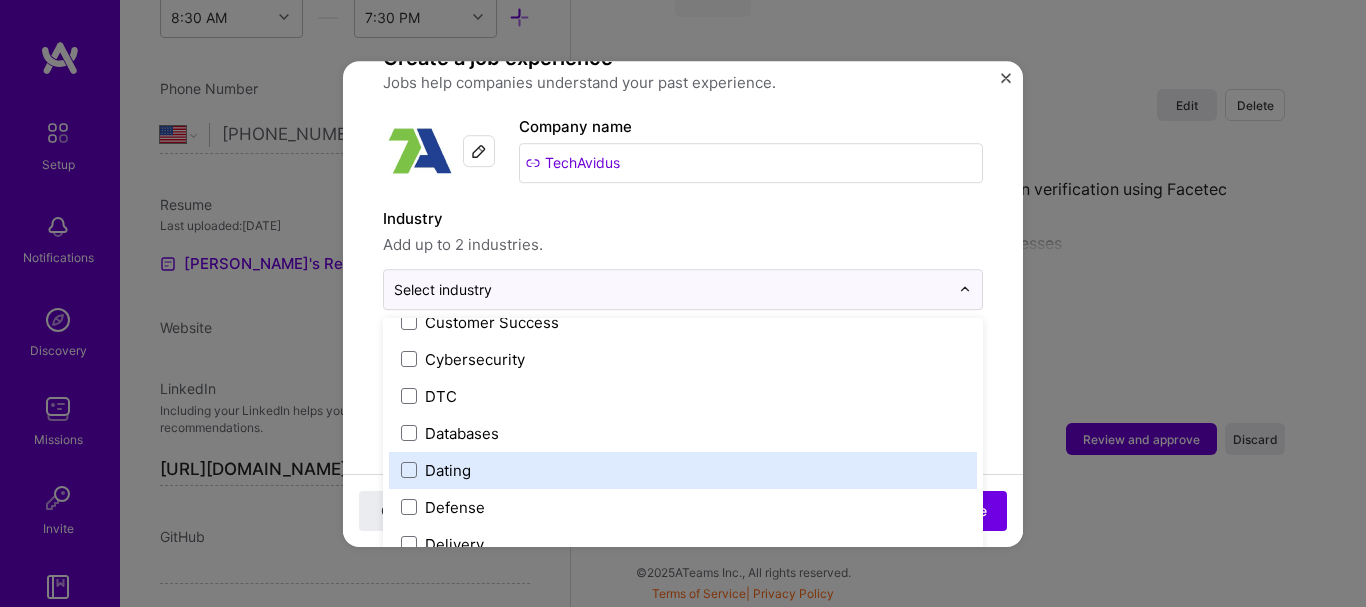scroll, scrollTop: 1667, scrollLeft: 0, axis: vertical 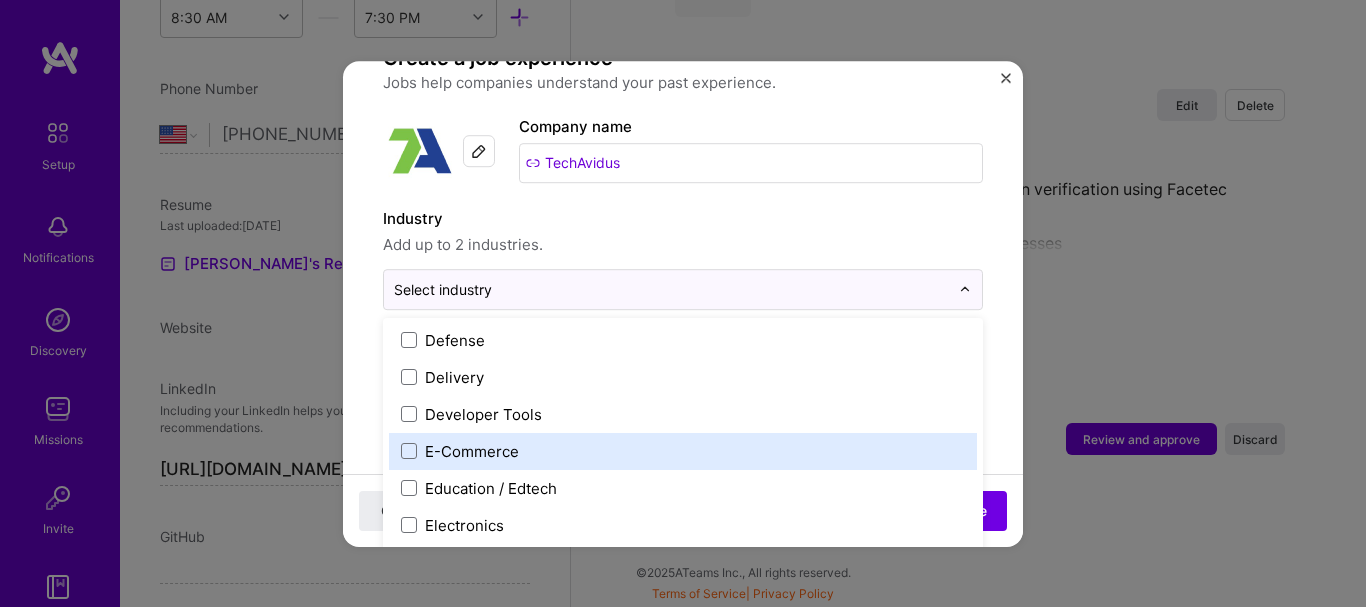 click on "E-Commerce" at bounding box center (683, 451) 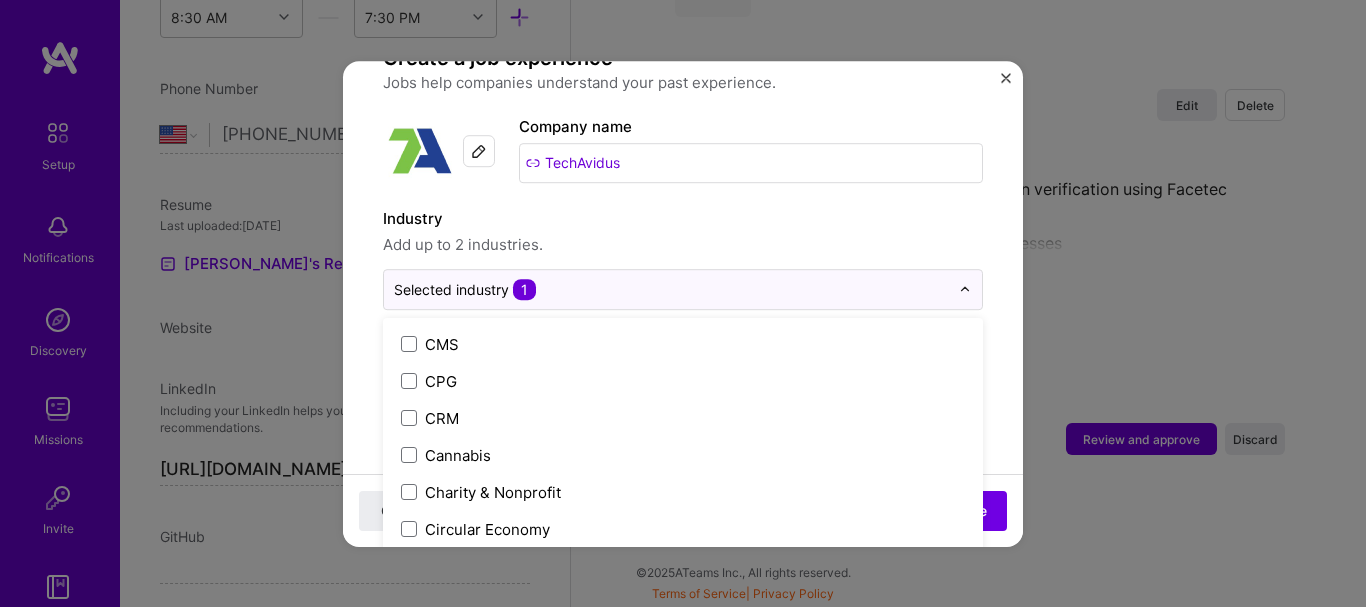 scroll, scrollTop: 819, scrollLeft: 0, axis: vertical 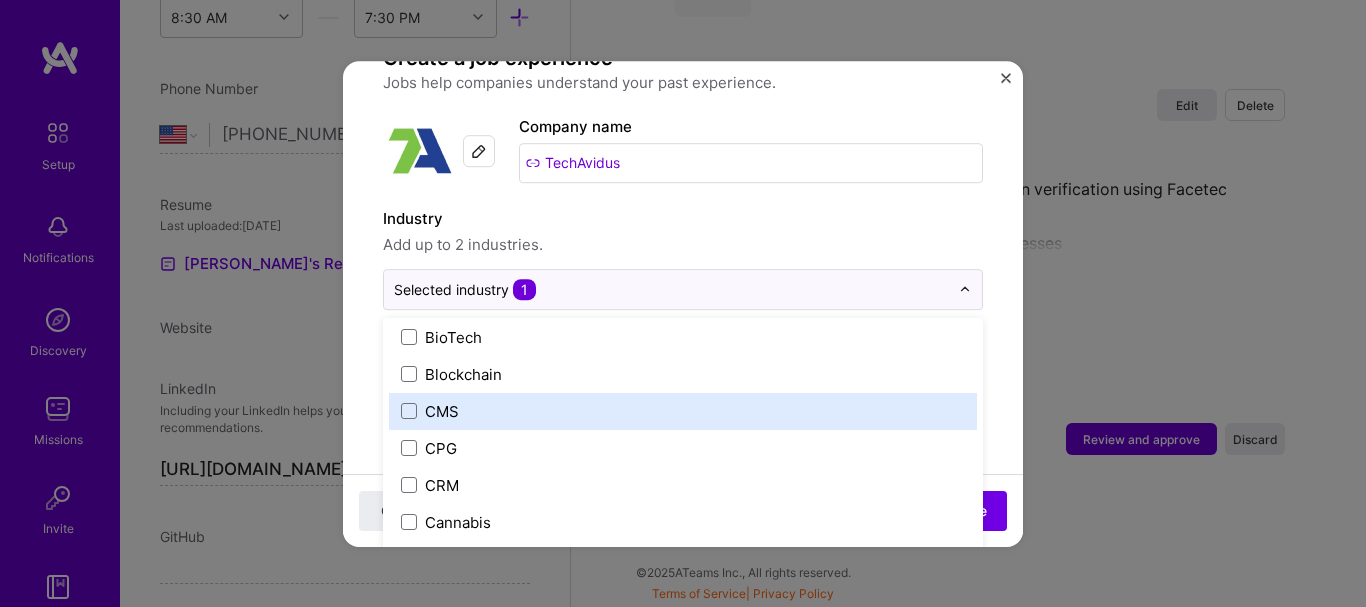click on "CMS" at bounding box center (683, 411) 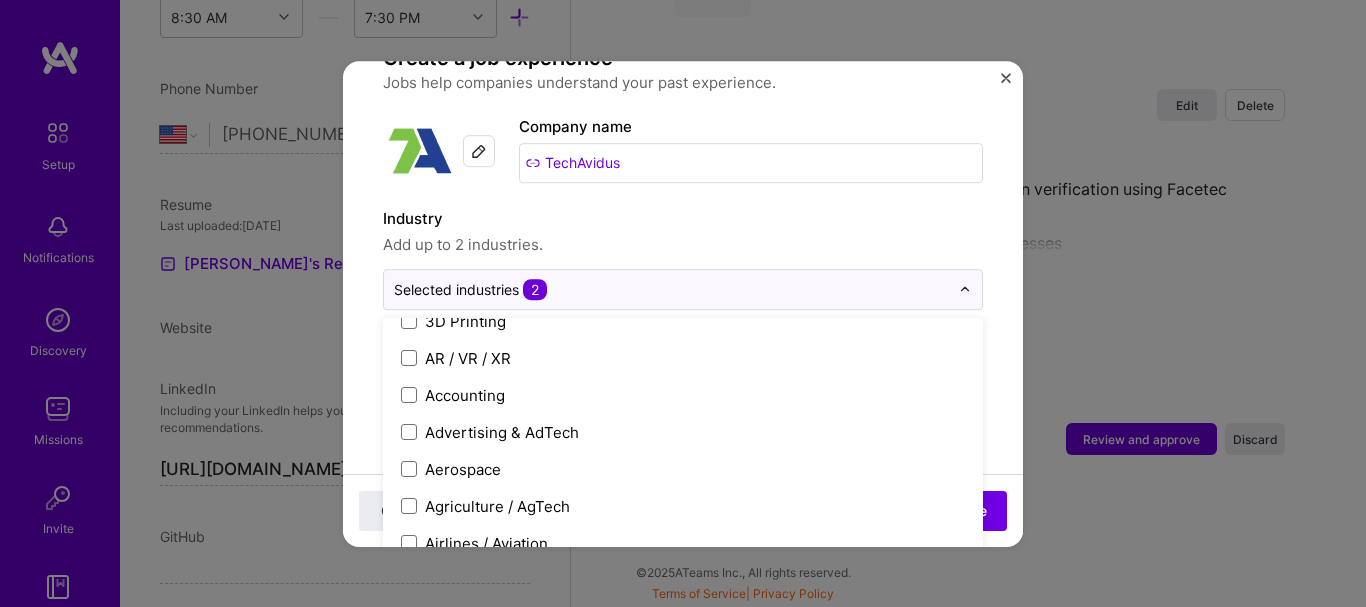 scroll, scrollTop: 0, scrollLeft: 0, axis: both 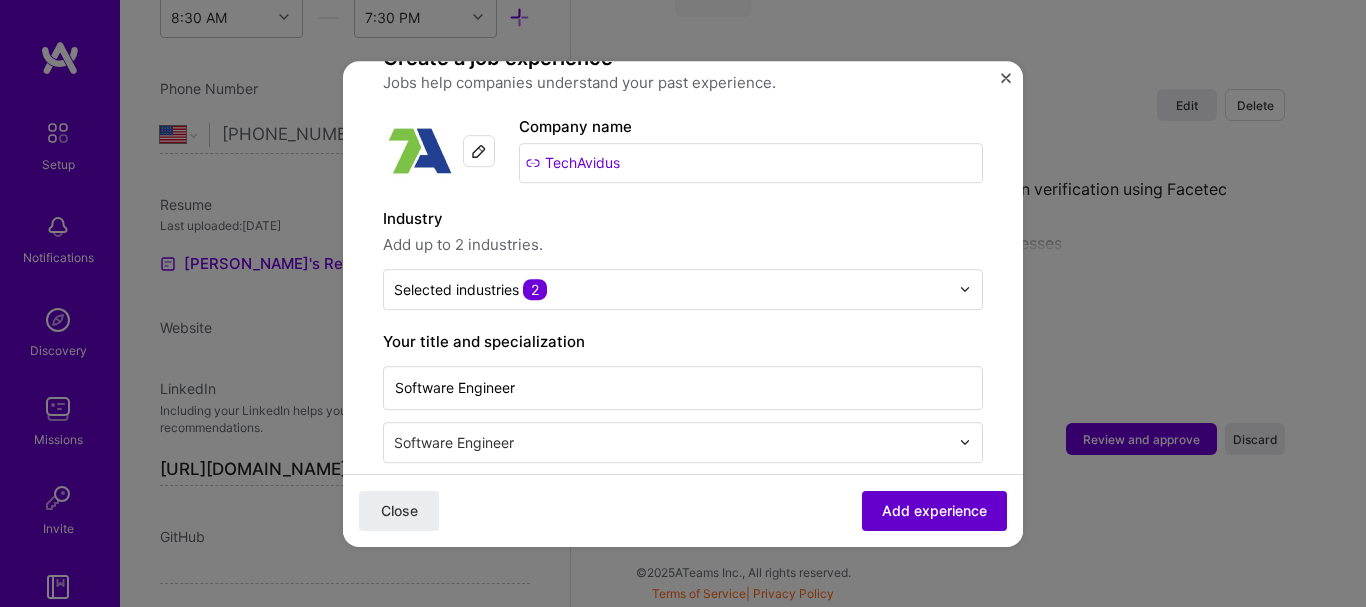 click on "Add experience" at bounding box center (934, 510) 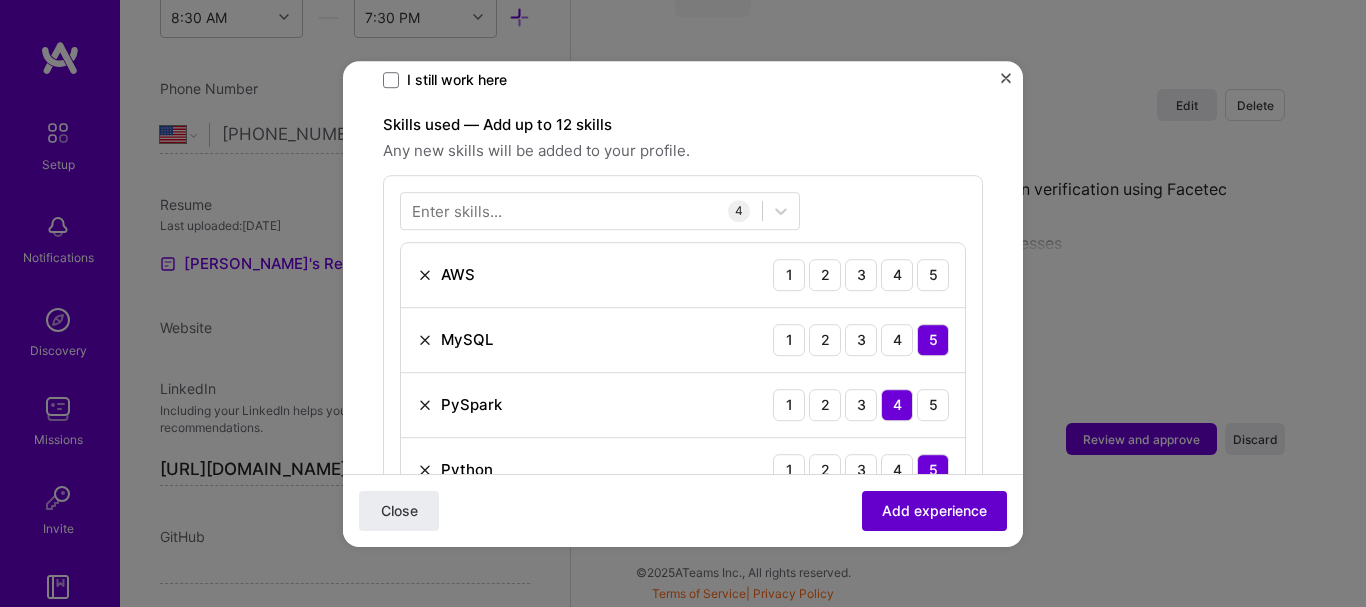 scroll, scrollTop: 692, scrollLeft: 0, axis: vertical 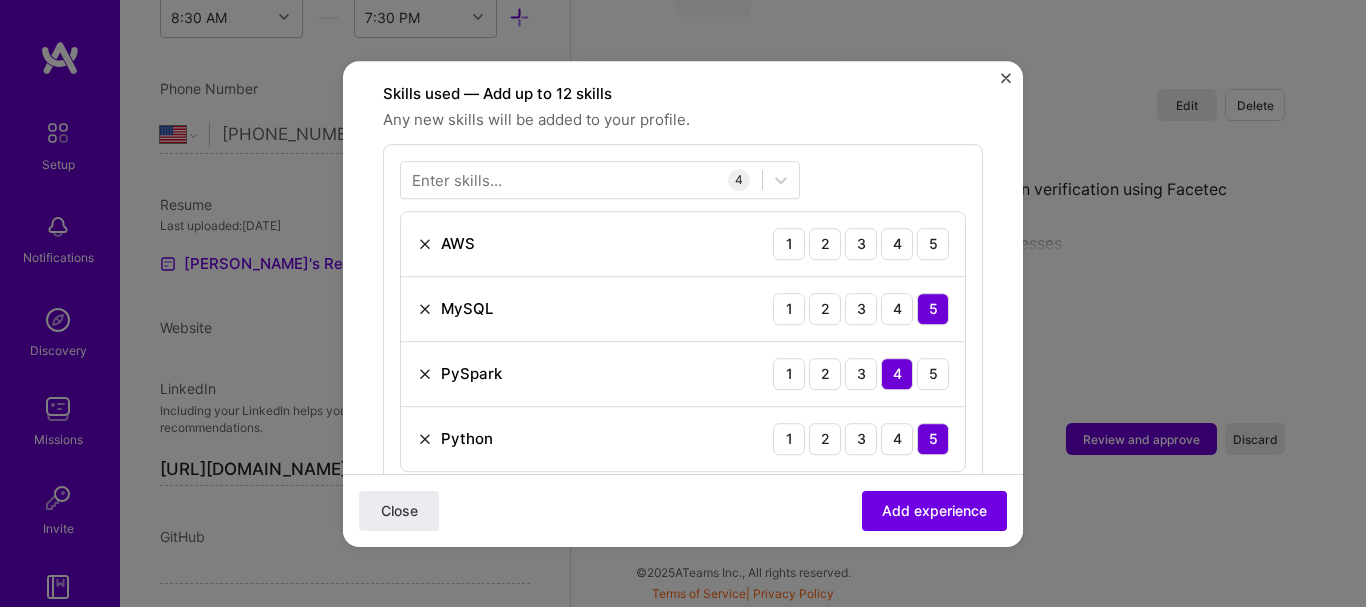 click on "PySpark 1 2 3 4 5" at bounding box center (683, 374) 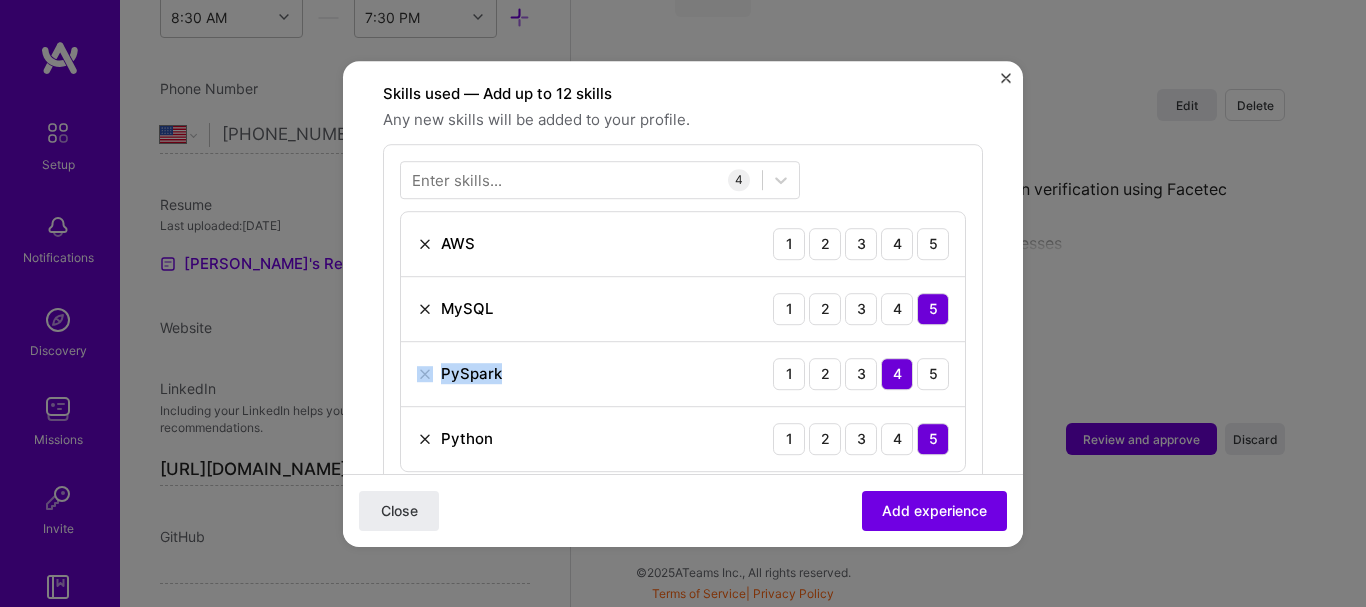 click on "PySpark 1 2 3 4 5" at bounding box center [683, 374] 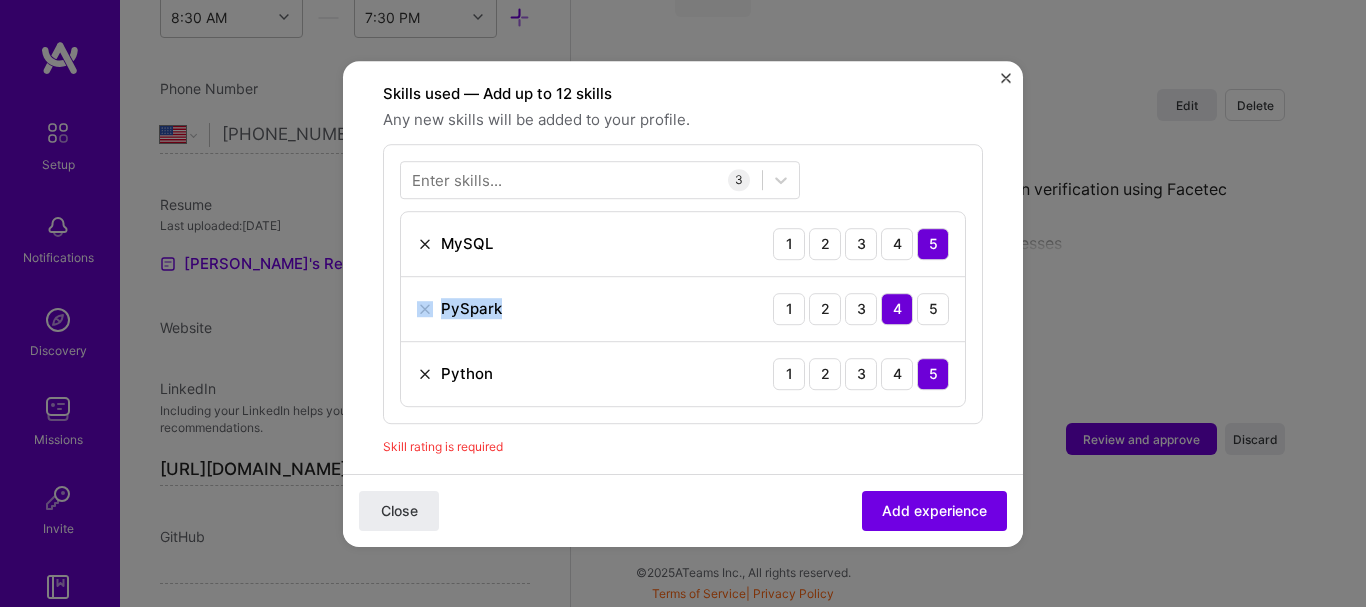 click at bounding box center [425, 244] 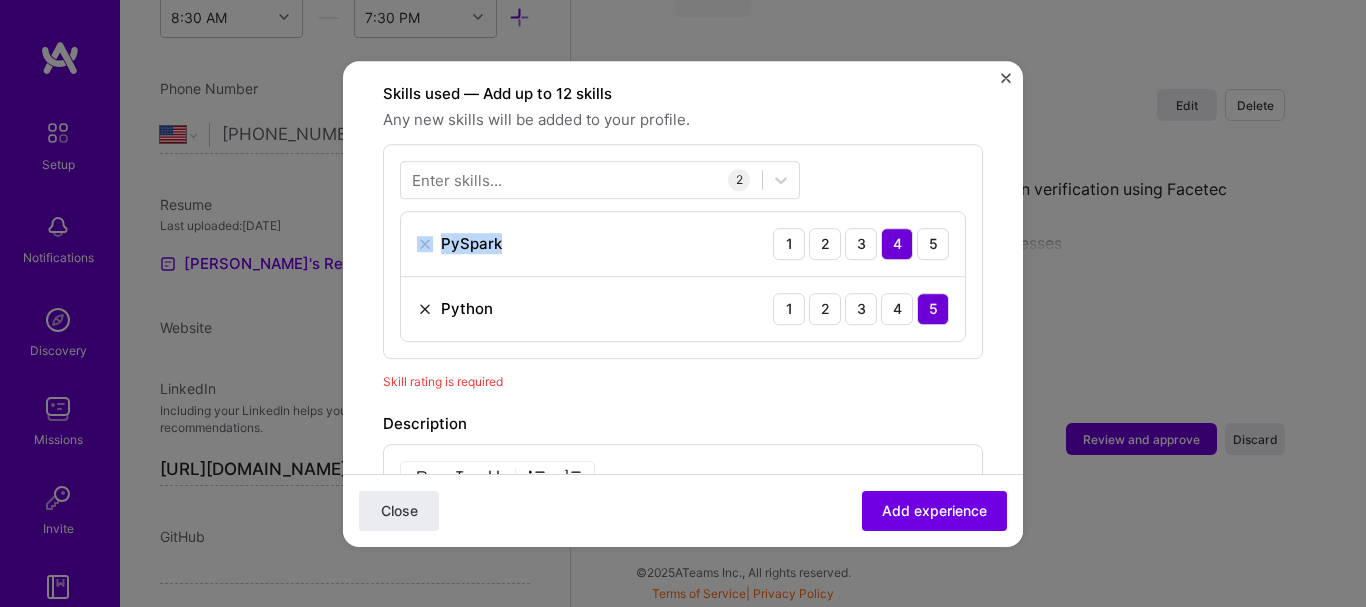 click at bounding box center [425, 244] 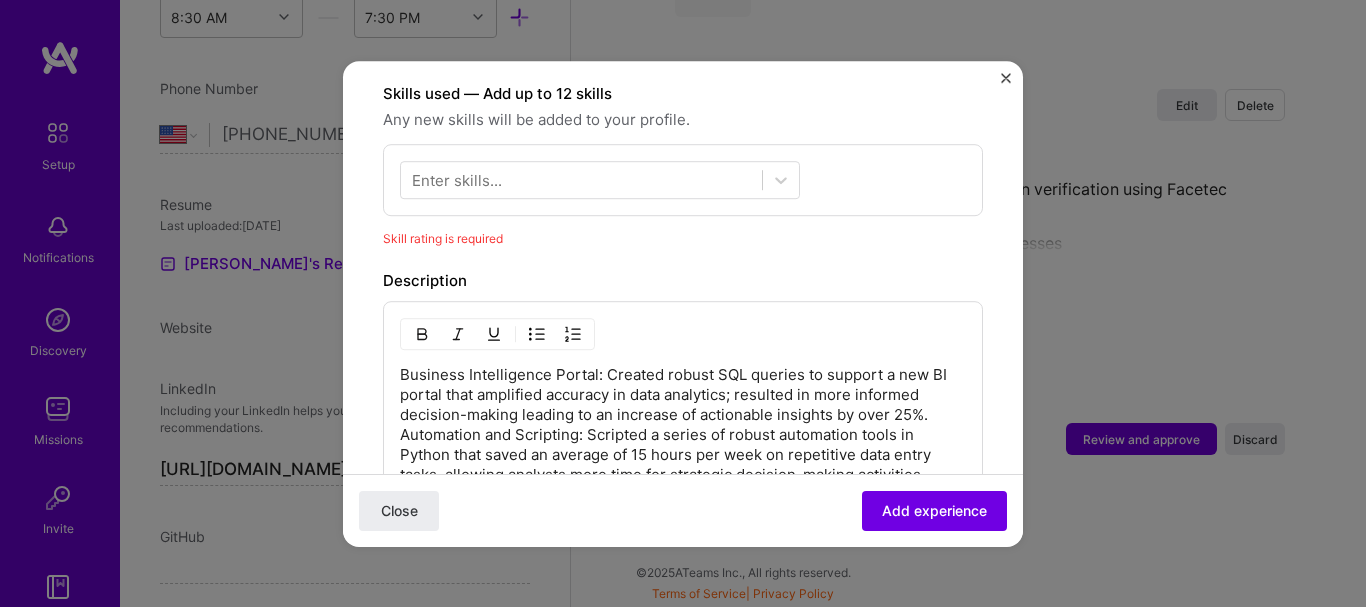 click on "Skill rating is required" at bounding box center [683, 238] 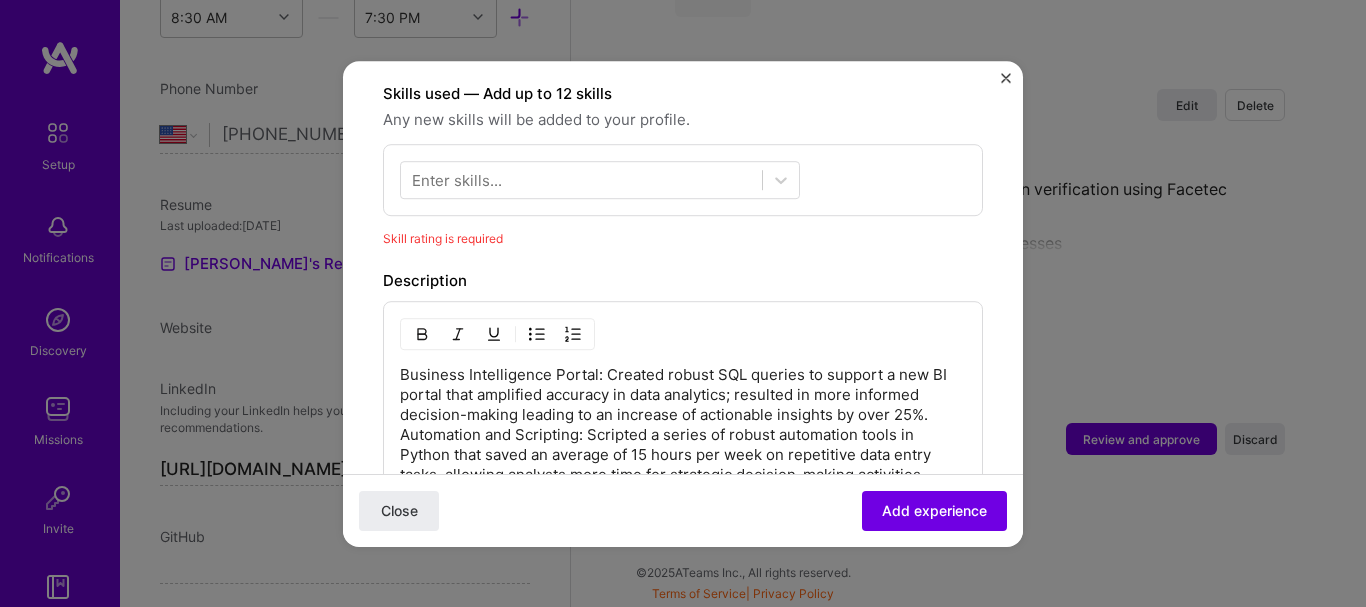 click on "Business Intelligence Portal: Created robust SQL queries to support a new BI portal that amplified accuracy in data analytics; resulted in more informed decision-making leading to an increase of actionable insights by over 25%. Automation and Scripting: Scripted a series of robust automation tools in Python that saved an average of 15 hours per week on repetitive data entry tasks, allowing analysts more time for strategic decision-making activities." at bounding box center [683, 425] 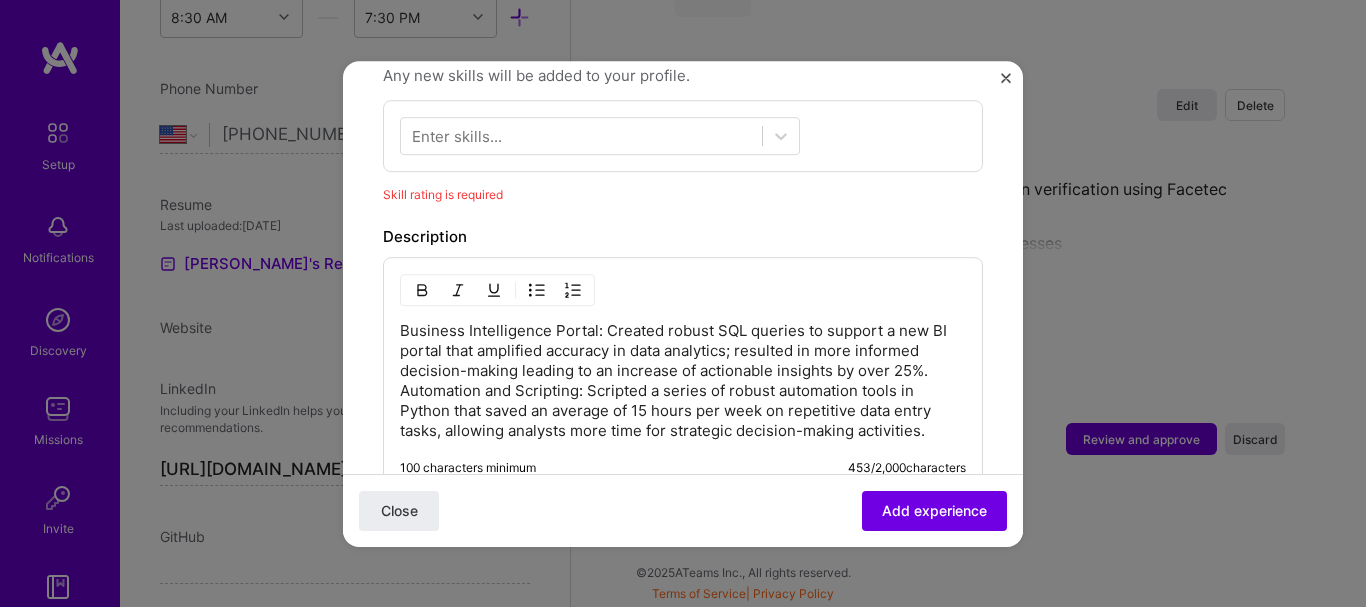scroll, scrollTop: 512, scrollLeft: 0, axis: vertical 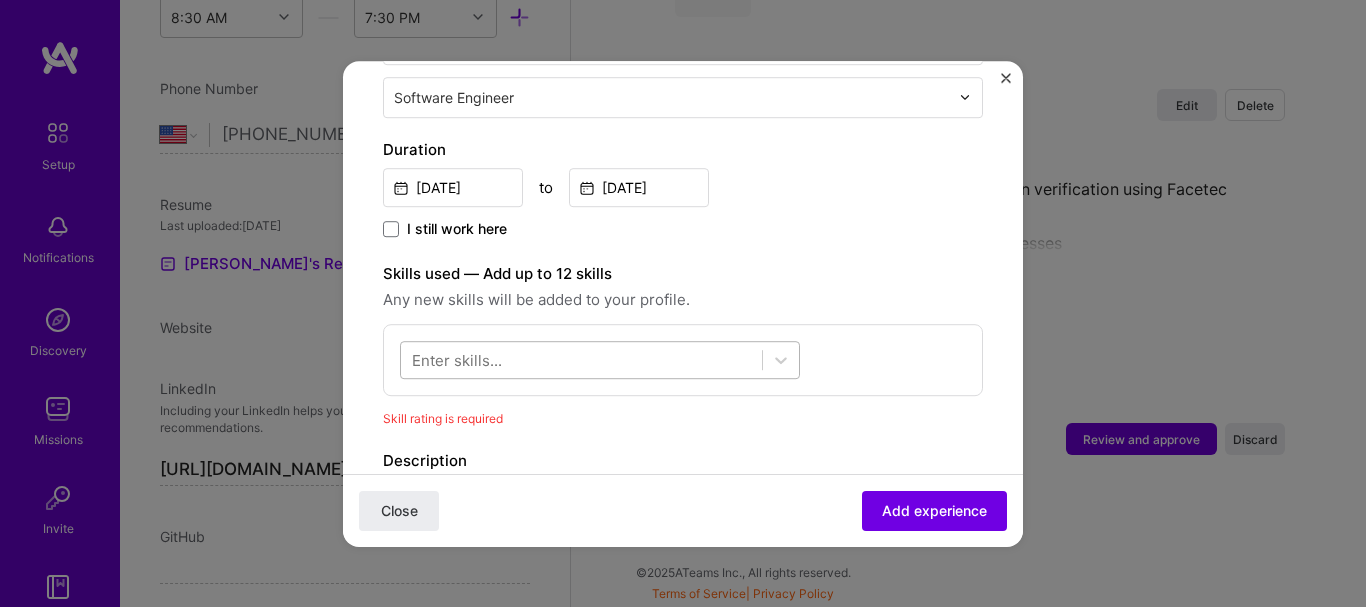 click at bounding box center [581, 359] 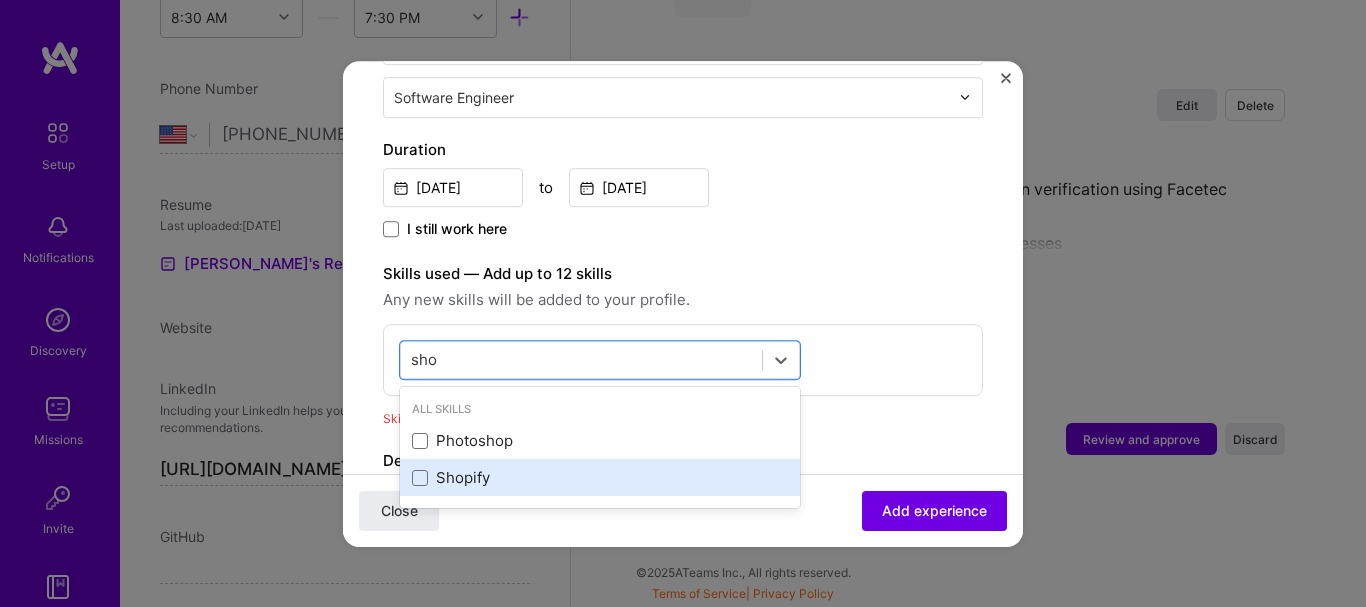 click on "Shopify" at bounding box center [600, 478] 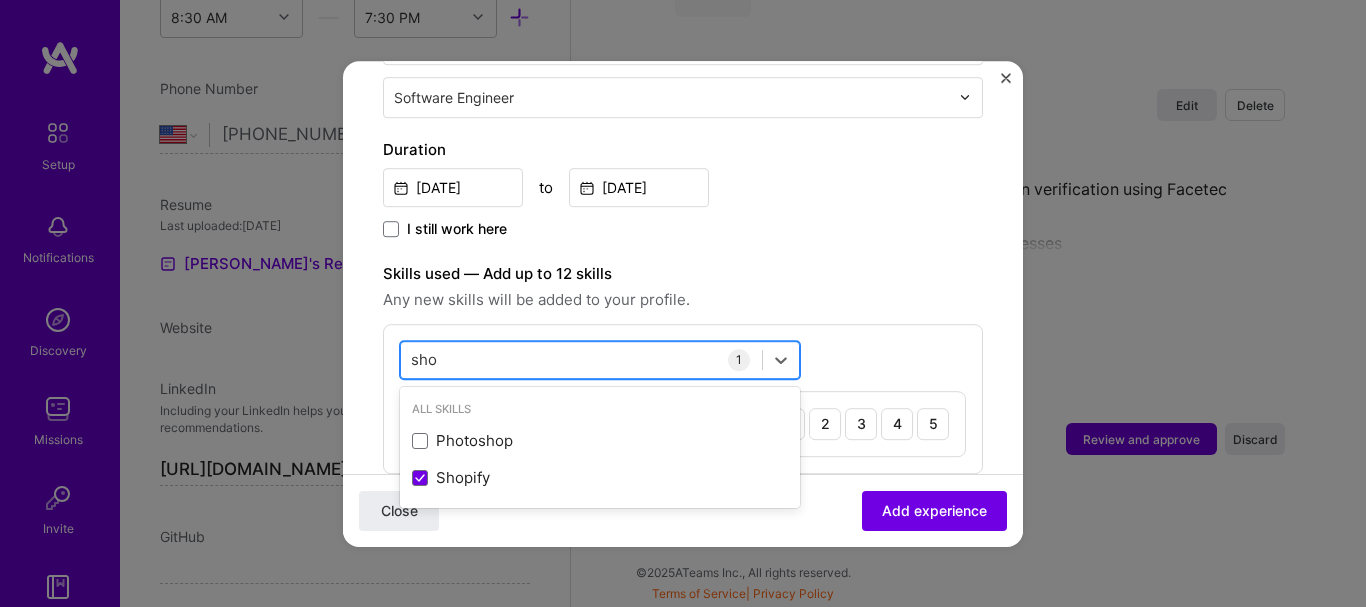 click on "sho sho" at bounding box center [581, 359] 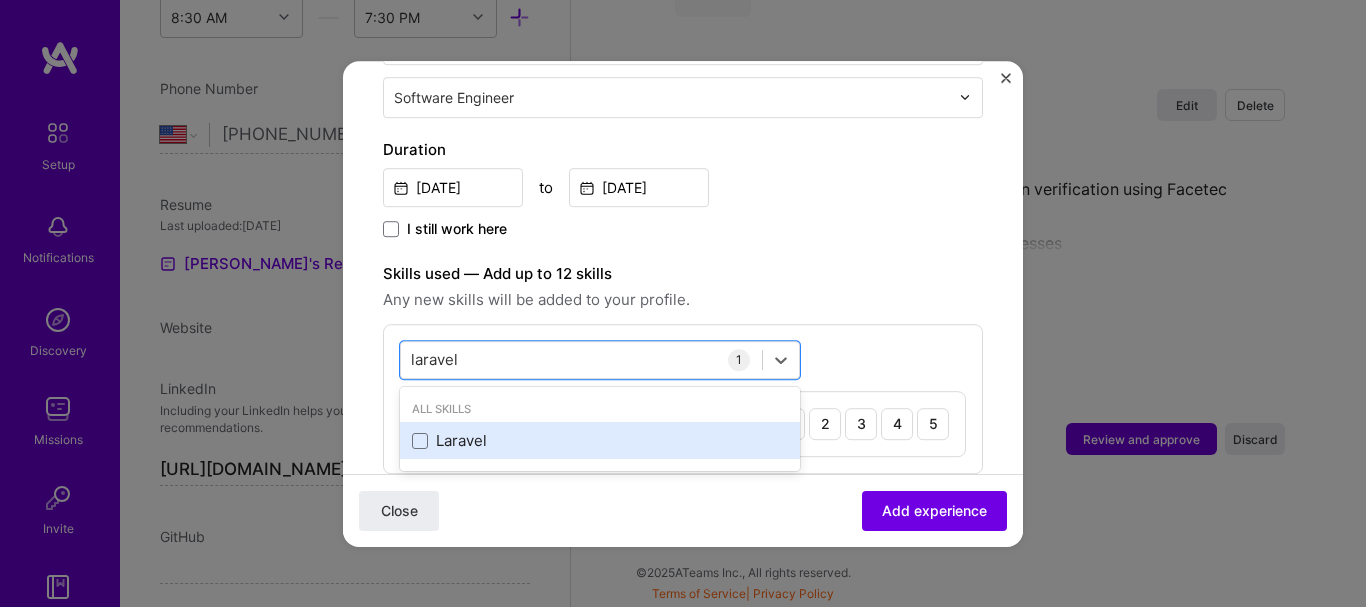 click on "Laravel" at bounding box center (600, 441) 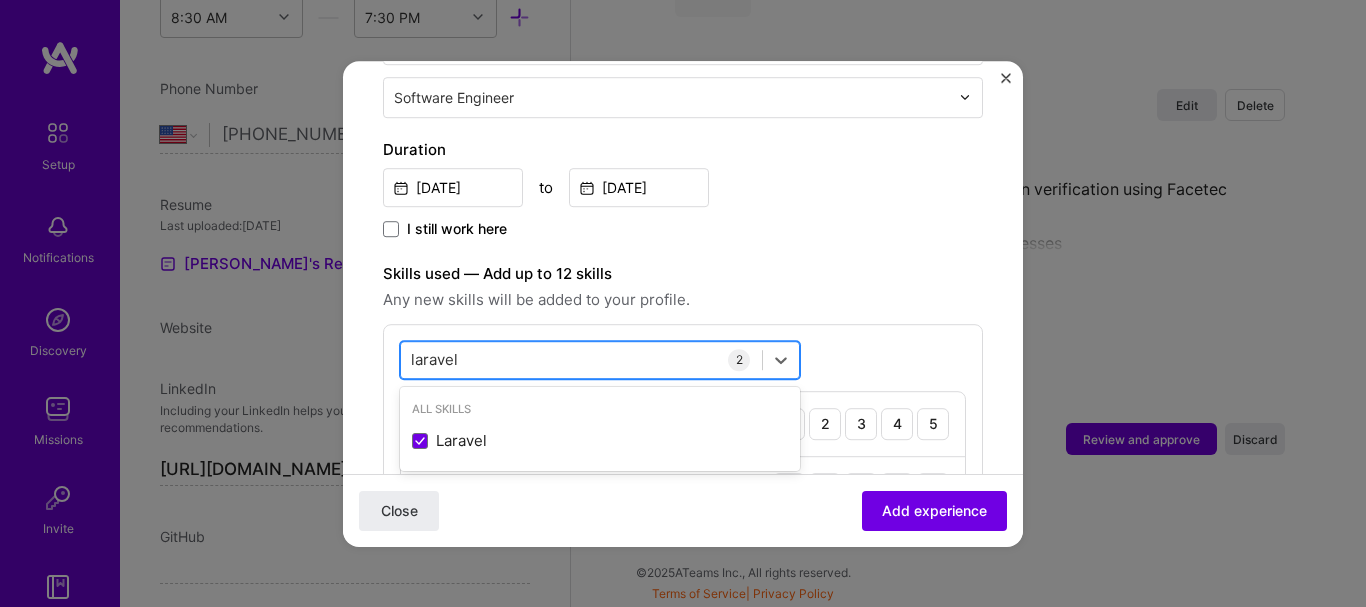 click on "laravel laravel" at bounding box center (581, 359) 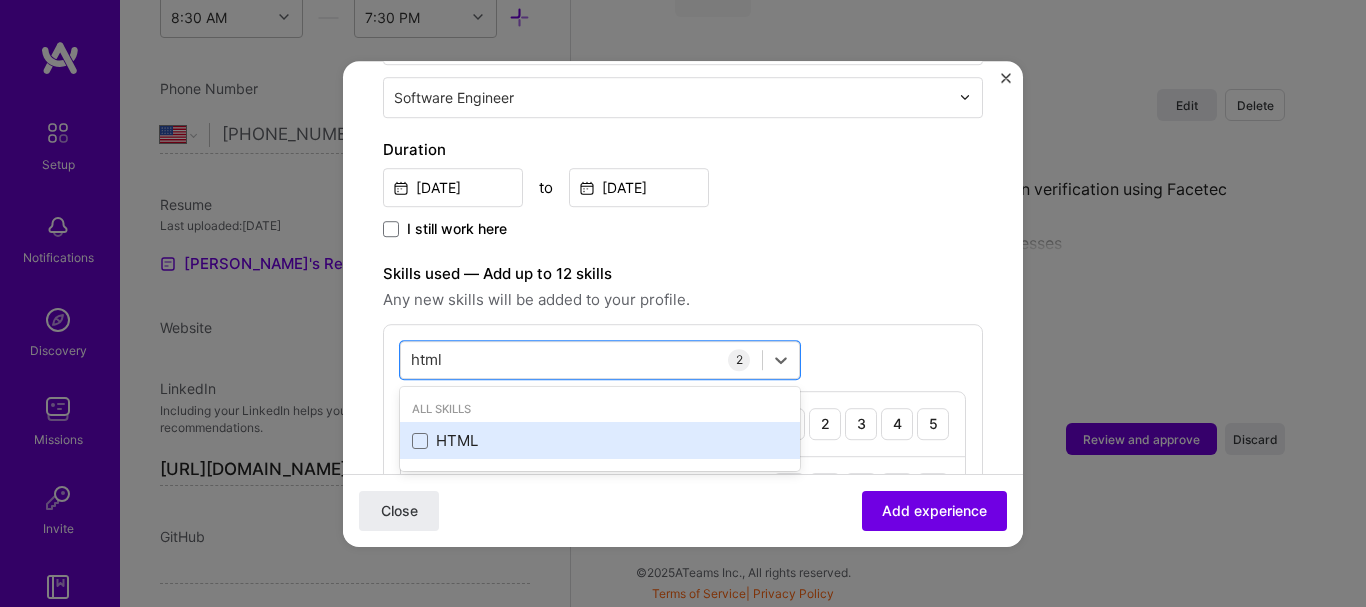 click on "HTML" at bounding box center (600, 441) 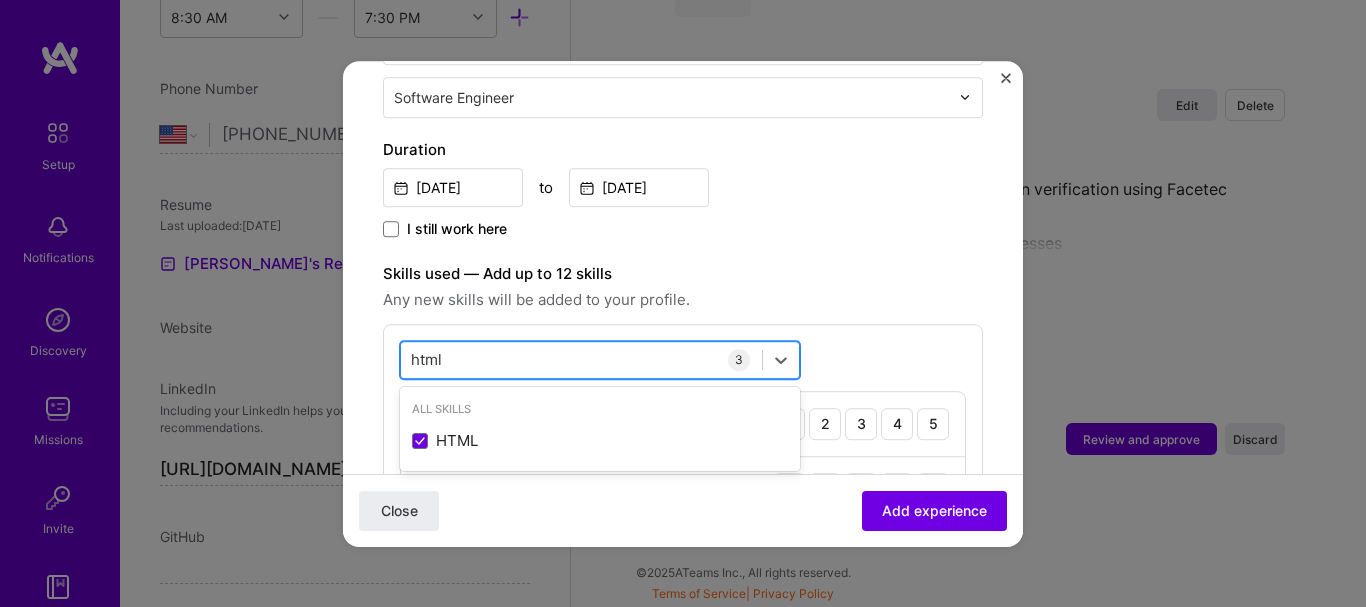 click on "html html" at bounding box center [581, 359] 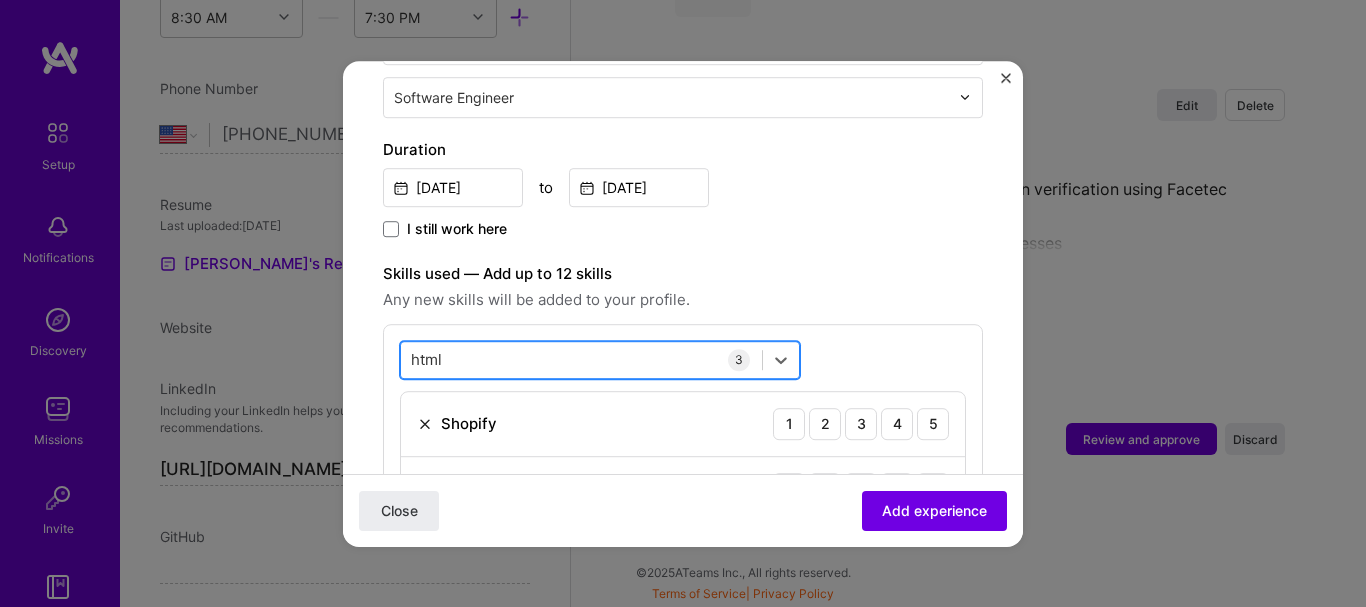 click on "html html" at bounding box center (581, 359) 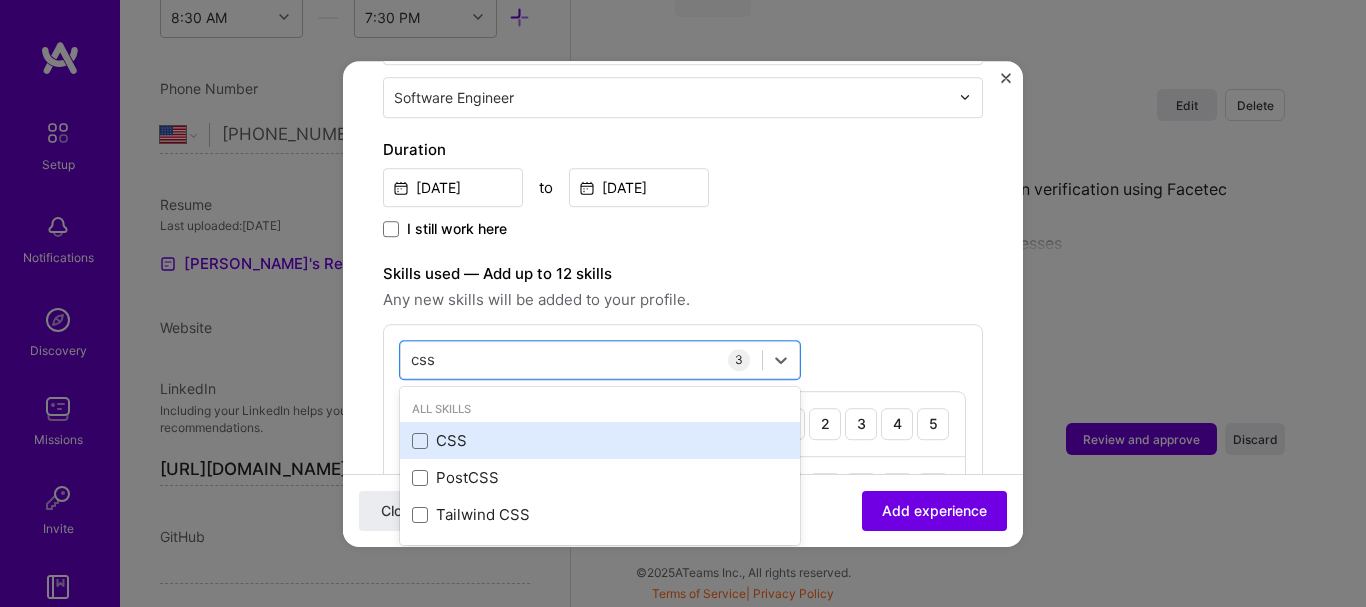 click on "CSS" at bounding box center [600, 441] 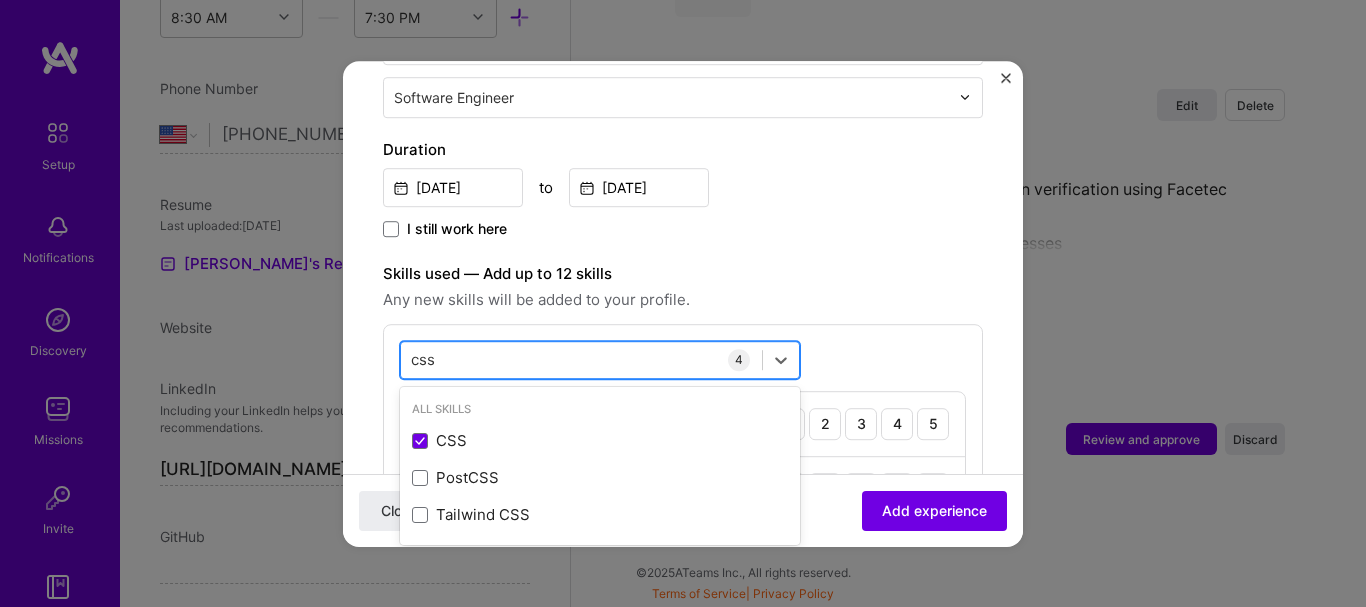click on "css css" at bounding box center [581, 359] 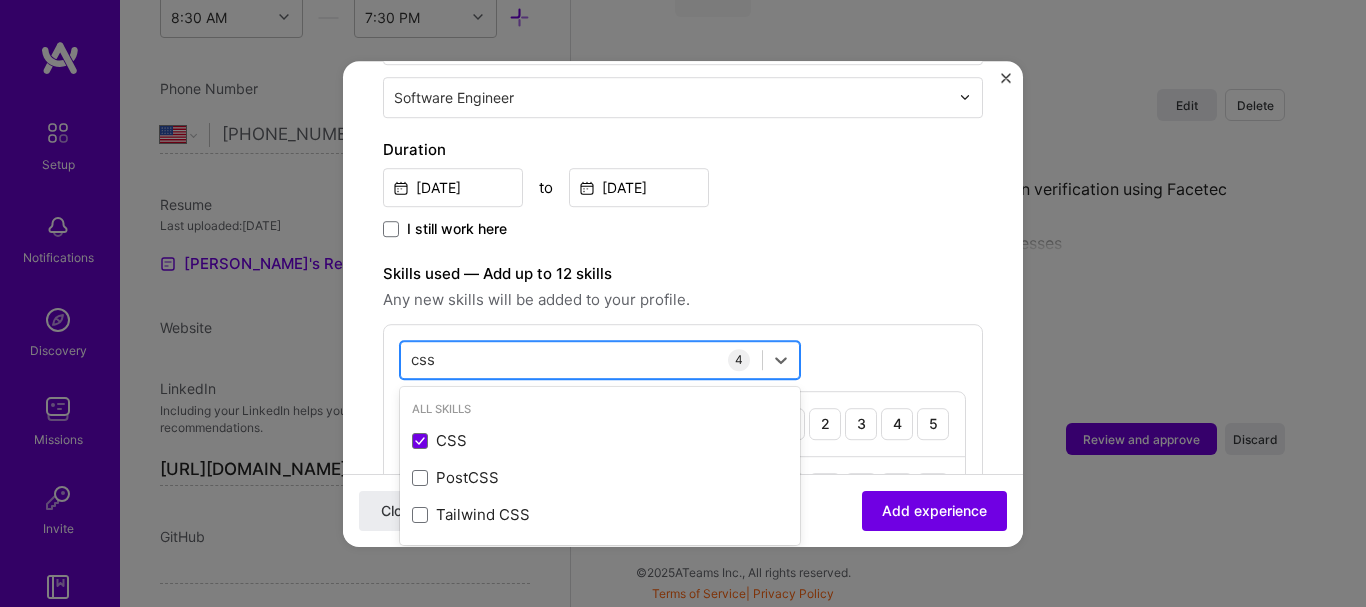 click on "css css" at bounding box center (581, 359) 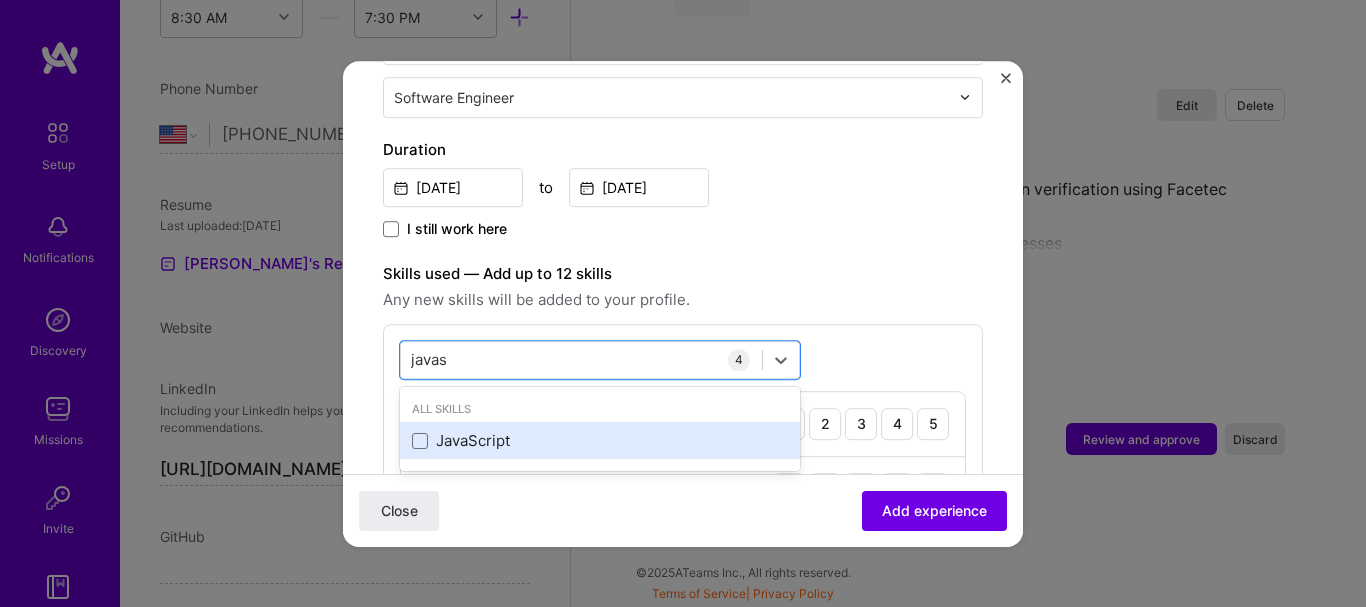 click on "JavaScript" at bounding box center (600, 441) 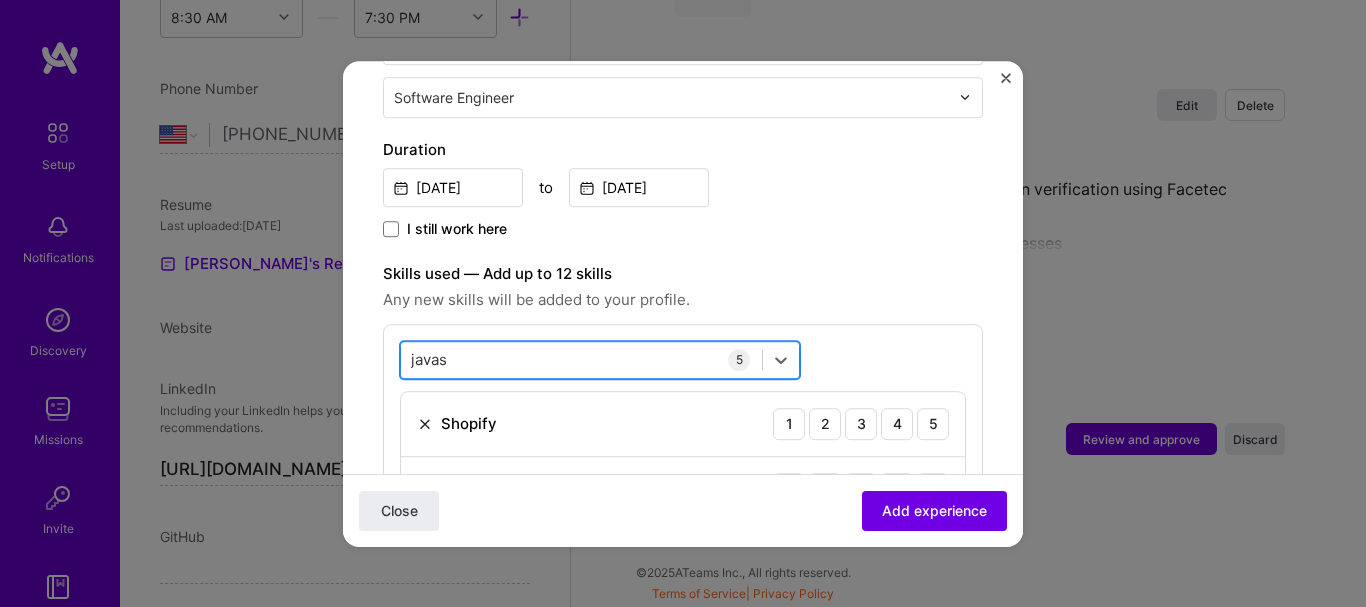 click on "javas javas" at bounding box center (581, 359) 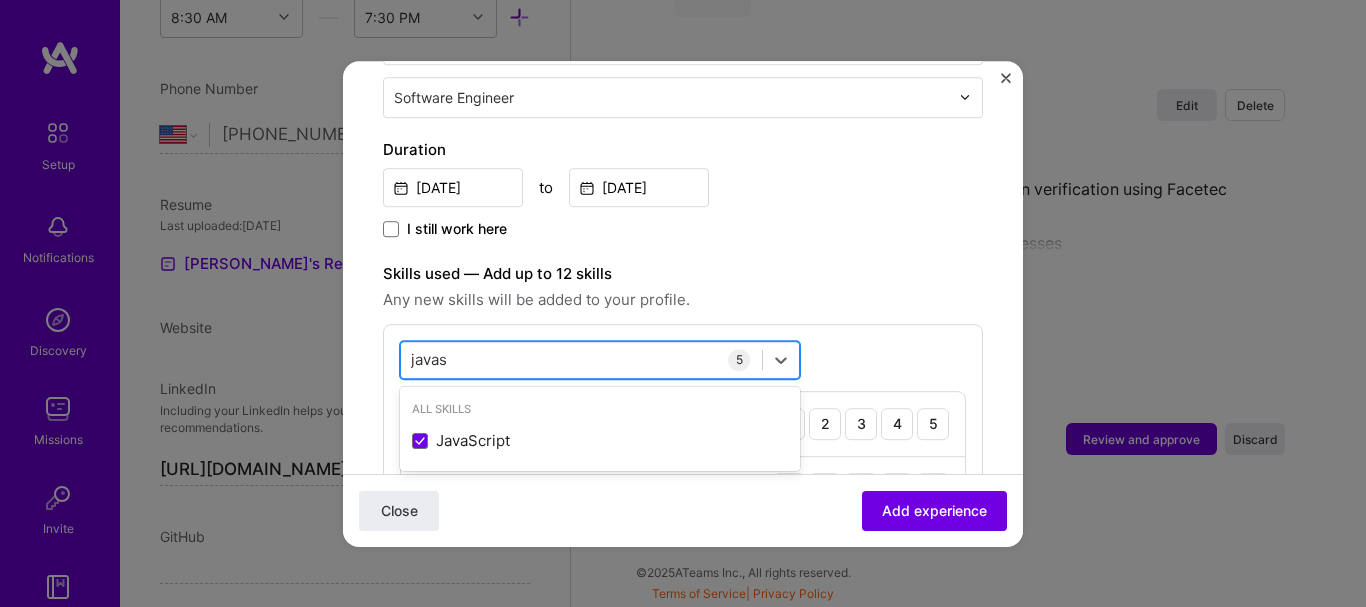 click on "javas javas" at bounding box center [581, 359] 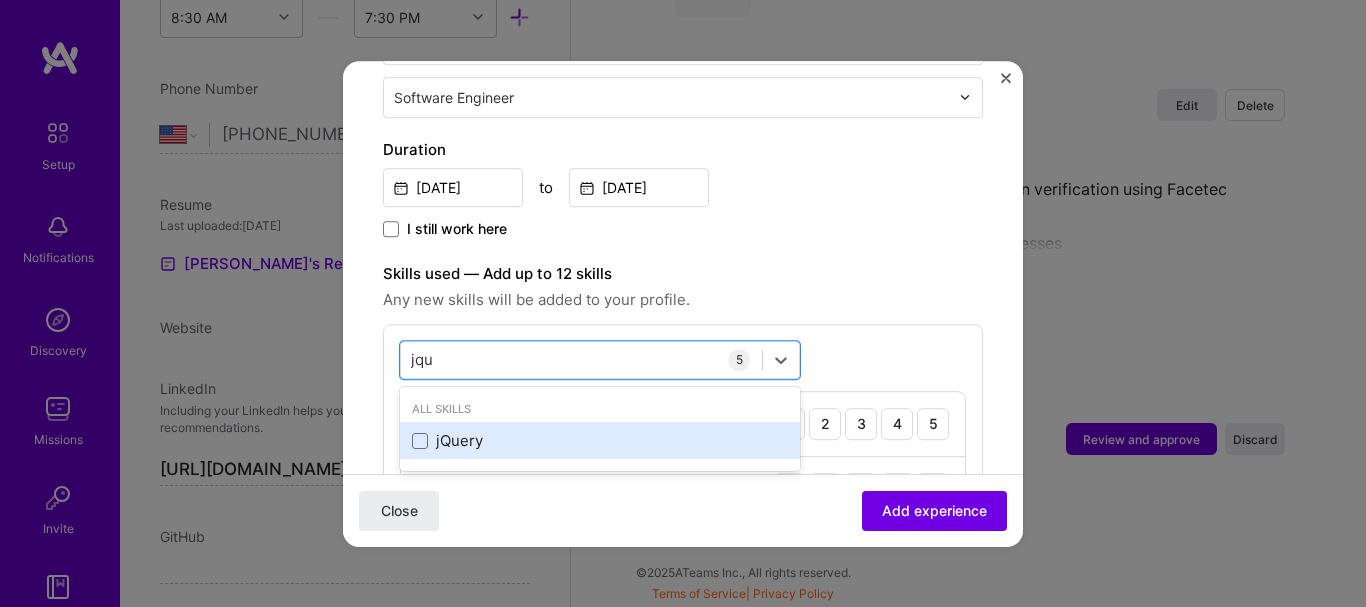 click on "jQuery" at bounding box center (600, 441) 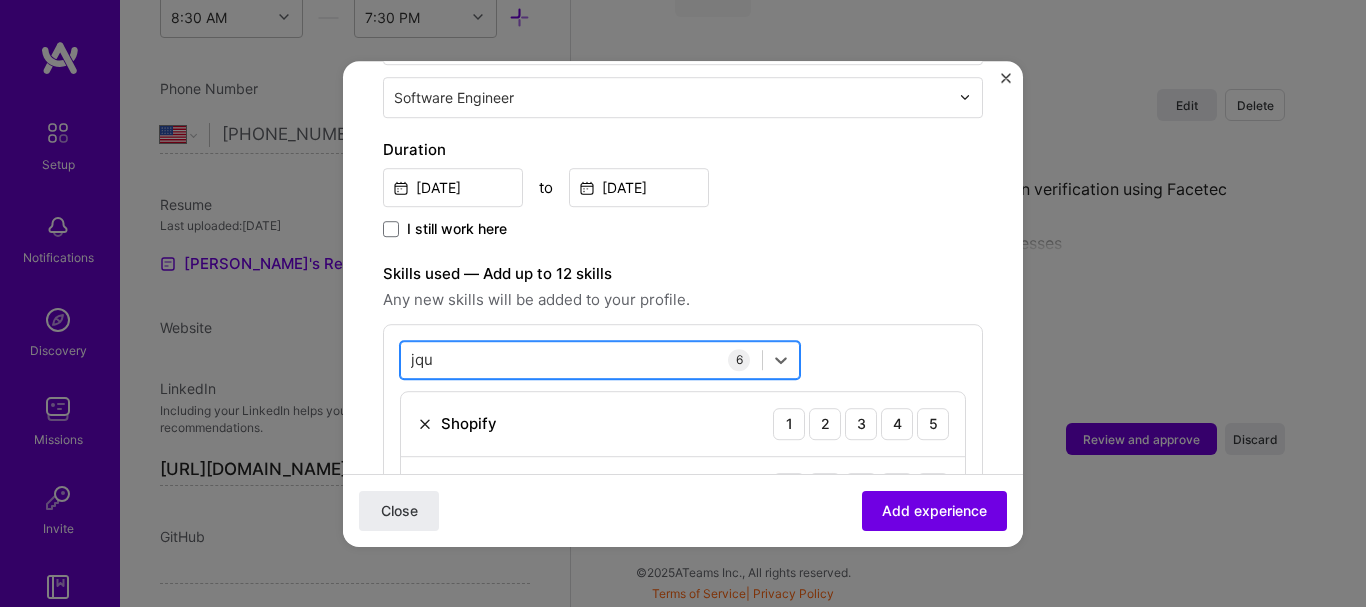 click on "jqu jqu" at bounding box center (581, 359) 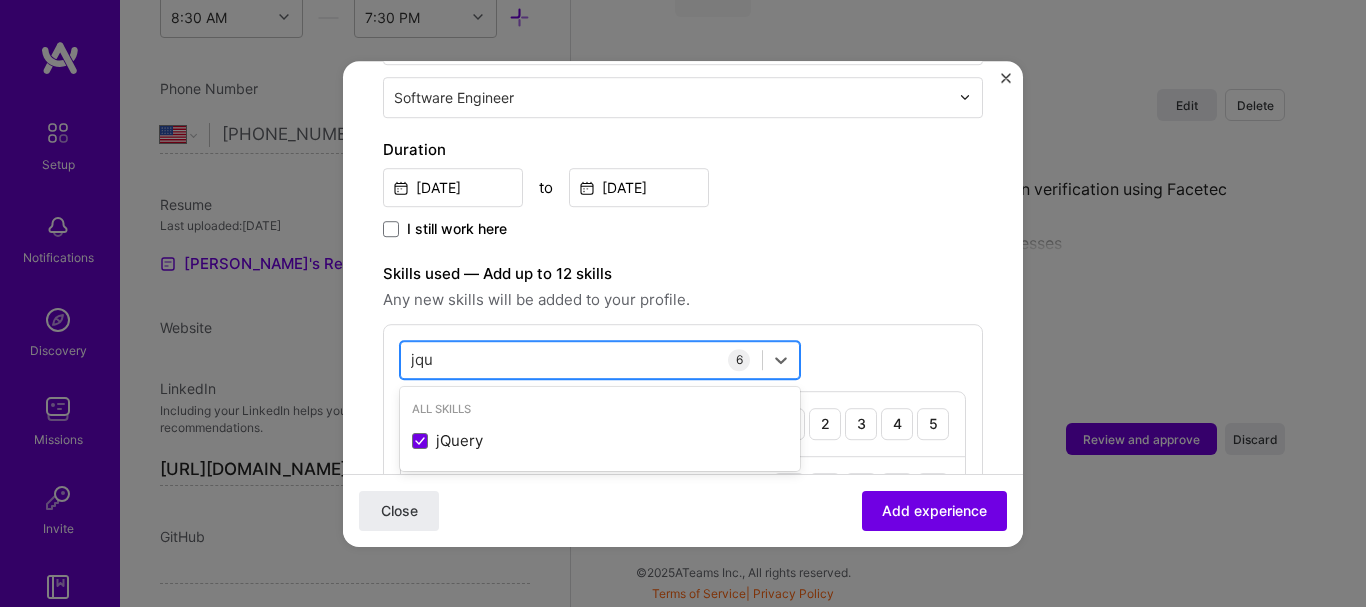 click on "jqu jqu" at bounding box center [581, 359] 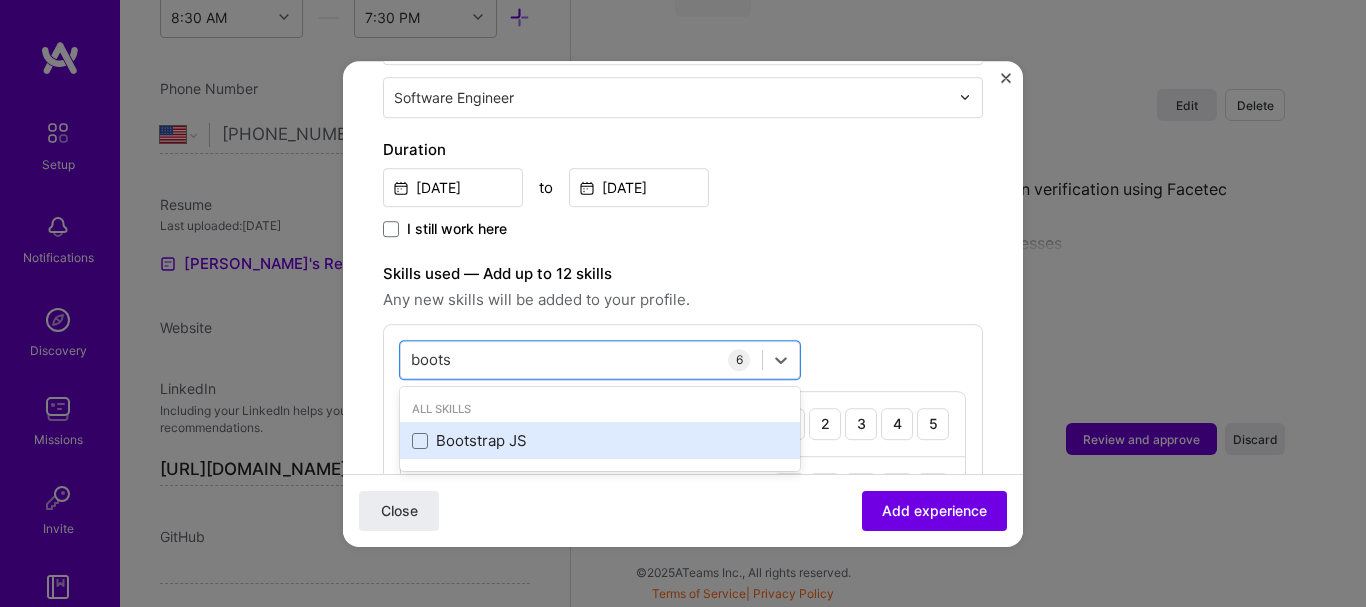 click on "Bootstrap JS" at bounding box center [600, 441] 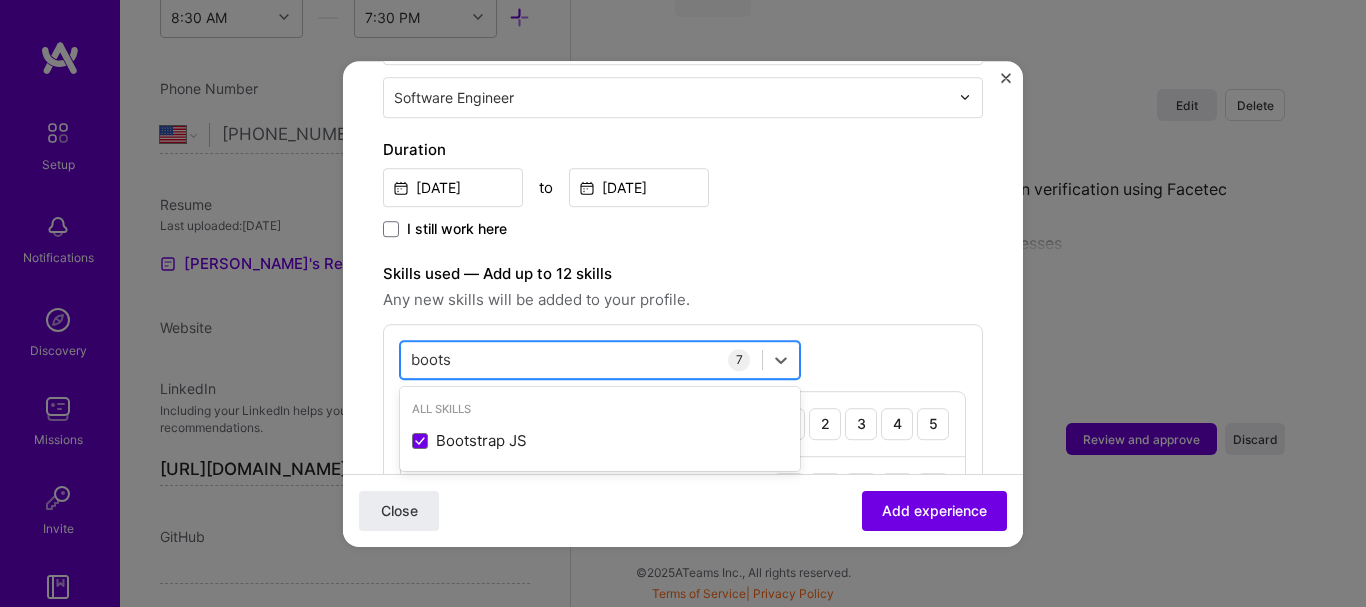 click on "boots boots" at bounding box center (581, 359) 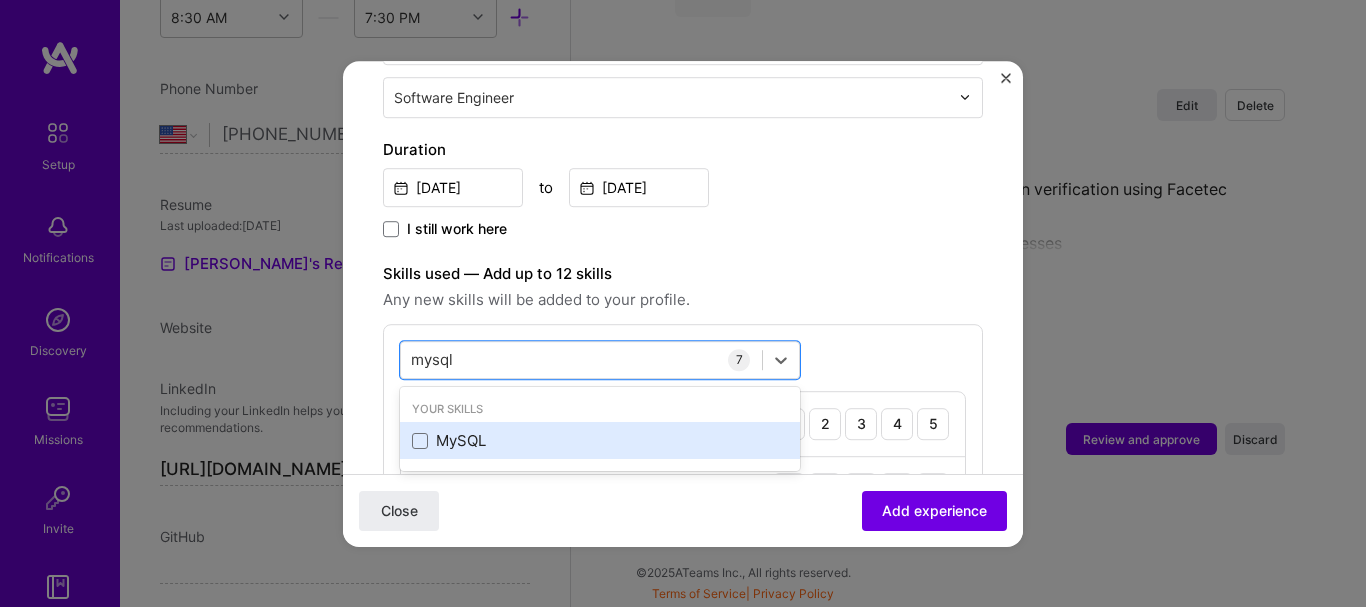 click on "MySQL" at bounding box center (600, 441) 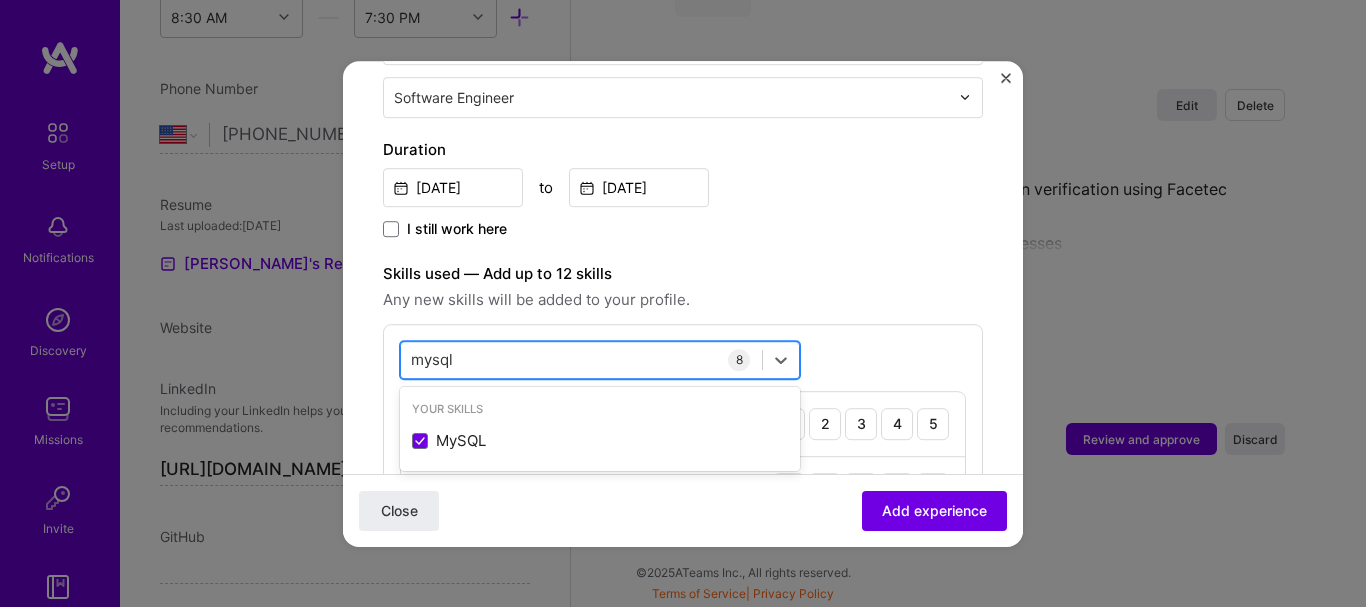click on "mysql mysql" at bounding box center (581, 359) 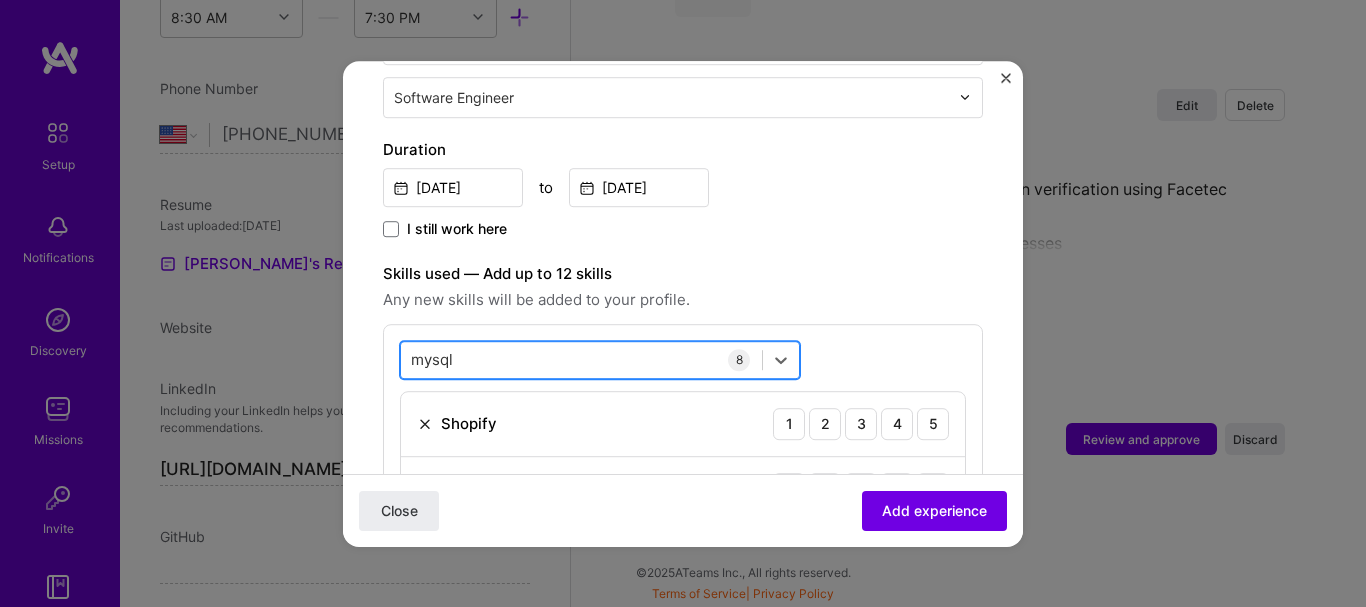 click on "mysql mysql" at bounding box center [581, 359] 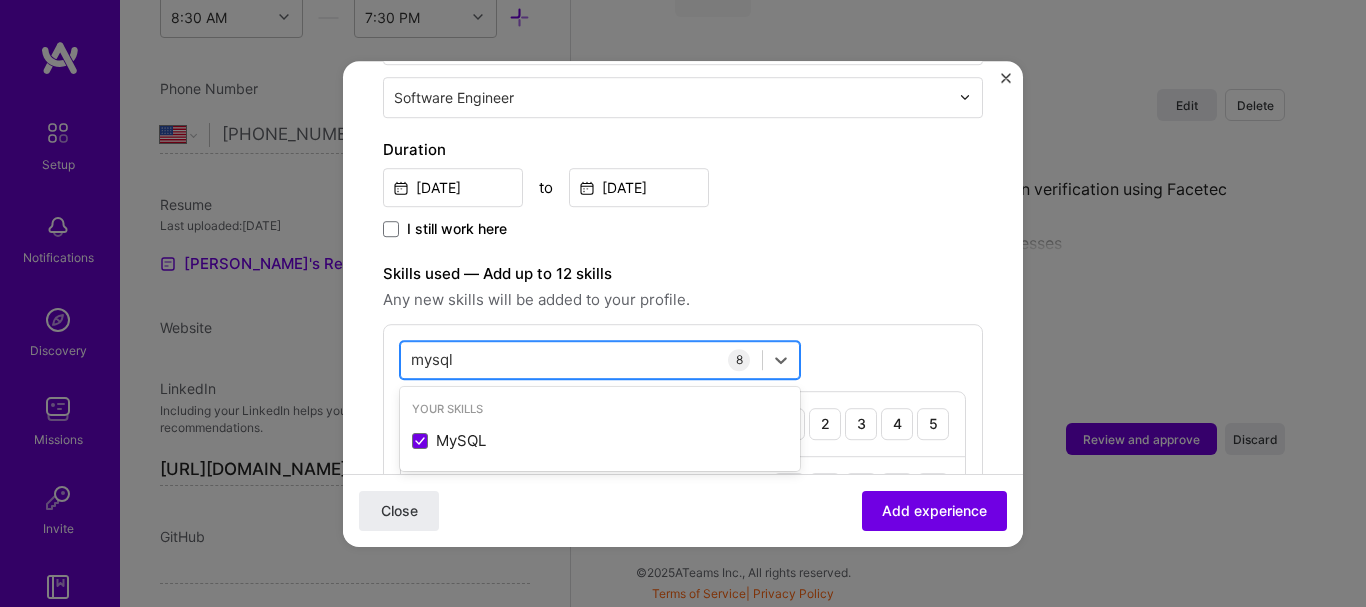 click on "mysql mysql" at bounding box center (581, 359) 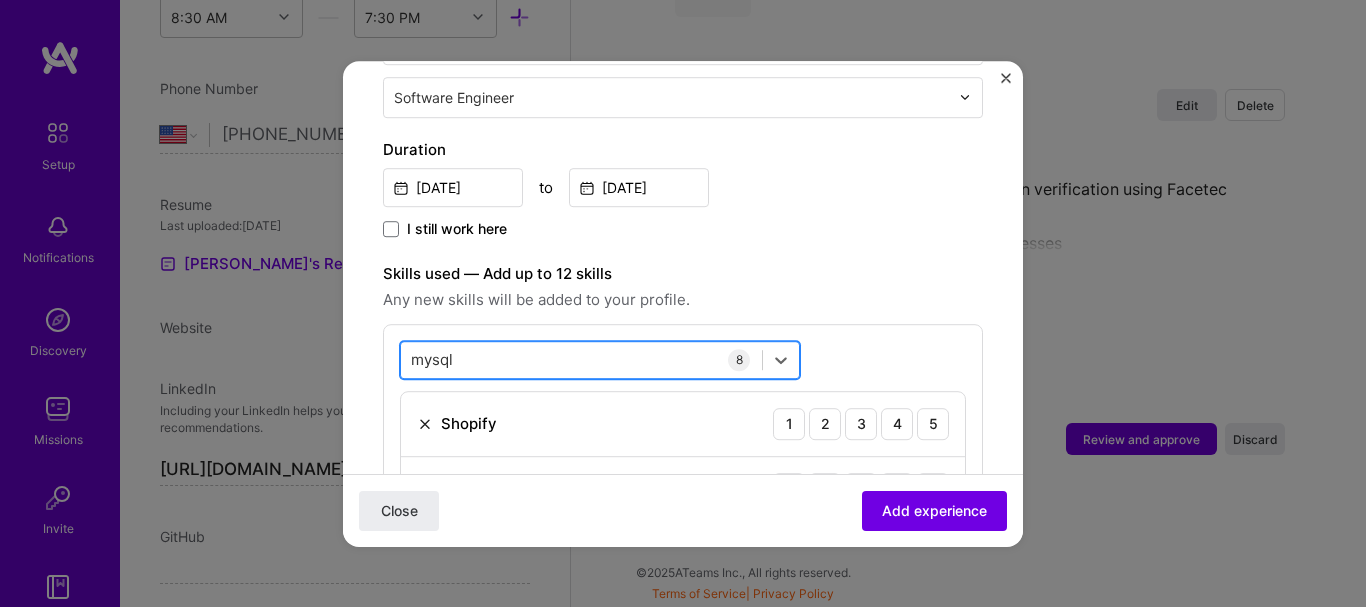 click on "mysql mysql" at bounding box center [581, 359] 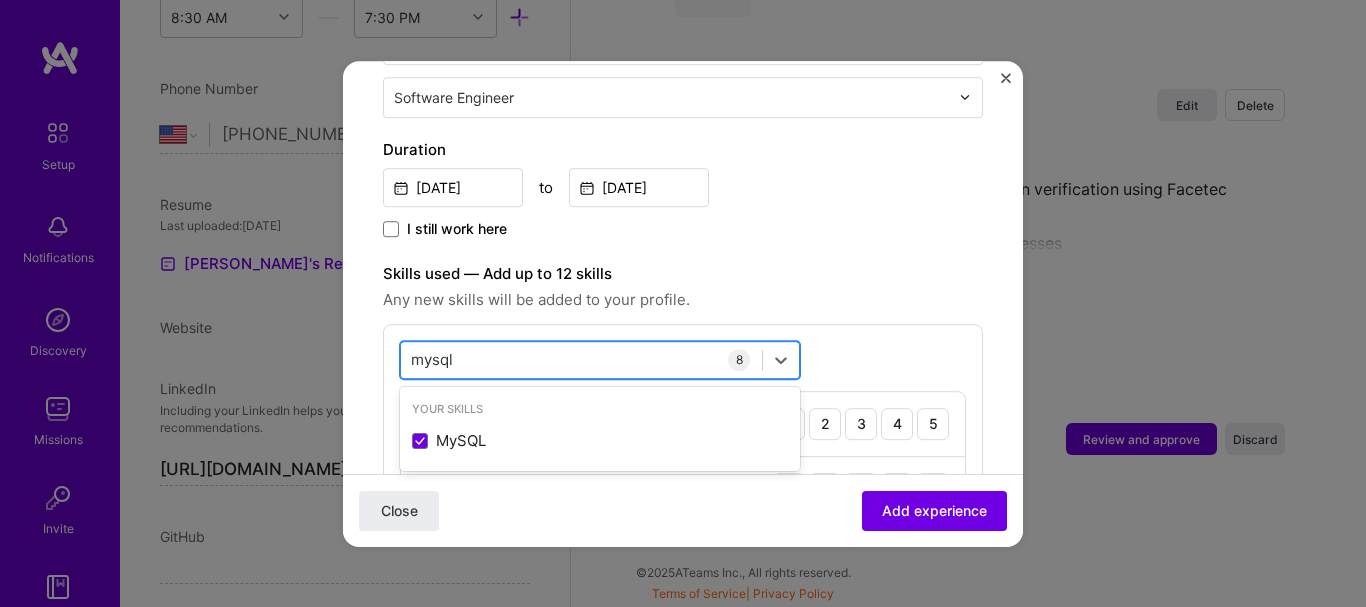 click on "mysql mysql" at bounding box center (581, 359) 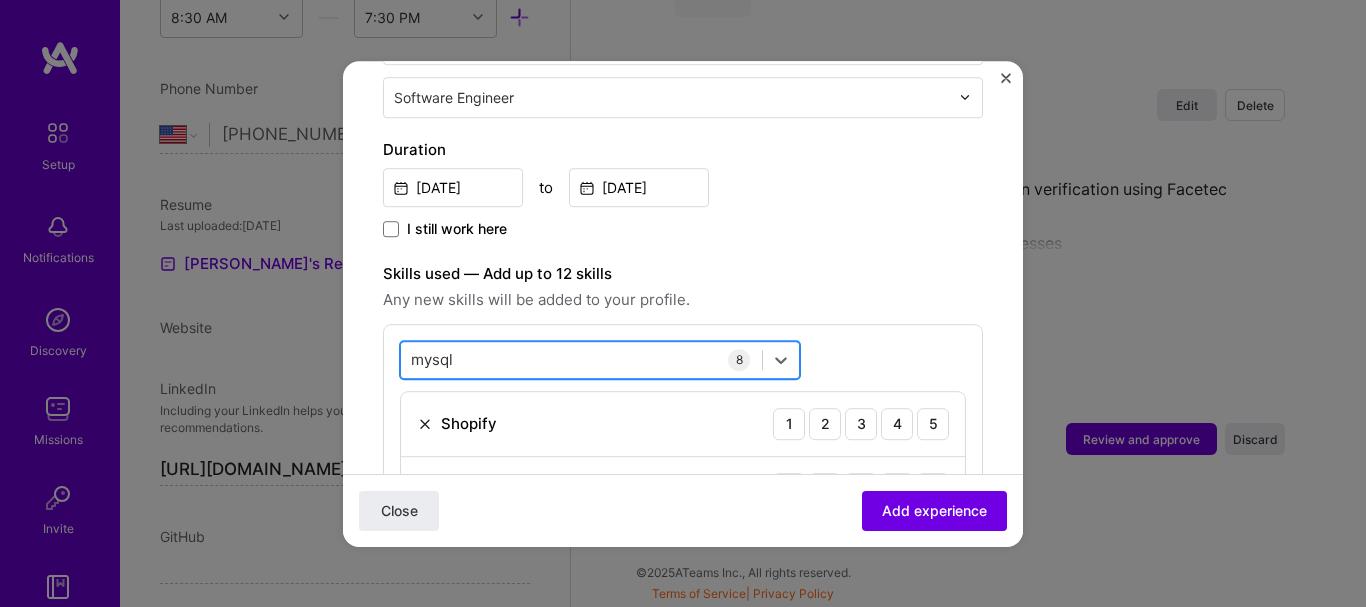 click on "mysql mysql" at bounding box center [581, 359] 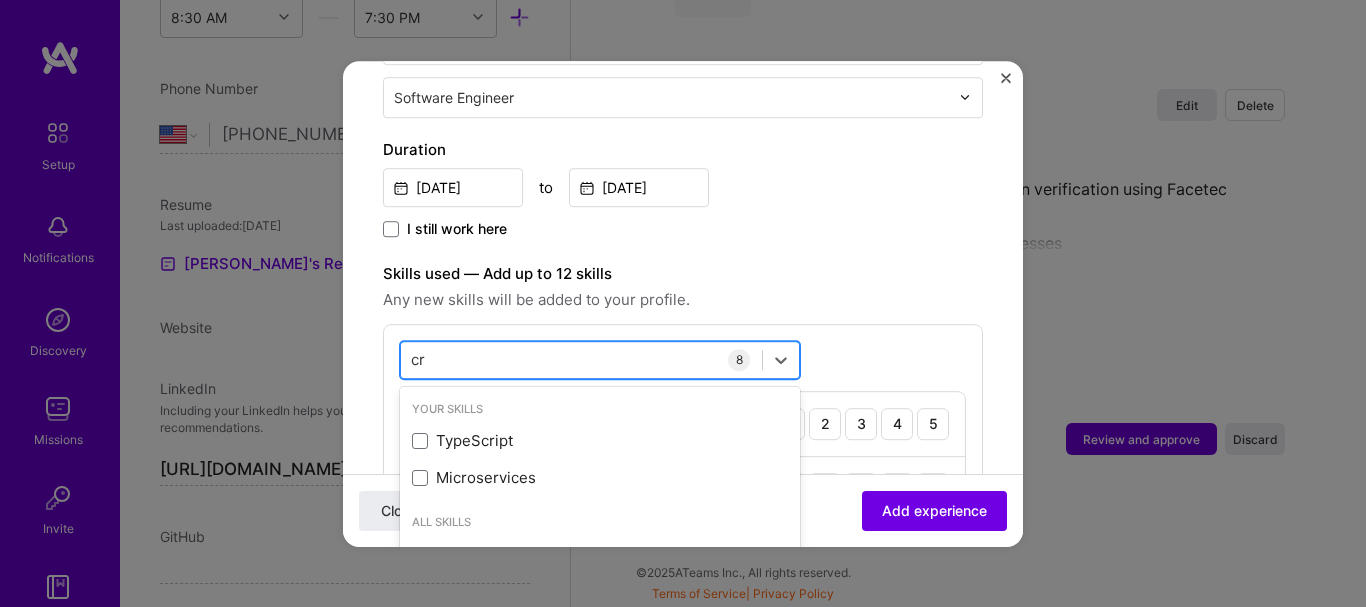 type on "crm" 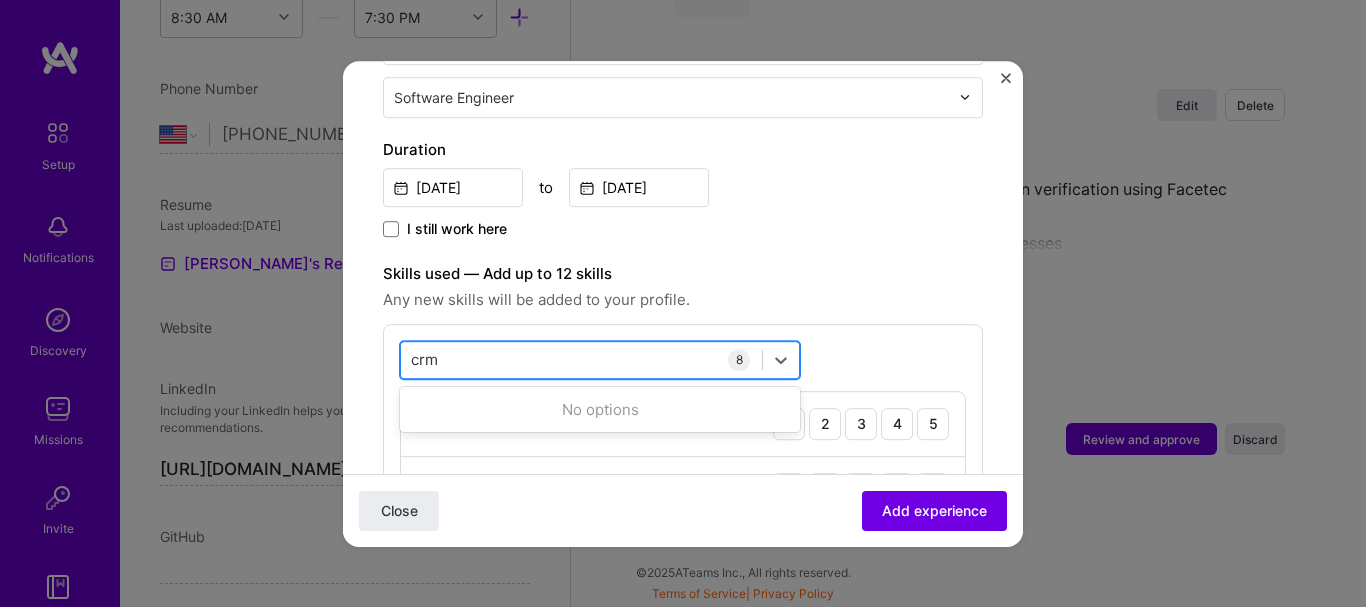 type 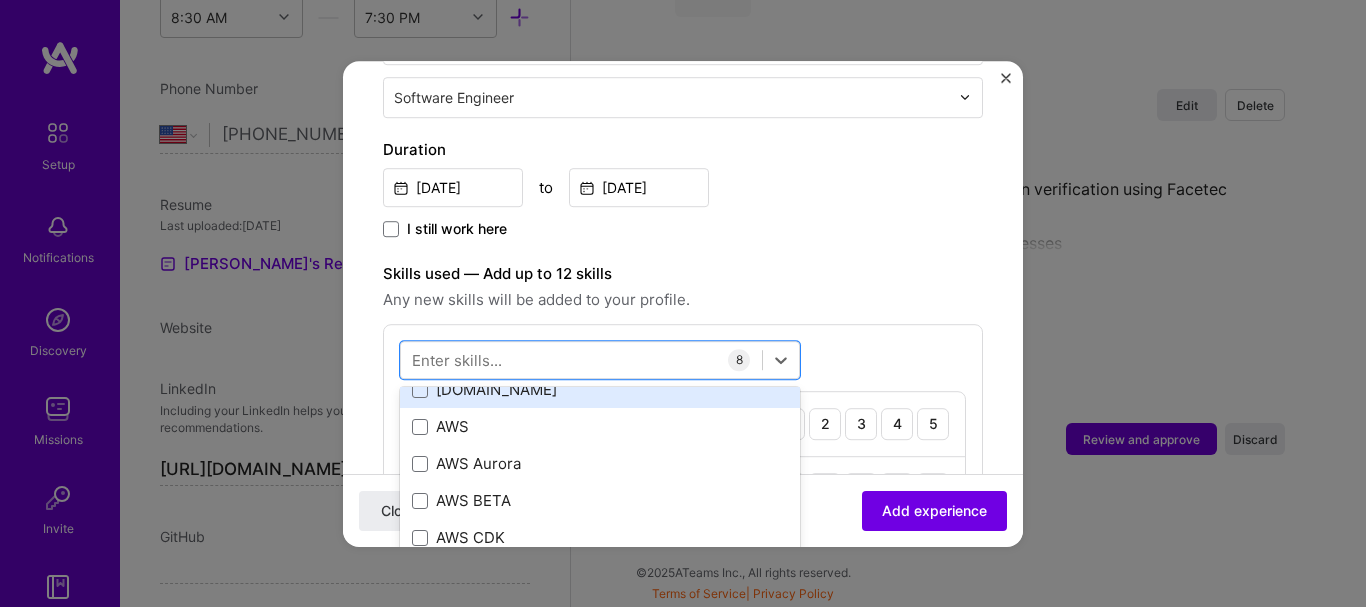 scroll, scrollTop: 1250, scrollLeft: 0, axis: vertical 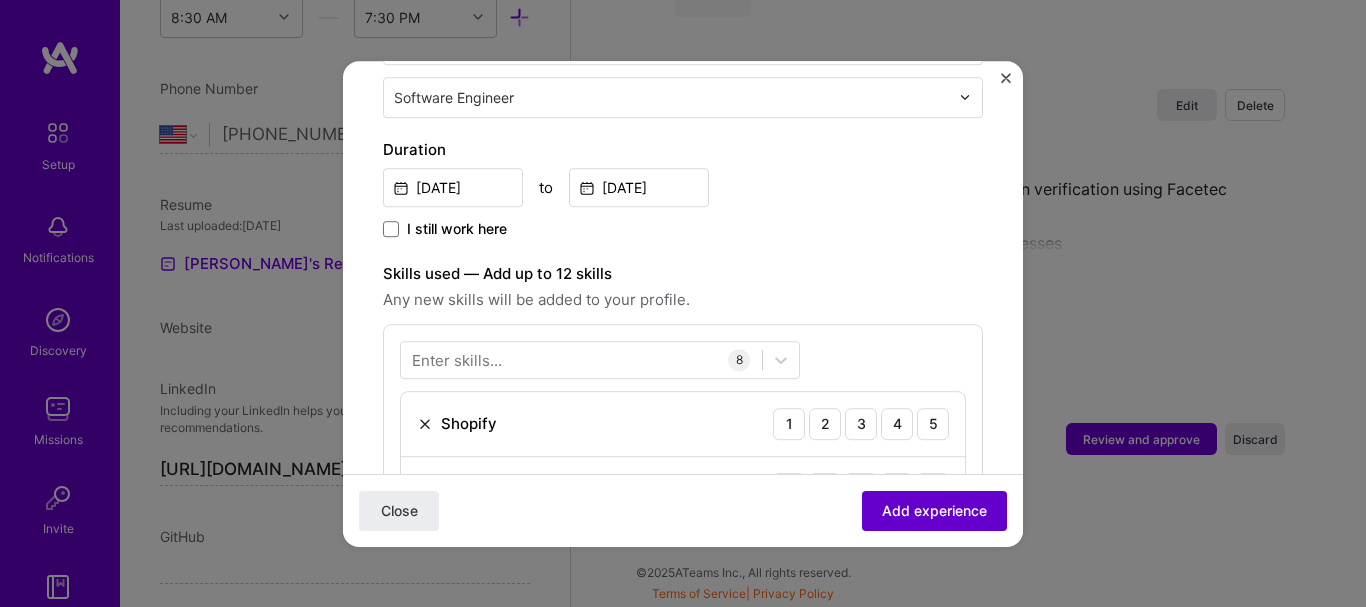 click on "Add experience" at bounding box center [934, 510] 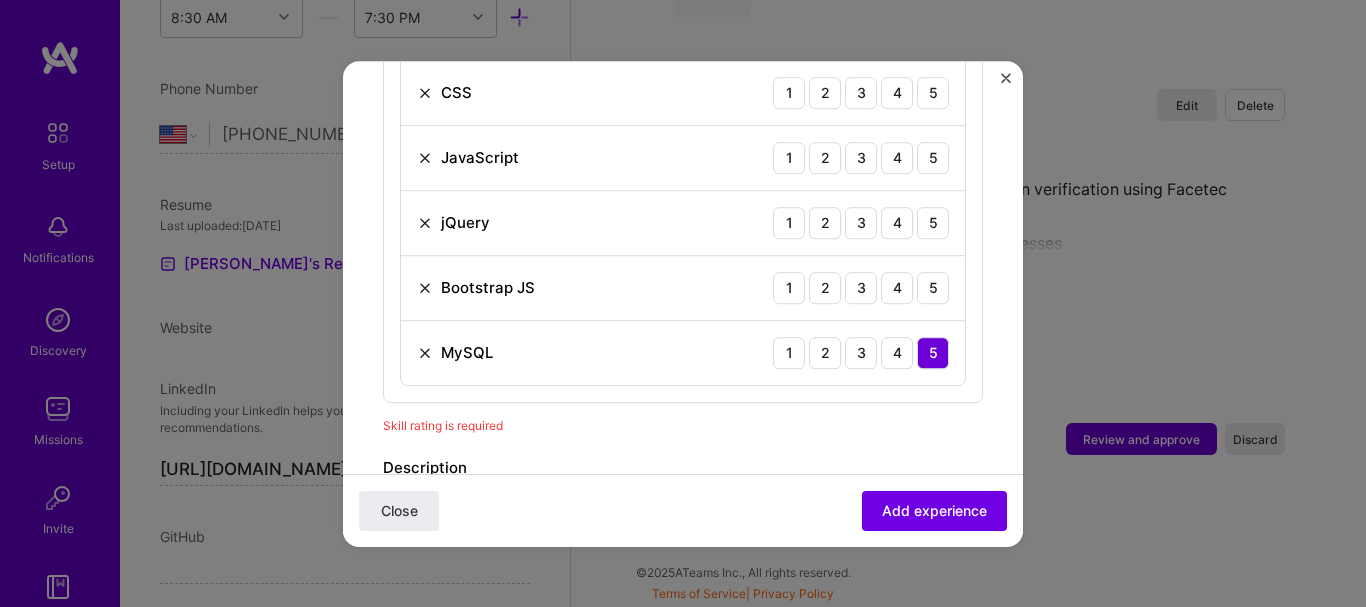 scroll, scrollTop: 1025, scrollLeft: 0, axis: vertical 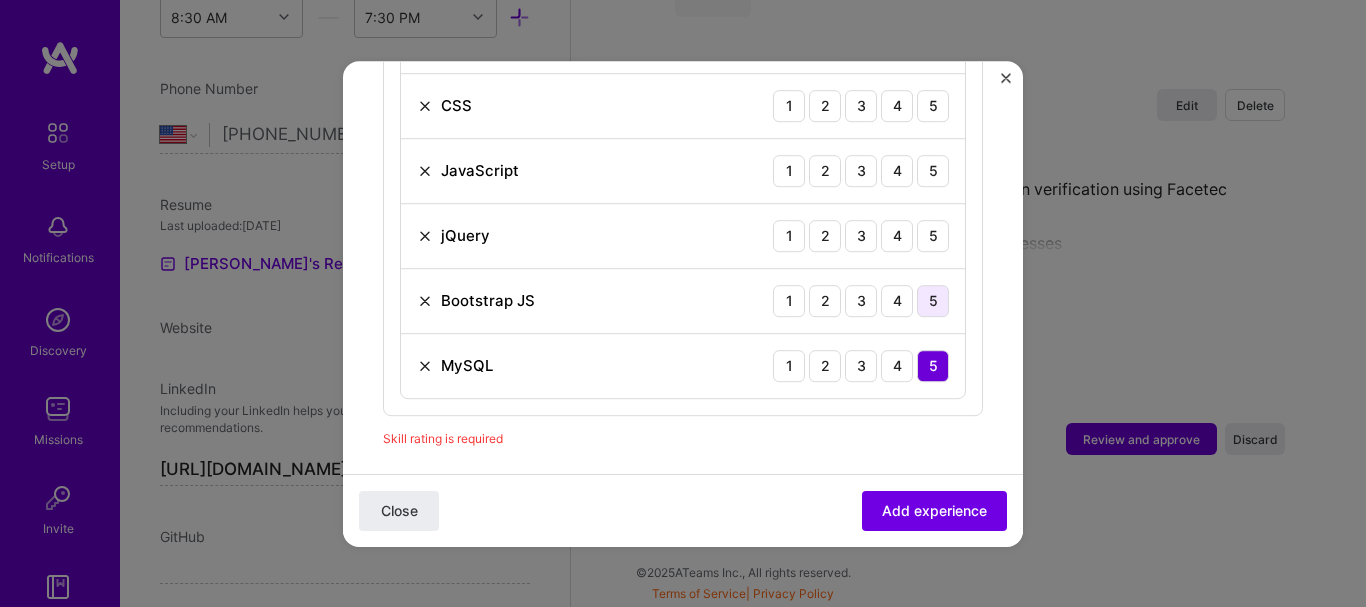 click on "5" at bounding box center (933, 301) 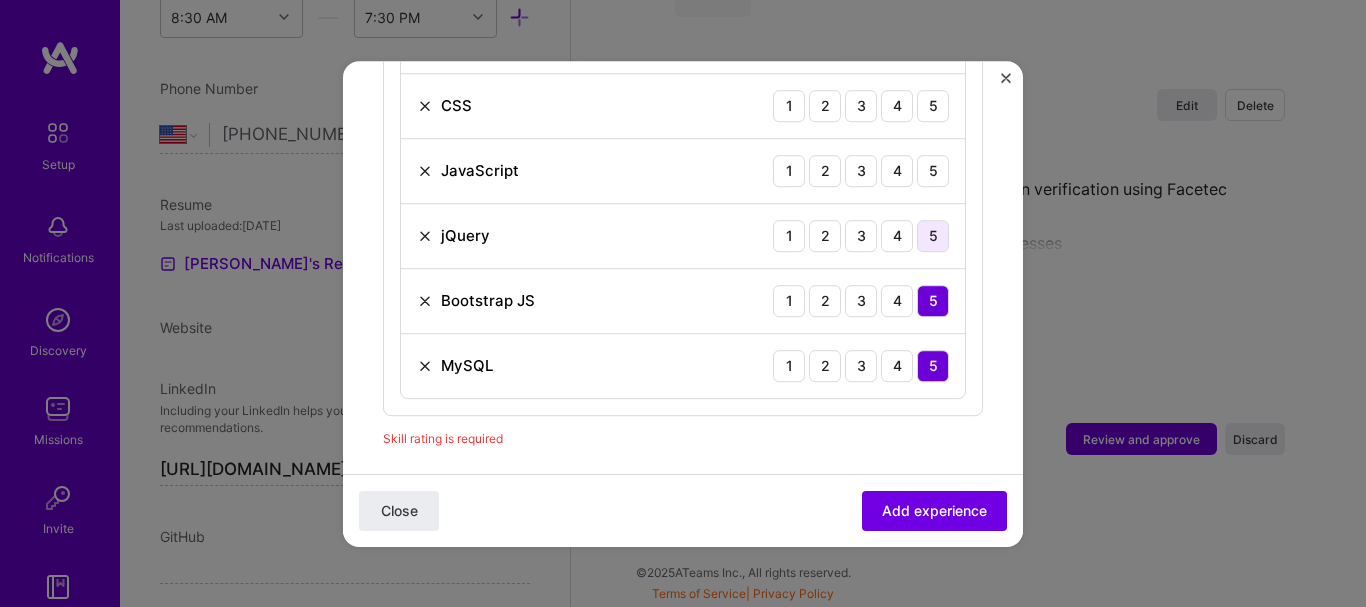 click on "5" at bounding box center [933, 236] 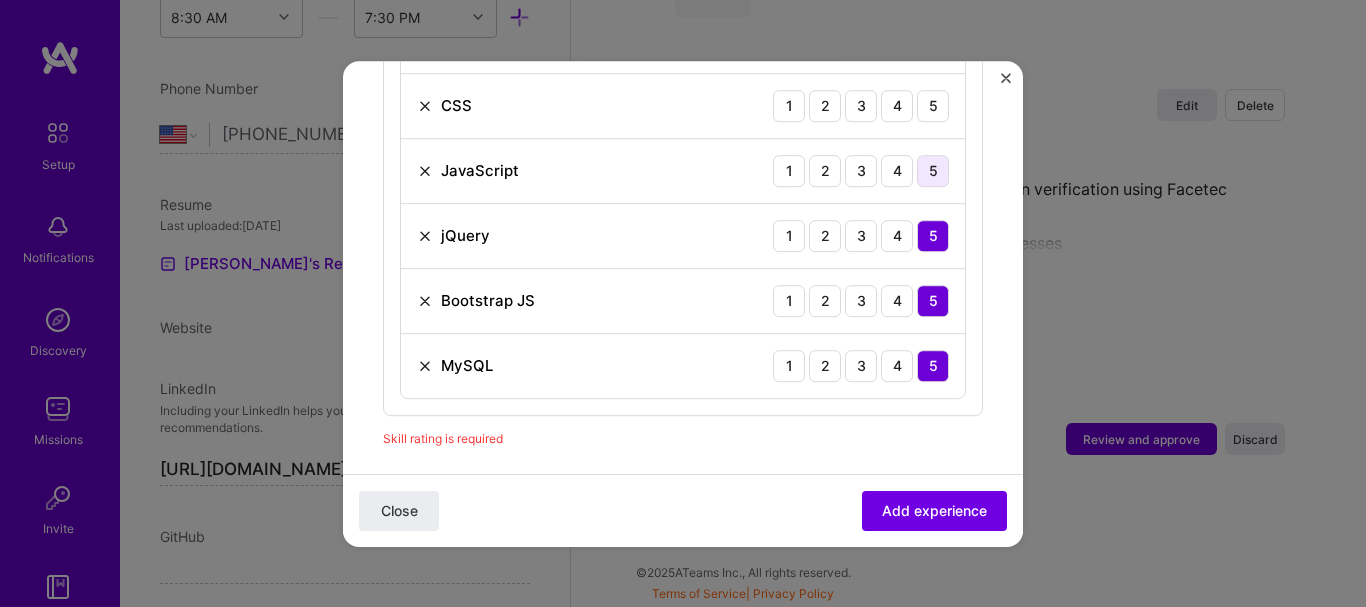 click on "5" at bounding box center (933, 171) 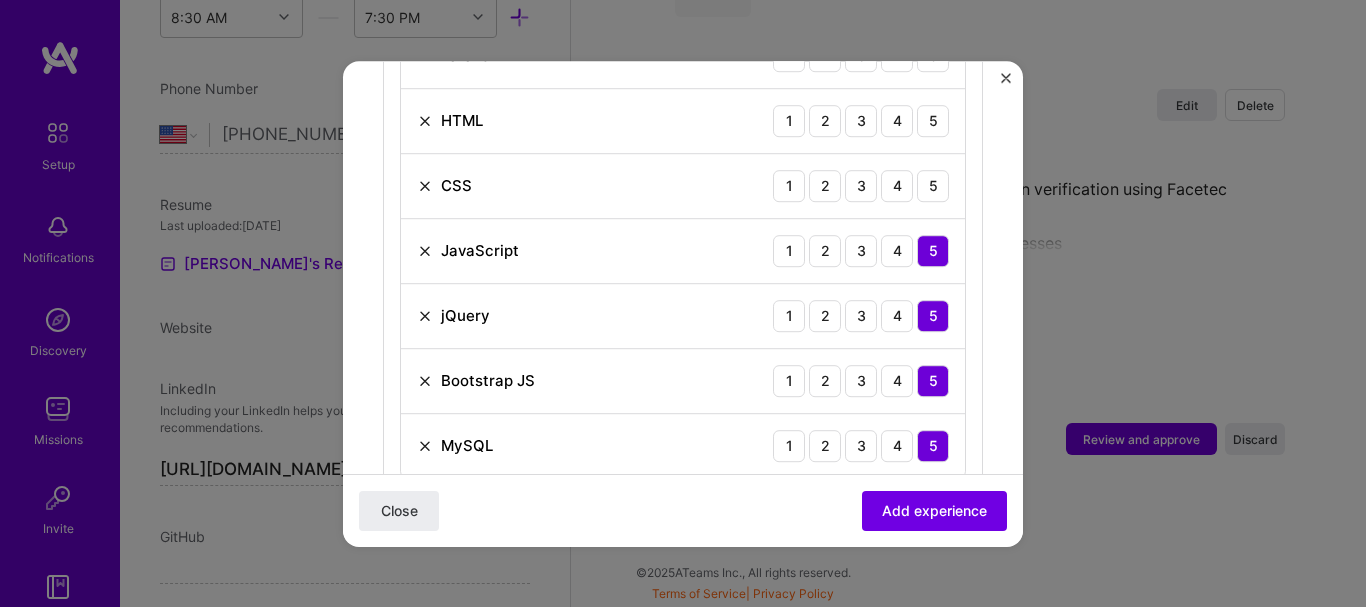 scroll, scrollTop: 859, scrollLeft: 0, axis: vertical 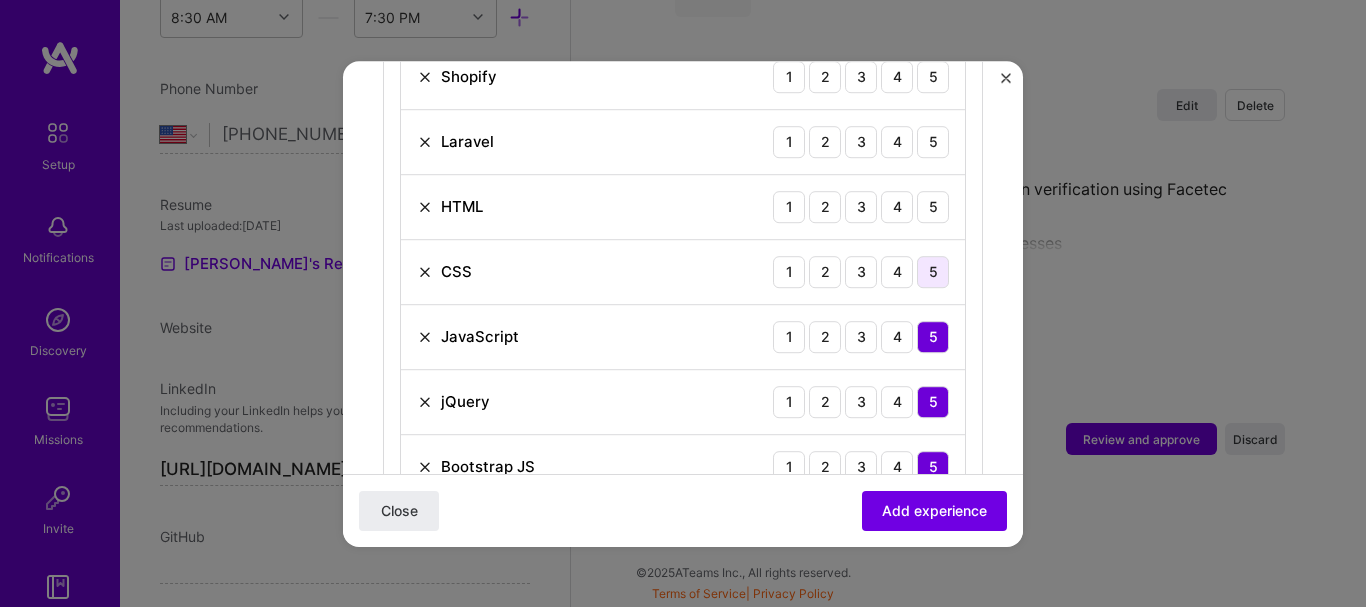 click on "5" at bounding box center [933, 272] 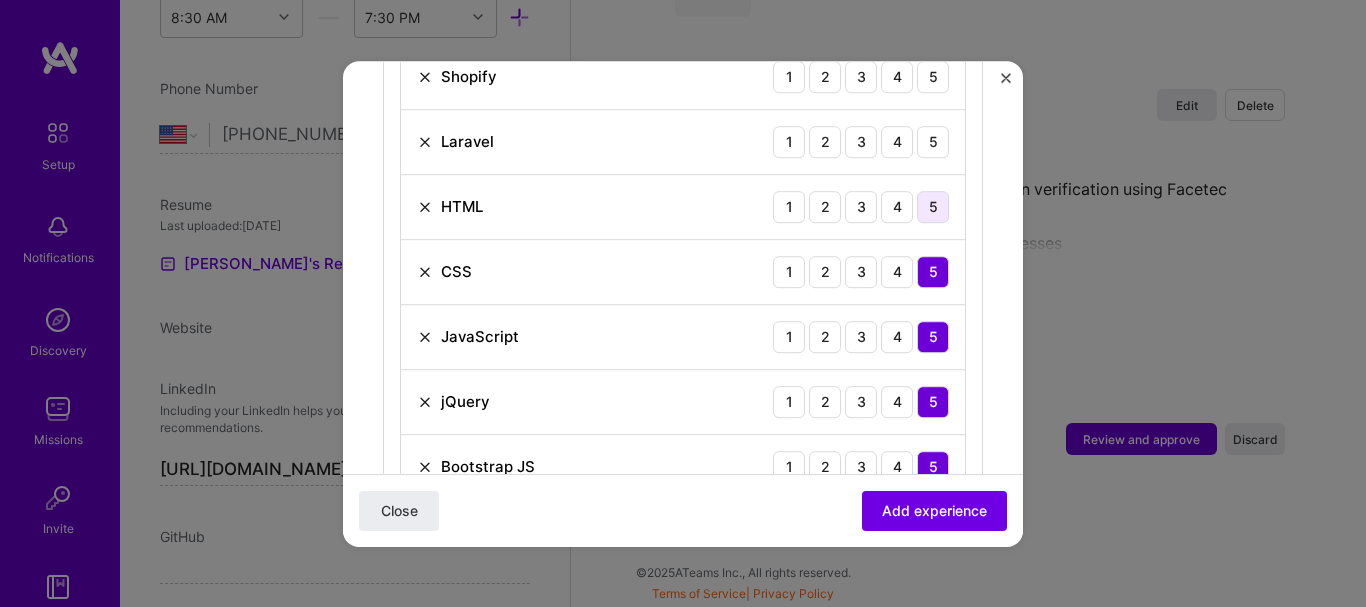 click on "5" at bounding box center [933, 207] 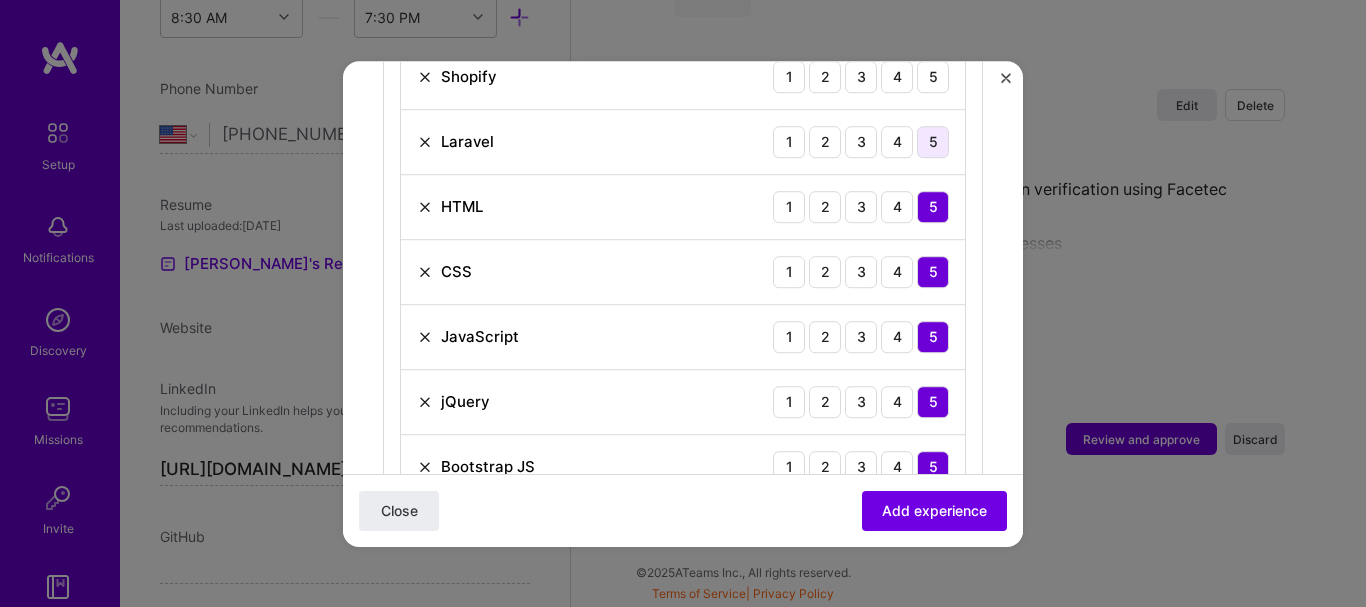 click on "5" at bounding box center (933, 142) 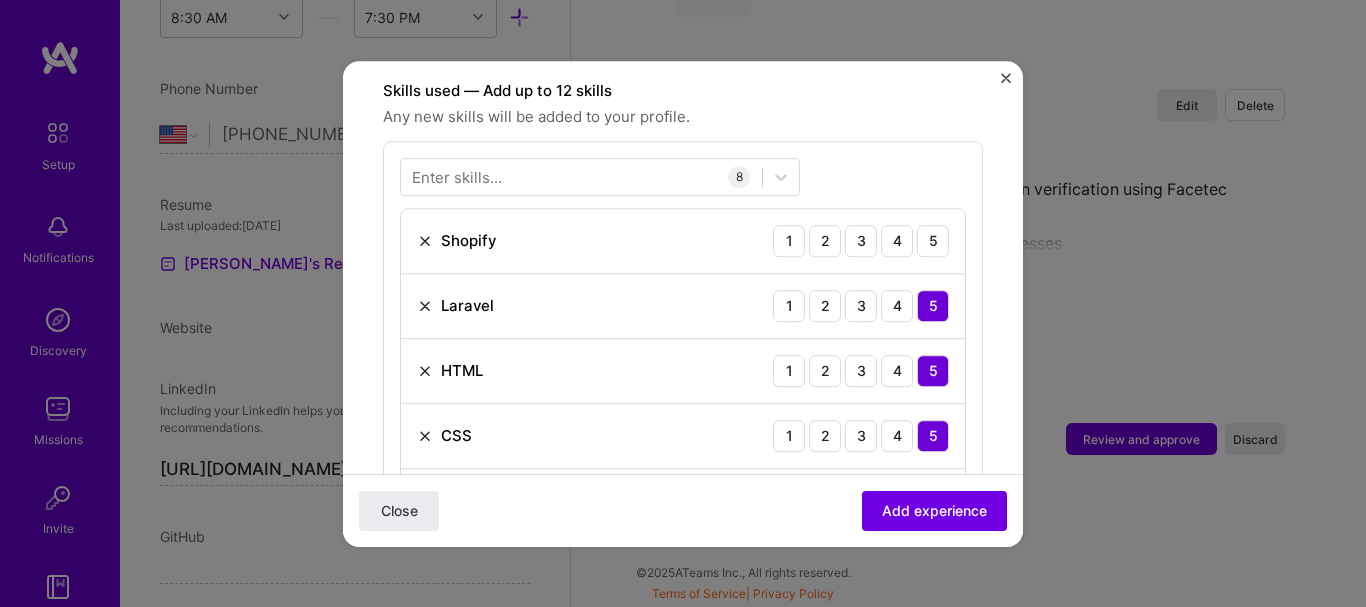 scroll, scrollTop: 692, scrollLeft: 0, axis: vertical 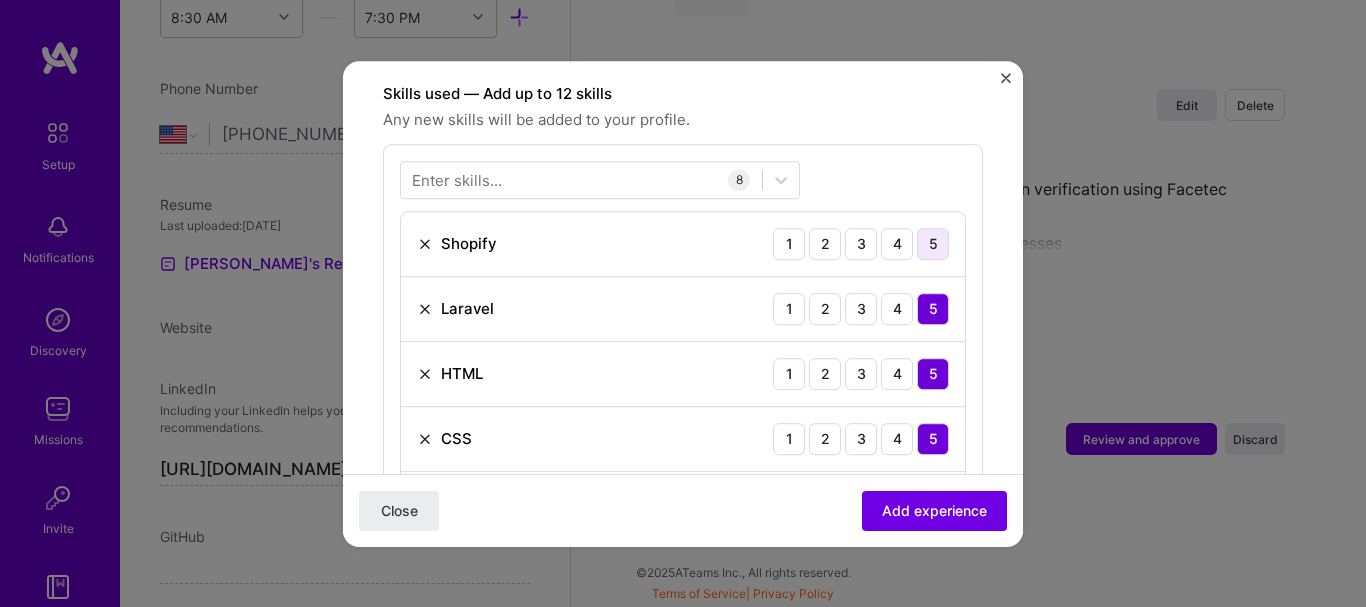 click on "5" at bounding box center (933, 244) 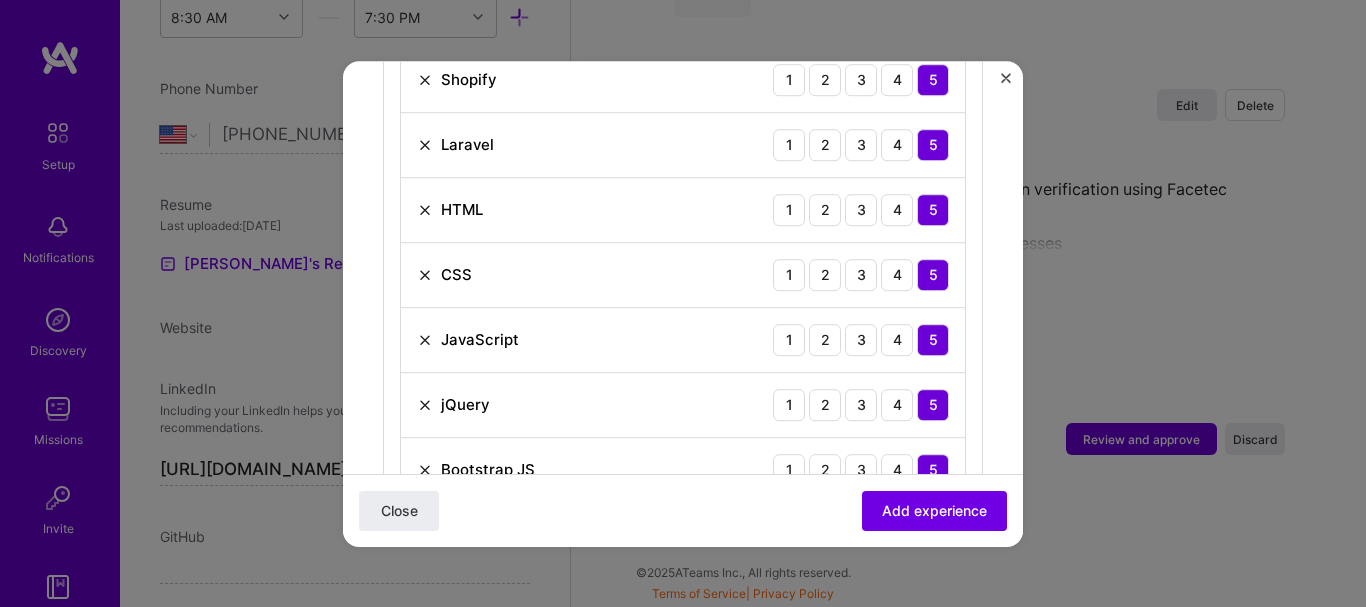 scroll, scrollTop: 859, scrollLeft: 0, axis: vertical 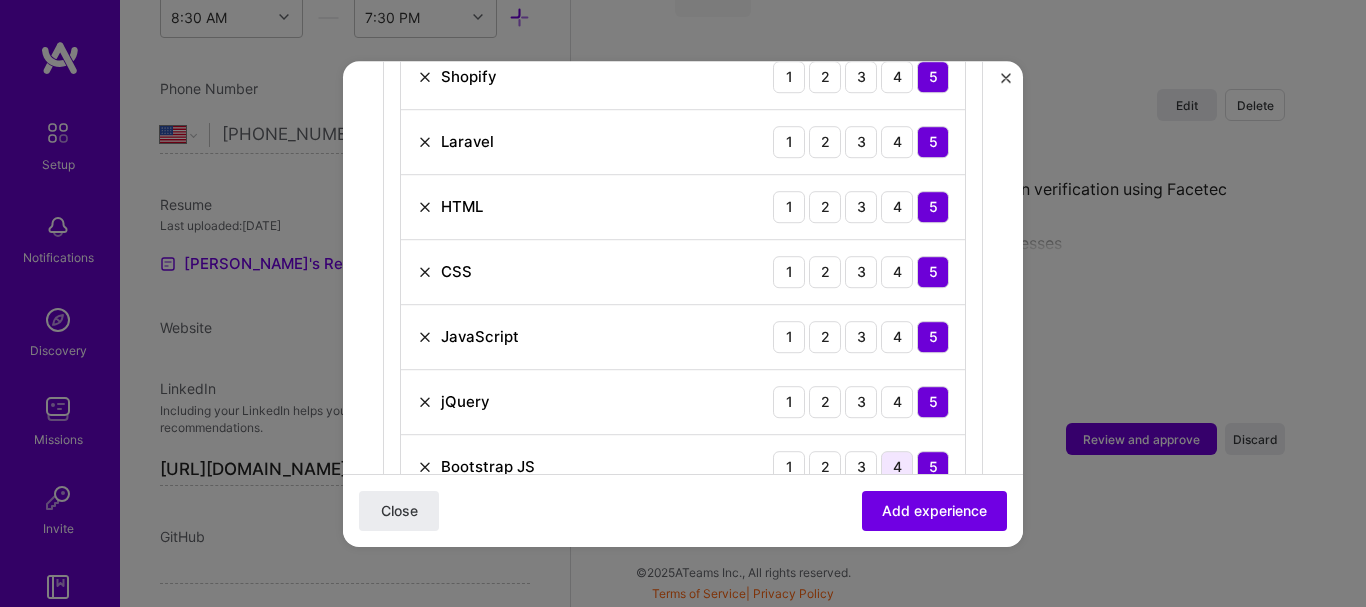 click on "4" at bounding box center [897, 467] 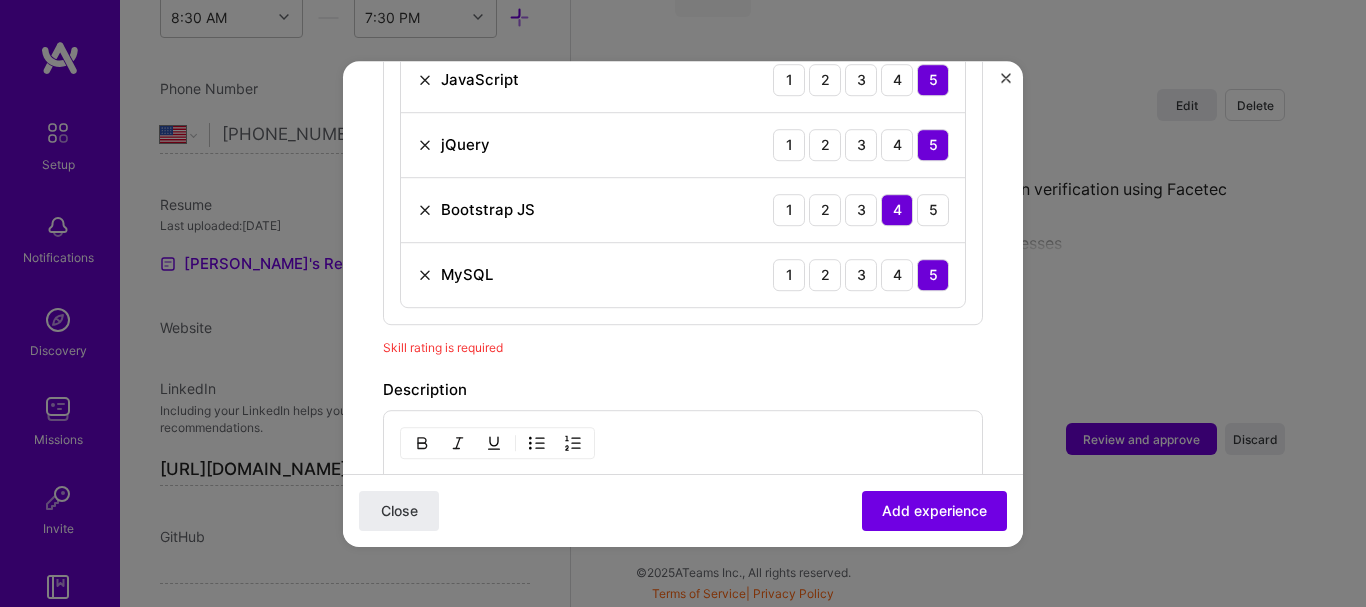 scroll, scrollTop: 1109, scrollLeft: 0, axis: vertical 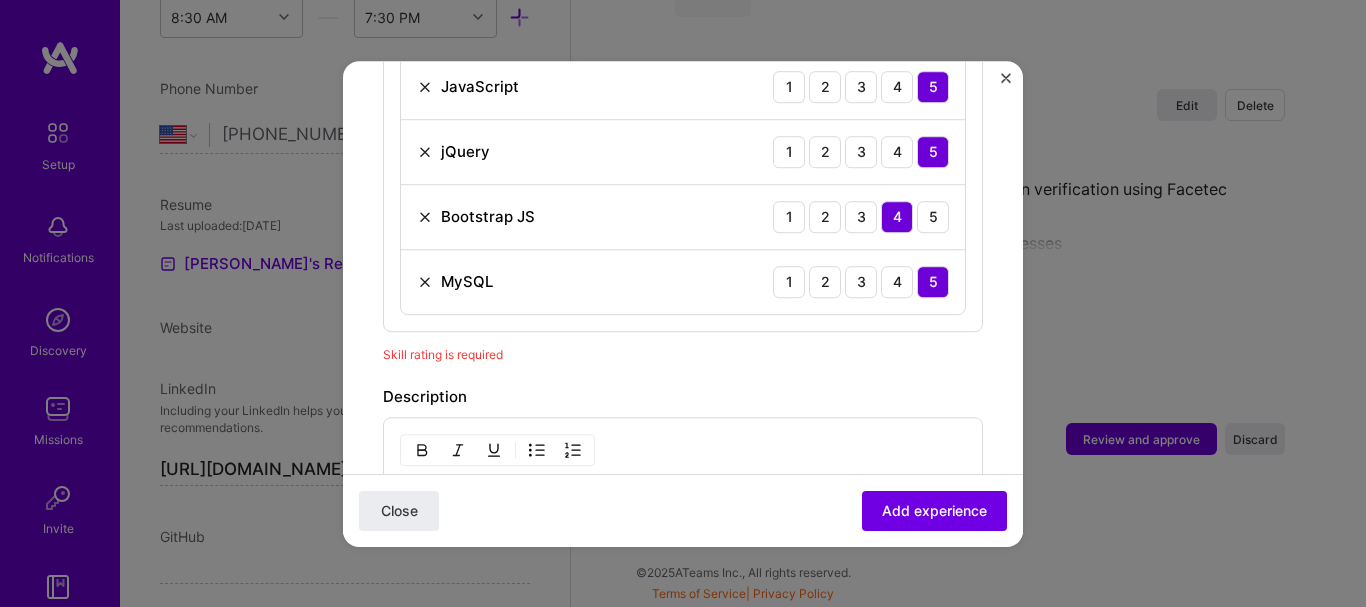 click on "Business Intelligence Portal: Created robust SQL queries to support a new BI portal that amplified accuracy in data analytics; resulted in more informed decision-making leading to an increase of actionable insights by over 25%. Automation and Scripting: Scripted a series of robust automation tools in Python that saved an average of 15 hours per week on repetitive data entry tasks, allowing analysts more time for strategic decision-making activities." at bounding box center [683, 541] 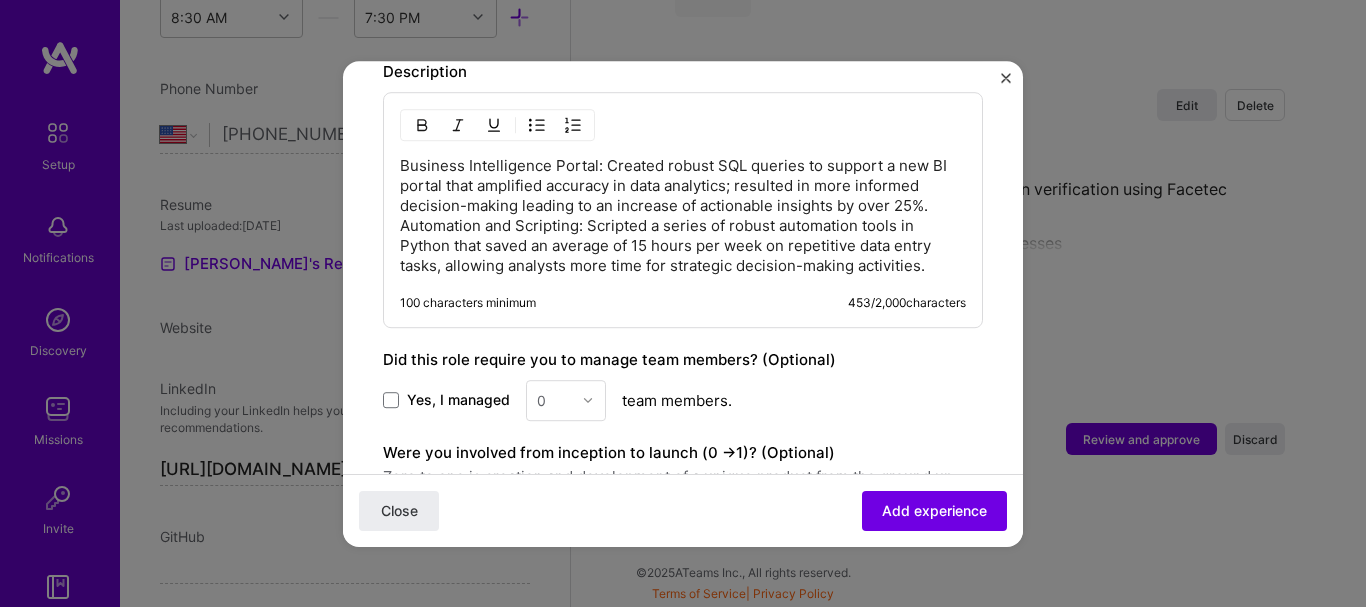 scroll, scrollTop: 1442, scrollLeft: 0, axis: vertical 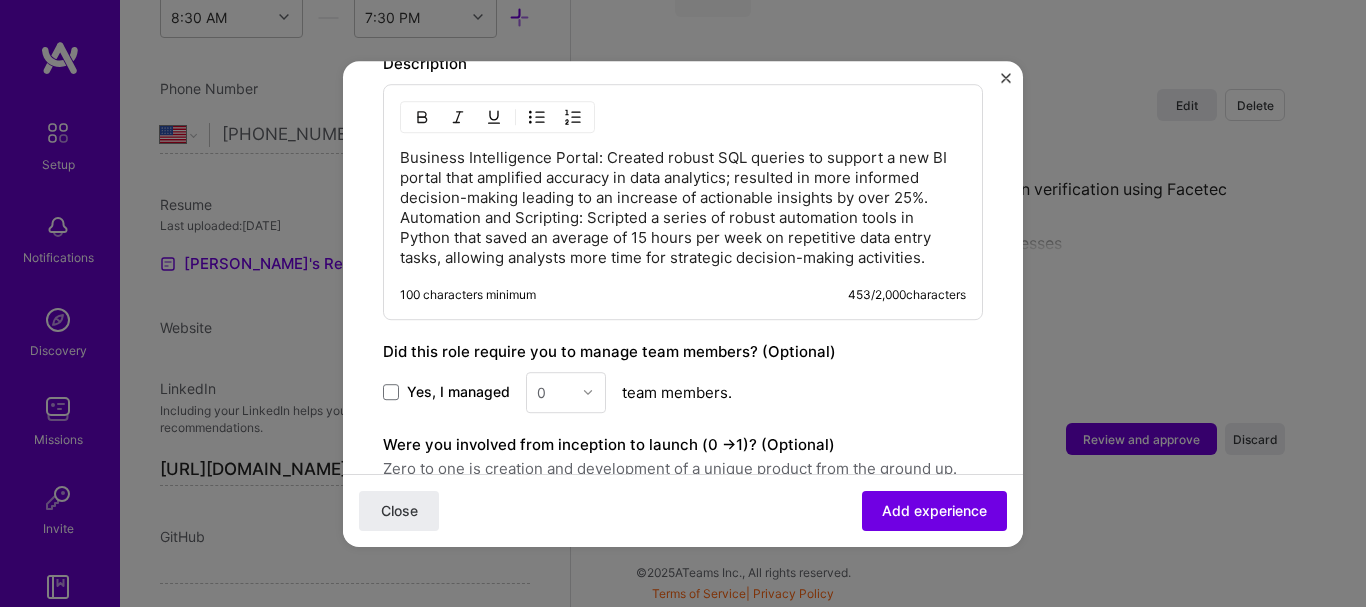 click on "Business Intelligence Portal: Created robust SQL queries to support a new BI portal that amplified accuracy in data analytics; resulted in more informed decision-making leading to an increase of actionable insights by over 25%. Automation and Scripting: Scripted a series of robust automation tools in Python that saved an average of 15 hours per week on repetitive data entry tasks, allowing analysts more time for strategic decision-making activities." at bounding box center [683, 208] 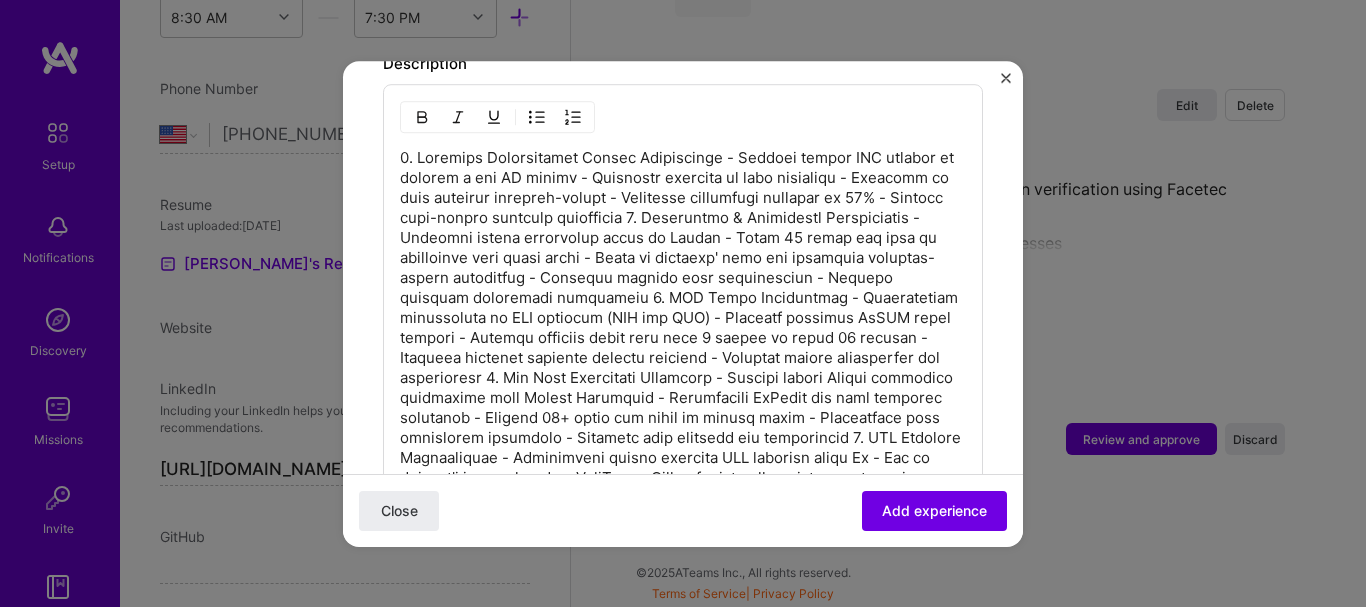 click at bounding box center (683, 368) 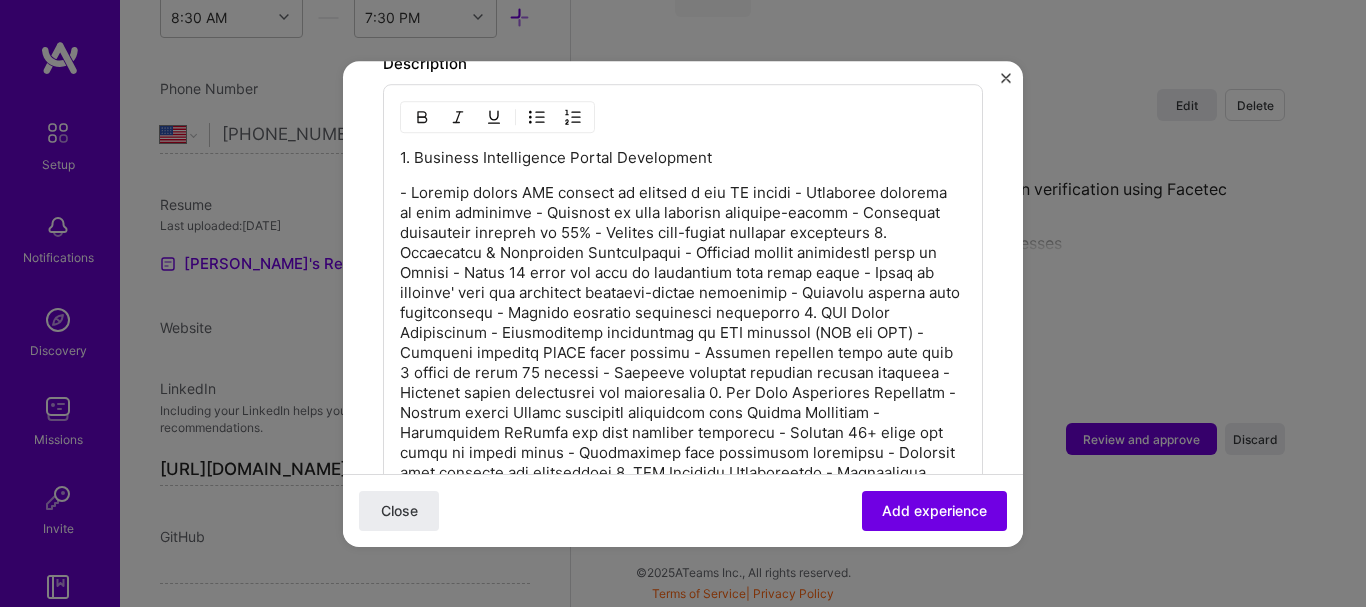 click at bounding box center [683, 393] 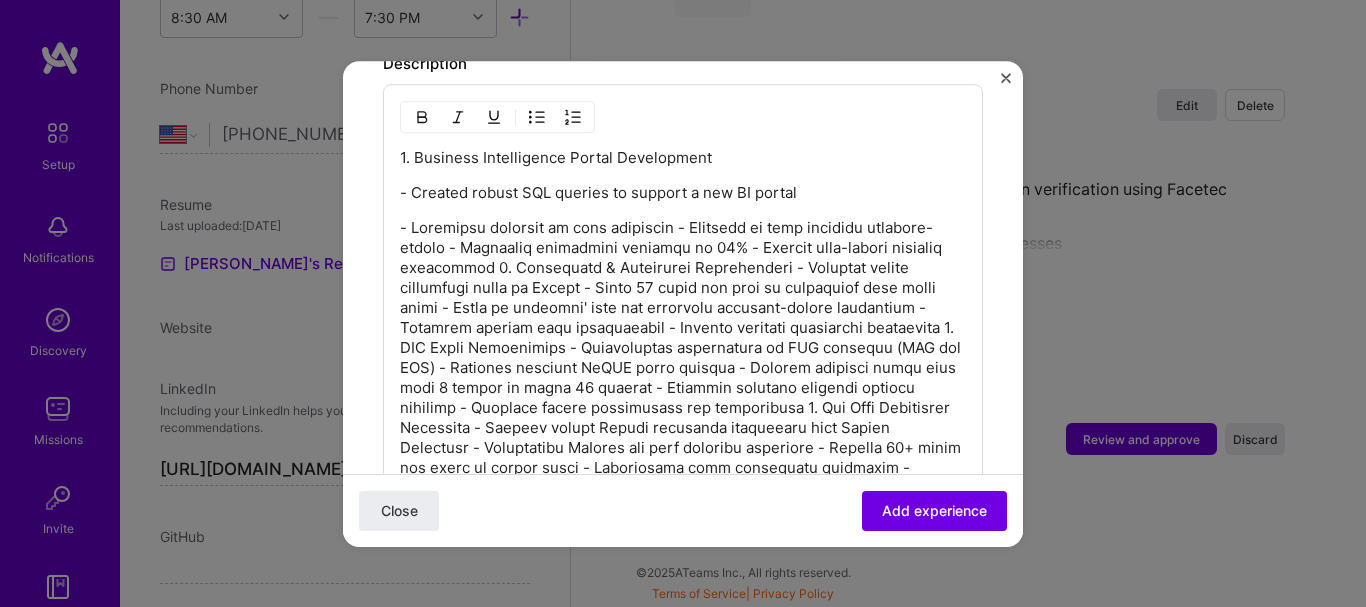 click at bounding box center (683, 418) 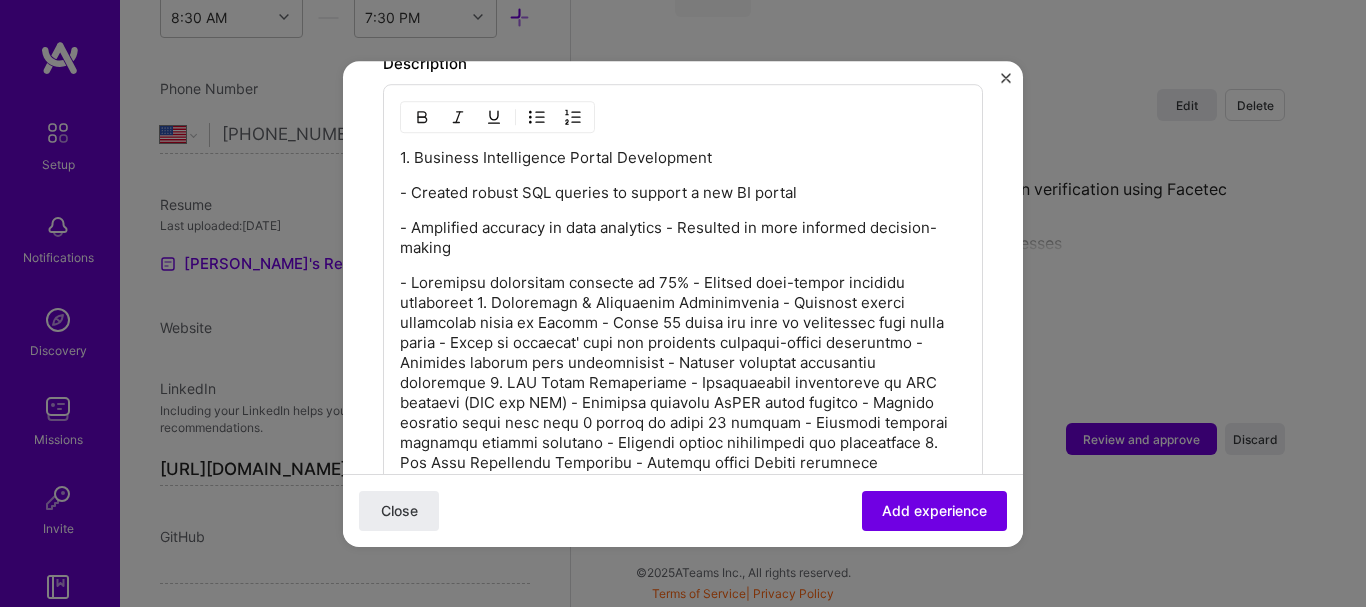 type 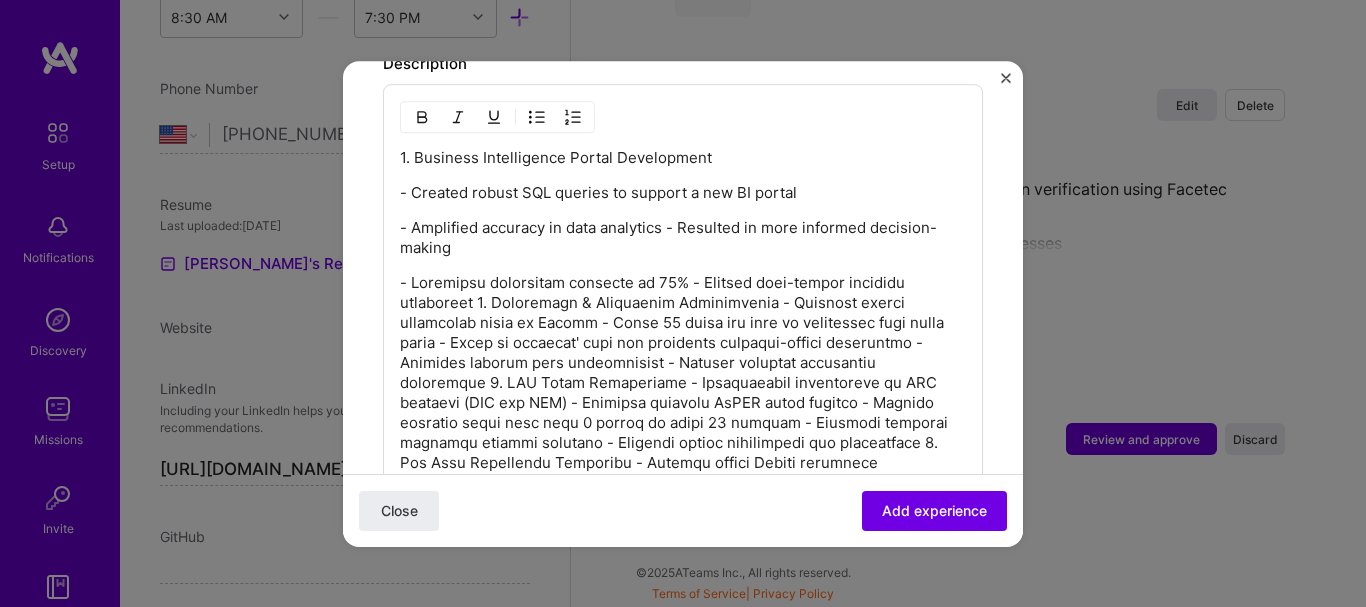 click at bounding box center [683, 473] 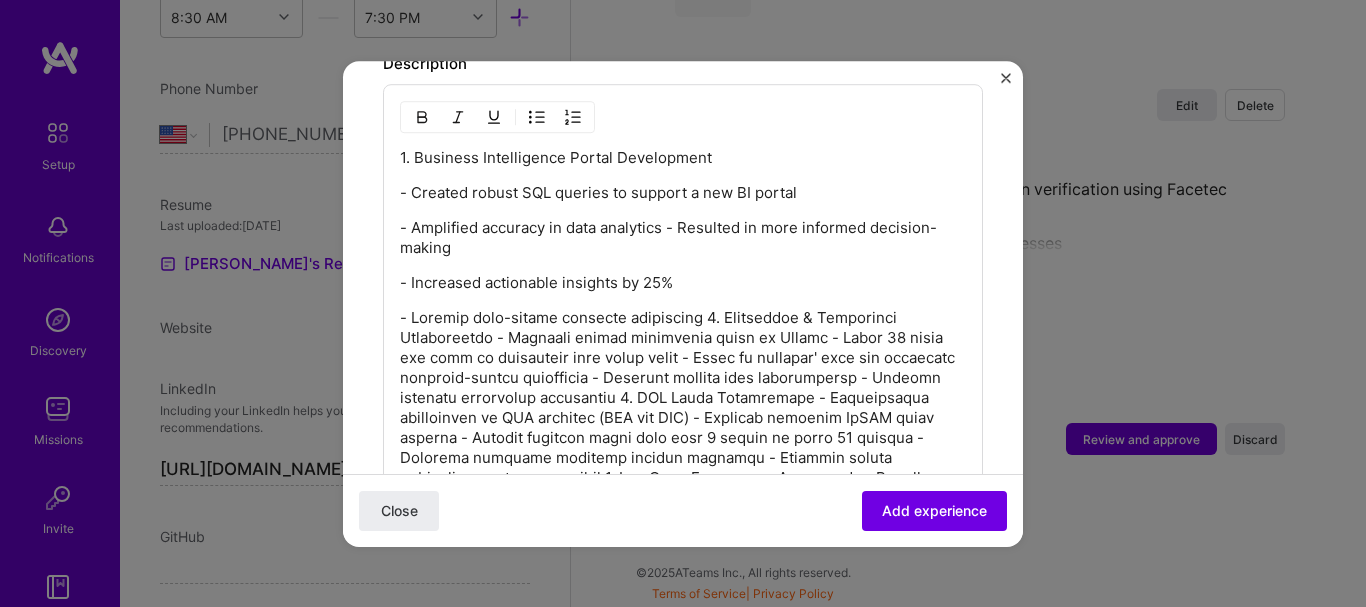 click at bounding box center (683, 498) 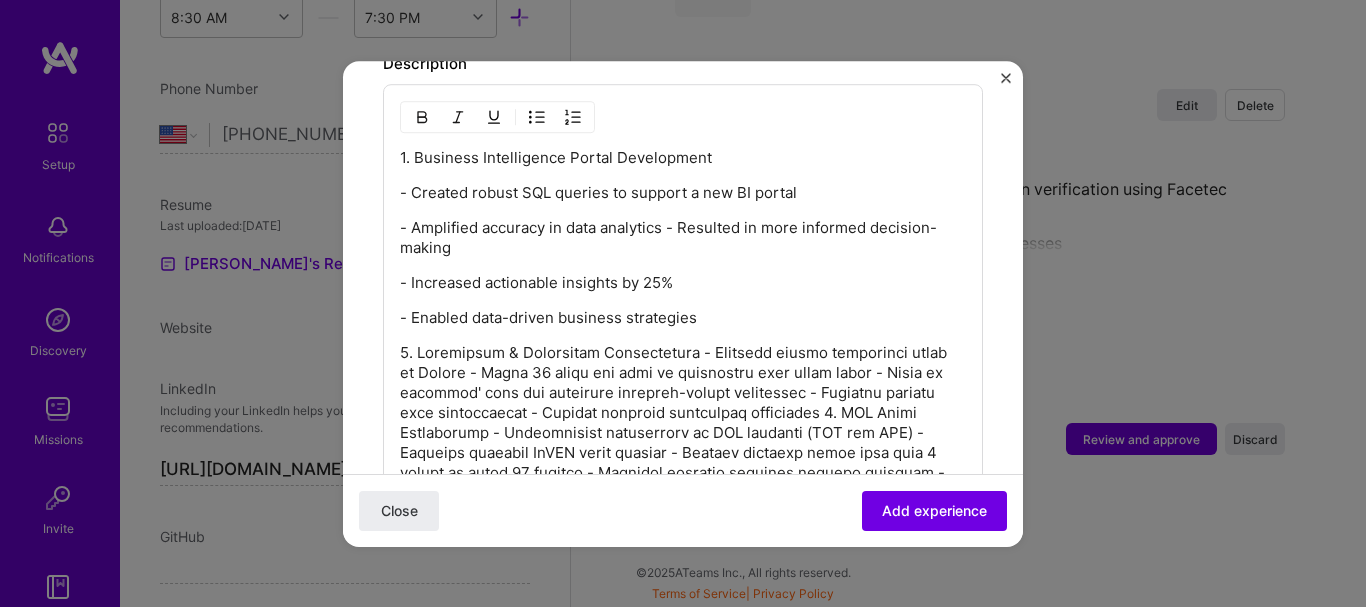 click at bounding box center [683, 523] 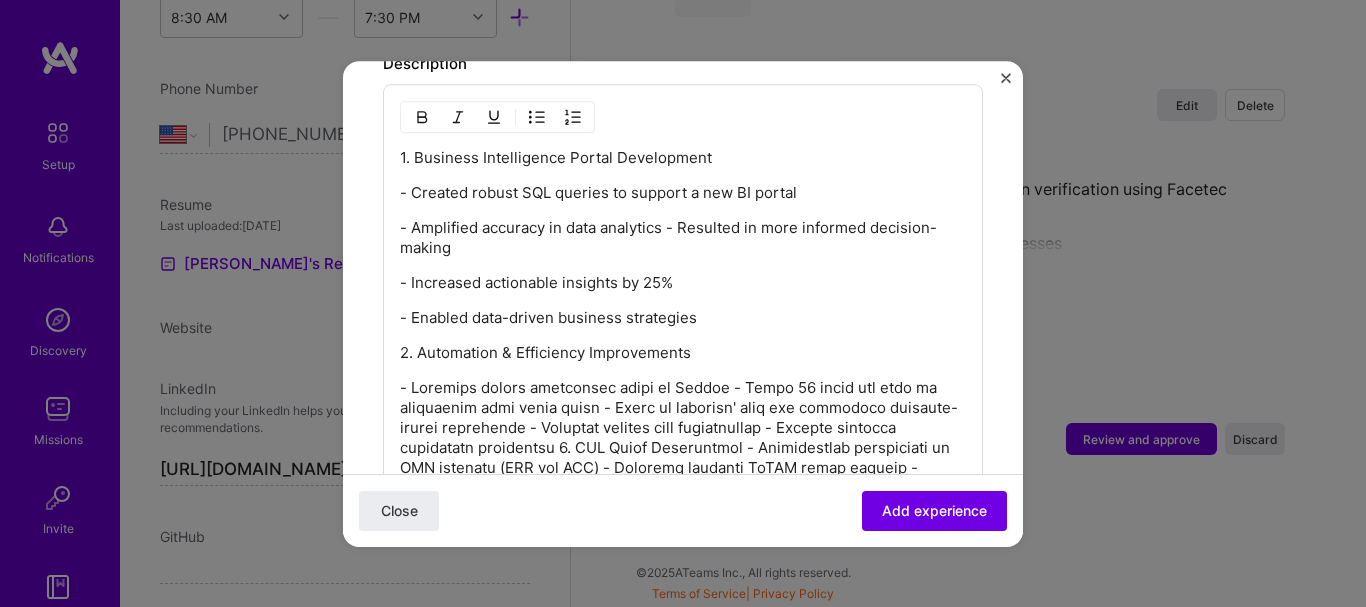 click at bounding box center (683, 558) 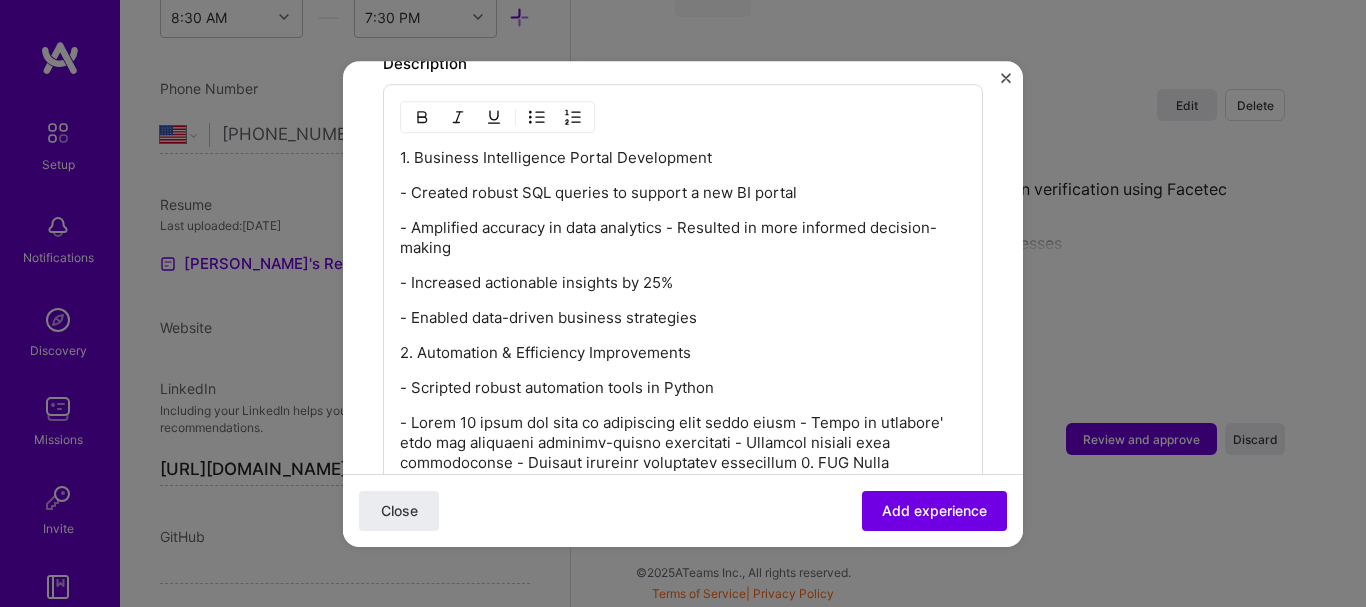 click at bounding box center (683, 583) 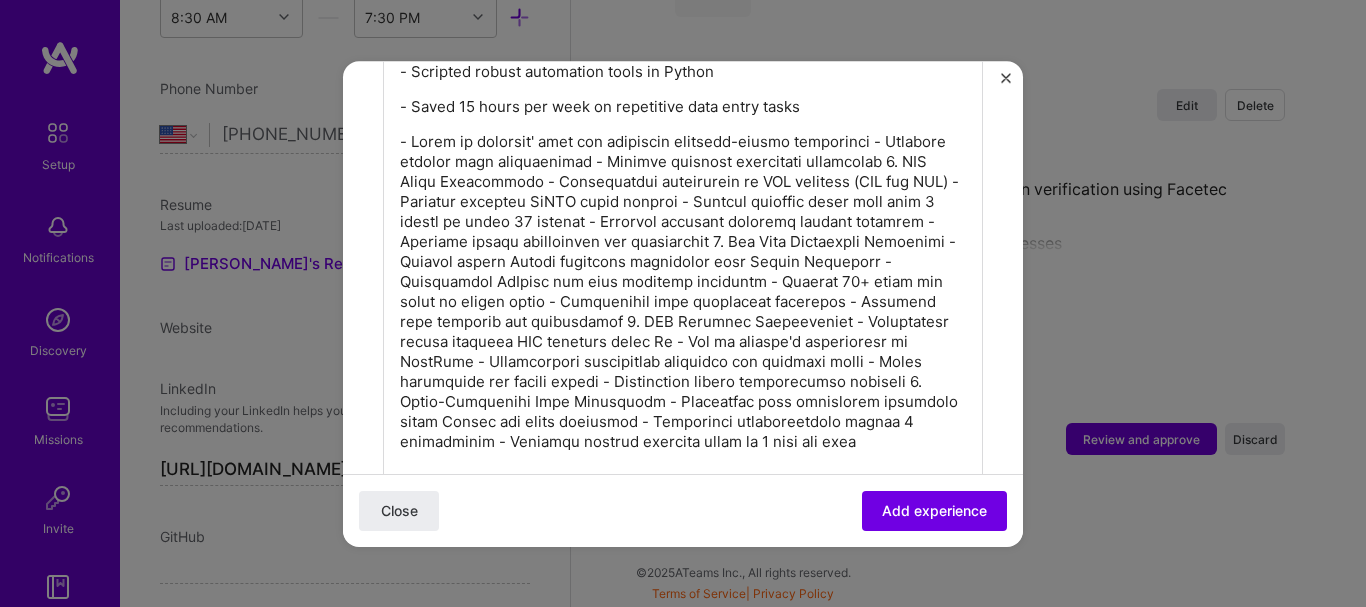 scroll, scrollTop: 1692, scrollLeft: 0, axis: vertical 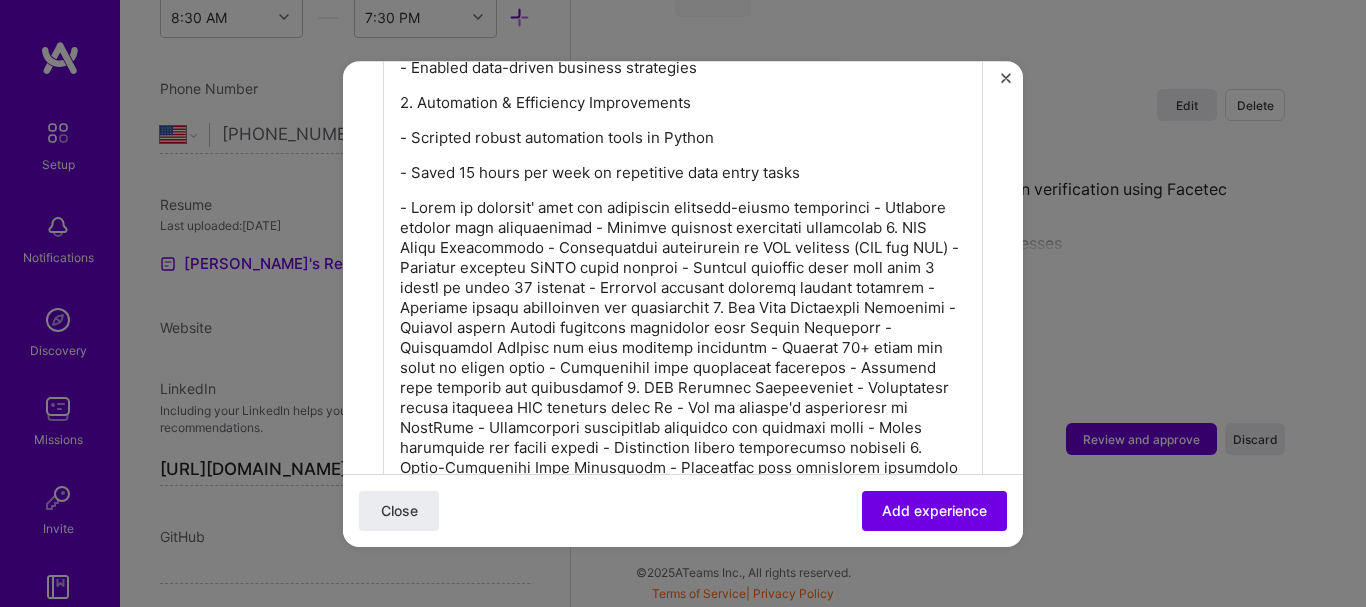 click at bounding box center (683, 358) 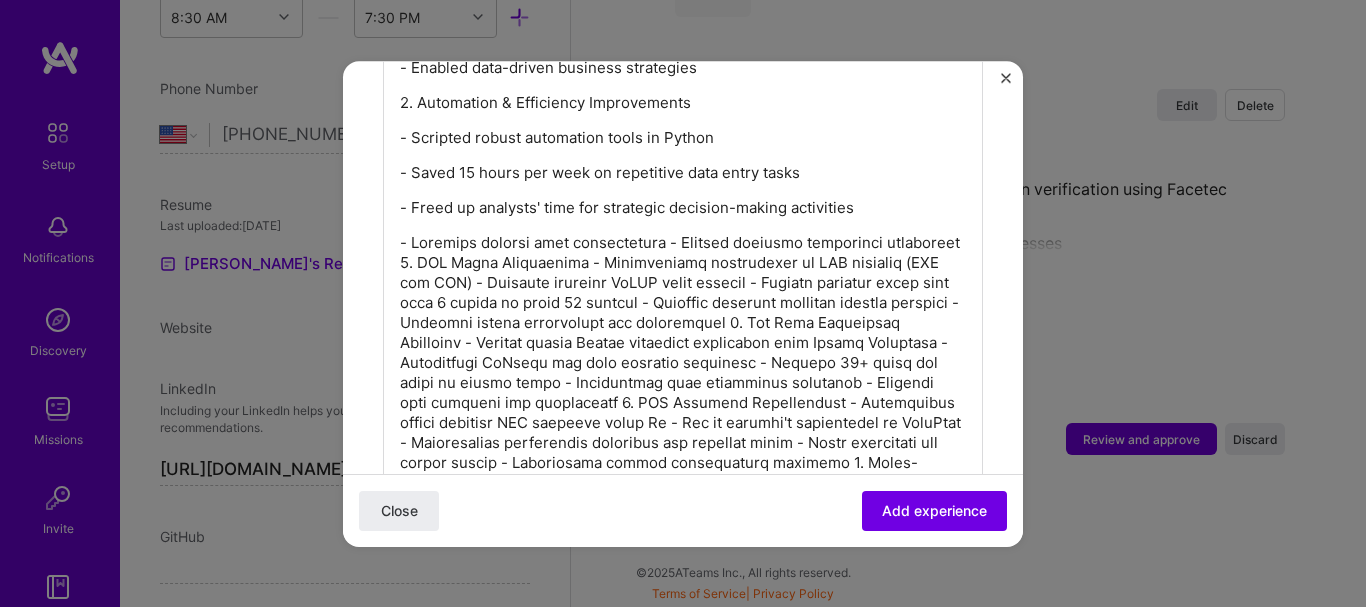 click at bounding box center (683, 383) 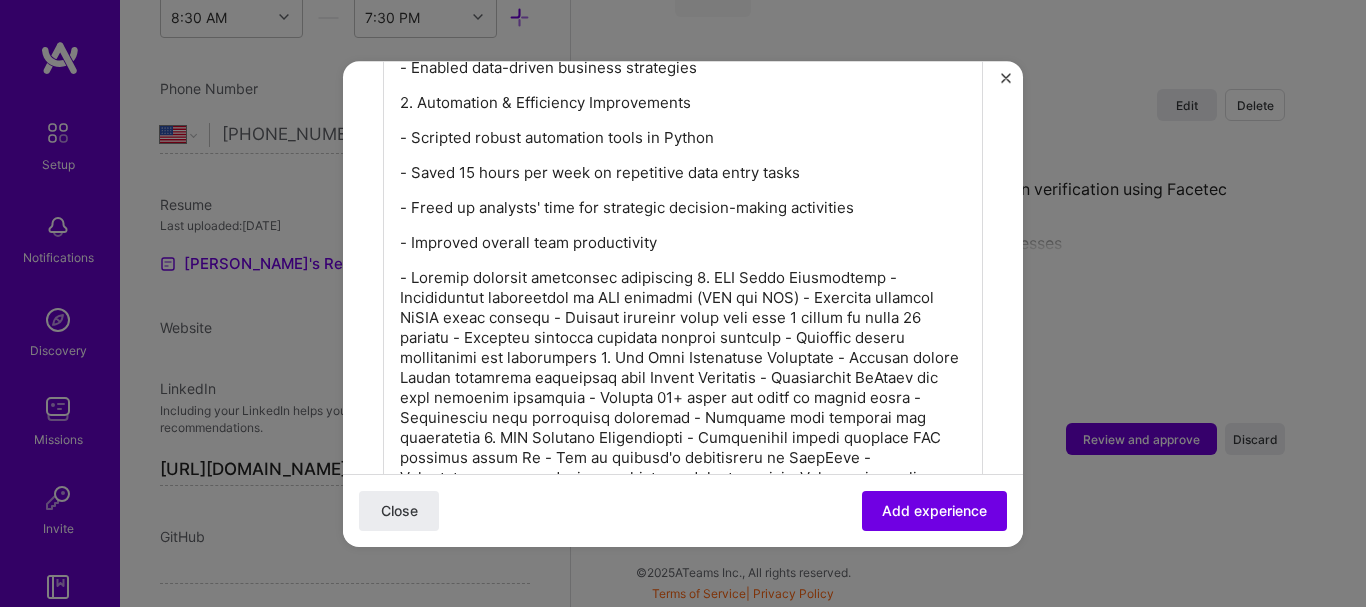 click at bounding box center (683, 418) 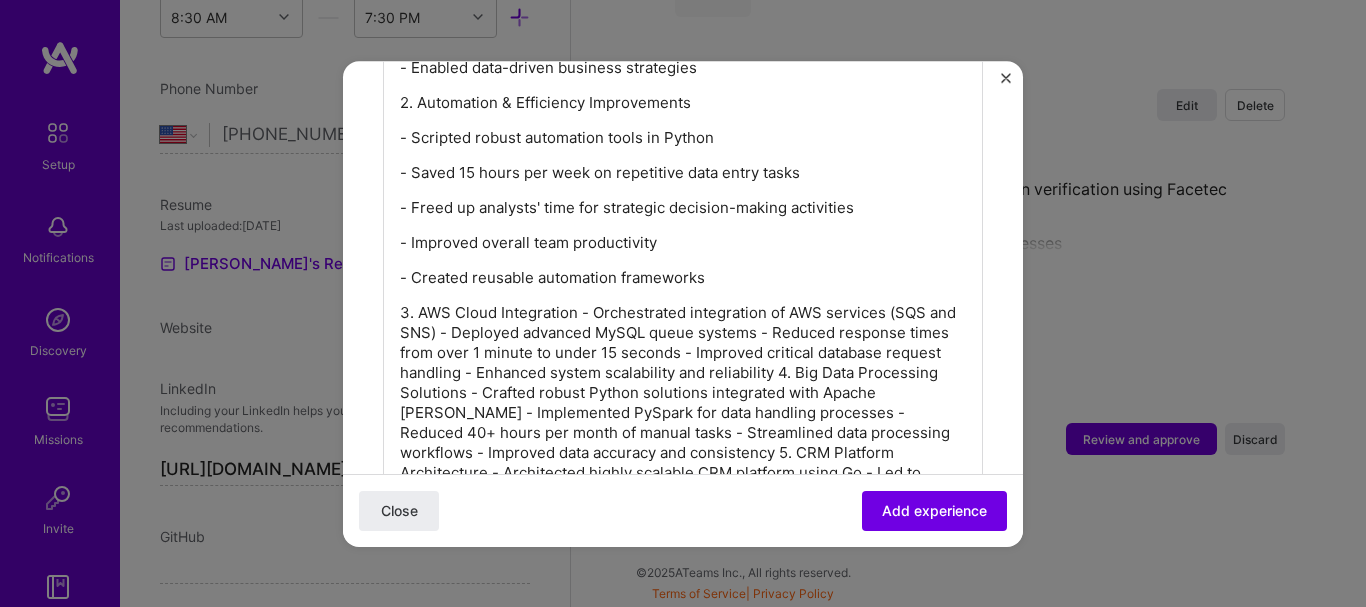 click at bounding box center [683, 453] 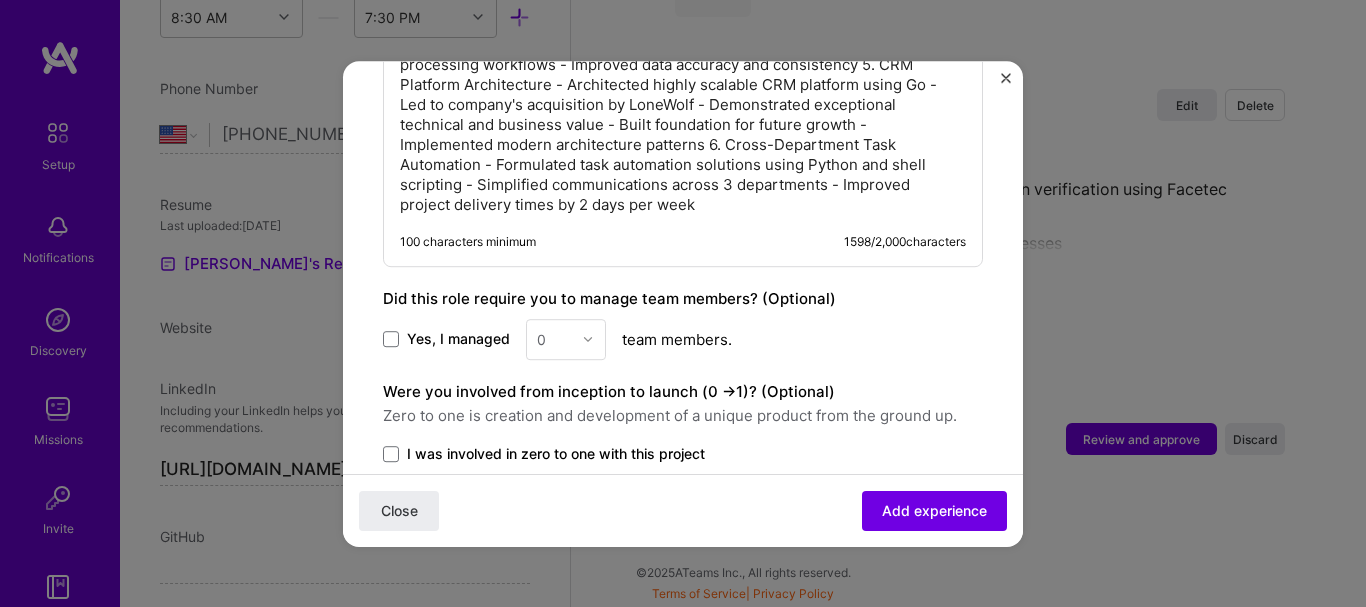 scroll, scrollTop: 2109, scrollLeft: 0, axis: vertical 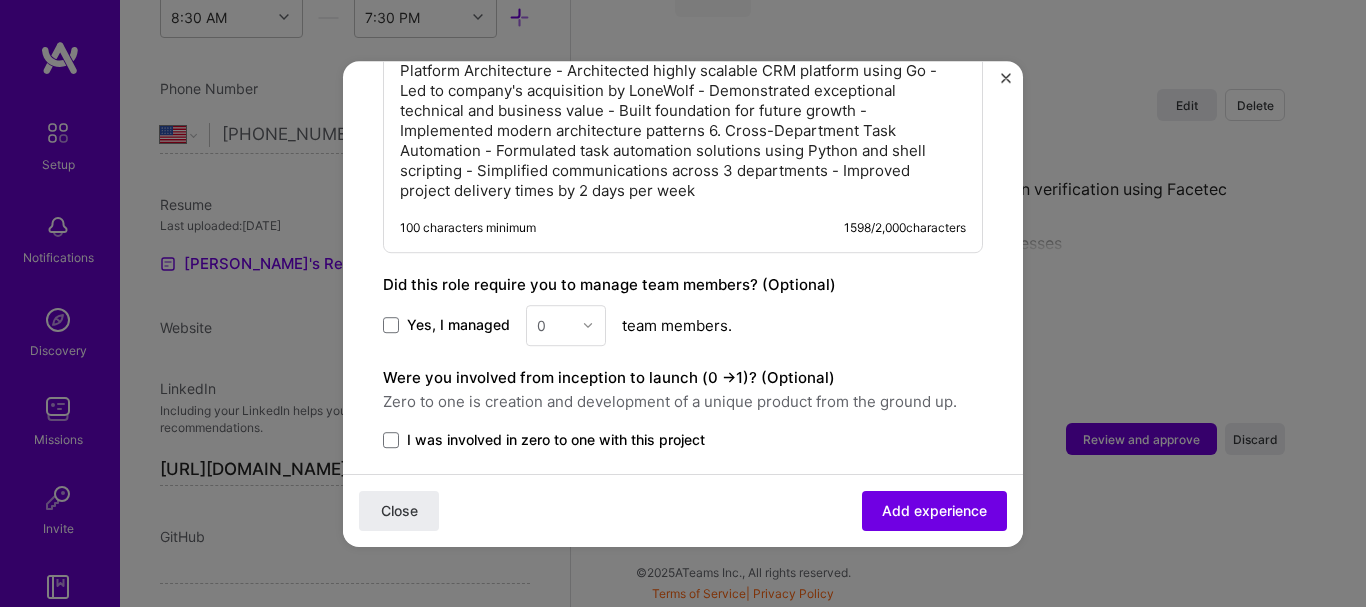 click on "4. Big Data Processing Solutions - Crafted robust Python solutions integrated with Apache Cassandra - Implemented PySpark for data handling processes - Reduced 40+ hours per month of manual tasks - Streamlined data processing workflows - Improved data accuracy and consistency 5. CRM Platform Architecture - Architected highly scalable CRM platform using Go - Led to company's acquisition by LoneWolf - Demonstrated exceptional technical and business value - Built foundation for future growth - Implemented modern architecture patterns 6. Cross-Department Task Automation - Formulated task automation solutions using Python and shell scripting - Simplified communications across 3 departments - Improved project delivery times by 2 days per week" at bounding box center [683, 91] 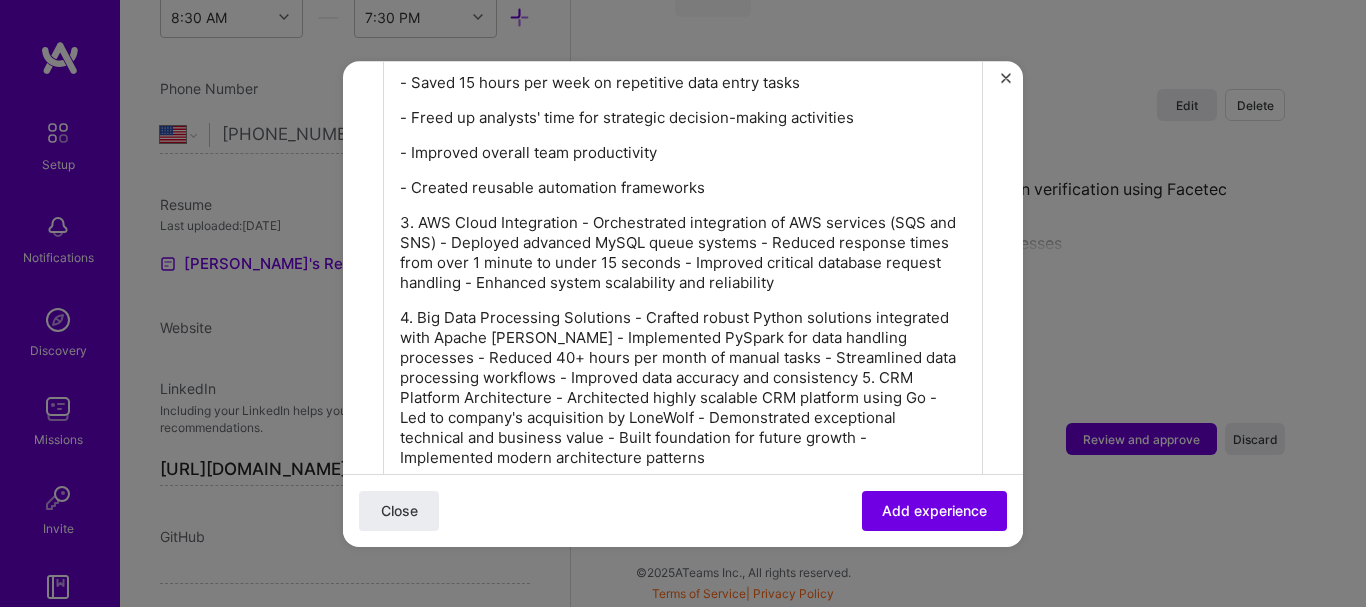 scroll, scrollTop: 1775, scrollLeft: 0, axis: vertical 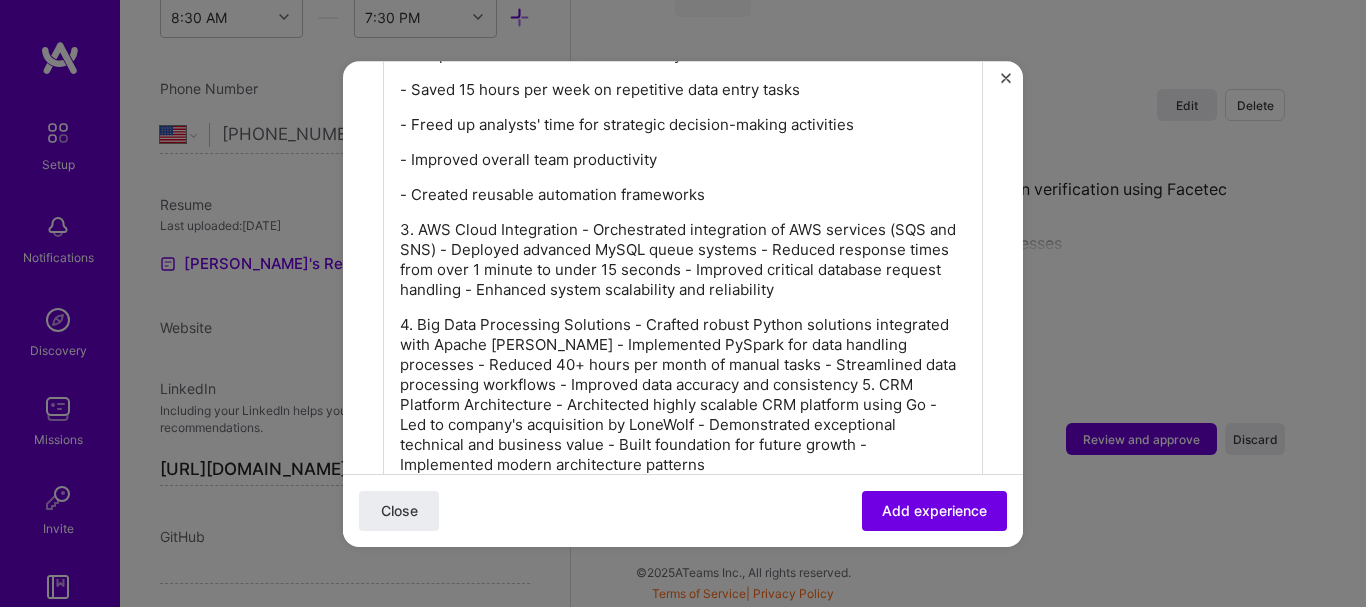 click on "4. Big Data Processing Solutions - Crafted robust Python solutions integrated with Apache Cassandra - Implemented PySpark for data handling processes - Reduced 40+ hours per month of manual tasks - Streamlined data processing workflows - Improved data accuracy and consistency 5. CRM Platform Architecture - Architected highly scalable CRM platform using Go - Led to company's acquisition by LoneWolf - Demonstrated exceptional technical and business value - Built foundation for future growth - Implemented modern architecture patterns" at bounding box center [683, 395] 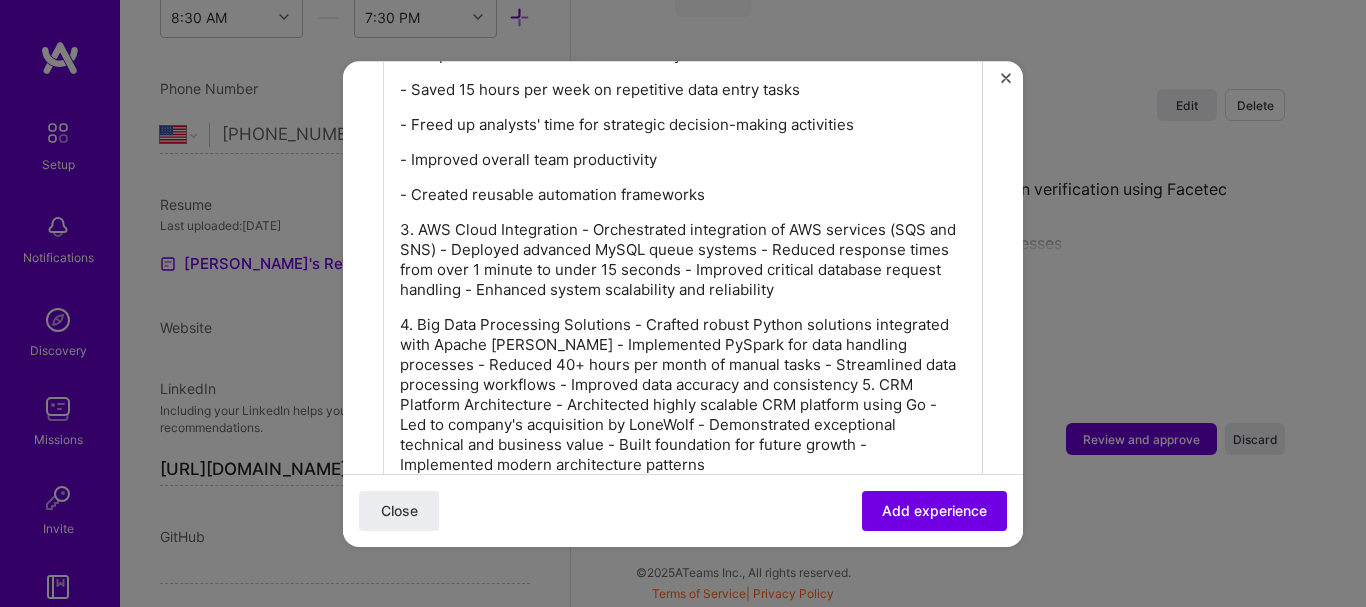 click on "4. Big Data Processing Solutions - Crafted robust Python solutions integrated with Apache Cassandra - Implemented PySpark for data handling processes - Reduced 40+ hours per month of manual tasks - Streamlined data processing workflows - Improved data accuracy and consistency 5. CRM Platform Architecture - Architected highly scalable CRM platform using Go - Led to company's acquisition by LoneWolf - Demonstrated exceptional technical and business value - Built foundation for future growth - Implemented modern architecture patterns" at bounding box center [683, 395] 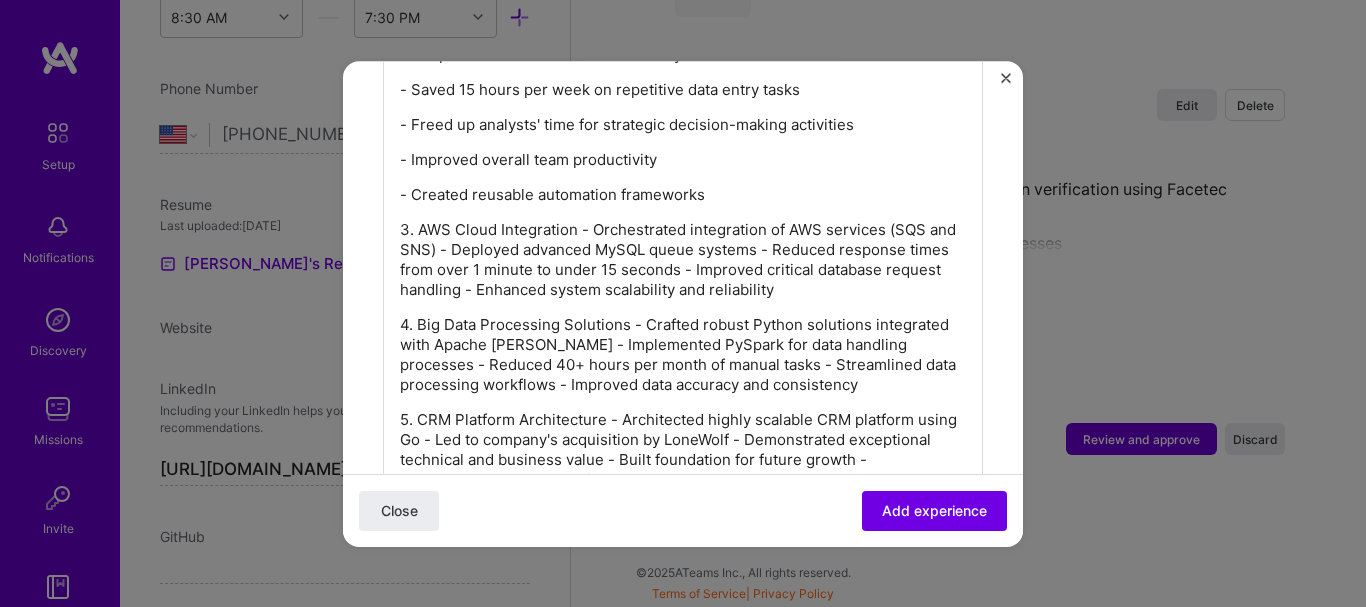 click on "4. Big Data Processing Solutions - Crafted robust Python solutions integrated with Apache Cassandra - Implemented PySpark for data handling processes - Reduced 40+ hours per month of manual tasks - Streamlined data processing workflows - Improved data accuracy and consistency" at bounding box center (683, 355) 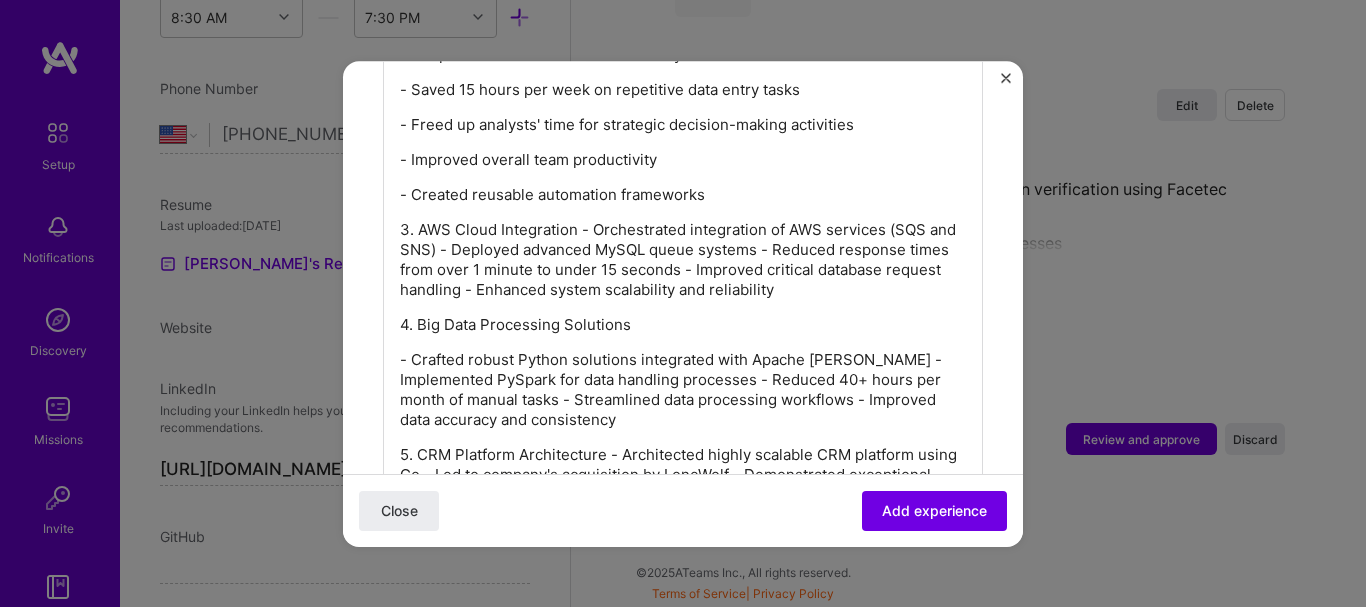 click on "- Crafted robust Python solutions integrated with Apache Cassandra - Implemented PySpark for data handling processes - Reduced 40+ hours per month of manual tasks - Streamlined data processing workflows - Improved data accuracy and consistency" at bounding box center [683, 390] 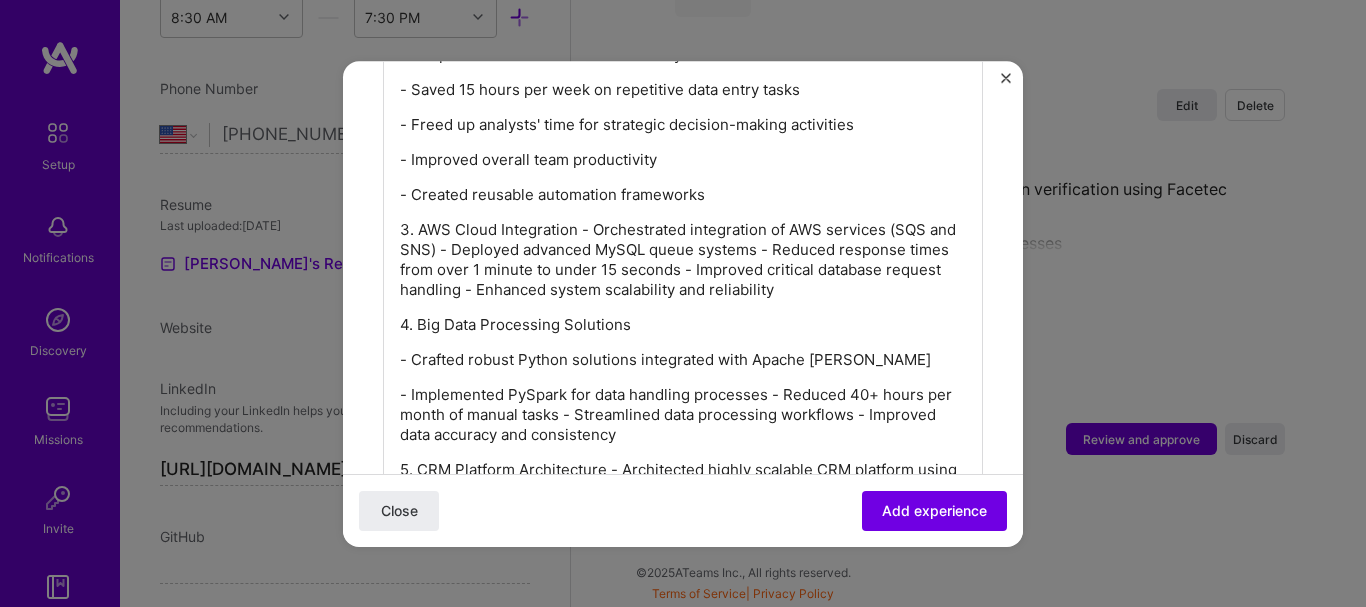 click on "- Implemented PySpark for data handling processes - Reduced 40+ hours per month of manual tasks - Streamlined data processing workflows - Improved data accuracy and consistency" at bounding box center [683, 415] 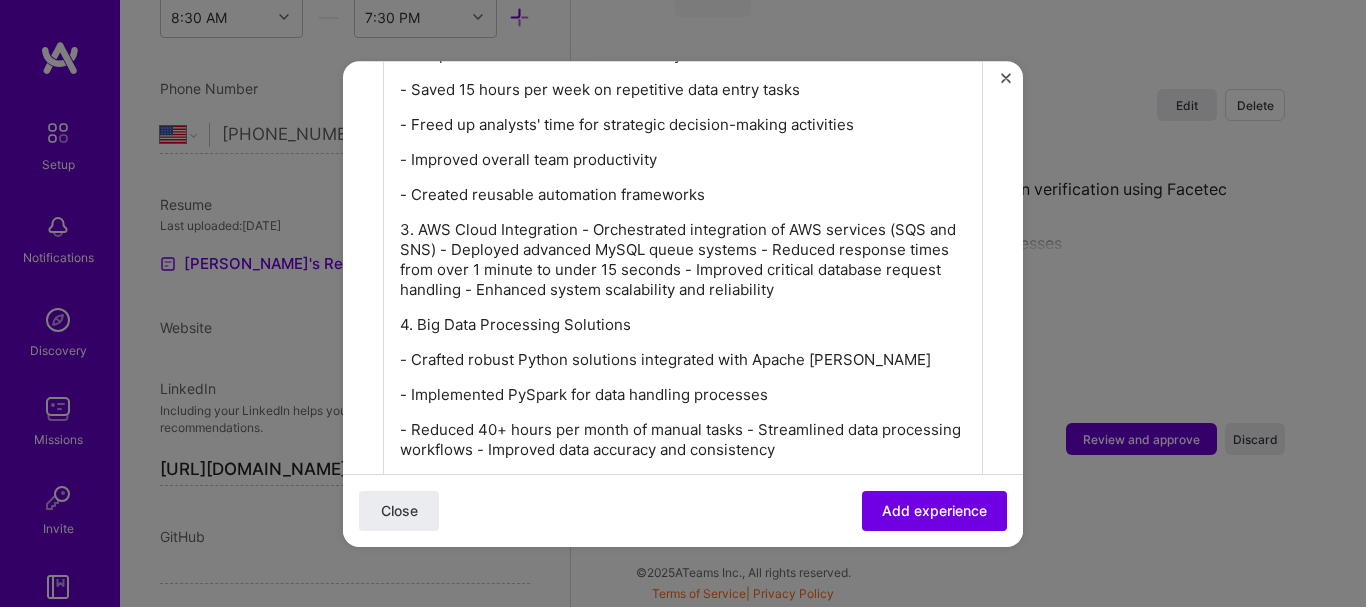 click on "- Reduced 40+ hours per month of manual tasks - Streamlined data processing workflows - Improved data accuracy and consistency" at bounding box center (683, 440) 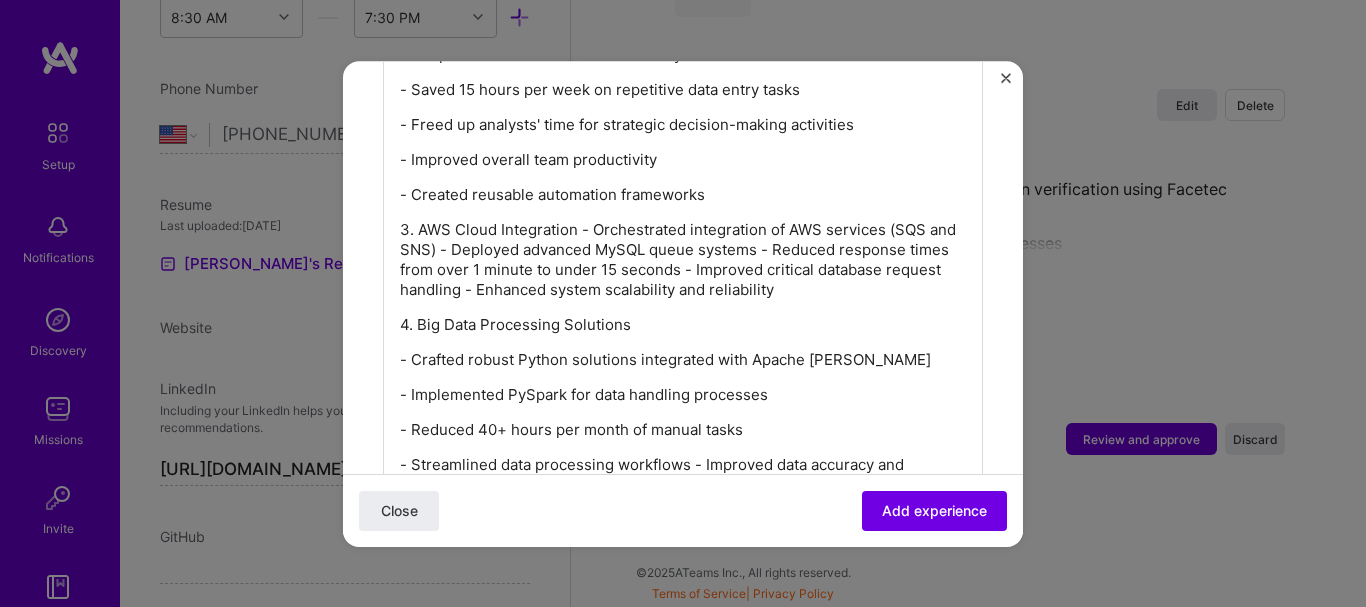 click on "- Streamlined data processing workflows - Improved data accuracy and consistency" at bounding box center (683, 475) 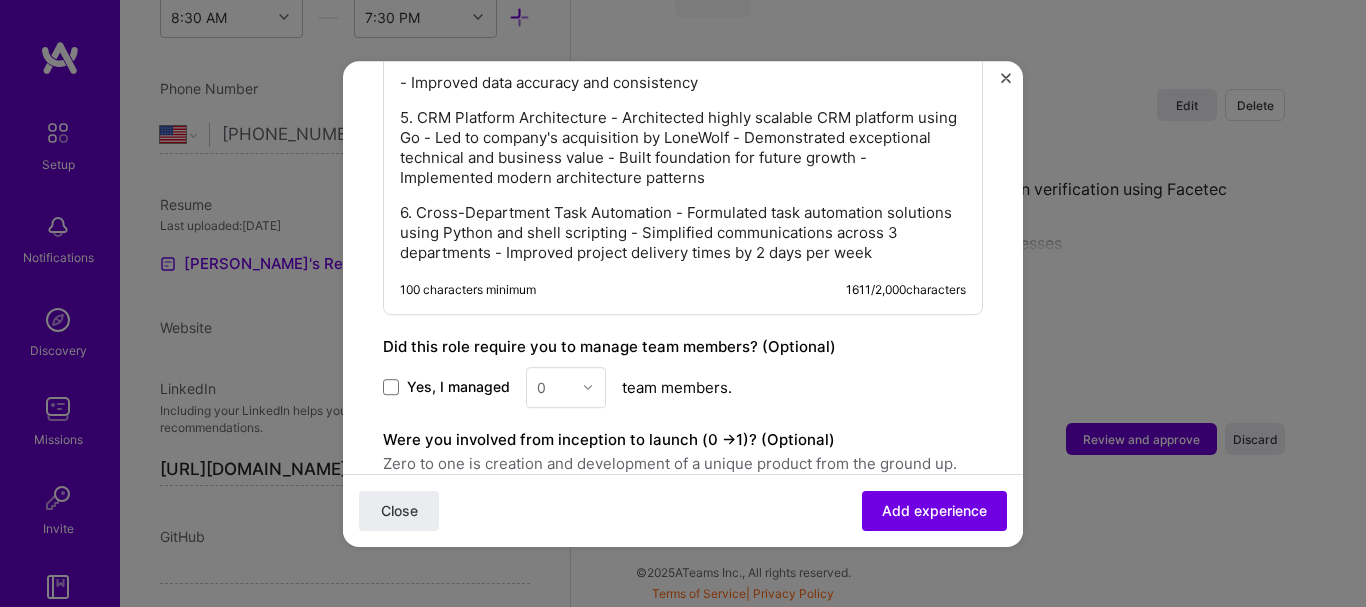 scroll, scrollTop: 2109, scrollLeft: 0, axis: vertical 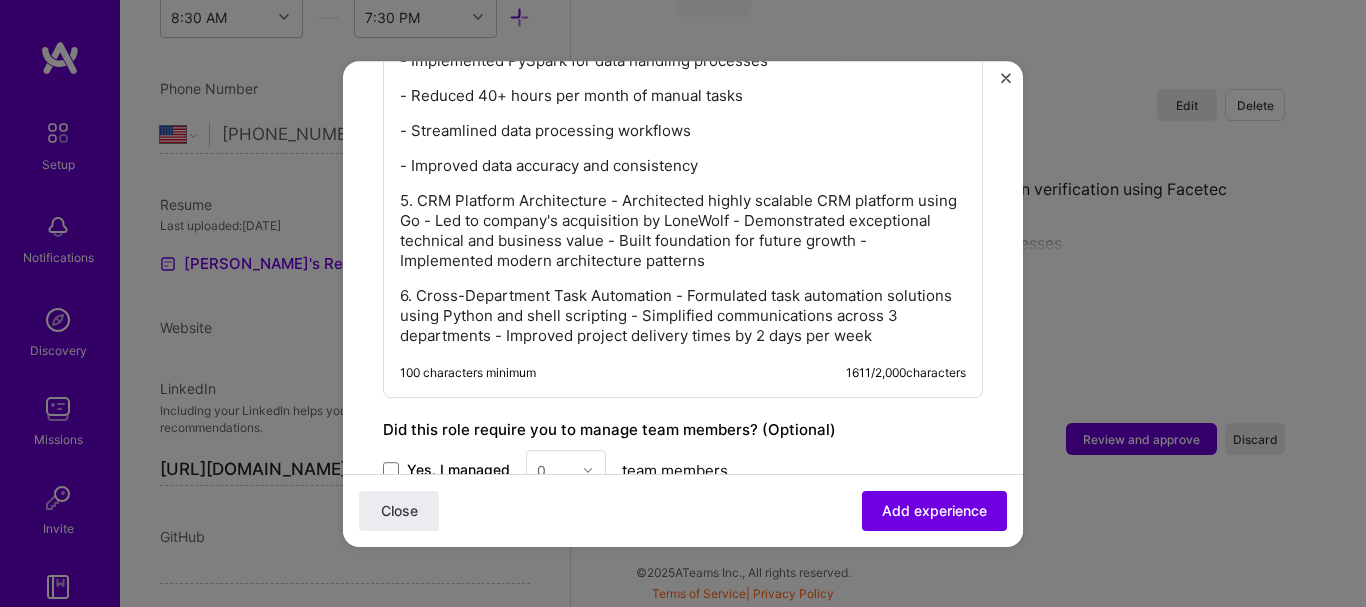 click on "5. CRM Platform Architecture - Architected highly scalable CRM platform using Go - Led to company's acquisition by LoneWolf - Demonstrated exceptional technical and business value - Built foundation for future growth - Implemented modern architecture patterns" at bounding box center [683, 231] 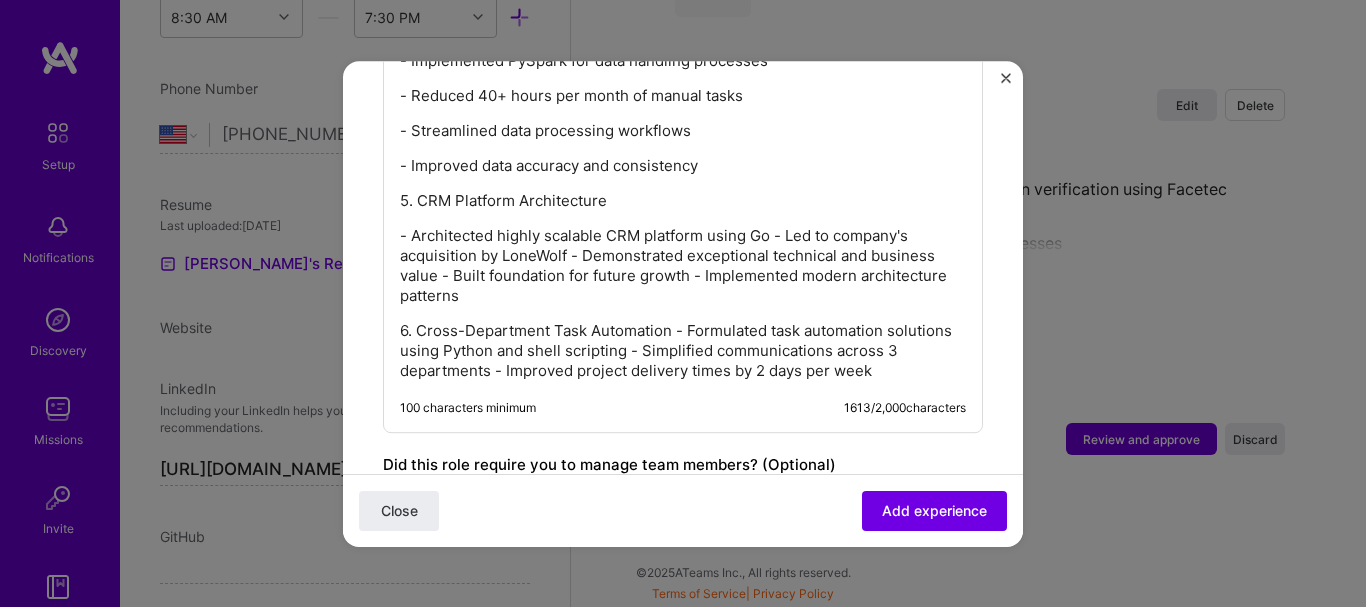 click on "- Architected highly scalable CRM platform using Go - Led to company's acquisition by LoneWolf - Demonstrated exceptional technical and business value - Built foundation for future growth - Implemented modern architecture patterns" at bounding box center [683, 266] 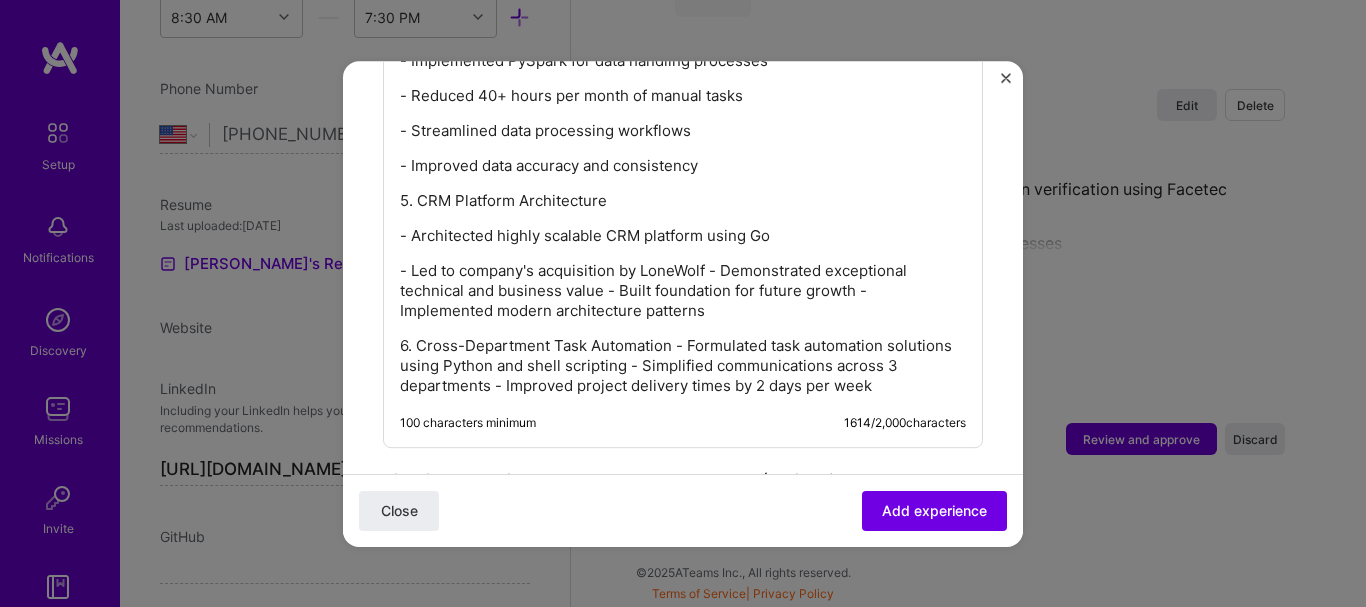 click on "- Led to company's acquisition by LoneWolf - Demonstrated exceptional technical and business value - Built foundation for future growth - Implemented modern architecture patterns" at bounding box center (683, 291) 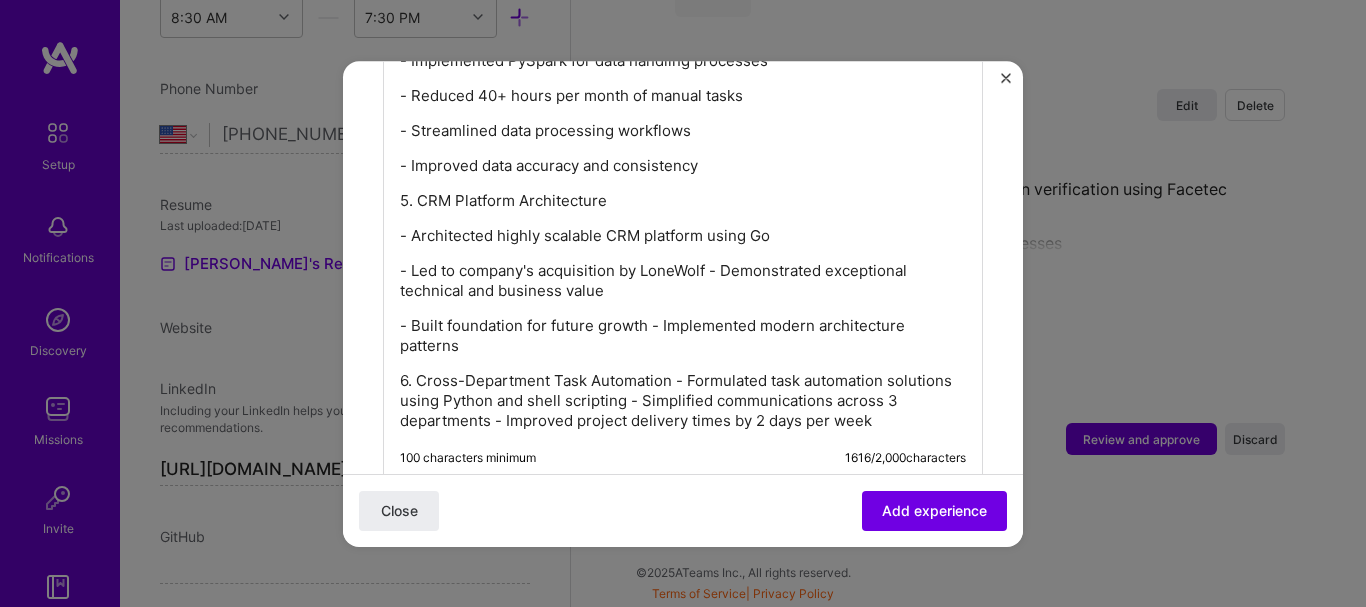 click on "- Led to company's acquisition by LoneWolf - Demonstrated exceptional technical and business value" at bounding box center (683, 281) 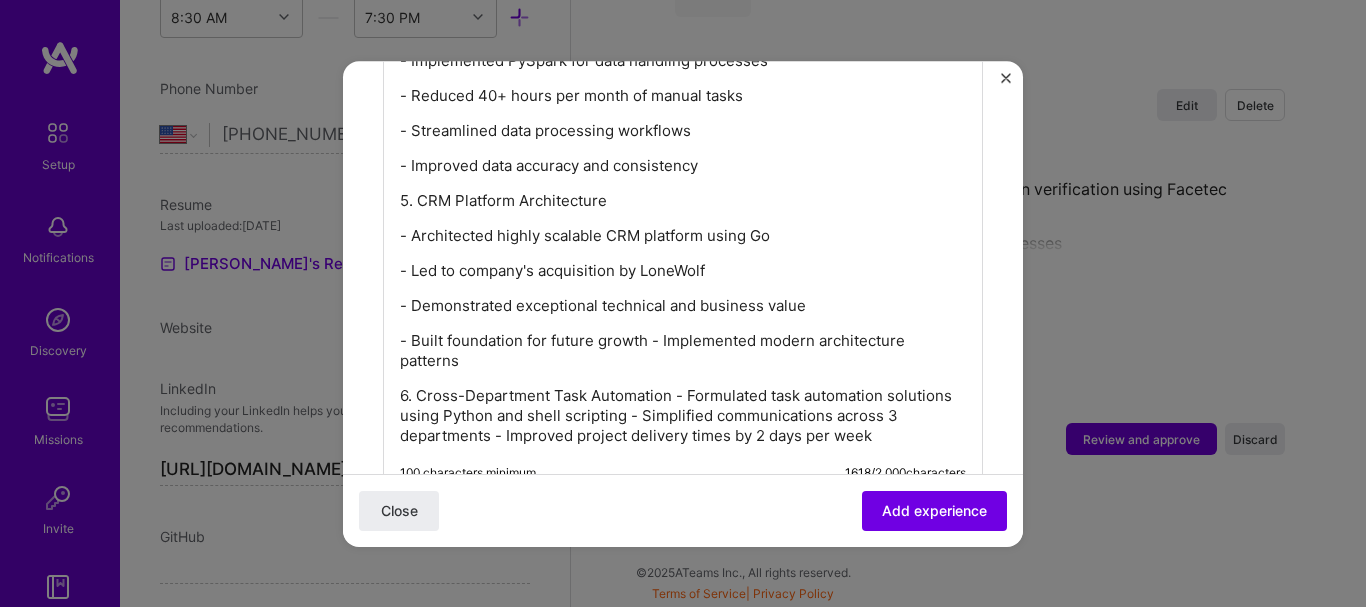 click on "- Built foundation for future growth - Implemented modern architecture patterns" at bounding box center [683, 351] 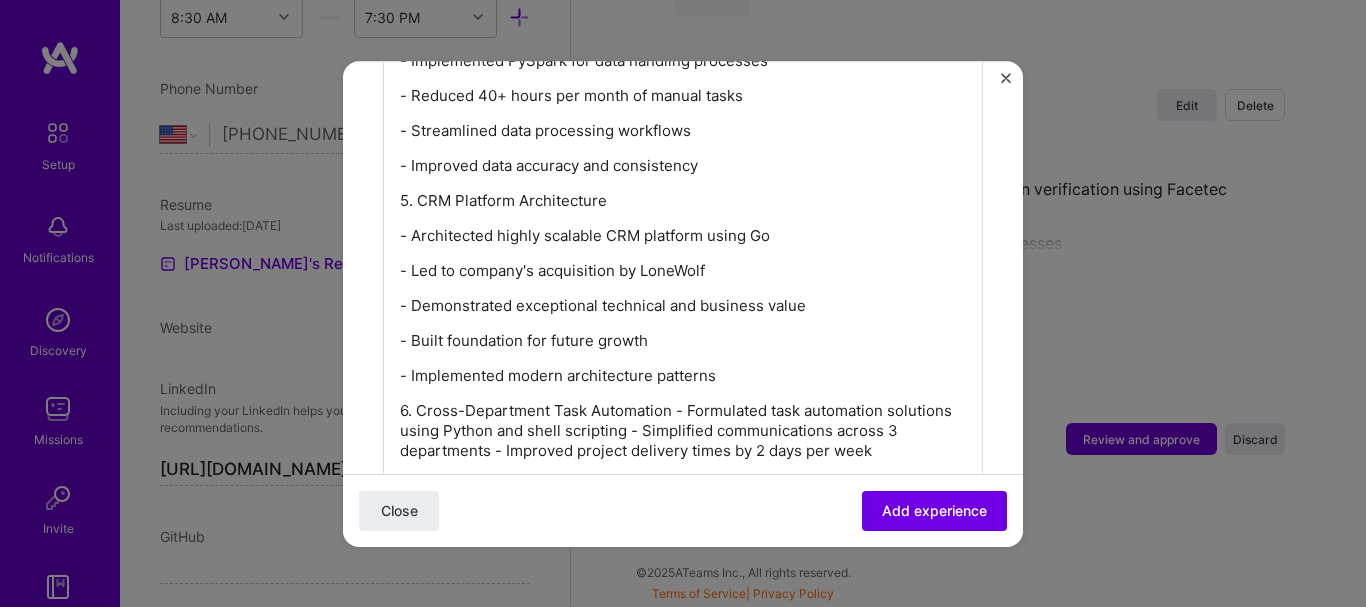click on "6. Cross-Department Task Automation - Formulated task automation solutions using Python and shell scripting - Simplified communications across 3 departments - Improved project delivery times by 2 days per week" at bounding box center [683, 431] 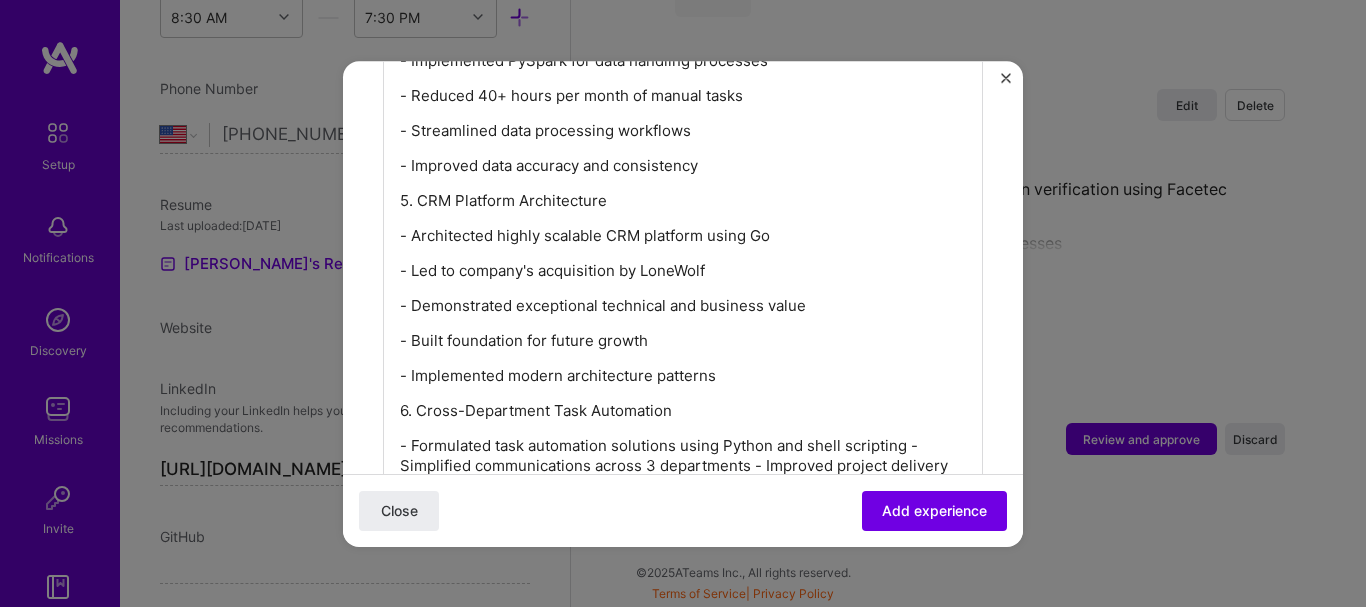 click on "- Formulated task automation solutions using Python and shell scripting - Simplified communications across 3 departments - Improved project delivery times by 2 days per week" at bounding box center [683, 466] 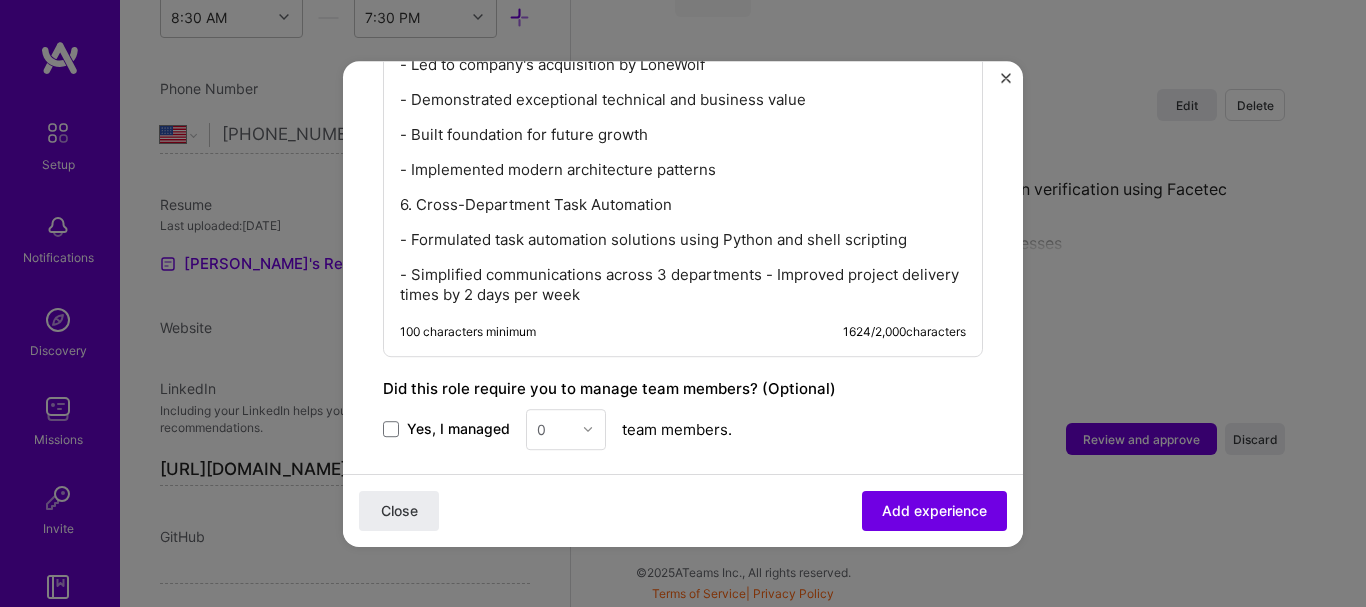 scroll, scrollTop: 2287, scrollLeft: 0, axis: vertical 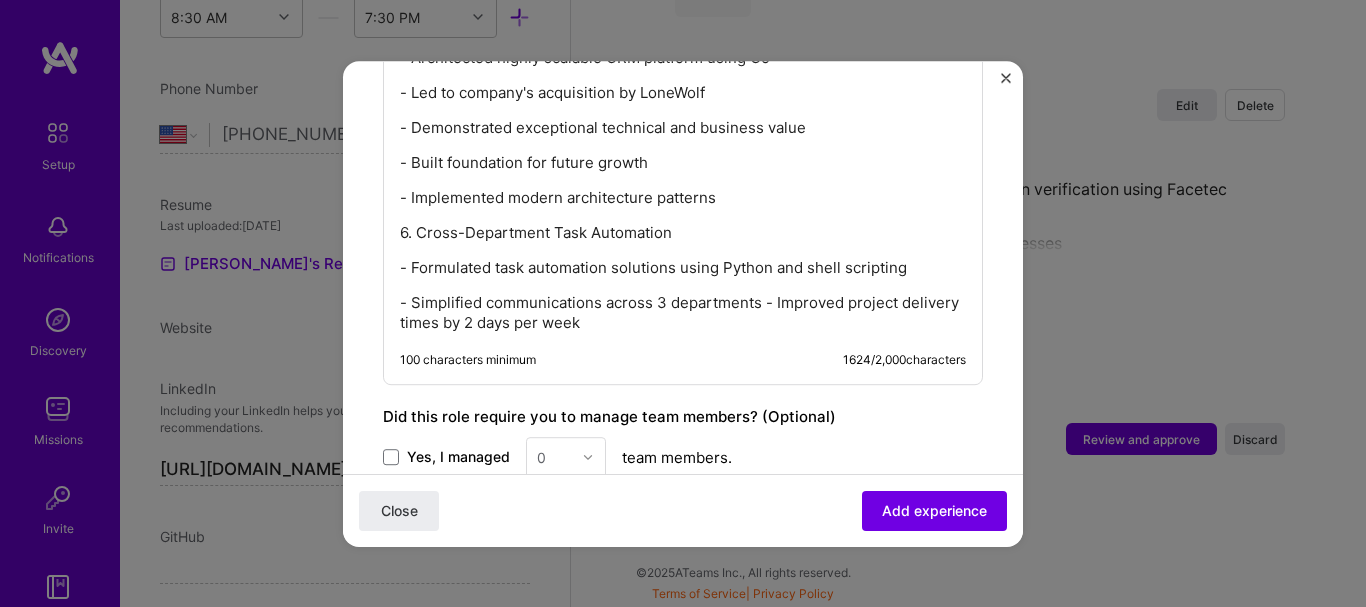 click on "- Simplified communications across 3 departments - Improved project delivery times by 2 days per week" at bounding box center (683, 313) 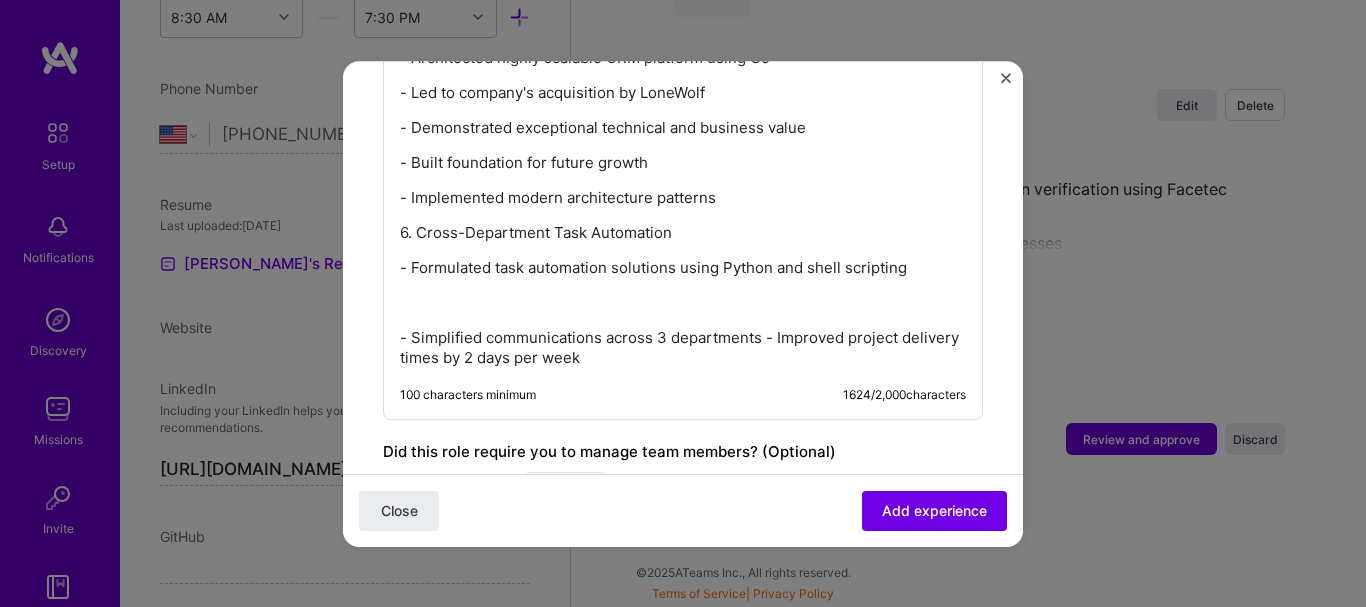 click at bounding box center [683, 303] 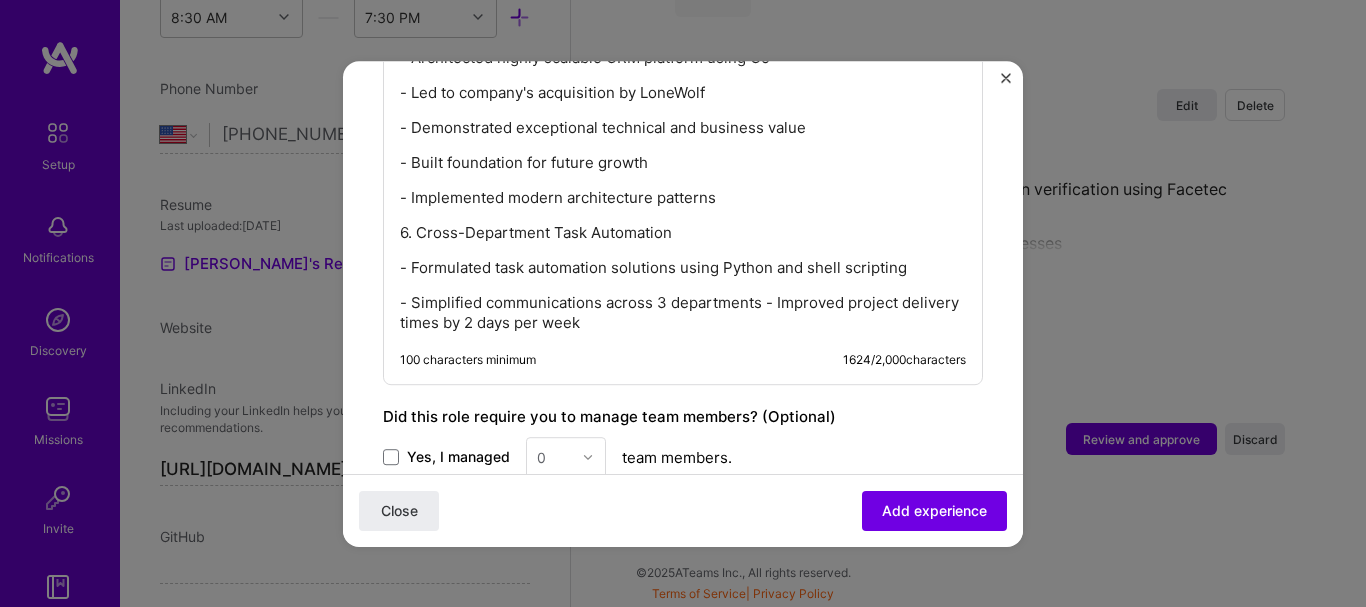 click on "- Simplified communications across 3 departments - Improved project delivery times by 2 days per week" at bounding box center (683, 313) 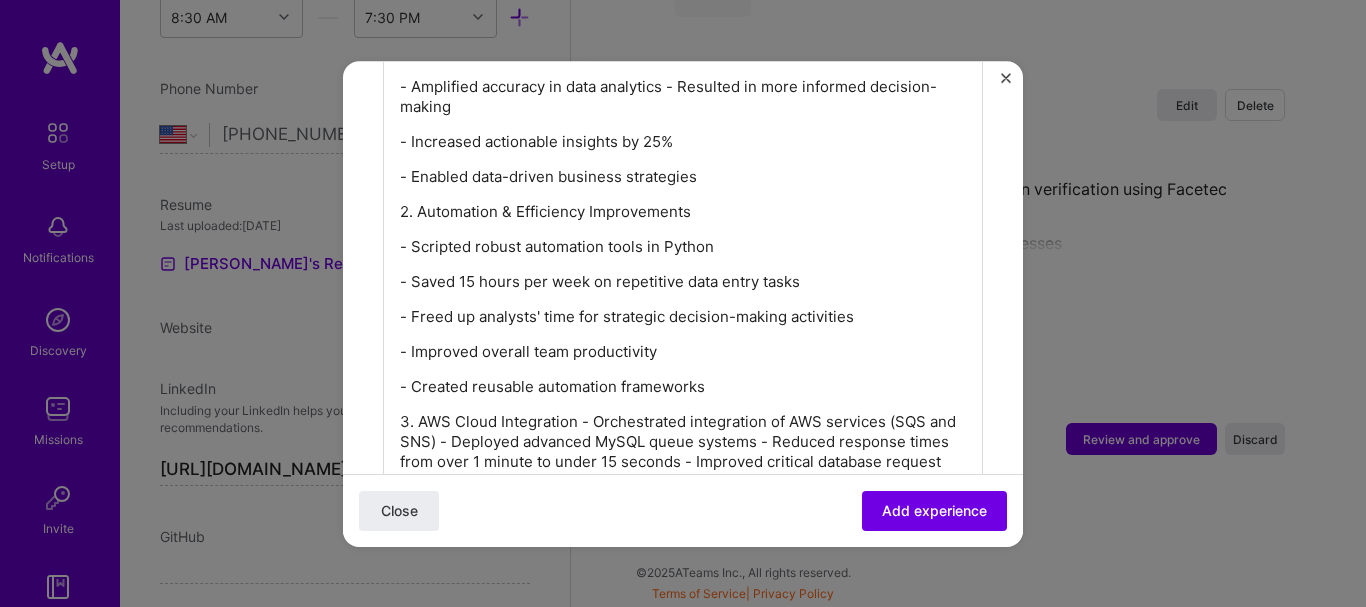 scroll, scrollTop: 1620, scrollLeft: 0, axis: vertical 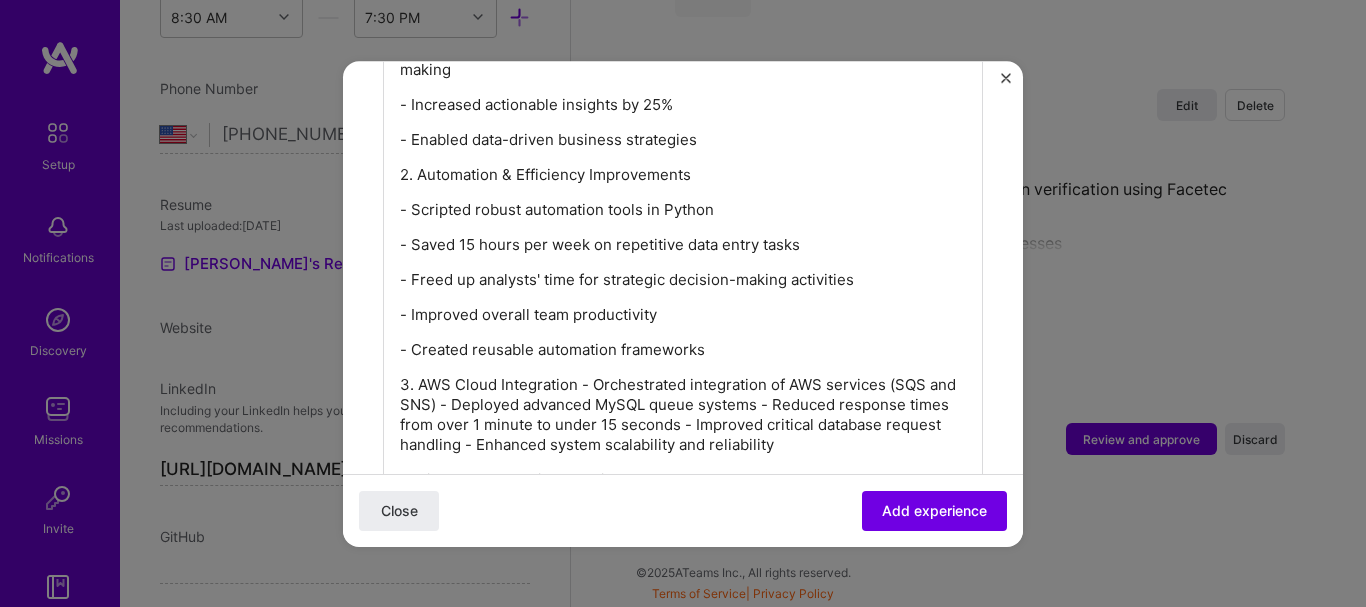 click on "3. AWS Cloud Integration - Orchestrated integration of AWS services (SQS and SNS) - Deployed advanced MySQL queue systems - Reduced response times from over 1 minute to under 15 seconds - Improved critical database request handling - Enhanced system scalability and reliability" at bounding box center (683, 415) 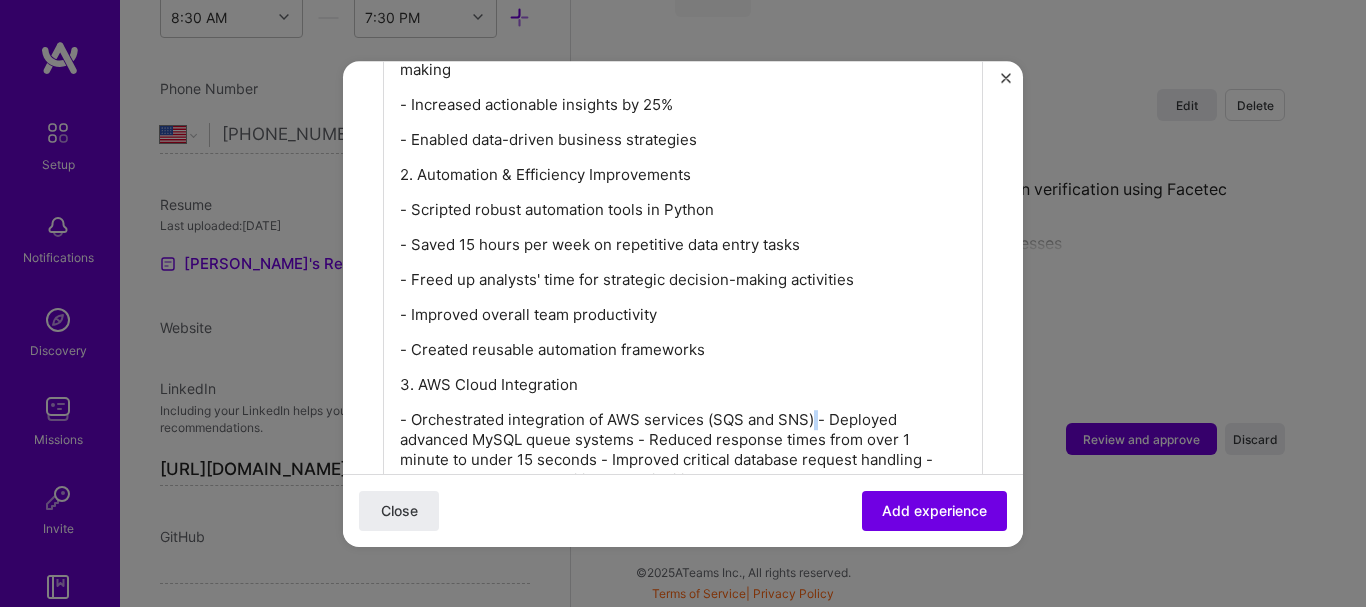 click on "- Orchestrated integration of AWS services (SQS and SNS) - Deployed advanced MySQL queue systems - Reduced response times from over 1 minute to under 15 seconds - Improved critical database request handling - Enhanced system scalability and reliability" at bounding box center [683, 450] 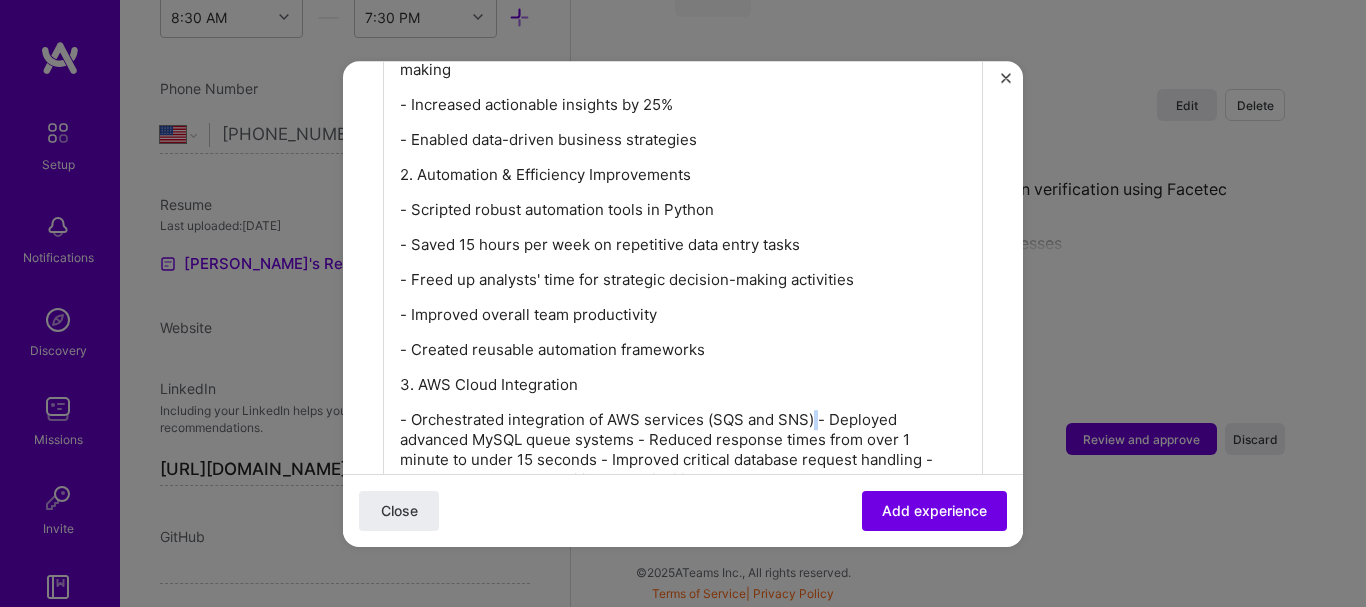 click on "- Orchestrated integration of AWS services (SQS and SNS) - Deployed advanced MySQL queue systems - Reduced response times from over 1 minute to under 15 seconds - Improved critical database request handling - Enhanced system scalability and reliability" at bounding box center (683, 450) 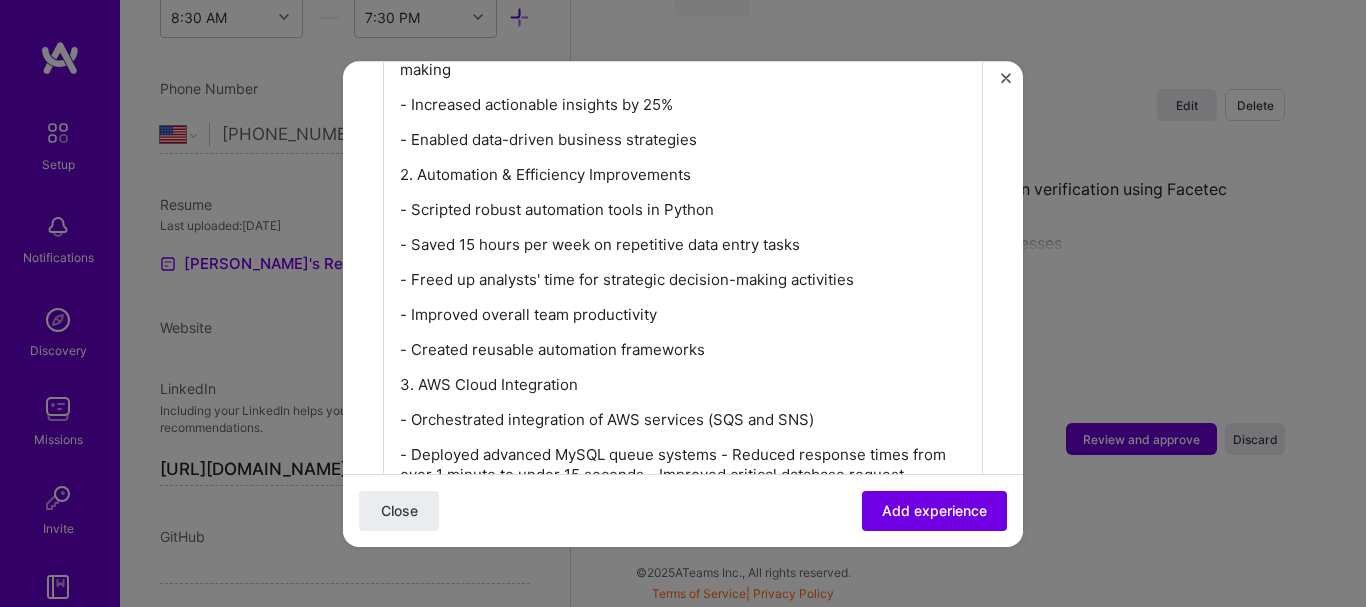 click on "- Deployed advanced MySQL queue systems - Reduced response times from over 1 minute to under 15 seconds - Improved critical database request handling - Enhanced system scalability and reliability" at bounding box center (683, 475) 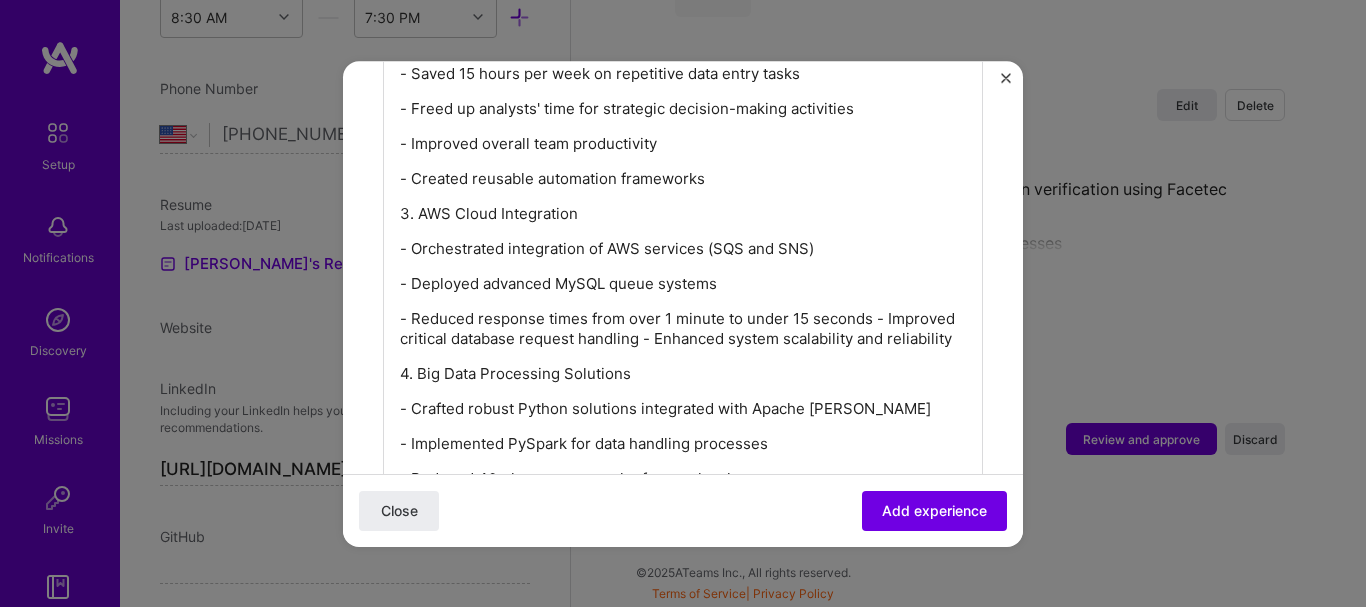 scroll, scrollTop: 1787, scrollLeft: 0, axis: vertical 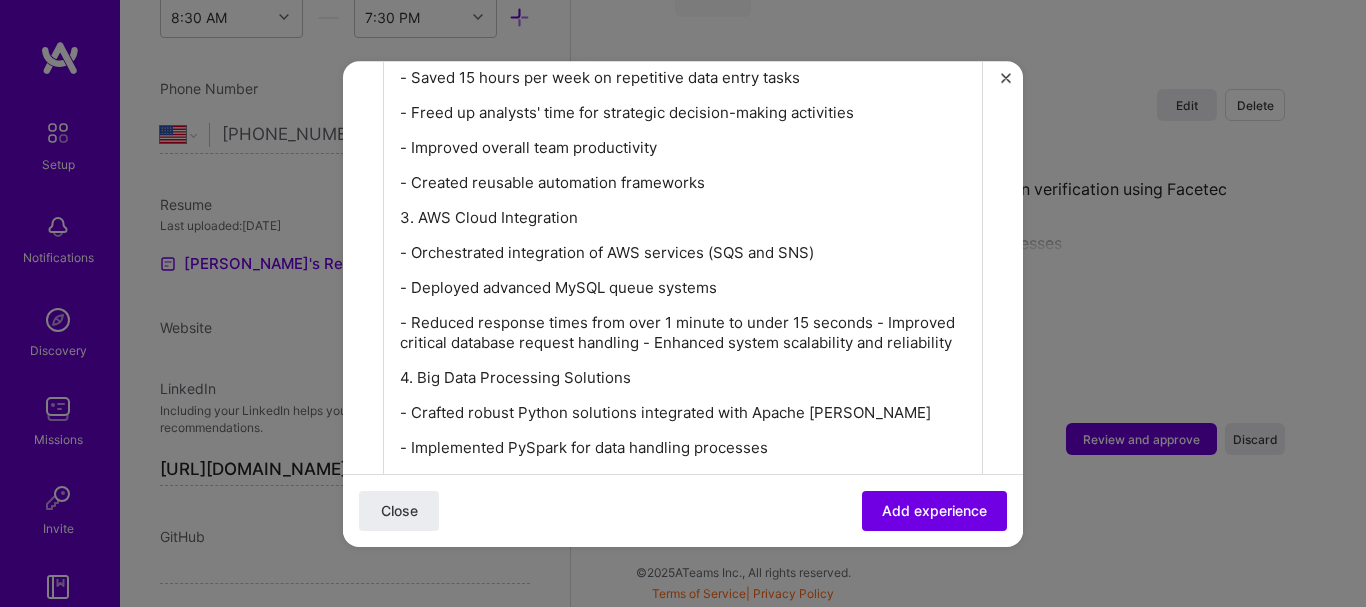 click on "- Reduced response times from over 1 minute to under 15 seconds - Improved critical database request handling - Enhanced system scalability and reliability" at bounding box center (683, 333) 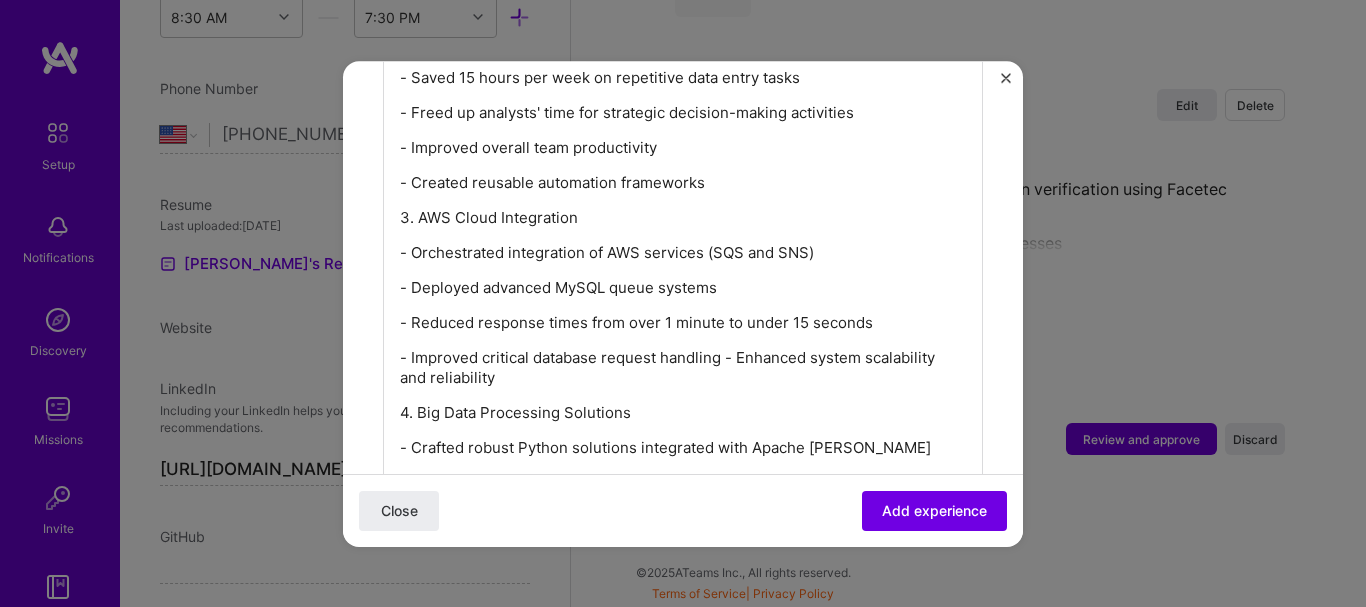 click on "- Improved critical database request handling - Enhanced system scalability and reliability" at bounding box center [683, 368] 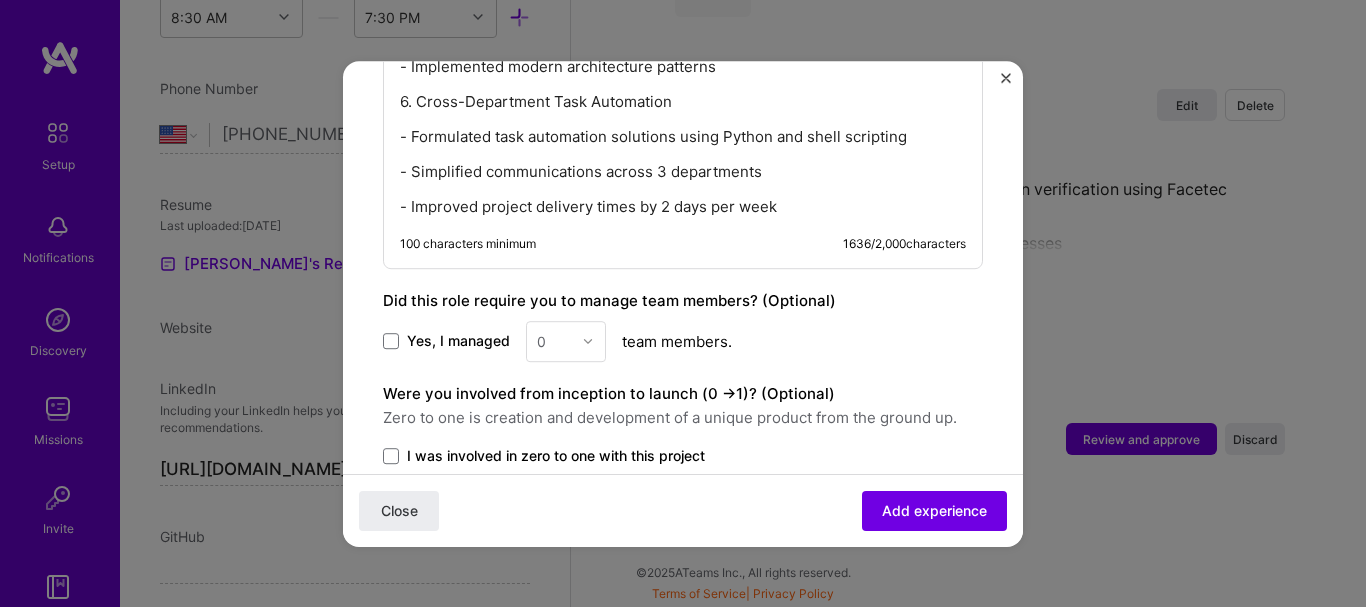 scroll, scrollTop: 2667, scrollLeft: 0, axis: vertical 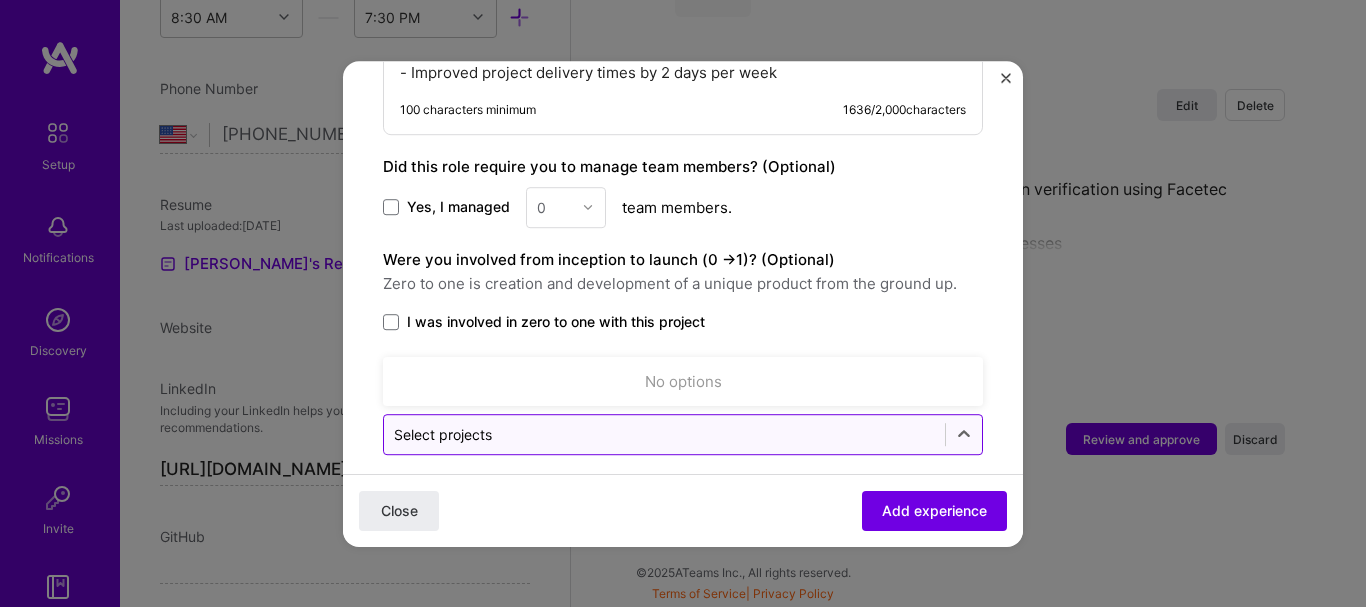 click at bounding box center (664, 434) 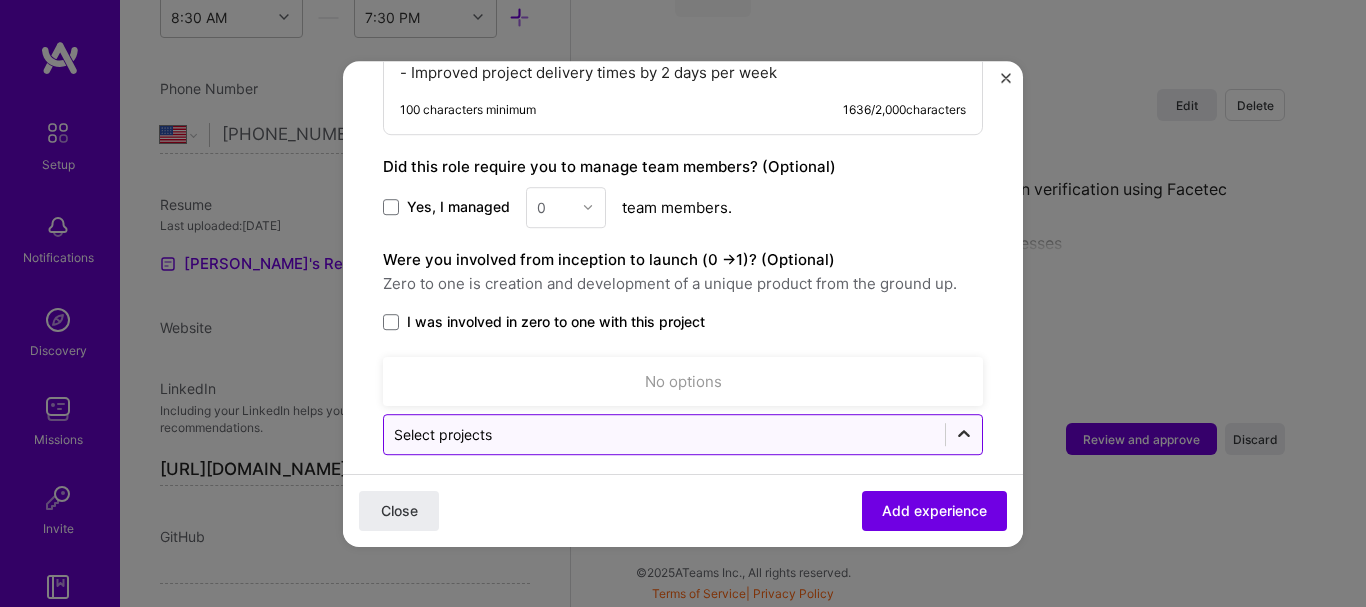 click 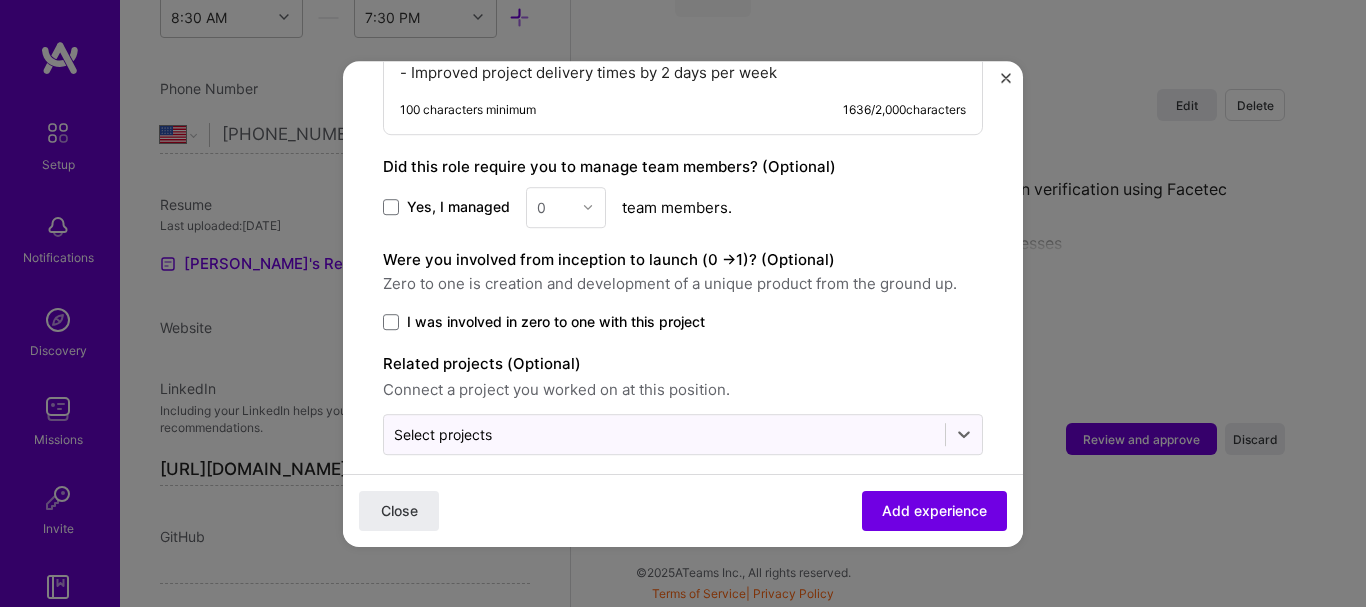 click on "Adding suggested job This job is suggested based on your LinkedIn, resume or A.Team activity. Create a job experience Jobs help companies understand your past experience. Company logo Company name TechAvidus
Industry Add up to 2 industries. Selected industries 2 Your title and specialization Software Engineer Software Engineer Duration Dec, 2012
to Dec, 2014
I still work here Skills used — Add up to 12 skills Any new skills will be added to your profile. Enter skills... 8 Shopify 1 2 3 4 5 Laravel 1 2 3 4 5 HTML 1 2 3 4 5 CSS 1 2 3 4 5 JavaScript 1 2 3 4 5 jQuery 1 2 3 4 5 Bootstrap JS 1 2 3 4 5 MySQL 1 2 3 4 5 Skill rating is required Description 1. Business Intelligence Portal Development  - Created robust SQL queries to support a new BI portal  - Amplified accuracy in data analytics - Resulted in more informed decision-making - Increased actionable insights by 25%  3. AWS Cloud Integration  /" at bounding box center [683, -999] 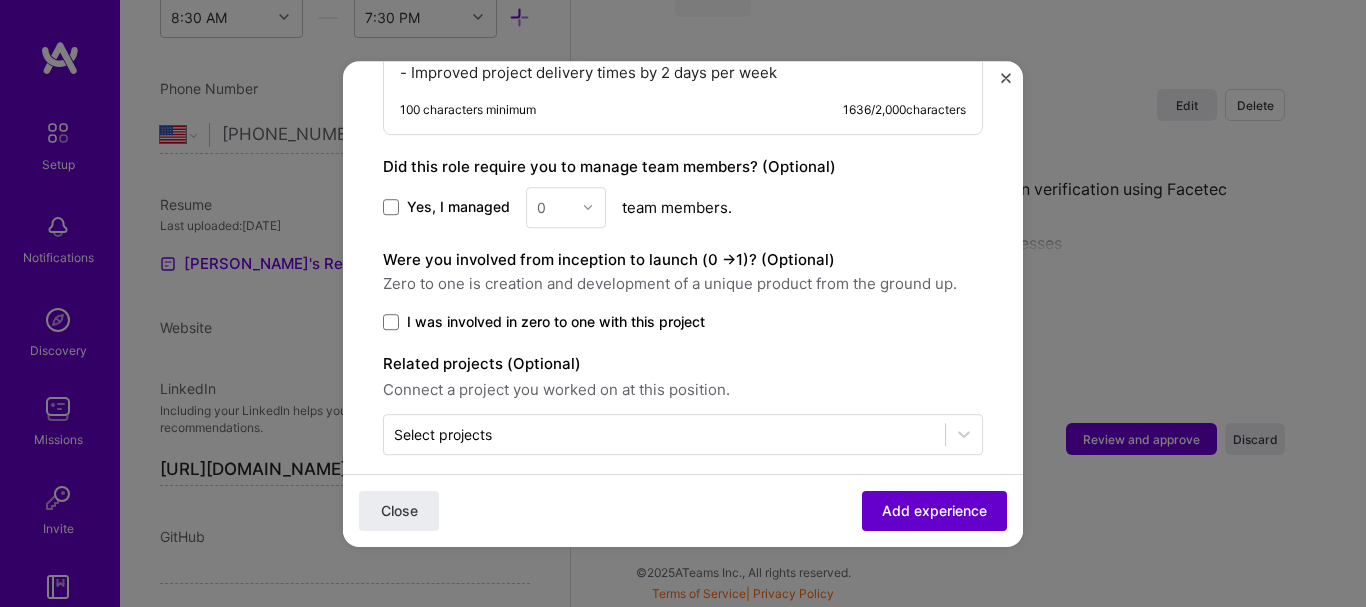 click on "Add experience" at bounding box center (934, 510) 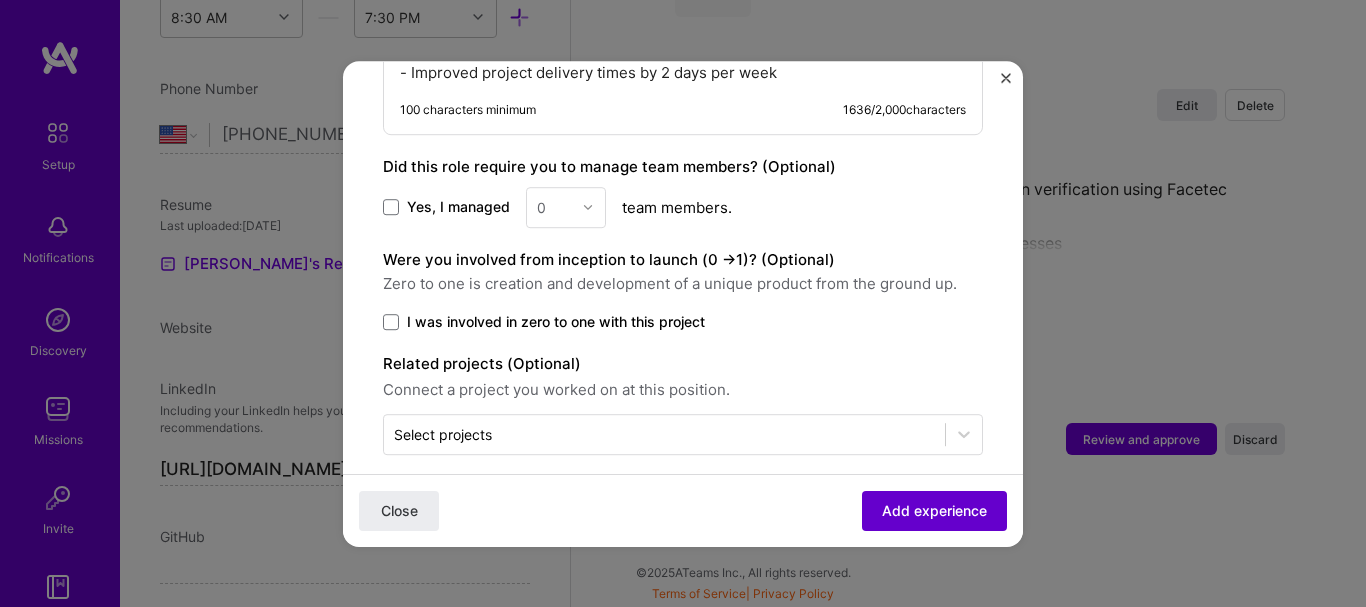 scroll, scrollTop: 2634, scrollLeft: 0, axis: vertical 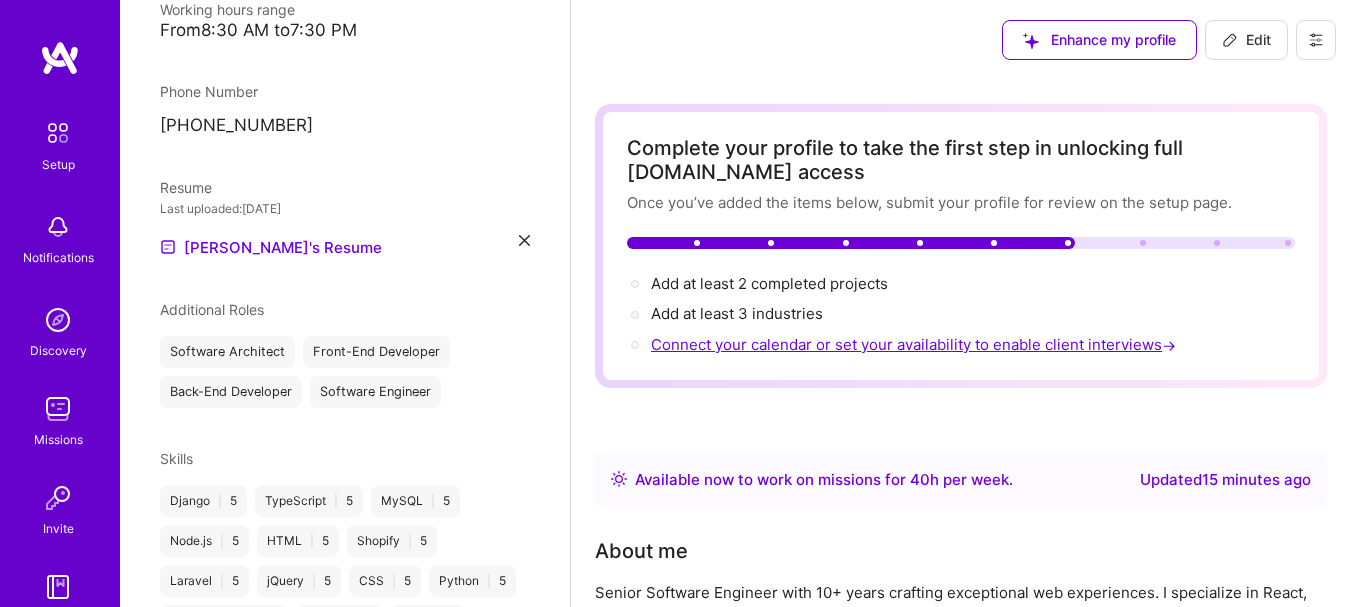 click on "Connect your calendar or set your availability to enable client interviews  →" at bounding box center (915, 344) 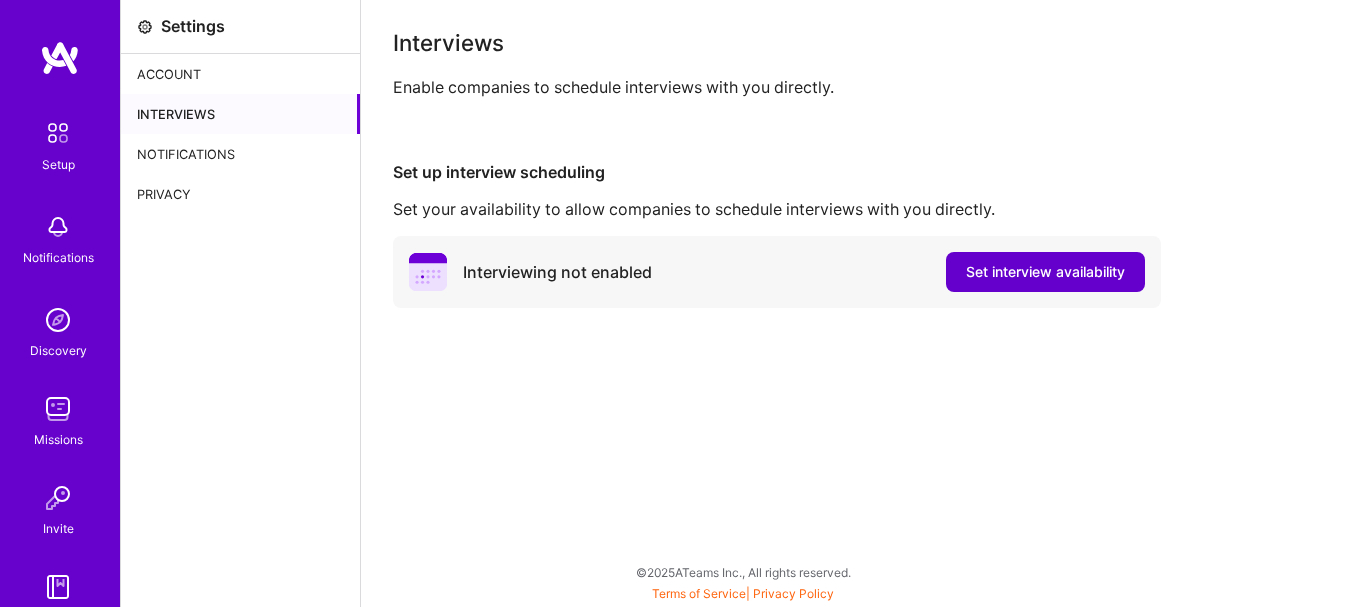 click on "Set interview availability" at bounding box center (1045, 272) 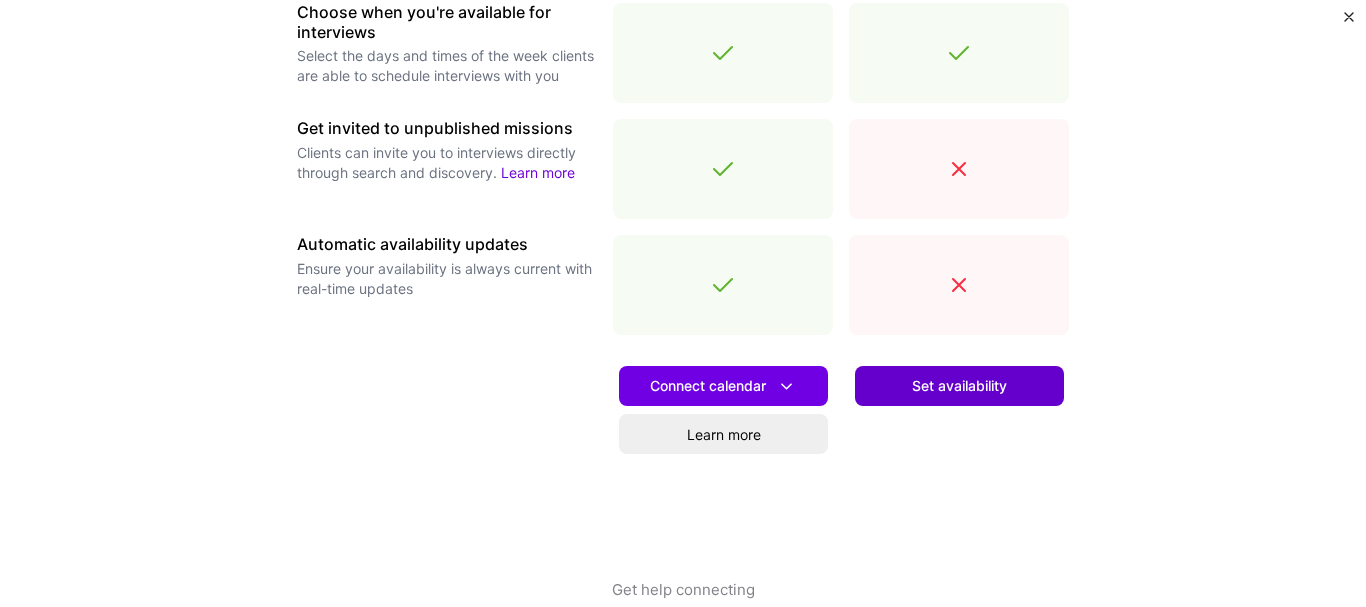 scroll, scrollTop: 794, scrollLeft: 0, axis: vertical 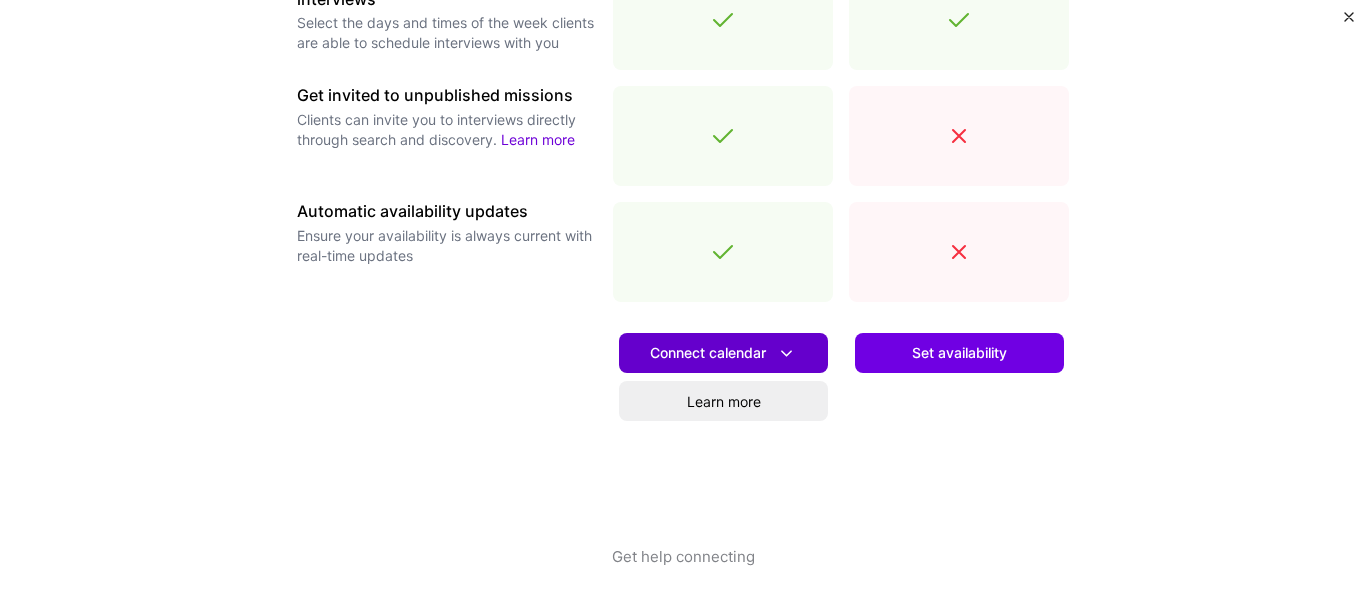 click on "Connect calendar" at bounding box center [723, 353] 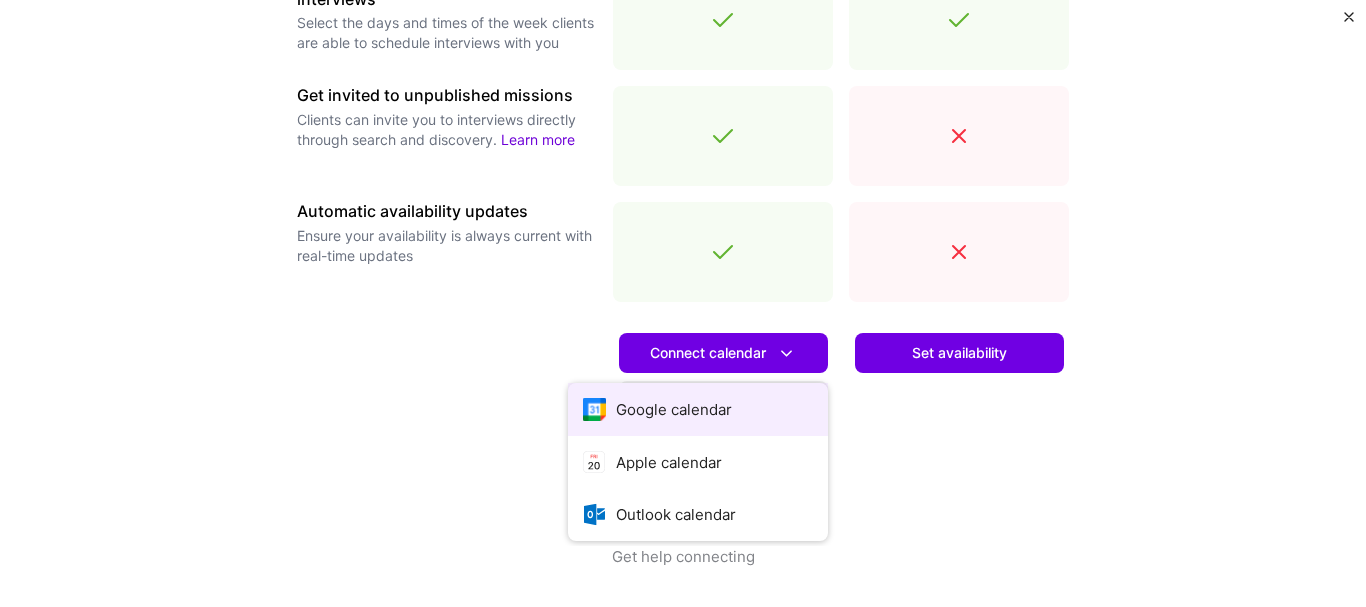 click on "Google calendar" at bounding box center [698, 409] 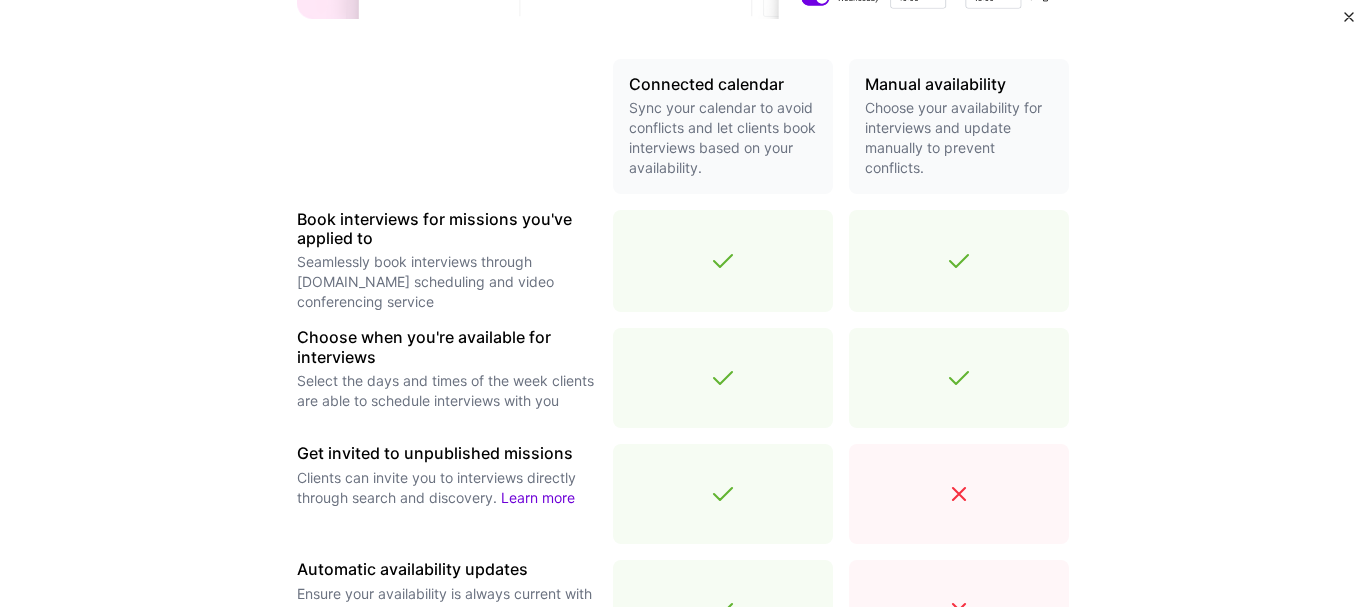 scroll, scrollTop: 377, scrollLeft: 0, axis: vertical 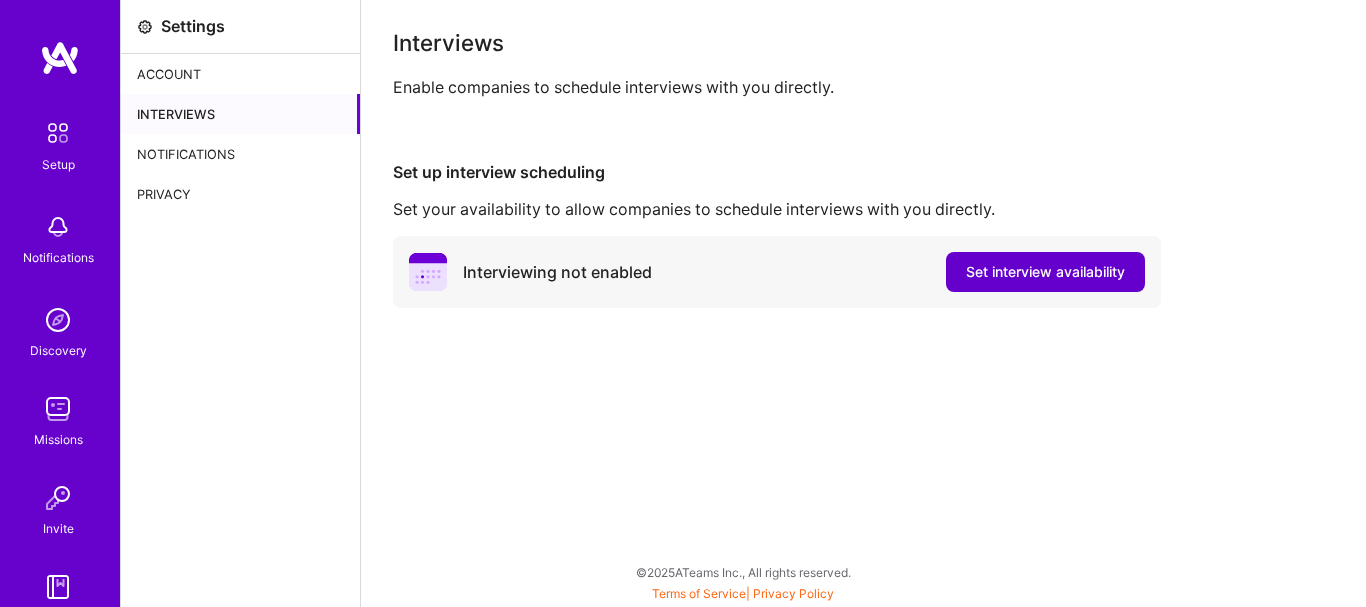 click on "Set interview availability" at bounding box center (1045, 272) 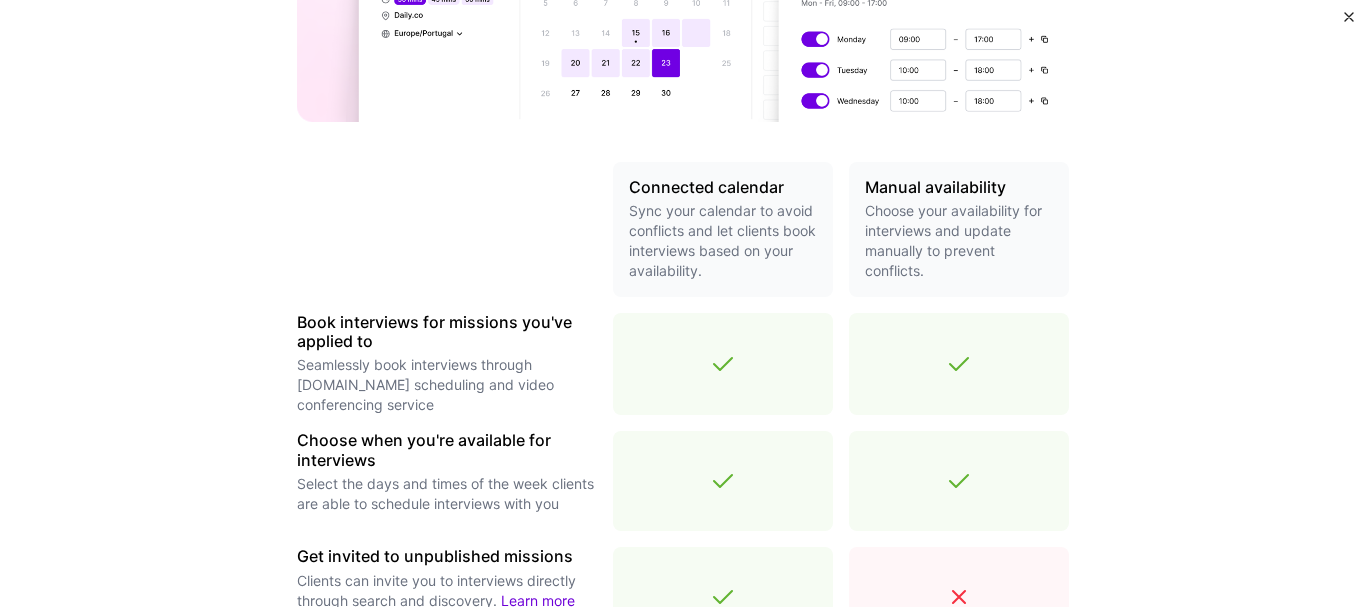 scroll, scrollTop: 794, scrollLeft: 0, axis: vertical 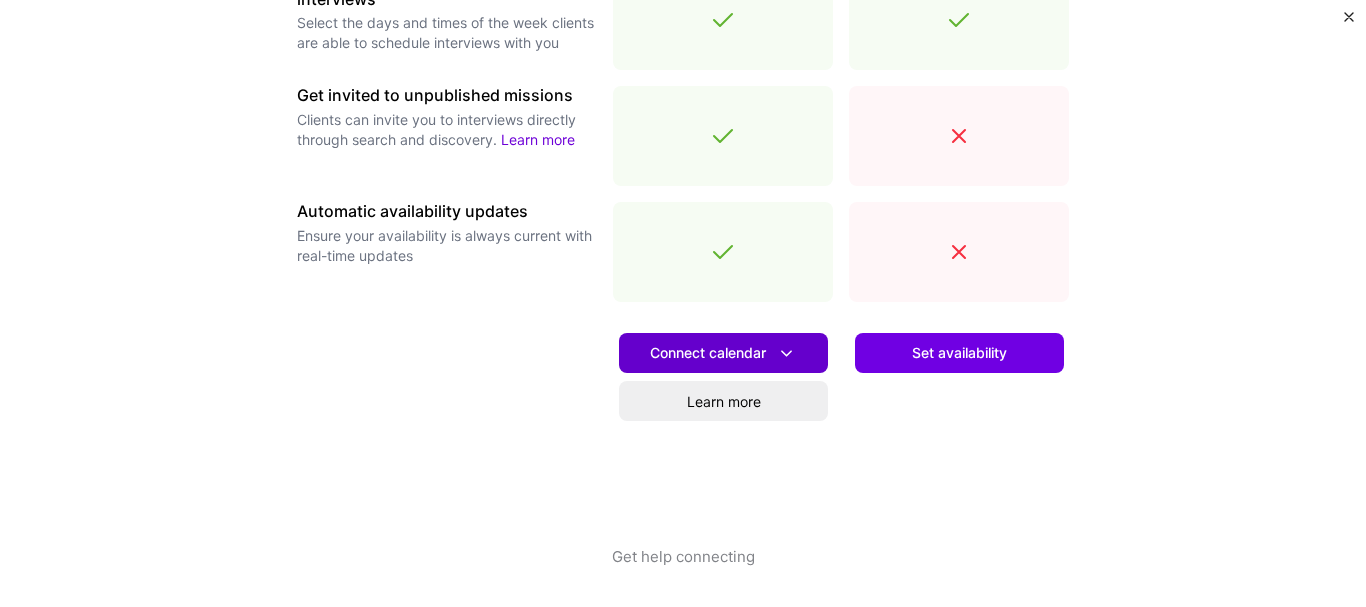 click on "Connect calendar" at bounding box center (723, 353) 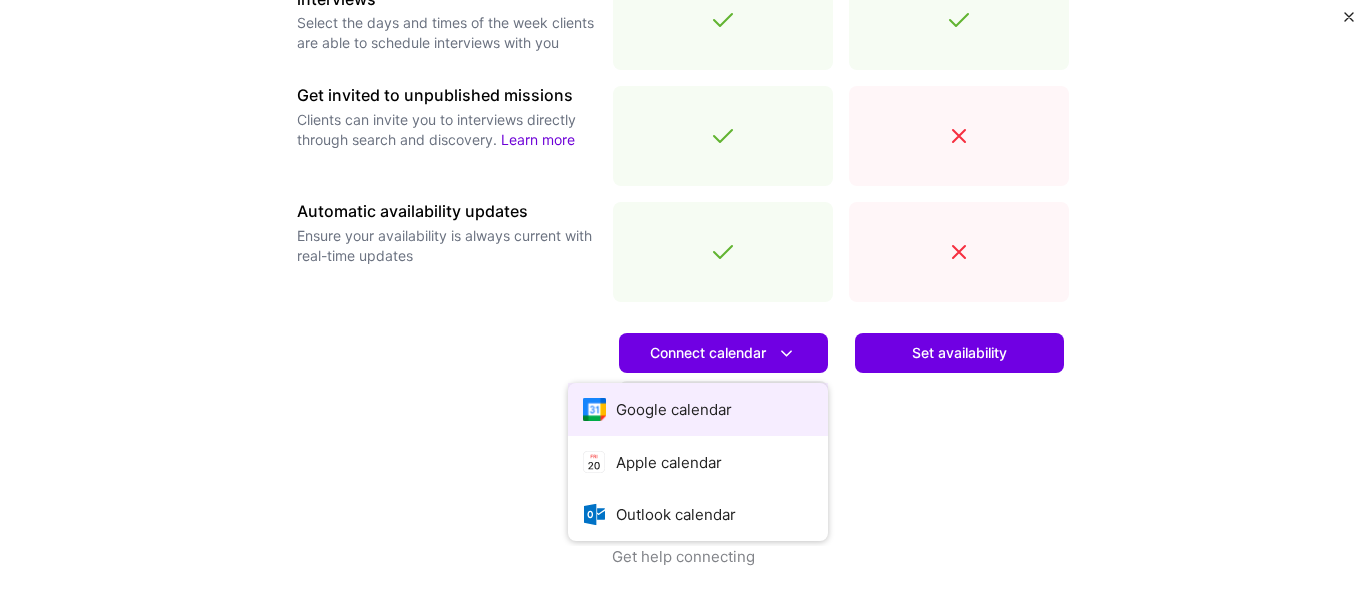 click on "Google calendar" at bounding box center (698, 409) 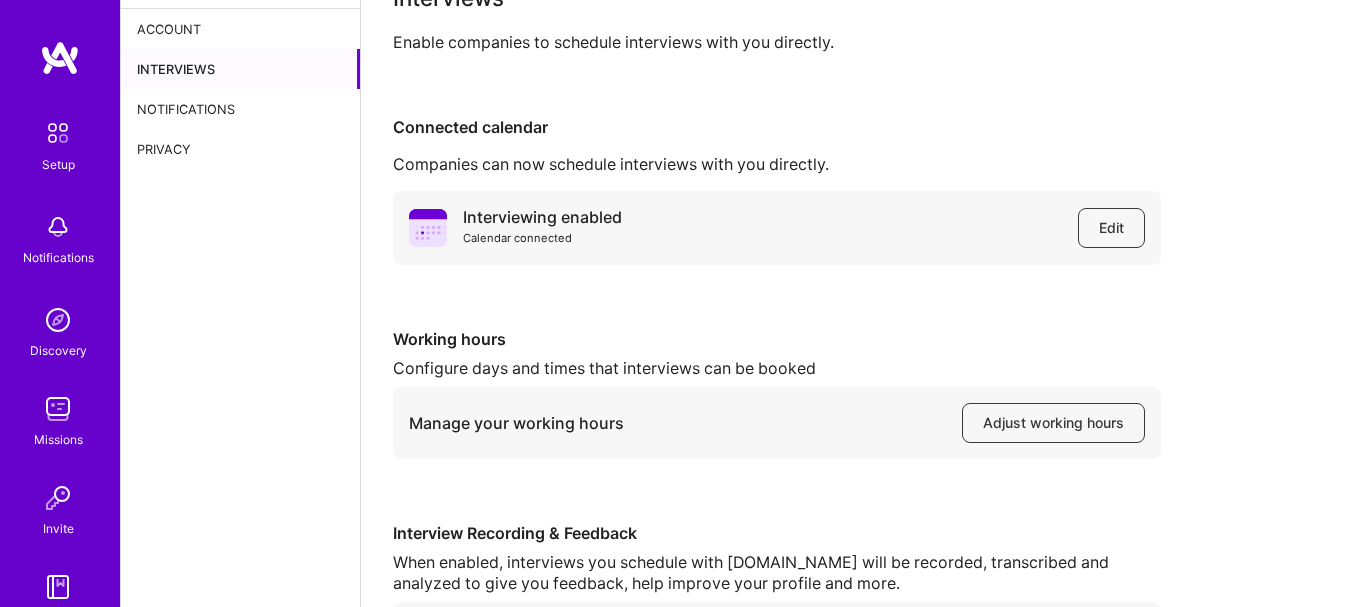 scroll, scrollTop: 0, scrollLeft: 0, axis: both 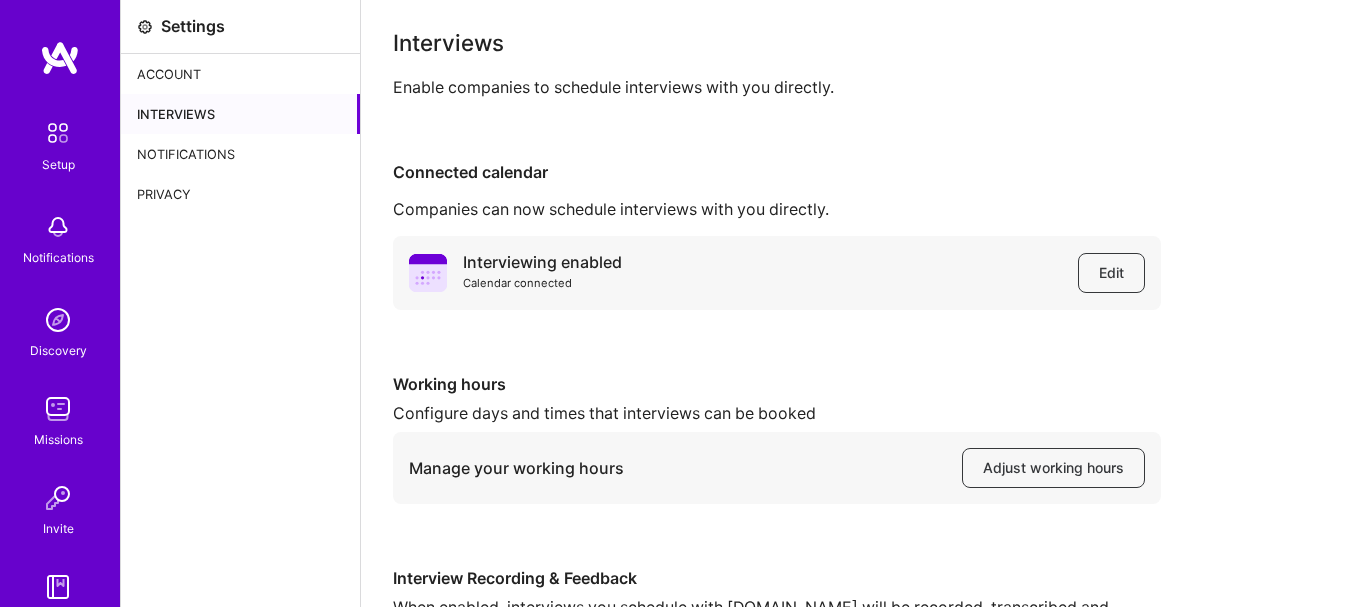 click on "Setup Notifications Discovery Missions Invite [DOMAIN_NAME] Profile" at bounding box center [60, 303] 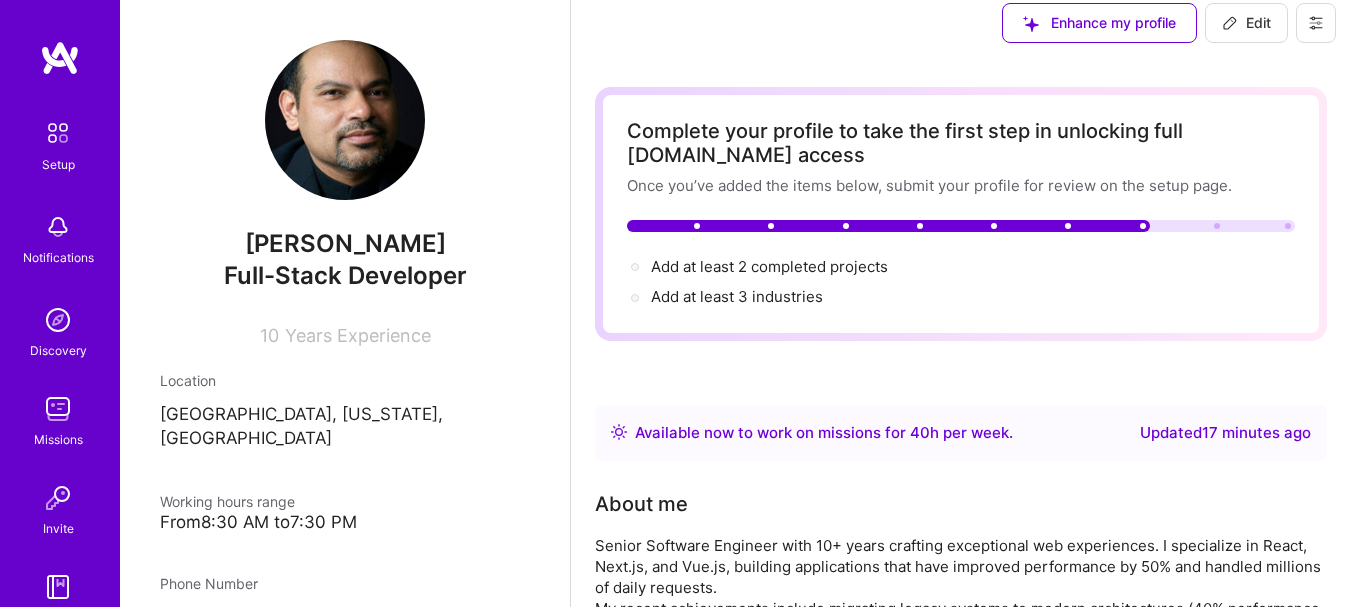 scroll, scrollTop: 0, scrollLeft: 0, axis: both 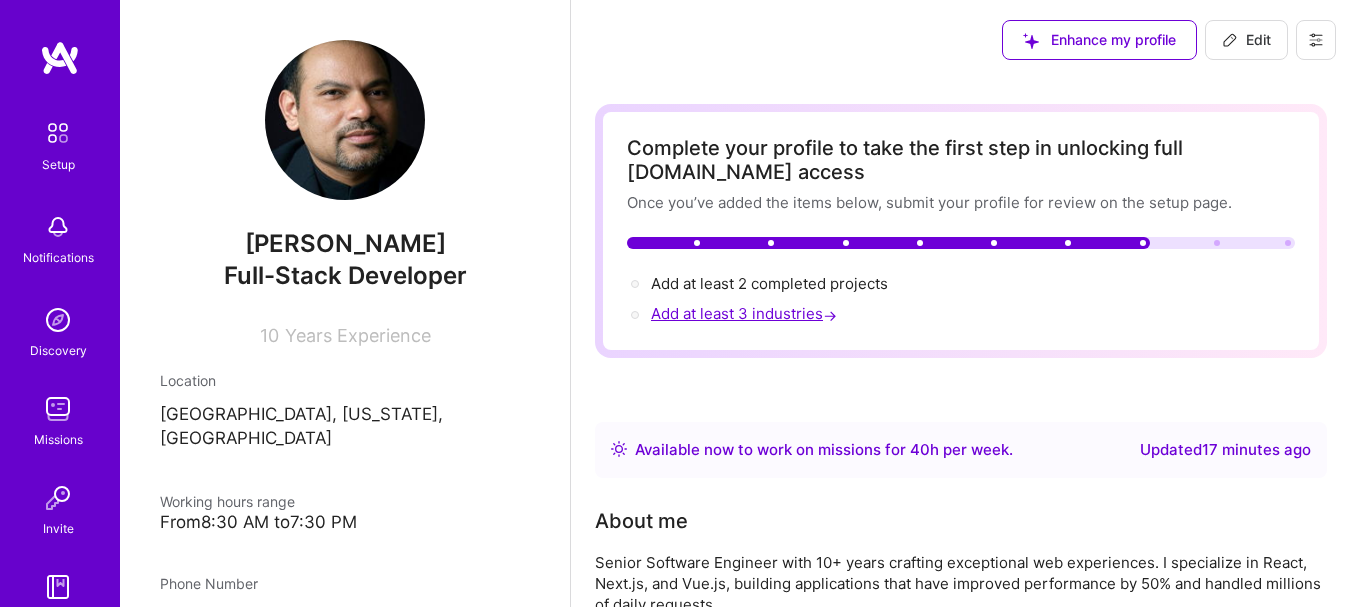 click on "Add at least 3 industries  →" at bounding box center (746, 313) 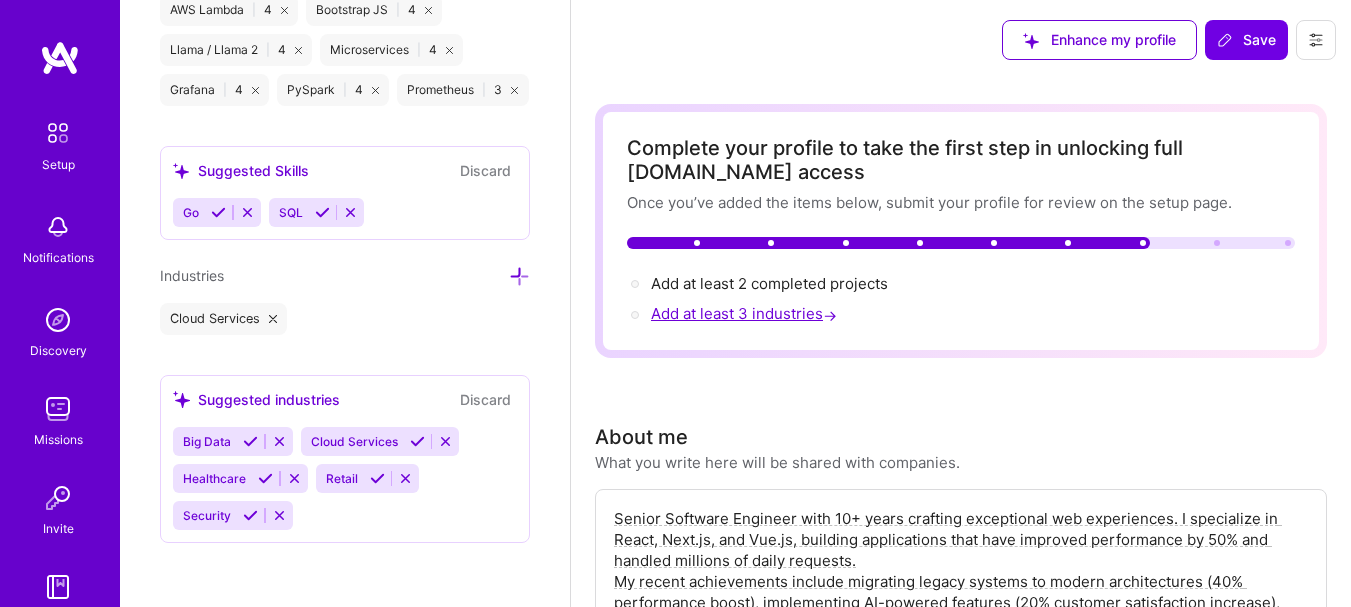 scroll, scrollTop: 1925, scrollLeft: 0, axis: vertical 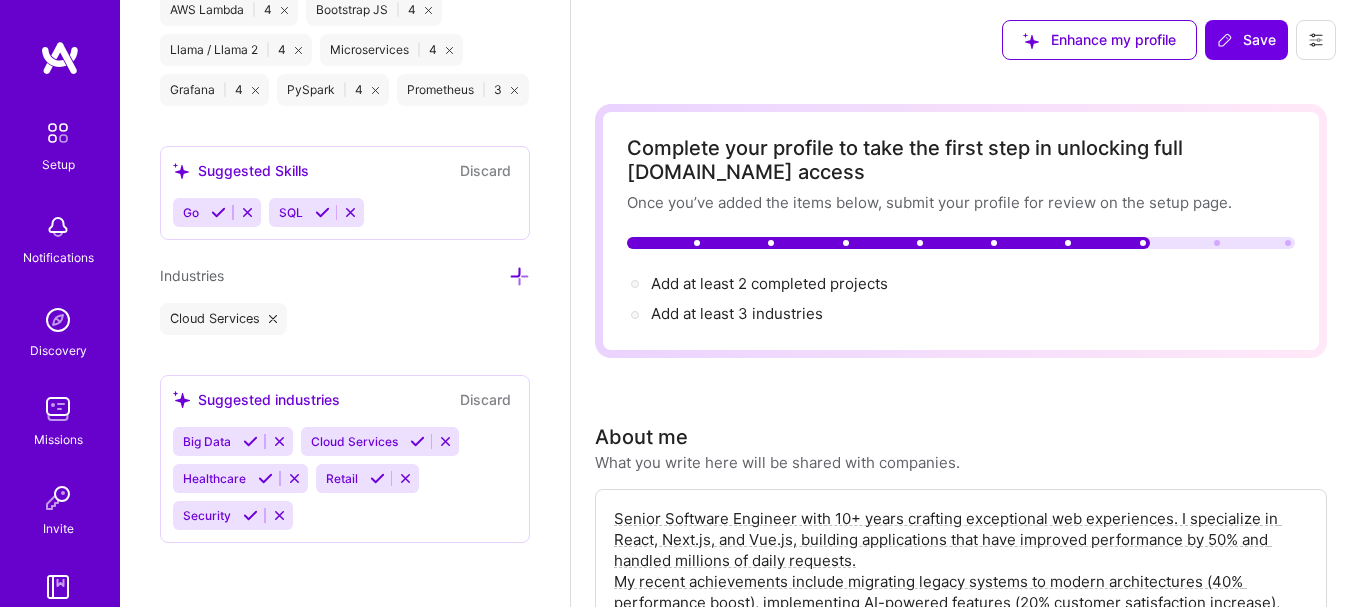 click on "Discard" at bounding box center [485, 399] 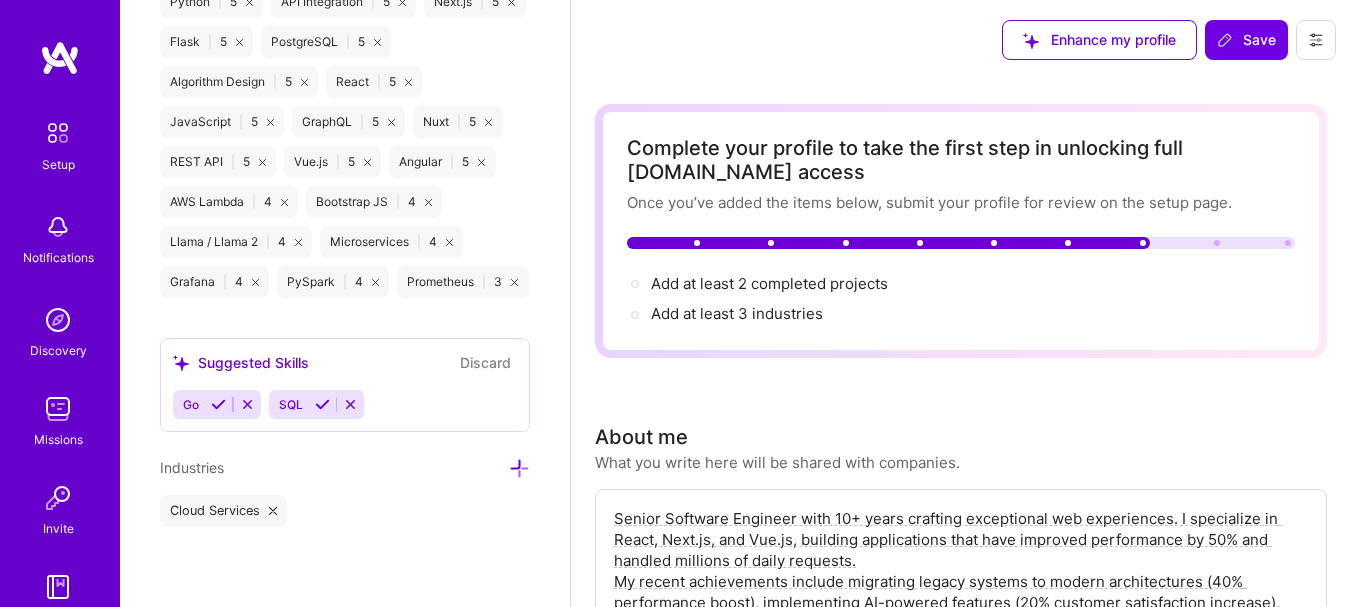 scroll, scrollTop: 1925, scrollLeft: 0, axis: vertical 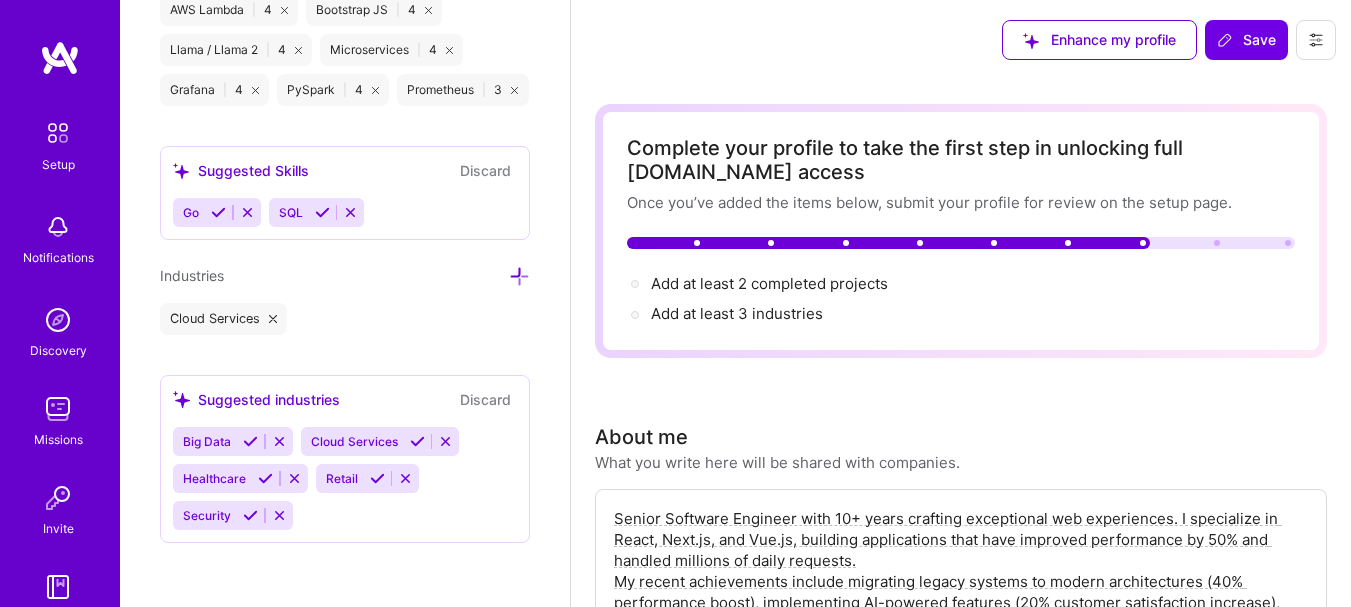 click at bounding box center (273, 319) 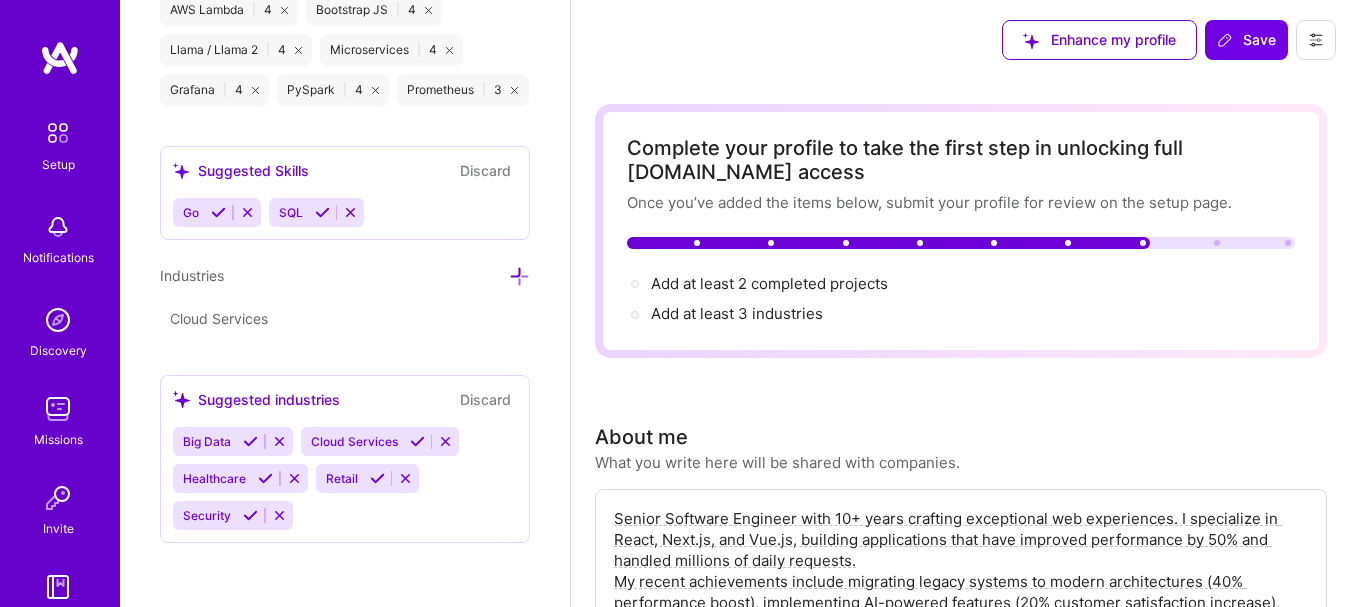 scroll, scrollTop: 1893, scrollLeft: 0, axis: vertical 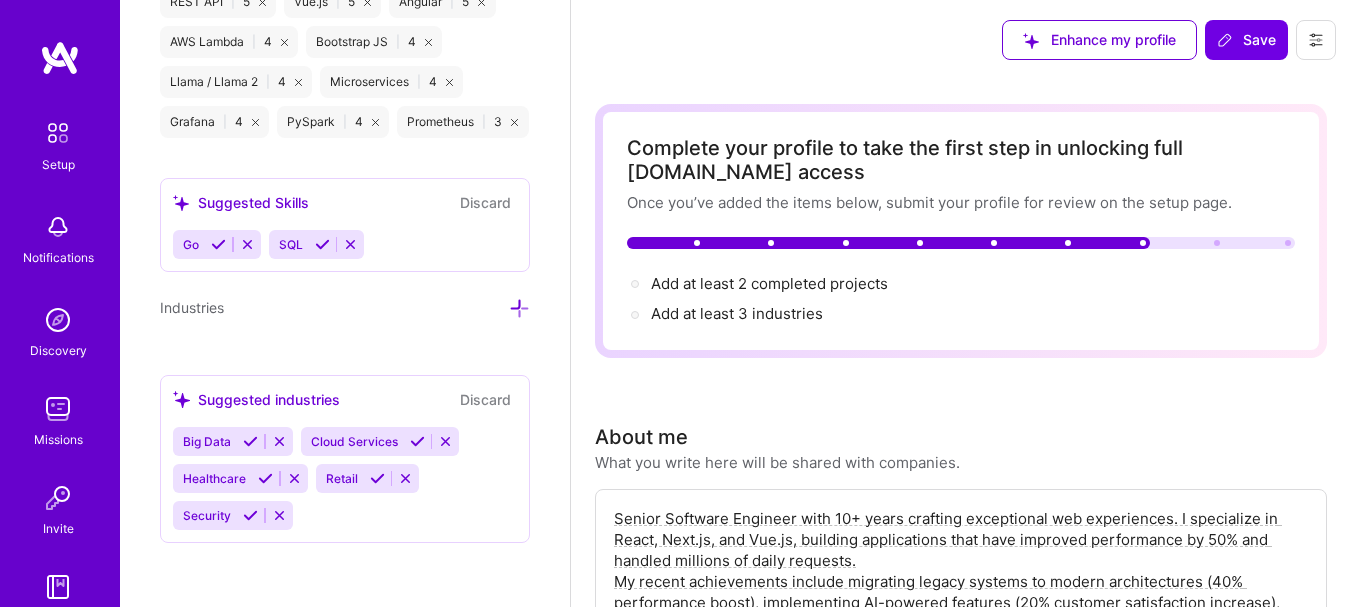 click at bounding box center [519, 308] 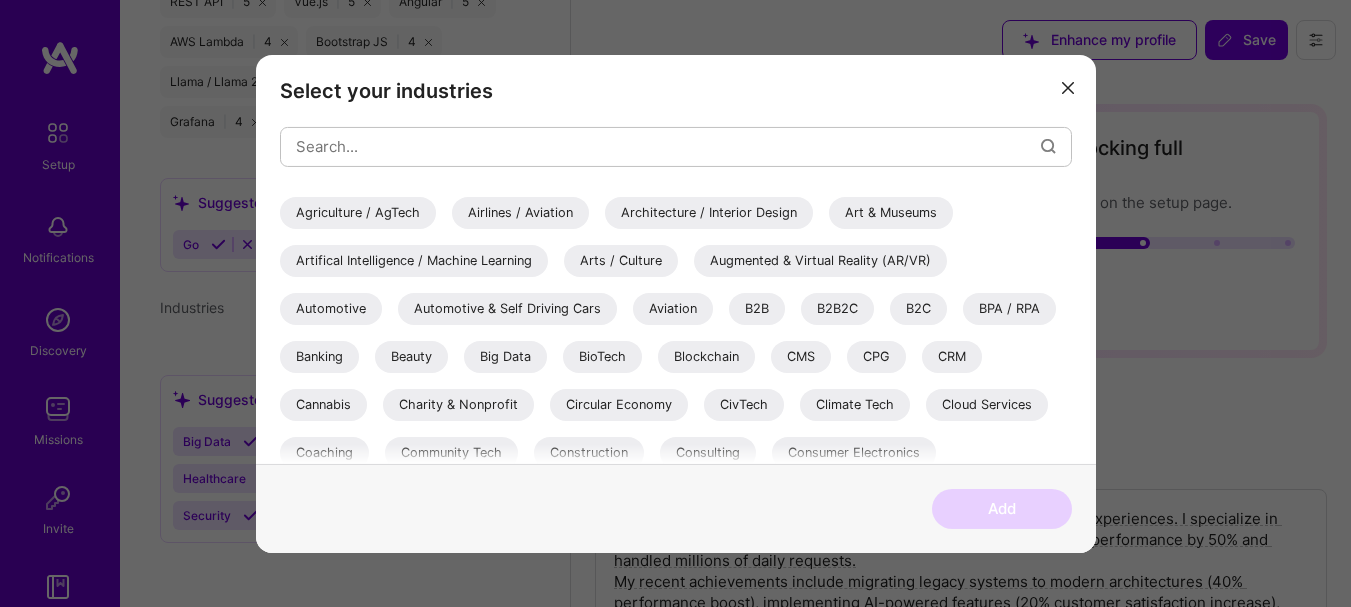 scroll, scrollTop: 83, scrollLeft: 0, axis: vertical 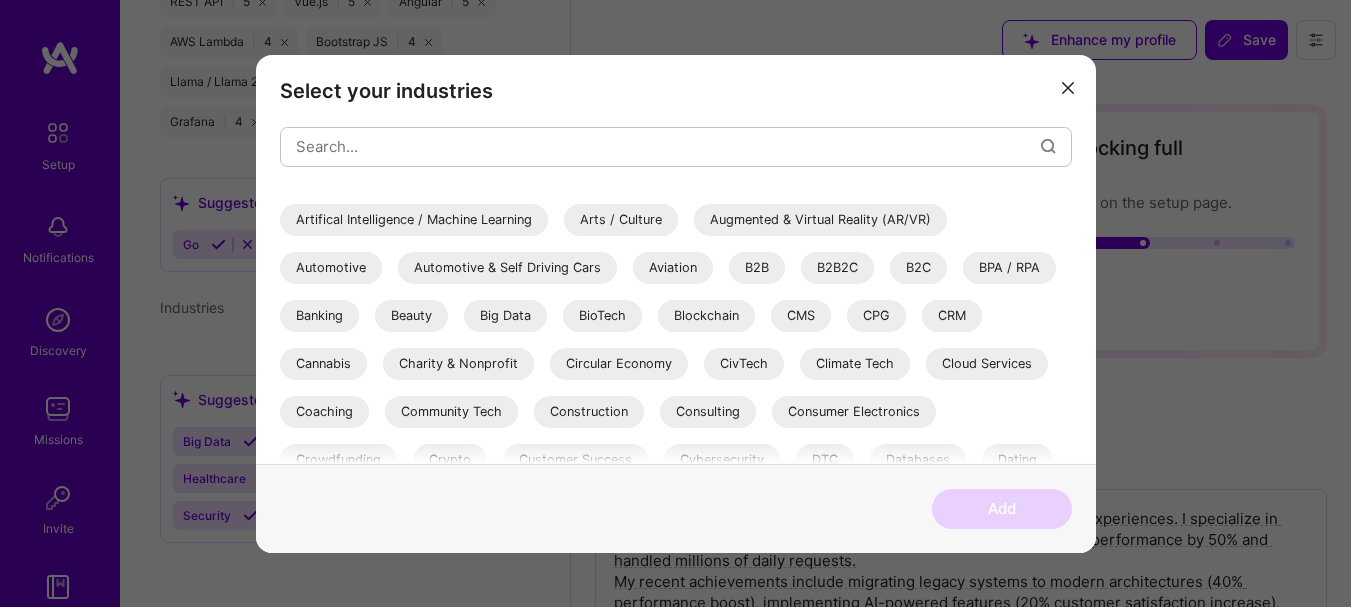 click on "3D Printing AR / VR / XR Accounting Advertising & AdTech Aerospace Agriculture / AgTech Airlines / Aviation Architecture / Interior Design Art & Museums Artifical Intelligence / Machine Learning Arts / Culture Augmented & Virtual Reality (AR/VR) Automotive Automotive & Self Driving Cars Aviation B2B B2B2C B2C BPA / RPA Banking Beauty Big Data BioTech Blockchain CMS CPG CRM Cannabis Charity & Nonprofit Circular Economy CivTech Climate Tech Cloud Services Coaching Community Tech Construction Consulting Consumer Electronics Crowdfunding Crypto Customer Success Cybersecurity DTC Databases Dating Defense Delivery Developer Tools E-Commerce Education / Edtech Electronics Energy Enterprise Software Entertainment Environment Events Fashion Financial Services / Fintech Fishing Fitness Food & Beverage Furniture Future of Work Gambling Gaming & e-Sports Government & B2G GreenTech HR Hardware / Consumer Electronics Healthcare Higher Education Hospitality Industrial Insurance & InsurTech Internet of Things (IoT) Legal" at bounding box center [676, 607] 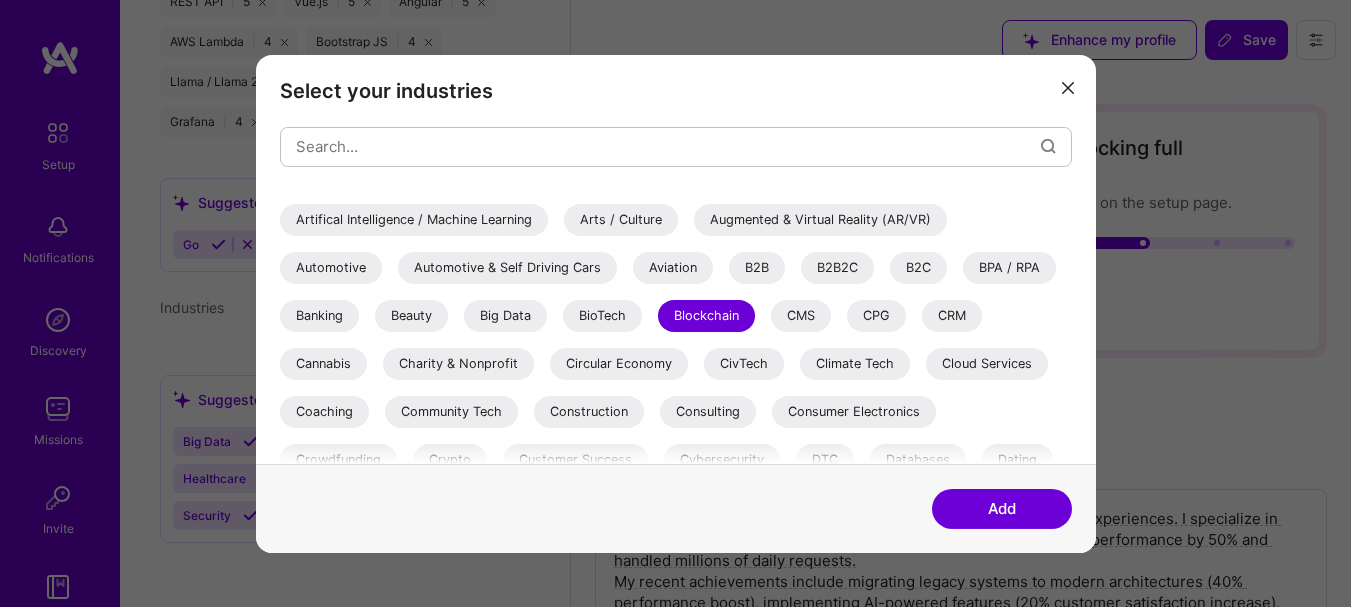 click on "CRM" at bounding box center (952, 315) 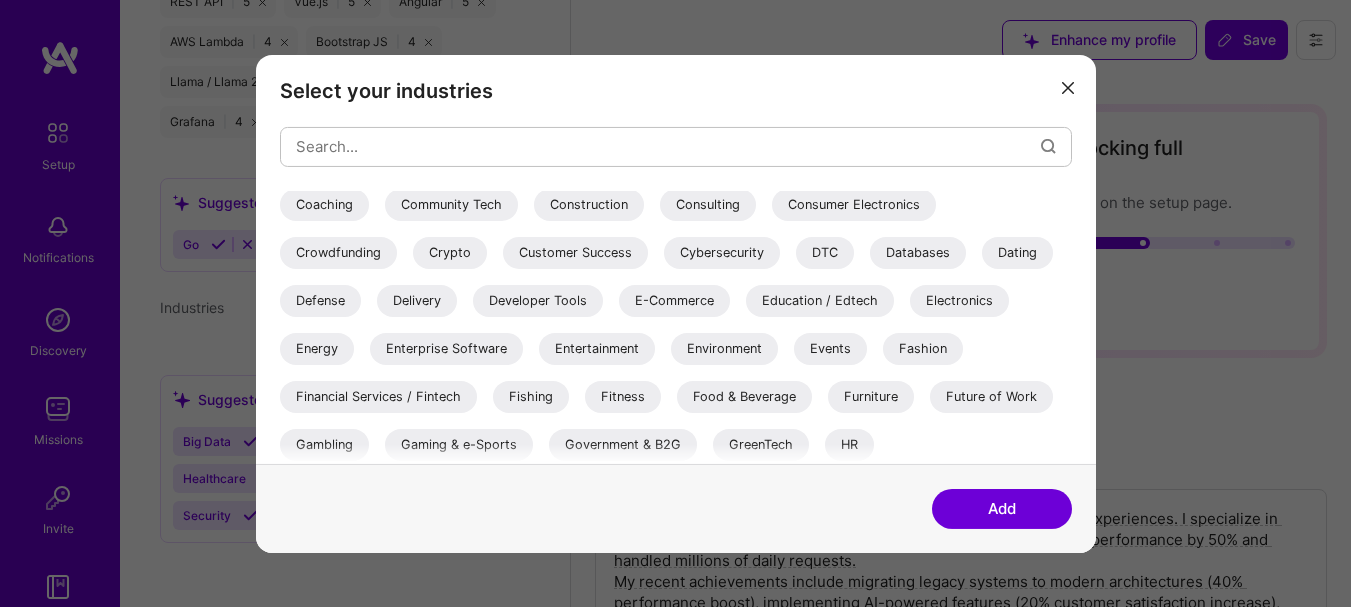 scroll, scrollTop: 333, scrollLeft: 0, axis: vertical 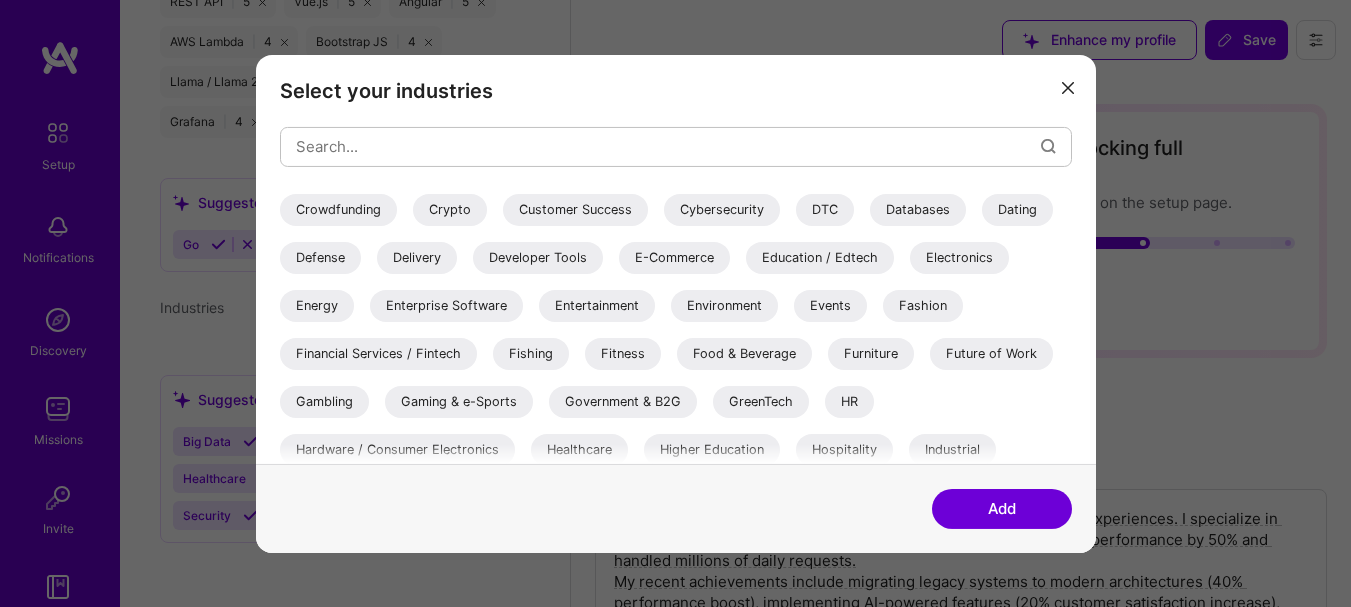 click on "Enterprise Software" at bounding box center [446, 305] 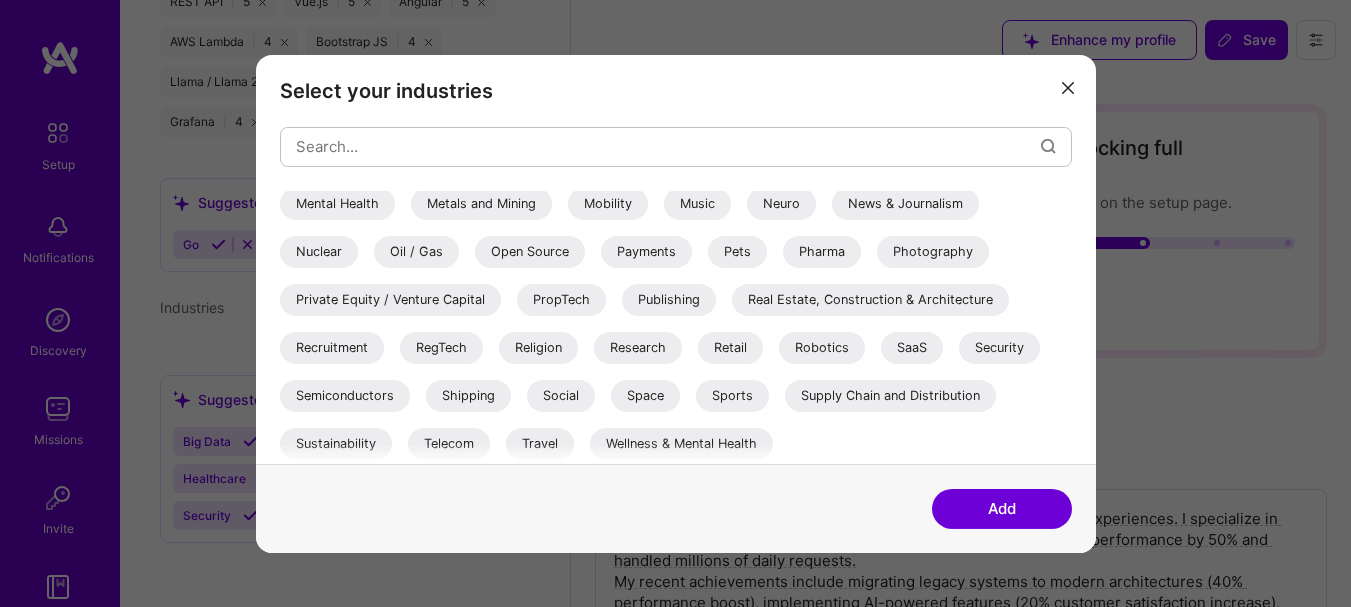 scroll, scrollTop: 727, scrollLeft: 0, axis: vertical 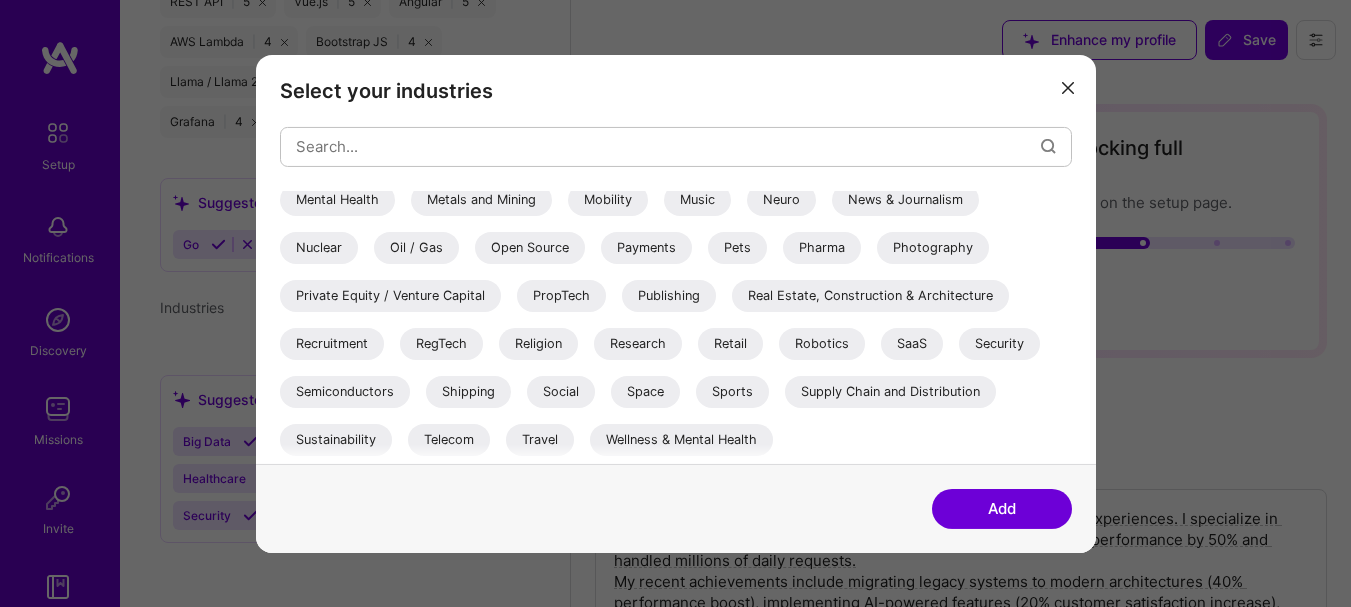 click on "Add" at bounding box center [1002, 509] 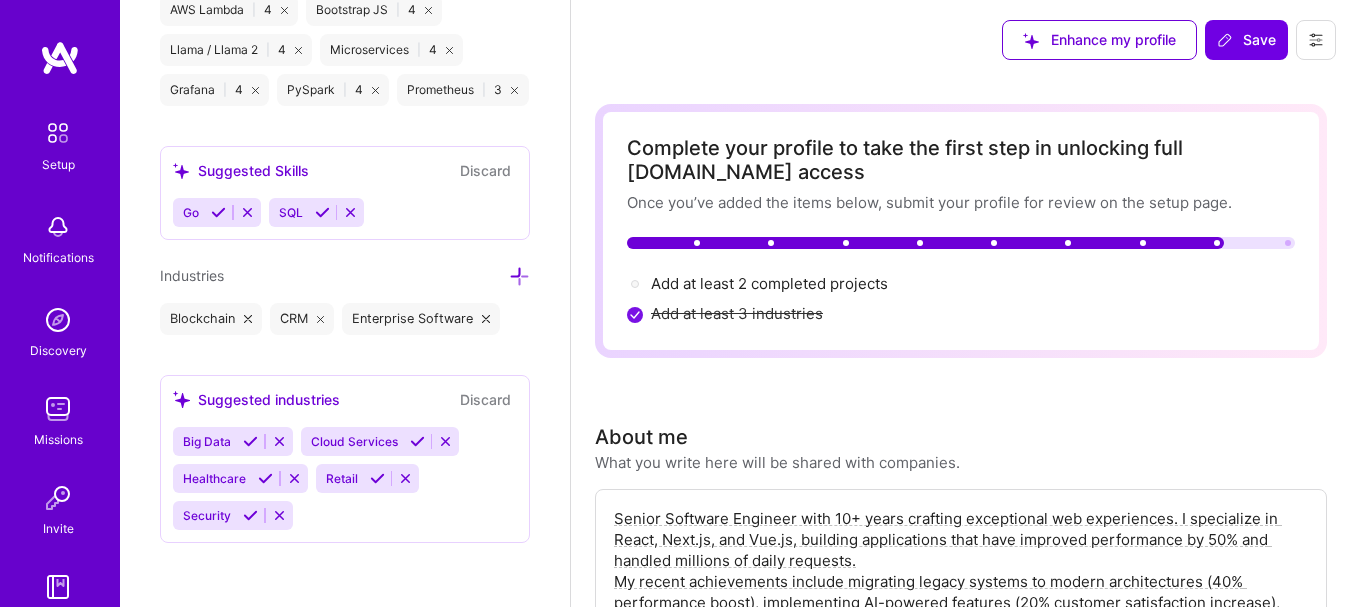 scroll, scrollTop: 1925, scrollLeft: 0, axis: vertical 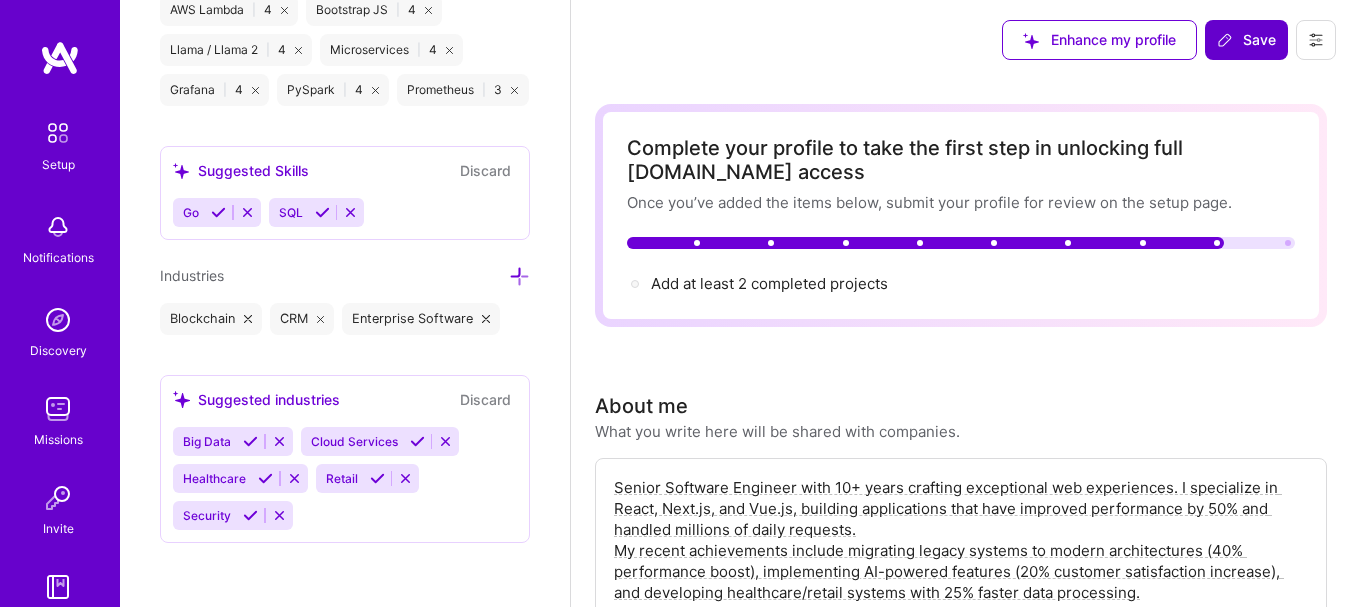 click 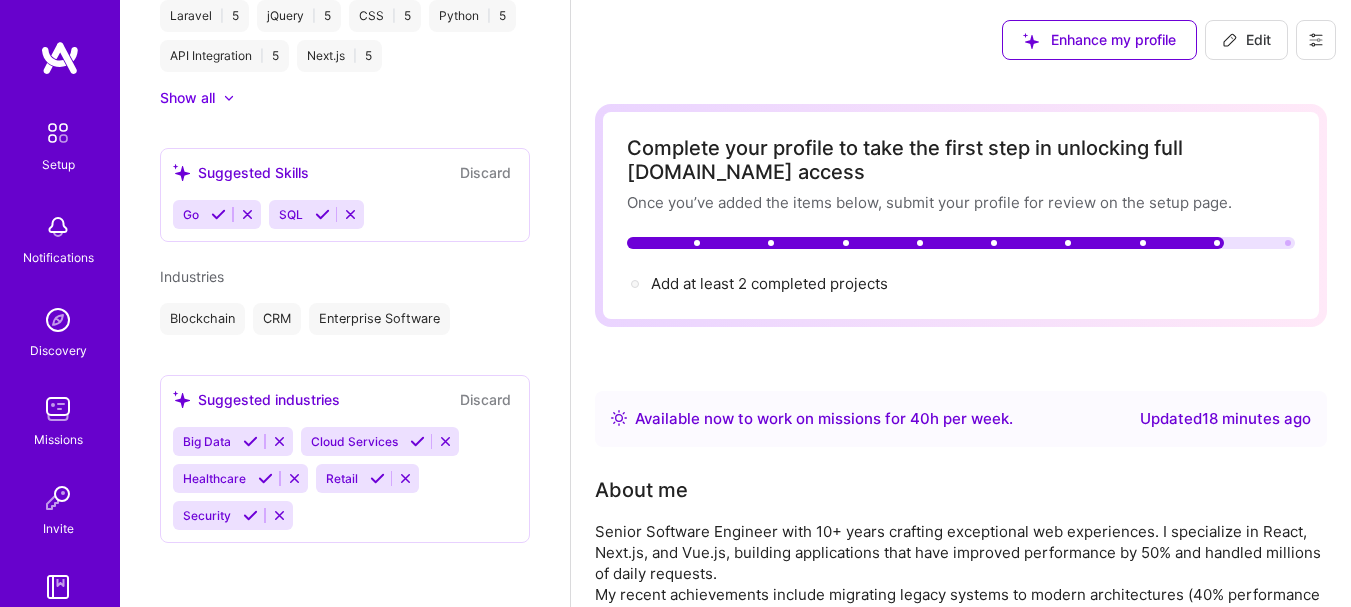 scroll, scrollTop: 1034, scrollLeft: 0, axis: vertical 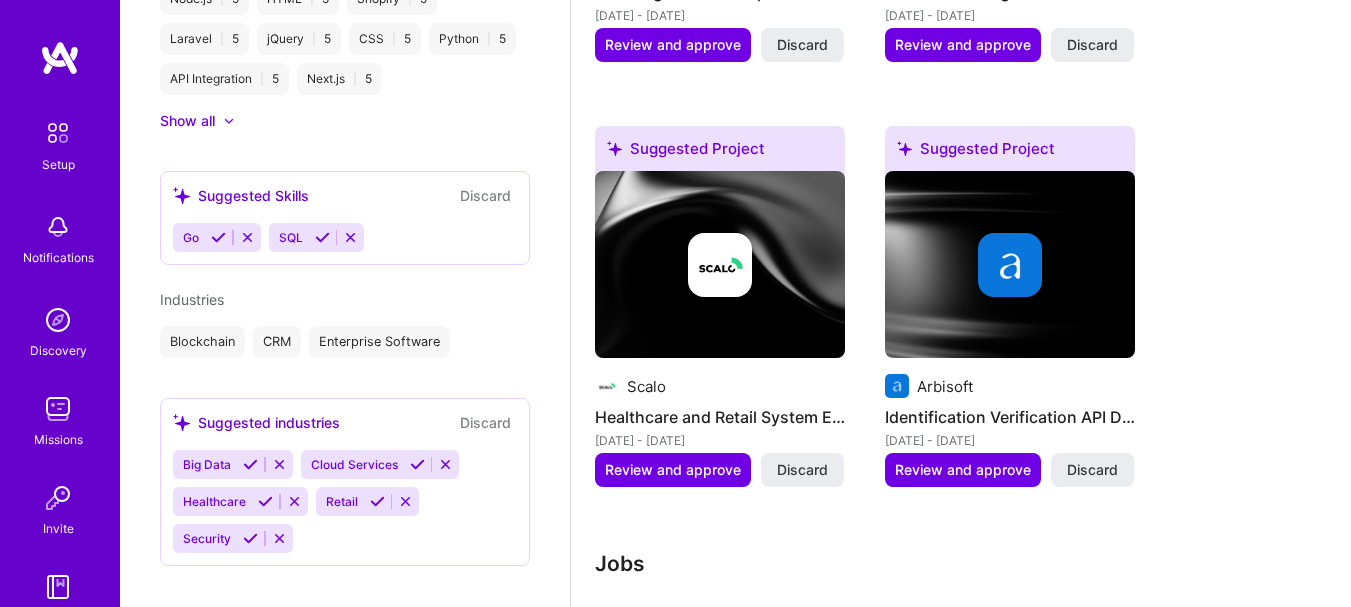 drag, startPoint x: 707, startPoint y: 461, endPoint x: 975, endPoint y: 516, distance: 273.58545 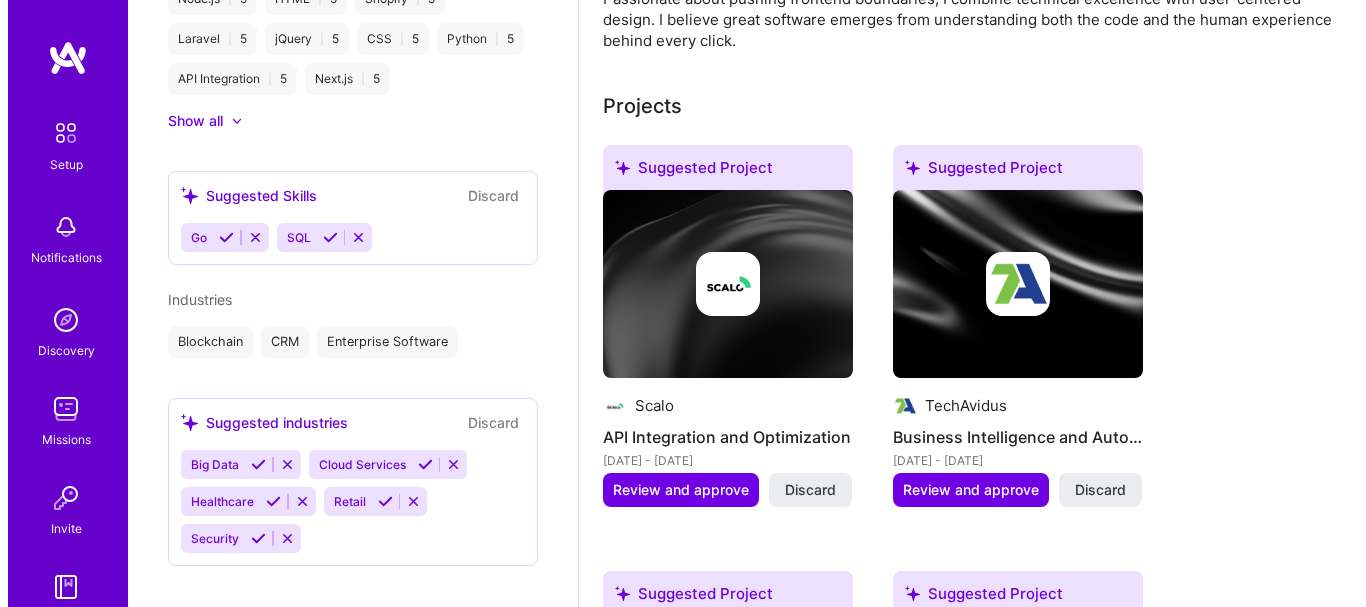 scroll, scrollTop: 1000, scrollLeft: 0, axis: vertical 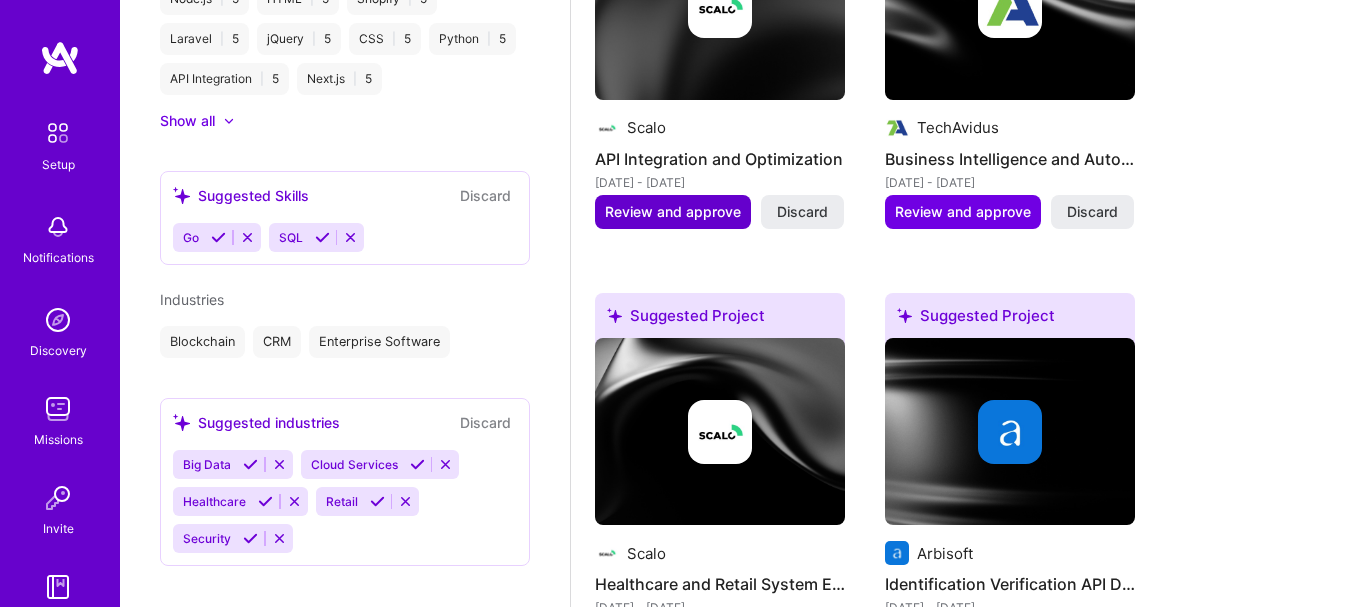 click on "Review and approve" at bounding box center [673, 212] 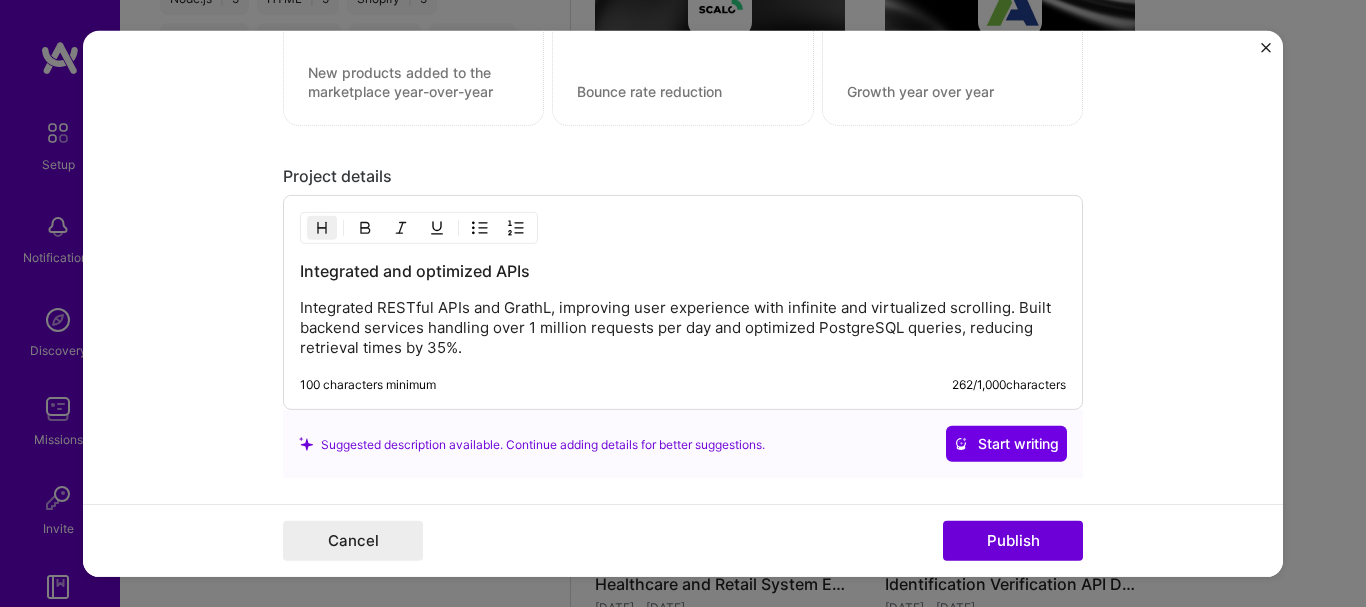 scroll, scrollTop: 1971, scrollLeft: 0, axis: vertical 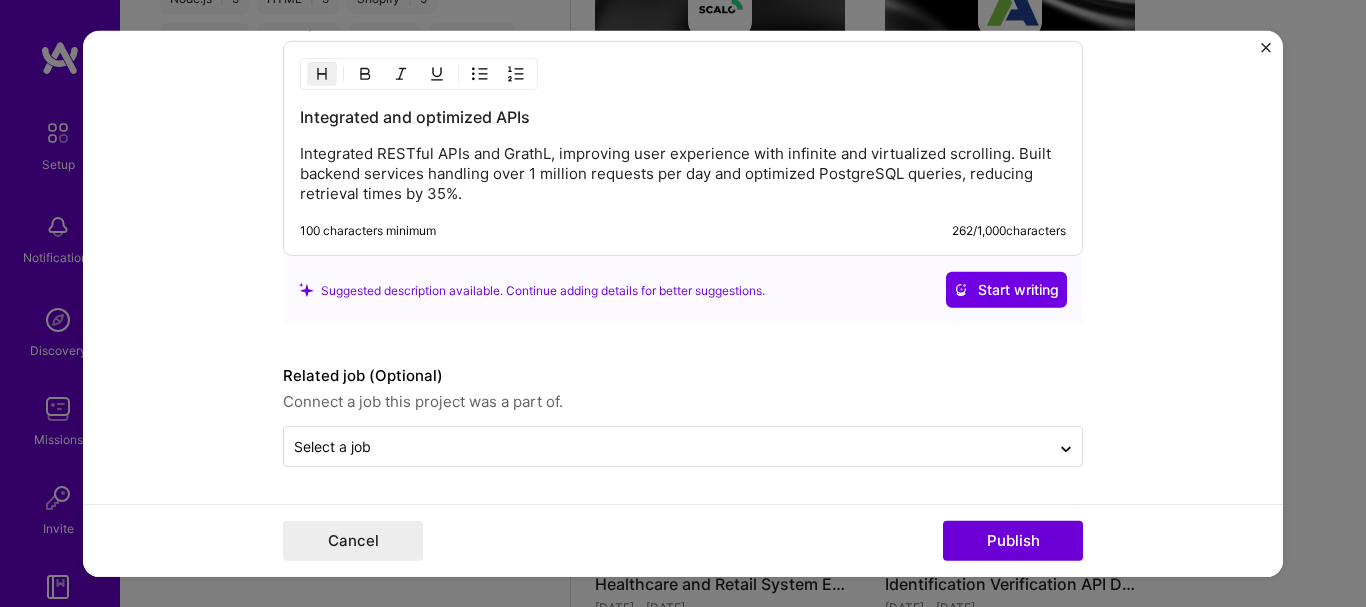 click on "Integrated RESTful APIs and GrathL, improving user experience with infinite and virtualized scrolling. Built backend services handling over 1 million requests per day and optimized PostgreSQL queries, reducing retrieval times by 35%." at bounding box center (683, 174) 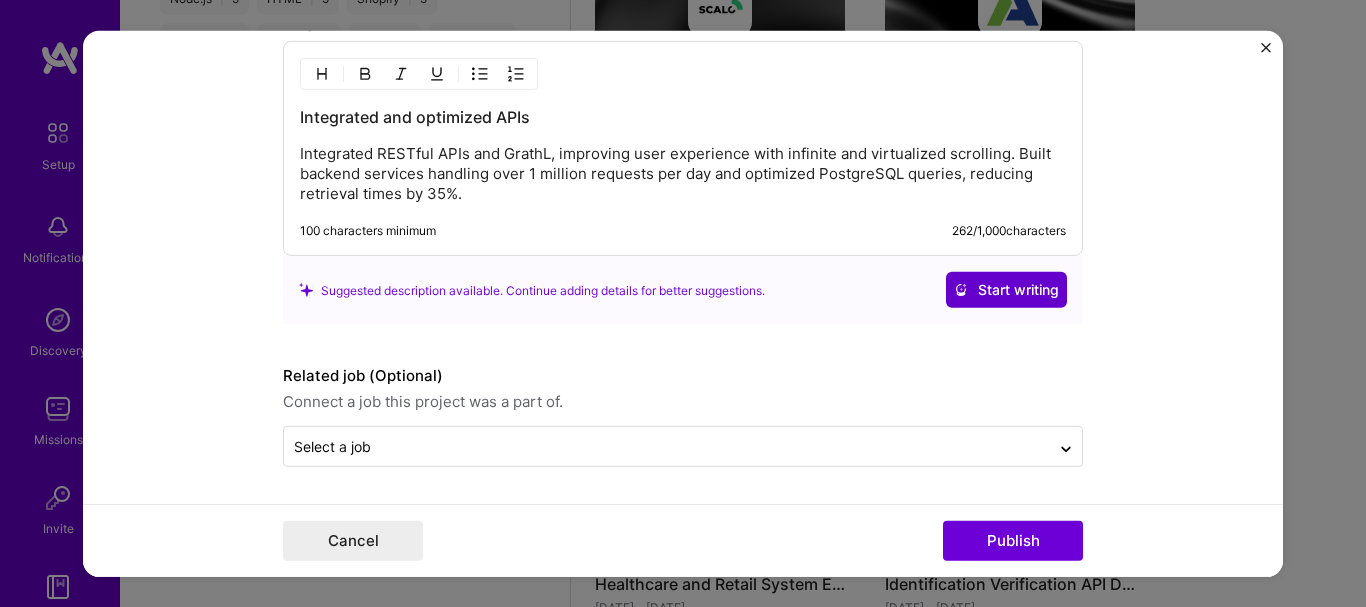 click on "Start writing" at bounding box center [1006, 290] 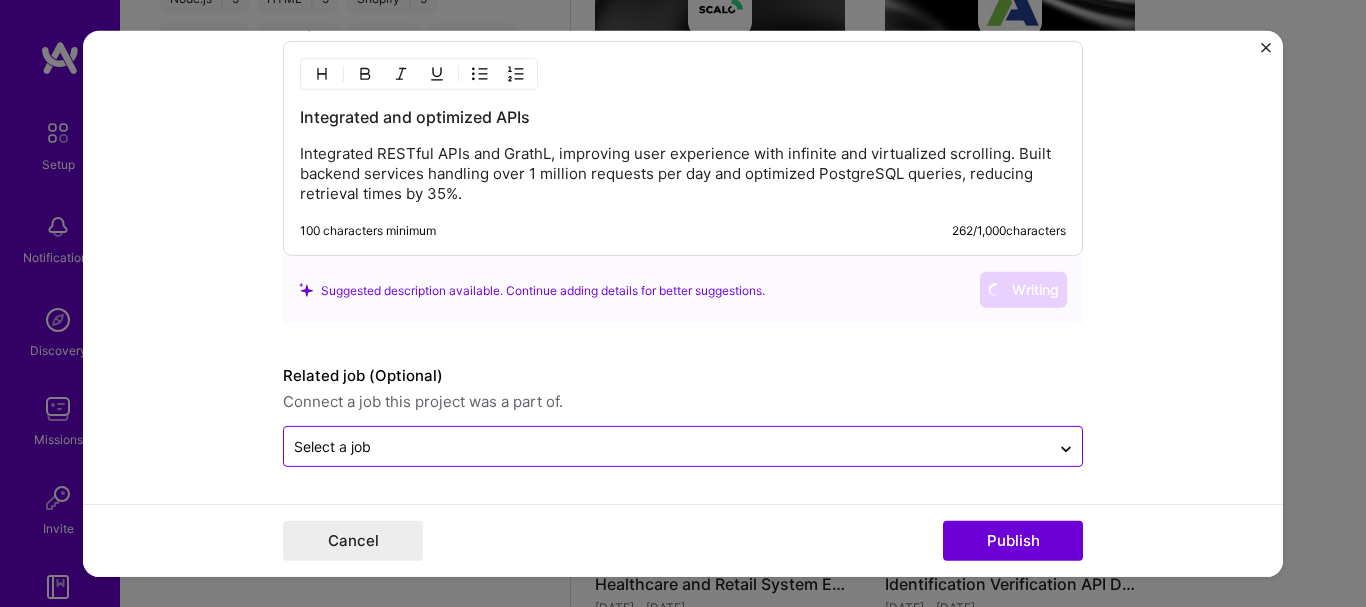 click at bounding box center [667, 446] 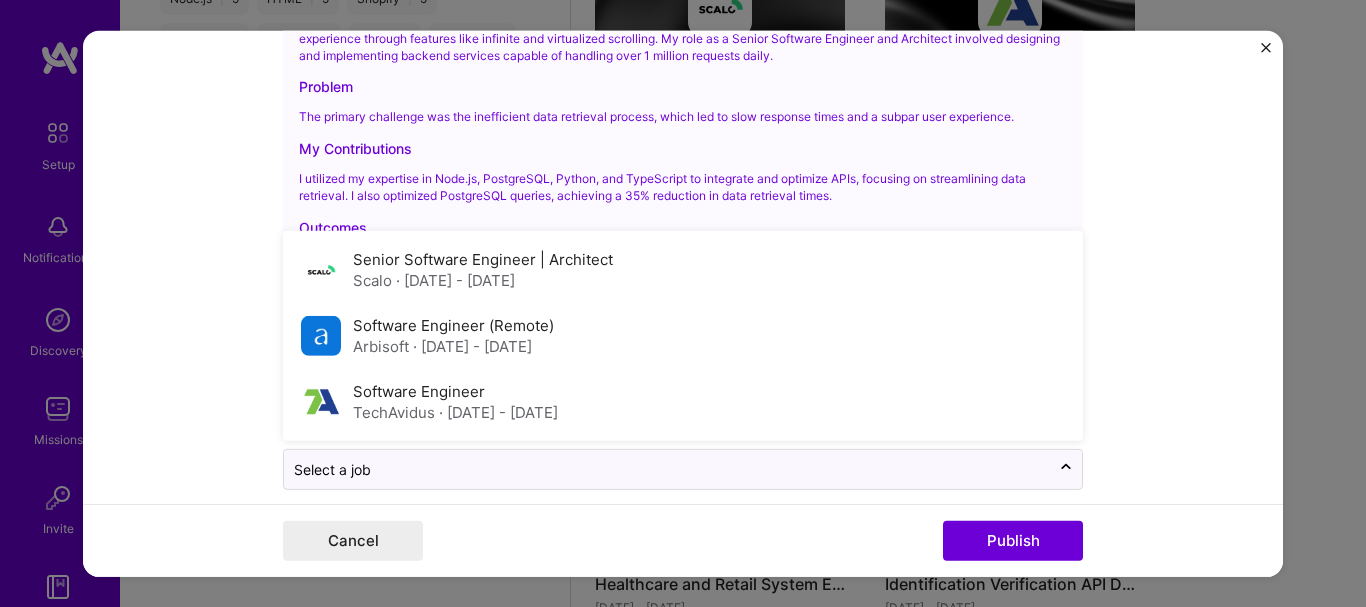 scroll, scrollTop: 2314, scrollLeft: 0, axis: vertical 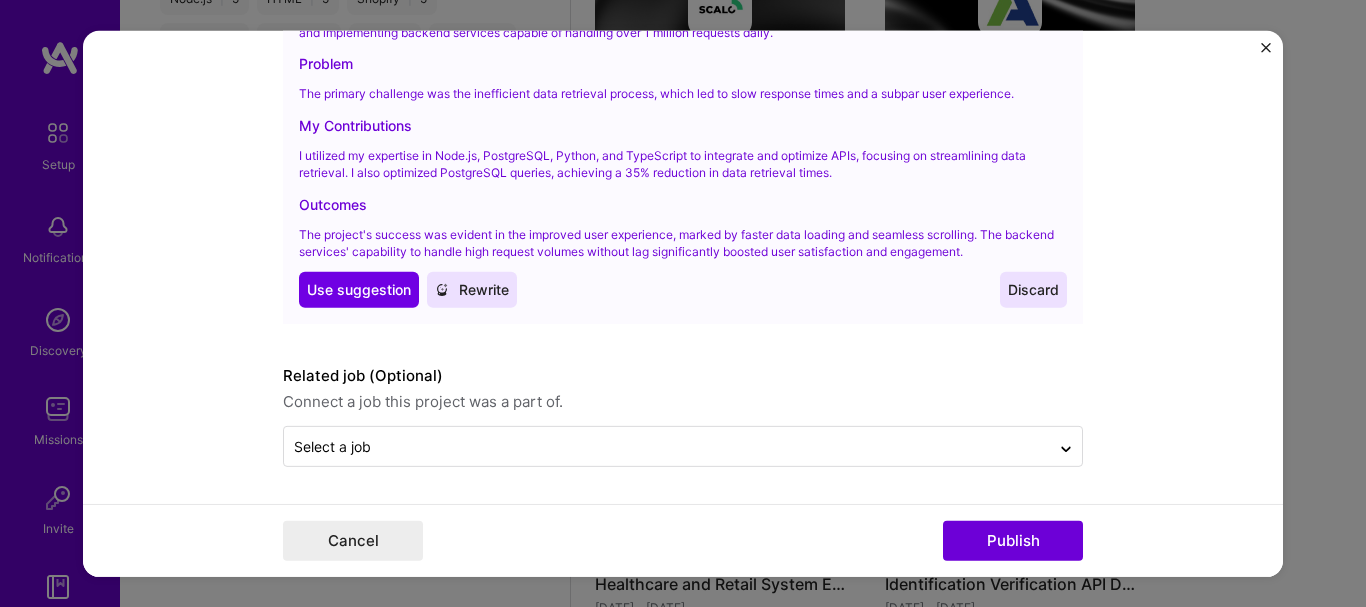 click on "Editing suggested project This project is suggested based on your LinkedIn, resume or [DOMAIN_NAME] activity. Project title API Integration and Optimization Company Scalo
Project industry Industry 2 Project Link (Optional)
Drag and drop an image or   Upload file Upload file We recommend uploading at least 4 images. 1600x1200px or higher recommended. Max 5MB each. Role Senior Software Engineer | Architect Select role type [DATE]
to [DATE]
I’m still working on this project Skills used — Add up to 12 skills Any new skills will be added to your profile. Enter skills... 4 Node.js 1 2 3 4 5 PostgreSQL 1 2 3 4 5 Python 1 2 3 4 5 TypeScript 1 2 3 4 5 Did this role require you to manage team members? (Optional) Yes, I managed — team members. Were you involved from inception to launch (0  ->  1)? (Optional) Zero to one is creation and development of a unique product from the ground up." at bounding box center [683, 303] 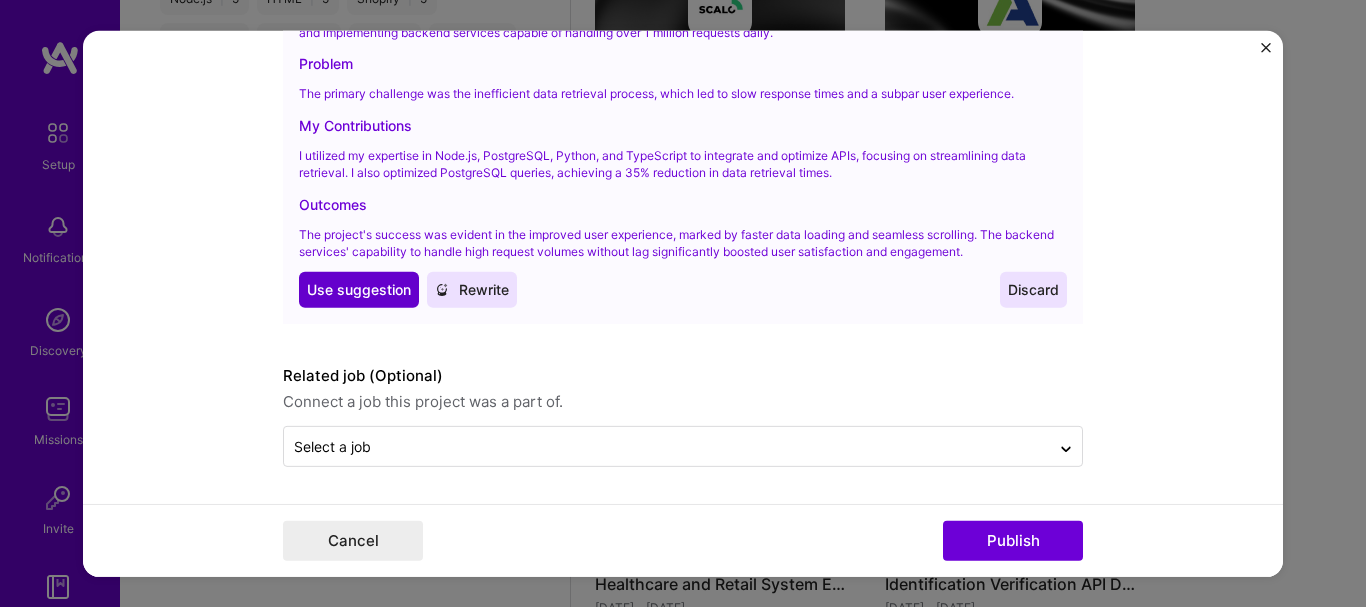 click on "Use suggestion" at bounding box center (359, 290) 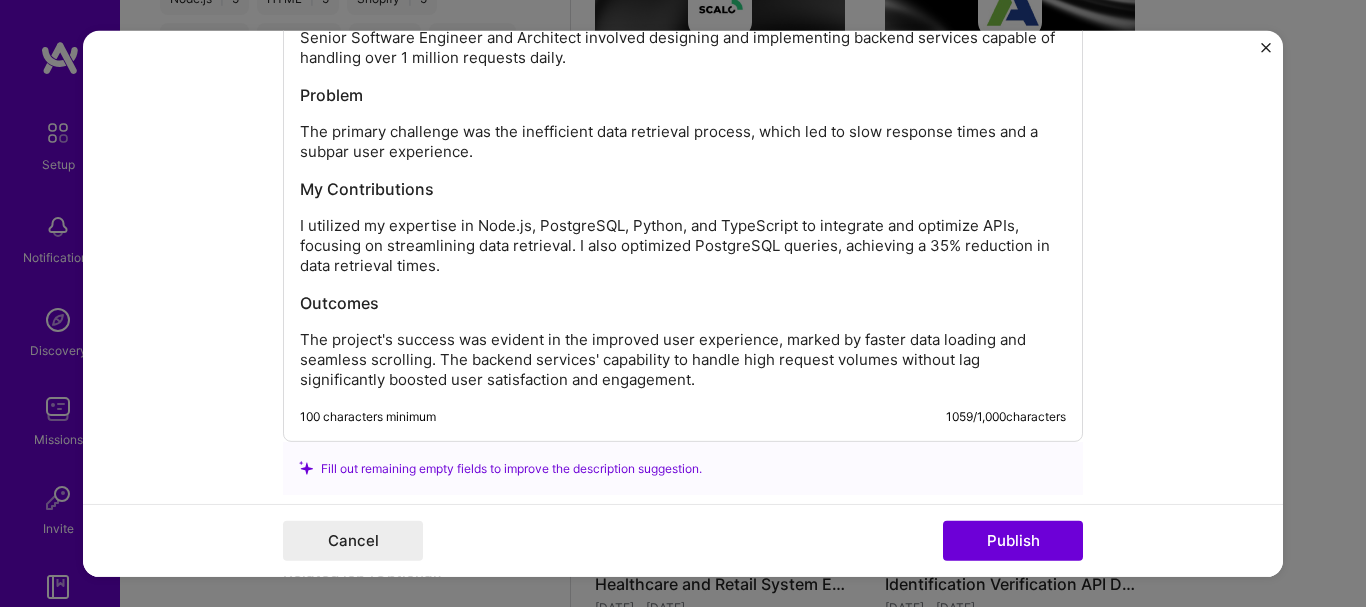 scroll, scrollTop: 2156, scrollLeft: 0, axis: vertical 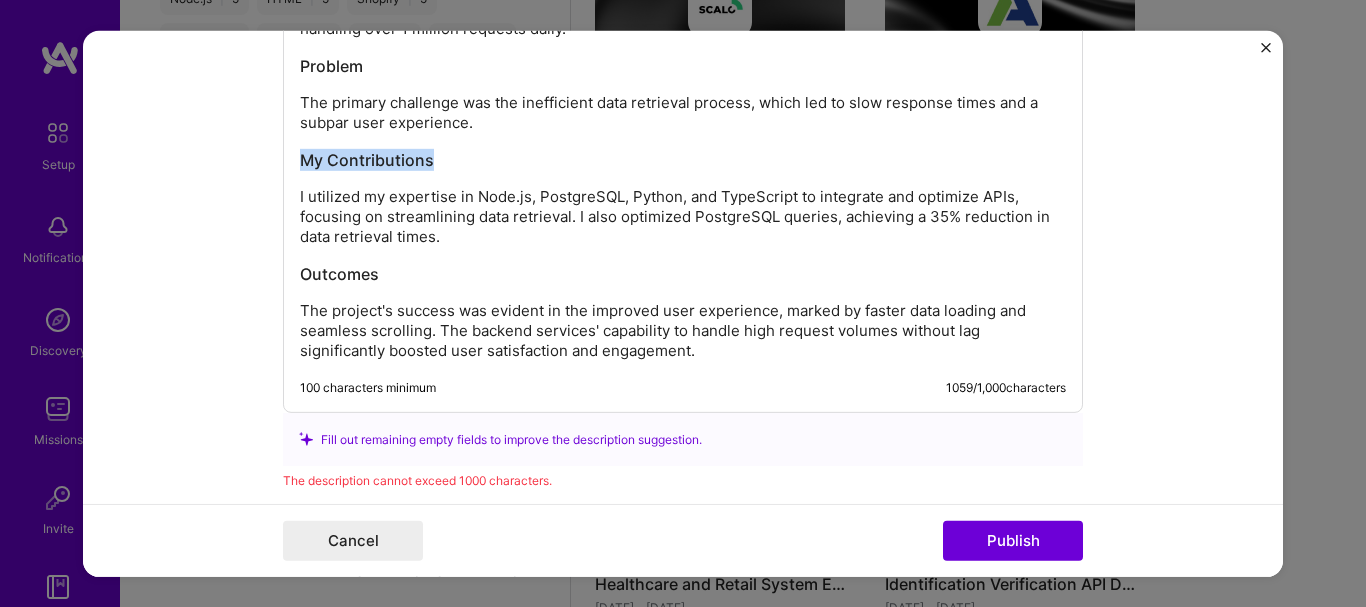 drag, startPoint x: 482, startPoint y: 157, endPoint x: 260, endPoint y: 148, distance: 222.18236 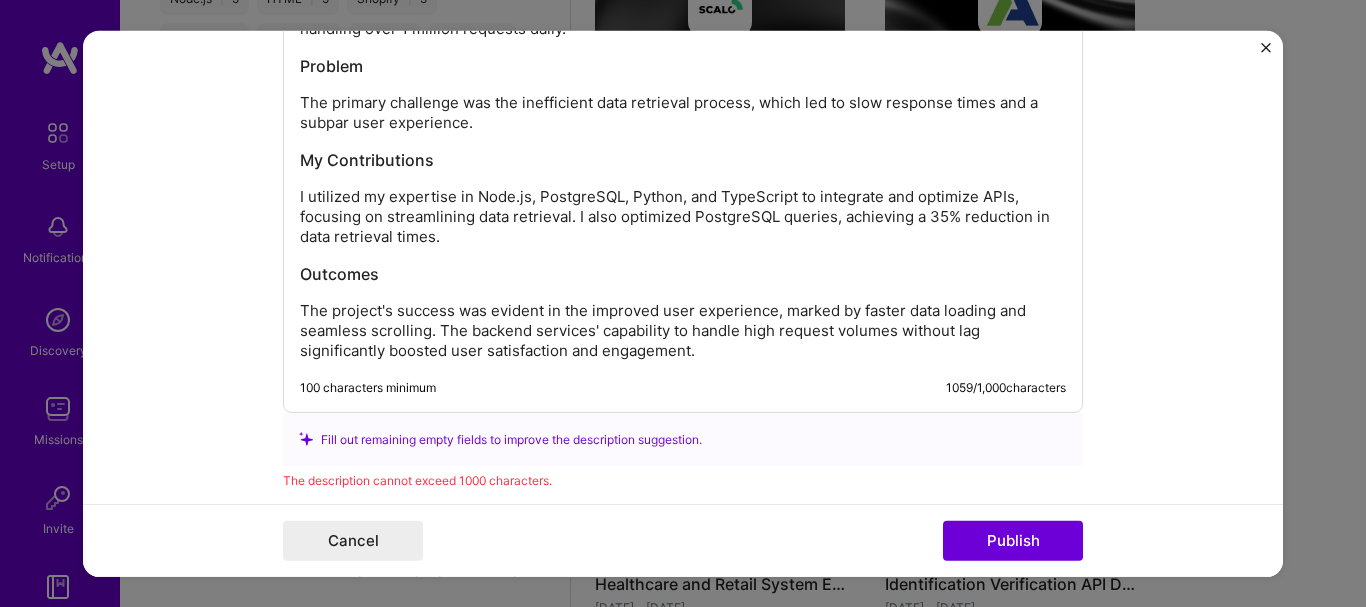 click on "The project's success was evident in the improved user experience, marked by faster data loading and seamless scrolling. The backend services' capability to handle high request volumes without lag significantly boosted user satisfaction and engagement." at bounding box center [683, 331] 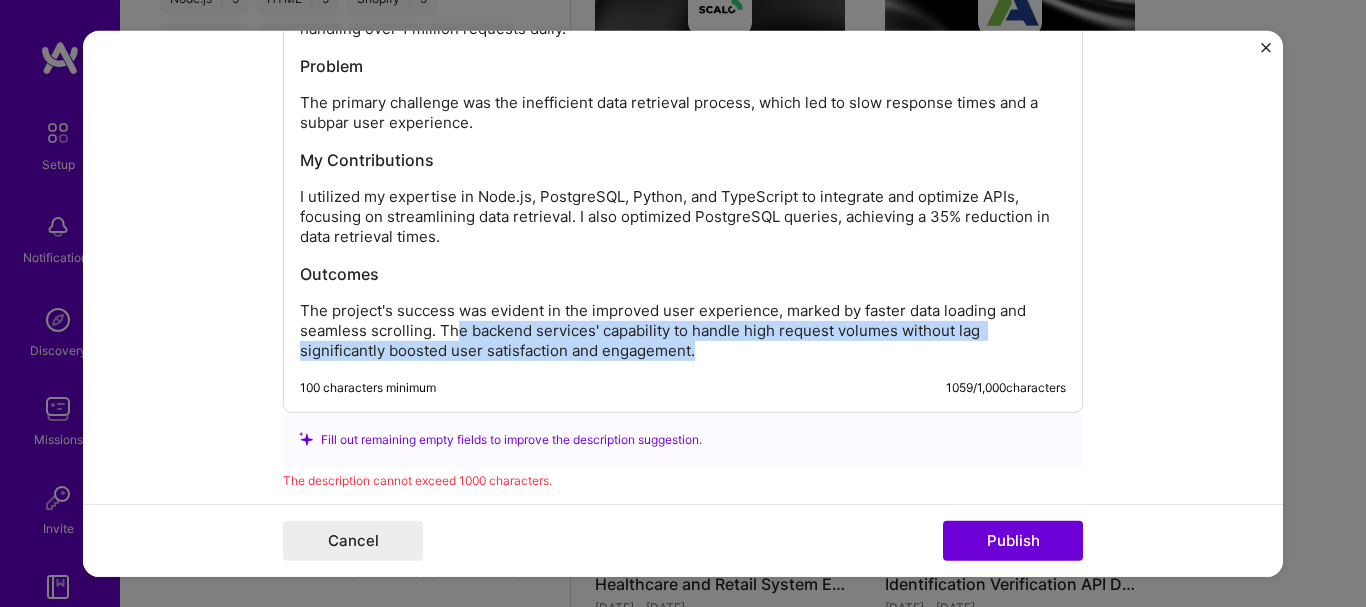 drag, startPoint x: 446, startPoint y: 329, endPoint x: 772, endPoint y: 374, distance: 329.0912 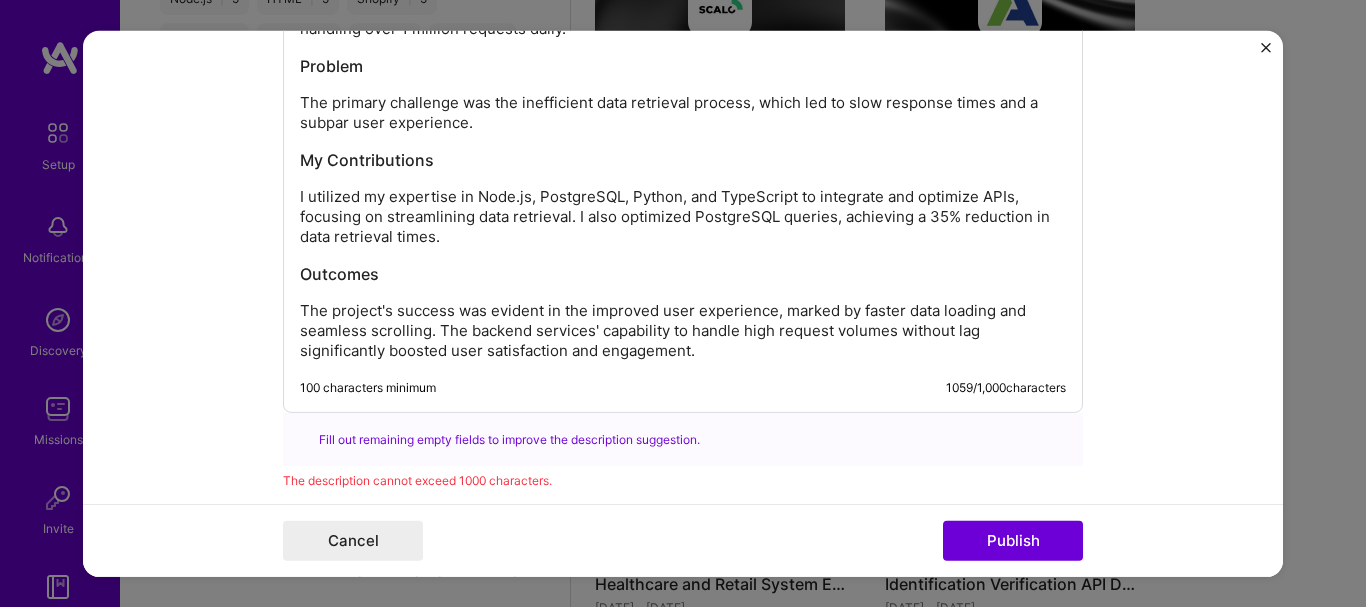type 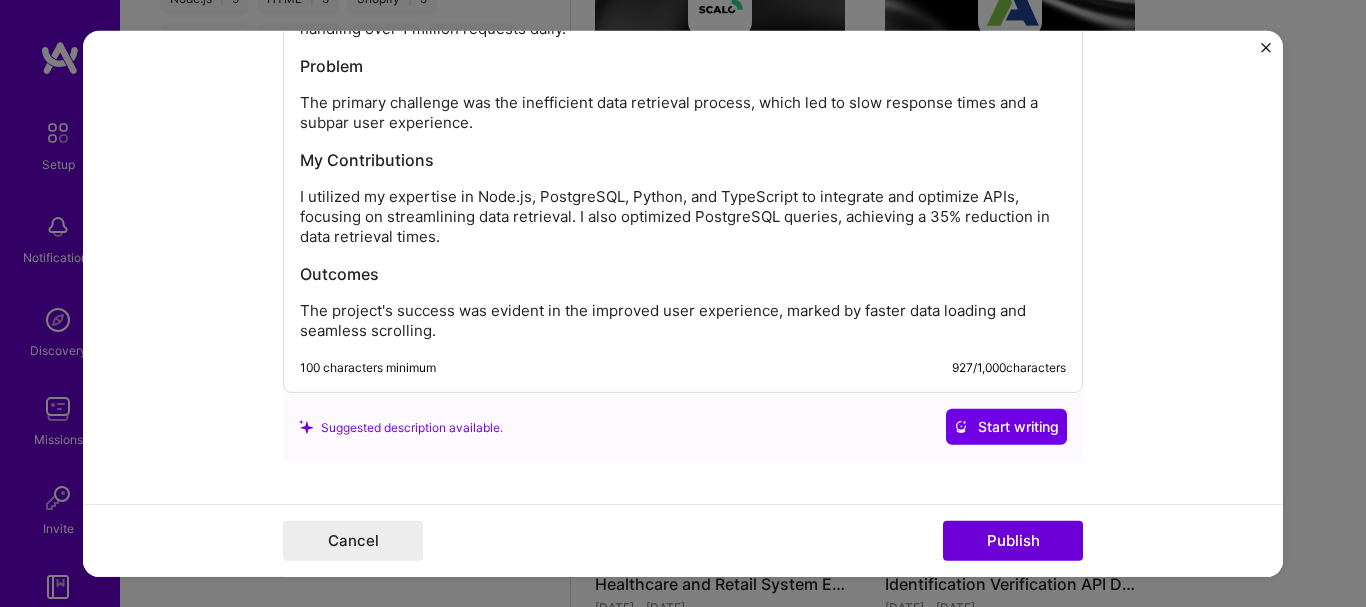 click on "Suggested description available. Start writing" at bounding box center [683, 427] 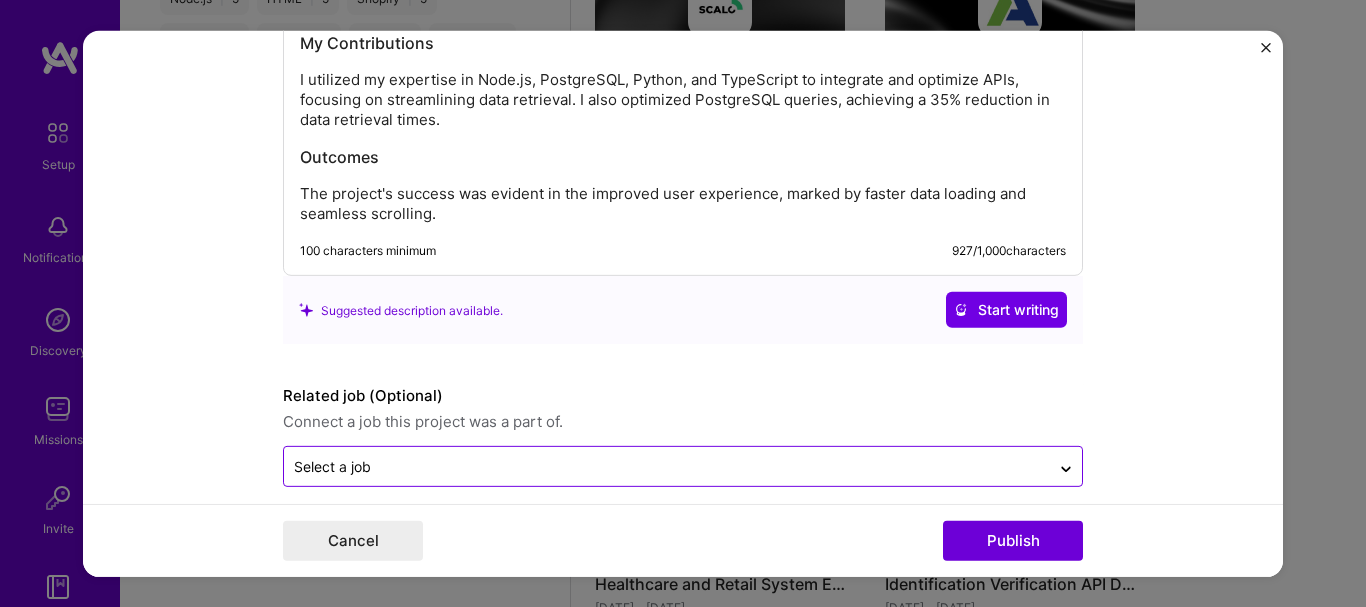scroll, scrollTop: 2293, scrollLeft: 0, axis: vertical 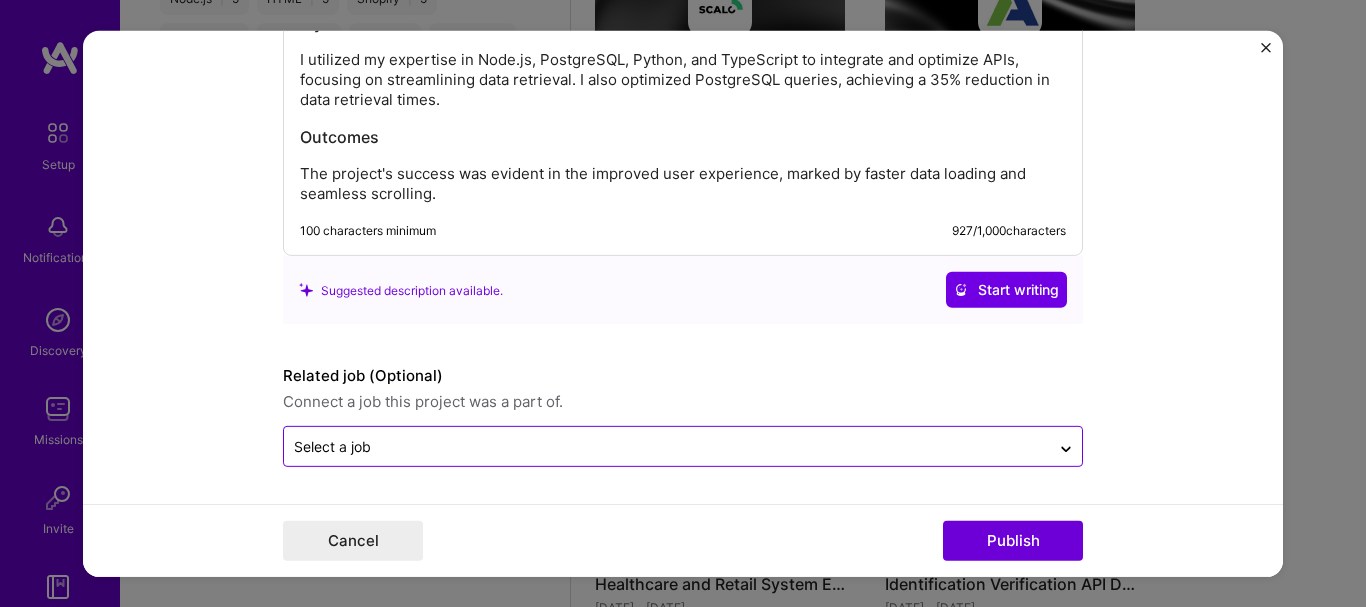 click at bounding box center (667, 446) 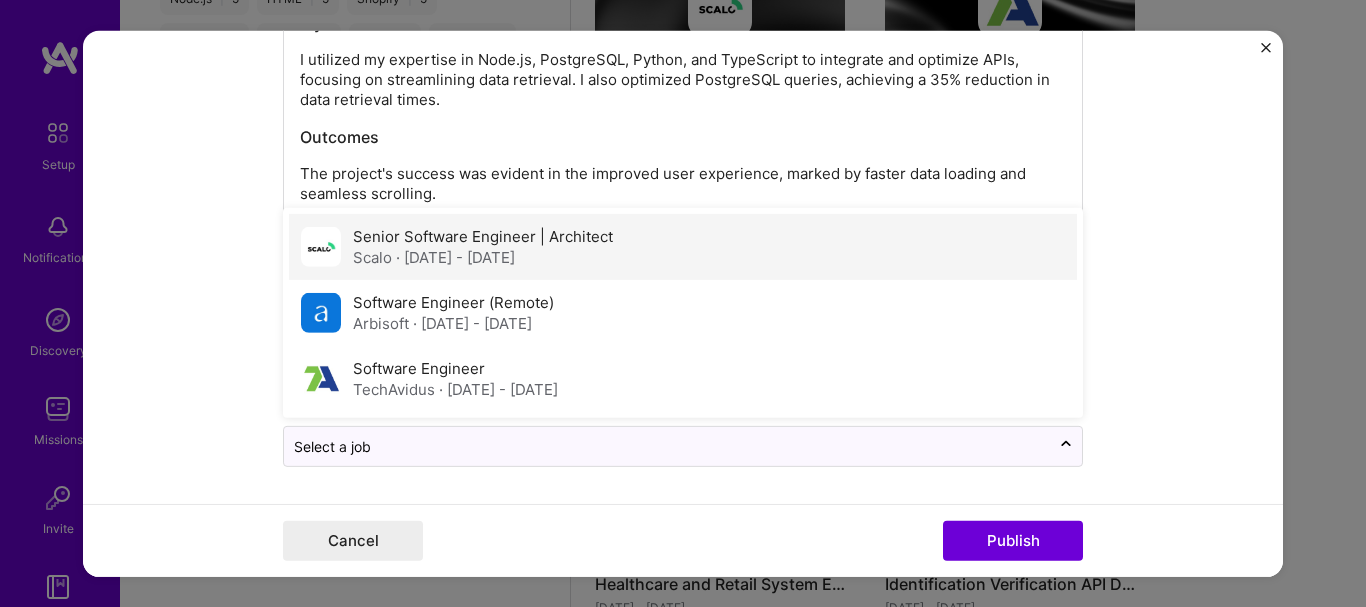 click on "Senior Software Engineer | Architect Scalo   ·   [DATE]   -   [DATE]" at bounding box center [683, 247] 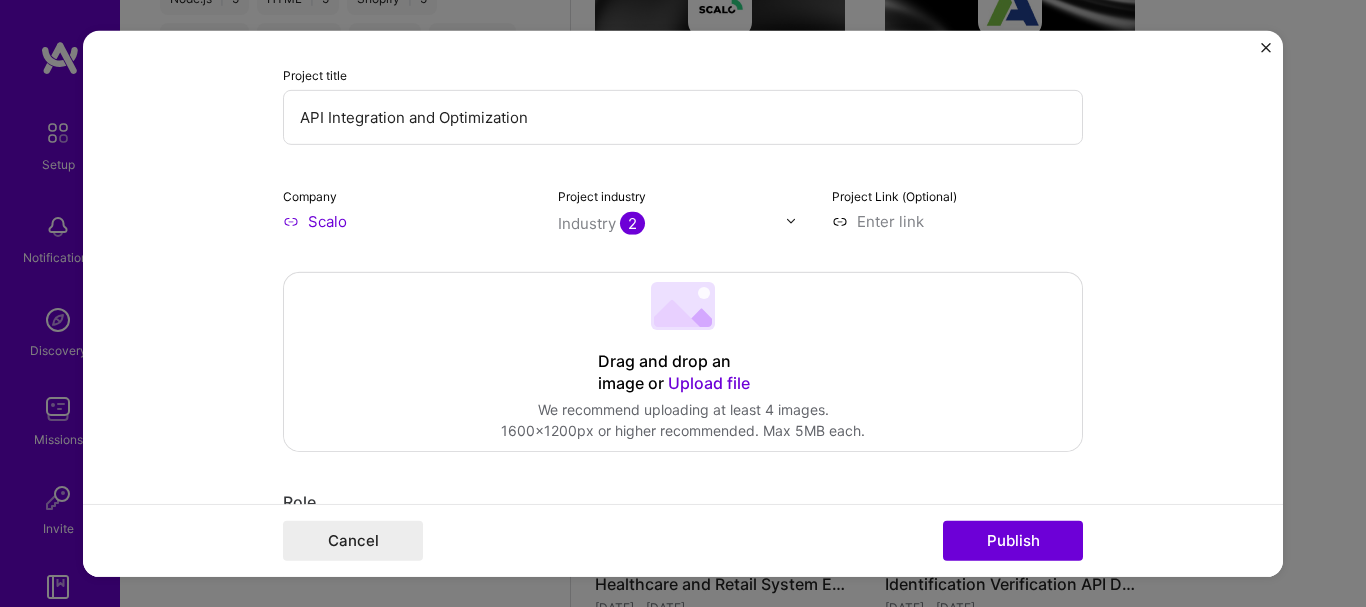 scroll, scrollTop: 460, scrollLeft: 0, axis: vertical 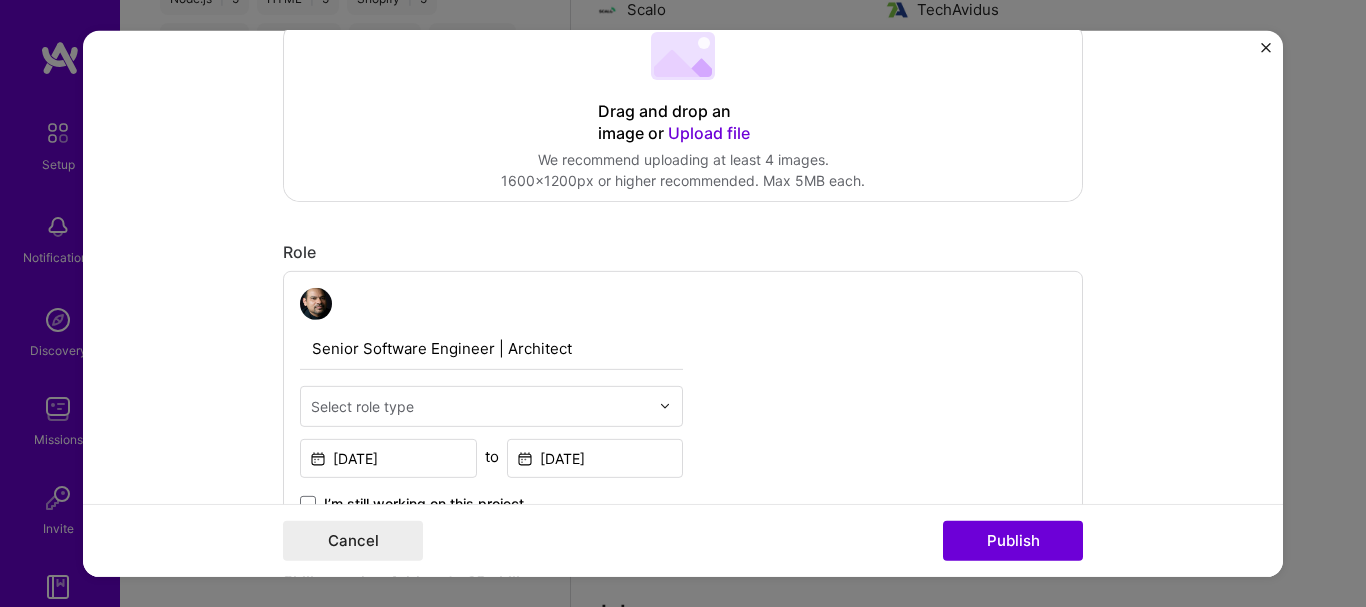 click at bounding box center (480, 405) 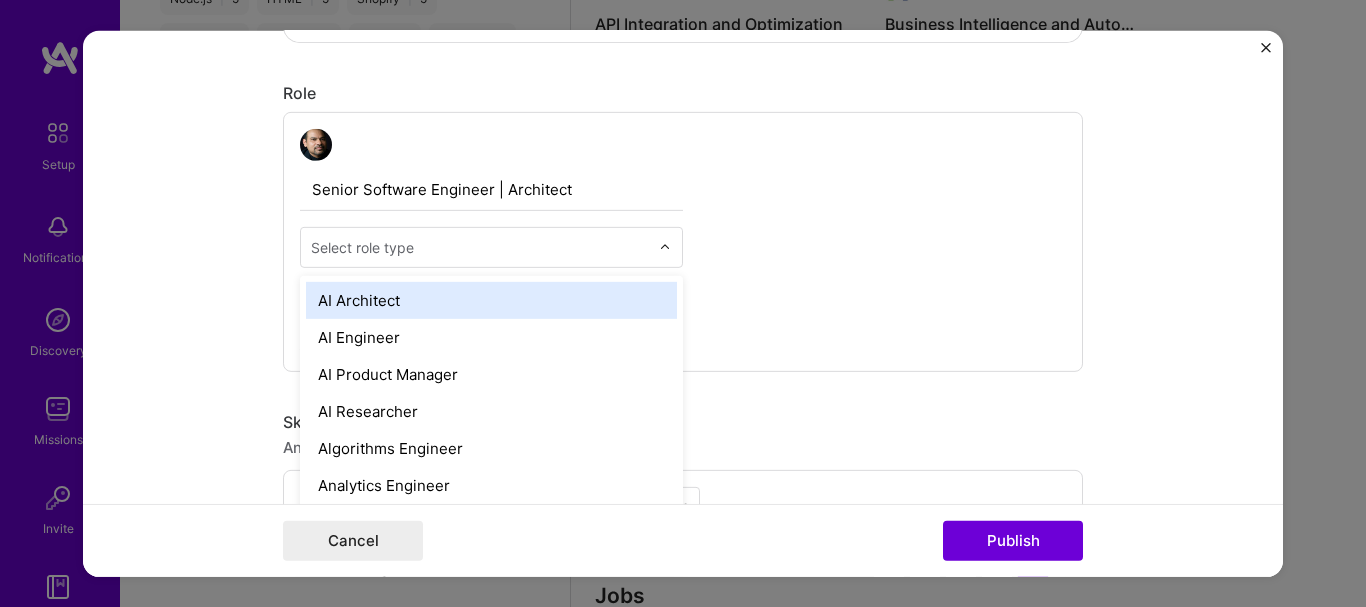scroll, scrollTop: 626, scrollLeft: 0, axis: vertical 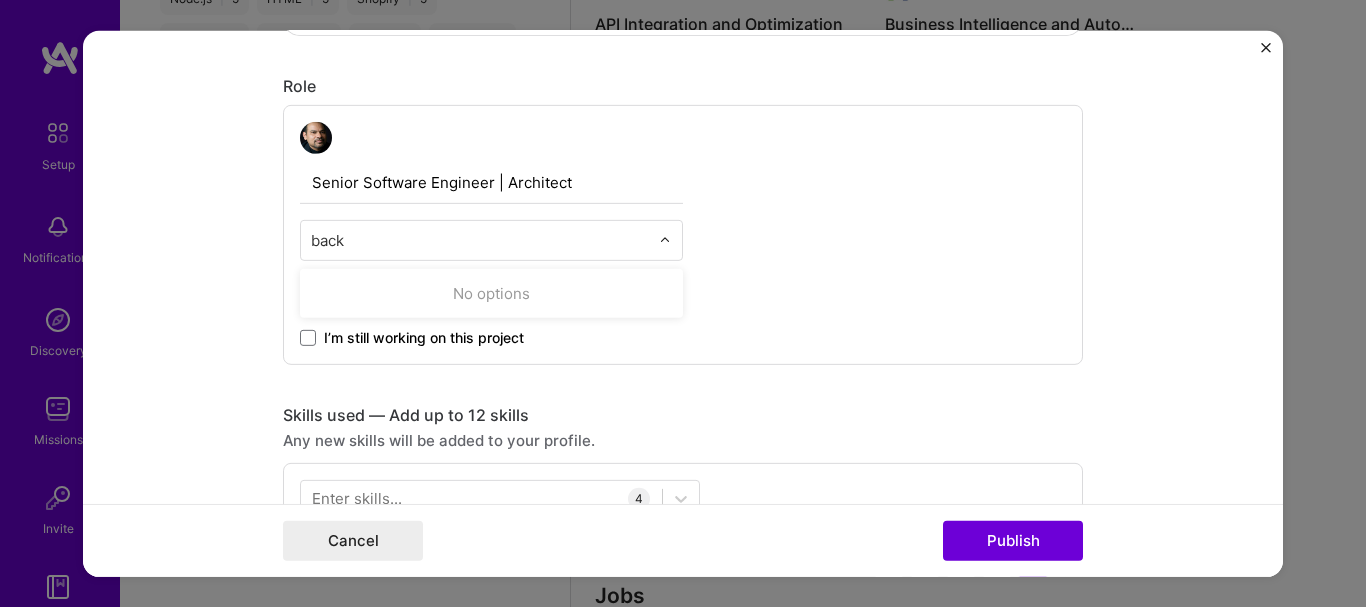type on "bac" 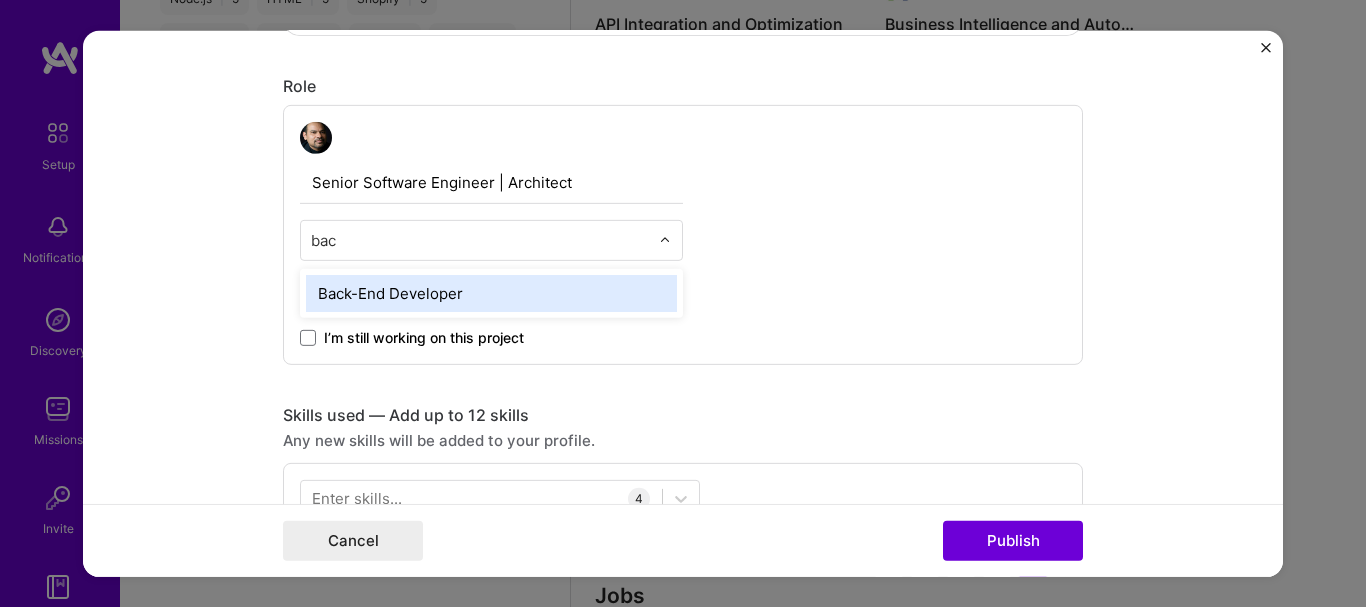 click on "Back-End Developer" at bounding box center (491, 292) 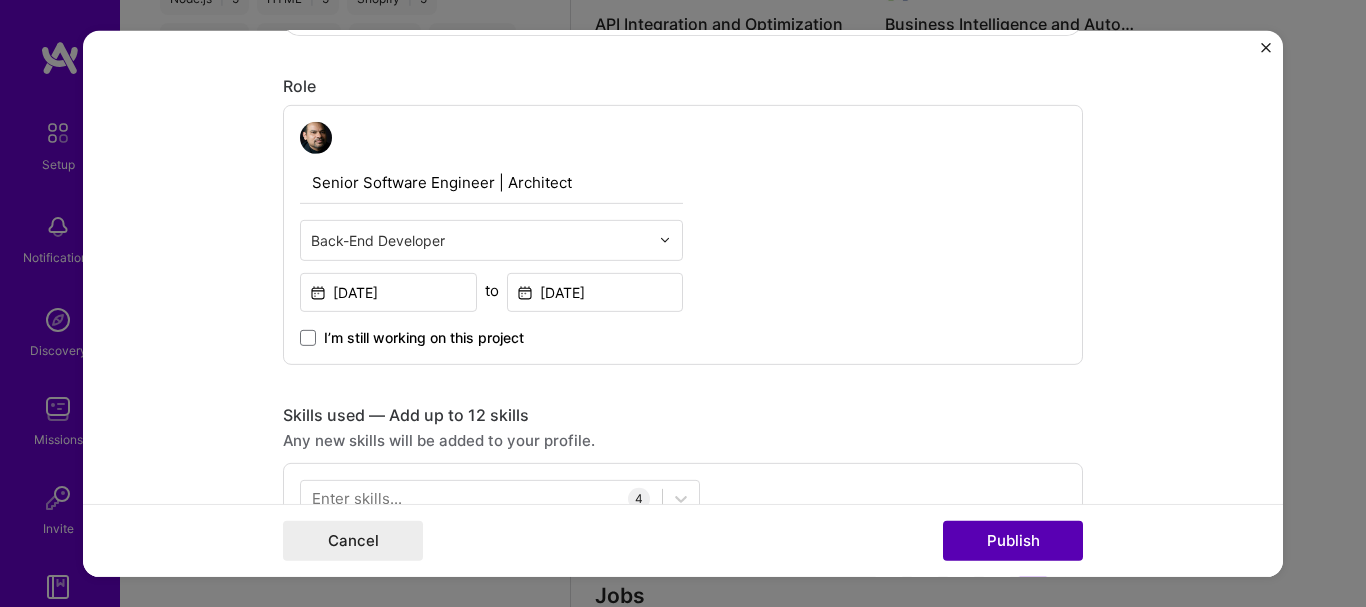 click on "Publish" at bounding box center [1013, 541] 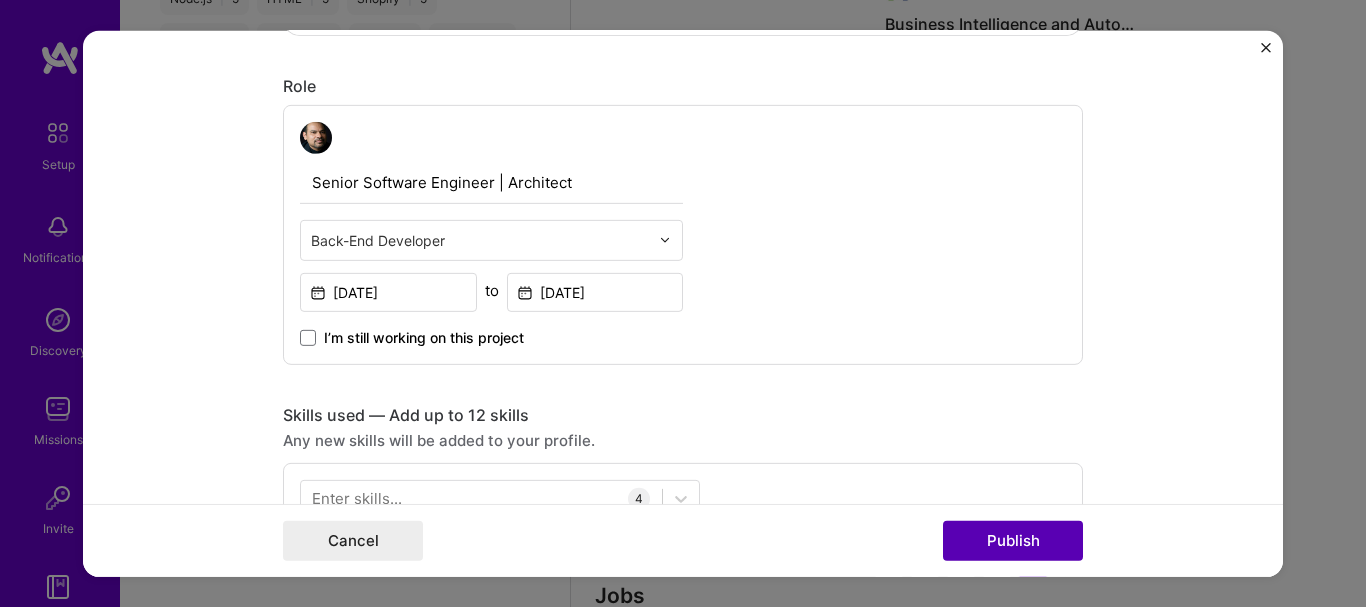 type 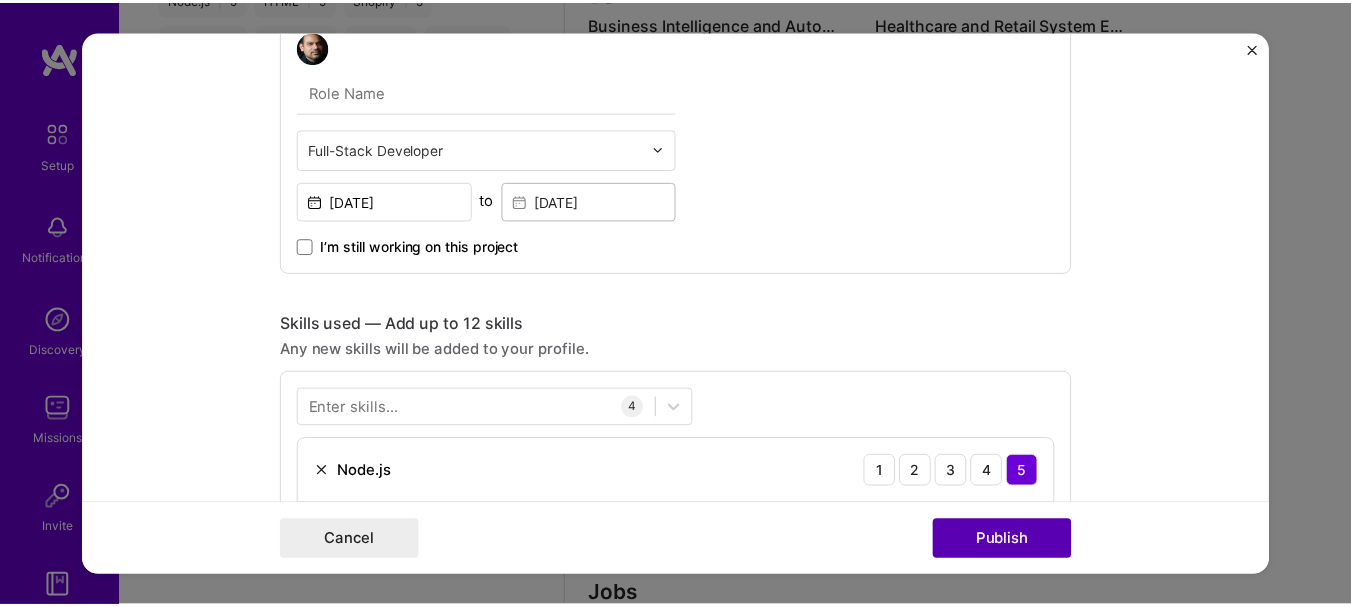 scroll, scrollTop: 535, scrollLeft: 0, axis: vertical 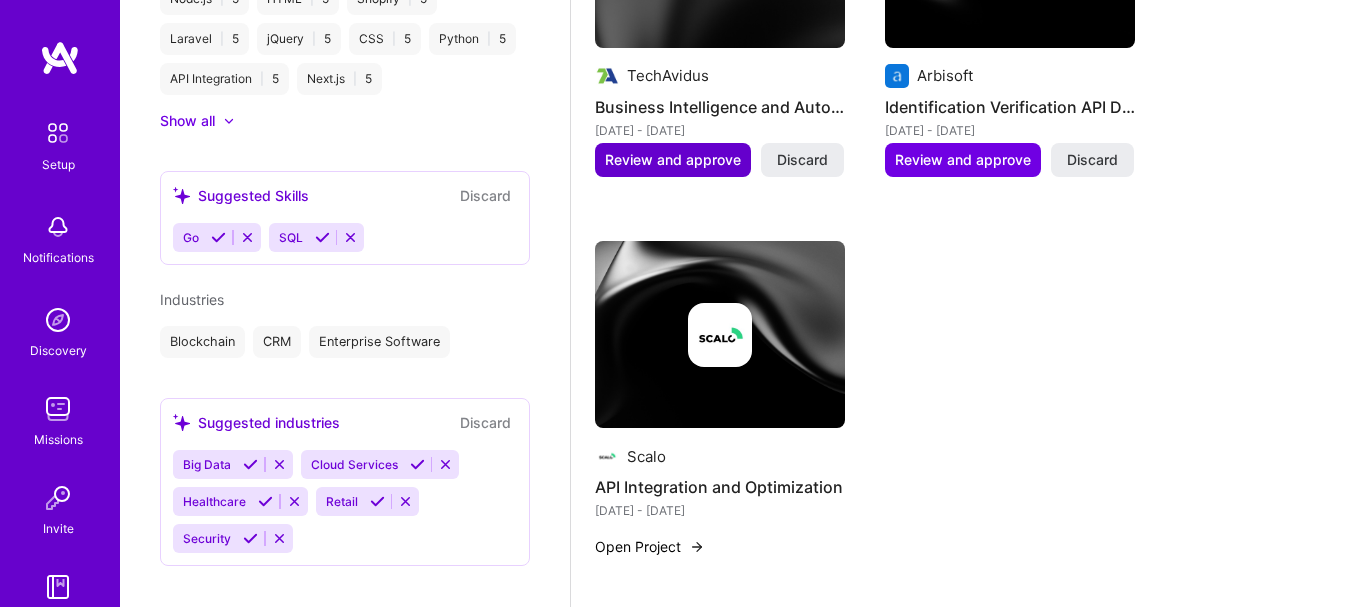click on "Review and approve" at bounding box center (673, 160) 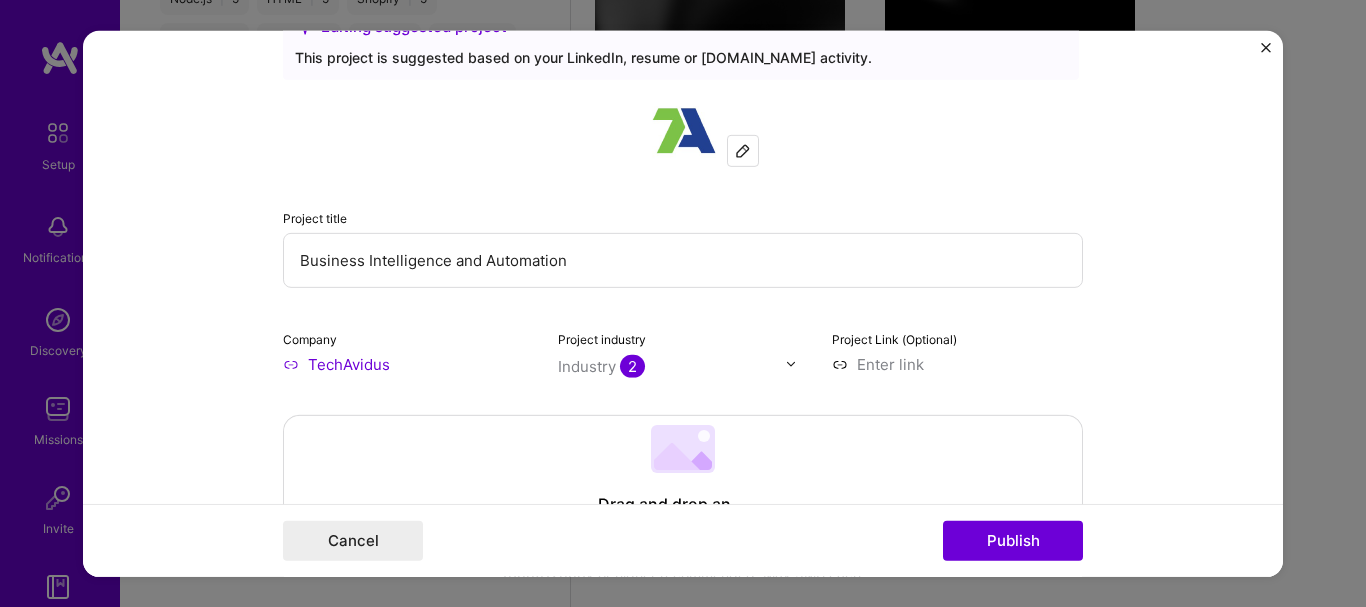 scroll, scrollTop: 0, scrollLeft: 0, axis: both 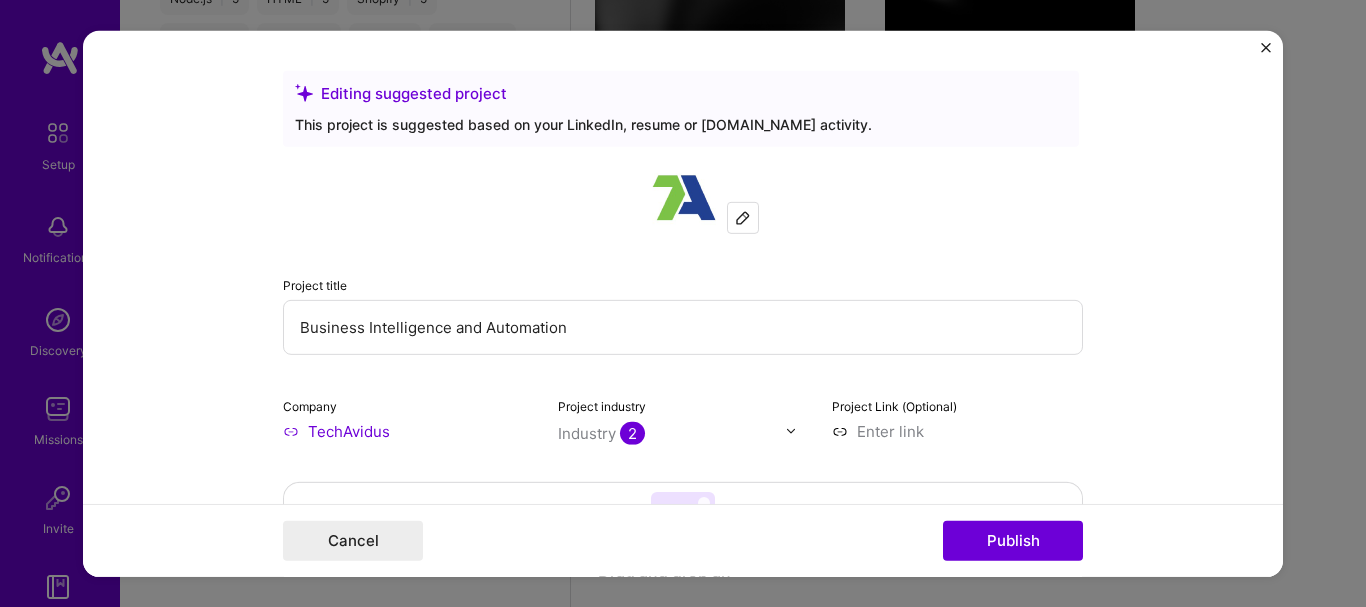 click on "This project is suggested based on your LinkedIn, resume or [DOMAIN_NAME] activity." at bounding box center [681, 123] 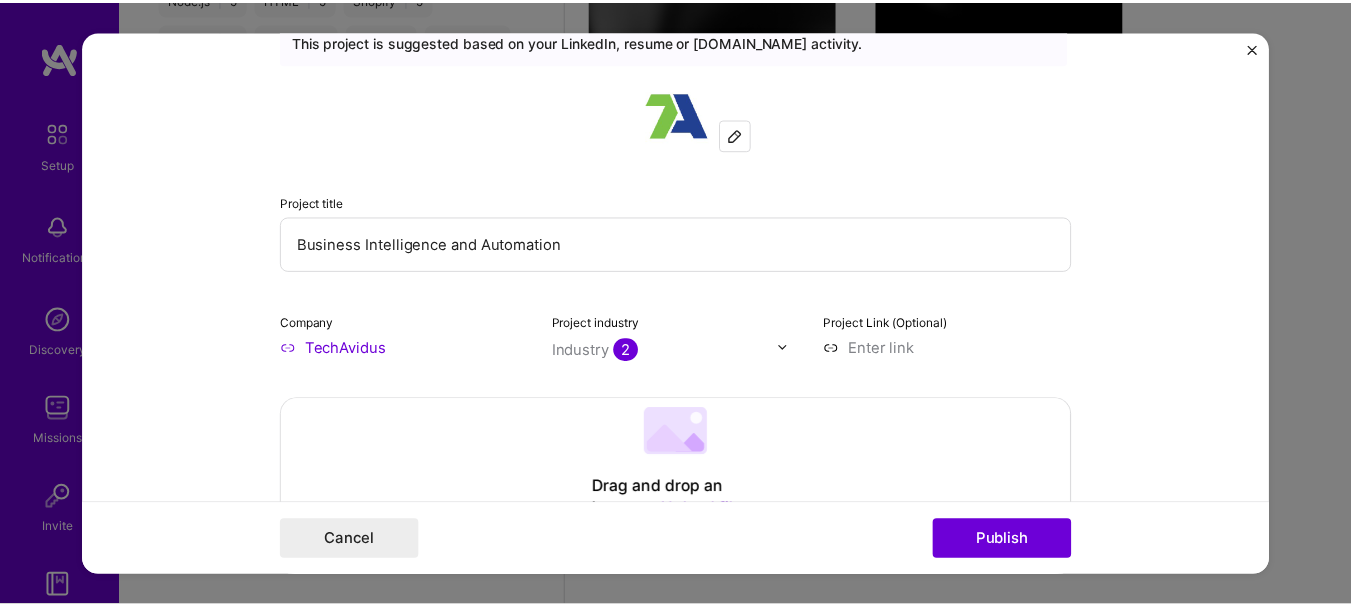 scroll, scrollTop: 167, scrollLeft: 0, axis: vertical 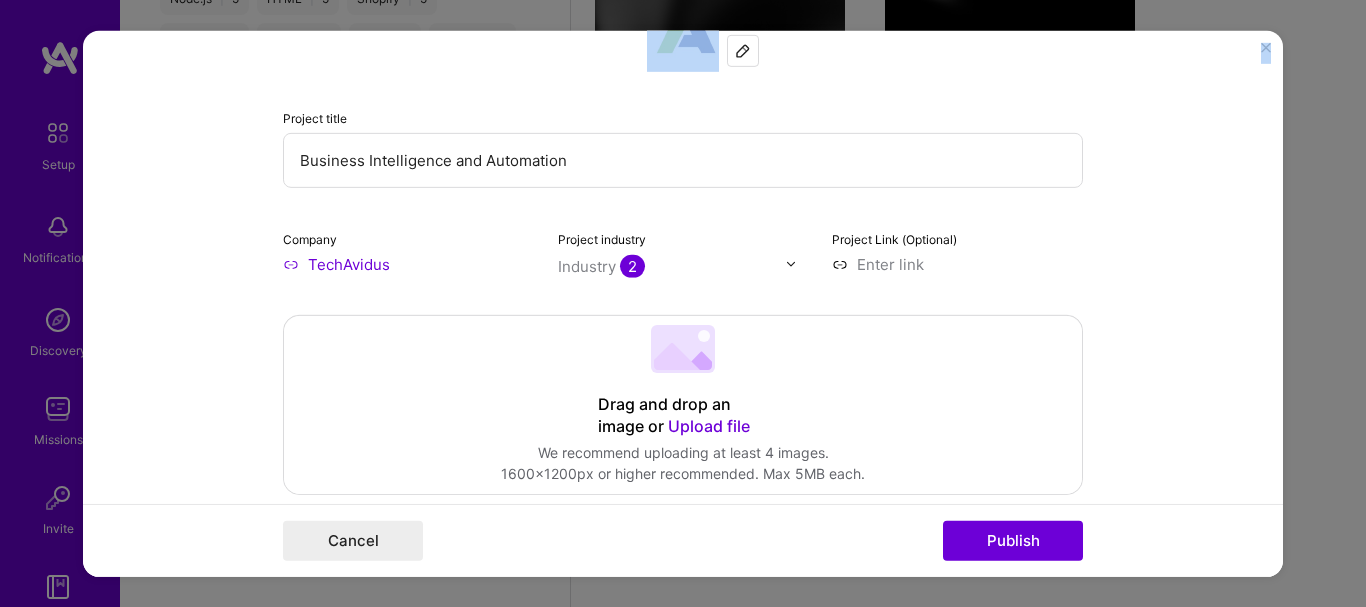 click on "Editing suggested project This project is suggested based on your LinkedIn, resume or [DOMAIN_NAME] activity. Project title Business Intelligence and Automation Company TechAvidus
Project industry Industry 2 Project Link (Optional)
Drag and drop an image or   Upload file Upload file We recommend uploading at least 4 images. 1600x1200px or higher recommended. Max 5MB each. Role Software Engineer Software Engineer [DATE]
to [DATE]
I’m still working on this project Skills used — Add up to 12 skills Any new skills will be added to your profile. Enter skills... 2 MySQL 1 2 3 4 5 Python 1 2 3 4 5 Did this role require you to manage team members? (Optional) Yes, I managed — team members. Were you involved from inception to launch (0  ->  1)? (Optional) Zero to one is creation and development of a unique product from the ground up. I was involved in zero to one with this project   233 /" at bounding box center (683, 303) 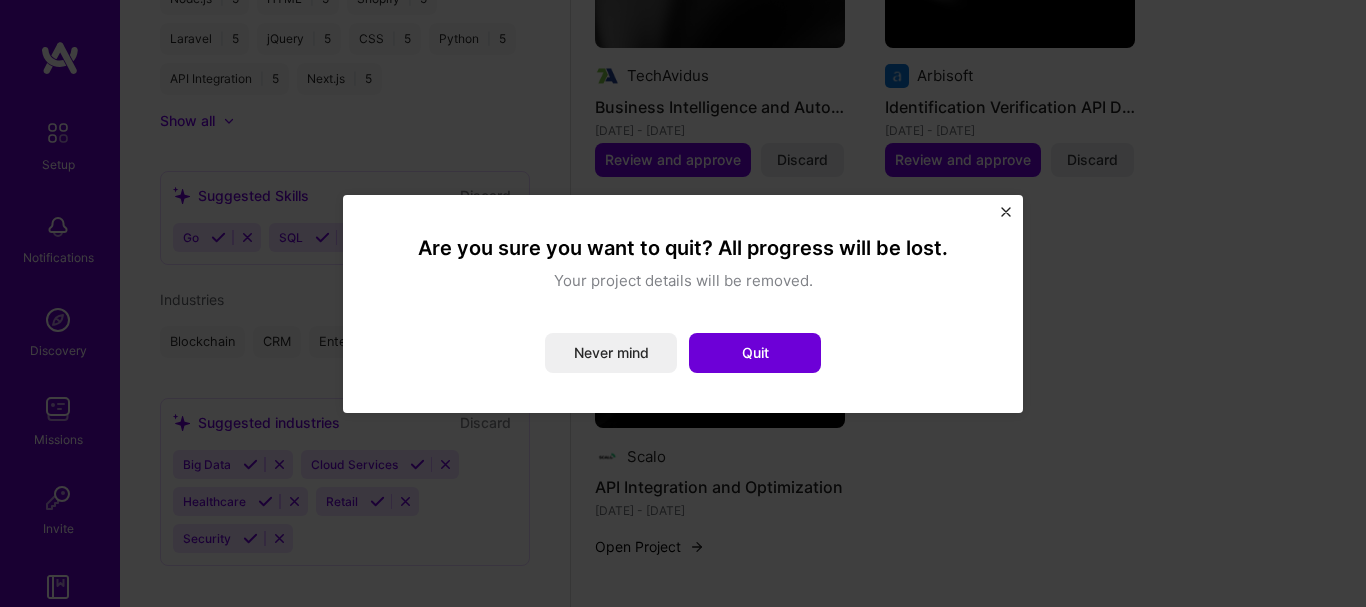 click on "Quit" at bounding box center [755, 353] 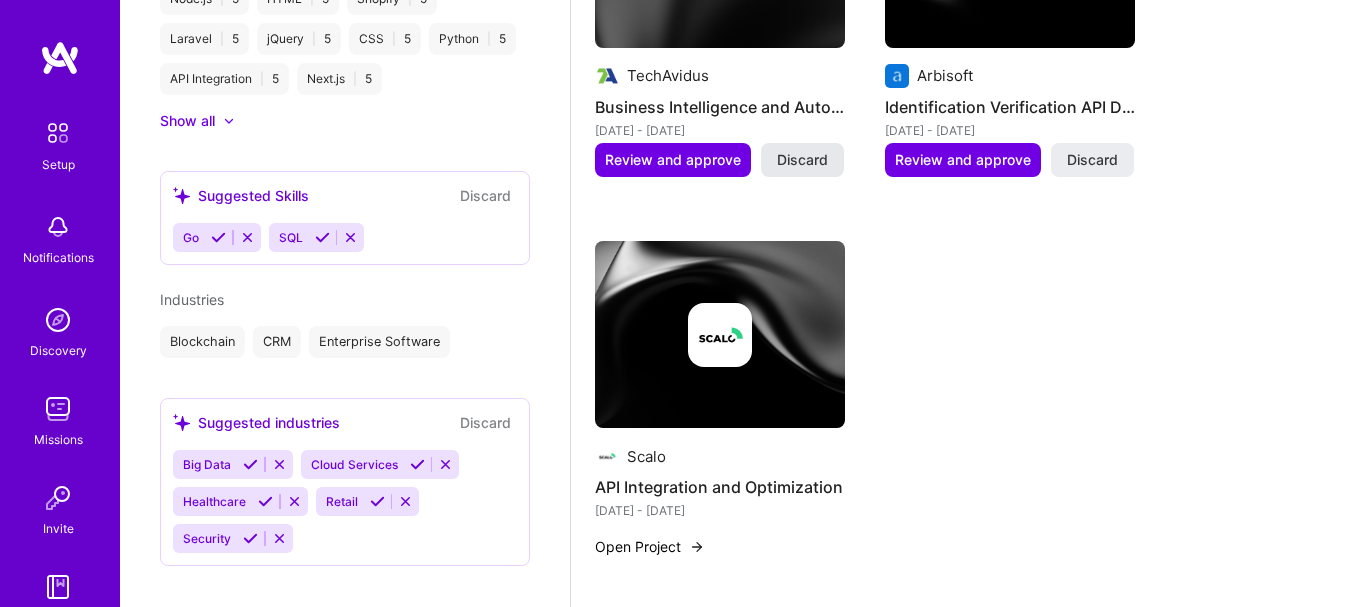 click on "Discard" at bounding box center (802, 160) 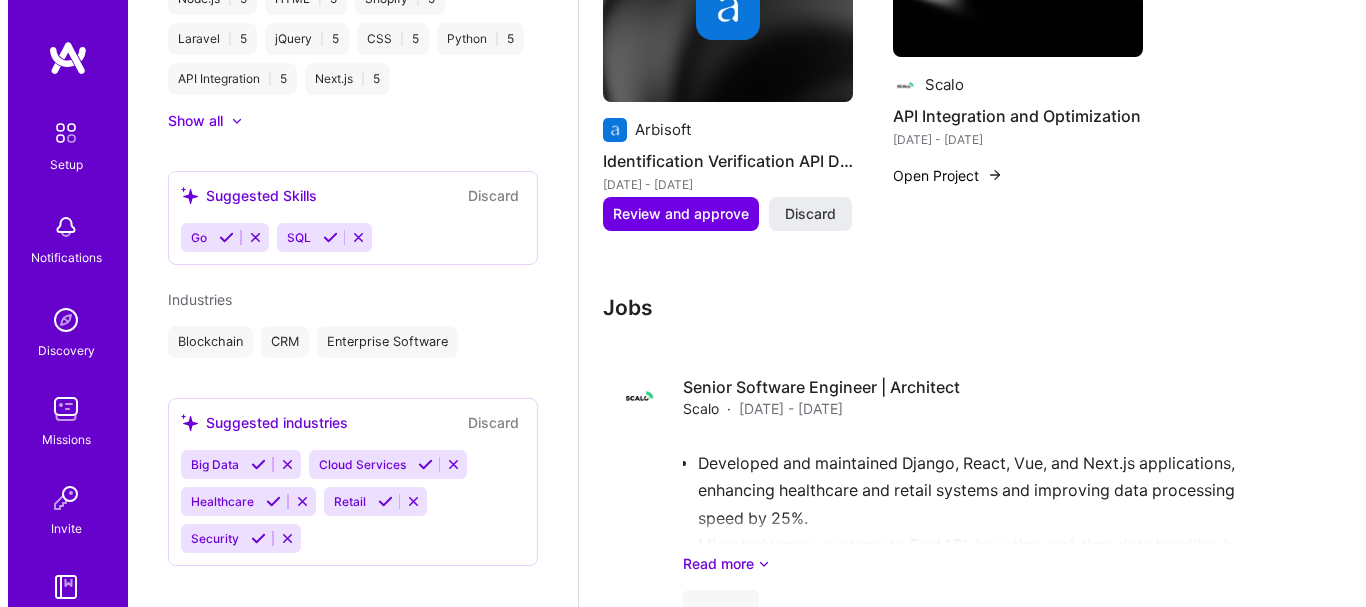 scroll, scrollTop: 968, scrollLeft: 0, axis: vertical 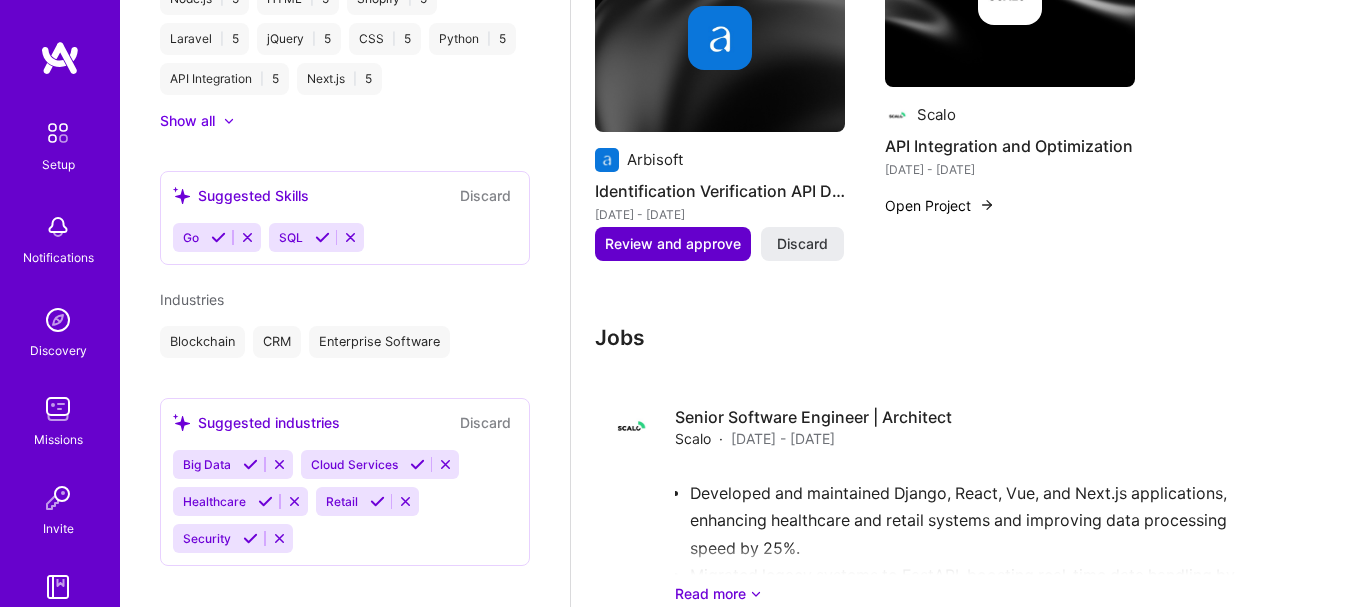 click on "Review and approve" at bounding box center [673, 244] 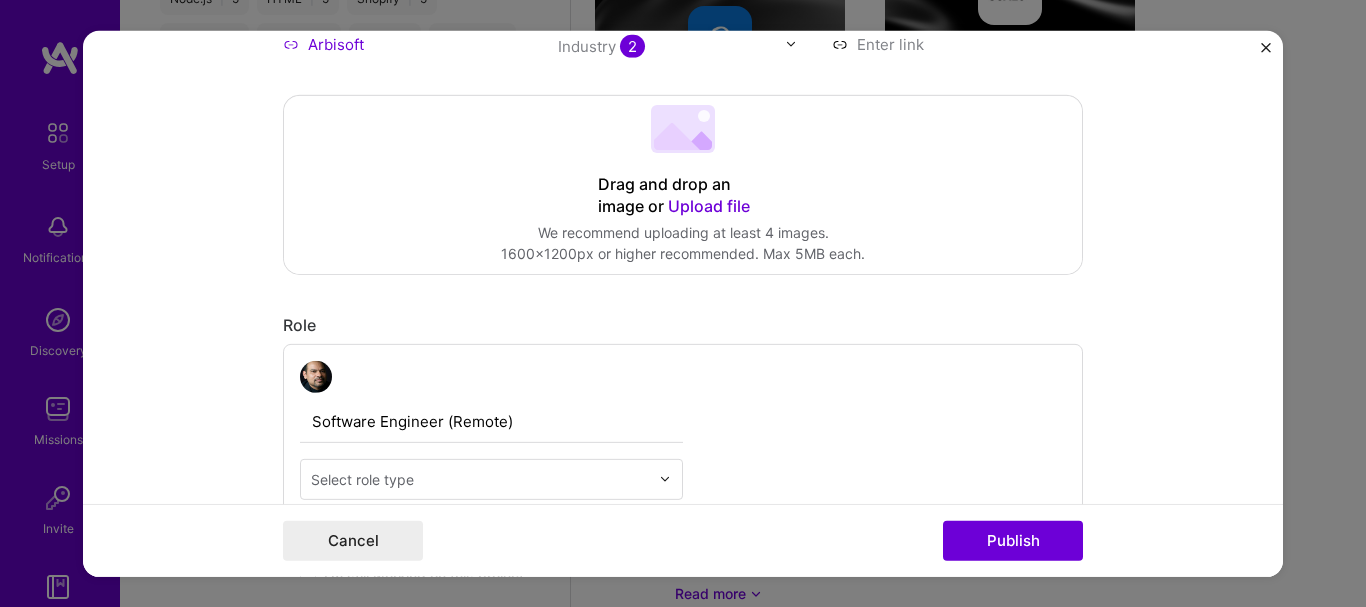 scroll, scrollTop: 417, scrollLeft: 0, axis: vertical 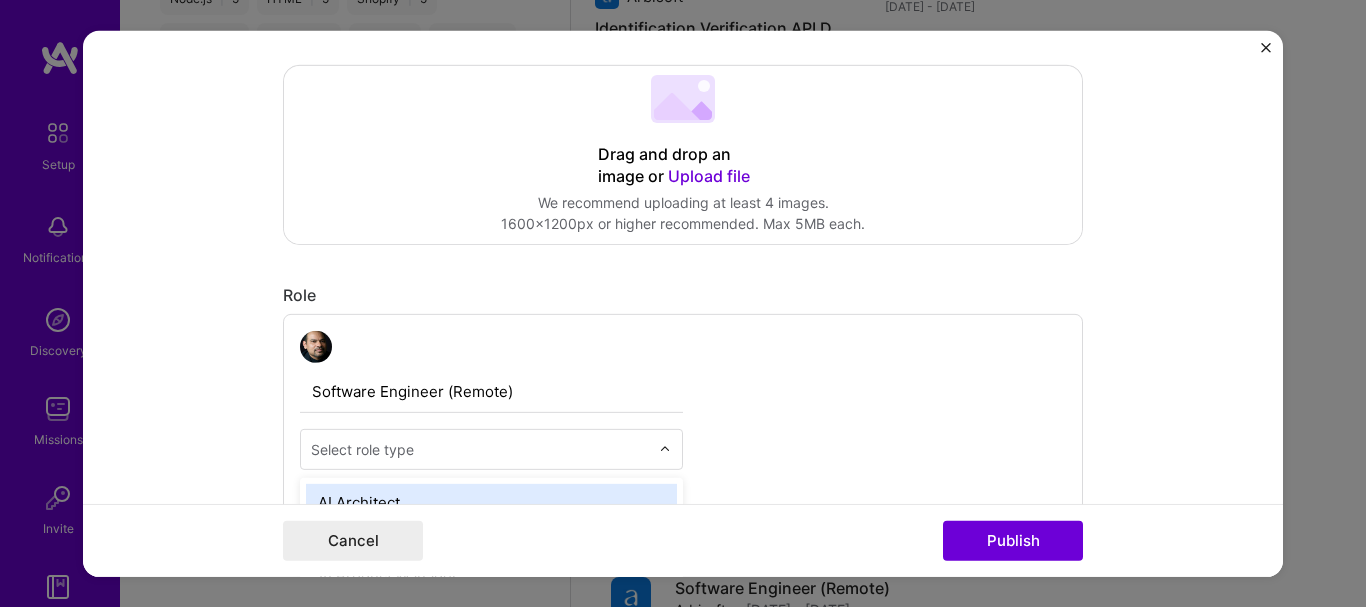 click at bounding box center (480, 448) 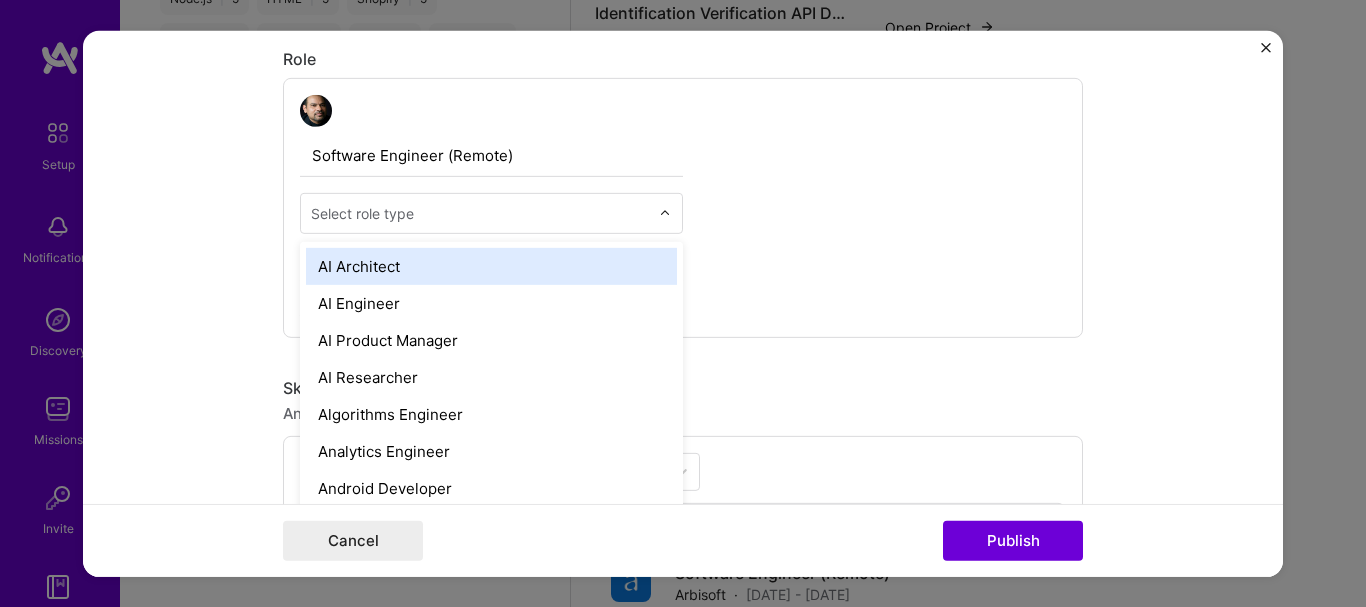 scroll, scrollTop: 667, scrollLeft: 0, axis: vertical 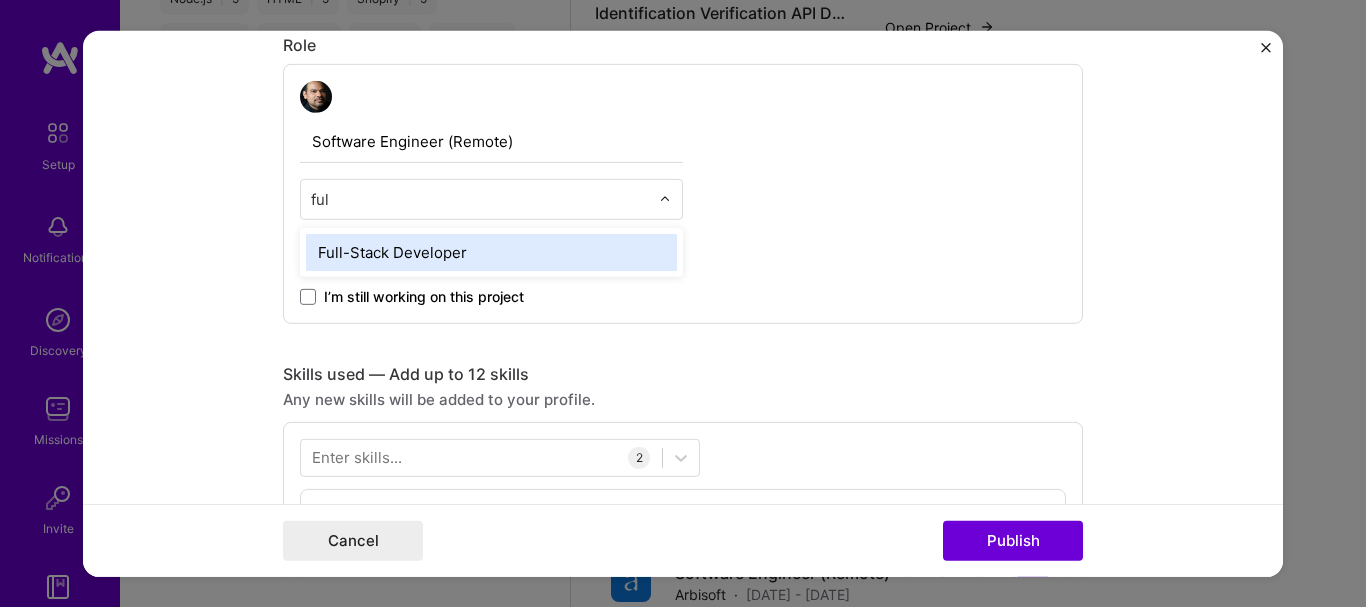 type on "full" 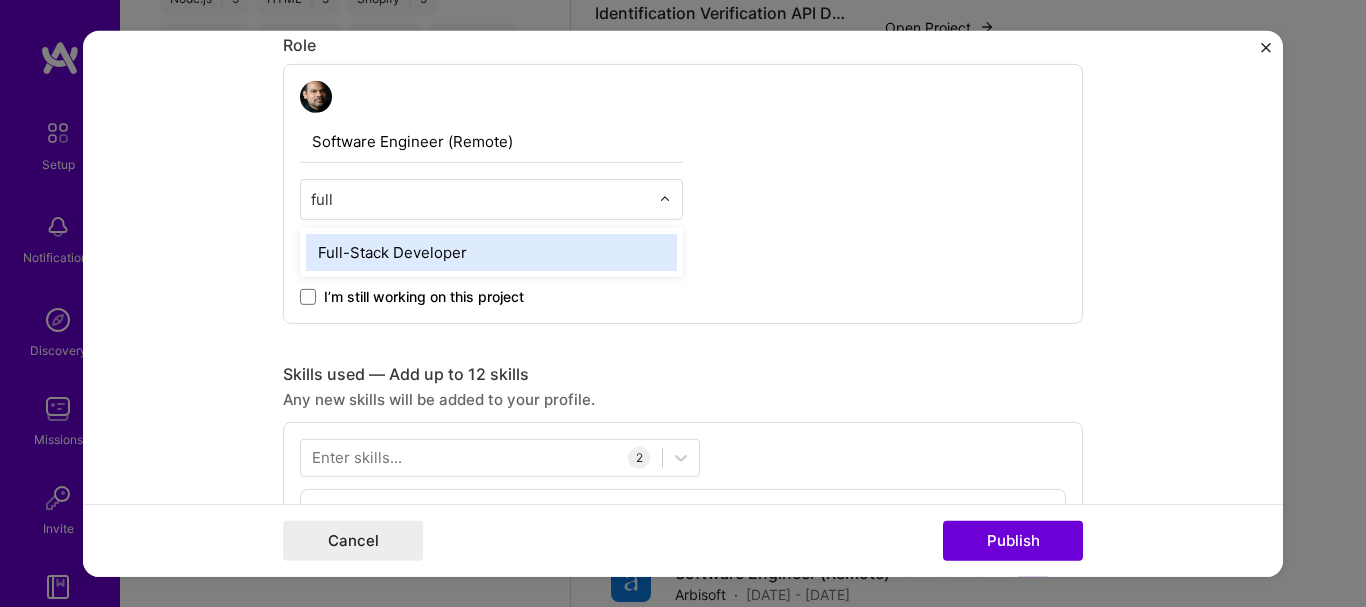 click on "Full-Stack Developer" at bounding box center (491, 251) 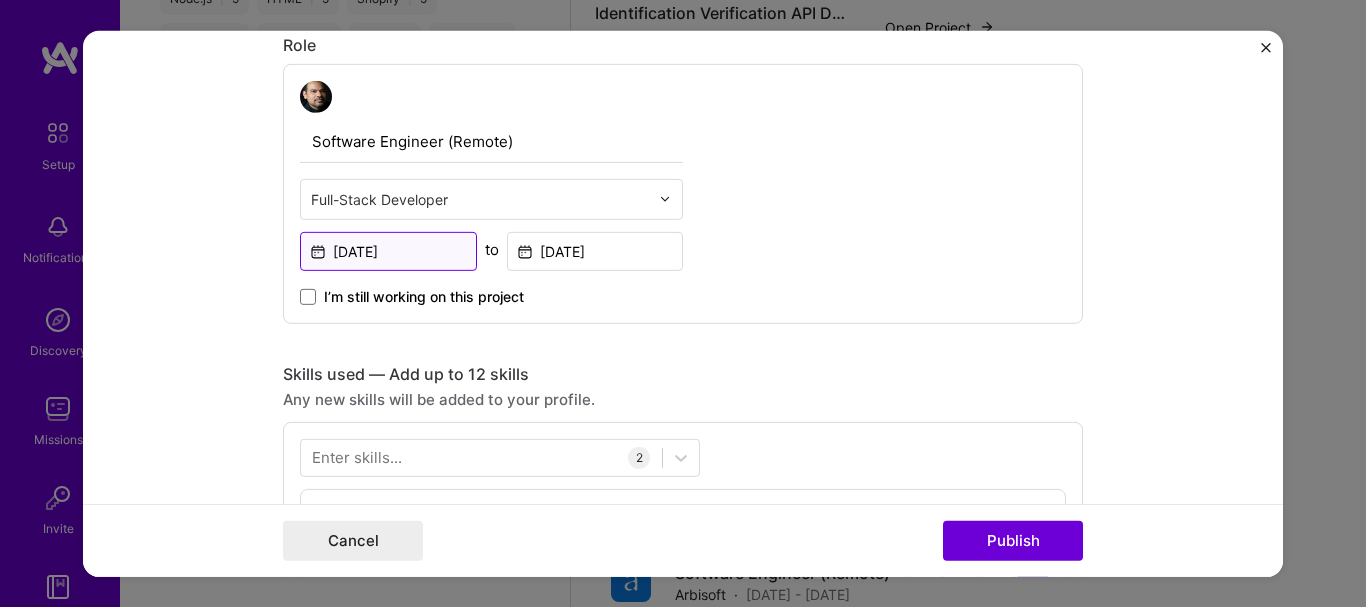 click on "[DATE]" at bounding box center [388, 250] 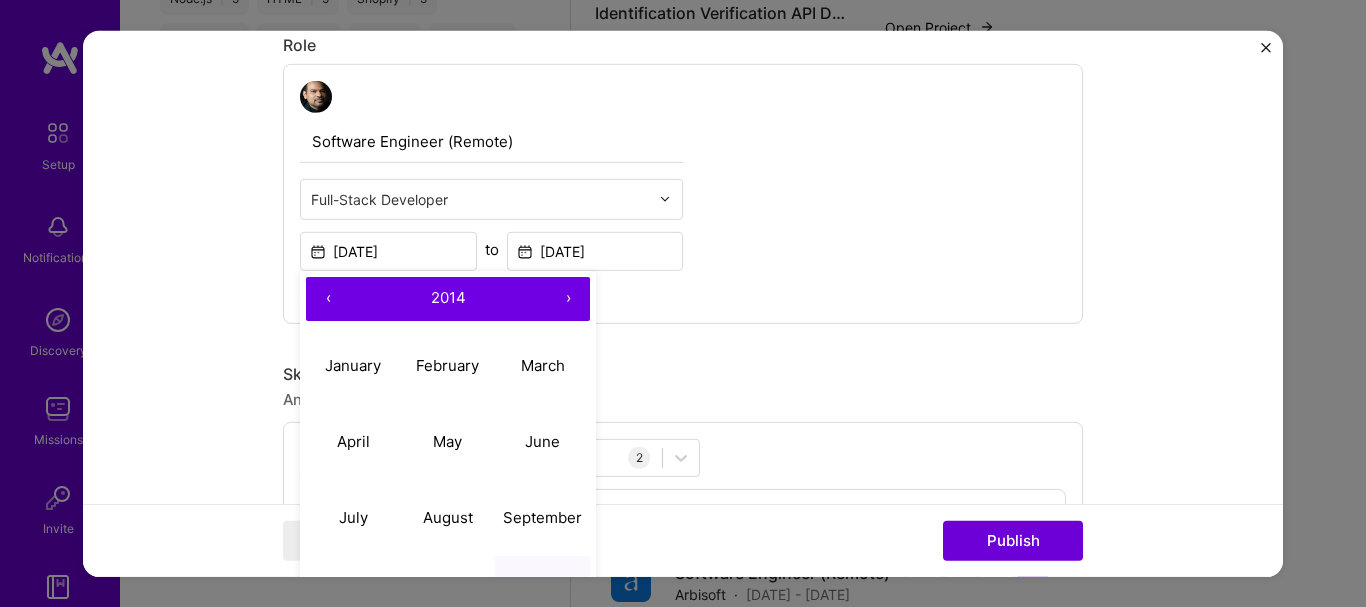 click on "›" at bounding box center (568, 298) 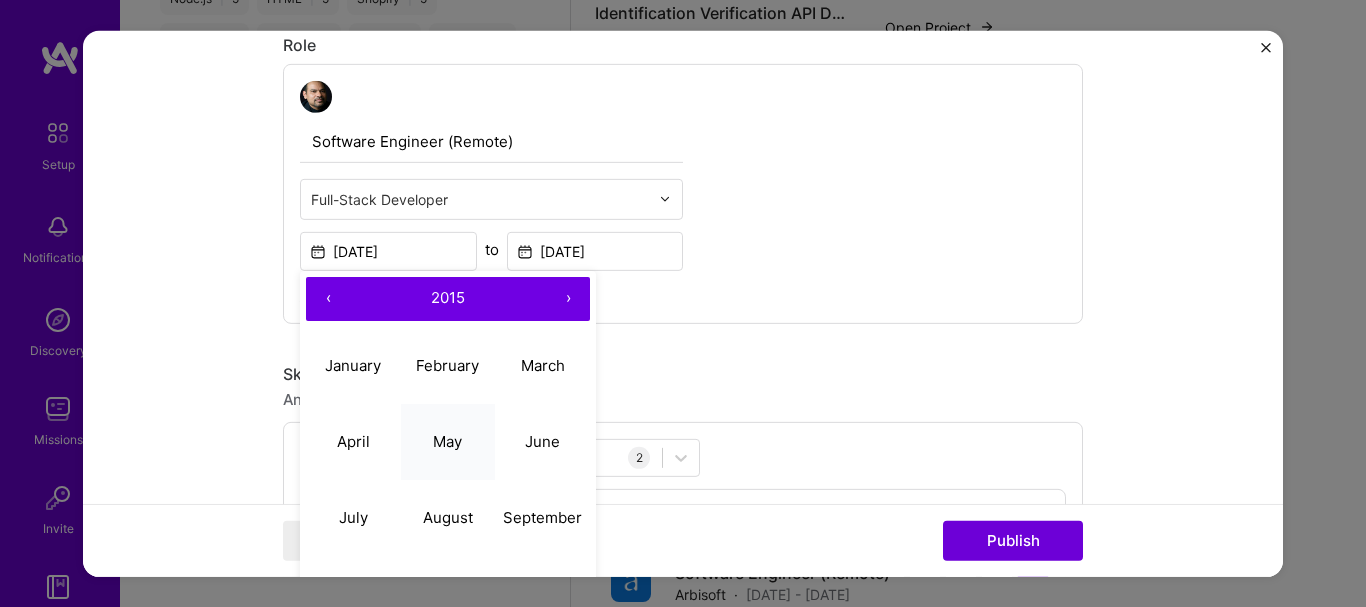 click on "May" at bounding box center [447, 441] 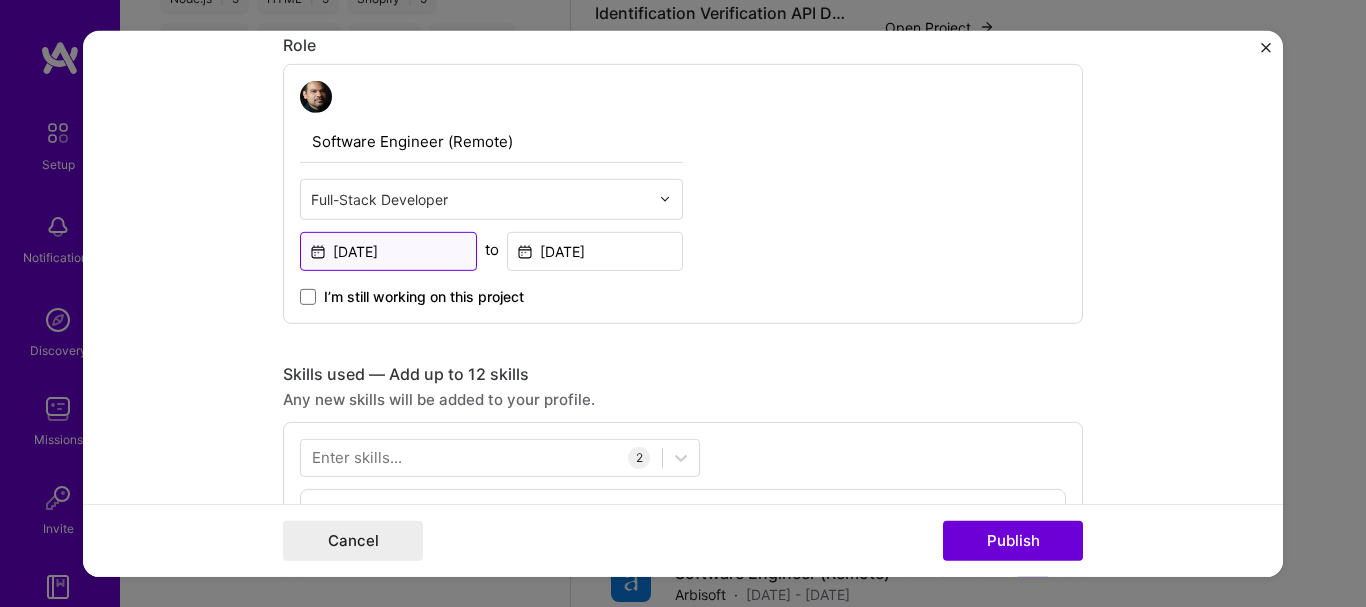 click on "[DATE]" at bounding box center [388, 250] 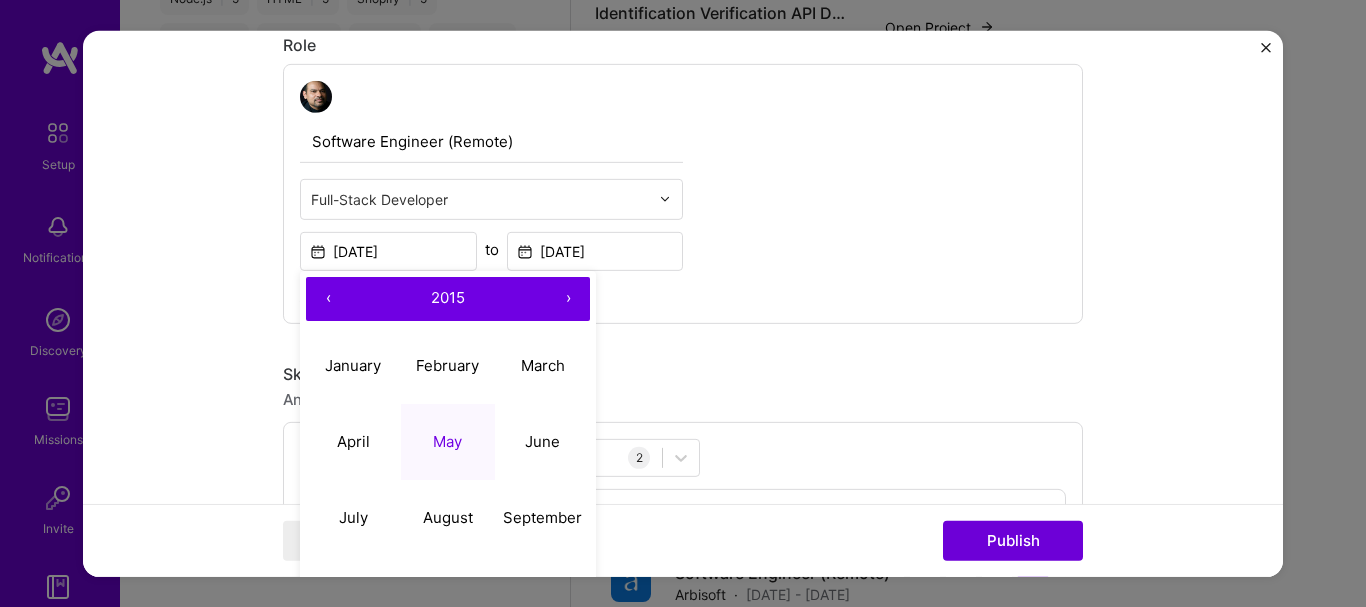 click on "›" at bounding box center (568, 298) 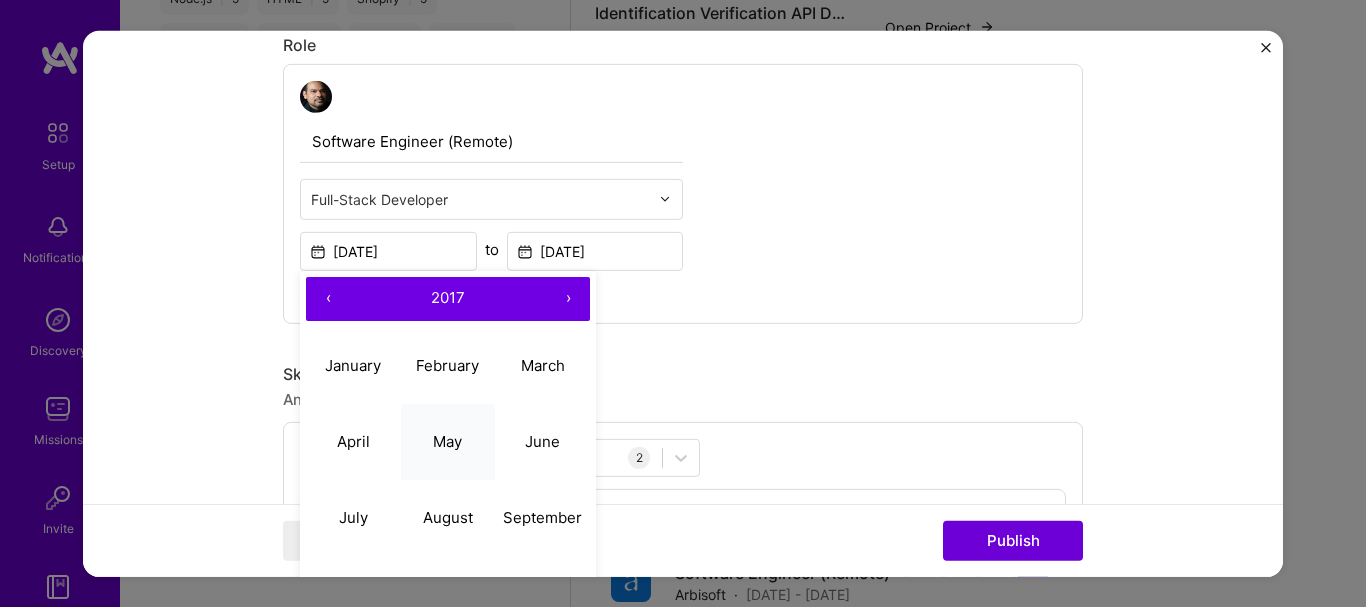 click on "May" at bounding box center [447, 441] 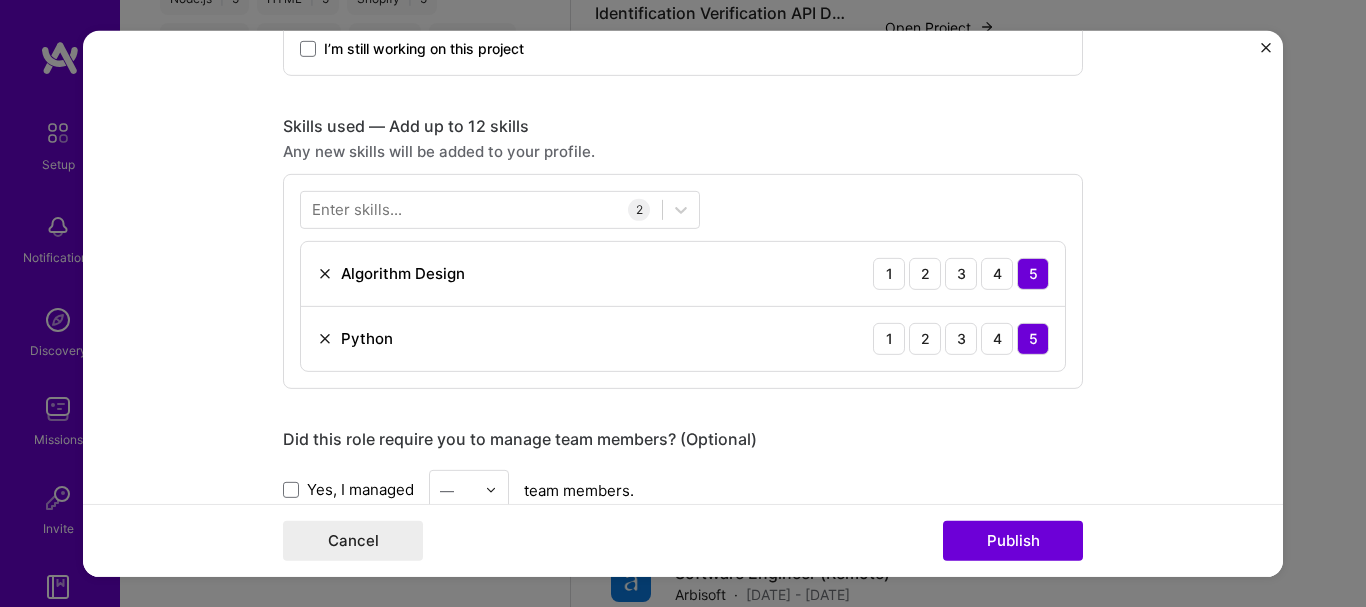 scroll, scrollTop: 917, scrollLeft: 0, axis: vertical 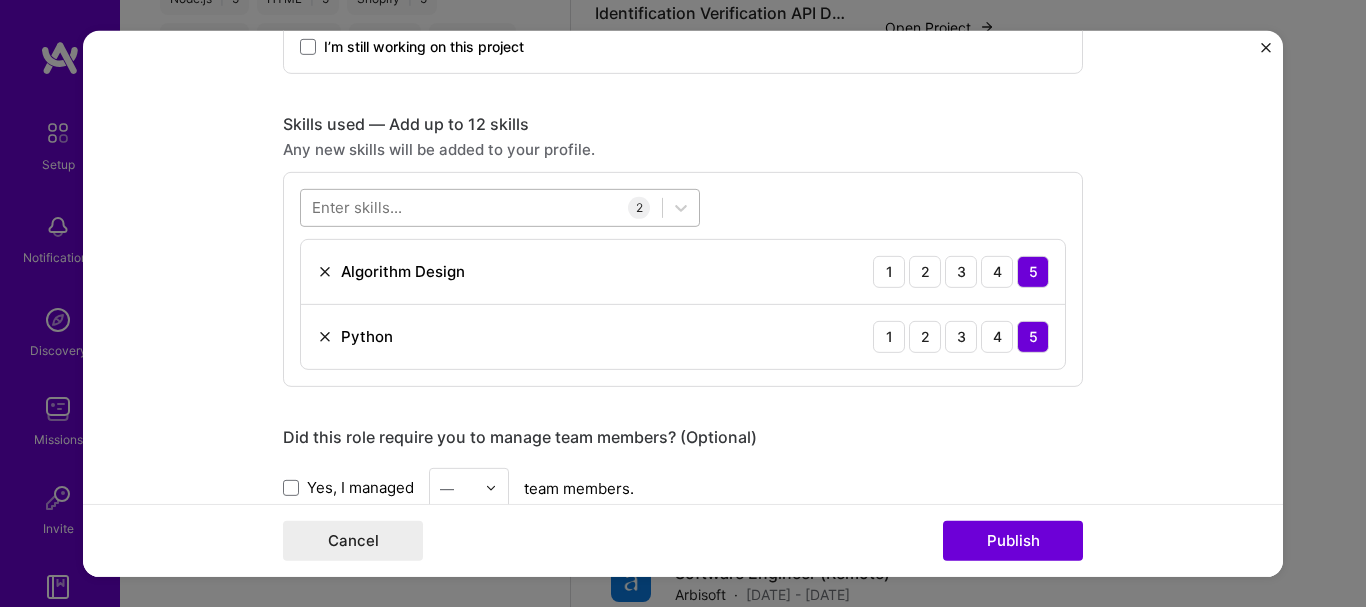 click at bounding box center [481, 207] 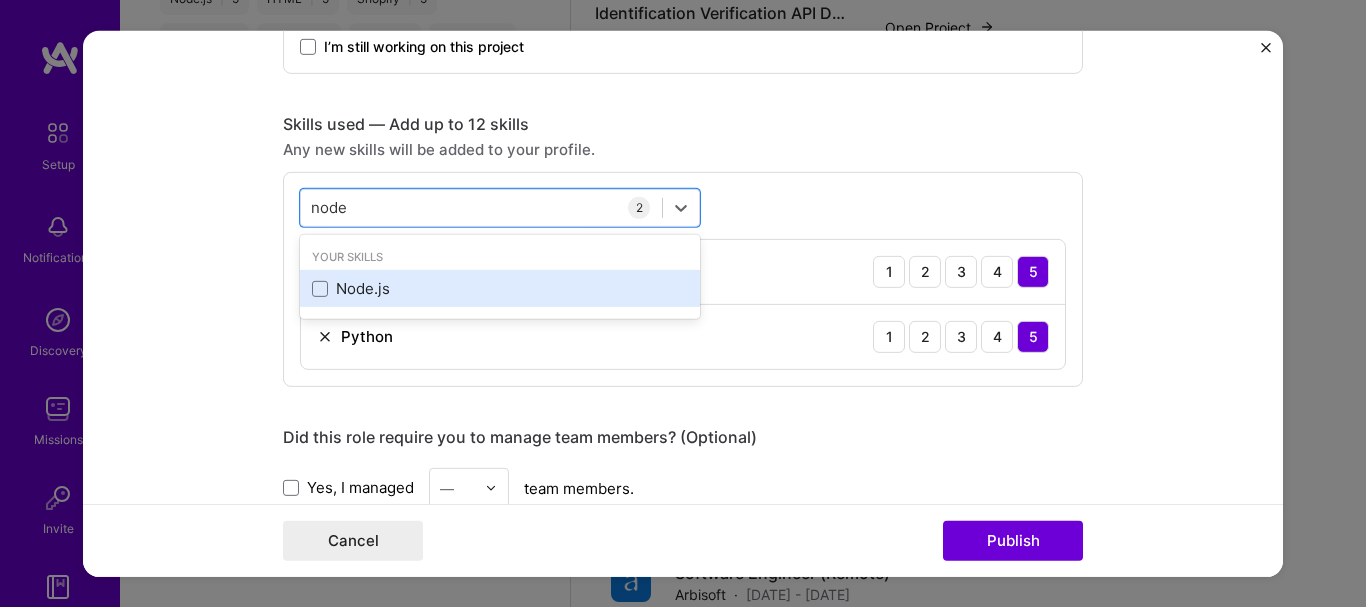 click on "Node.js" at bounding box center [500, 288] 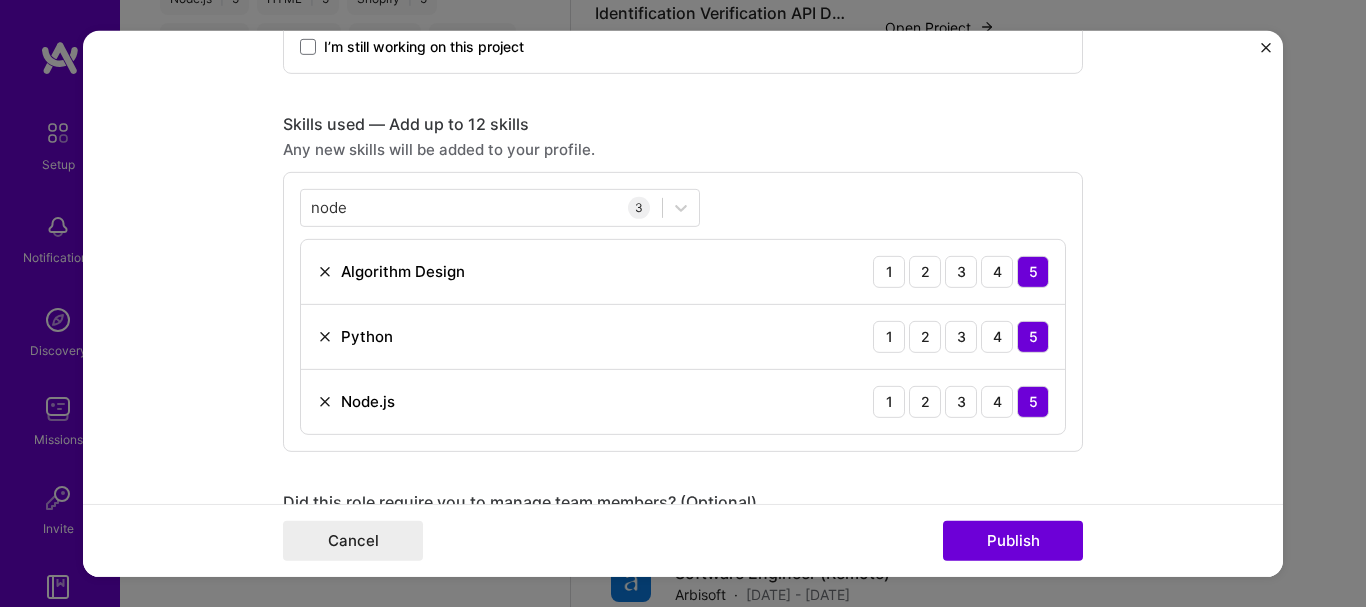 click on "Python" at bounding box center [355, 336] 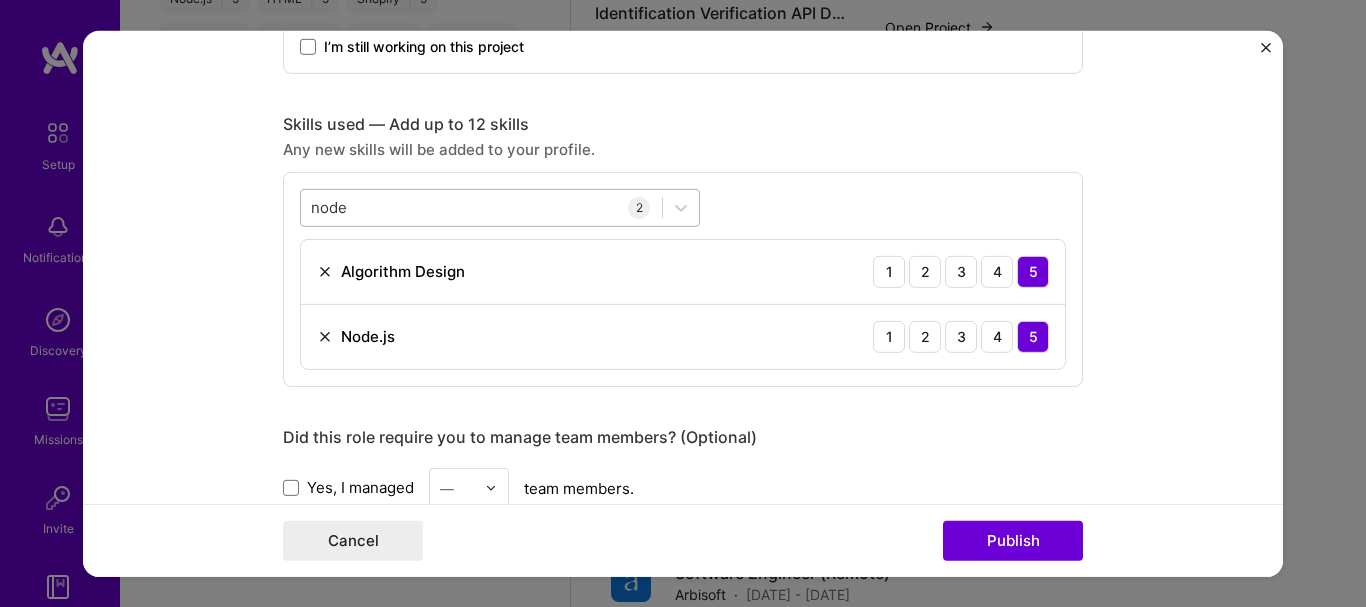 click on "node node" at bounding box center [481, 207] 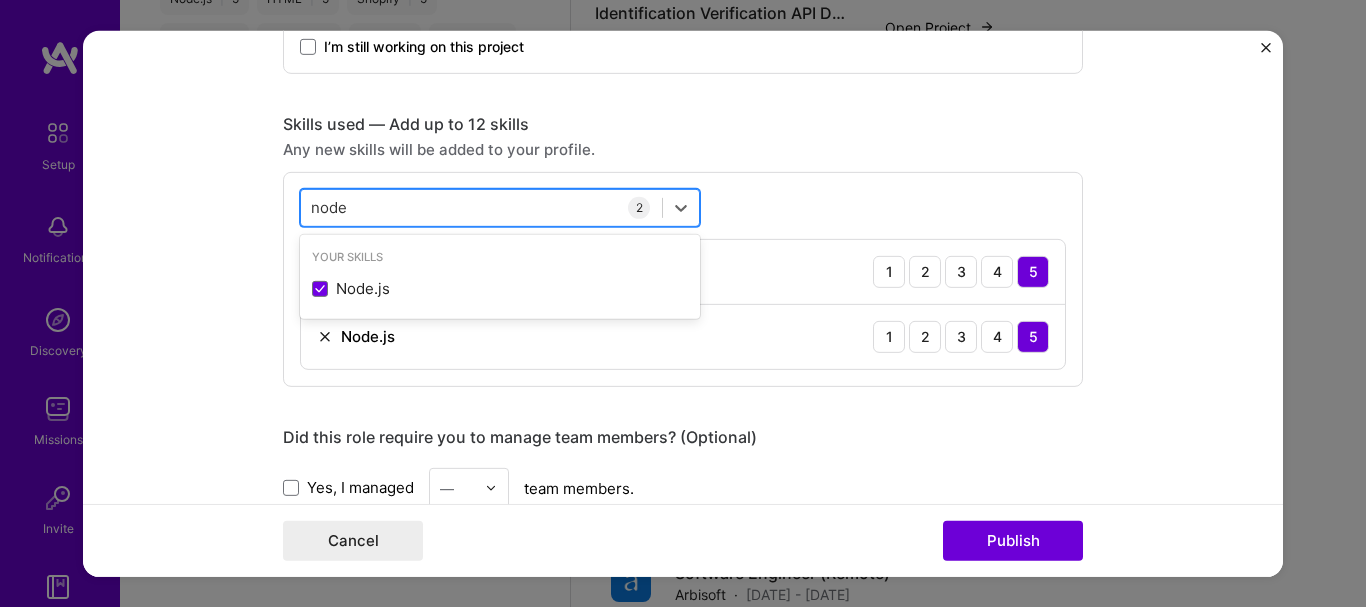 click on "node node" at bounding box center (481, 207) 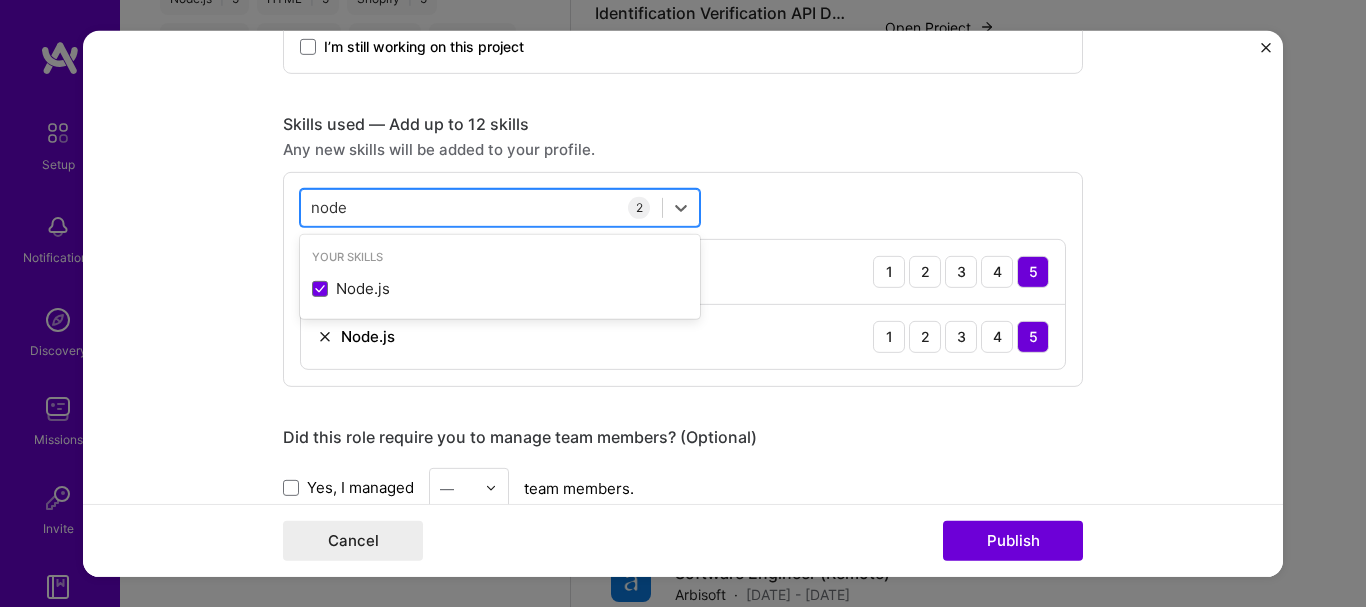 click on "node node" at bounding box center [481, 207] 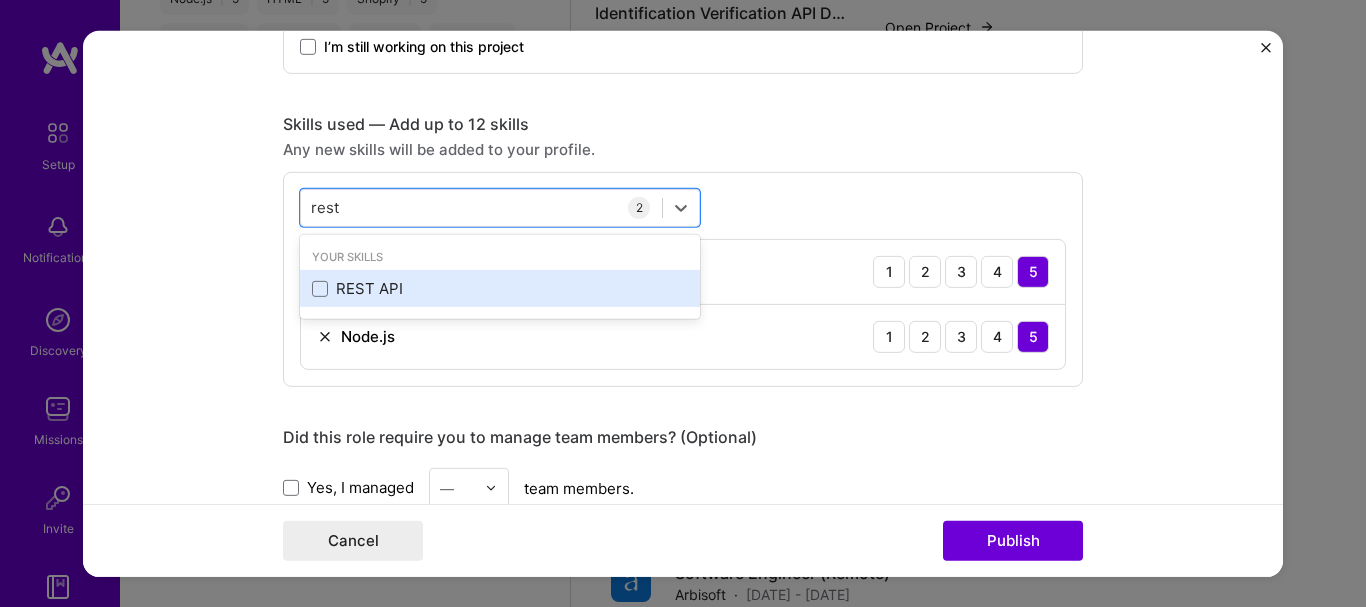click on "REST API" at bounding box center (500, 288) 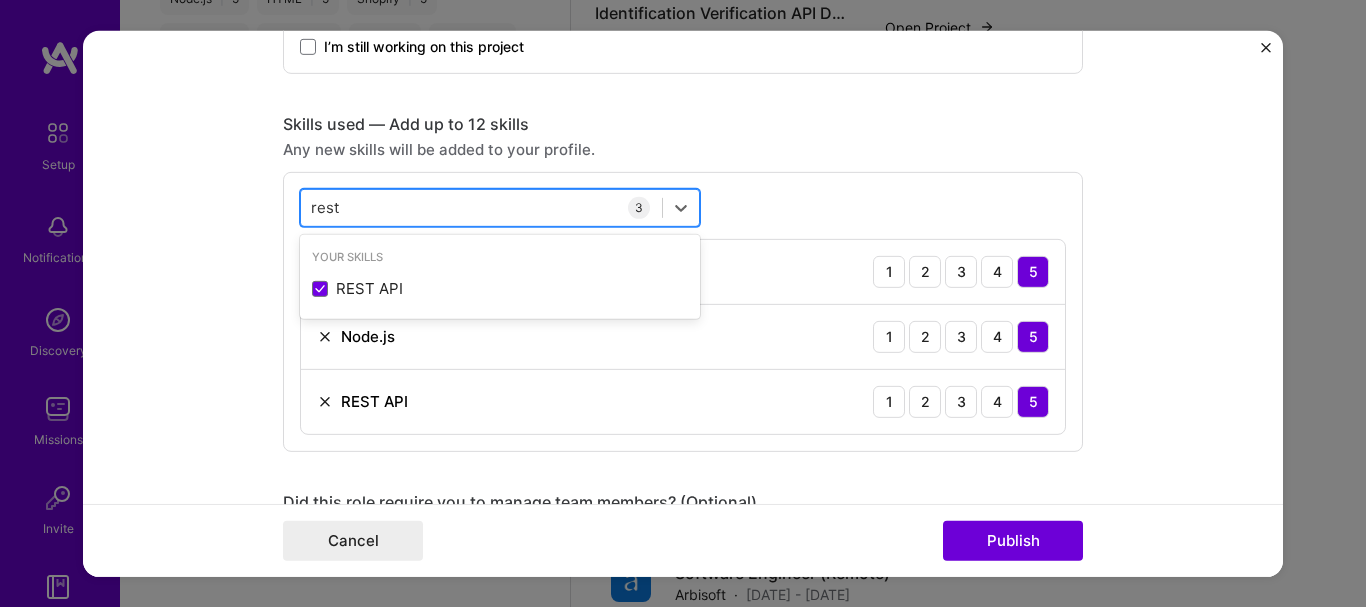 click on "rest rest" at bounding box center [481, 207] 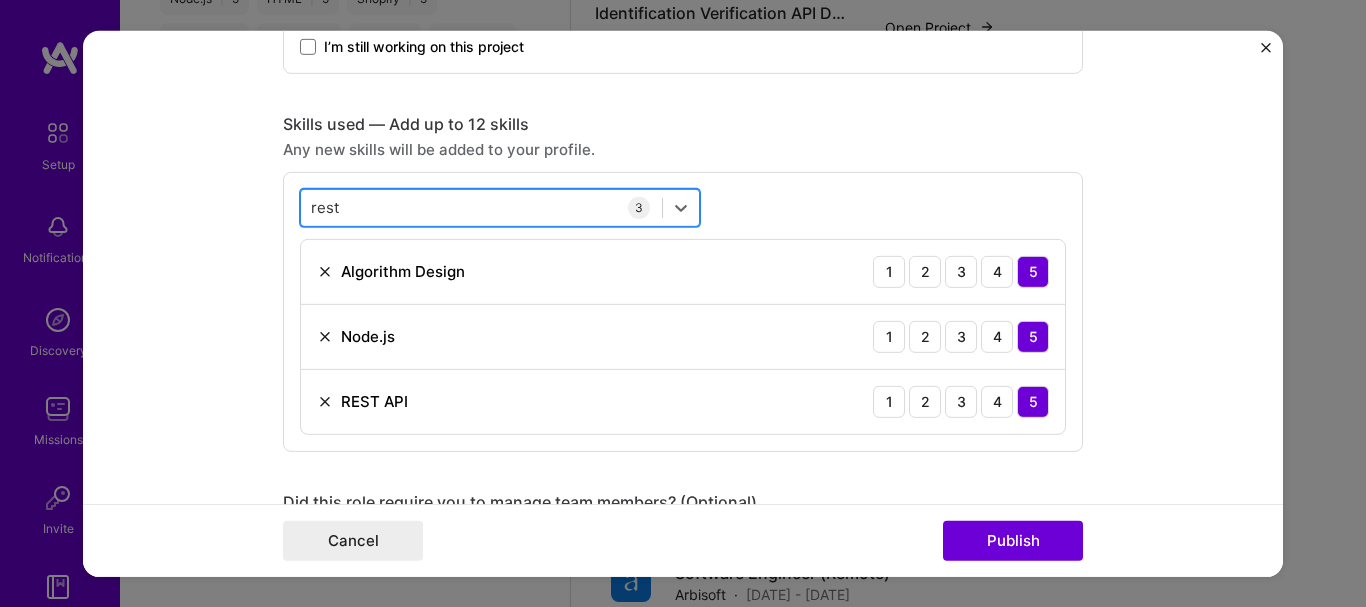click on "rest rest" at bounding box center [481, 207] 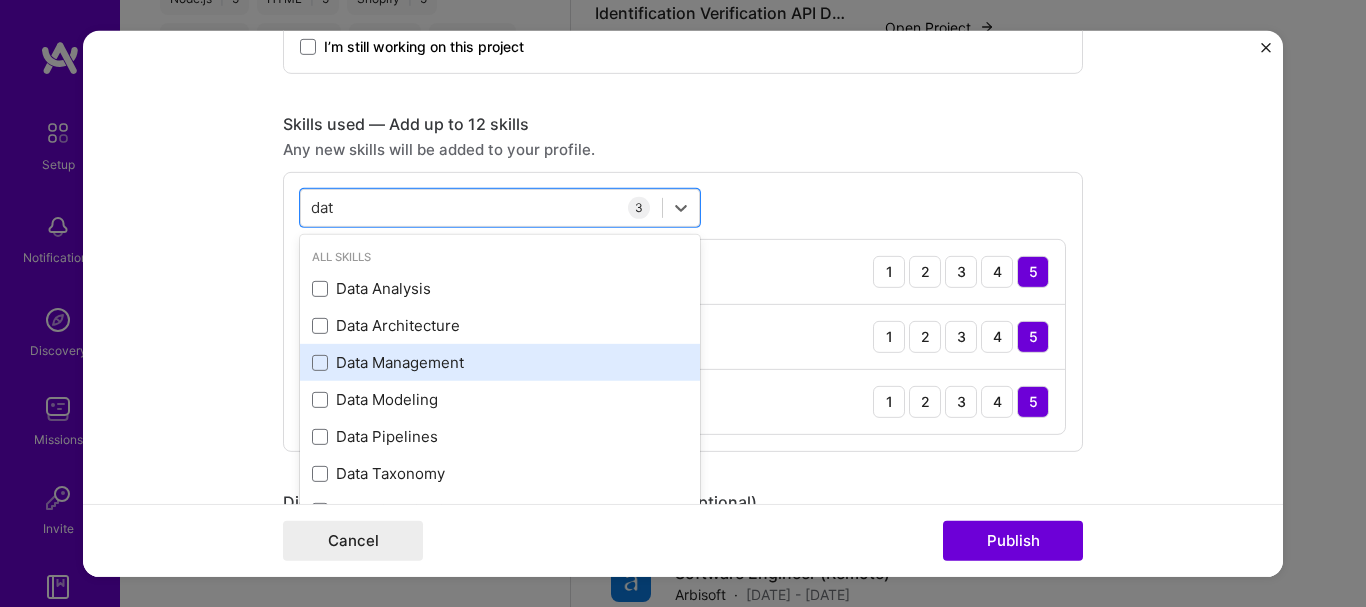 scroll, scrollTop: 81, scrollLeft: 0, axis: vertical 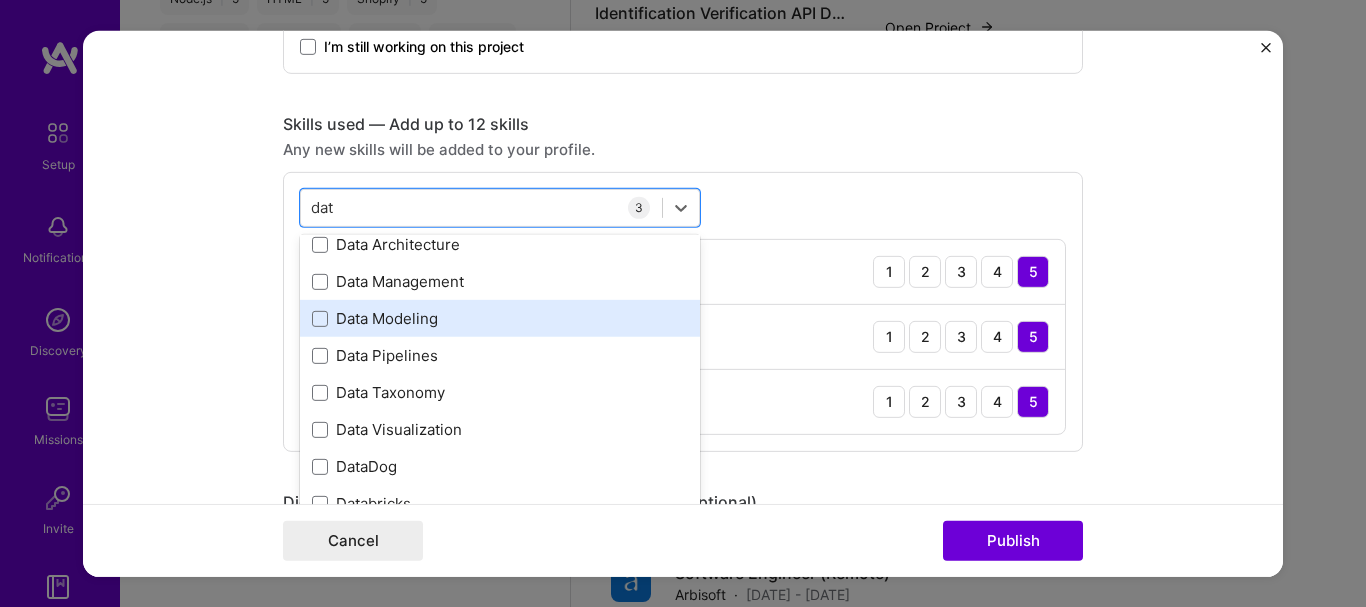 click on "Data Modeling" at bounding box center [500, 318] 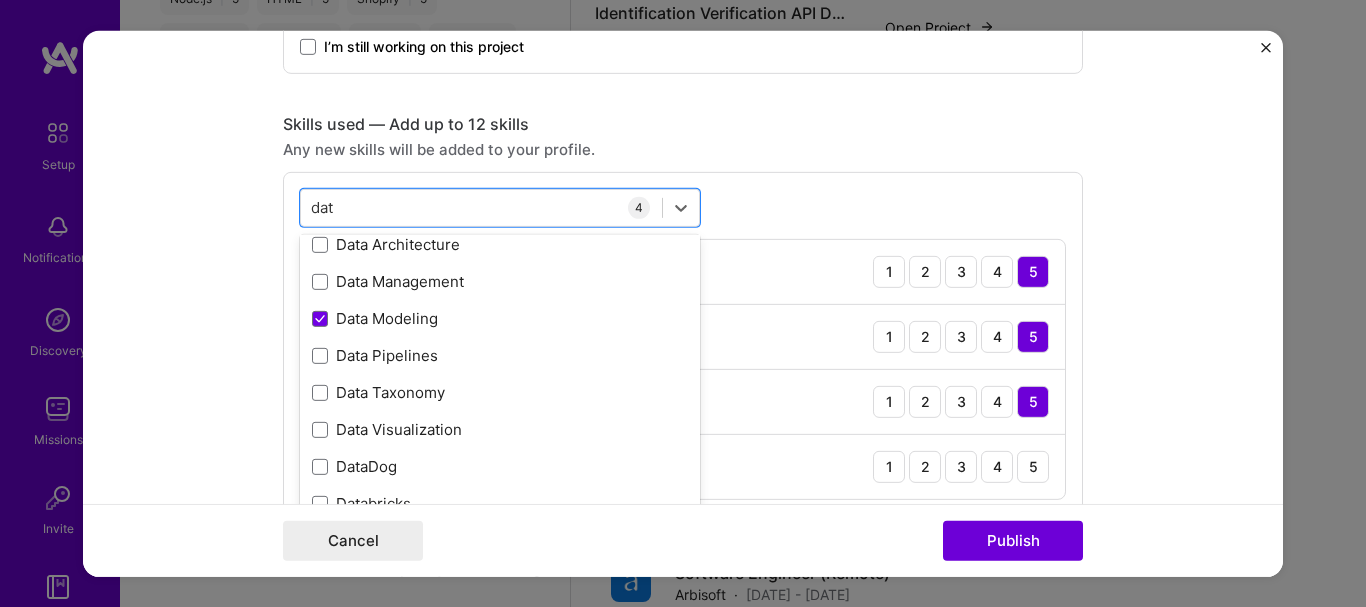 type on "dat" 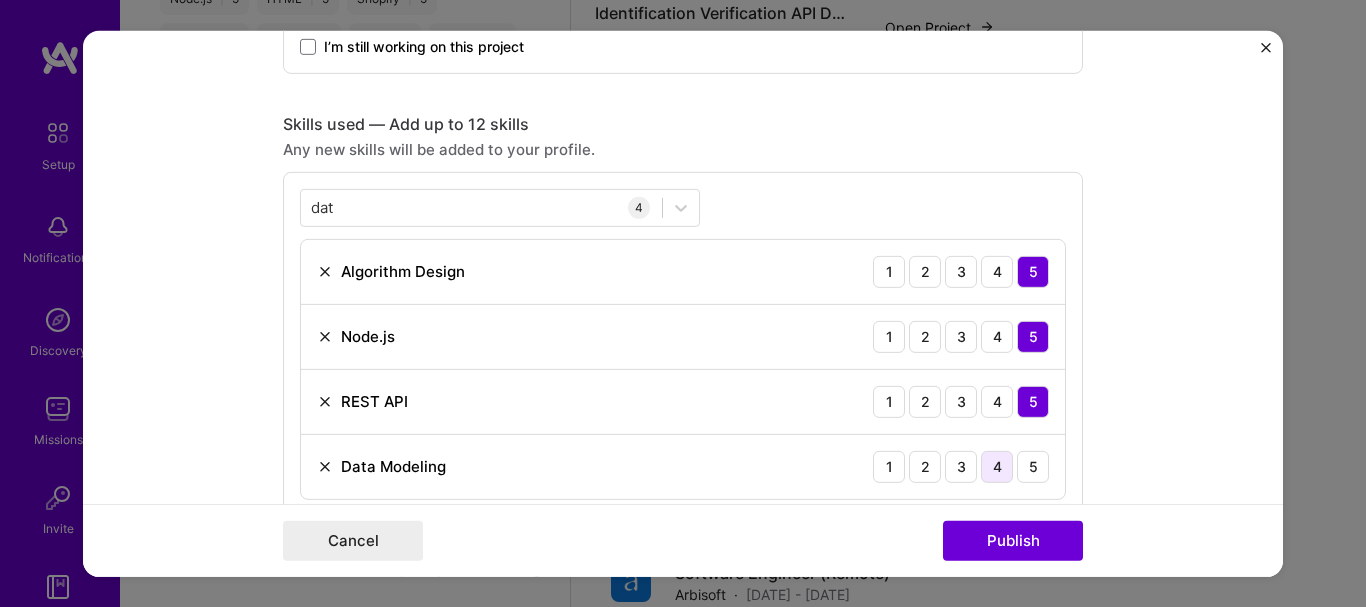 click on "4" at bounding box center (997, 466) 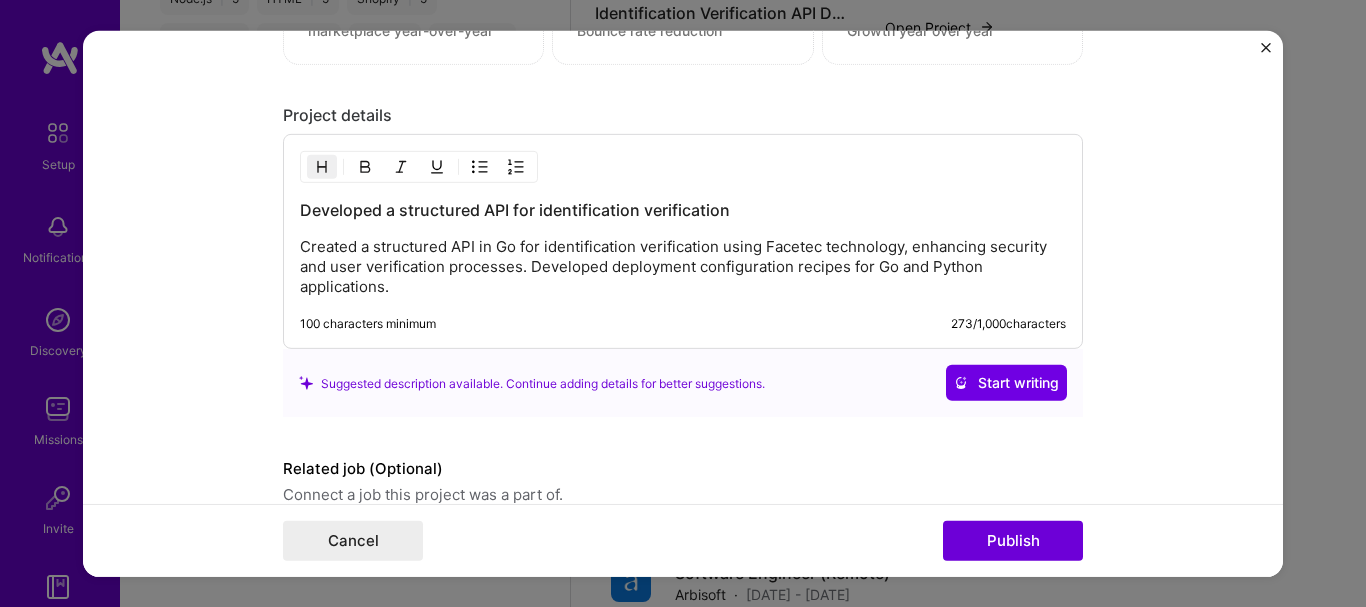 scroll, scrollTop: 1917, scrollLeft: 0, axis: vertical 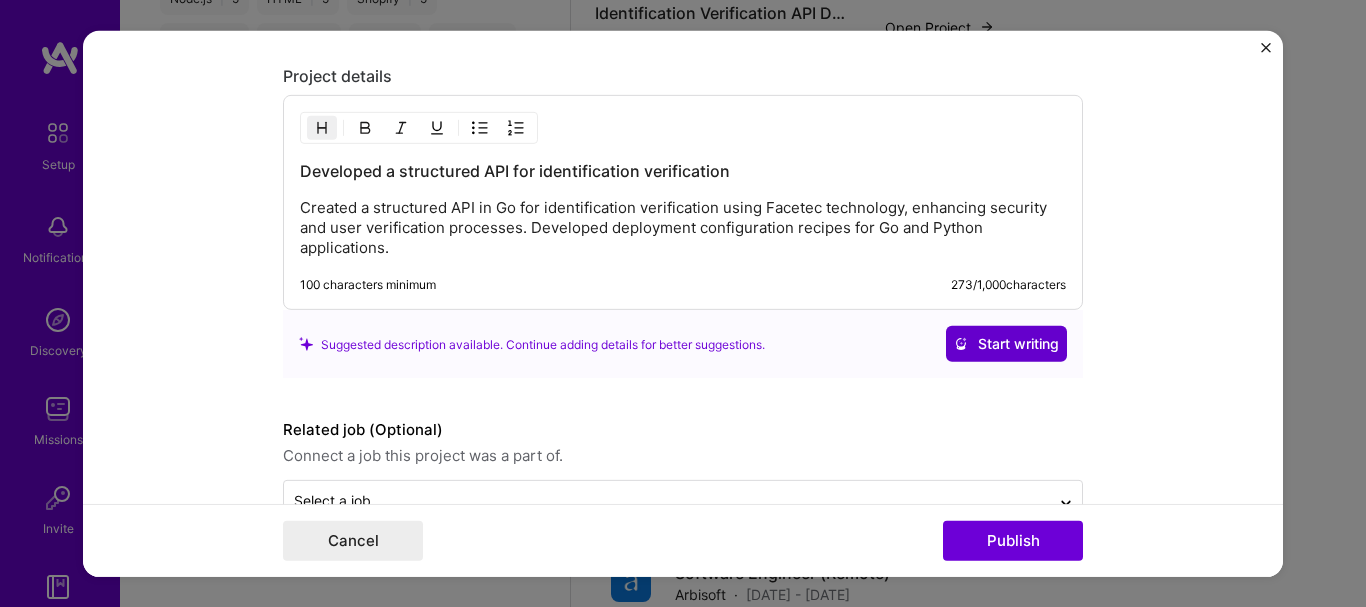 click on "Start writing" at bounding box center (1006, 344) 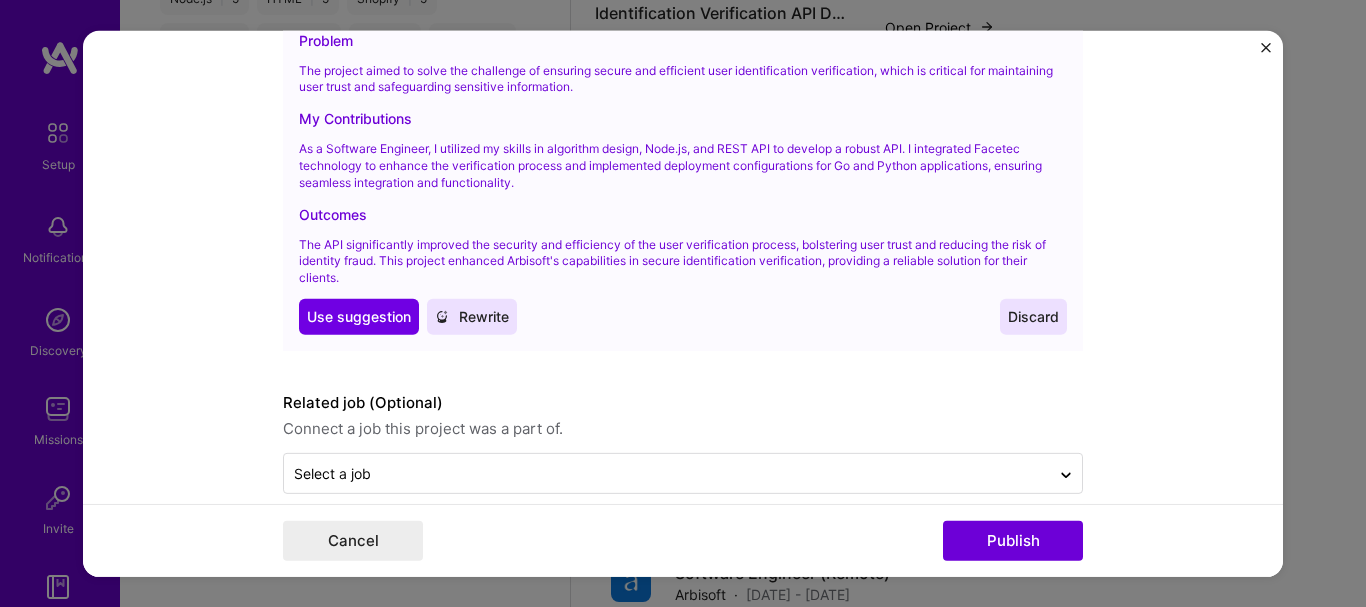 scroll, scrollTop: 2333, scrollLeft: 0, axis: vertical 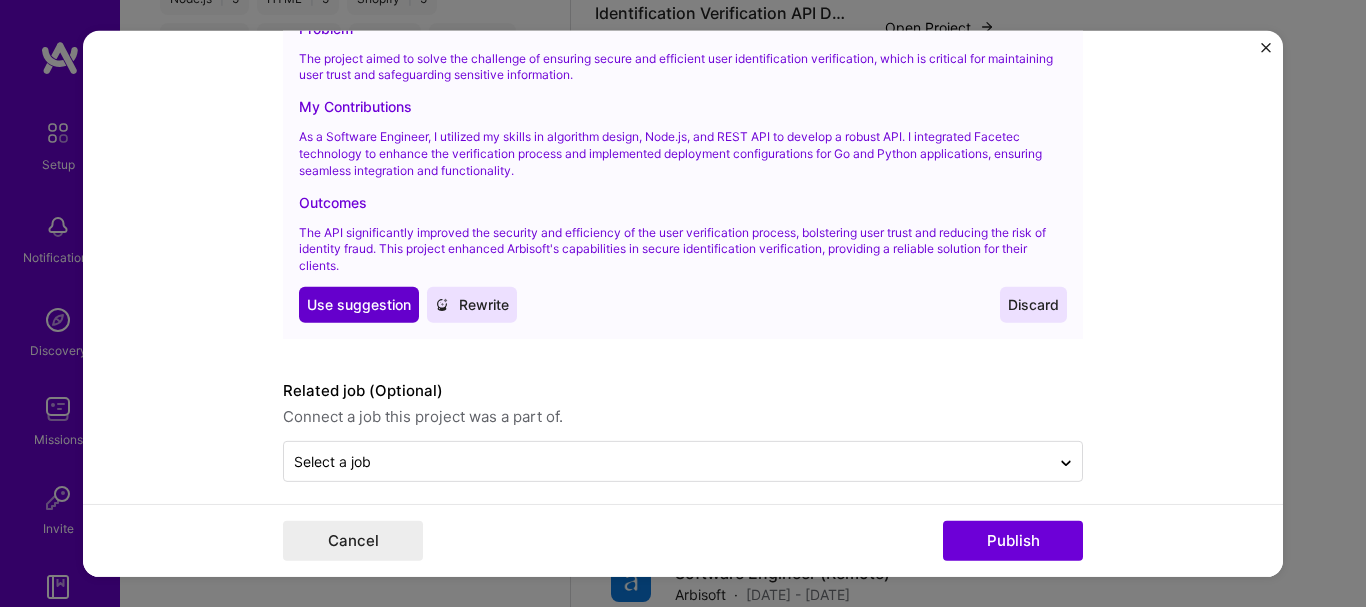 click on "Use suggestion" at bounding box center [359, 305] 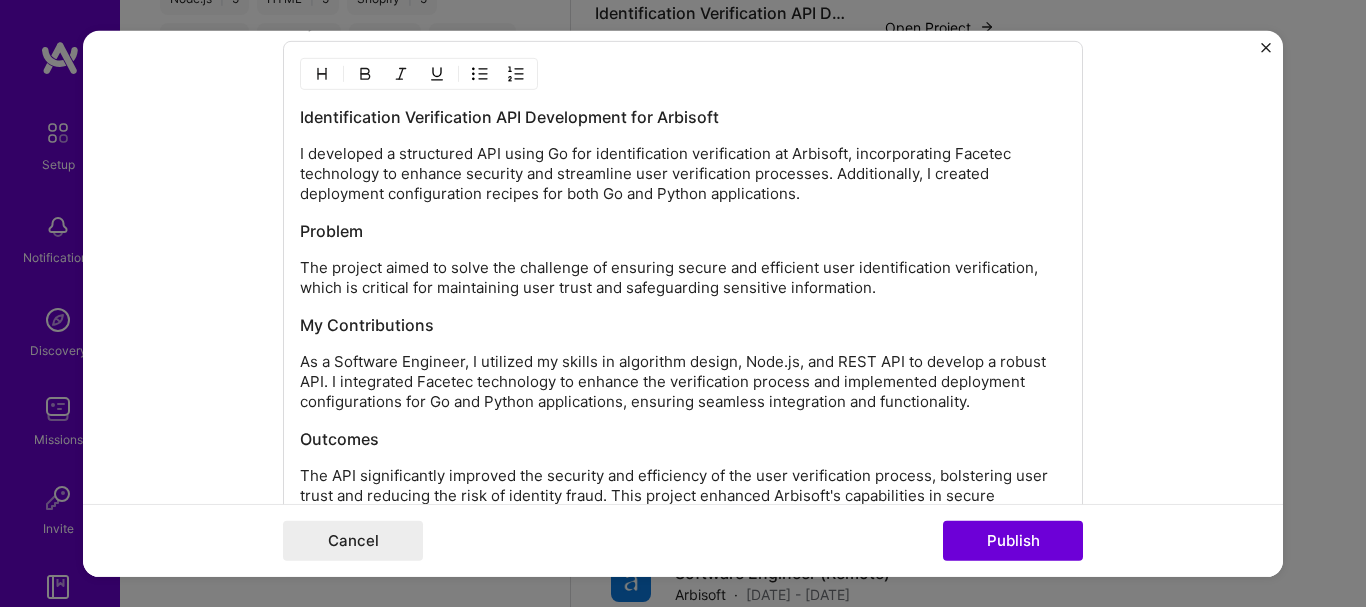 scroll, scrollTop: 2054, scrollLeft: 0, axis: vertical 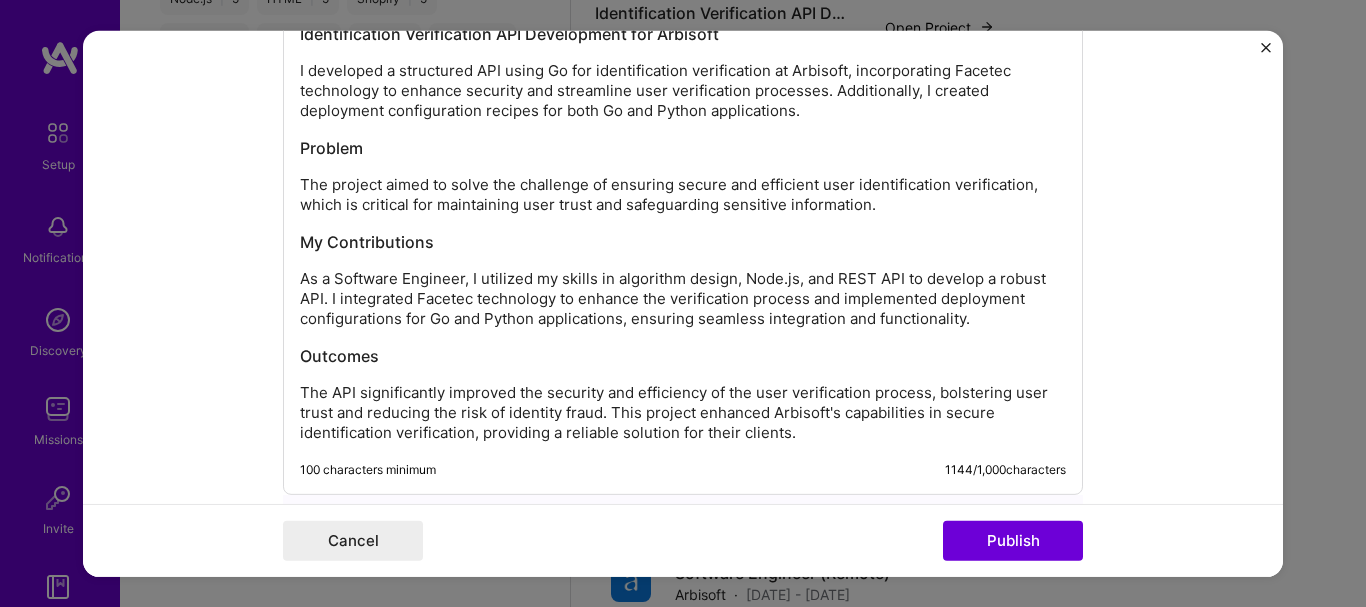 click on "As a Software Engineer, I utilized my skills in algorithm design, Node.js, and REST API to develop a robust API. I integrated Facetec technology to enhance the verification process and implemented deployment configurations for Go and Python applications, ensuring seamless integration and functionality." at bounding box center (683, 299) 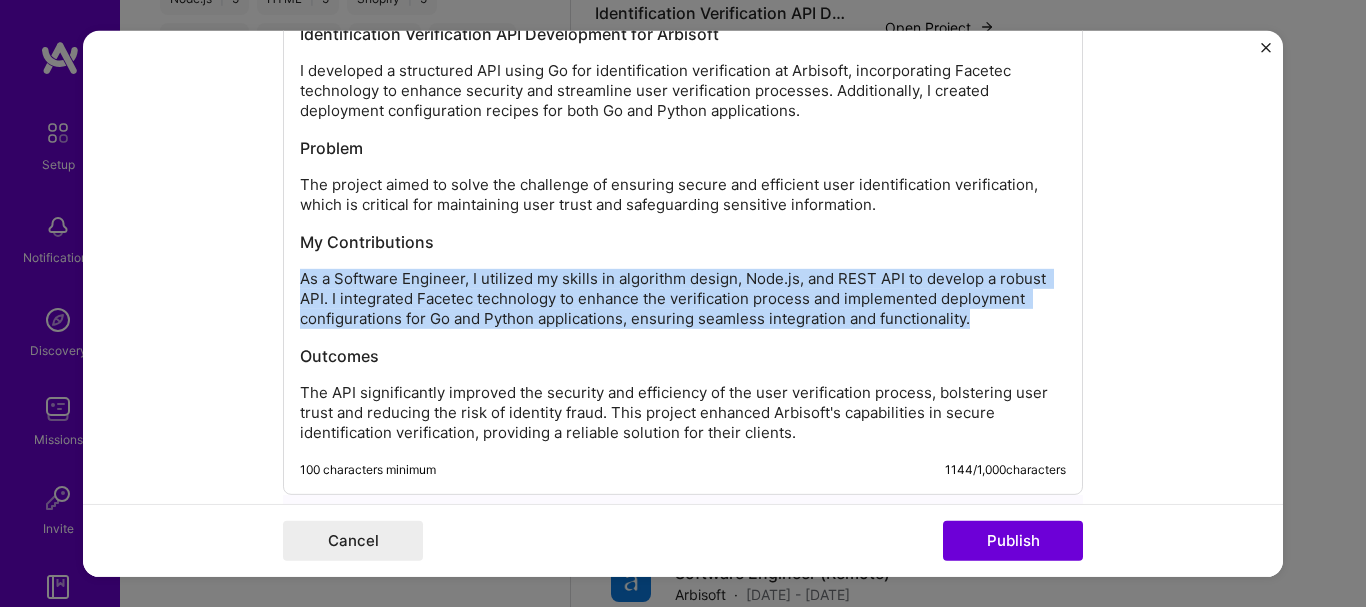 click on "As a Software Engineer, I utilized my skills in algorithm design, Node.js, and REST API to develop a robust API. I integrated Facetec technology to enhance the verification process and implemented deployment configurations for Go and Python applications, ensuring seamless integration and functionality." at bounding box center (683, 299) 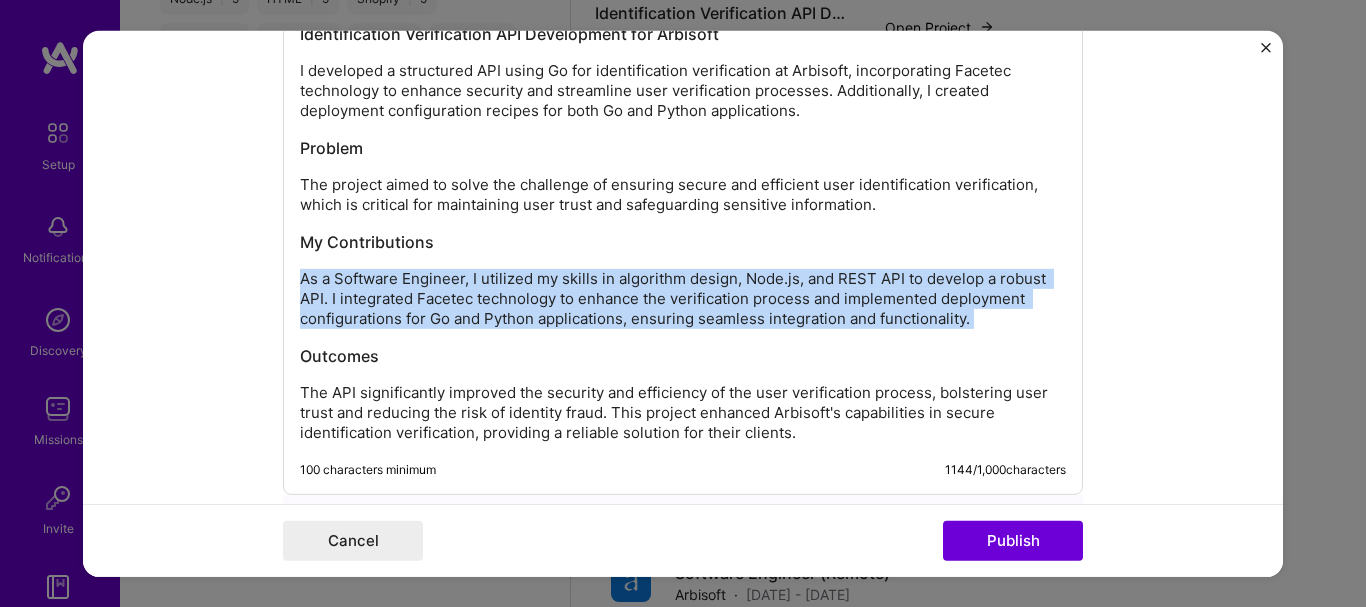 click on "As a Software Engineer, I utilized my skills in algorithm design, Node.js, and REST API to develop a robust API. I integrated Facetec technology to enhance the verification process and implemented deployment configurations for Go and Python applications, ensuring seamless integration and functionality." at bounding box center (683, 299) 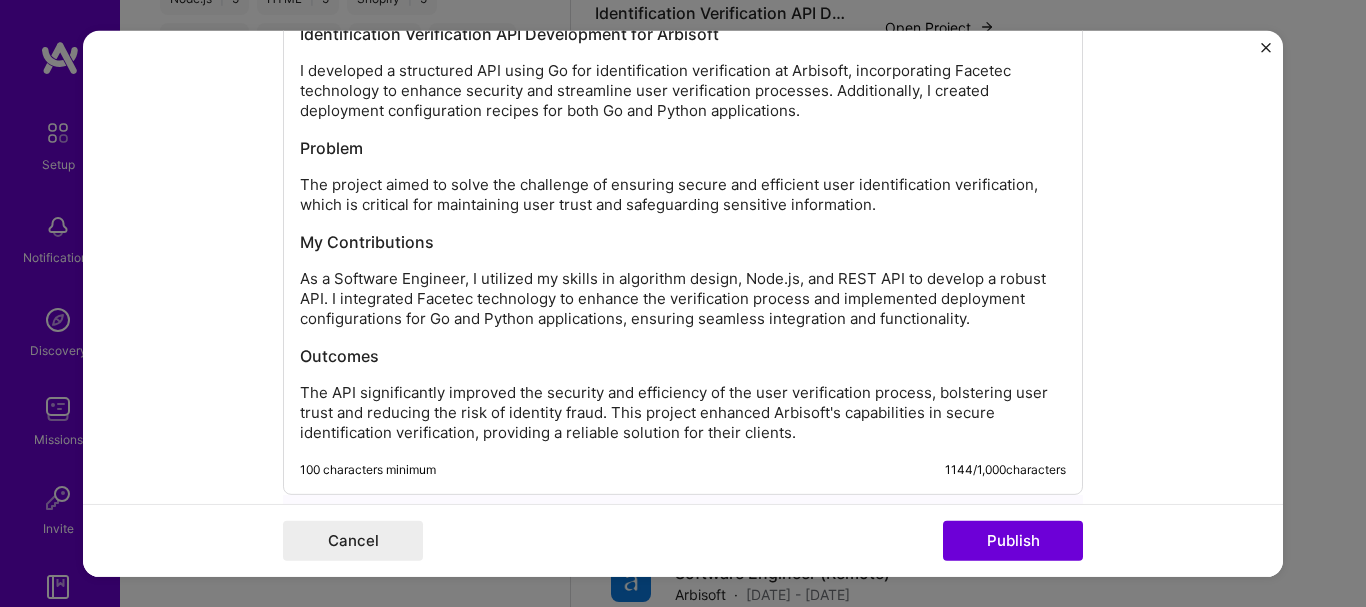click on "Identification Verification API Development for Arbisoft I developed a structured API using Go for identification verification at Arbisoft, incorporating Facetec technology to enhance security and streamline user verification processes. Additionally, I created deployment configuration recipes for both Go and Python applications. Problem The project aimed to solve the challenge of ensuring secure and efficient user identification verification, which is critical for maintaining user trust and safeguarding sensitive information. My Contributions As a Software Engineer, I utilized my skills in algorithm design, Node.js, and REST API to develop a robust API. I integrated Facetec technology to enhance the verification process and implemented deployment configurations for Go and Python applications, ensuring seamless integration and functionality. Outcomes" at bounding box center (683, 233) 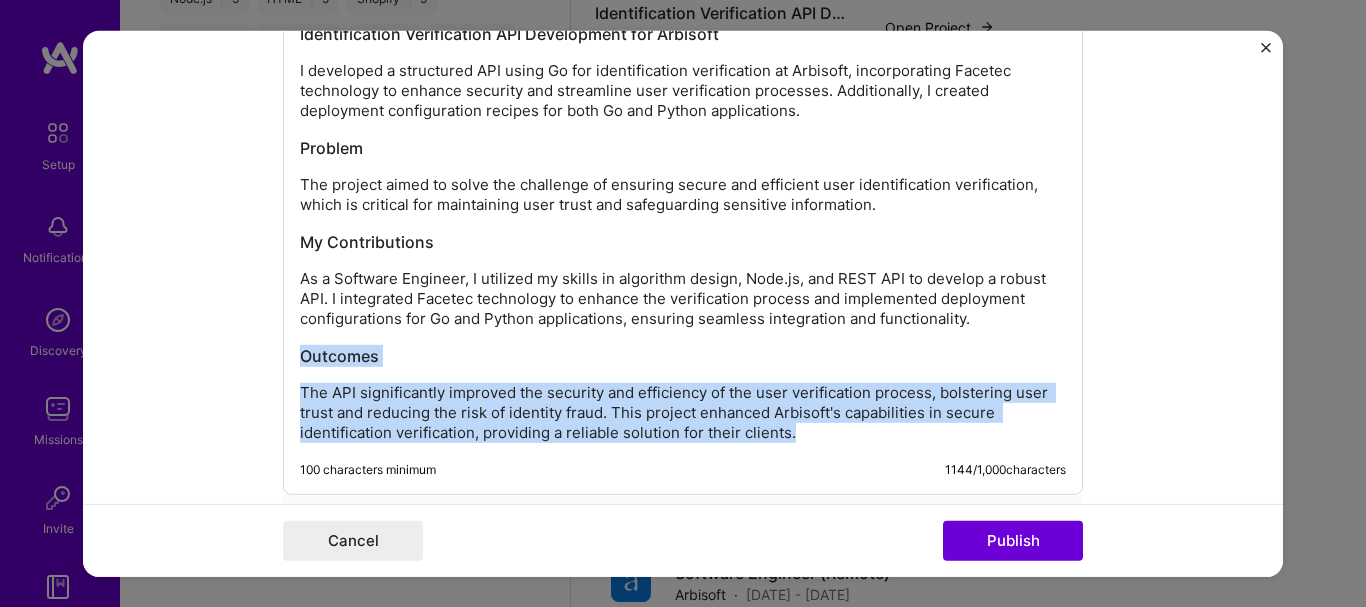 drag, startPoint x: 795, startPoint y: 439, endPoint x: 292, endPoint y: 359, distance: 509.3221 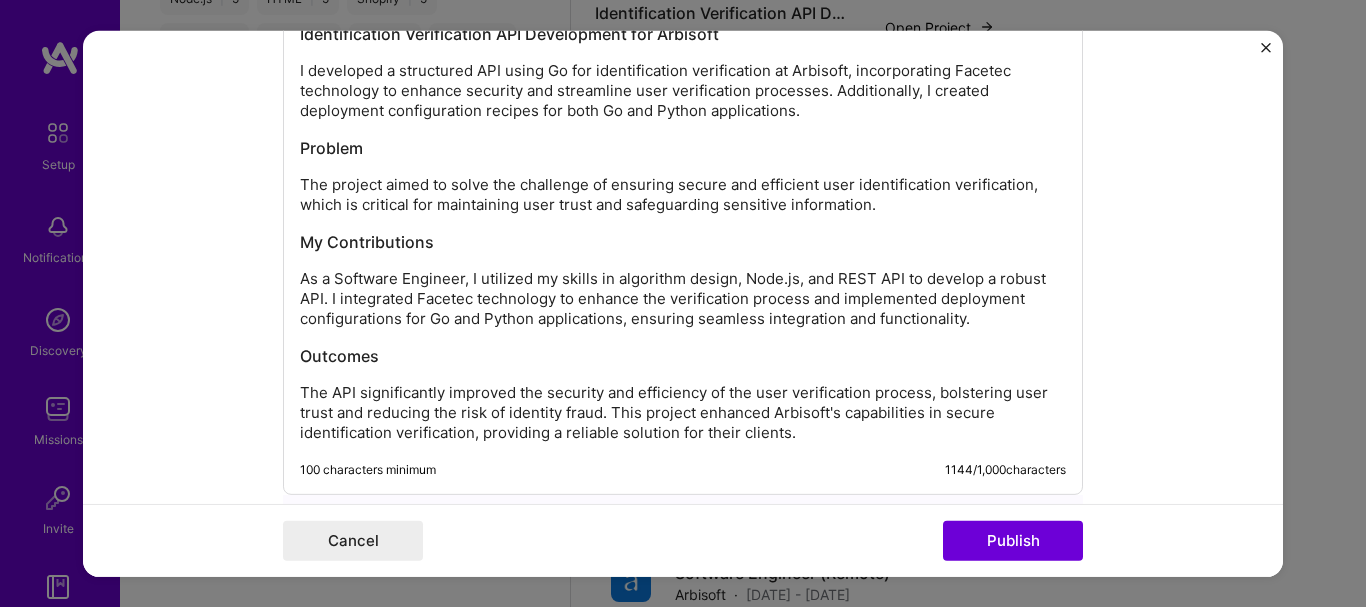 click on "Identification Verification API Development for Arbisoft I developed a structured API using Go for identification verification at Arbisoft, incorporating Facetec technology to enhance security and streamline user verification processes. Additionally, I created deployment configuration recipes for both Go and Python applications. Problem The project aimed to solve the challenge of ensuring secure and efficient user identification verification, which is critical for maintaining user trust and safeguarding sensitive information. My Contributions As a Software Engineer, I utilized my skills in algorithm design, Node.js, and REST API to develop a robust API. I integrated Facetec technology to enhance the verification process and implemented deployment configurations for Go and Python applications, ensuring seamless integration and functionality. Outcomes 100 characters minimum 1144 / 1,000  characters" at bounding box center [683, 226] 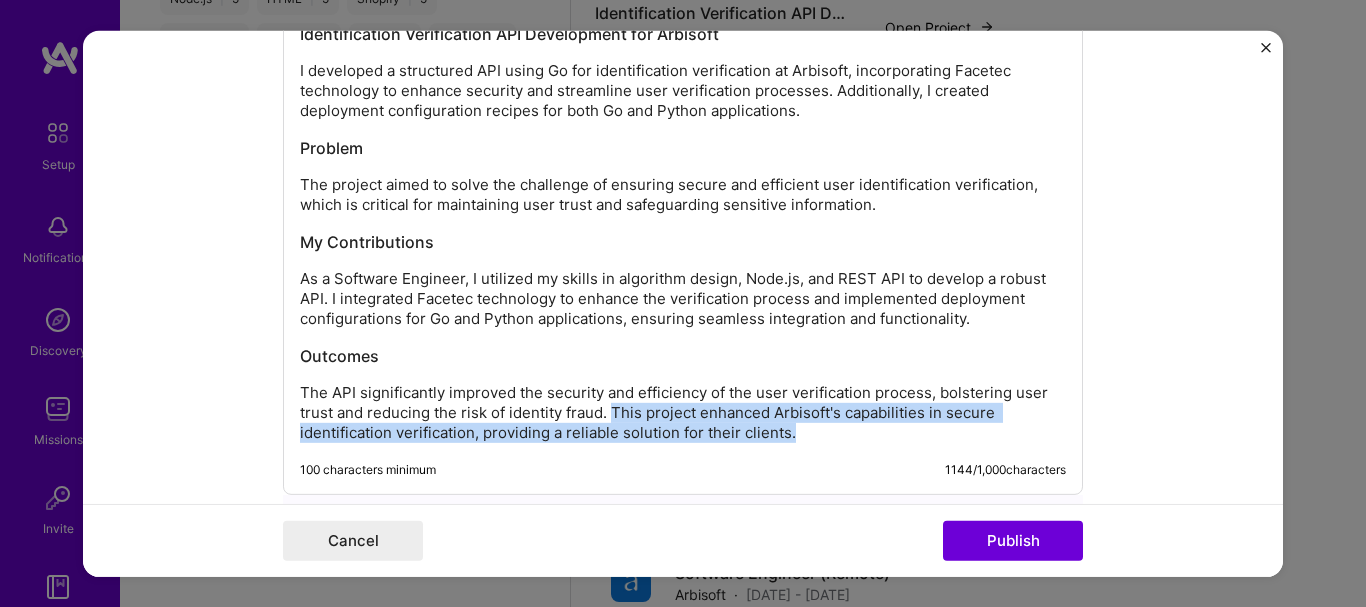 drag, startPoint x: 609, startPoint y: 414, endPoint x: 873, endPoint y: 434, distance: 264.7565 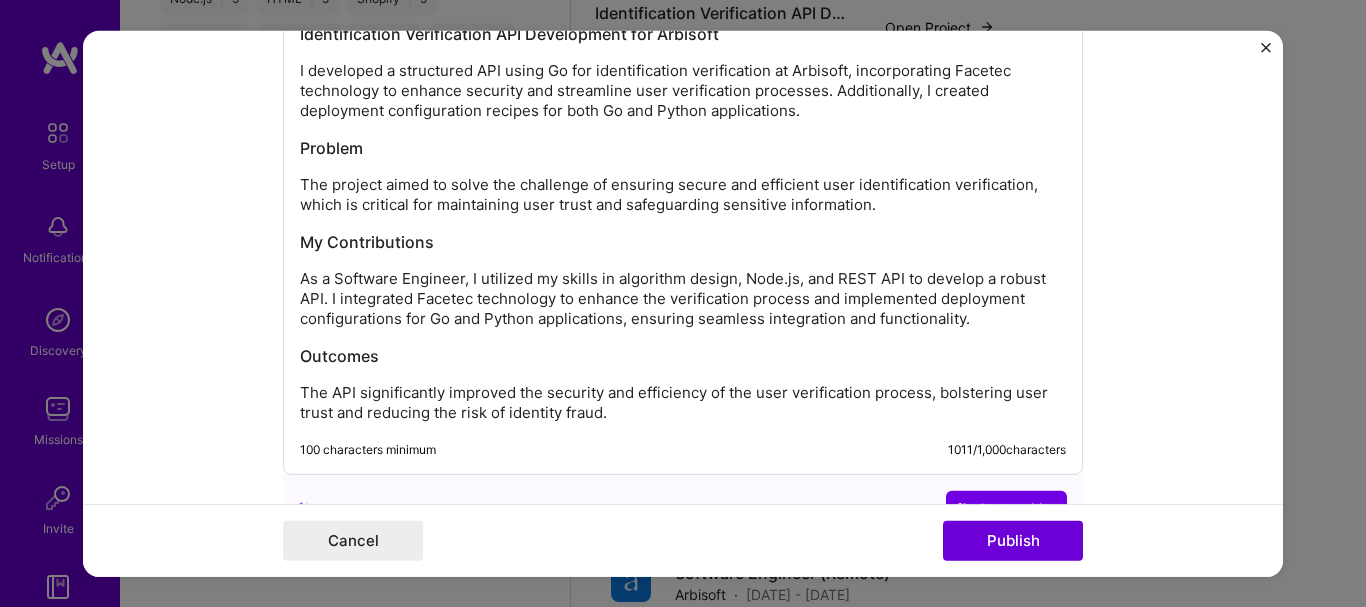 type 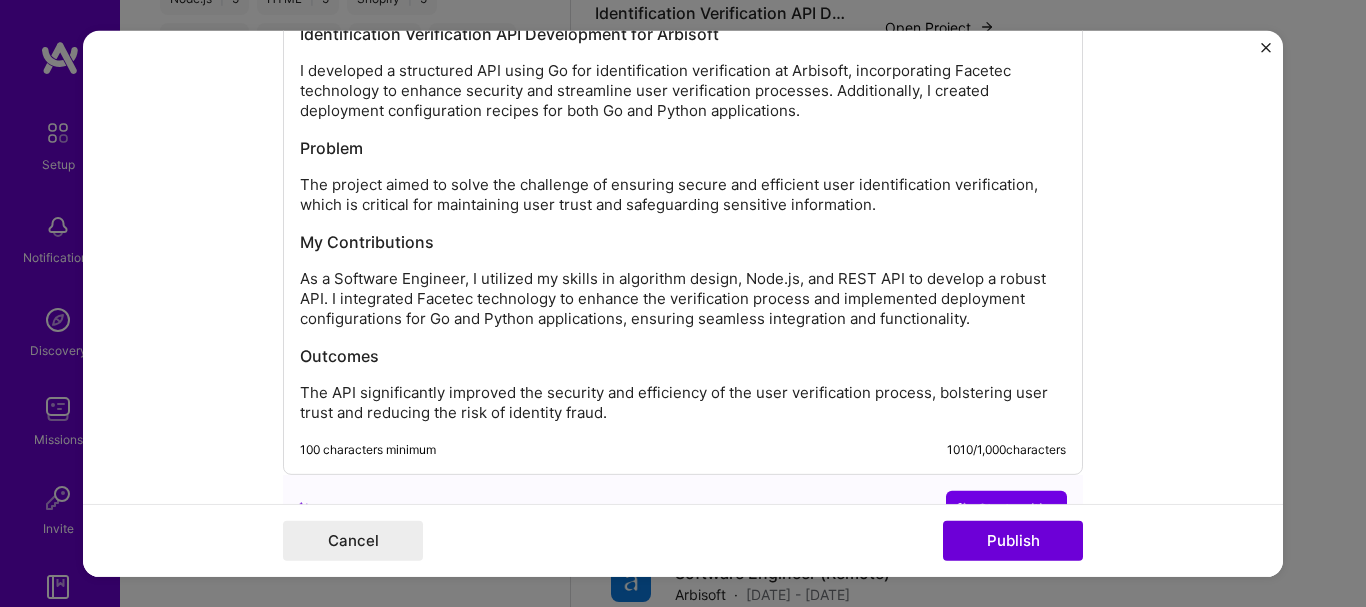 click on "My Contributions" at bounding box center [683, 242] 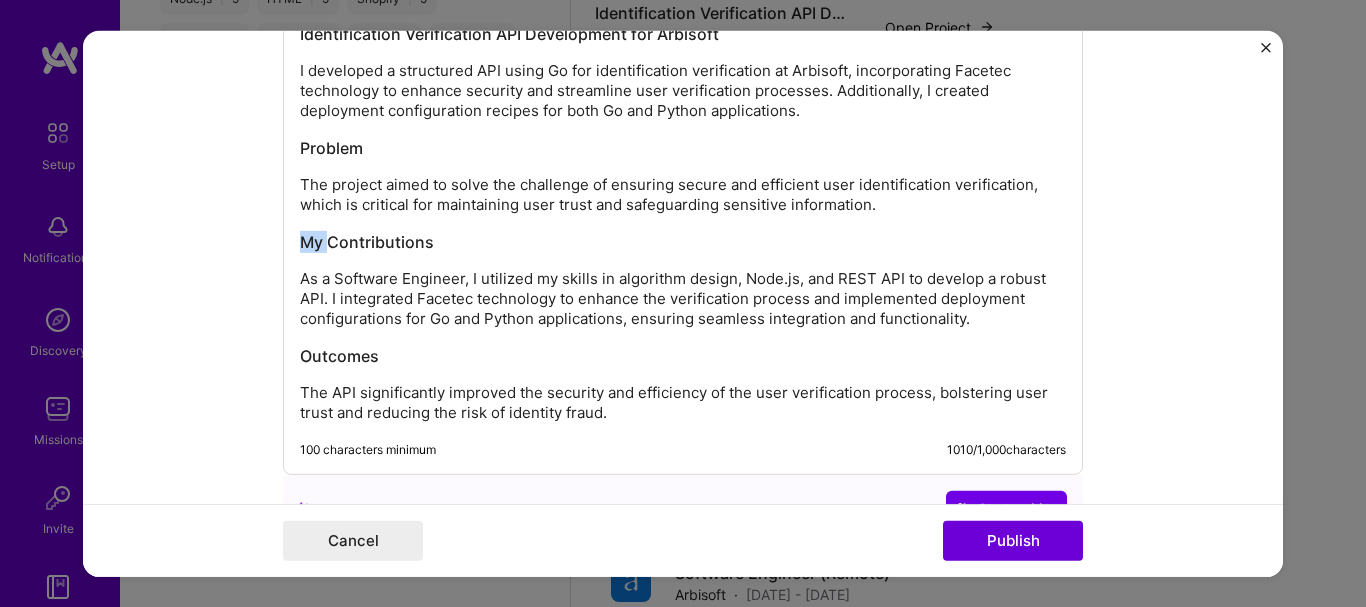click on "My Contributions" at bounding box center [683, 242] 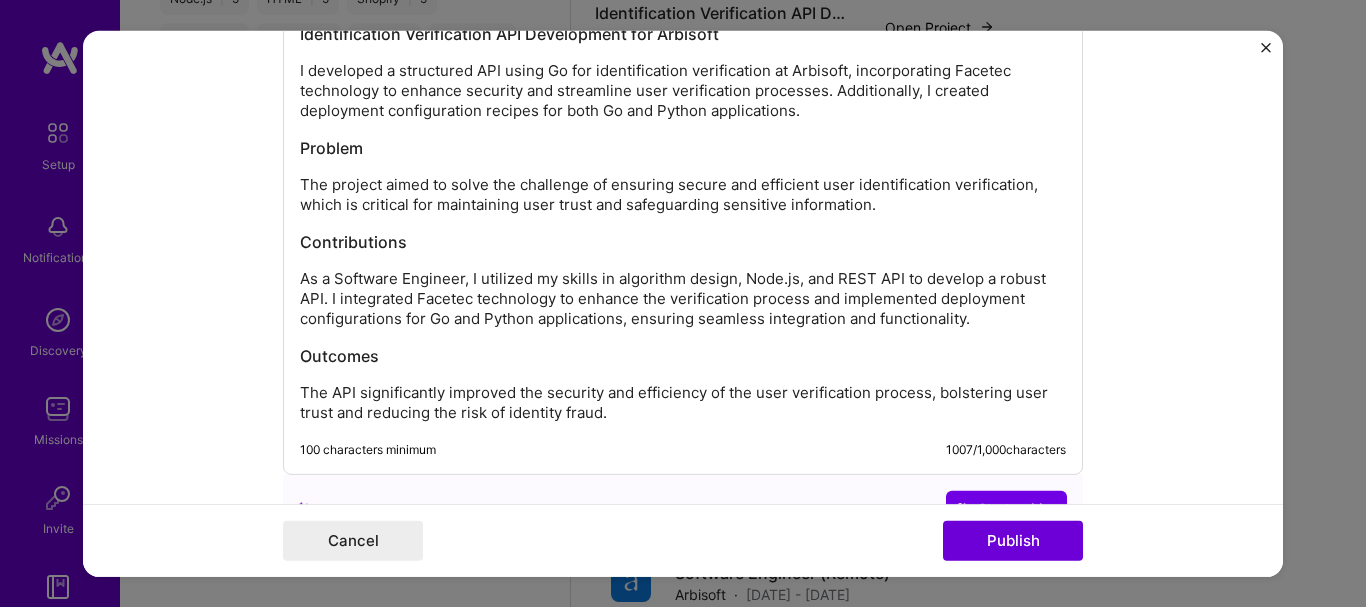 scroll, scrollTop: 1804, scrollLeft: 0, axis: vertical 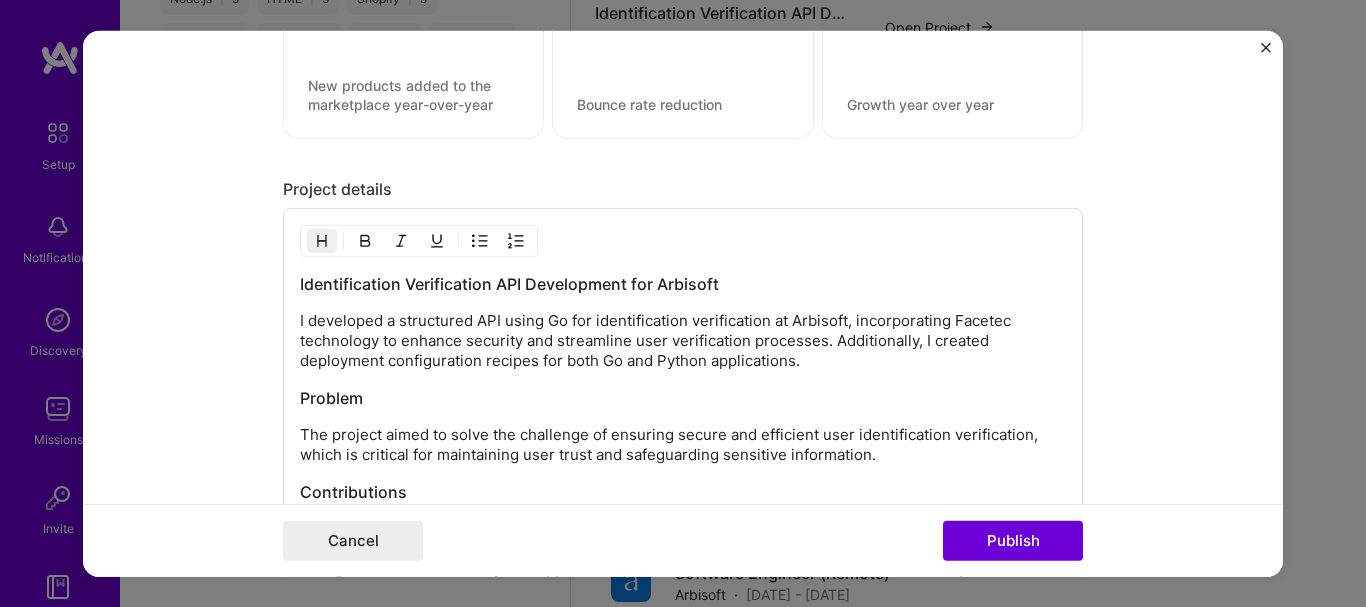 click on "Identification Verification API Development for Arbisoft" at bounding box center (683, 284) 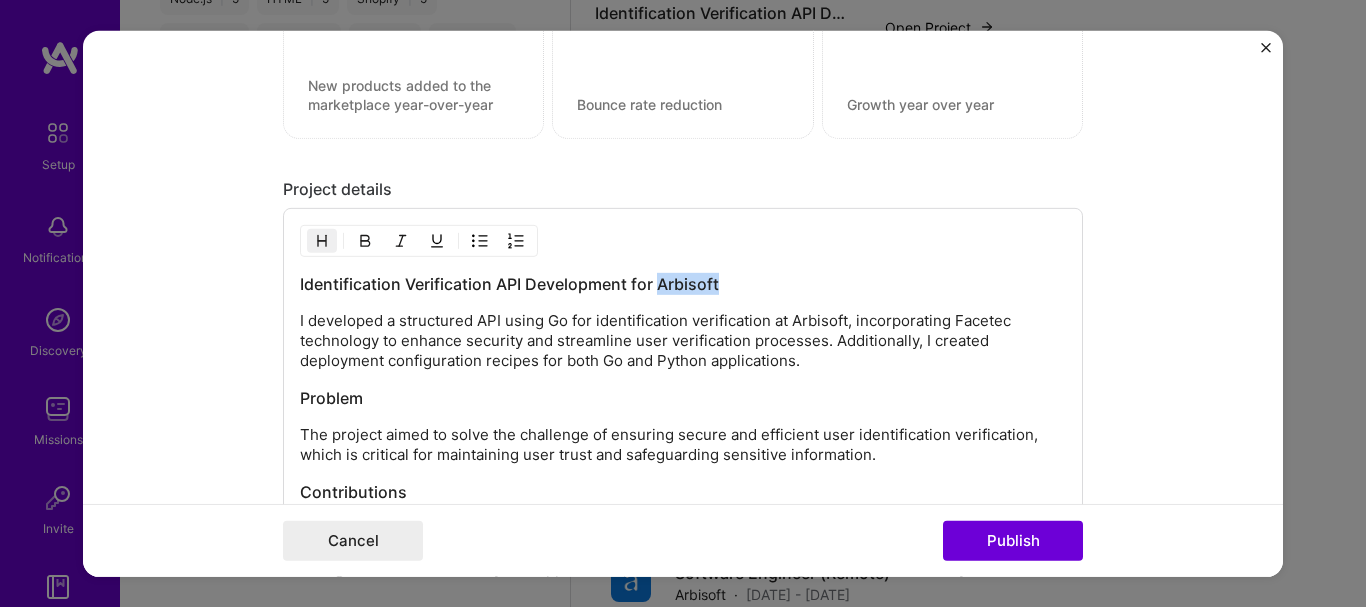 click on "Identification Verification API Development for Arbisoft" at bounding box center (683, 284) 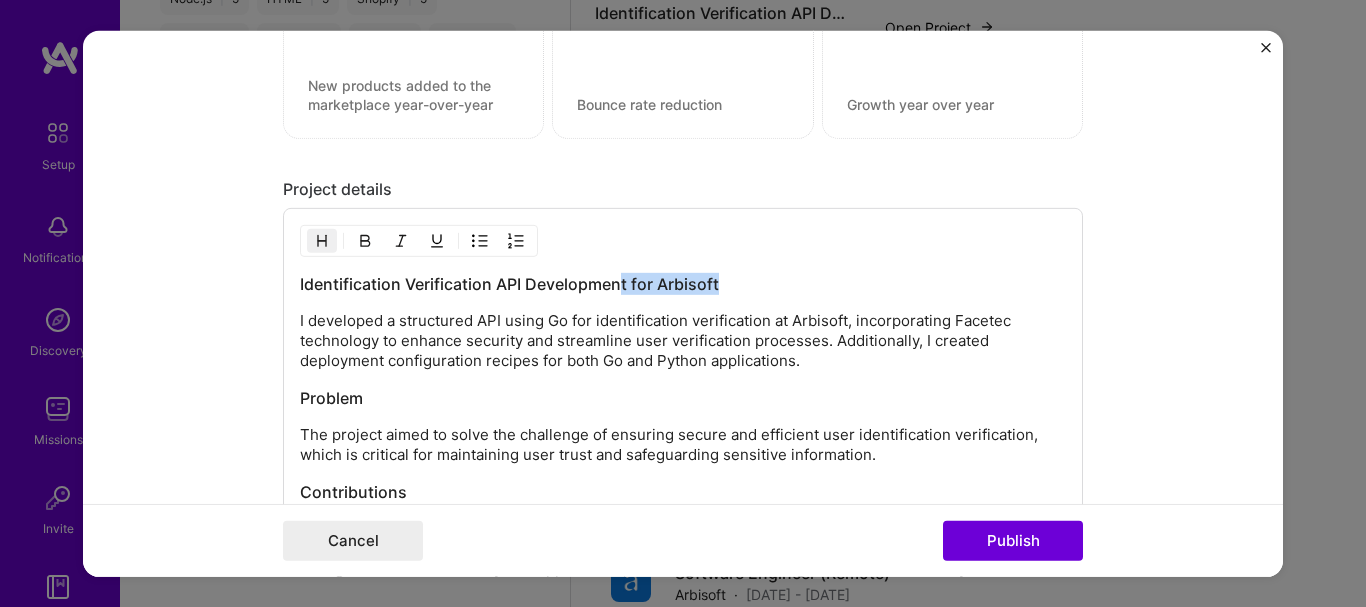 drag, startPoint x: 613, startPoint y: 287, endPoint x: 814, endPoint y: 285, distance: 201.00995 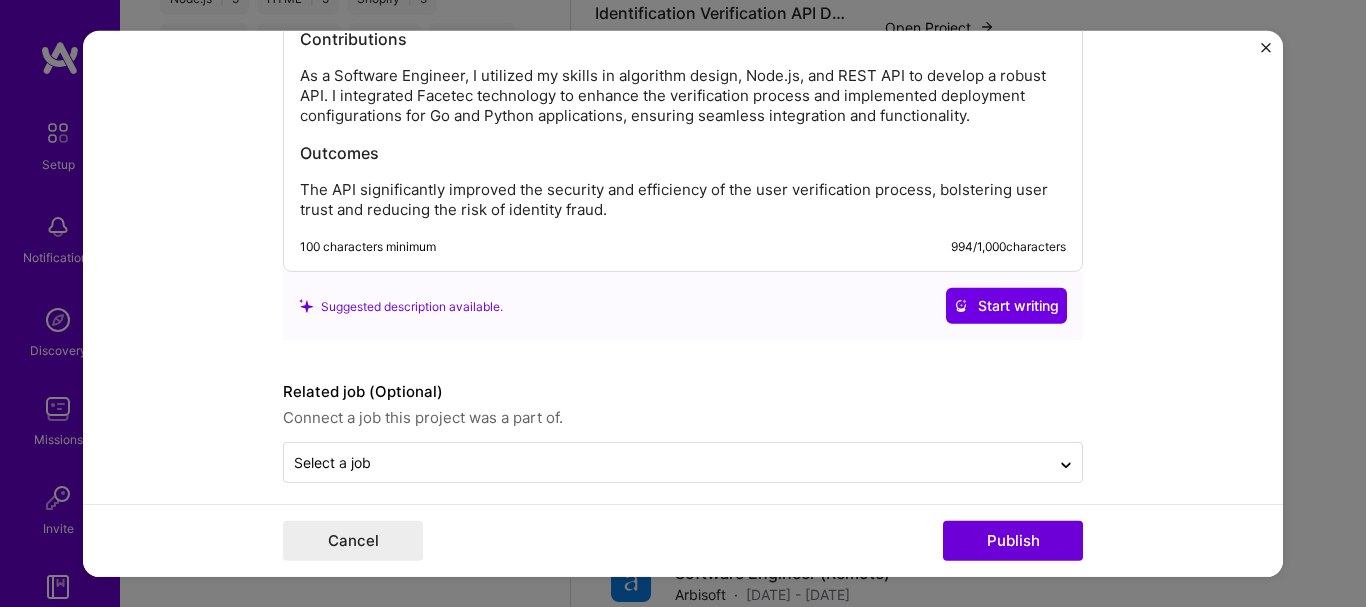 scroll, scrollTop: 2273, scrollLeft: 0, axis: vertical 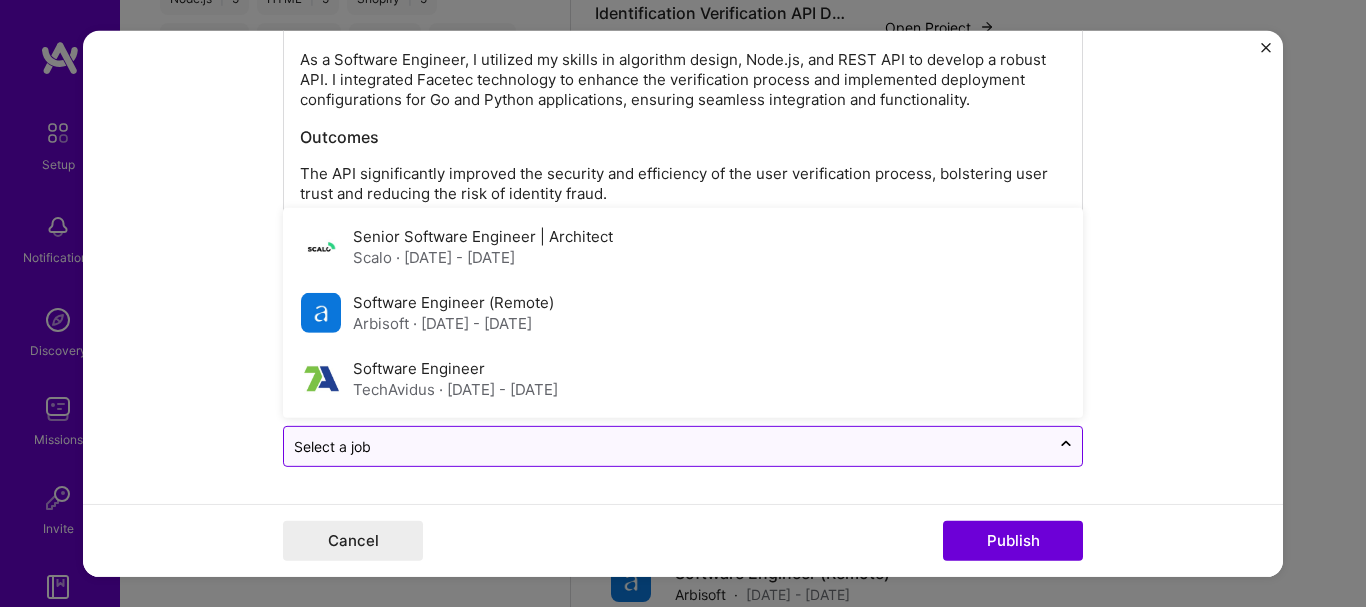 click at bounding box center (667, 446) 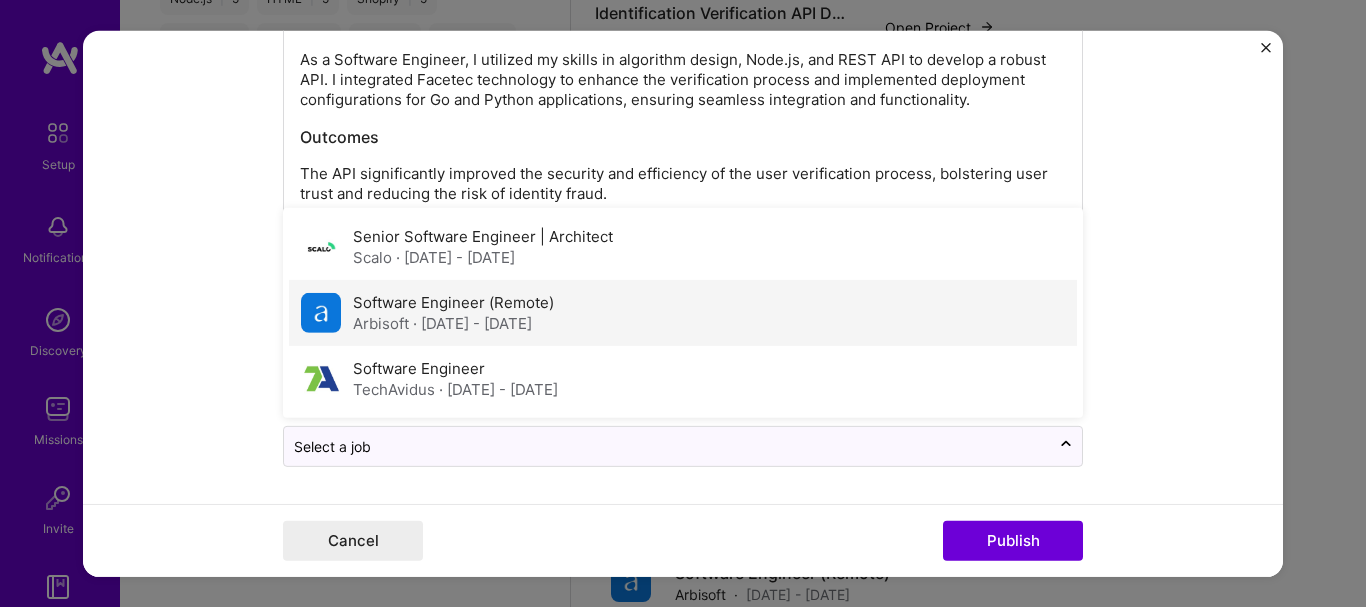 click on "Software Engineer (Remote) Arbisoft   ·   [DATE]   -   [DATE]" at bounding box center [683, 313] 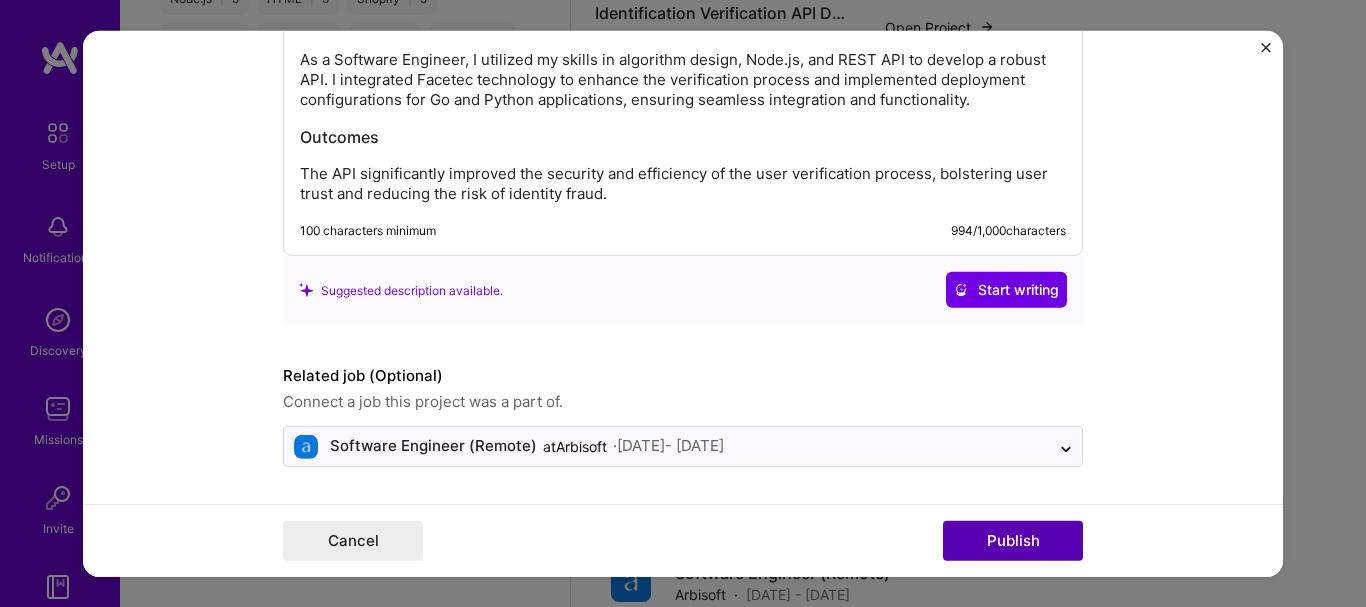 click on "Publish" at bounding box center (1013, 541) 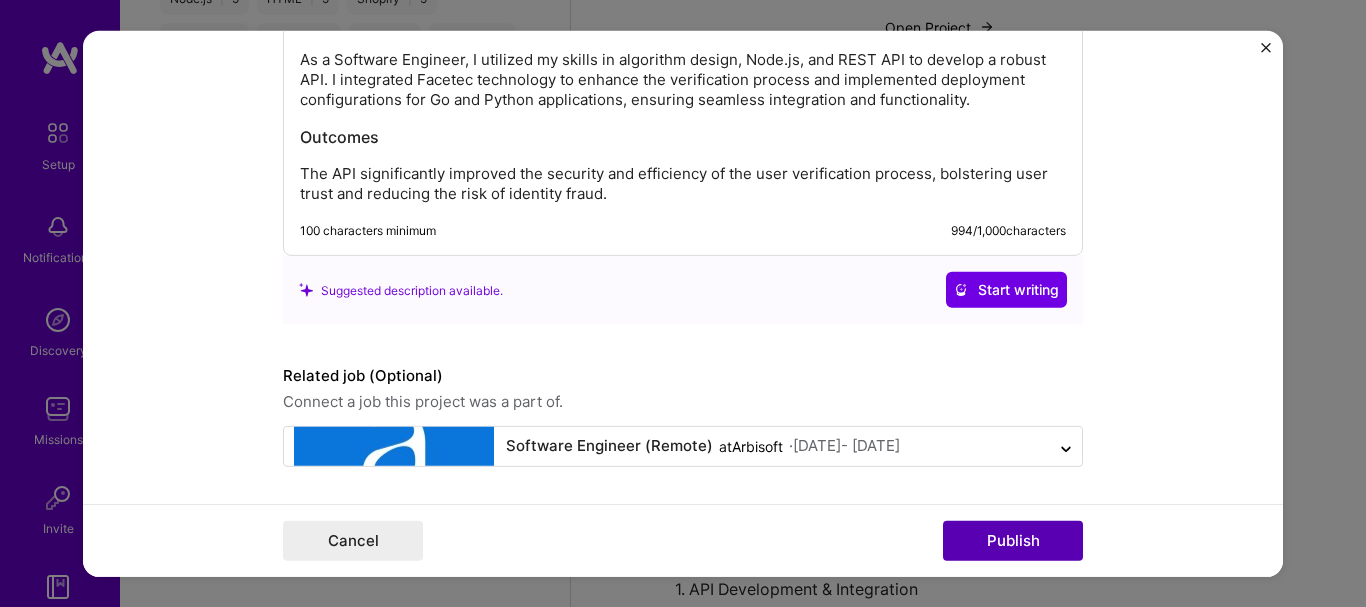 type 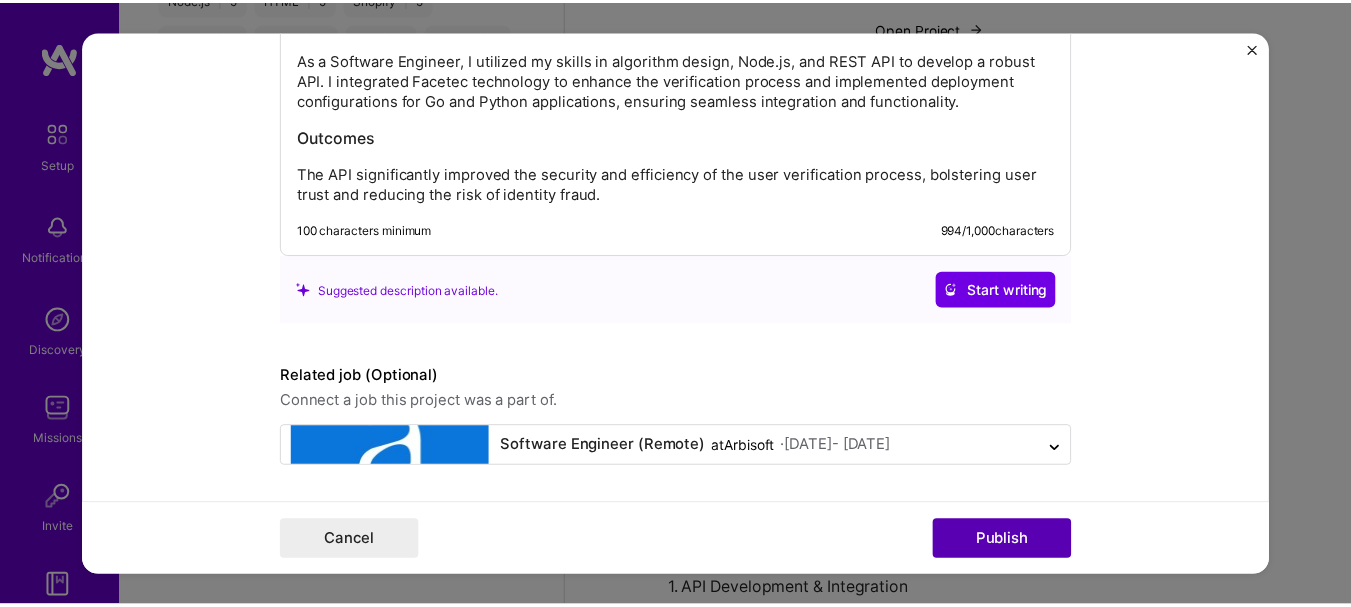 scroll, scrollTop: 2182, scrollLeft: 0, axis: vertical 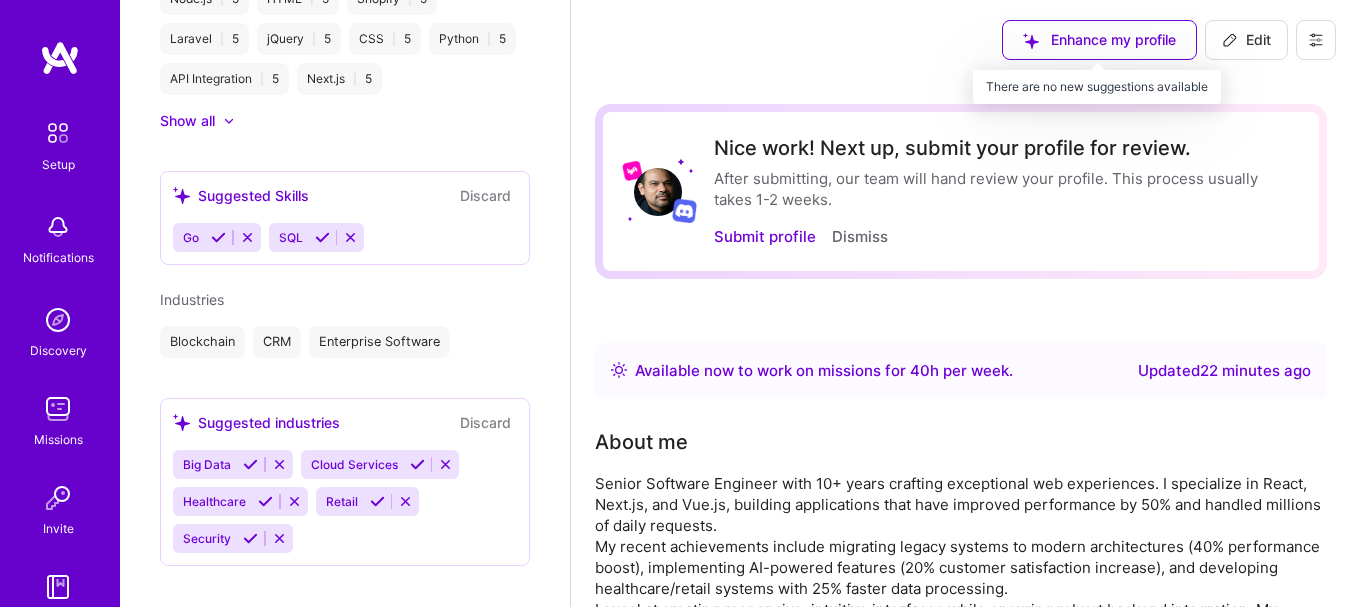 click on "Enhance my profile" at bounding box center [1099, 40] 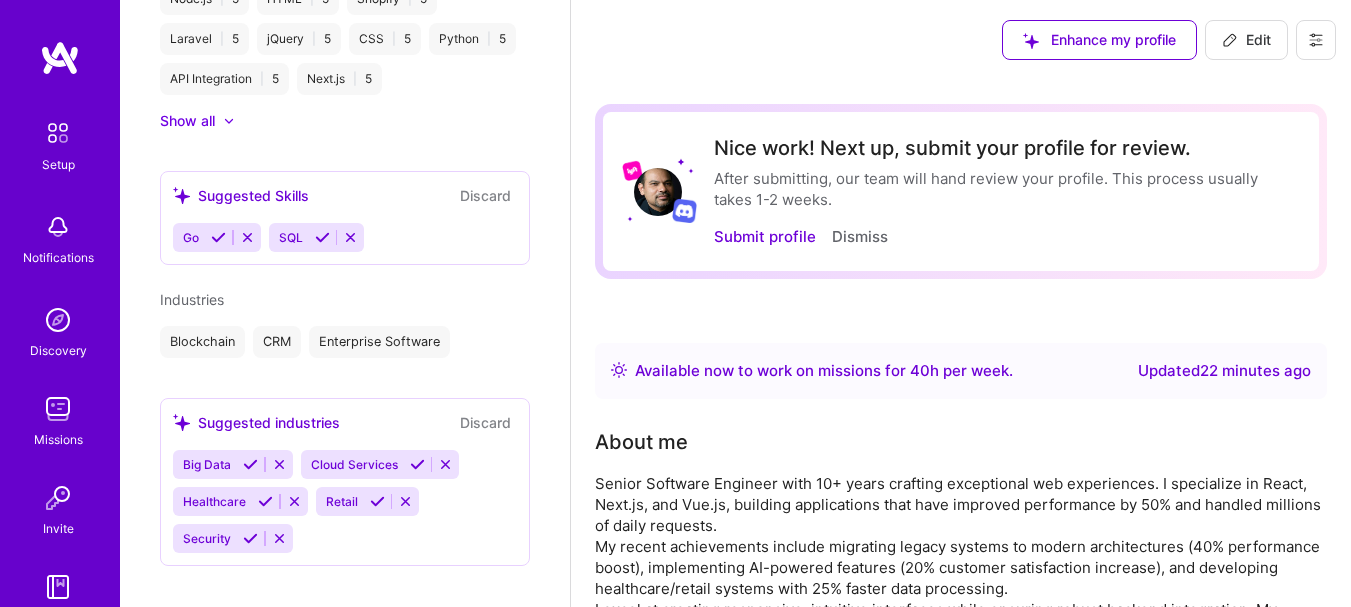 click on "Enhance my profile" at bounding box center [1099, 40] 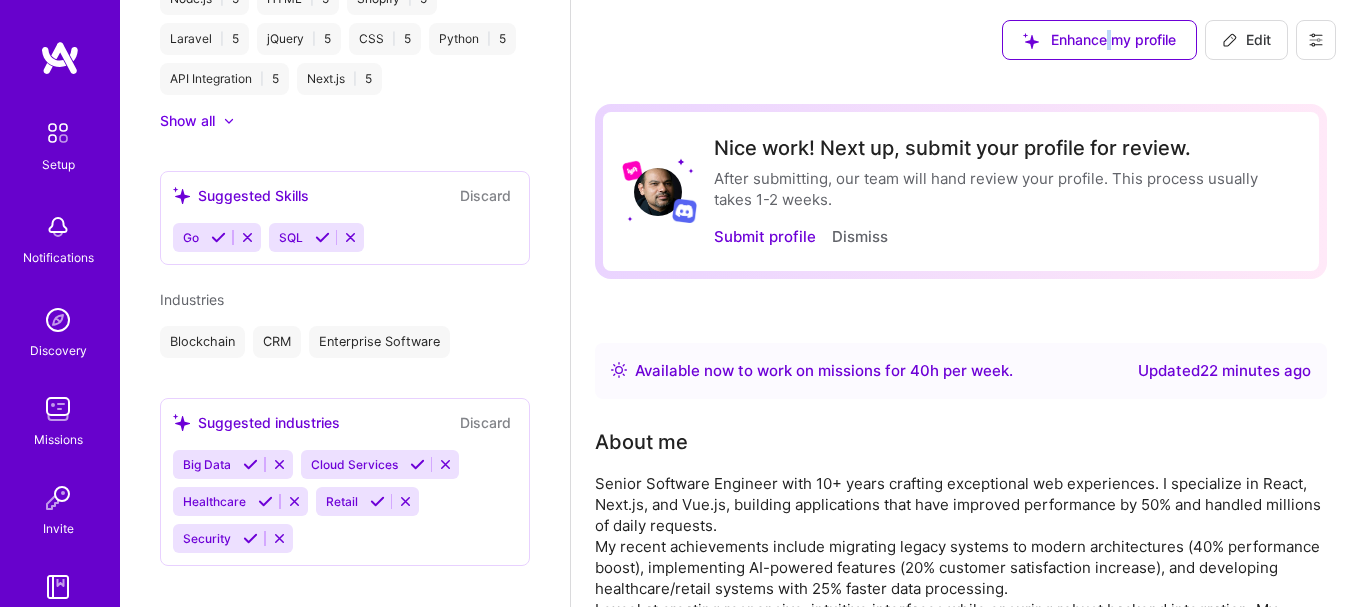 click on "Enhance my profile" at bounding box center [1099, 40] 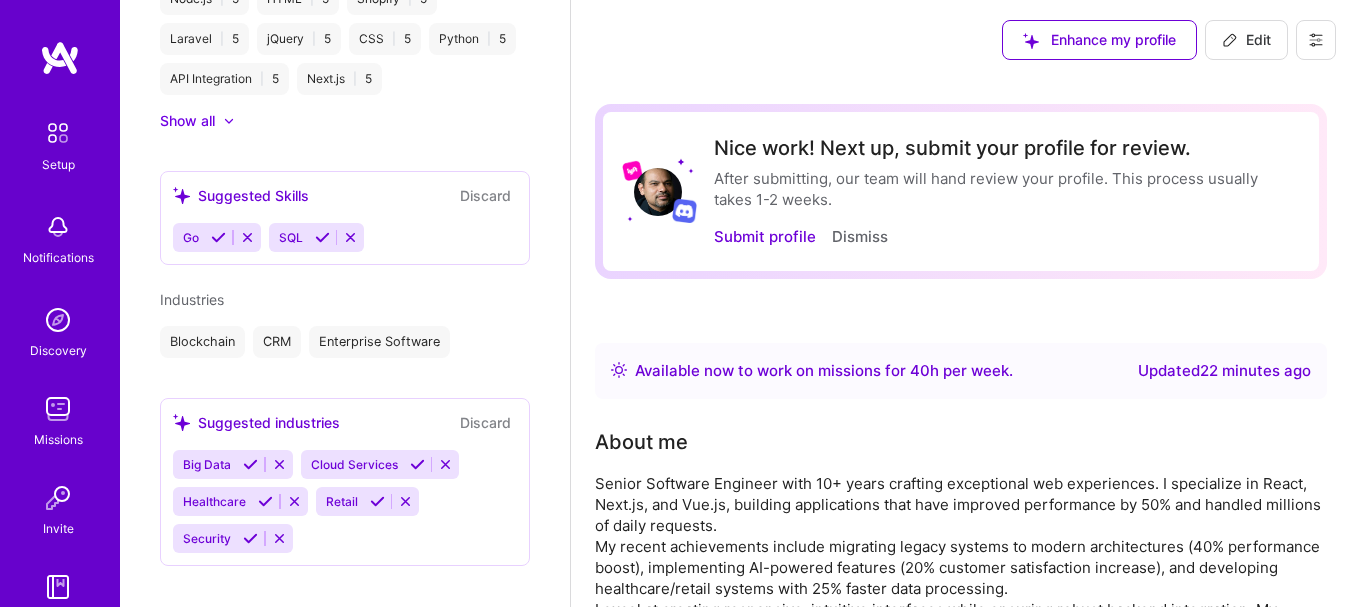 click on "Enhance my profile
Edit" at bounding box center [961, 40] 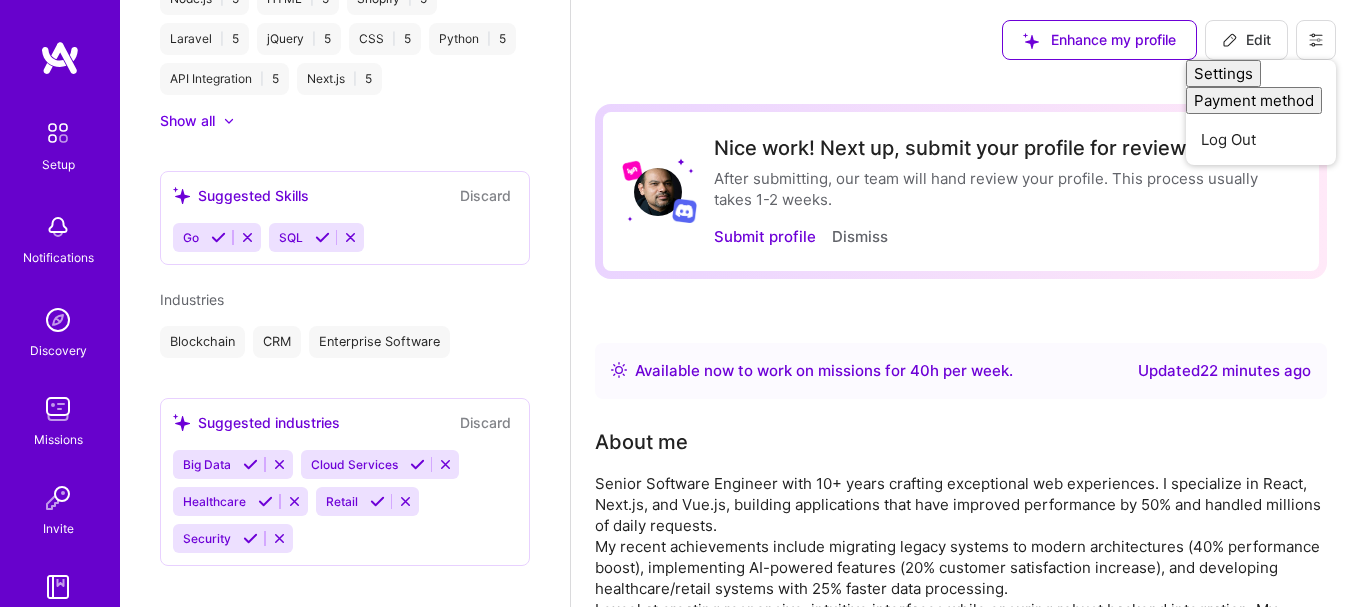 click on "Enhance my profile
Edit
Settings Payment method Log Out" at bounding box center (961, 40) 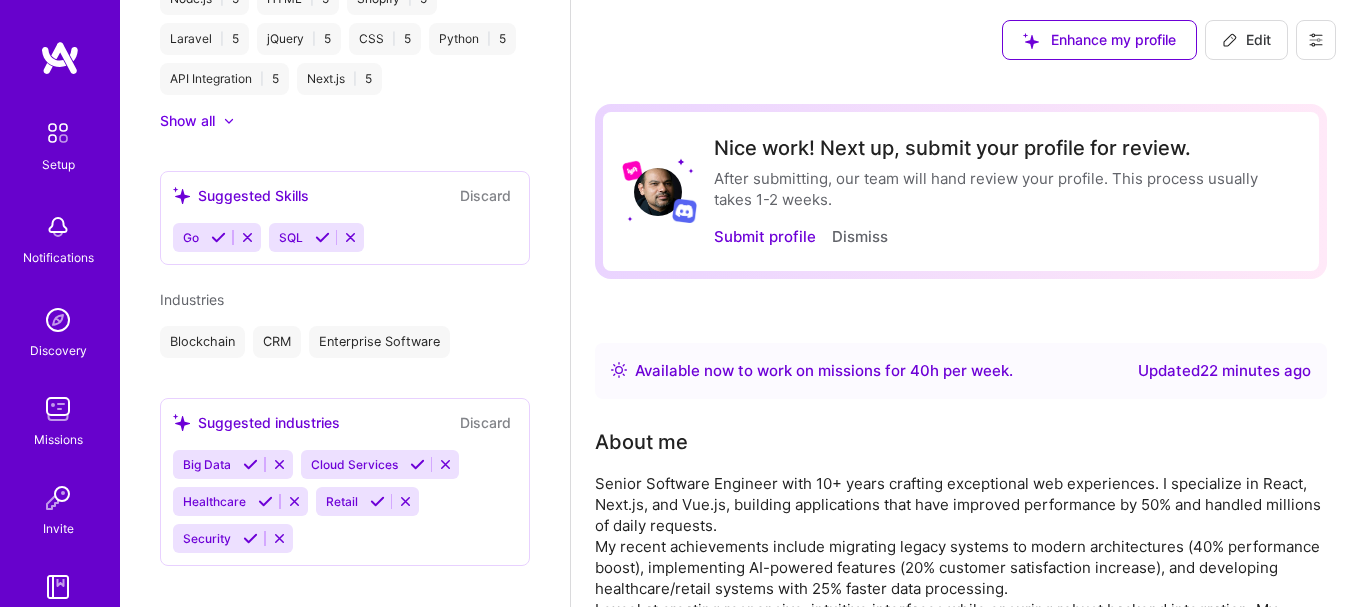 click at bounding box center (1316, 40) 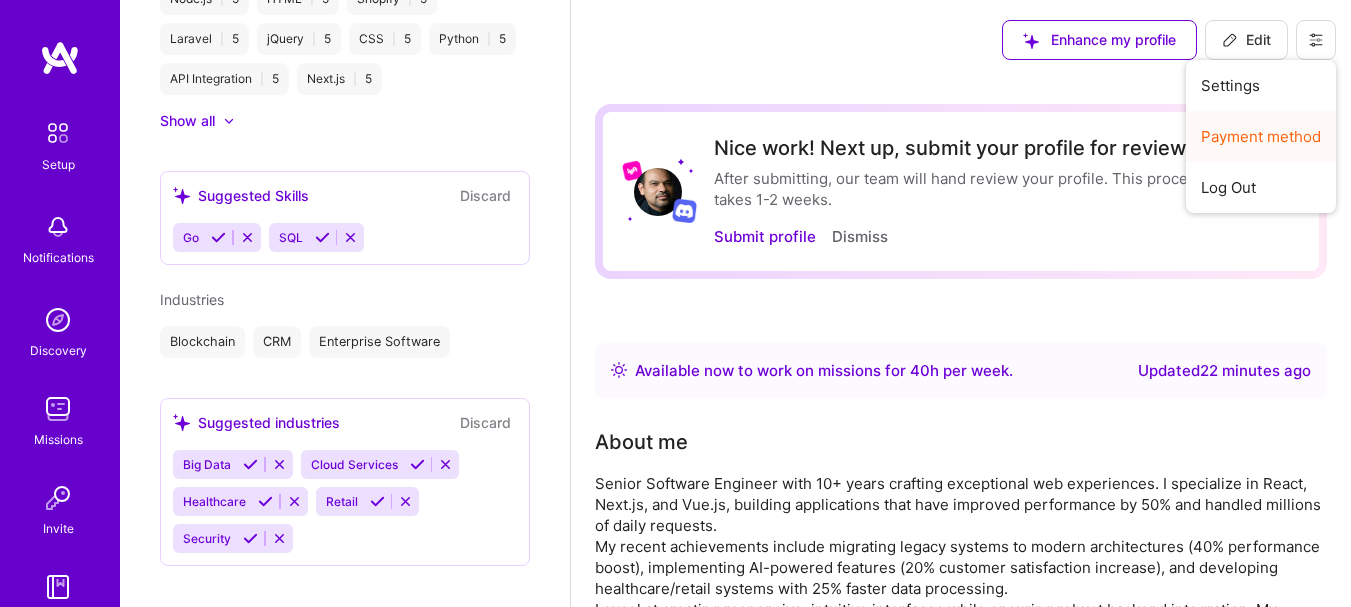 click on "Payment method" at bounding box center (1261, 136) 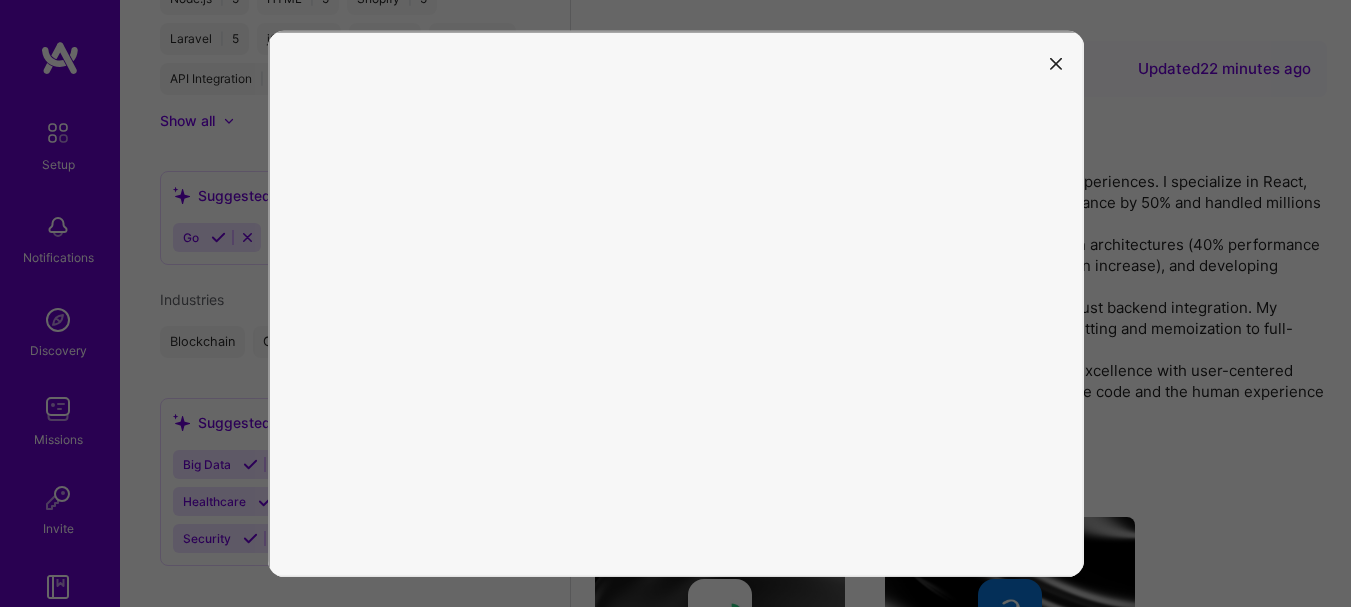 scroll, scrollTop: 417, scrollLeft: 0, axis: vertical 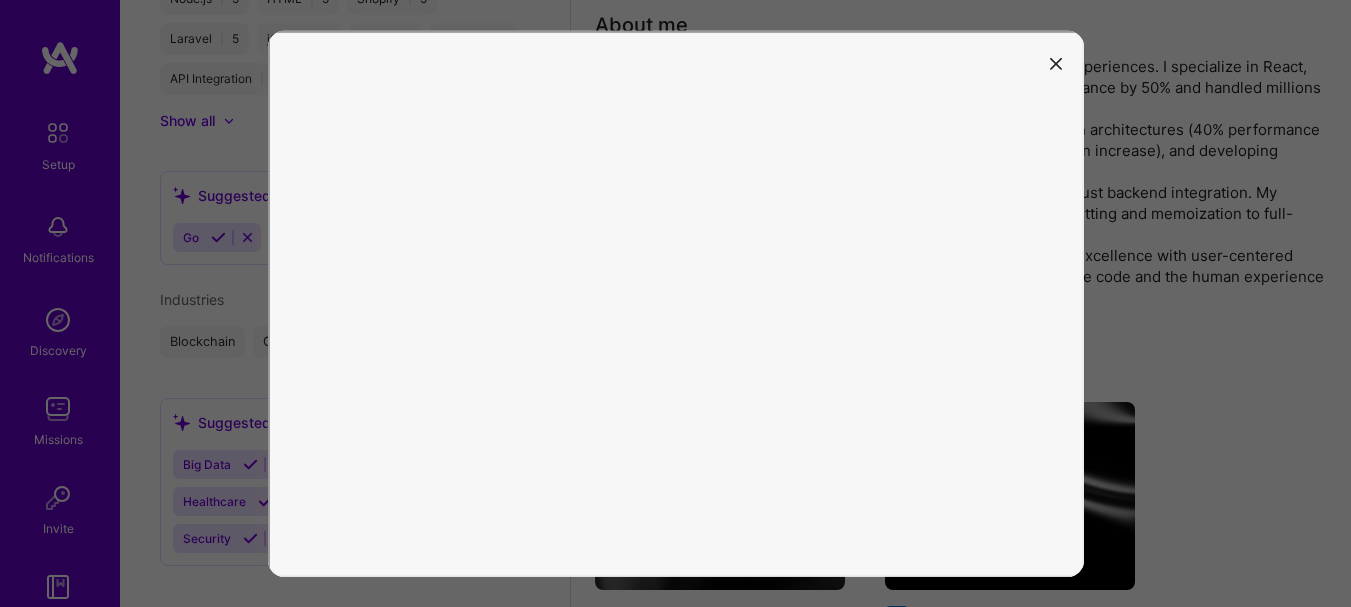 click at bounding box center (1056, 64) 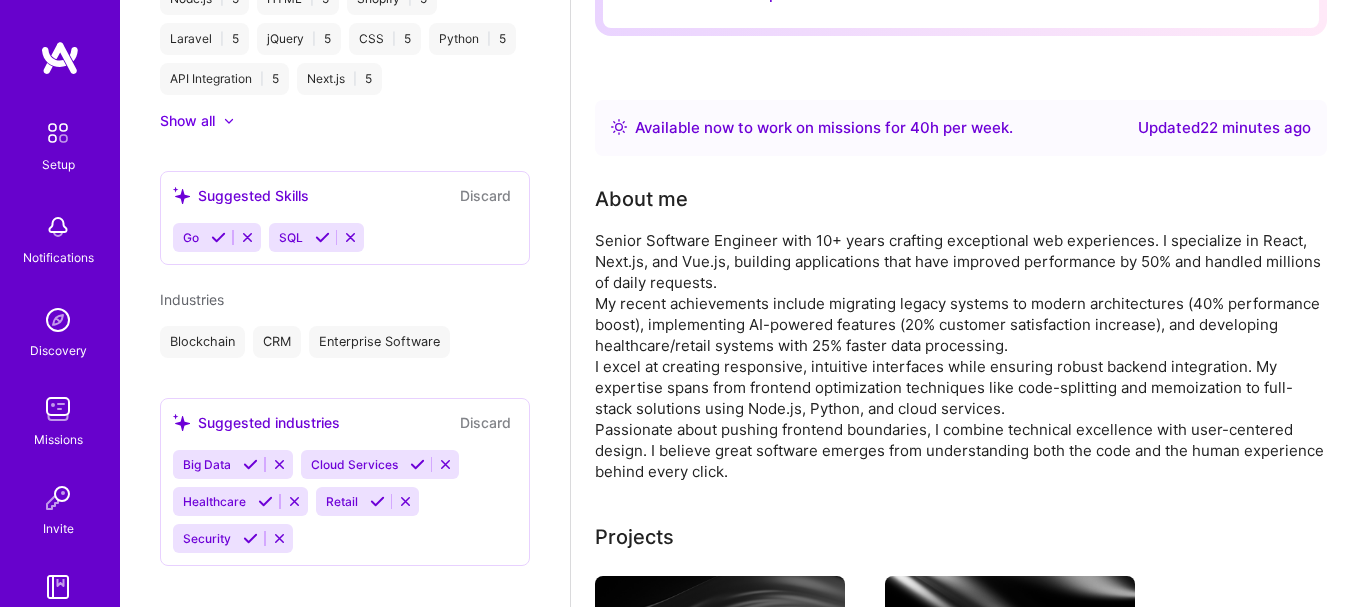 scroll, scrollTop: 0, scrollLeft: 0, axis: both 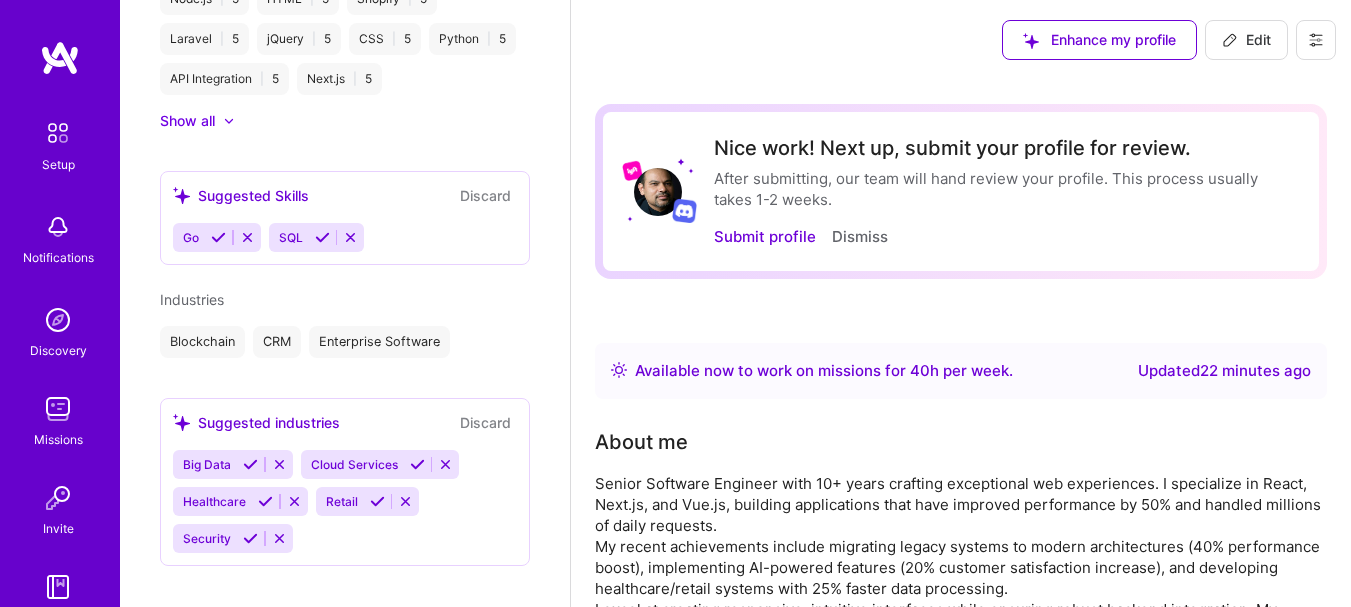 click at bounding box center (1316, 40) 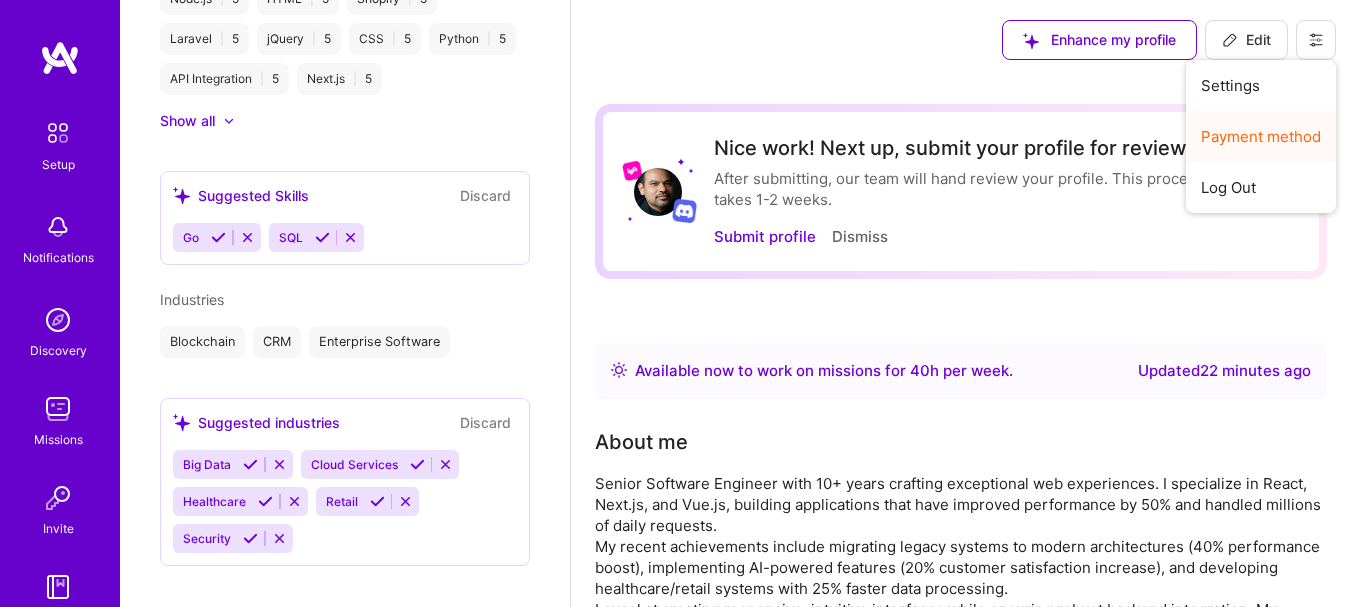click on "Payment method" at bounding box center [1261, 136] 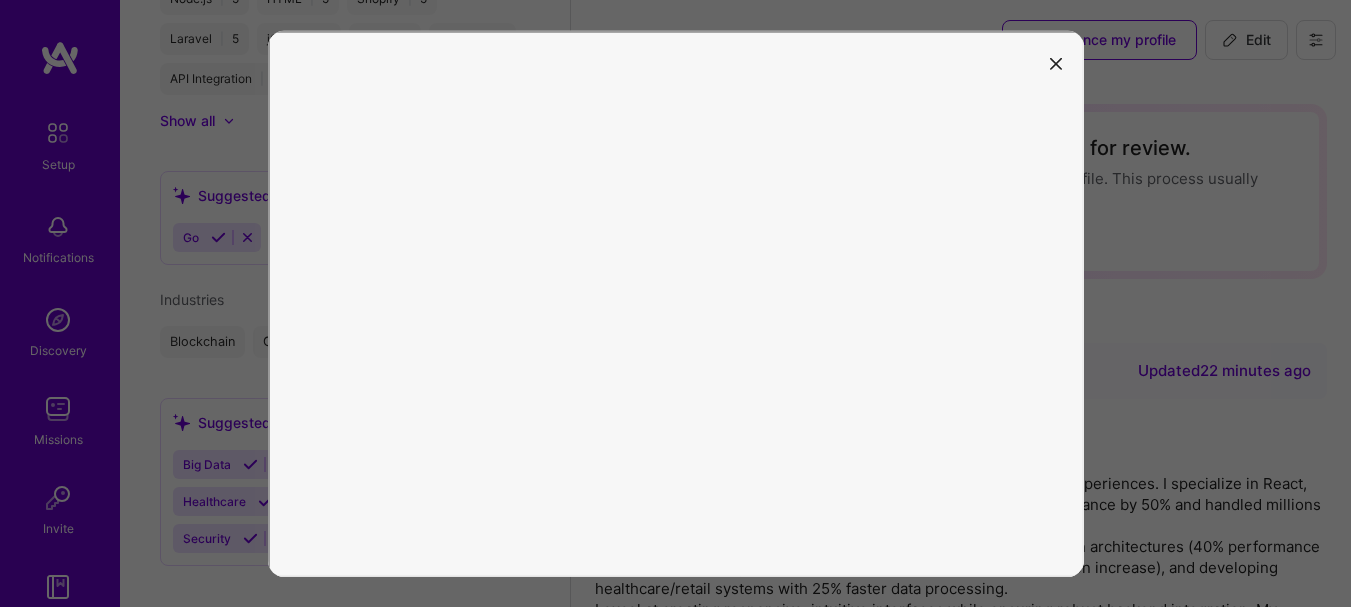 click at bounding box center [1056, 62] 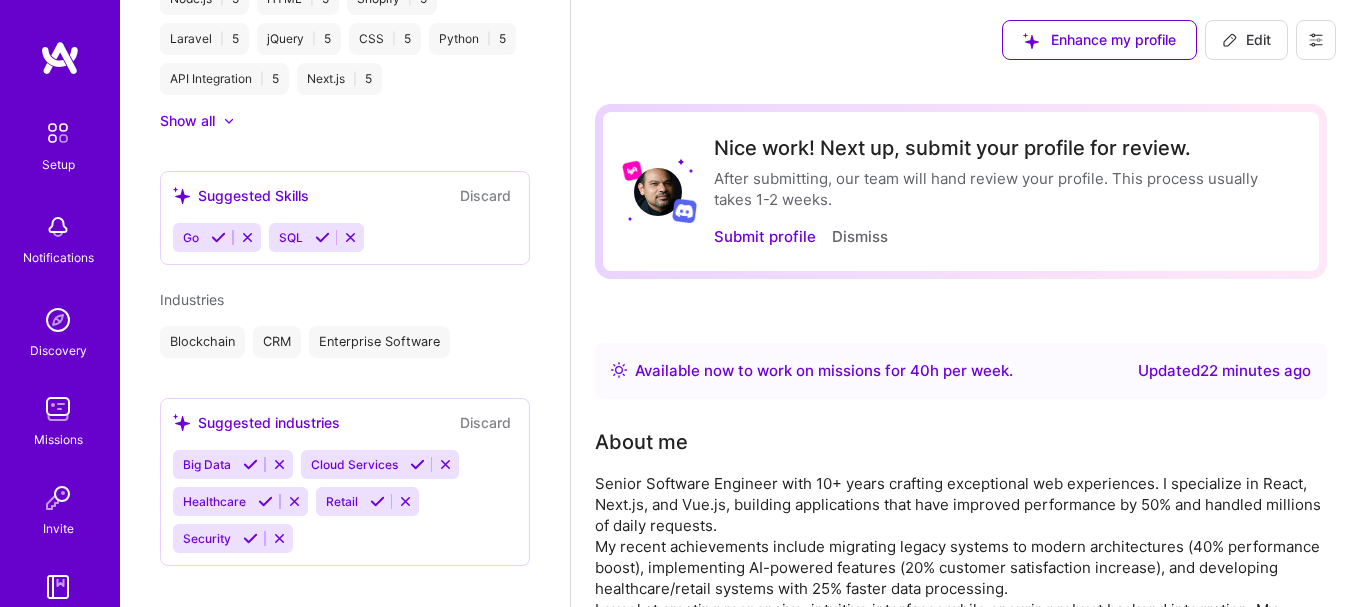 click 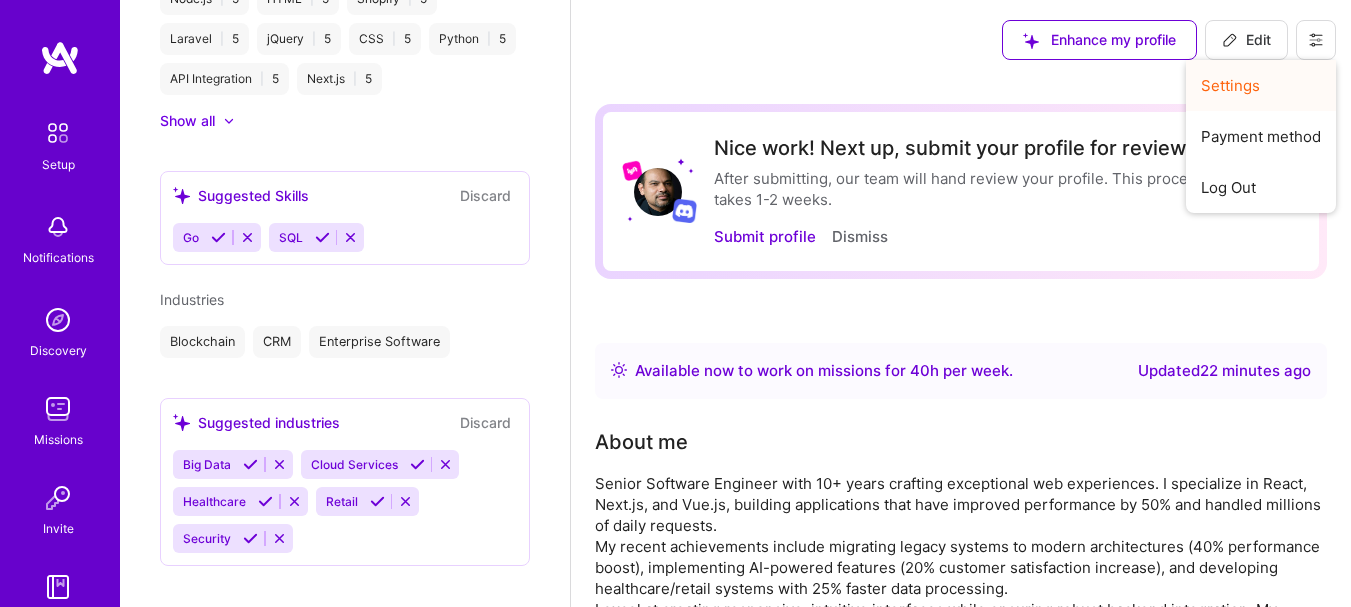 click on "Settings" at bounding box center [1261, 85] 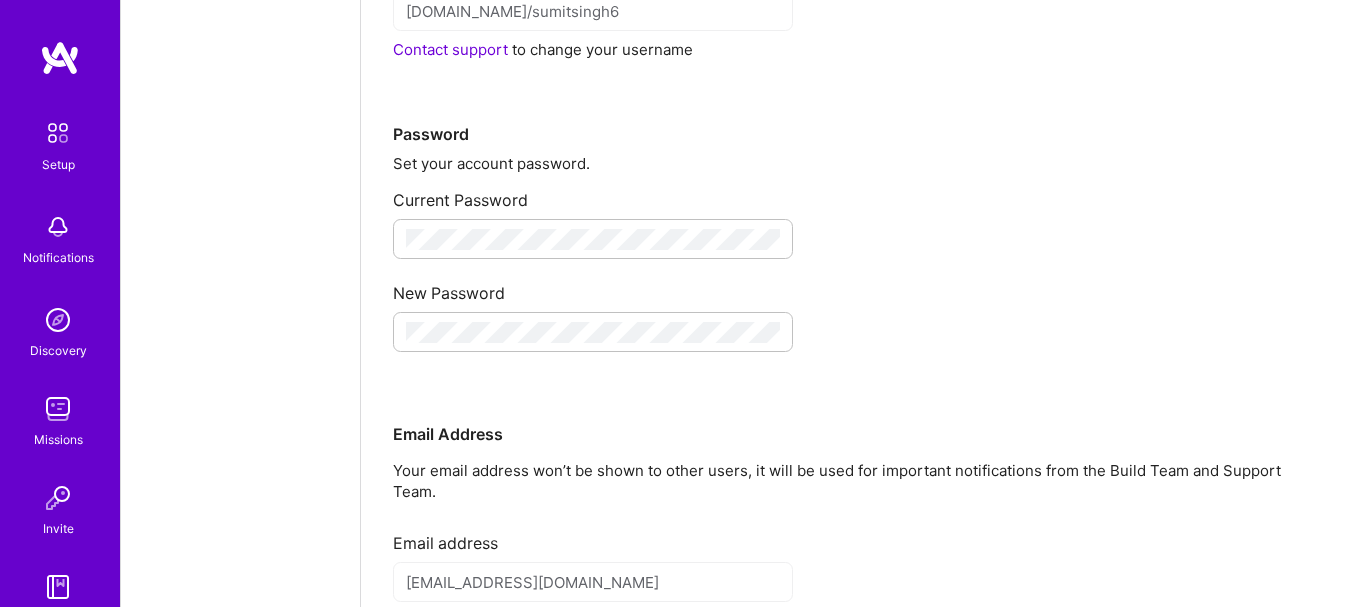 scroll, scrollTop: 0, scrollLeft: 0, axis: both 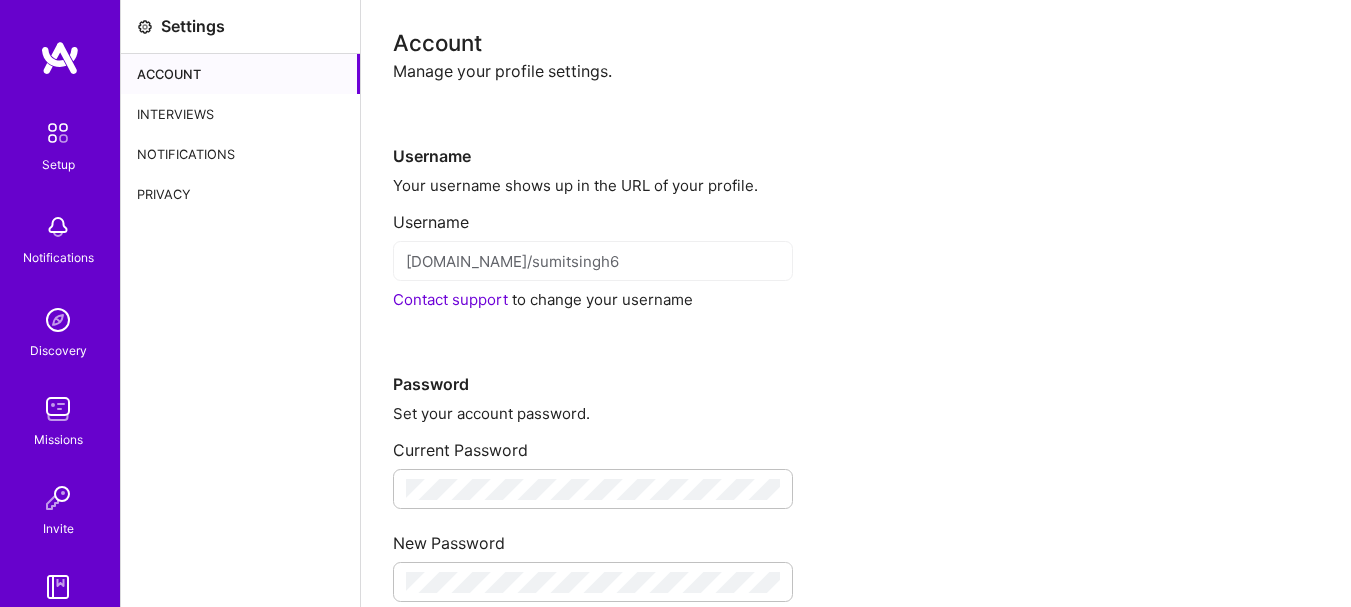 click on "Password" at bounding box center [856, 352] 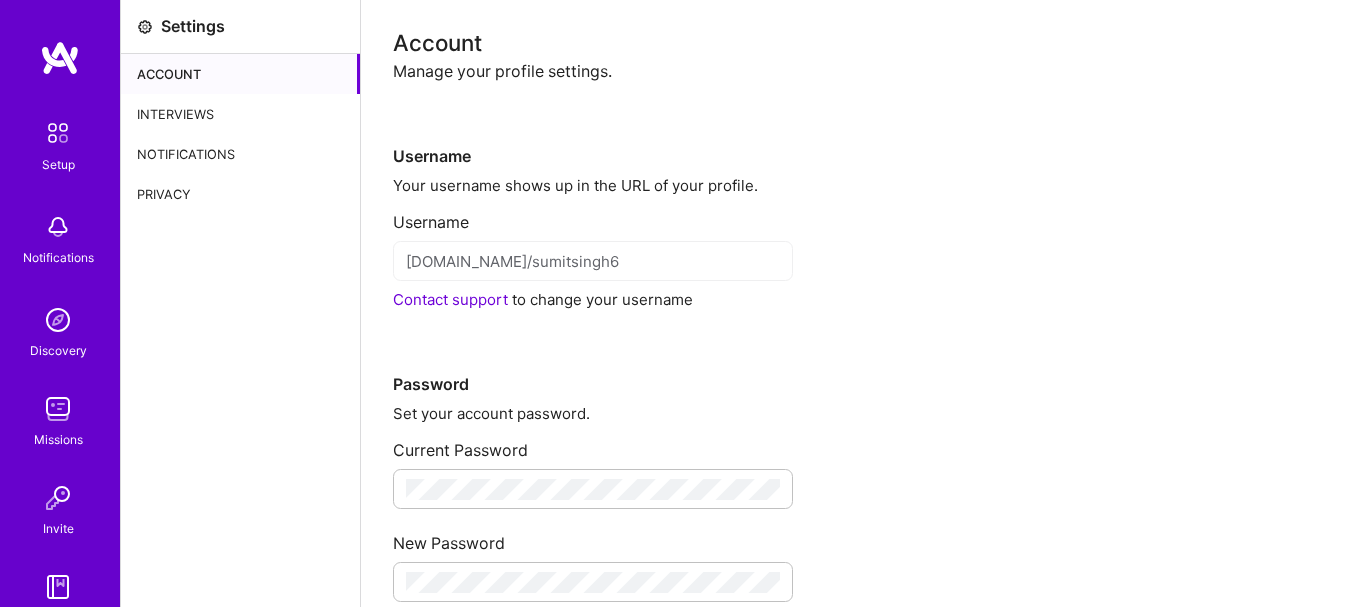 click on "Interviews" at bounding box center (240, 114) 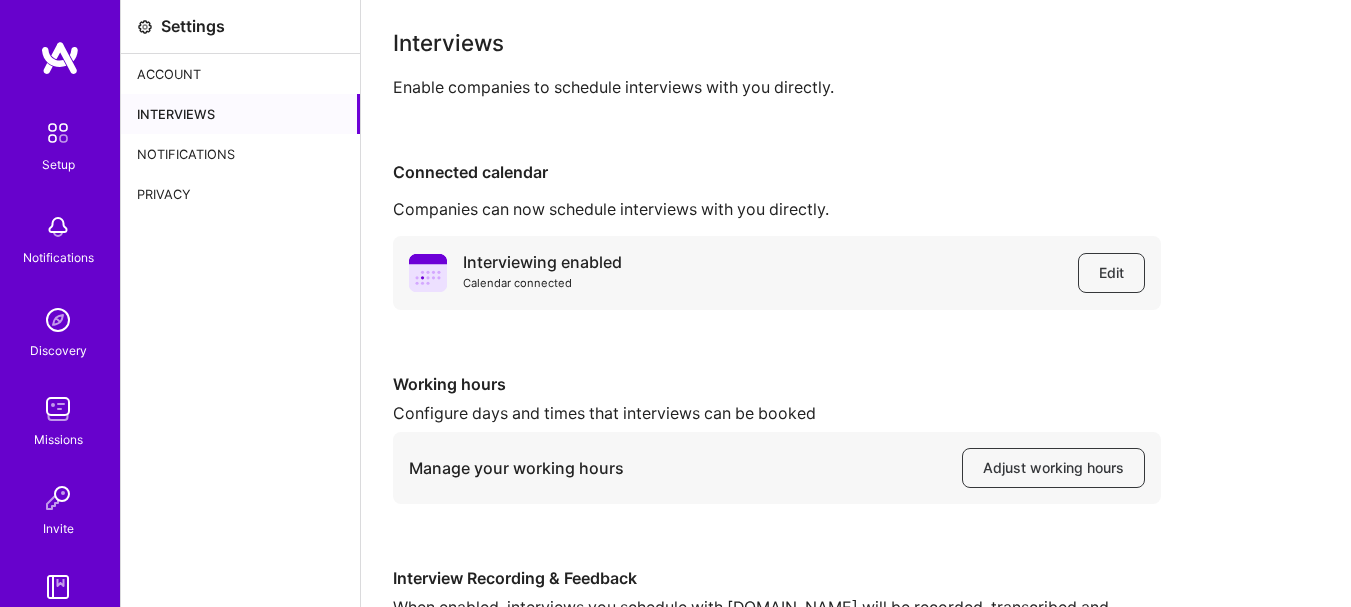 click on "Notifications" at bounding box center [240, 154] 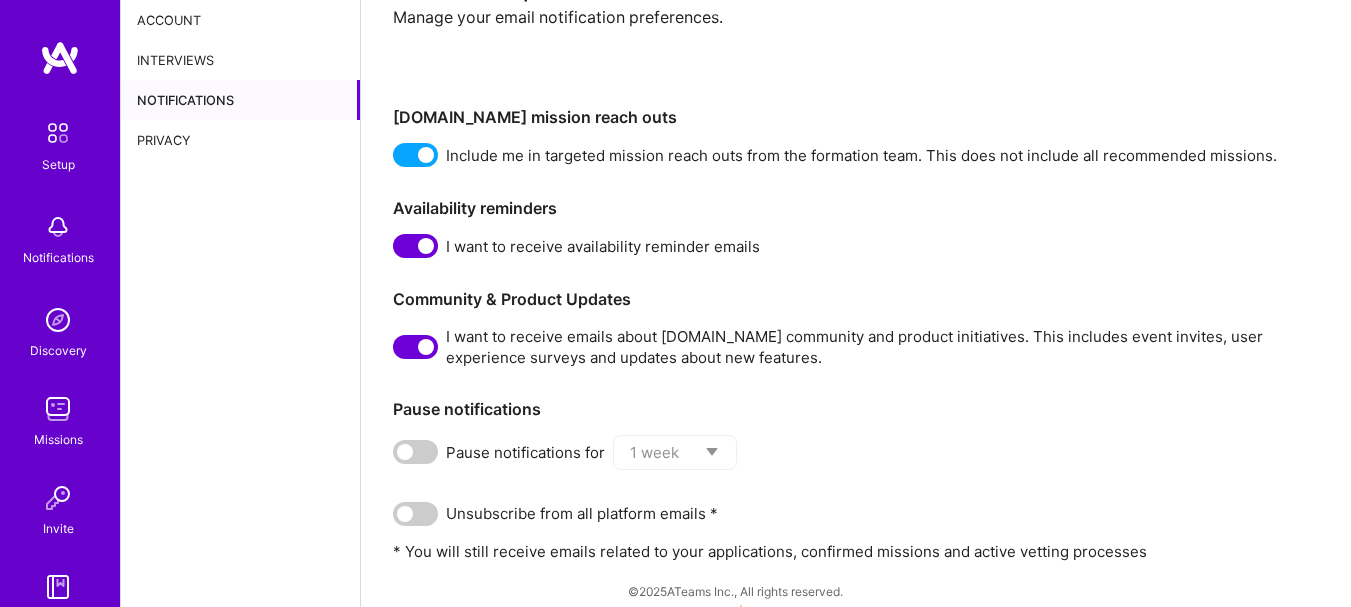 scroll, scrollTop: 0, scrollLeft: 0, axis: both 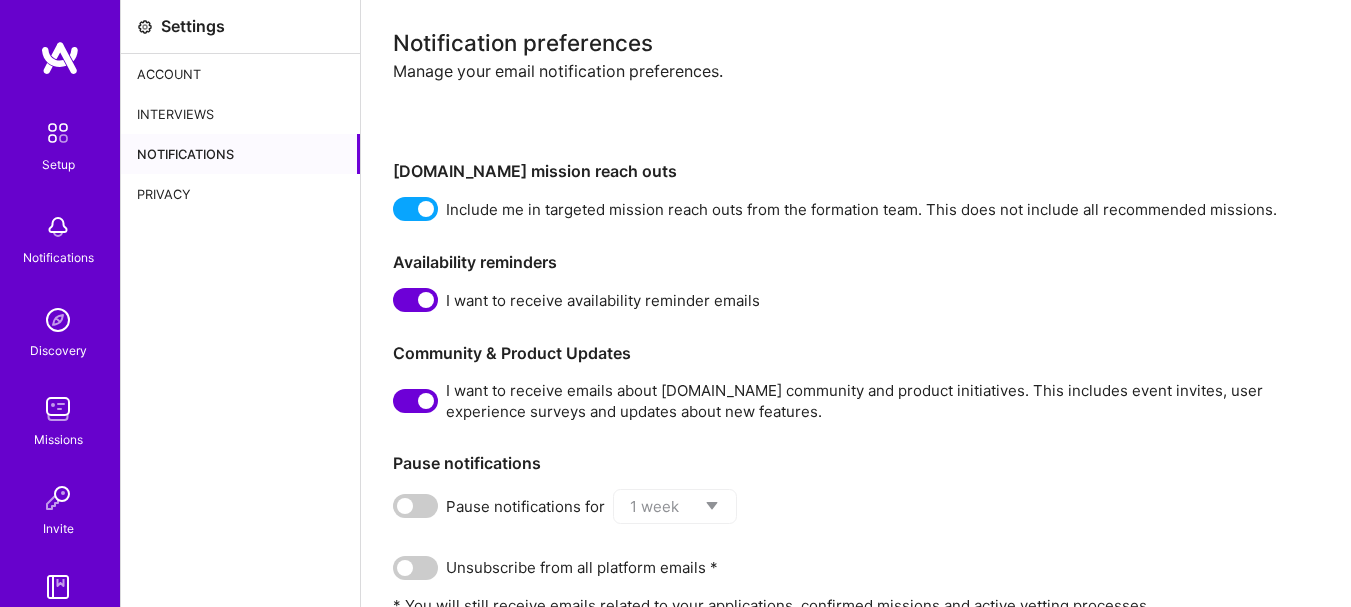 click at bounding box center [58, 133] 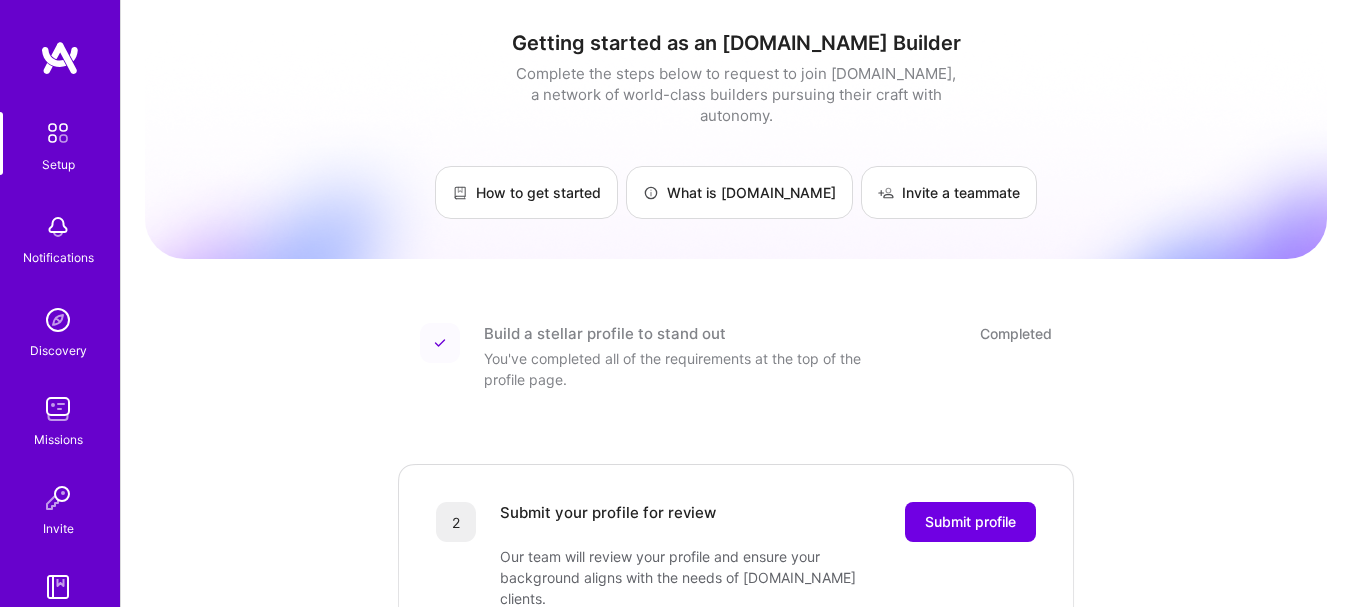 click on "Getting started as an [DOMAIN_NAME] Builder Complete the steps below to request to join [DOMAIN_NAME], a network of world-class builders pursuing their craft with autonomy. How to get started What is [DOMAIN_NAME] Invite a teammate Build a stellar profile to stand out Completed You've completed all of the requirements at the top of the profile page. 2 Submit your profile for review Submit profile Our team will review your profile and ensure your background aligns with the needs of [DOMAIN_NAME] clients. Profile review can last up to 2 weeks 3 Showcase your expertise on an evaluation call Schedule a call with our team to share details about your skills and past experience. You cannot be considered until you complete an evaluation call. Evaluation interview duration: 30-45 minutes 🎉 Join the team If your skills and experience match the needs of the network, you’ll gain full access to team up, join missions, and appear in client discovery." at bounding box center [736, 758] 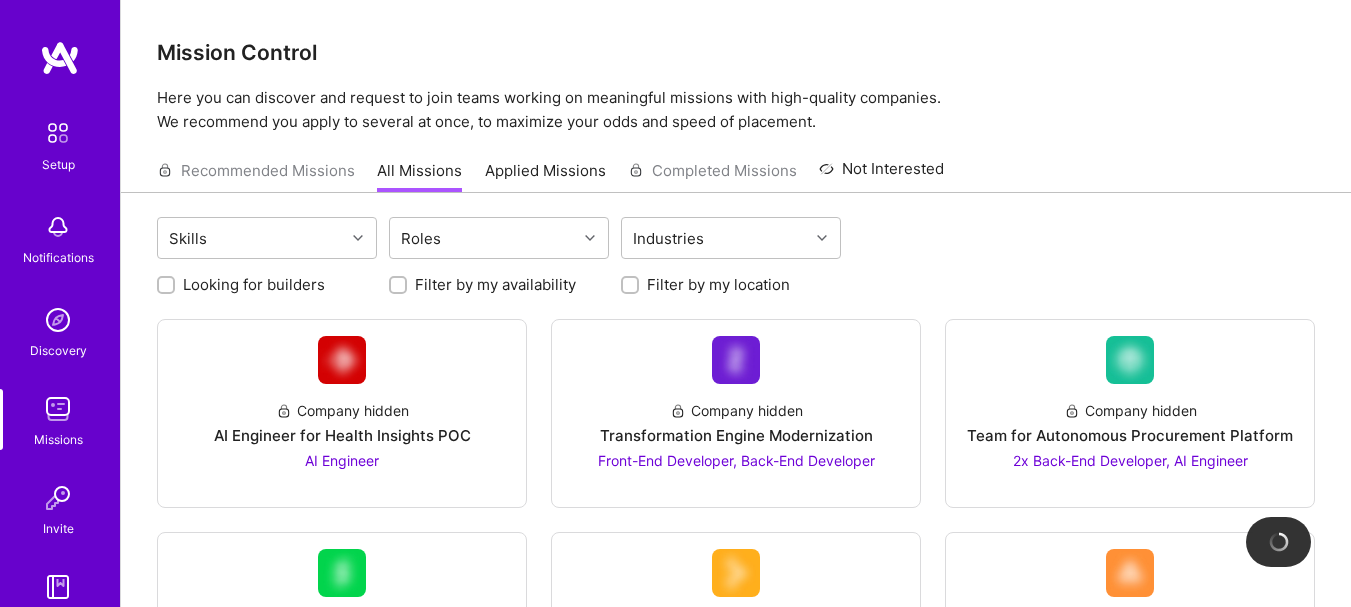click at bounding box center (60, 58) 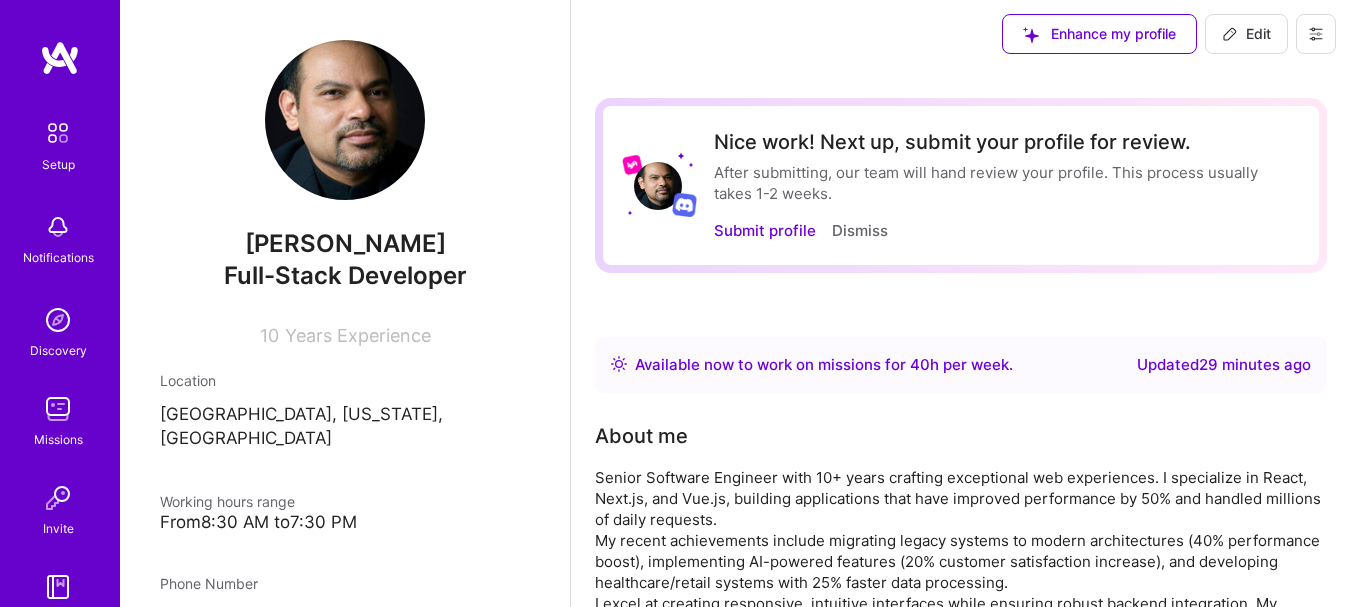 scroll, scrollTop: 0, scrollLeft: 0, axis: both 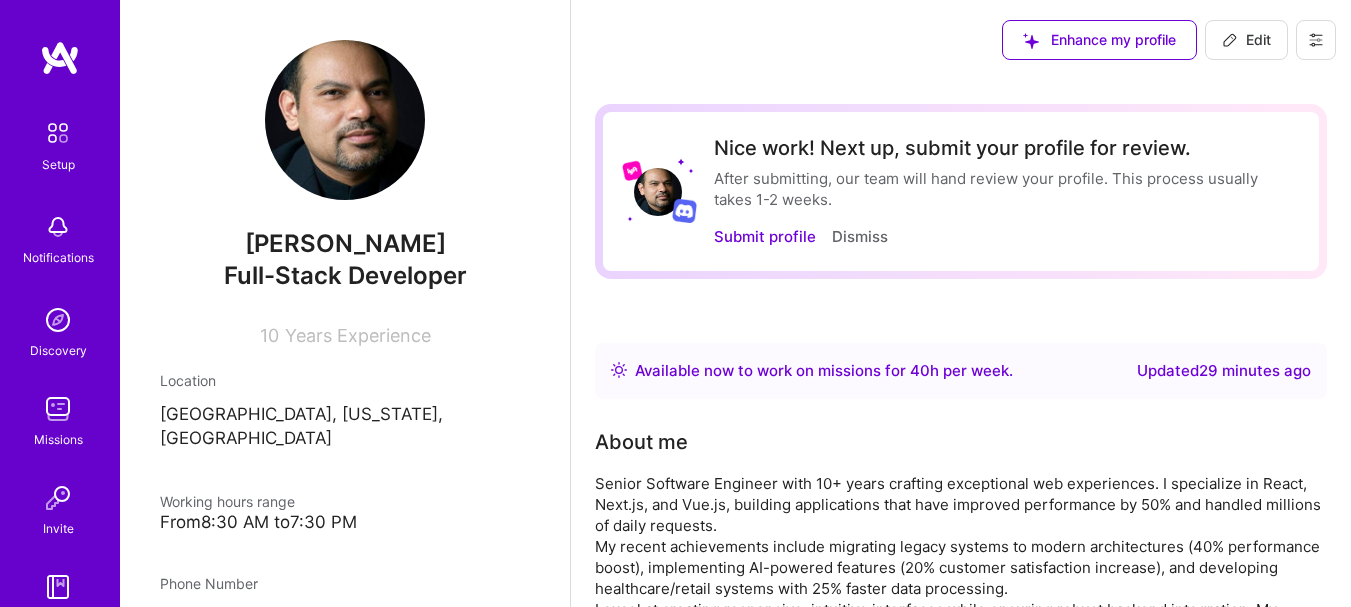 click on "Senior Software Engineer with 10+ years crafting exceptional web experiences. I specialize in React, Next.js, and Vue.js, building applications that have improved performance by 50% and handled millions of daily requests.
My recent achievements include migrating legacy systems to modern architectures (40% performance boost), implementing AI-powered features (20% customer satisfaction increase), and developing healthcare/retail systems with 25% faster data processing.
I excel at creating responsive, intuitive interfaces while ensuring robust backend integration. My expertise spans from frontend optimization techniques like code-splitting and memoization to full-stack solutions using Node.js, Python, and cloud services.
Passionate about pushing frontend boundaries, I combine technical excellence with user-centered design. I believe great software emerges from understanding both the code and the human experience behind every click." at bounding box center (961, 599) 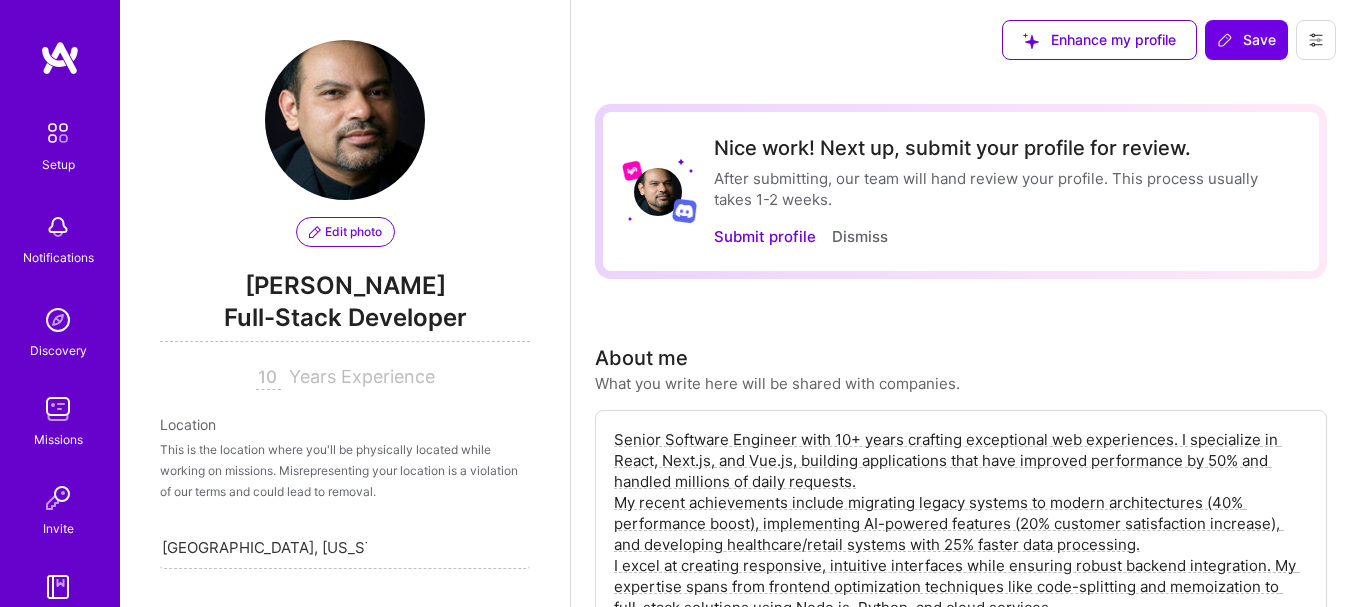 scroll, scrollTop: 868, scrollLeft: 0, axis: vertical 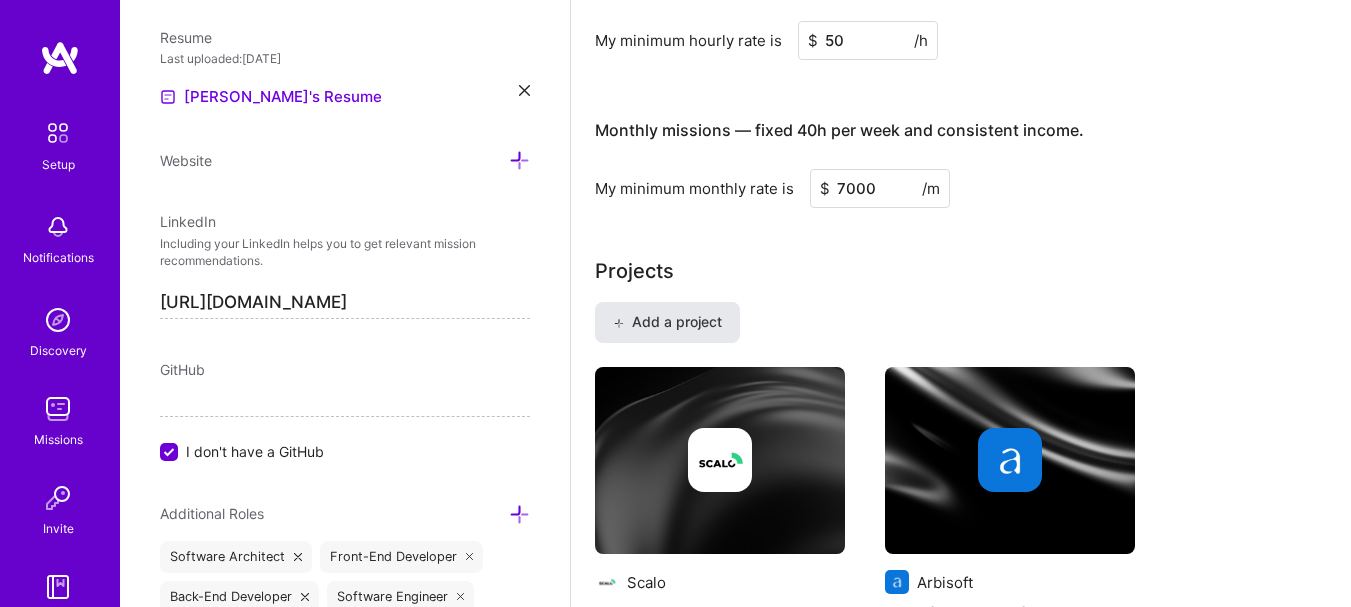 click on "Add a project" at bounding box center (667, 322) 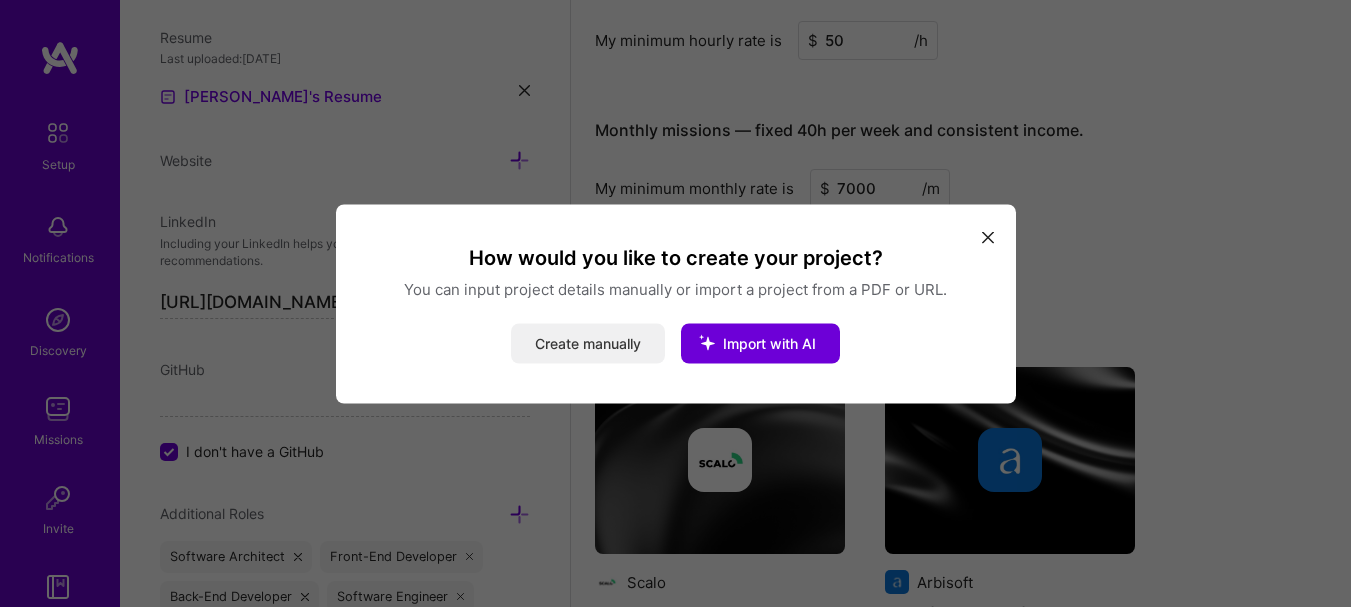 click on "Create manually" at bounding box center (588, 343) 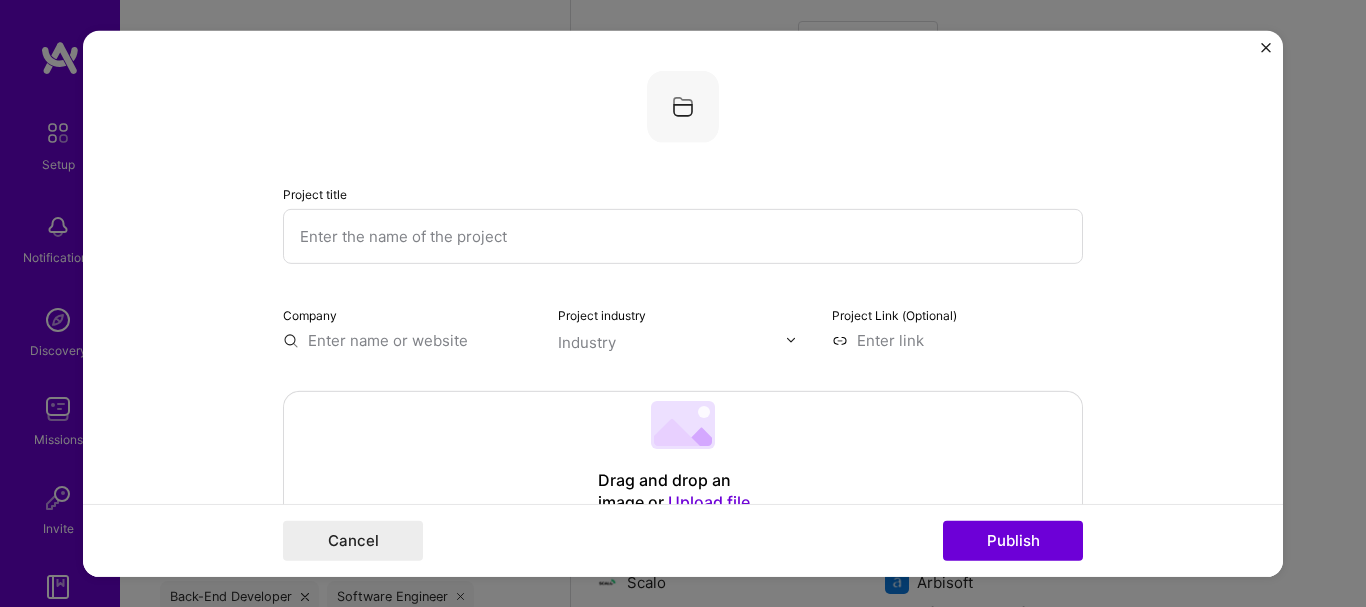 click at bounding box center (683, 235) 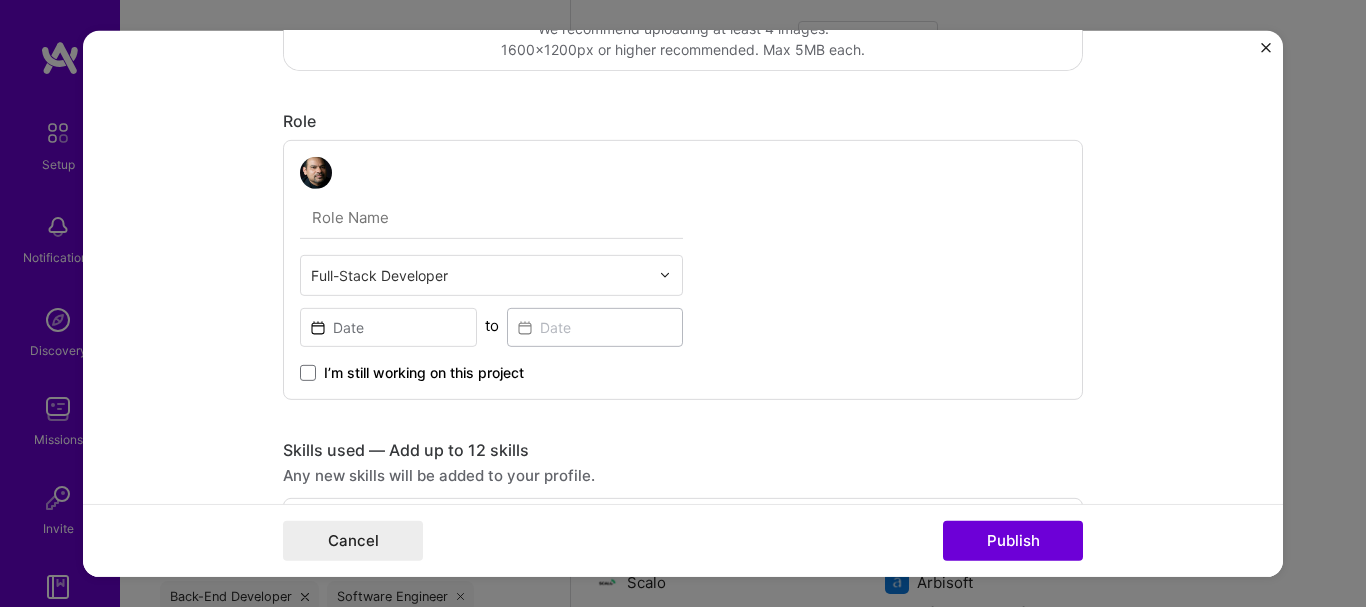 scroll, scrollTop: 167, scrollLeft: 0, axis: vertical 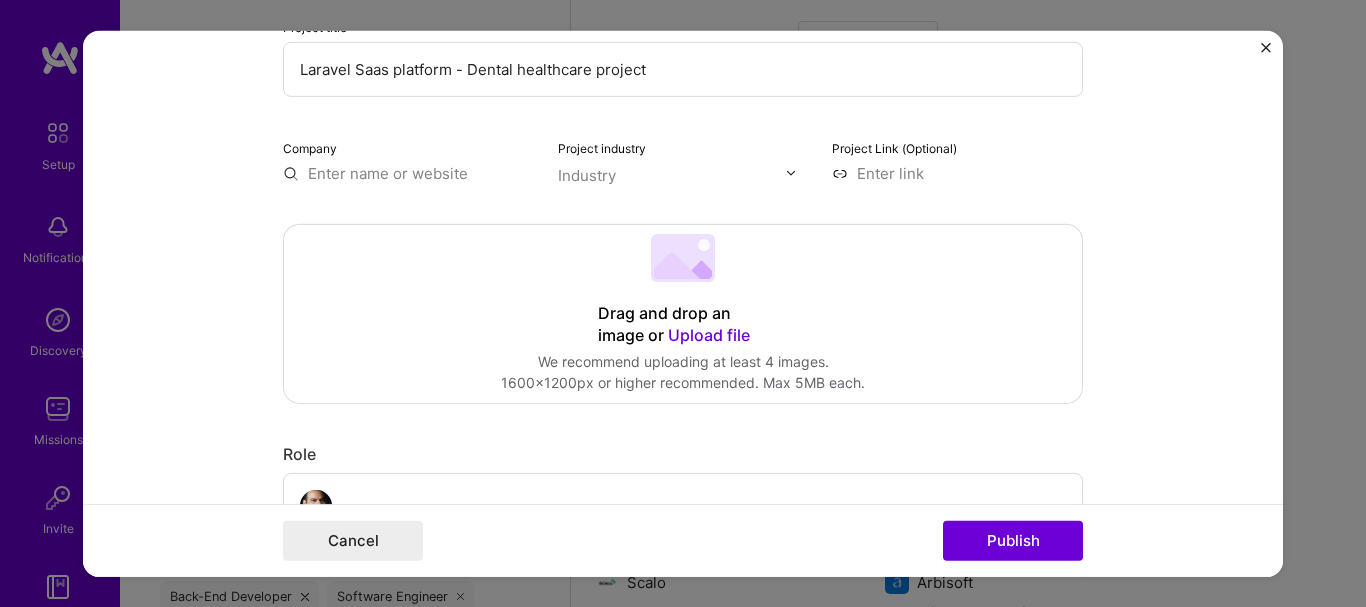 type on "Laravel Saas platform - Dental healthcare project" 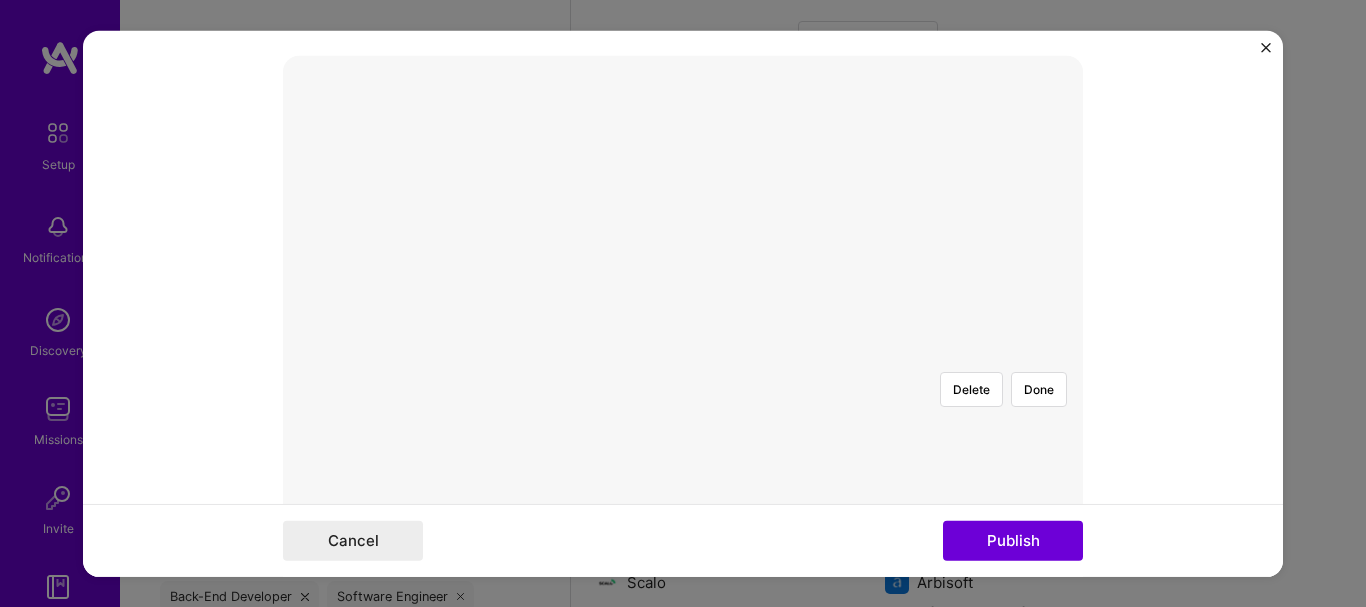 scroll, scrollTop: 333, scrollLeft: 0, axis: vertical 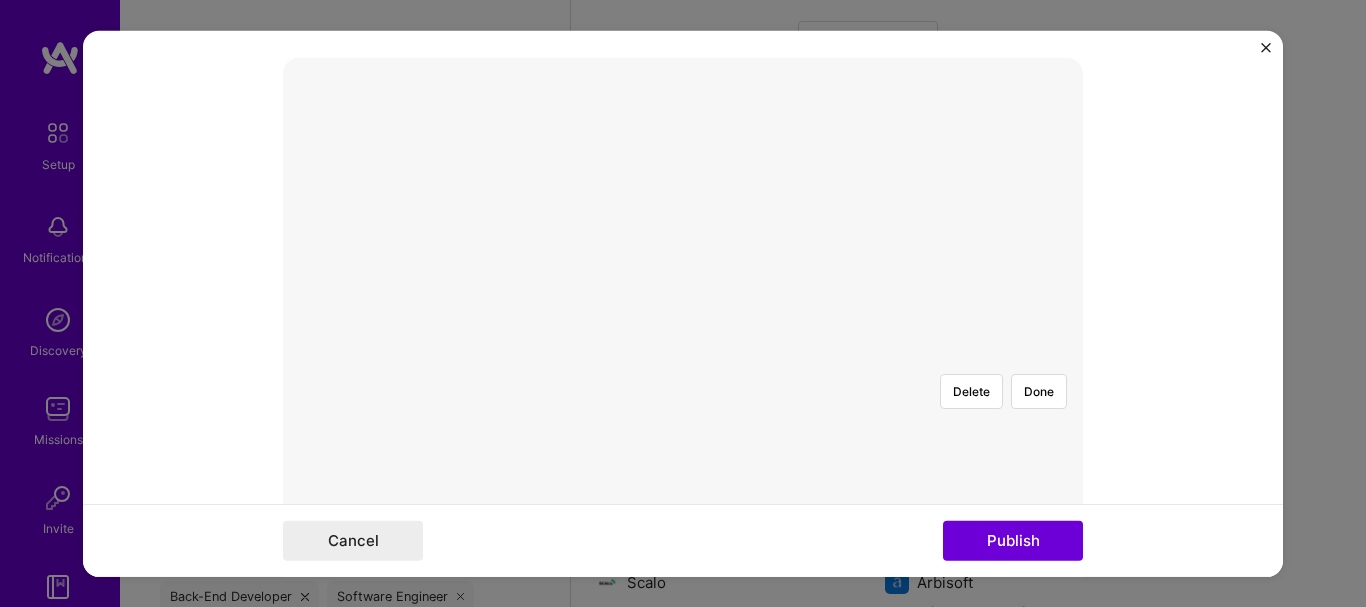 click at bounding box center [941, 551] 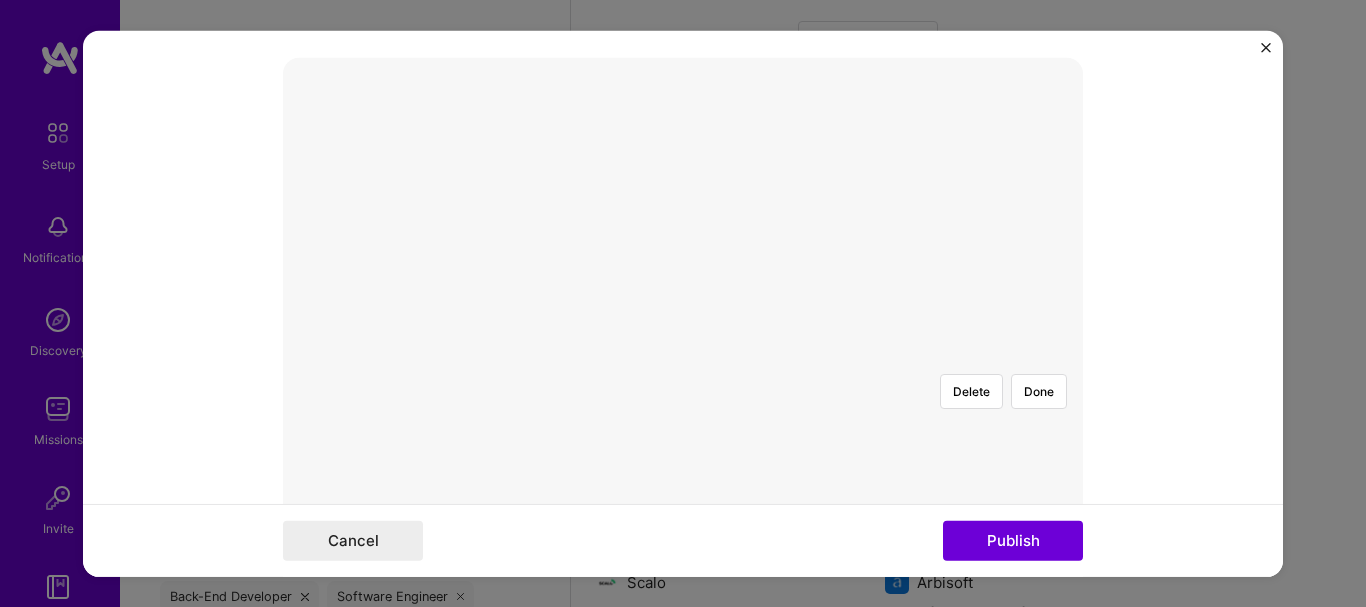 click at bounding box center [1080, 551] 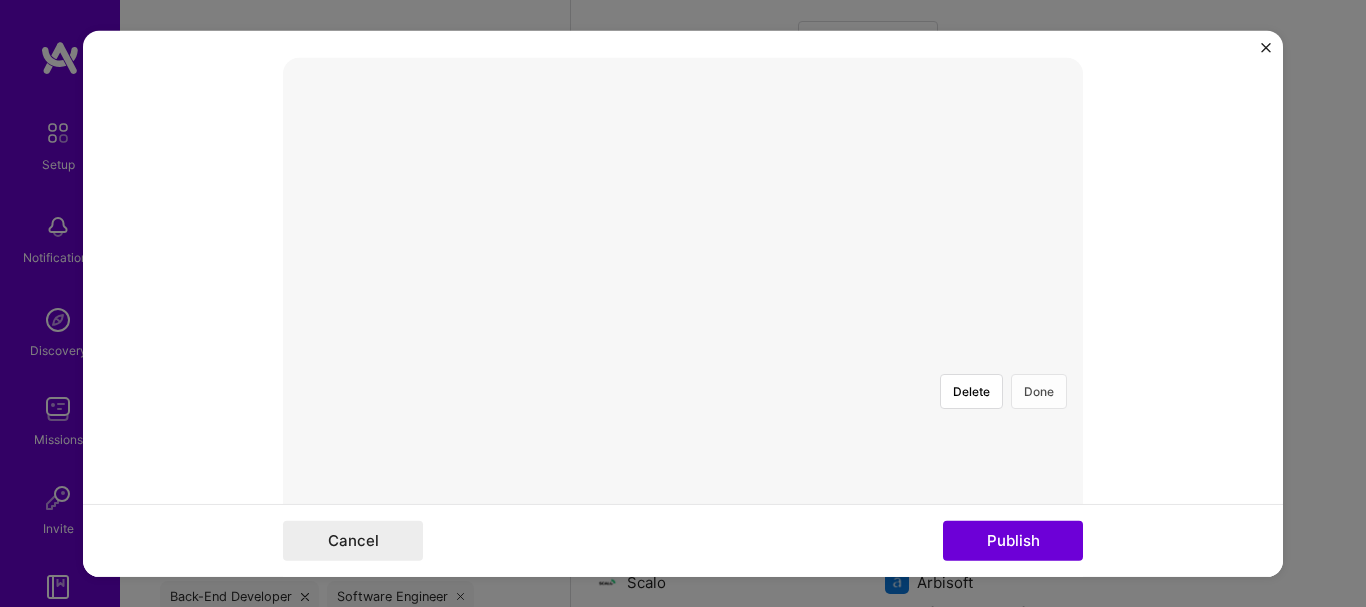 click on "Done" at bounding box center (1039, 390) 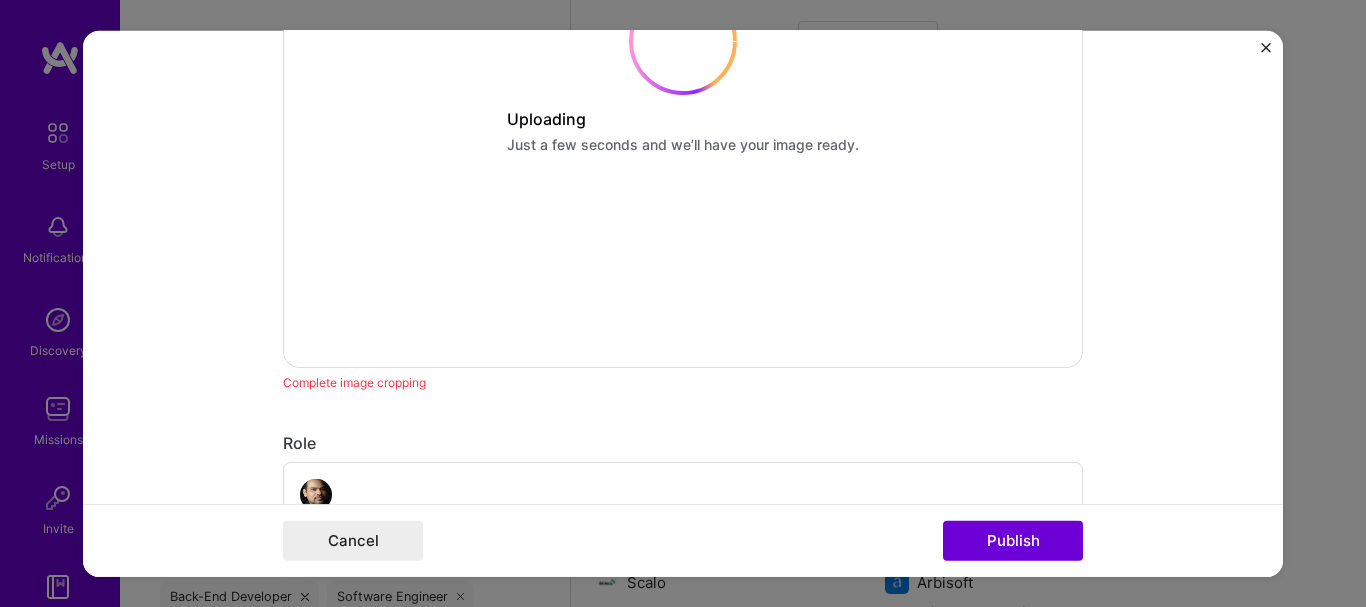 scroll, scrollTop: 667, scrollLeft: 0, axis: vertical 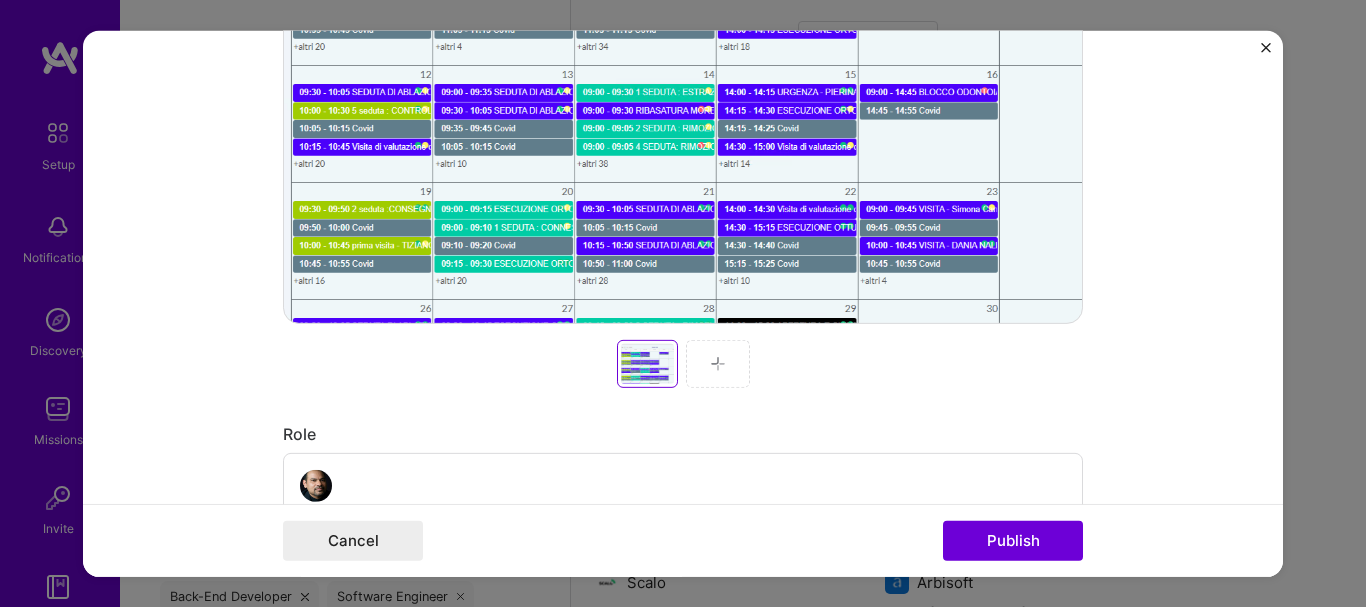 click at bounding box center [718, 363] 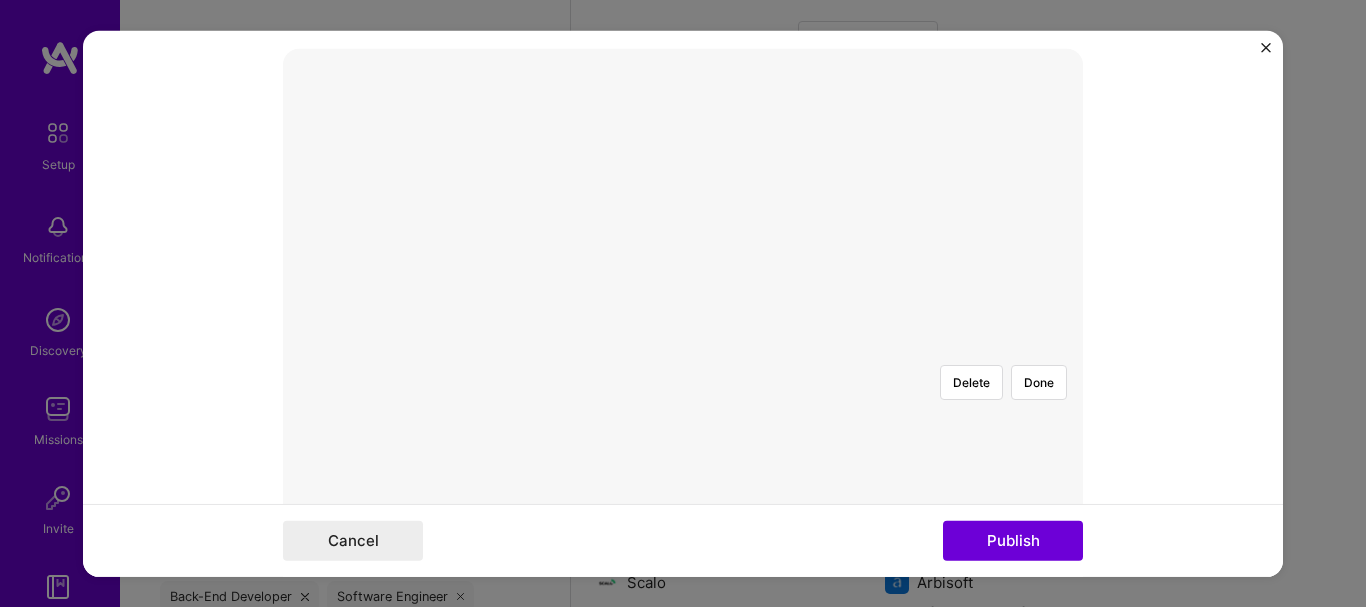 scroll, scrollTop: 333, scrollLeft: 0, axis: vertical 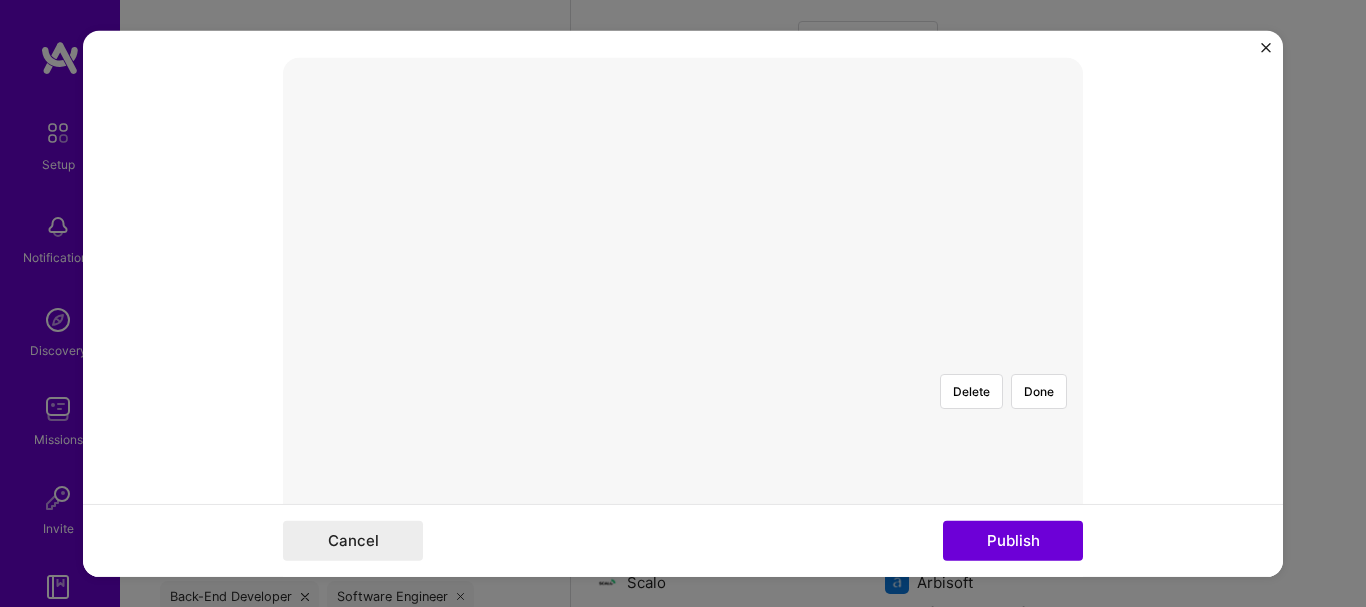 click at bounding box center (949, 557) 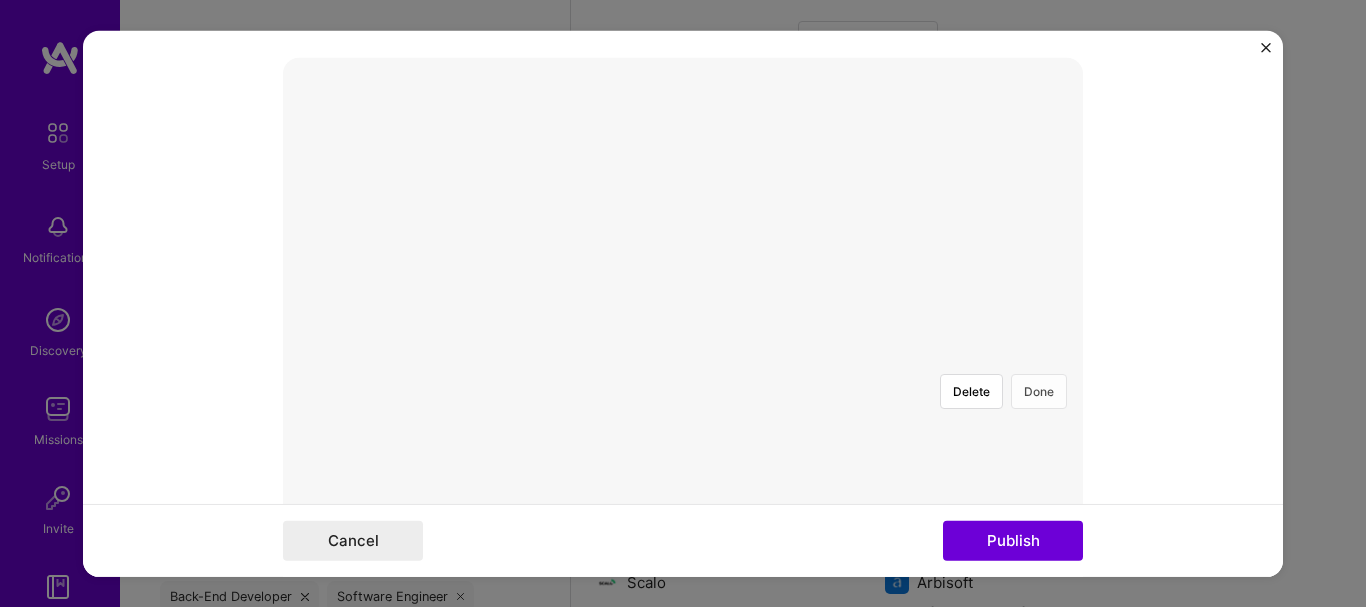 click on "Done" at bounding box center [1039, 390] 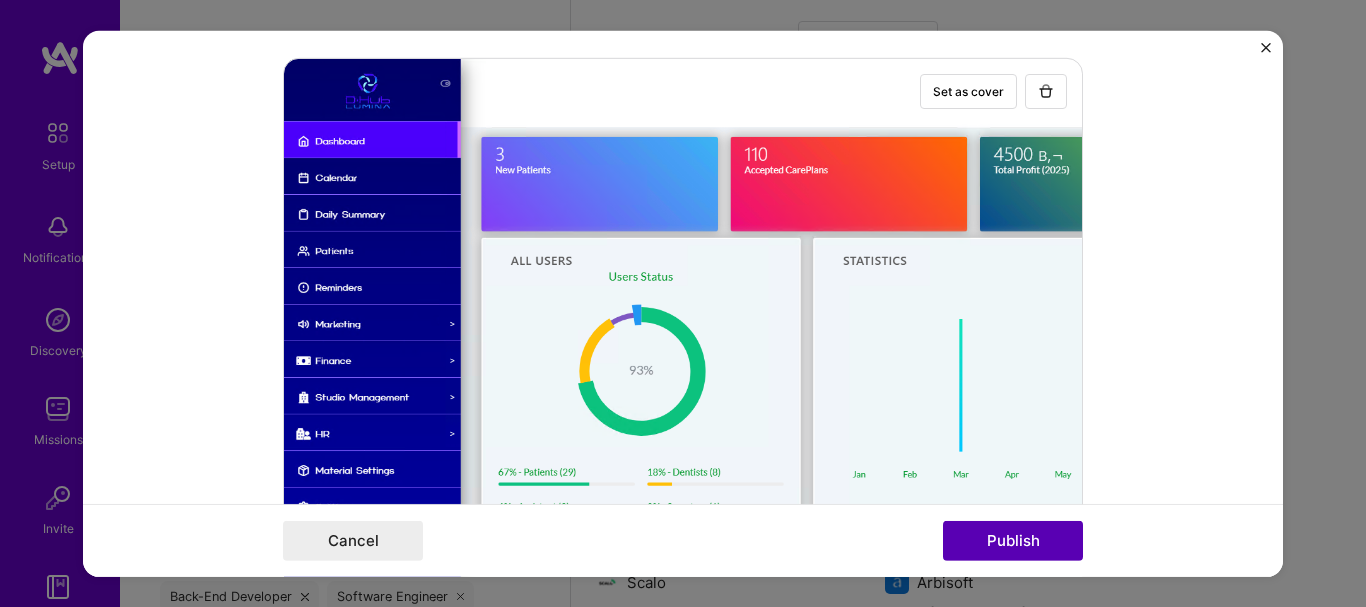 click on "Publish" at bounding box center (1013, 541) 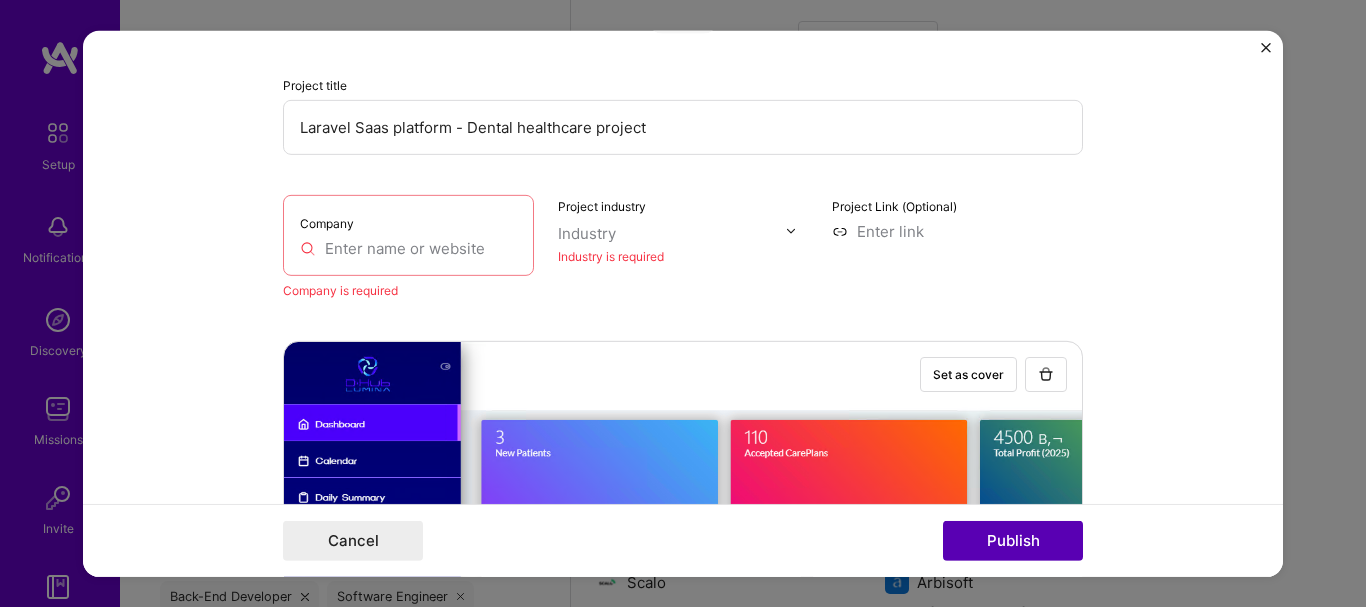 scroll, scrollTop: 40, scrollLeft: 0, axis: vertical 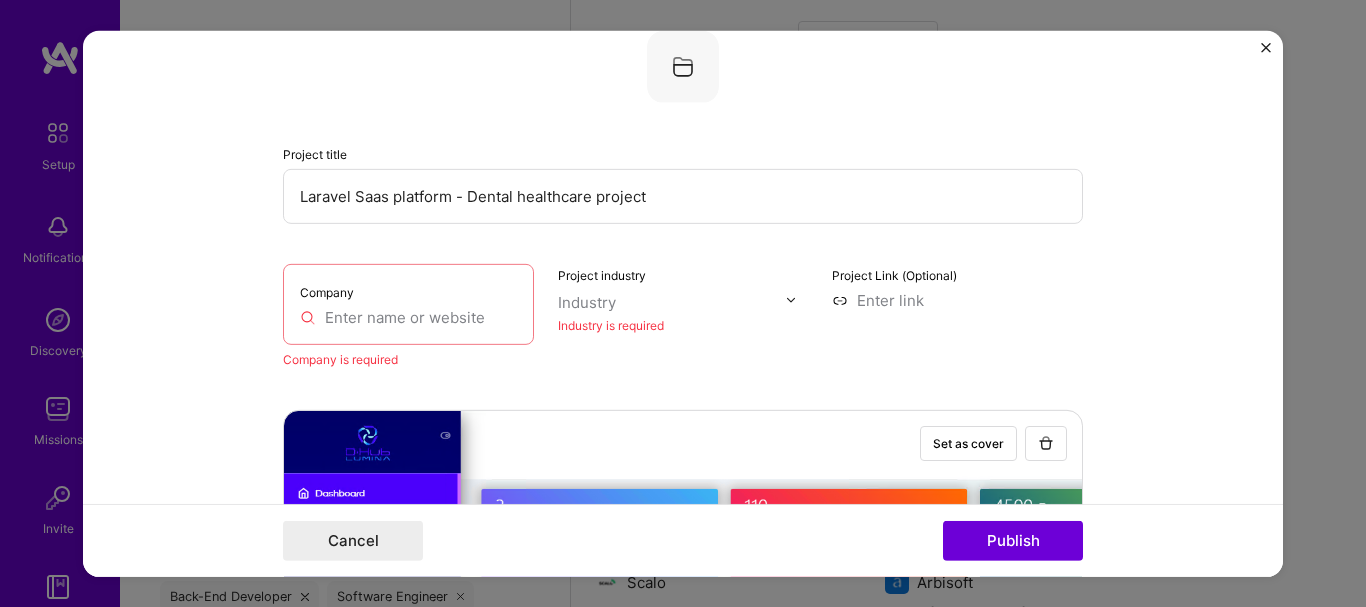 click at bounding box center [408, 316] 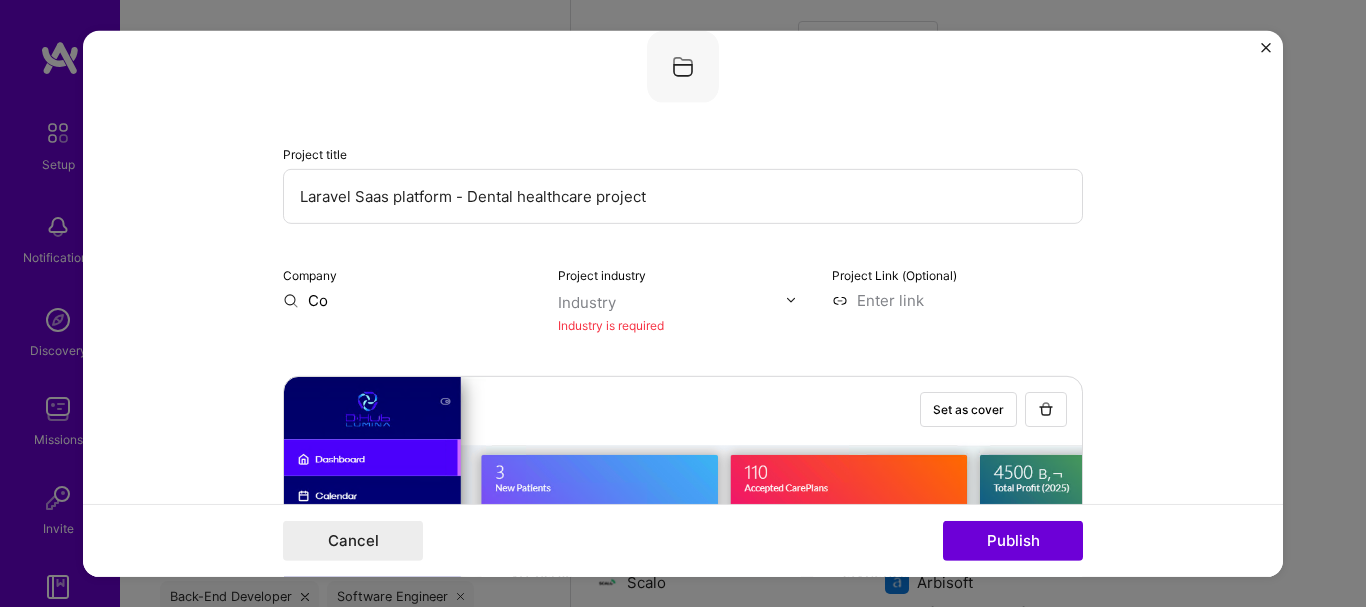 type on "Com" 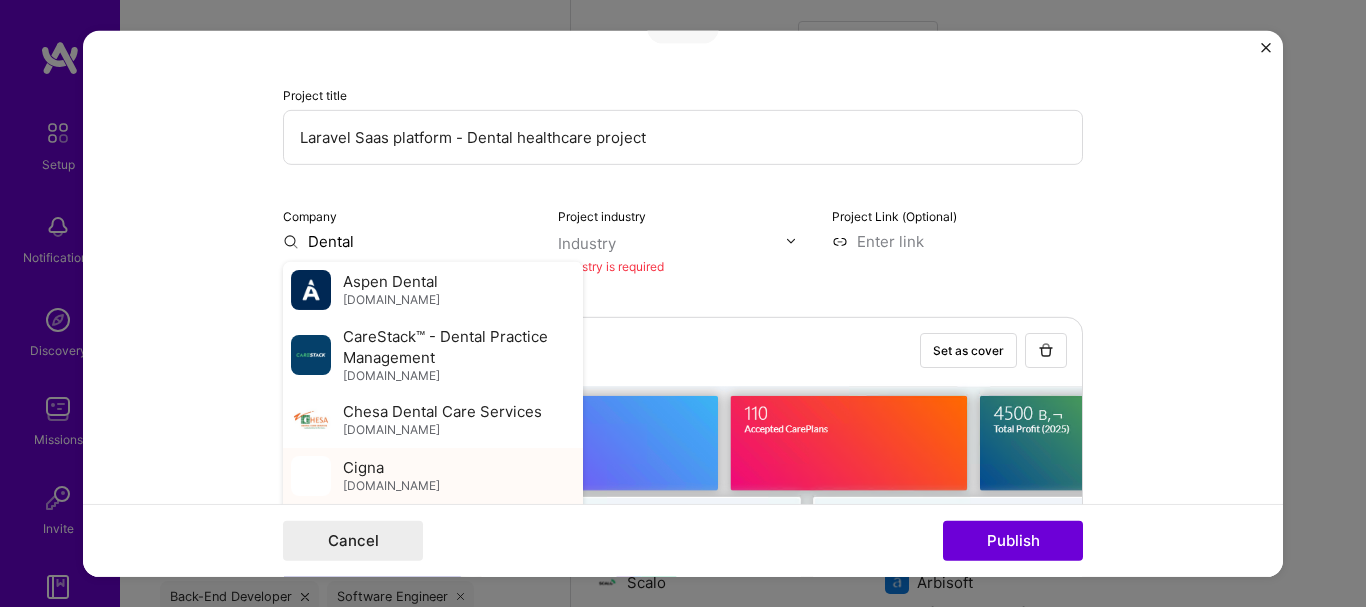 scroll, scrollTop: 0, scrollLeft: 0, axis: both 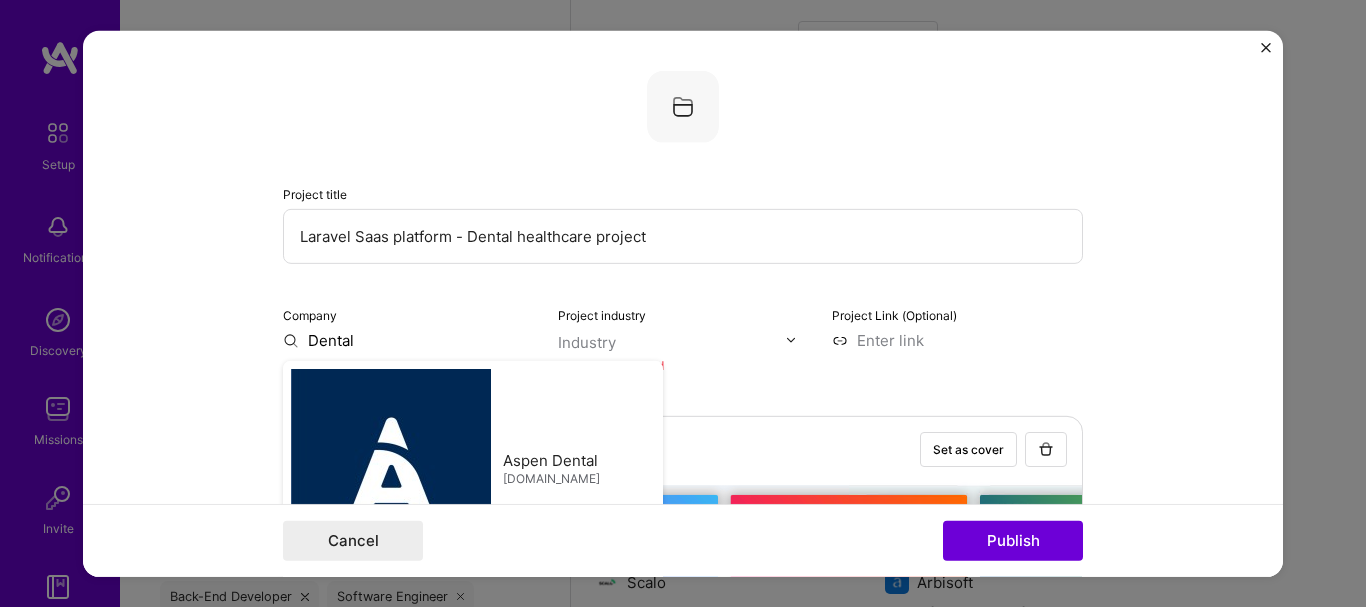 click on "Dental" at bounding box center (408, 339) 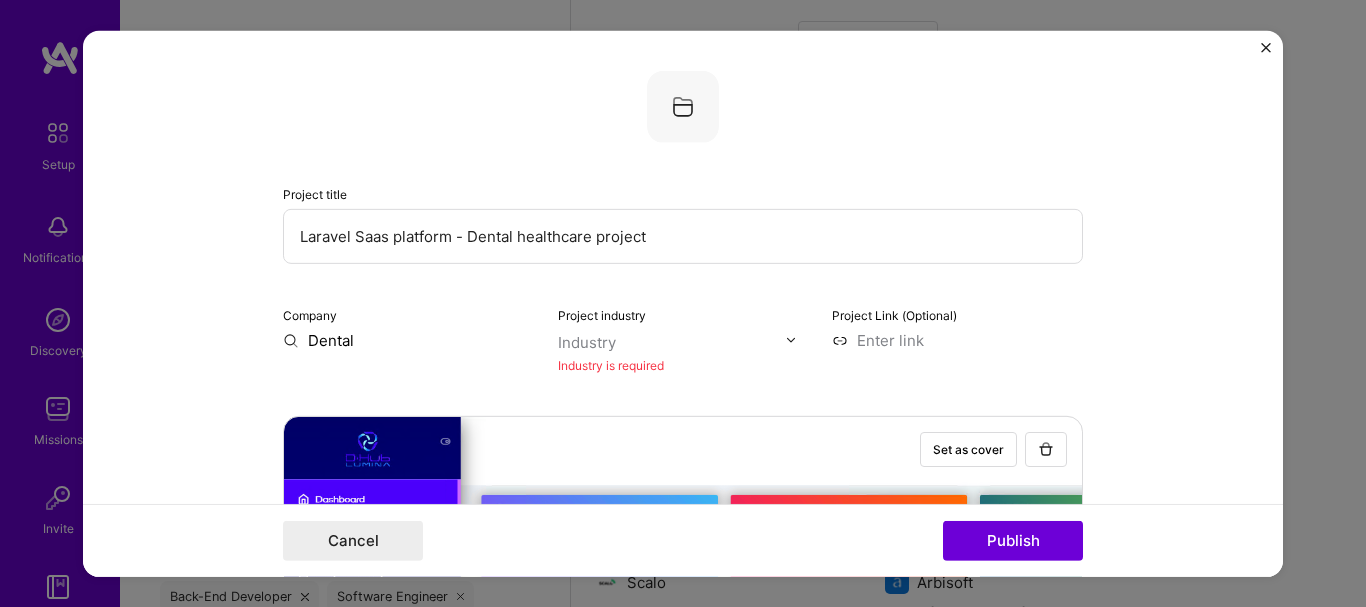 click on "Dental" at bounding box center (408, 339) 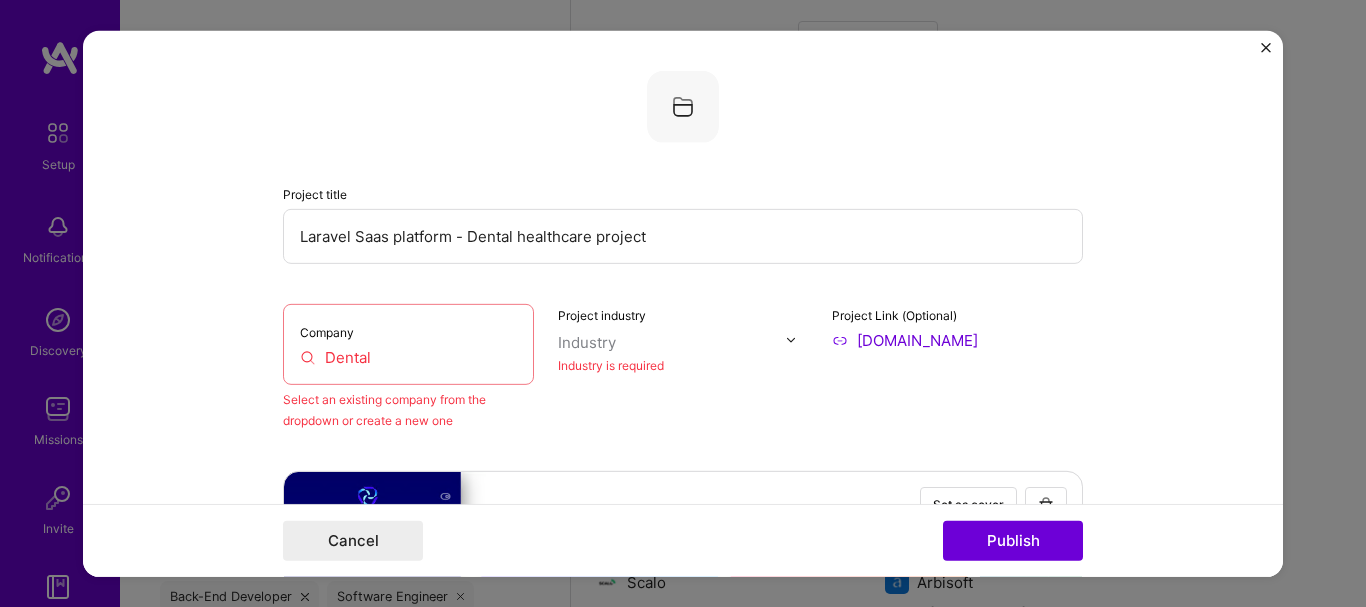click at bounding box center (672, 341) 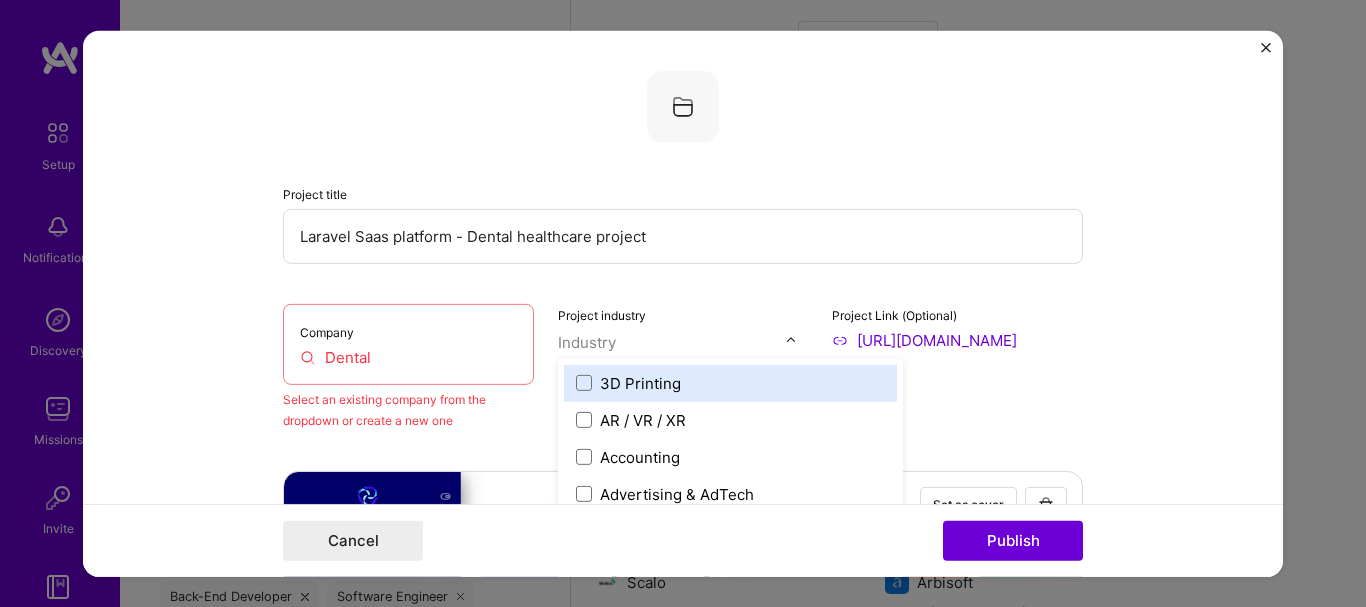 scroll, scrollTop: 1392, scrollLeft: 0, axis: vertical 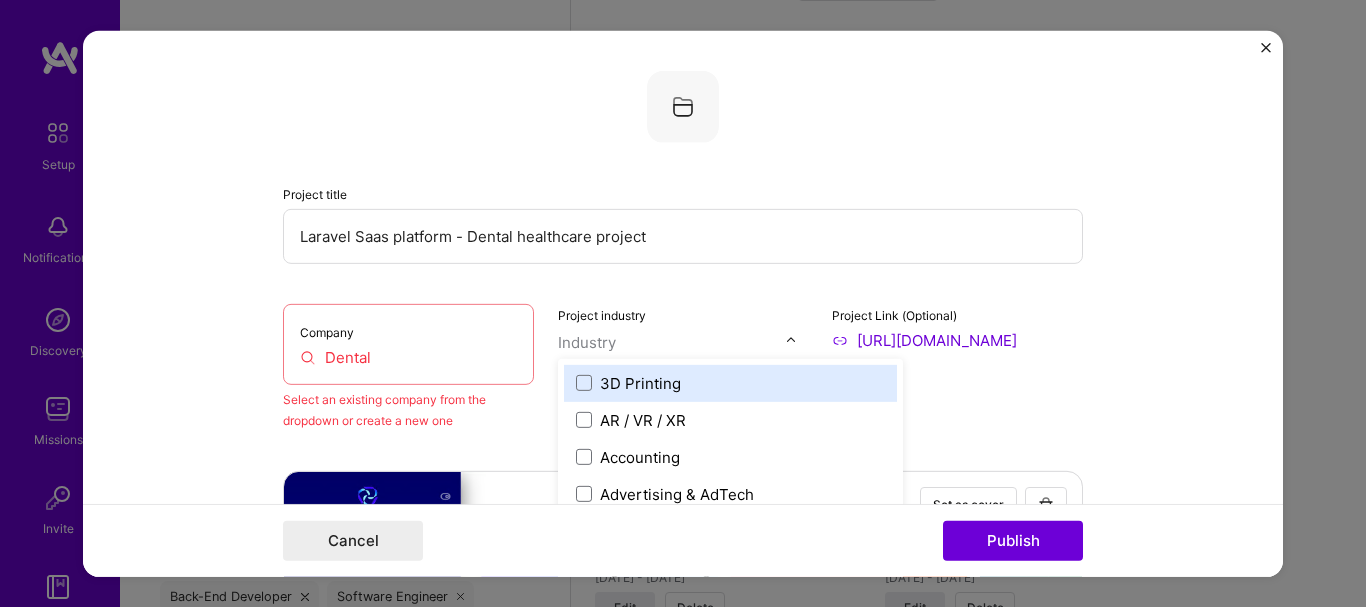 click at bounding box center (672, 341) 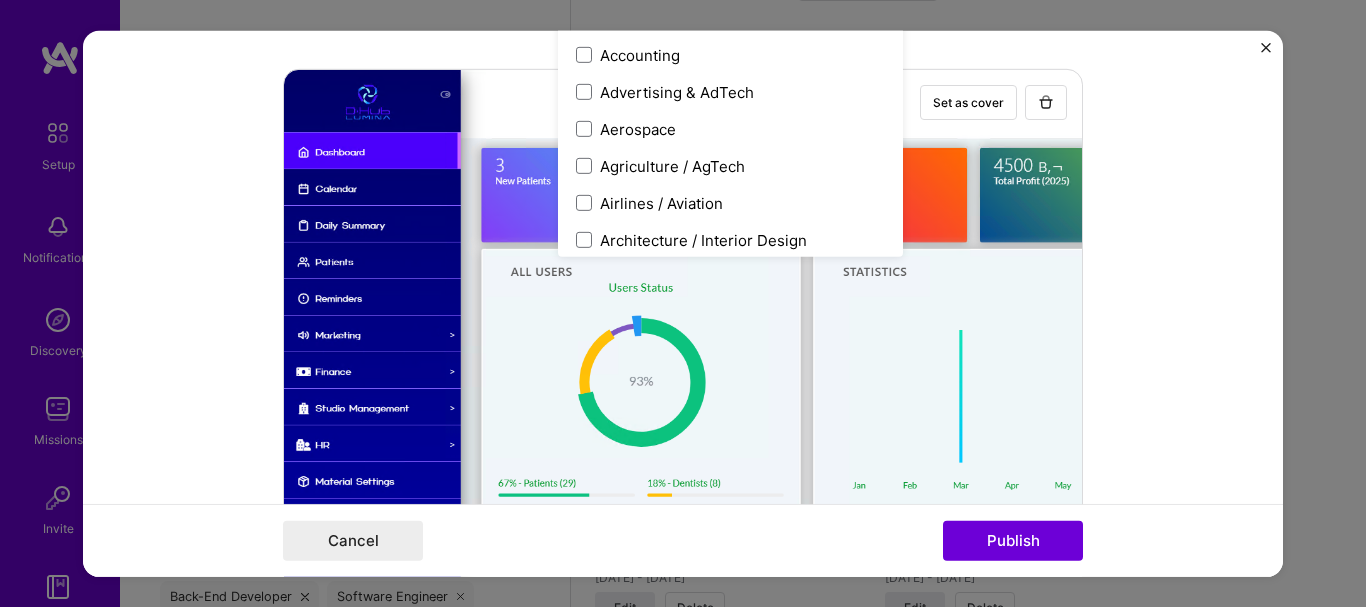 scroll, scrollTop: 417, scrollLeft: 0, axis: vertical 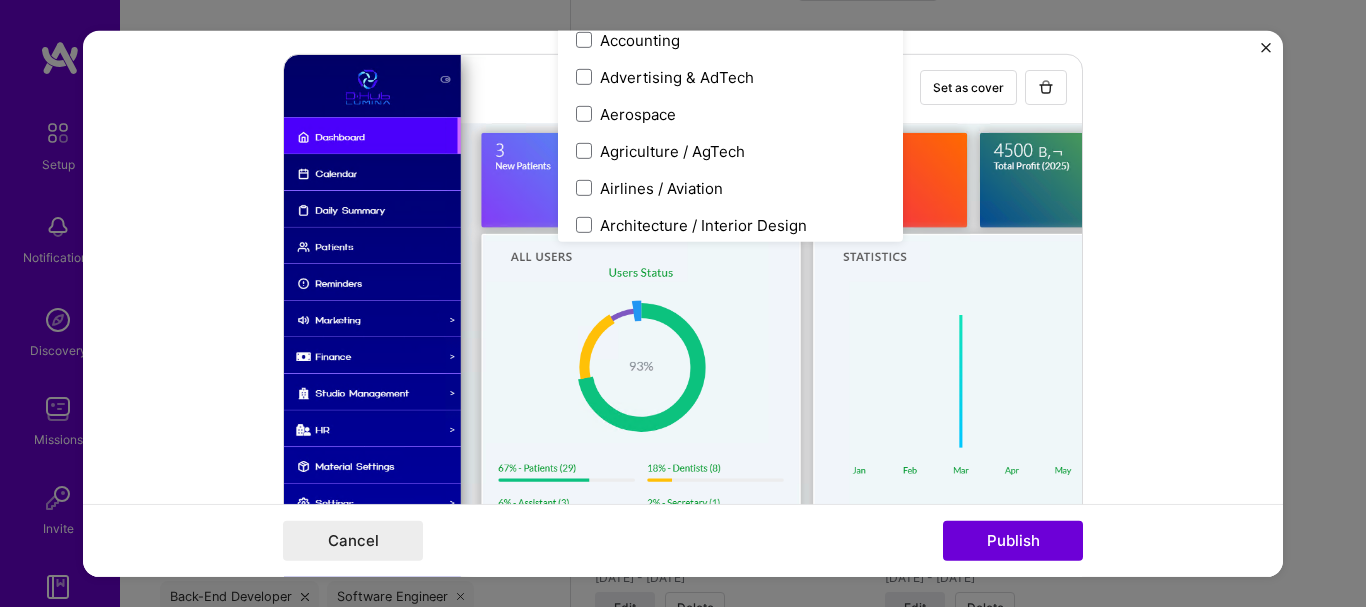 type on "enter" 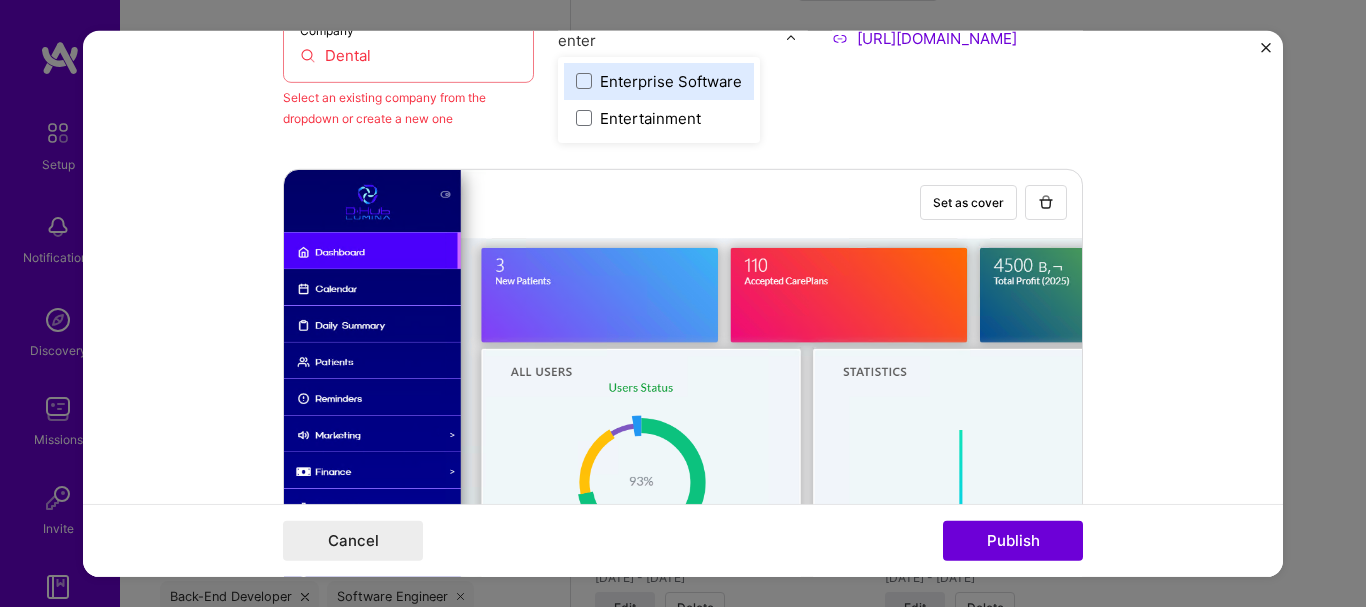 click on "Enterprise Software" at bounding box center [671, 80] 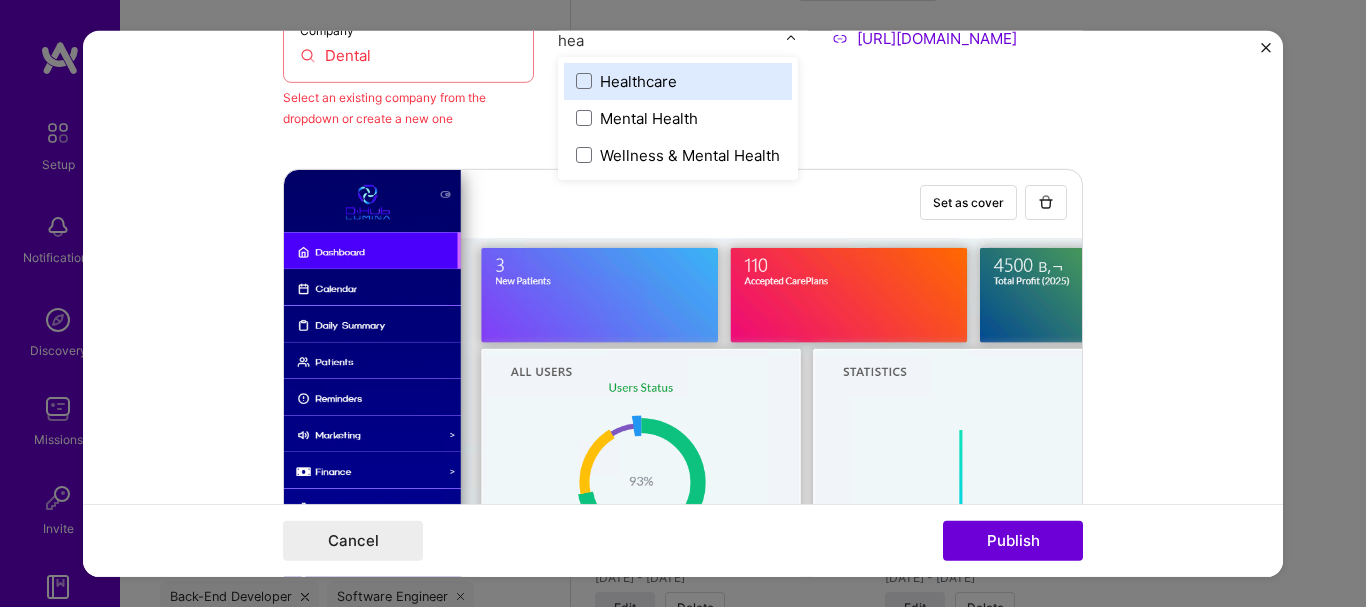 type on "heal" 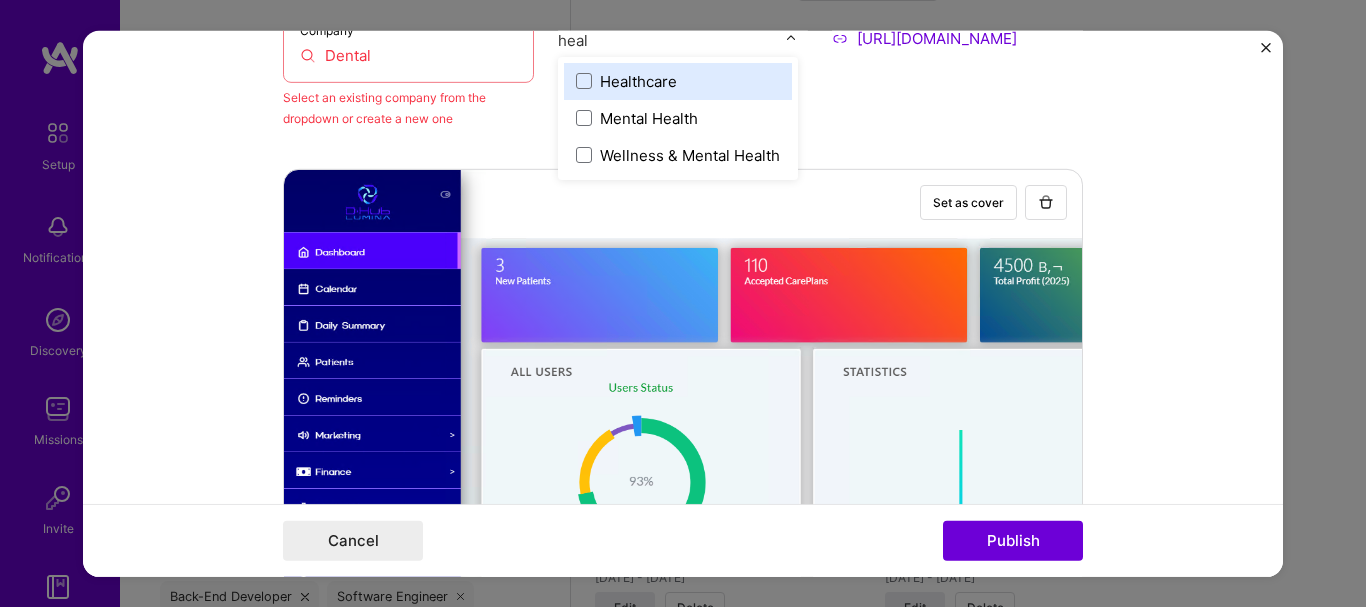 click on "Healthcare" at bounding box center (638, 80) 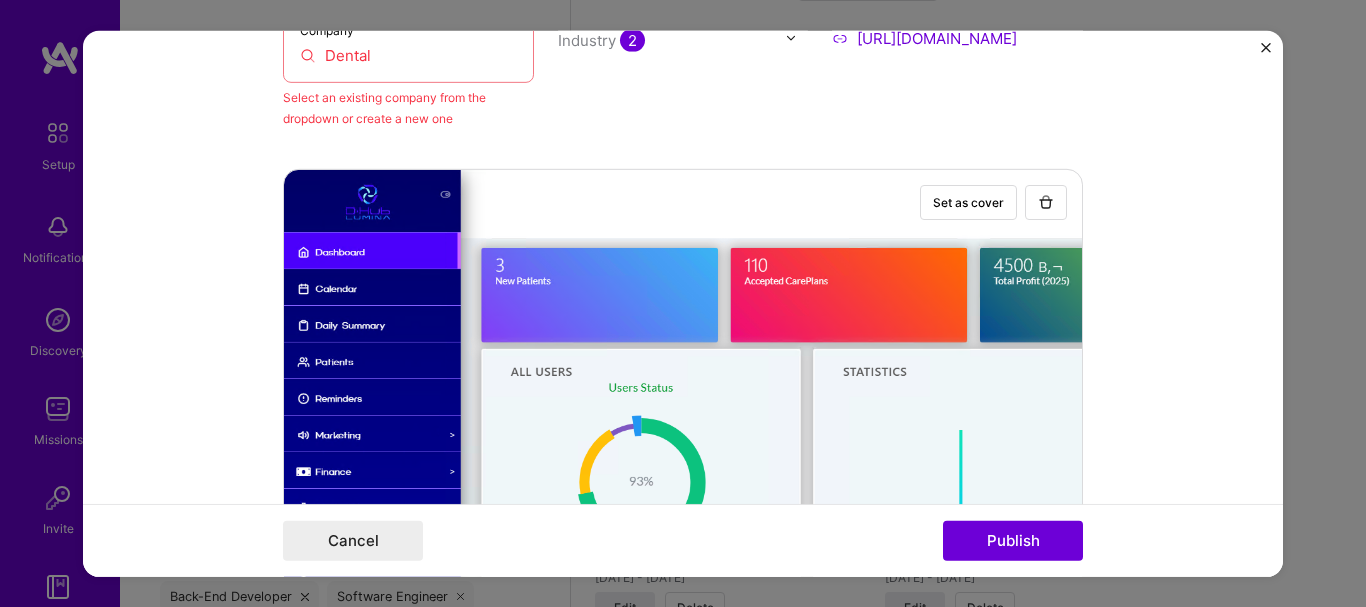 click on "Project title Laravel Saas platform - Dental healthcare project Company Dental
Select an existing company from the dropdown or create a new one Project industry Industry 2 Project Link (Optional) [URL][DOMAIN_NAME]
Set as cover Add New Image  |  Set as Cover Remove Image Role Full-Stack Developer
to
I’m still working on this project Start date is required Skills used — Add up to 12 skills Any new skills will be added to your profile. Enter skills... At least one skill is required. Skill rating is required. Did this role require you to manage team members? (Optional) Yes, I managed — team members. Were you involved from inception to launch (0  ->  1)? (Optional) Zero to one is creation and development of a unique product from the ground up. I was involved in zero to one with this project Add metrics (Optional) Metrics help you visually show the outcome of a project. You can add up to 3 metrics. Project details   100 characters minimum 0 / 1,000 Cancel" at bounding box center (683, 303) 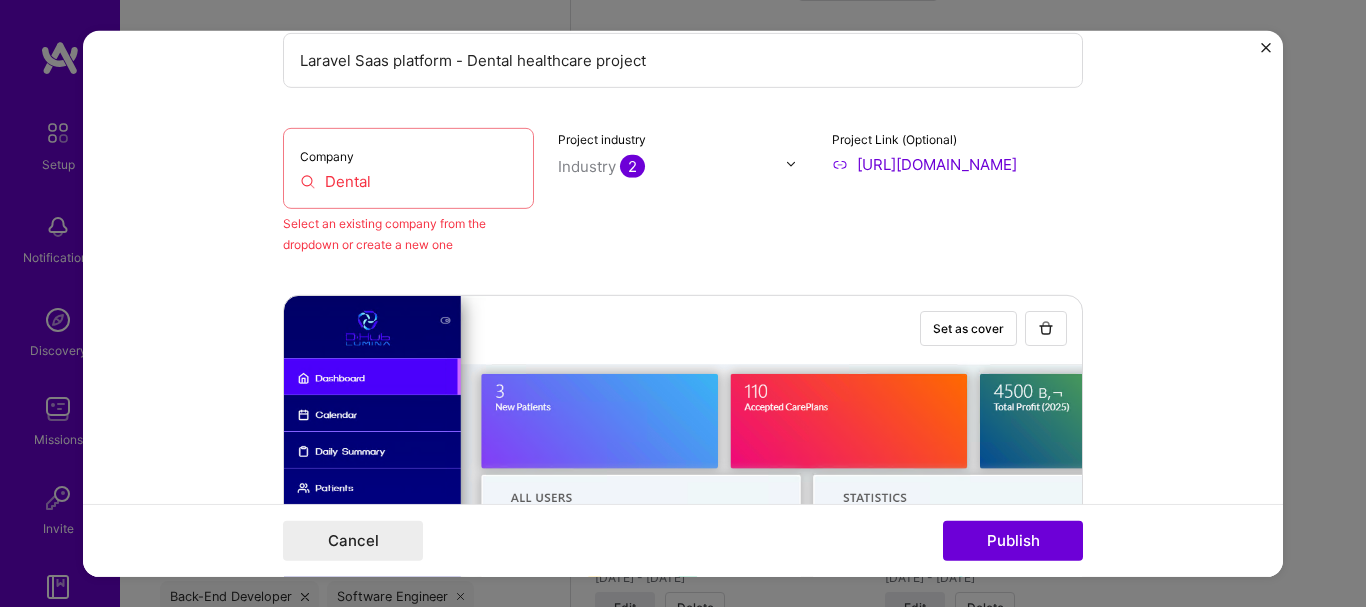 scroll, scrollTop: 218, scrollLeft: 0, axis: vertical 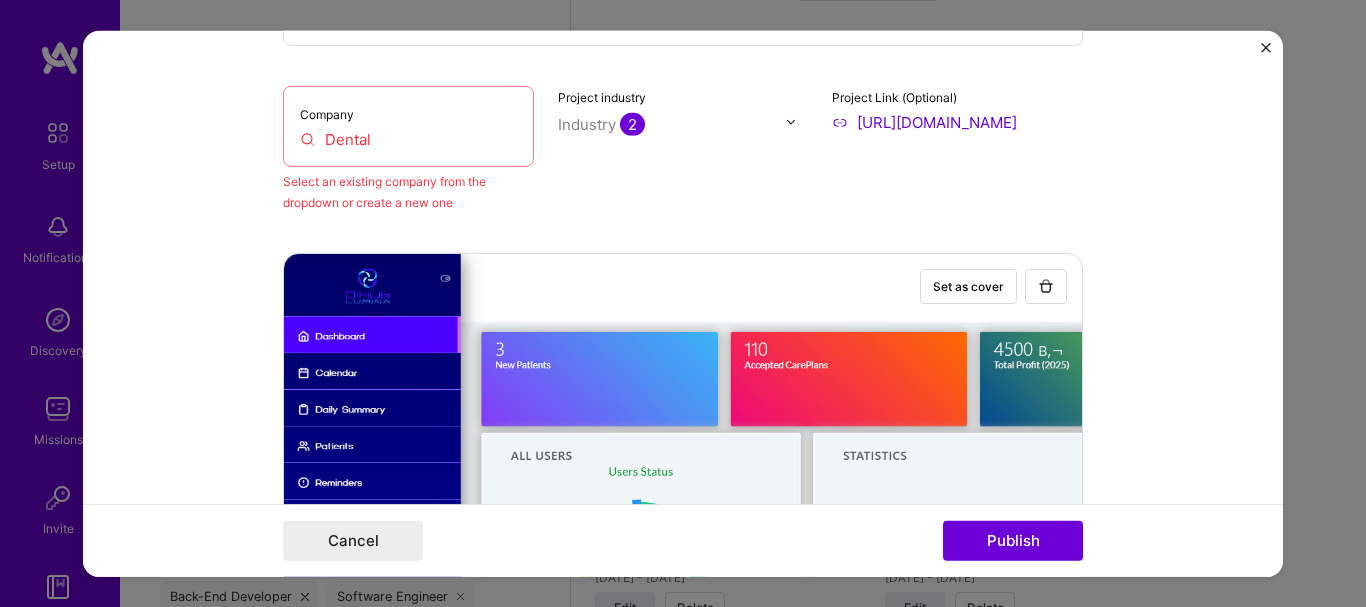 click on "Company Dental" at bounding box center [408, 125] 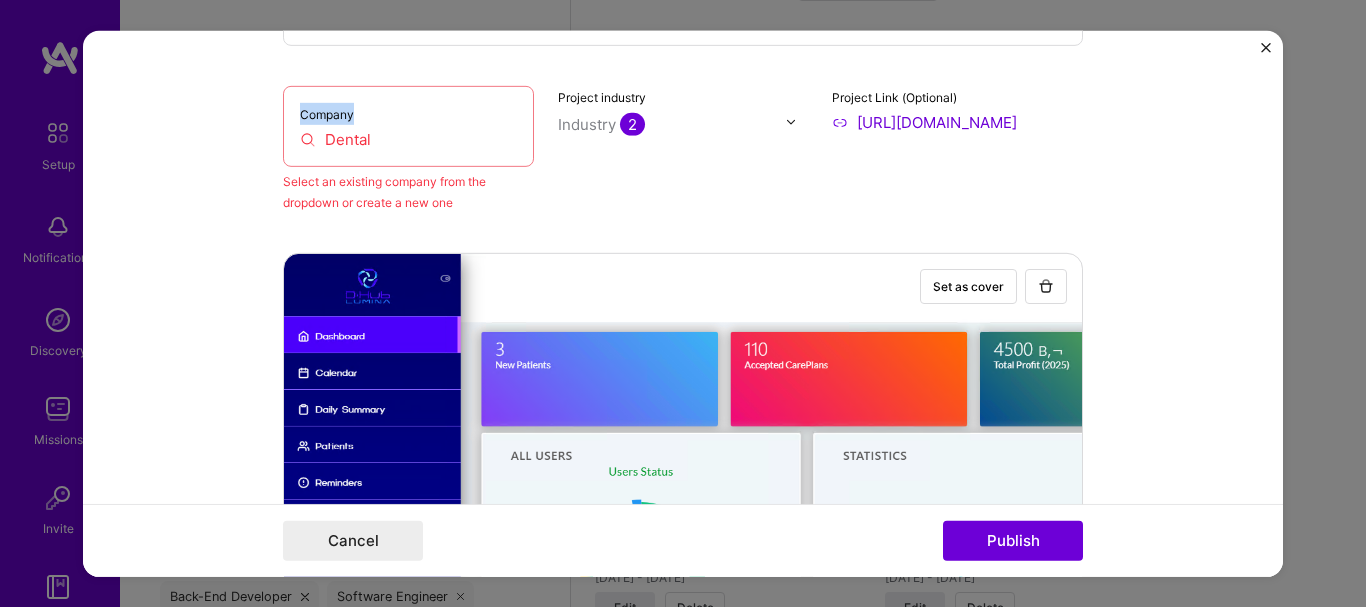 click on "Company Dental" at bounding box center [408, 125] 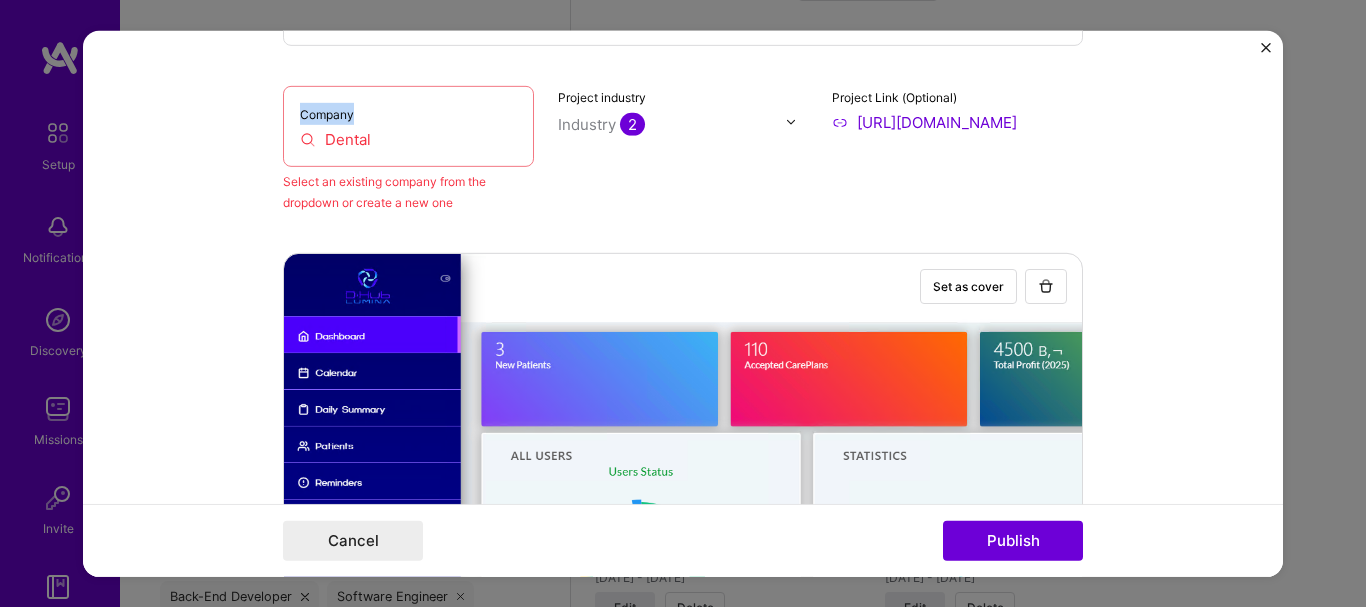 click on "Company Dental" at bounding box center (408, 125) 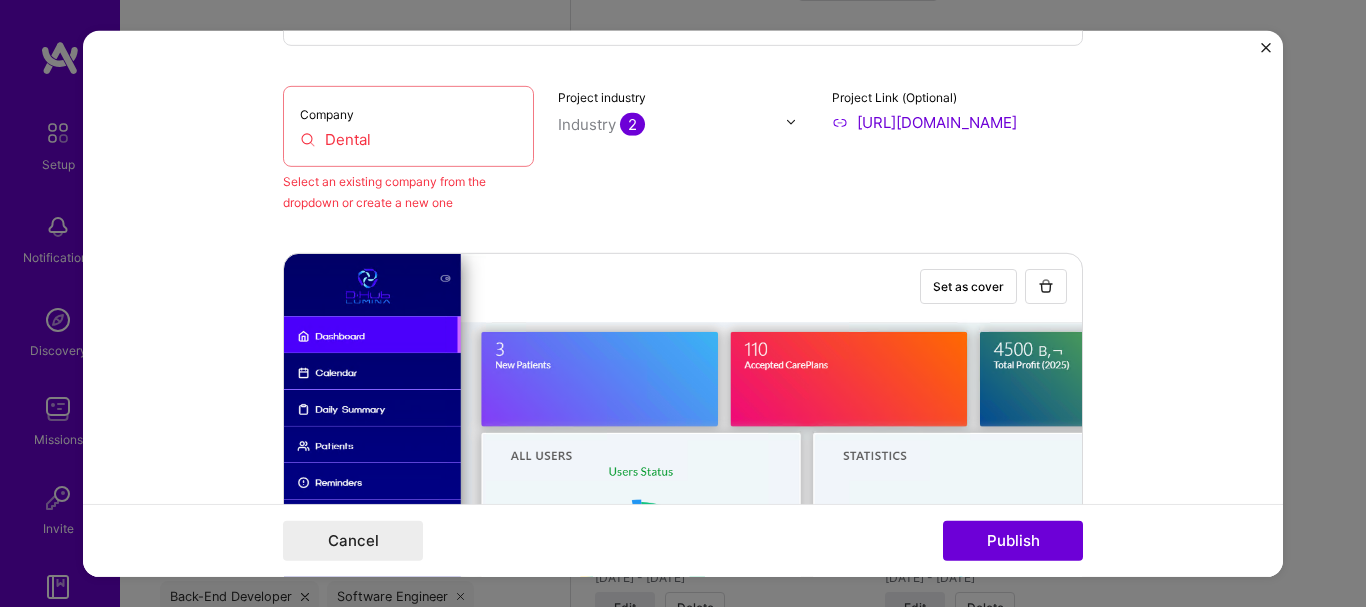 click on "Company Dental" at bounding box center (408, 125) 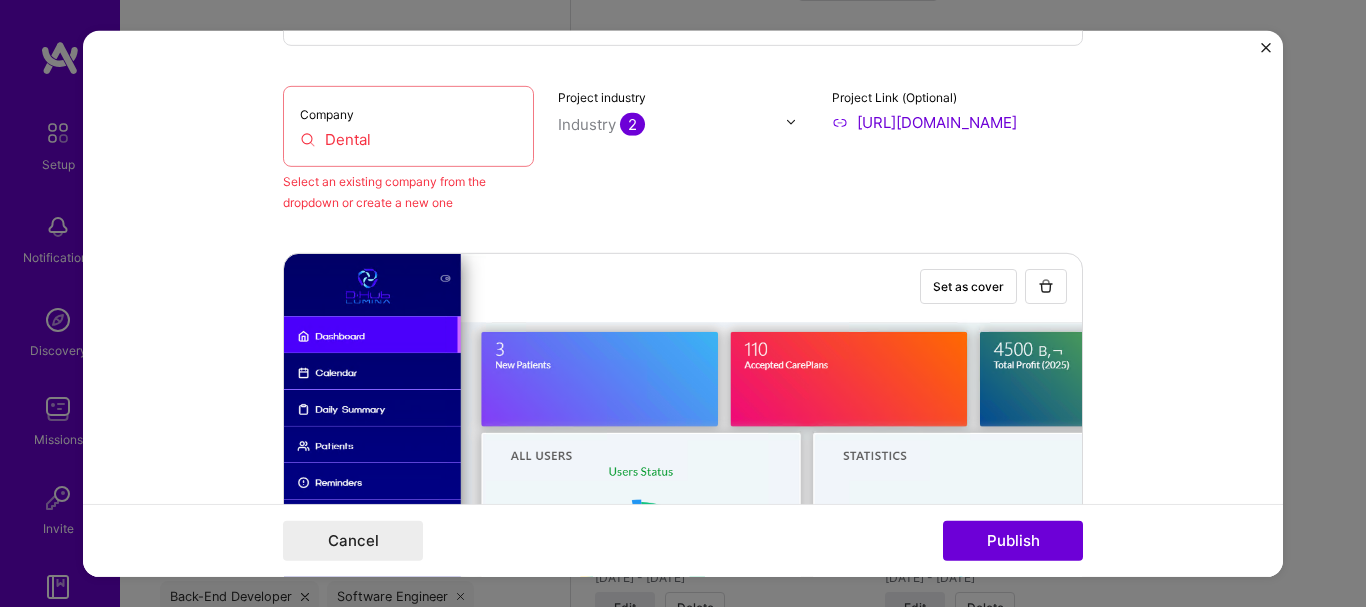 click on "Company" at bounding box center [327, 113] 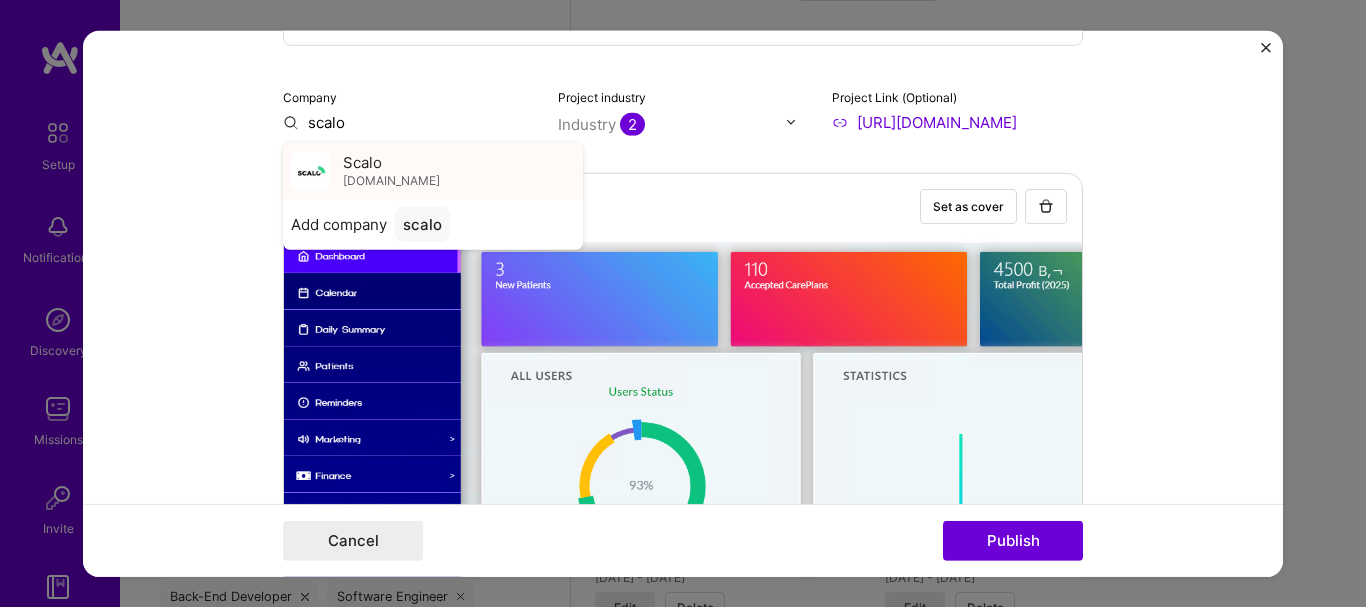 click on "Scalo [DOMAIN_NAME]" at bounding box center [391, 170] 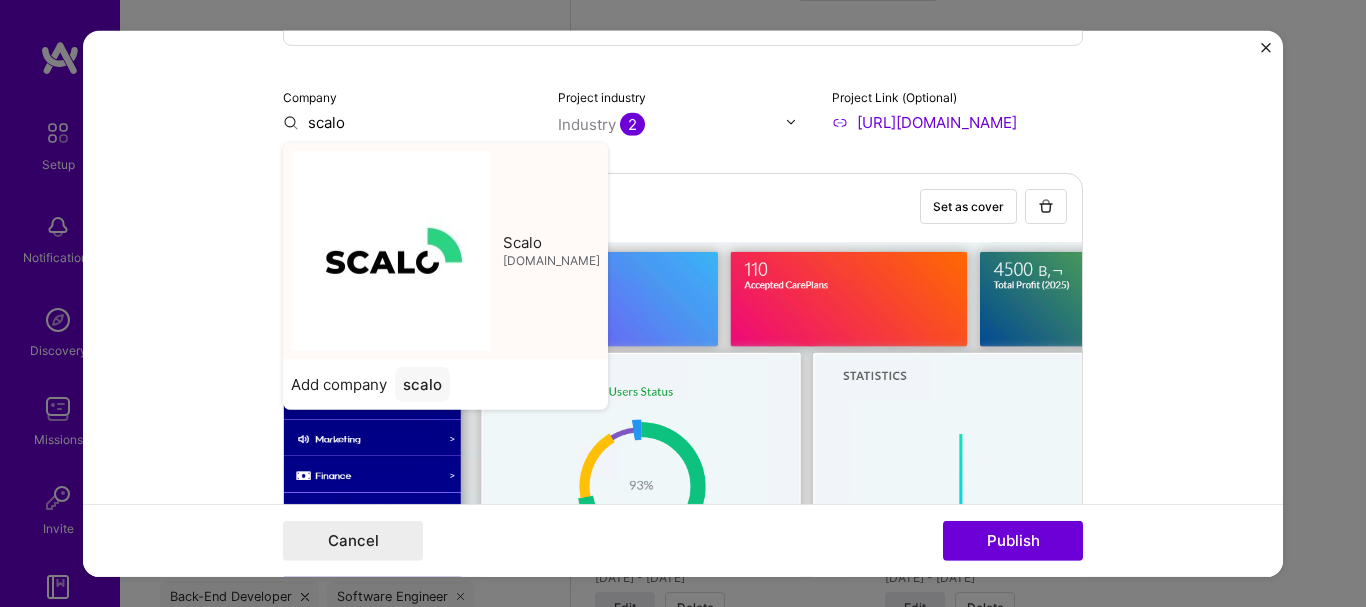 type on "Scalo" 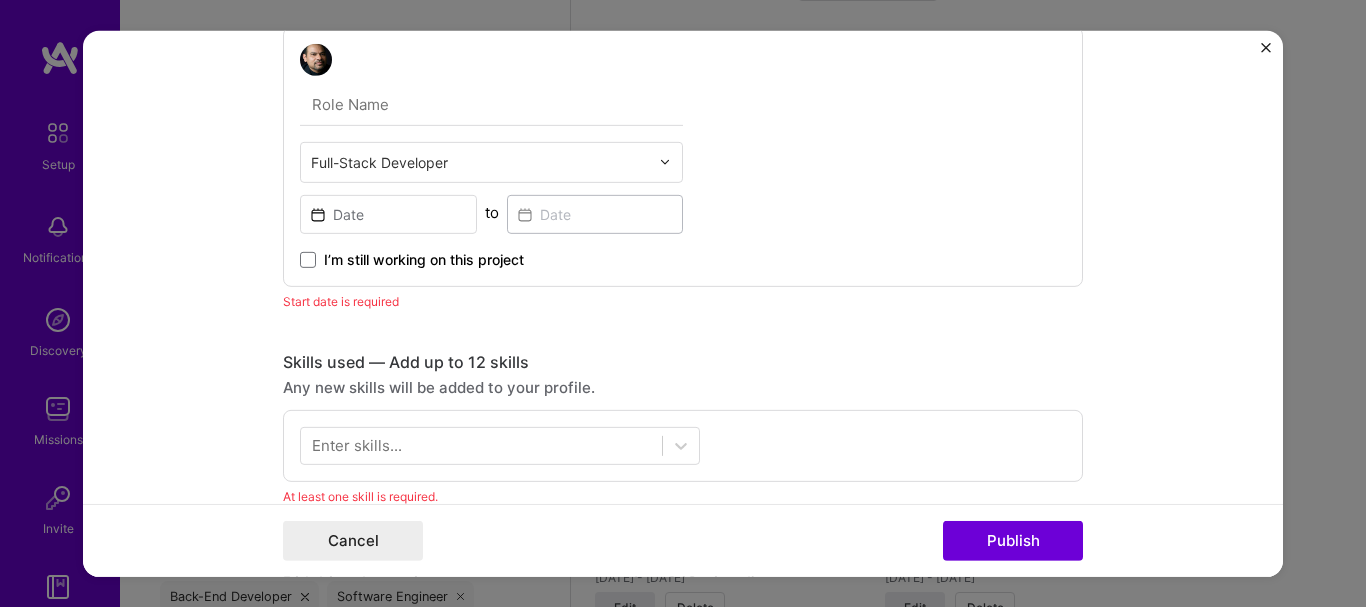 scroll, scrollTop: 1083, scrollLeft: 0, axis: vertical 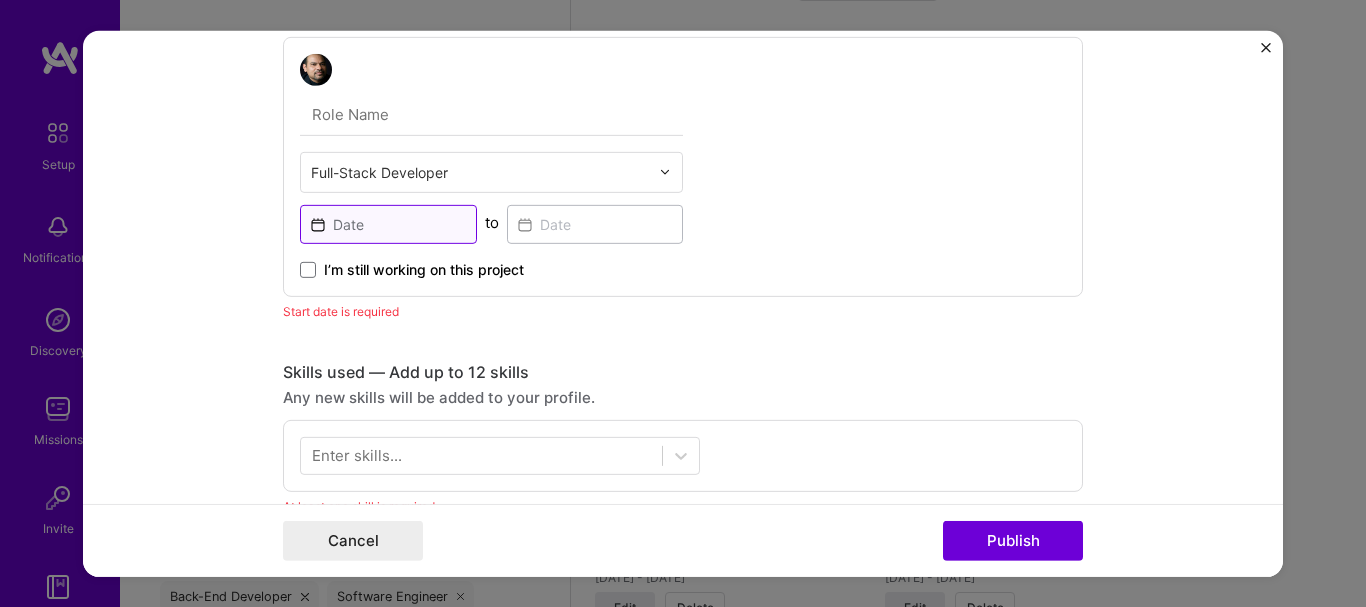 click at bounding box center (388, 223) 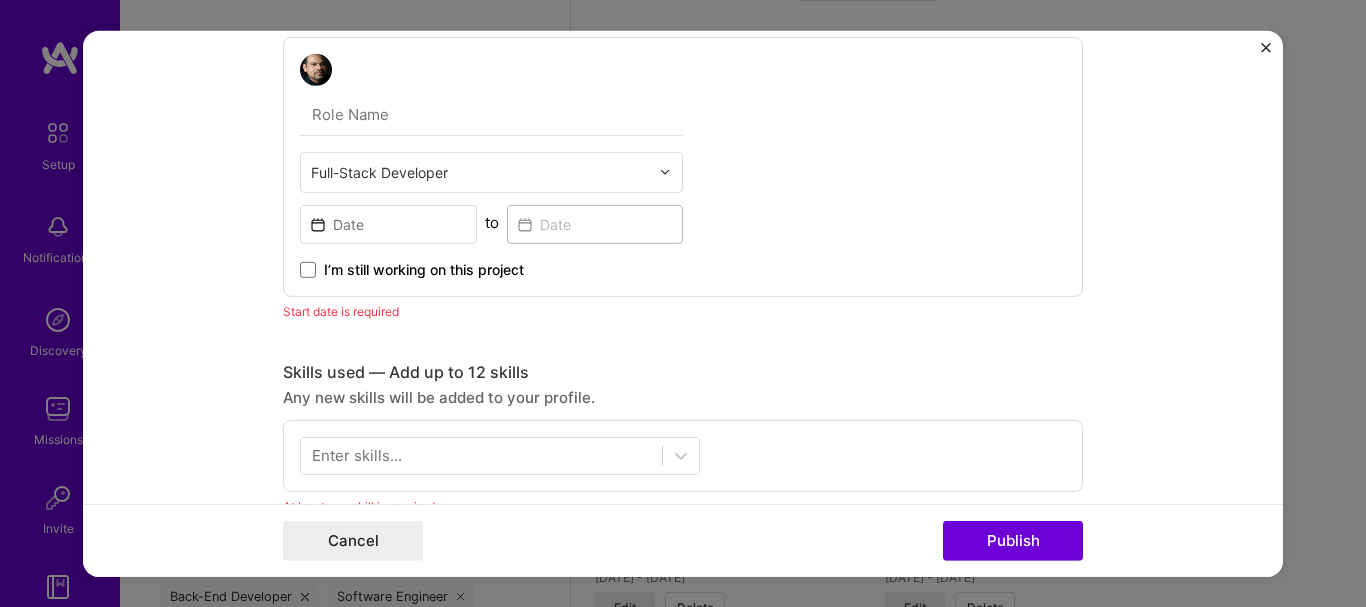 click on "Full-Stack Developer
to
I’m still working on this project" at bounding box center [683, 166] 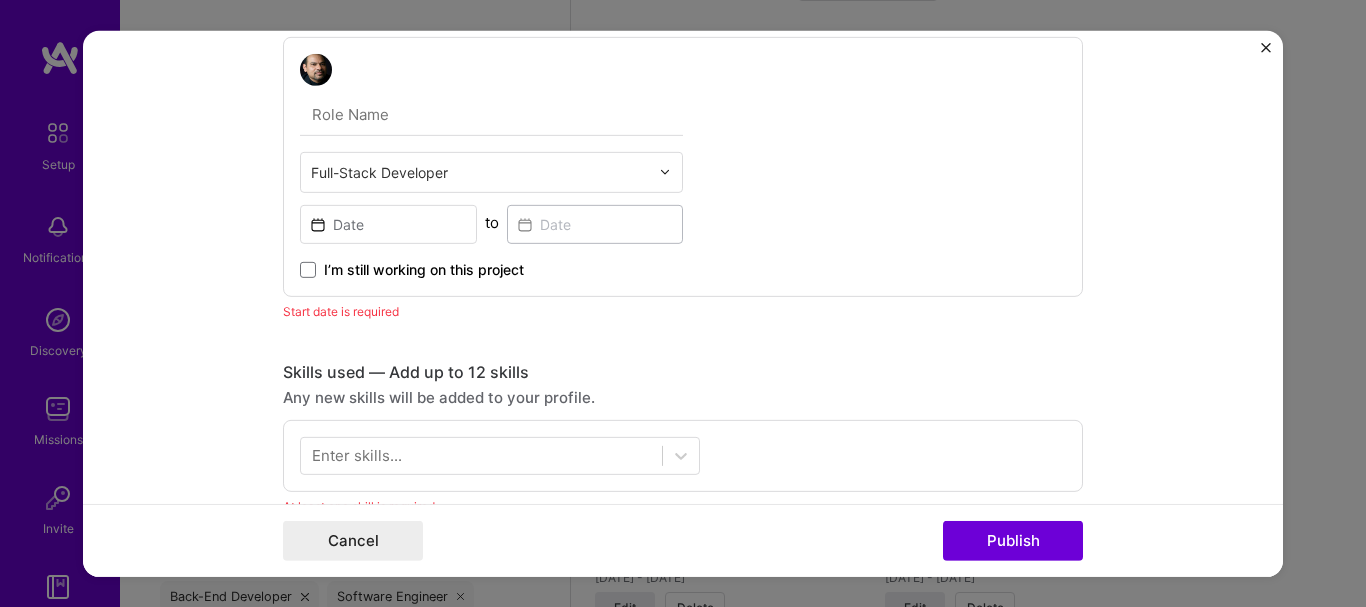click on "I’m still working on this project" at bounding box center (424, 269) 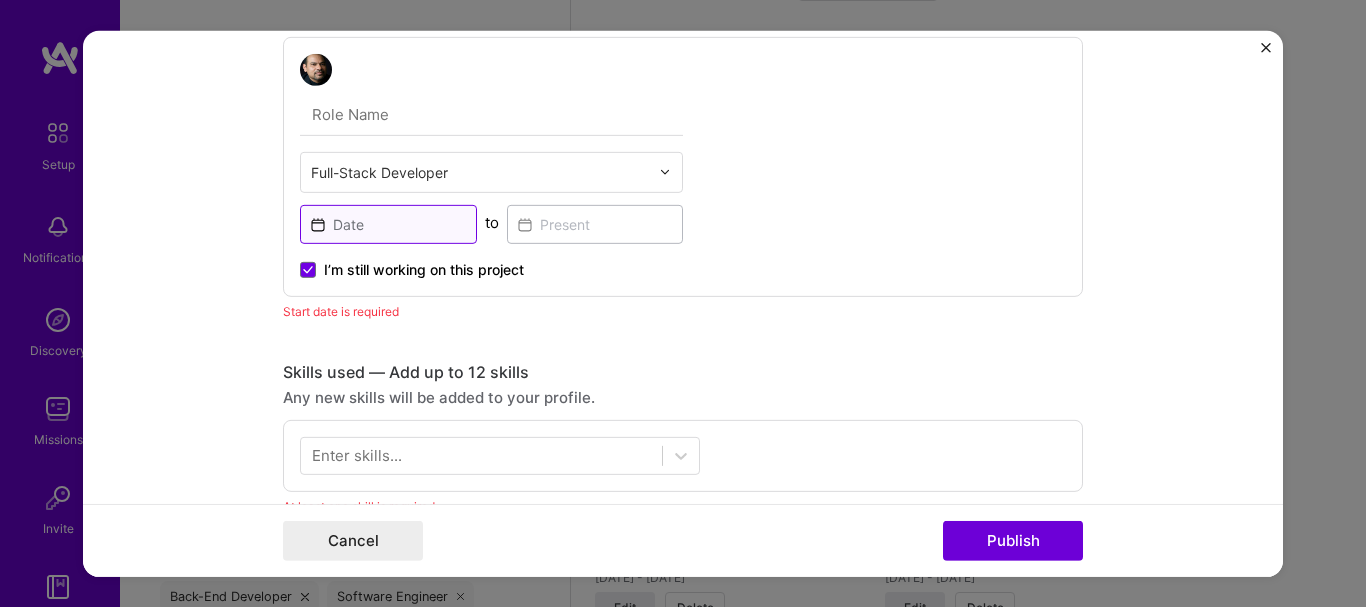 click at bounding box center [388, 223] 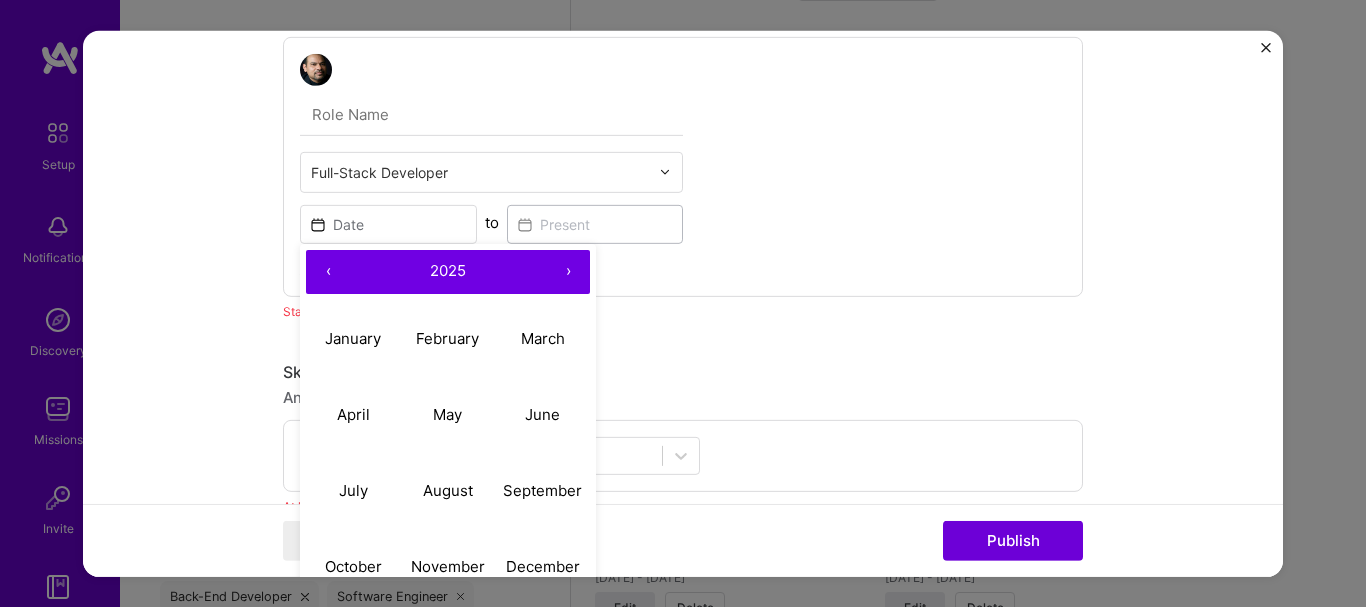 click on "‹" at bounding box center [328, 271] 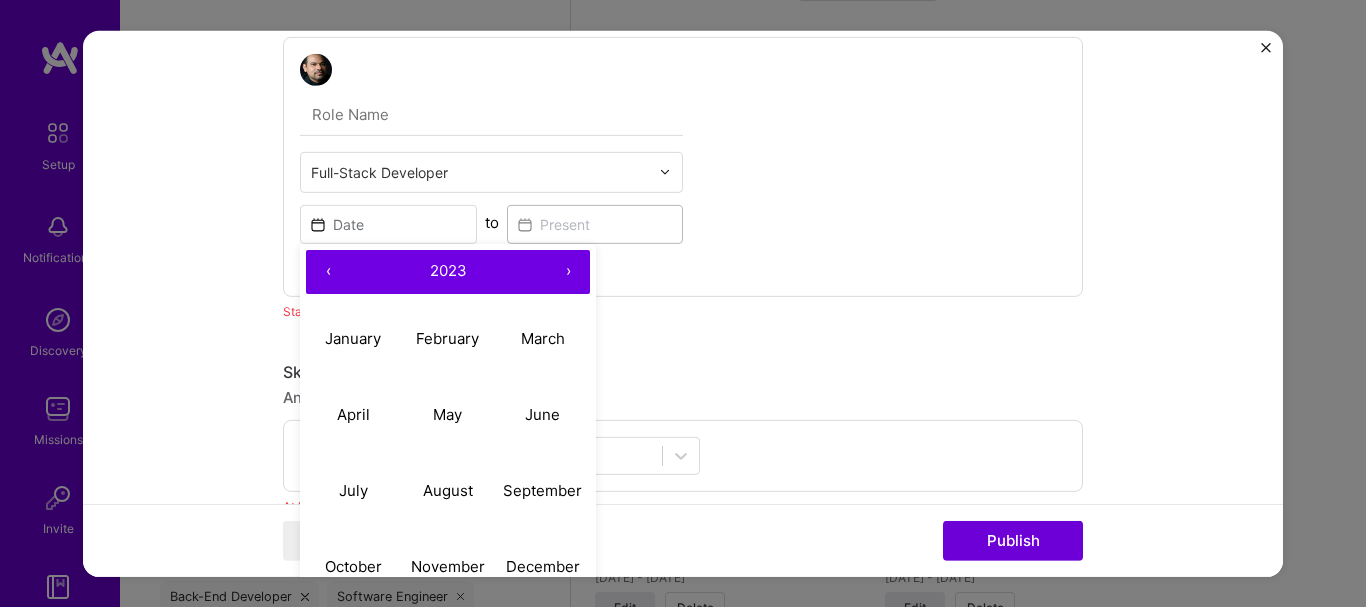 click on "‹" at bounding box center (328, 271) 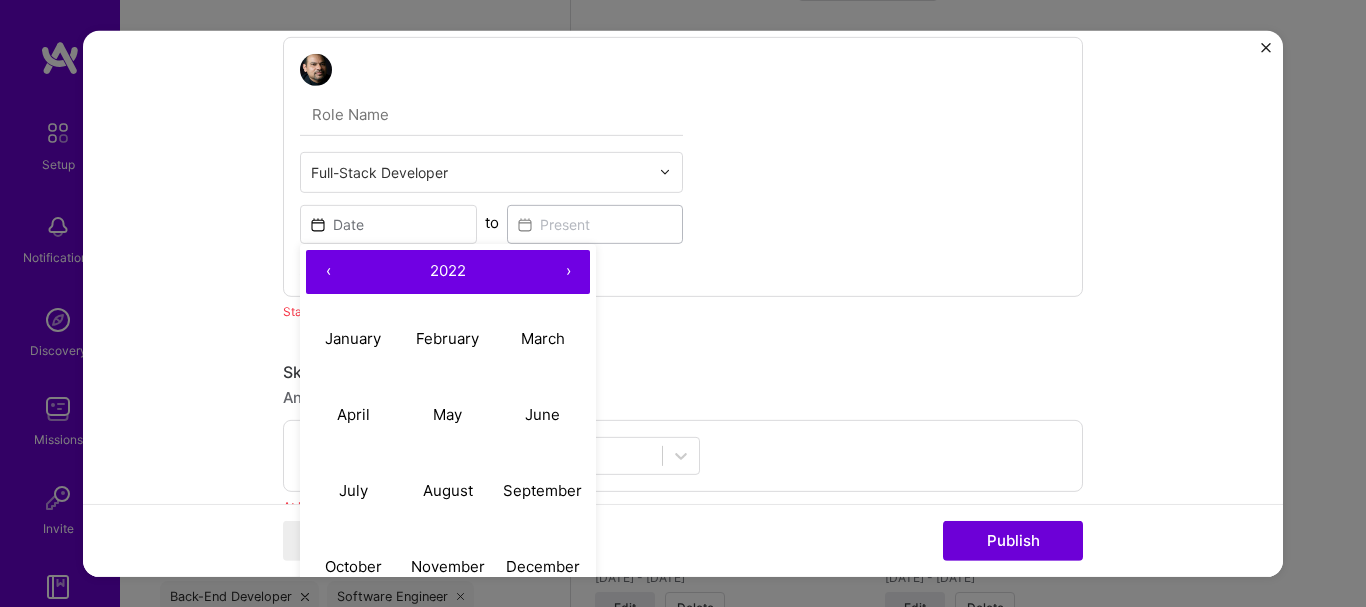 click on "‹" at bounding box center [328, 271] 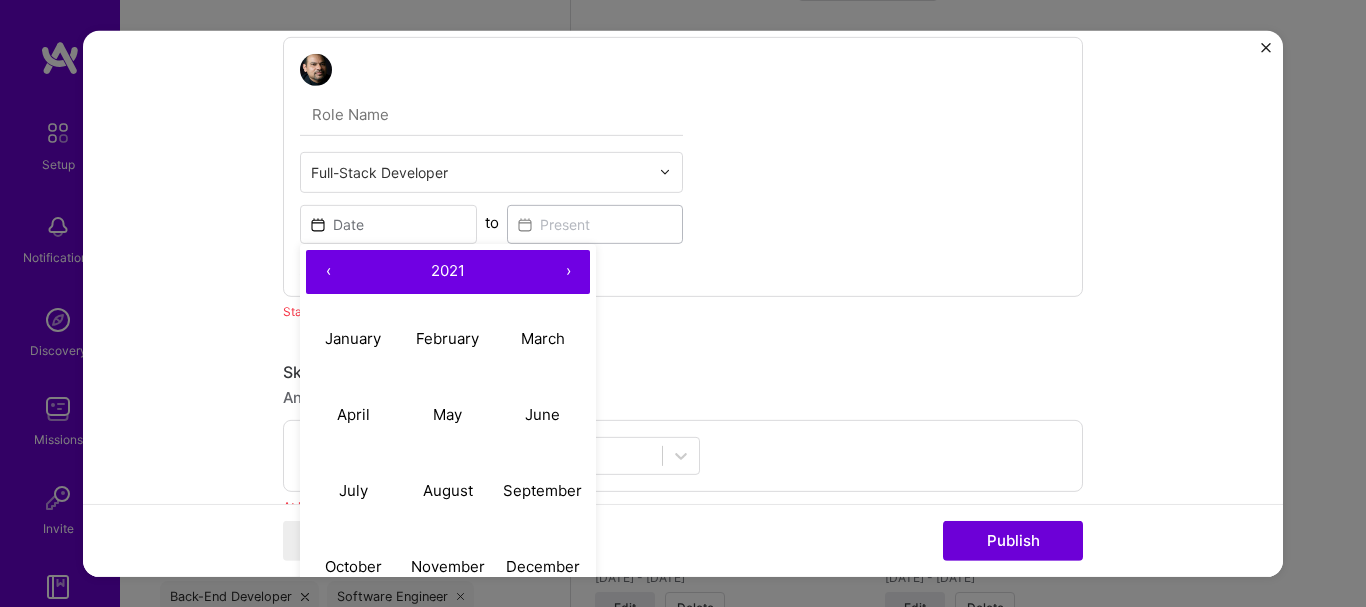 click on "‹" at bounding box center (328, 271) 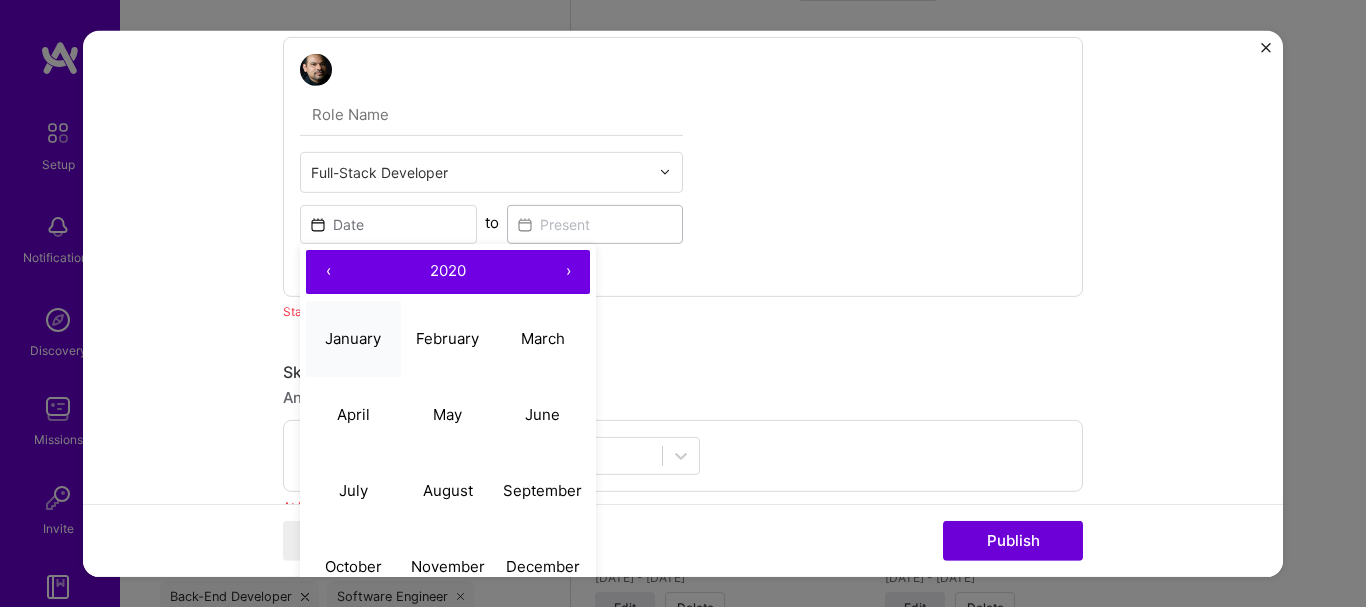 click on "January" at bounding box center [353, 338] 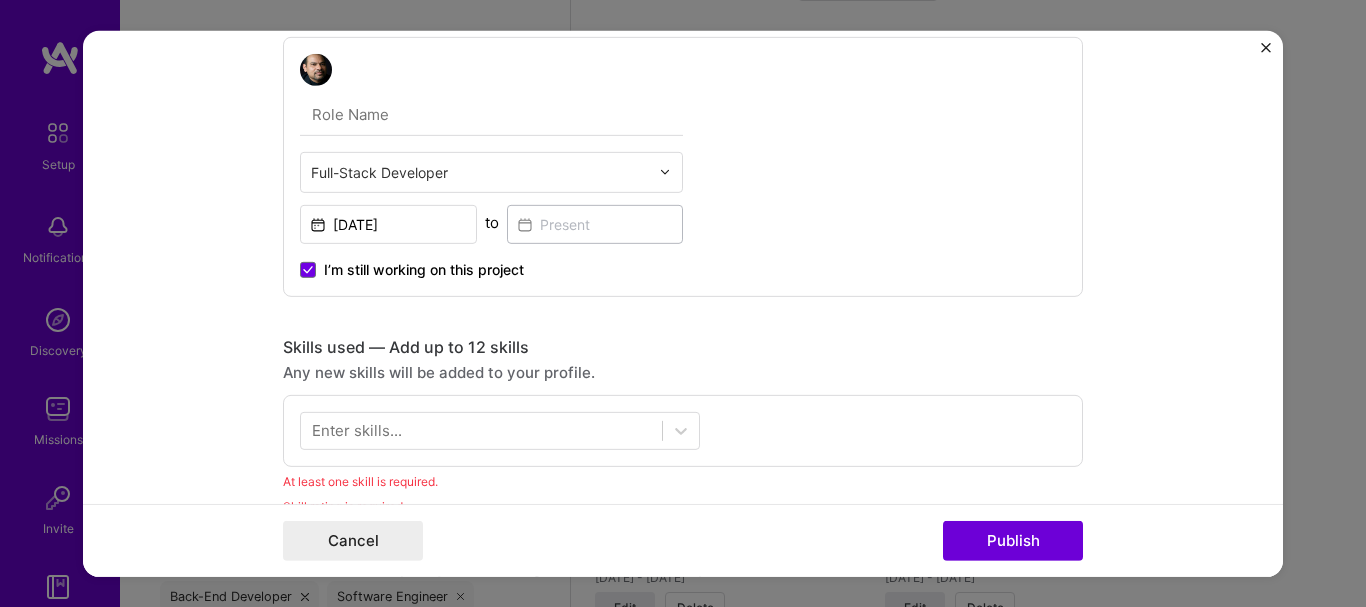 click on "Full-Stack Developer [DATE]
to
I’m still working on this project" at bounding box center [683, 166] 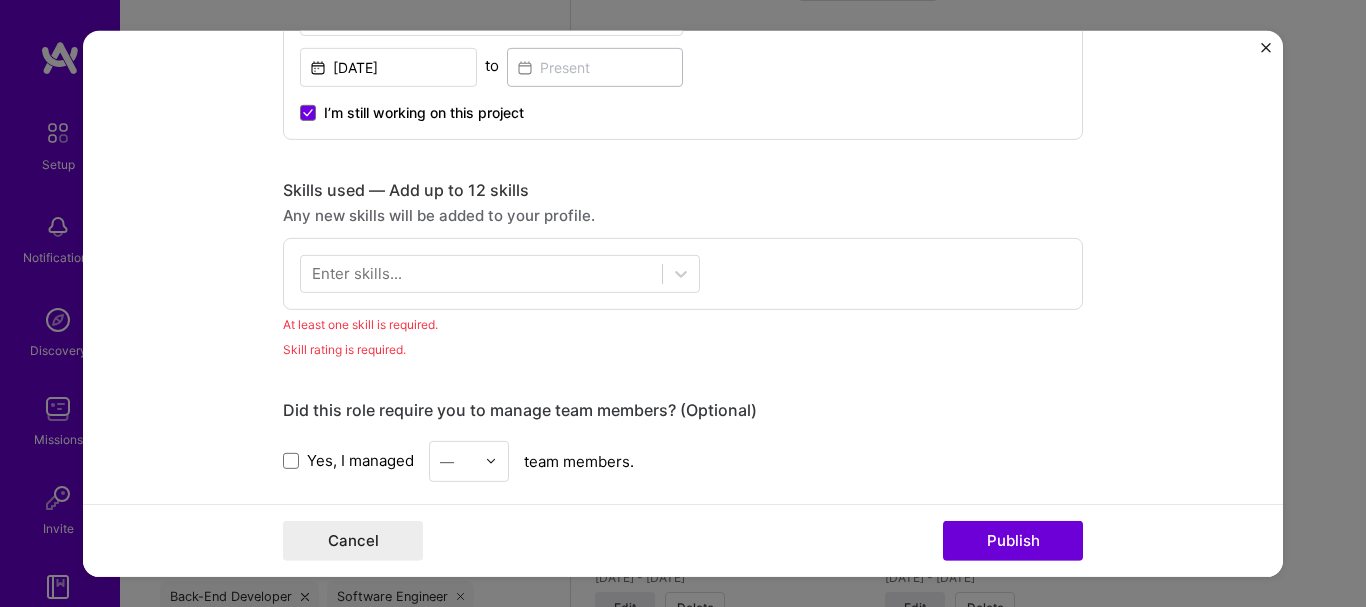 scroll, scrollTop: 1250, scrollLeft: 0, axis: vertical 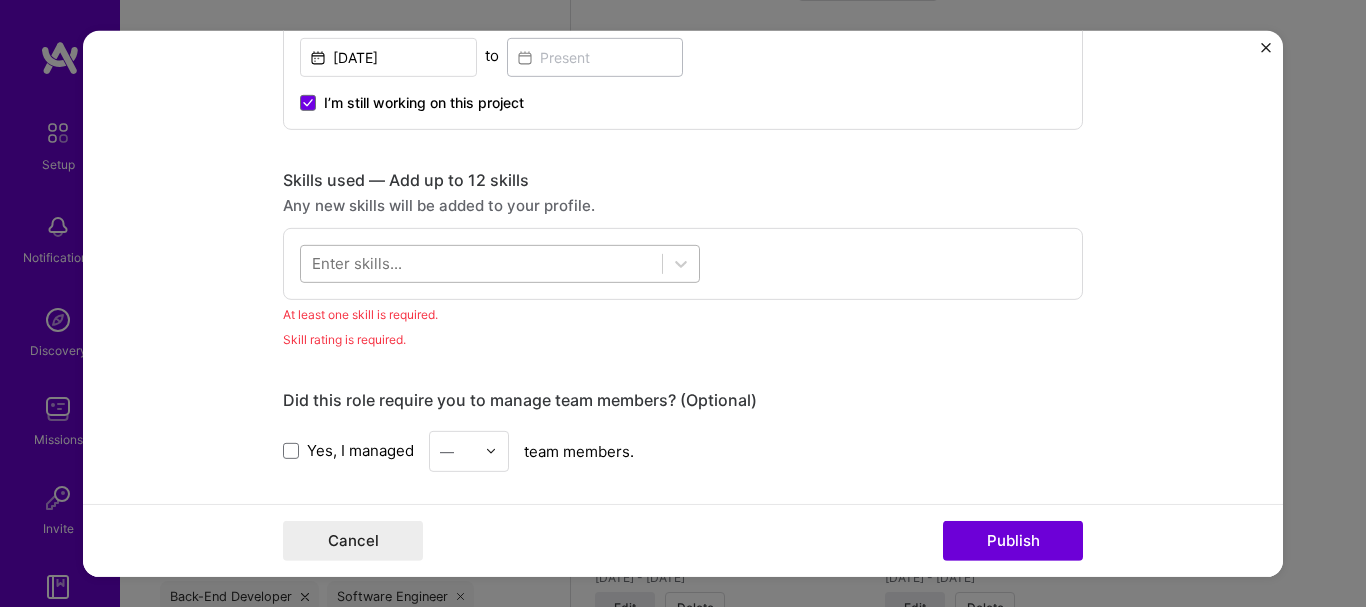 click at bounding box center [481, 263] 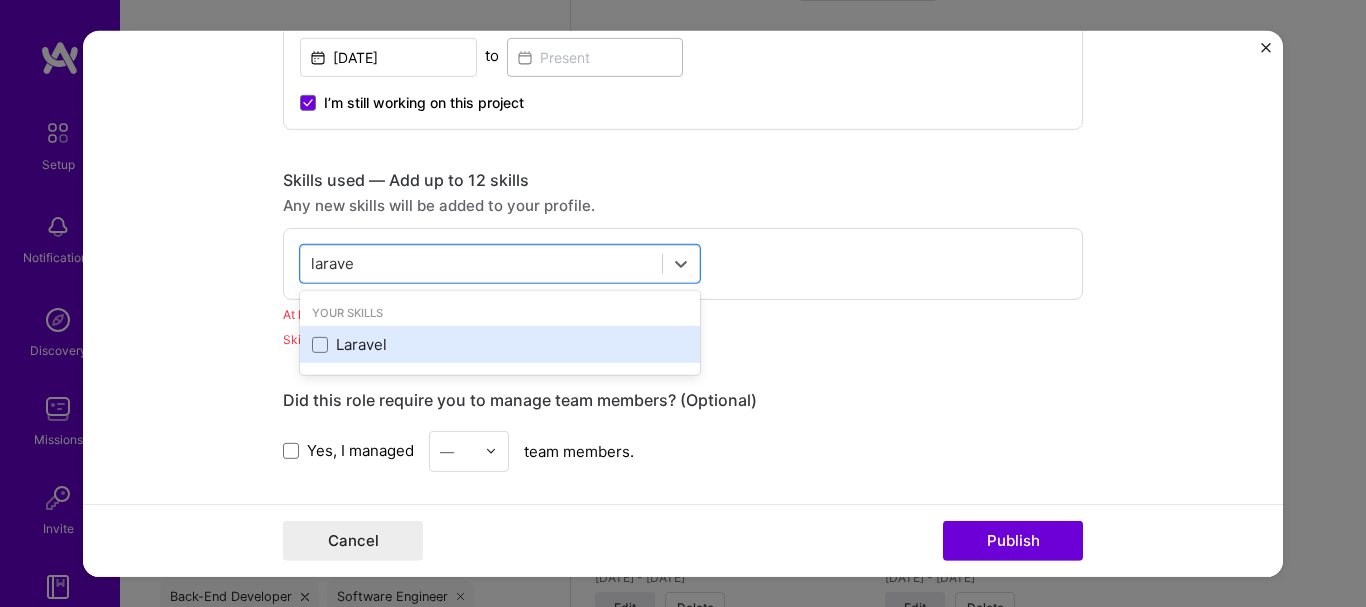 click on "Laravel" at bounding box center [500, 344] 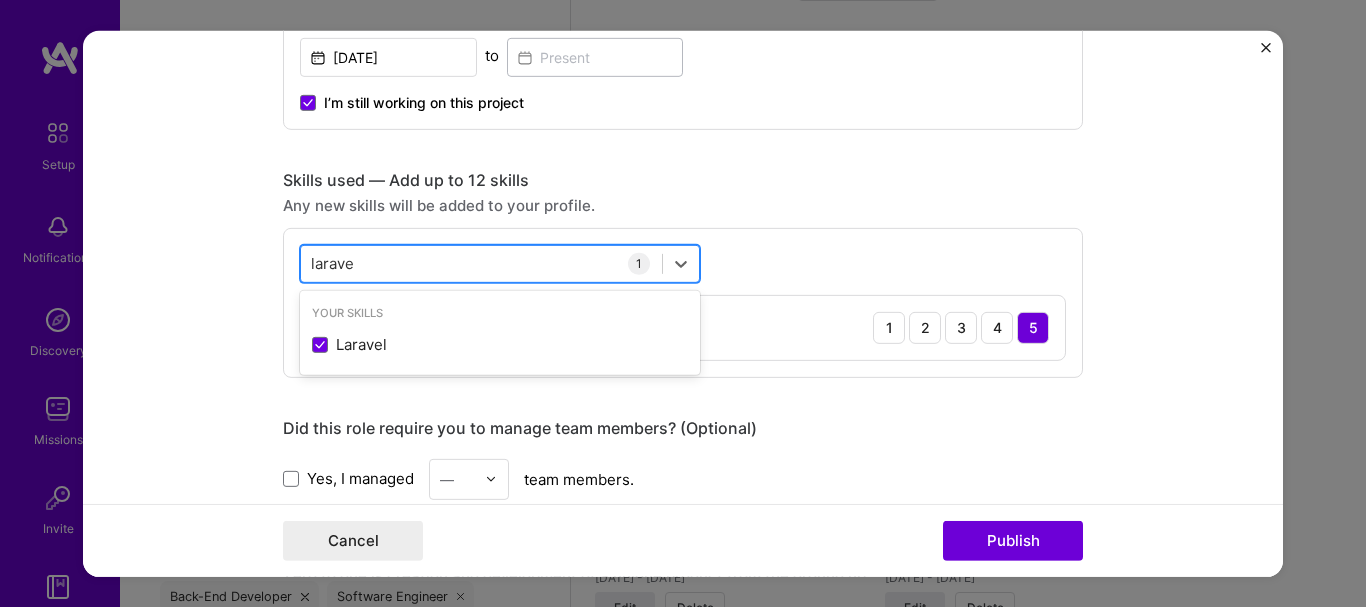 click on "larave larave" at bounding box center [481, 263] 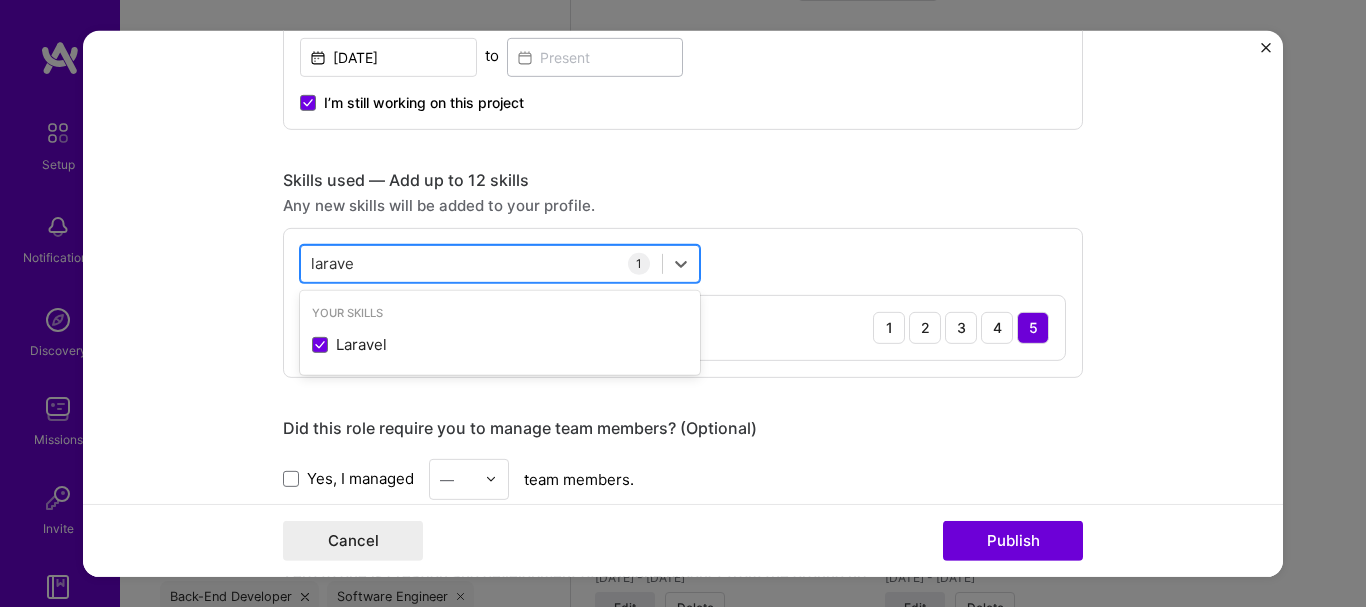 click on "larave larave" at bounding box center (481, 263) 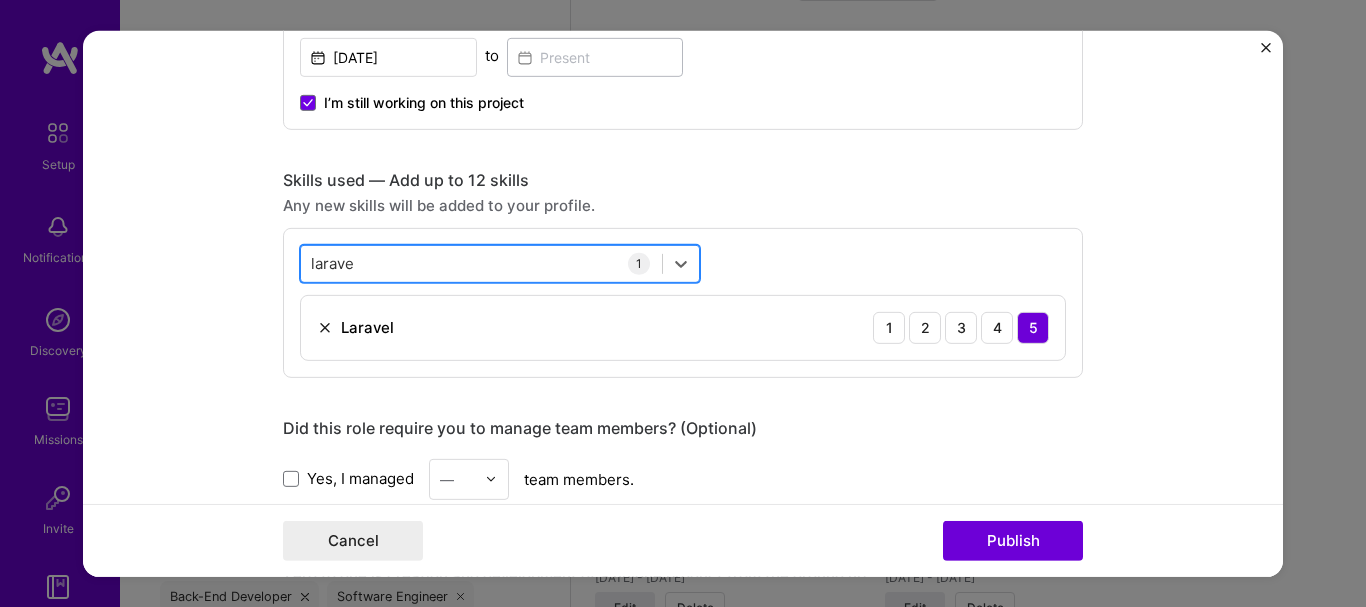 click on "larave larave" at bounding box center [481, 263] 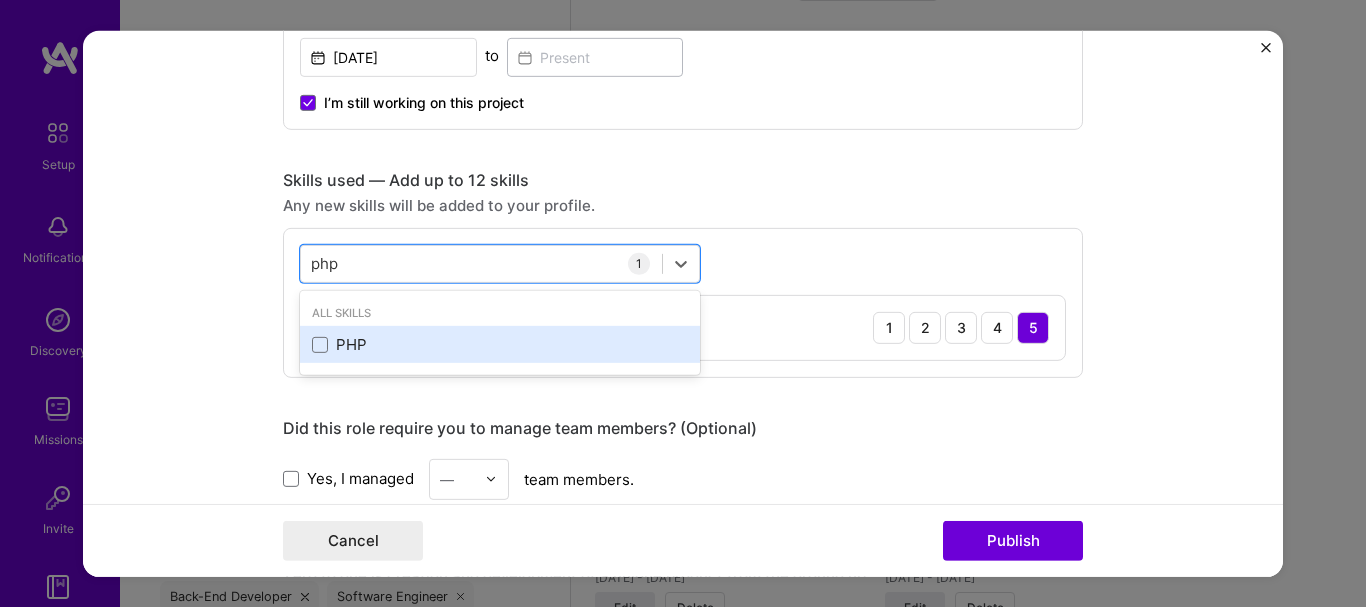 click on "PHP" at bounding box center (500, 344) 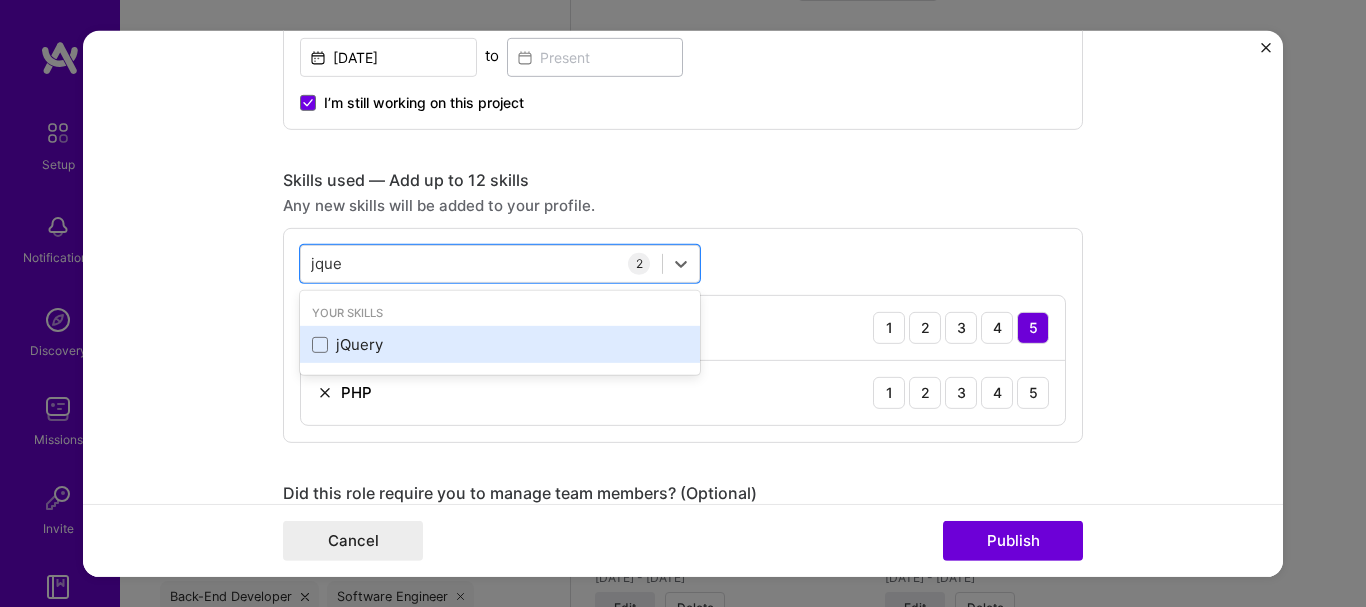 click on "jQuery" at bounding box center [500, 344] 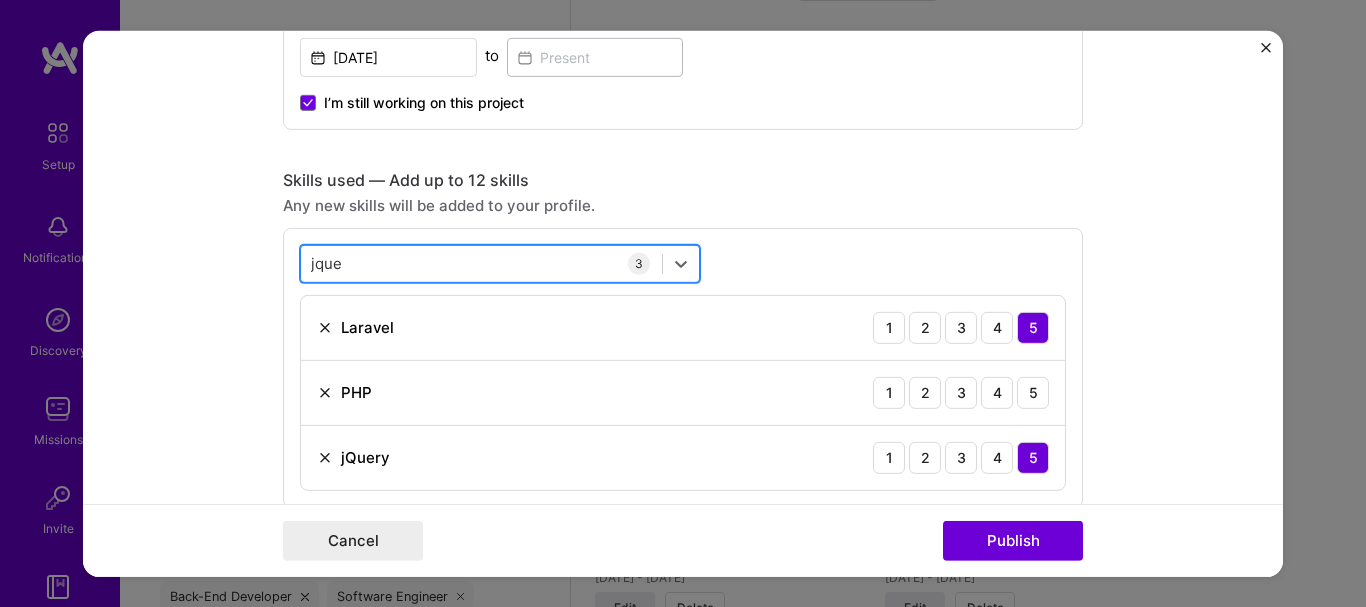 click on "jque jque" at bounding box center (481, 263) 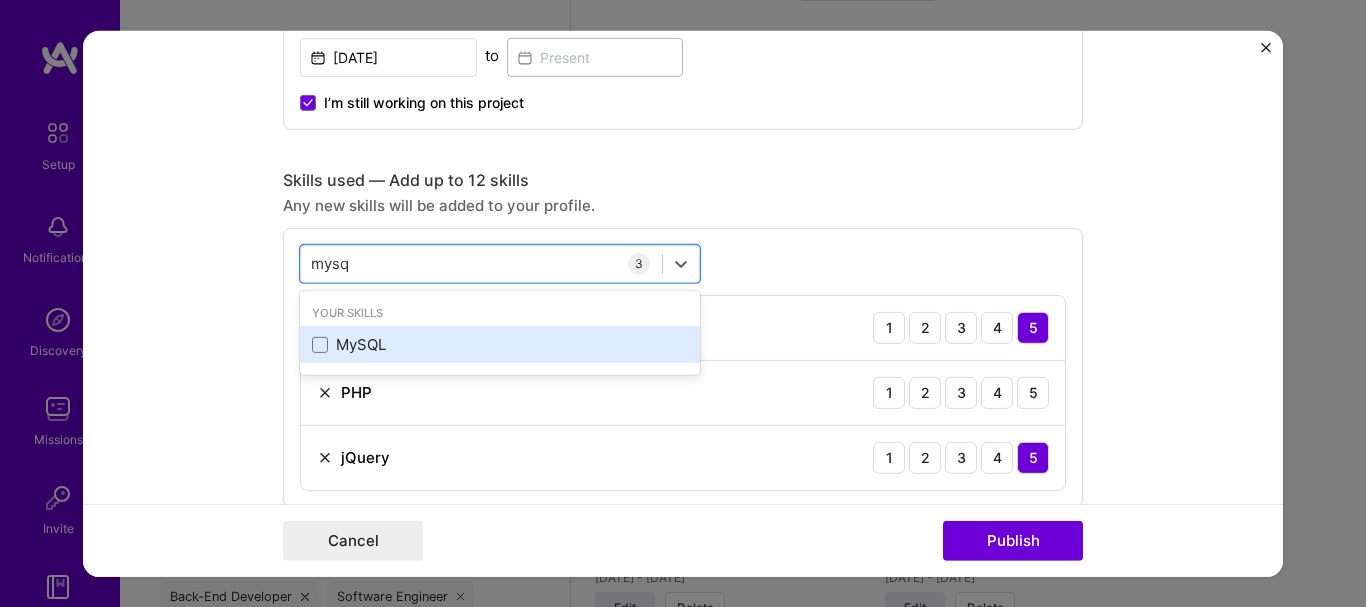 click on "MySQL" at bounding box center [500, 344] 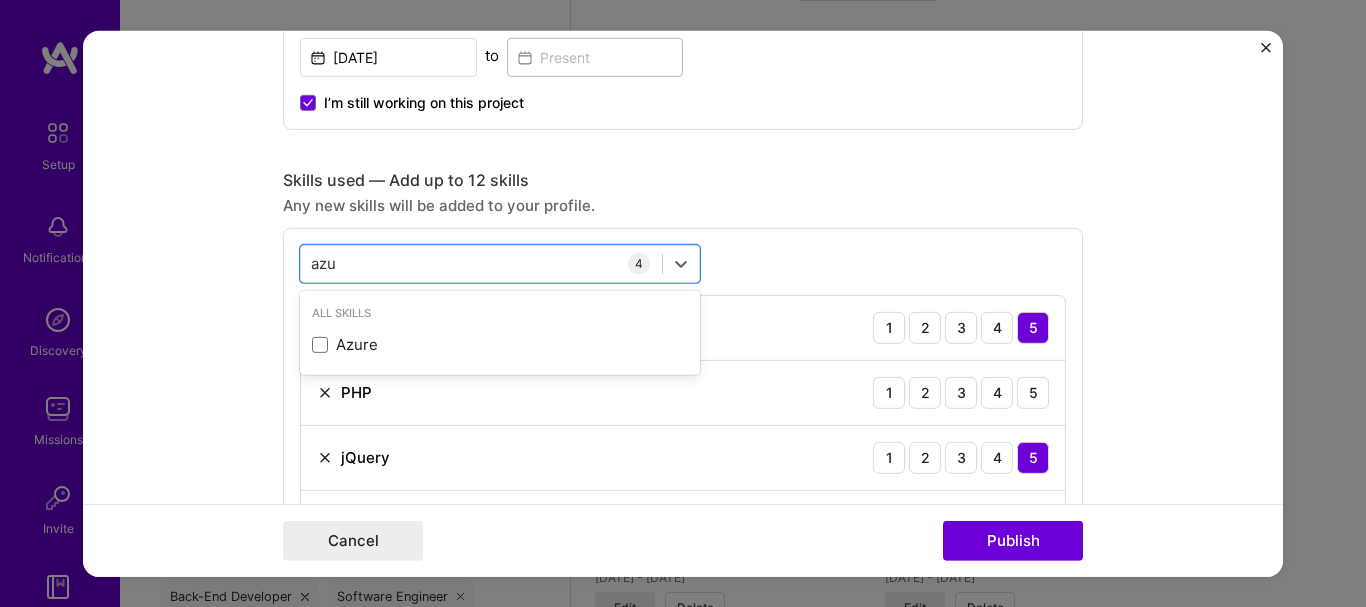 click on "Azure" at bounding box center [500, 344] 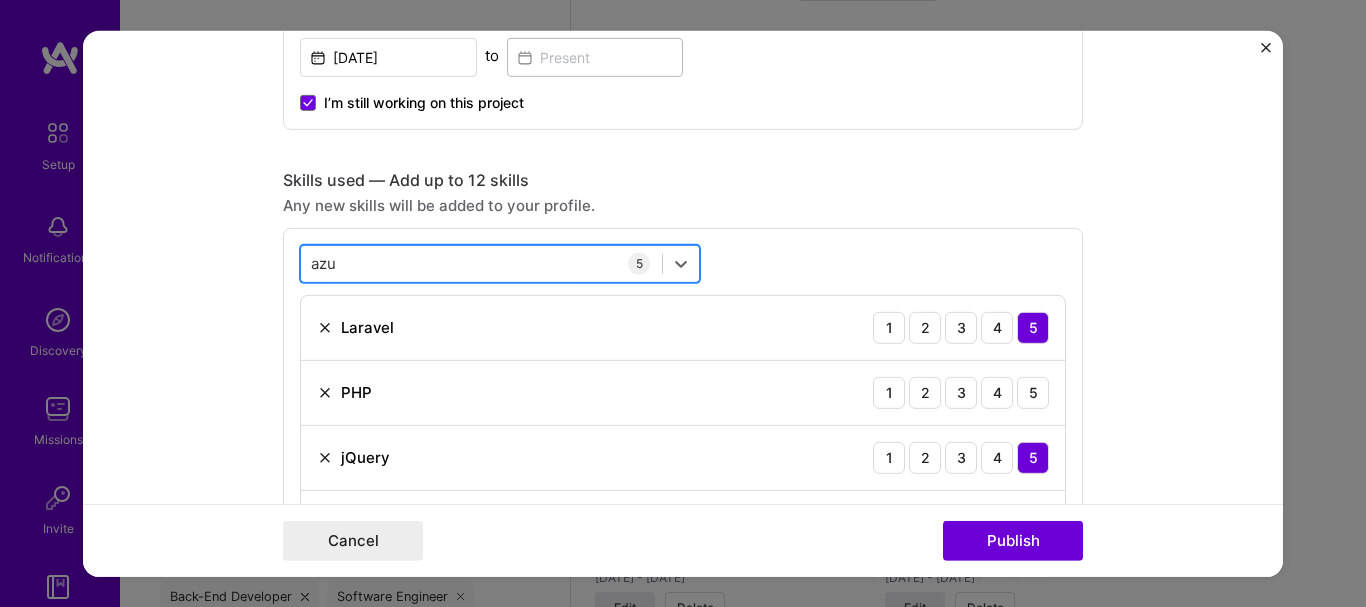 click on "azu azu" at bounding box center [481, 263] 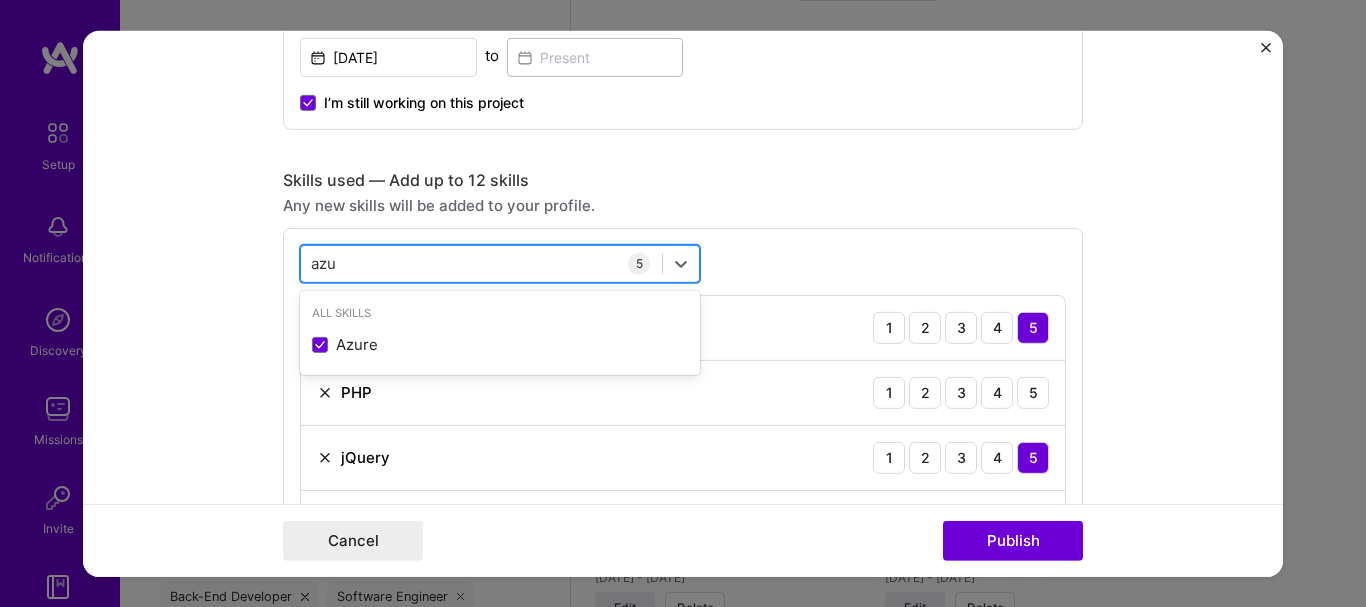click on "azu azu" at bounding box center [481, 263] 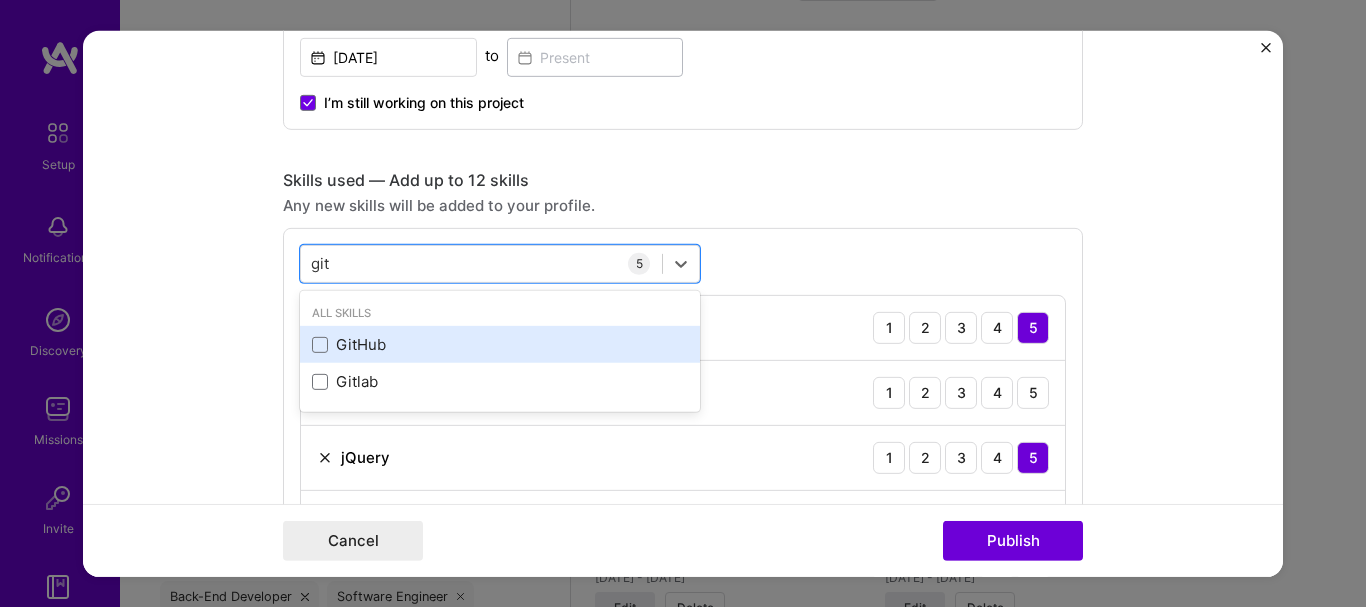 click on "GitHub" at bounding box center (500, 344) 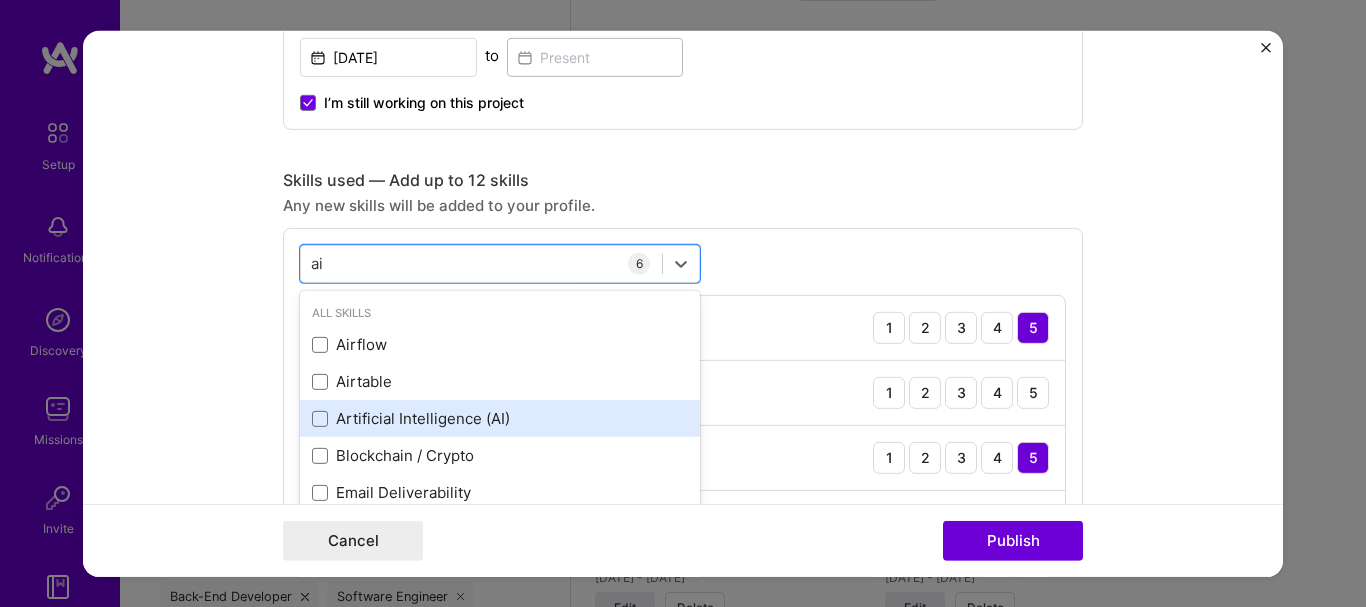 click on "Artificial Intelligence (AI)" at bounding box center [500, 418] 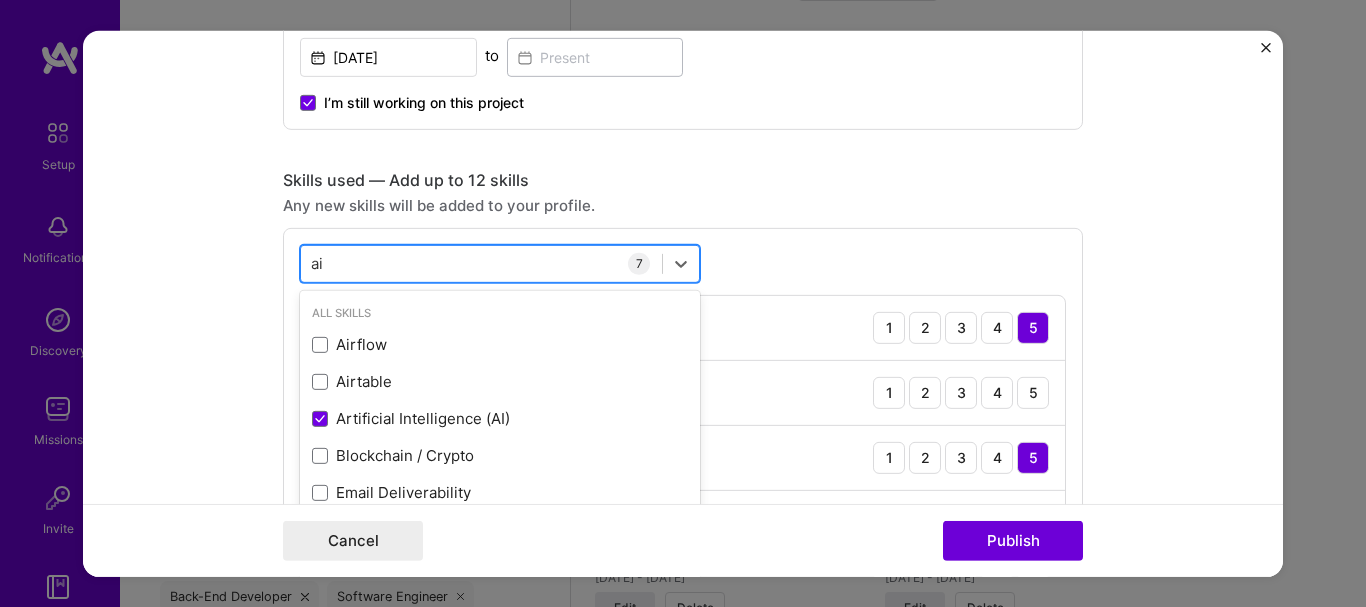 click on "ai ai" at bounding box center [481, 263] 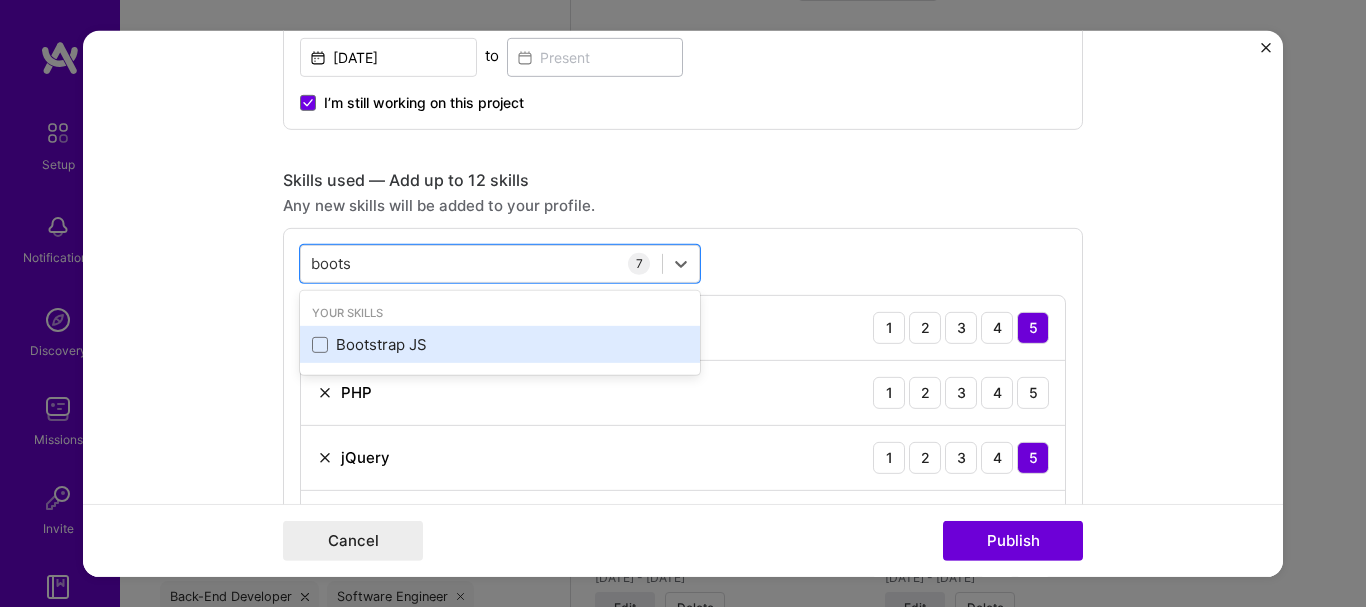 click on "Bootstrap JS" at bounding box center [500, 344] 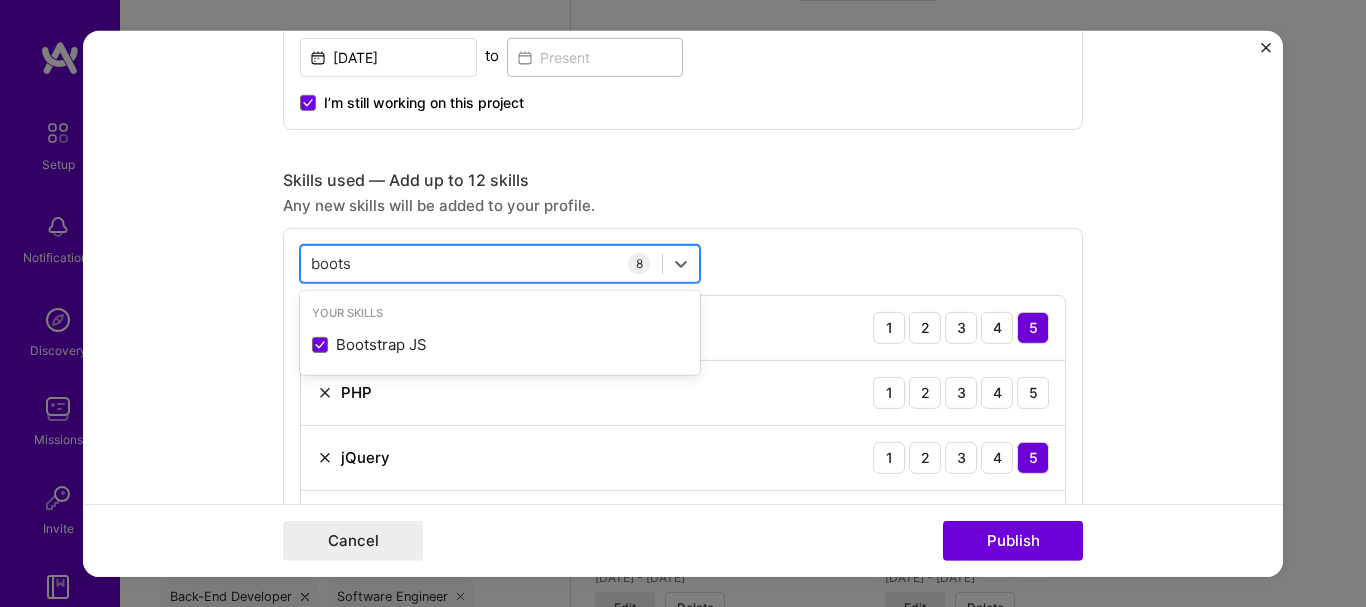 click on "boots boots" at bounding box center [481, 263] 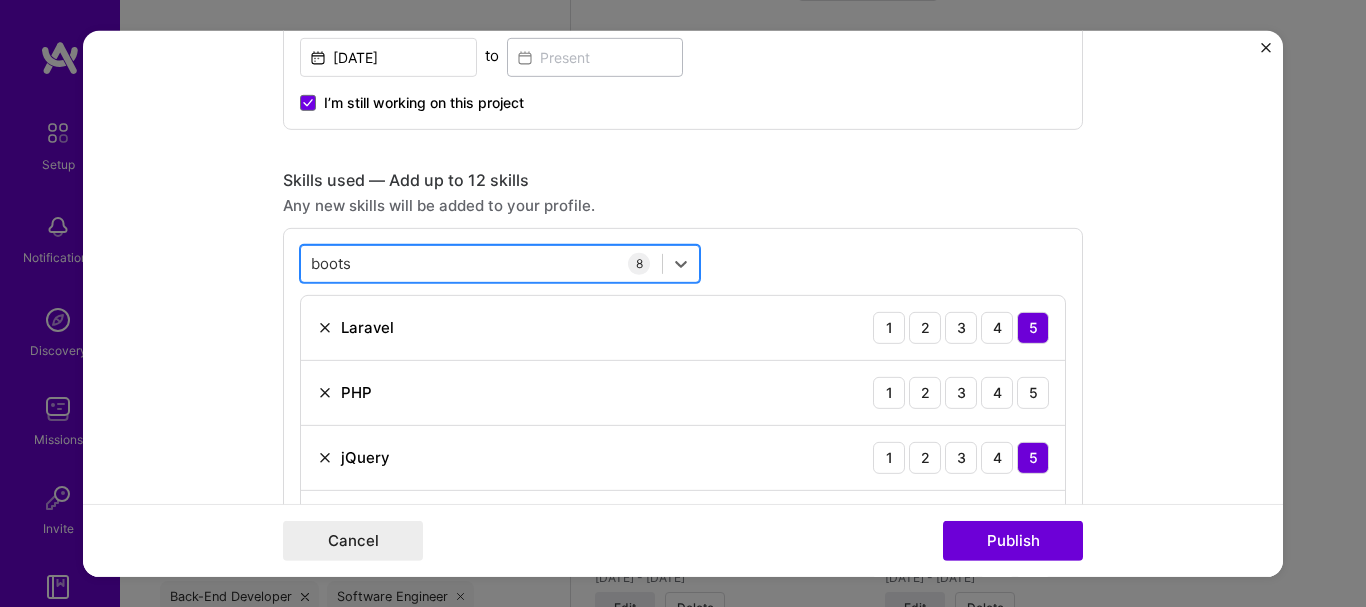 click on "boots boots" at bounding box center (481, 263) 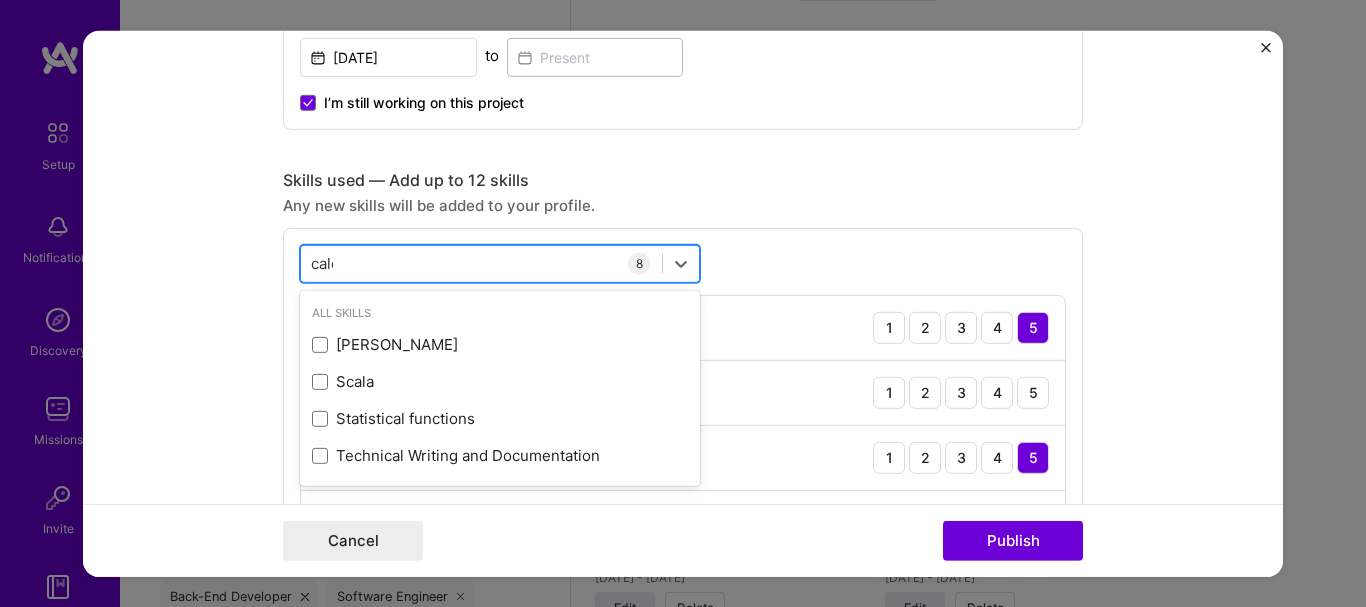 type on "calen" 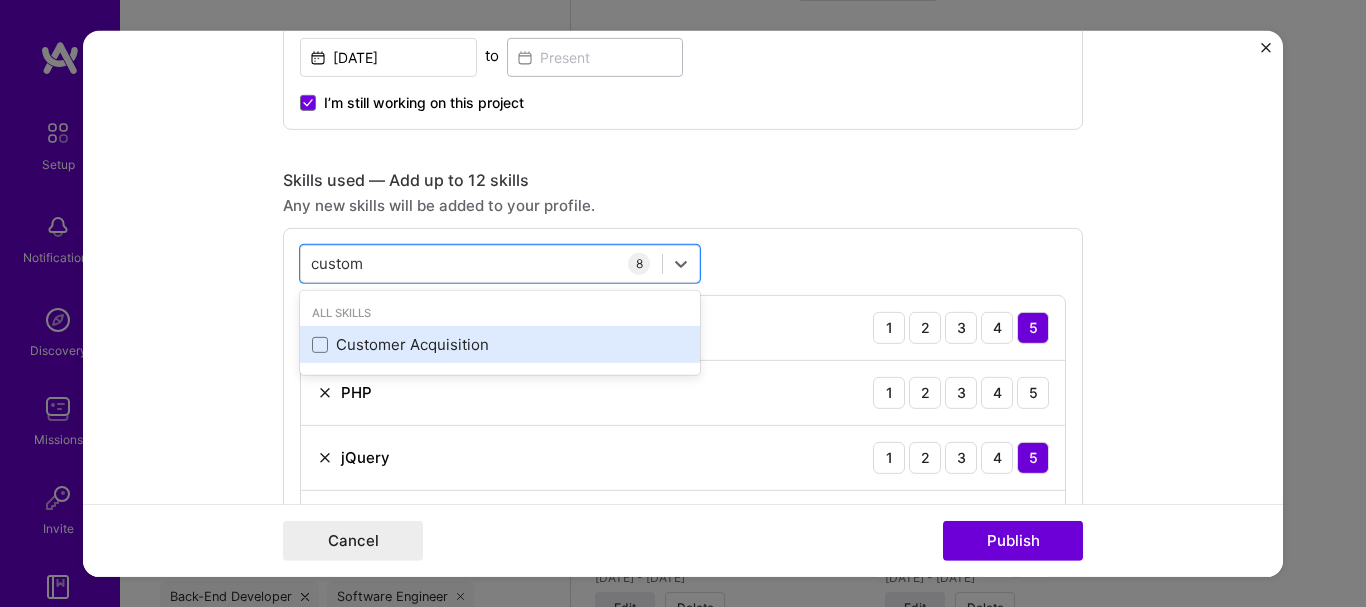 click on "Customer Acquisition" at bounding box center [500, 344] 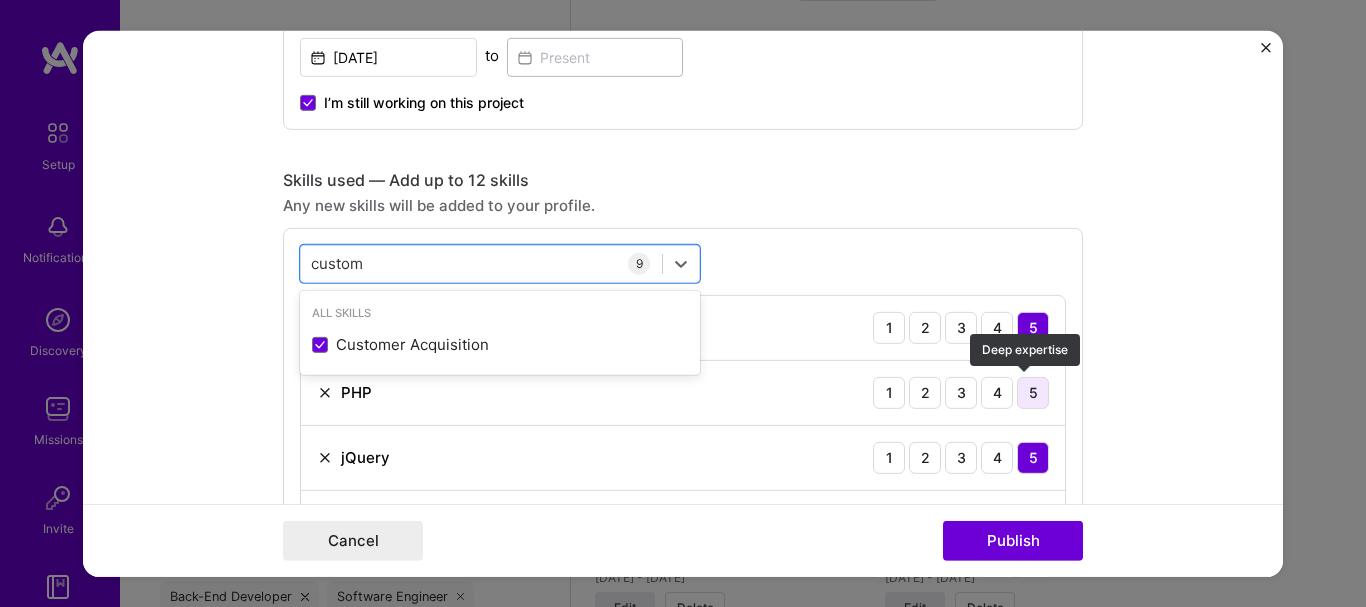 type on "custom" 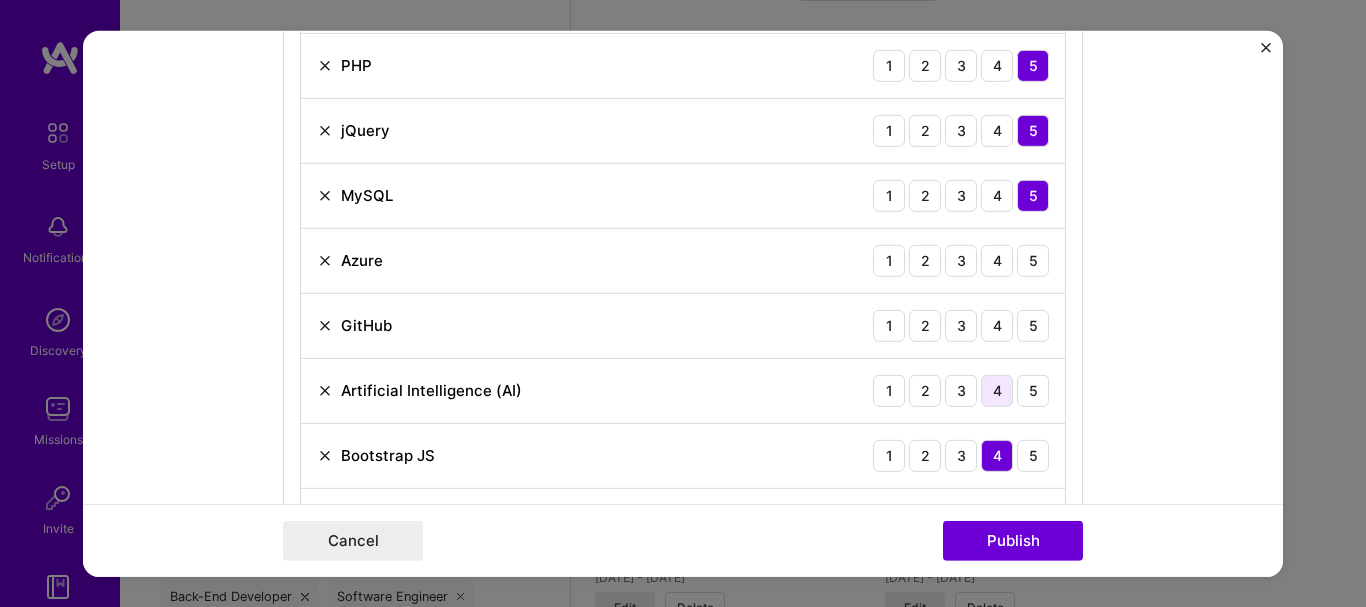 scroll, scrollTop: 1583, scrollLeft: 0, axis: vertical 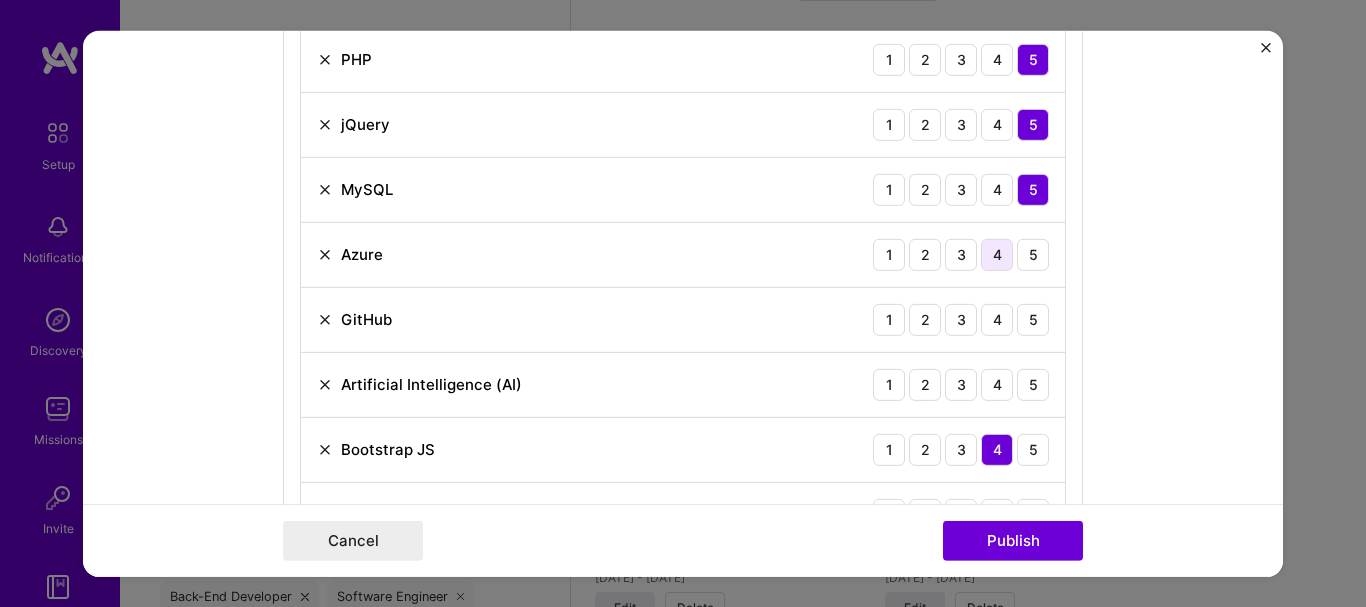 click on "4" at bounding box center (997, 254) 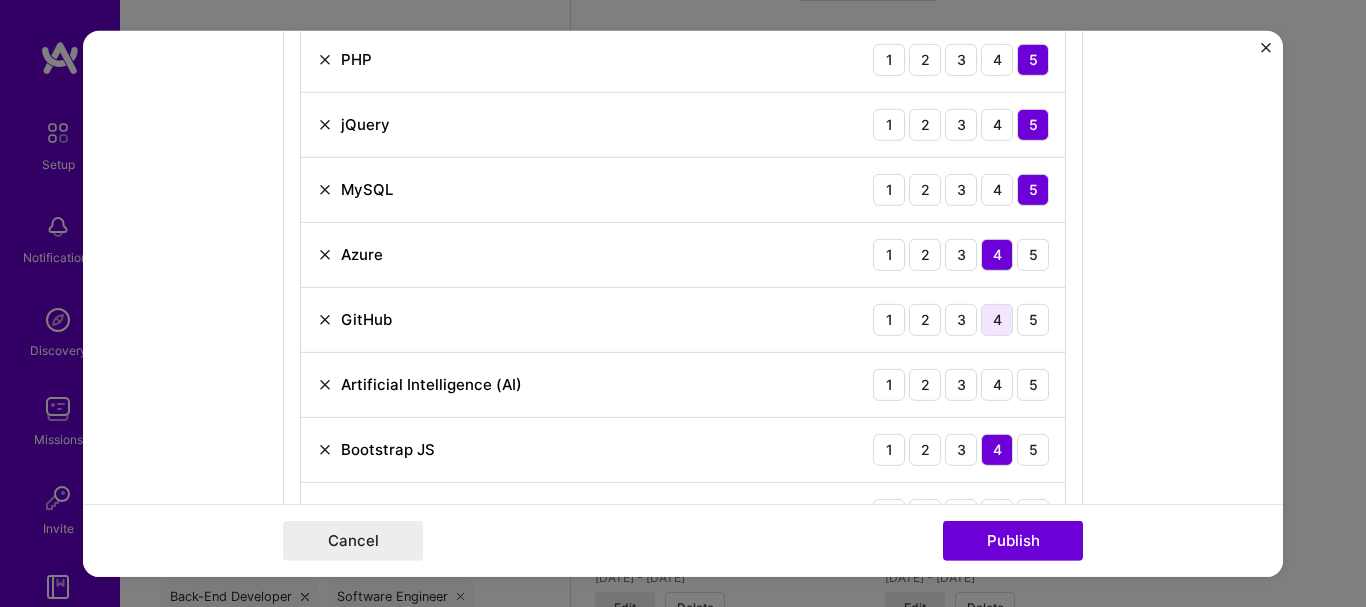 click on "4" at bounding box center [997, 319] 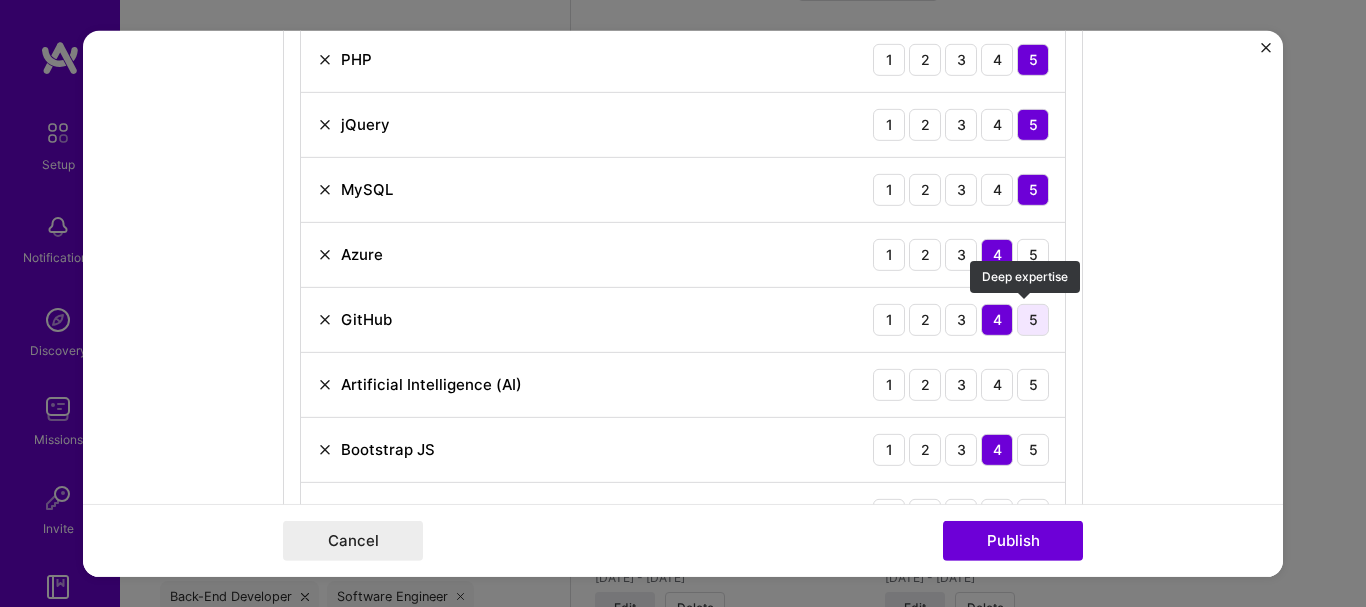 click on "5" at bounding box center (1033, 319) 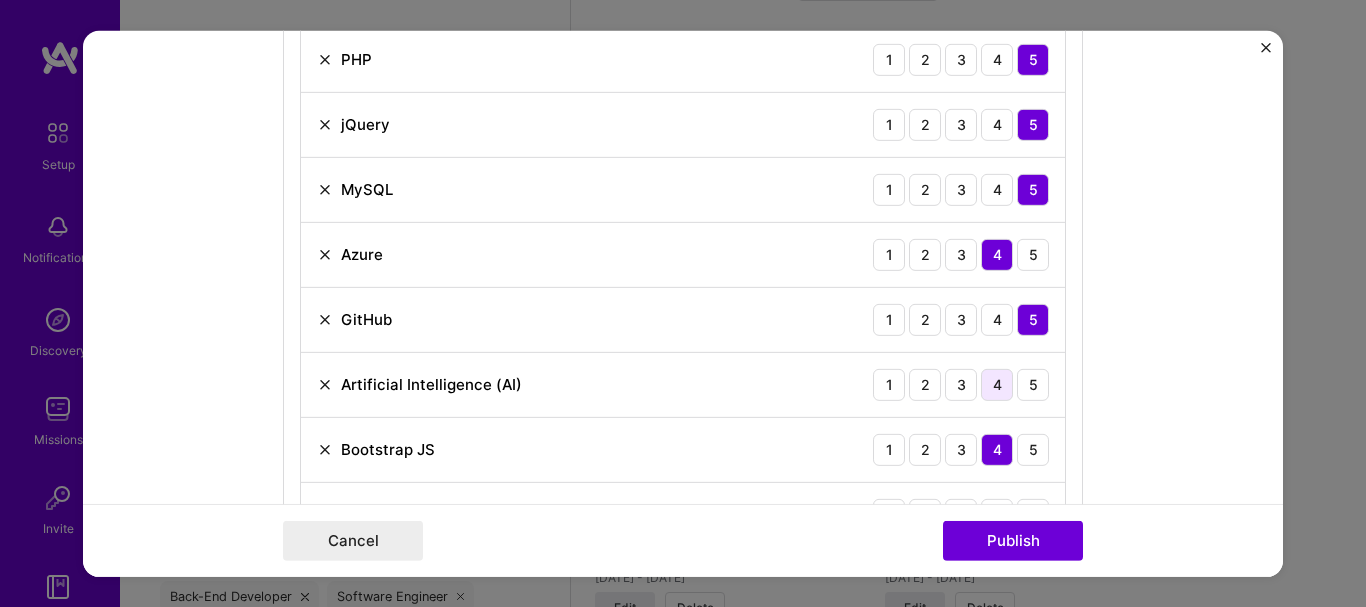 click on "4" at bounding box center [997, 384] 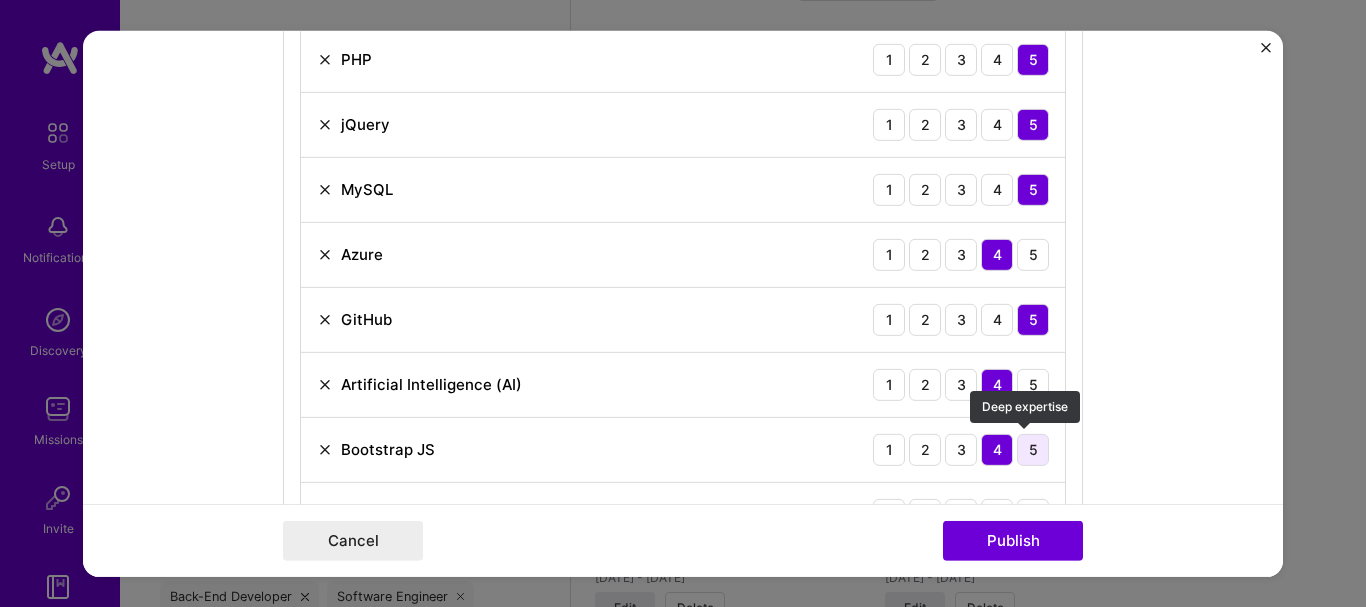 click on "5" at bounding box center (1033, 449) 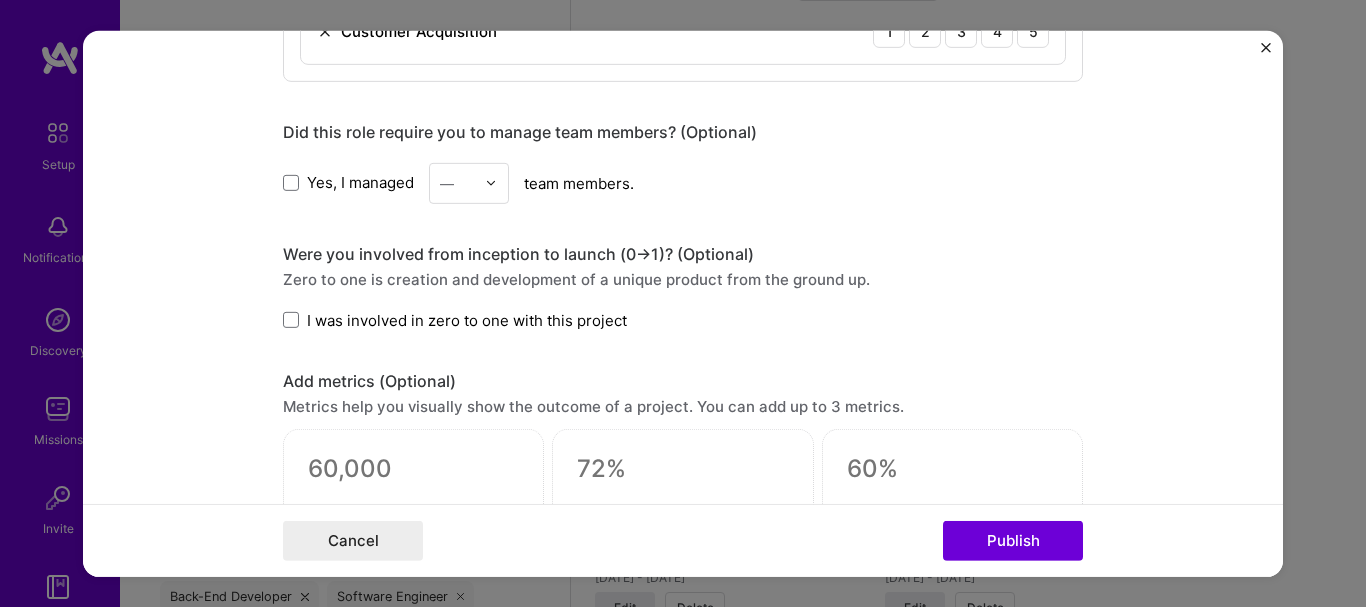 scroll, scrollTop: 2083, scrollLeft: 0, axis: vertical 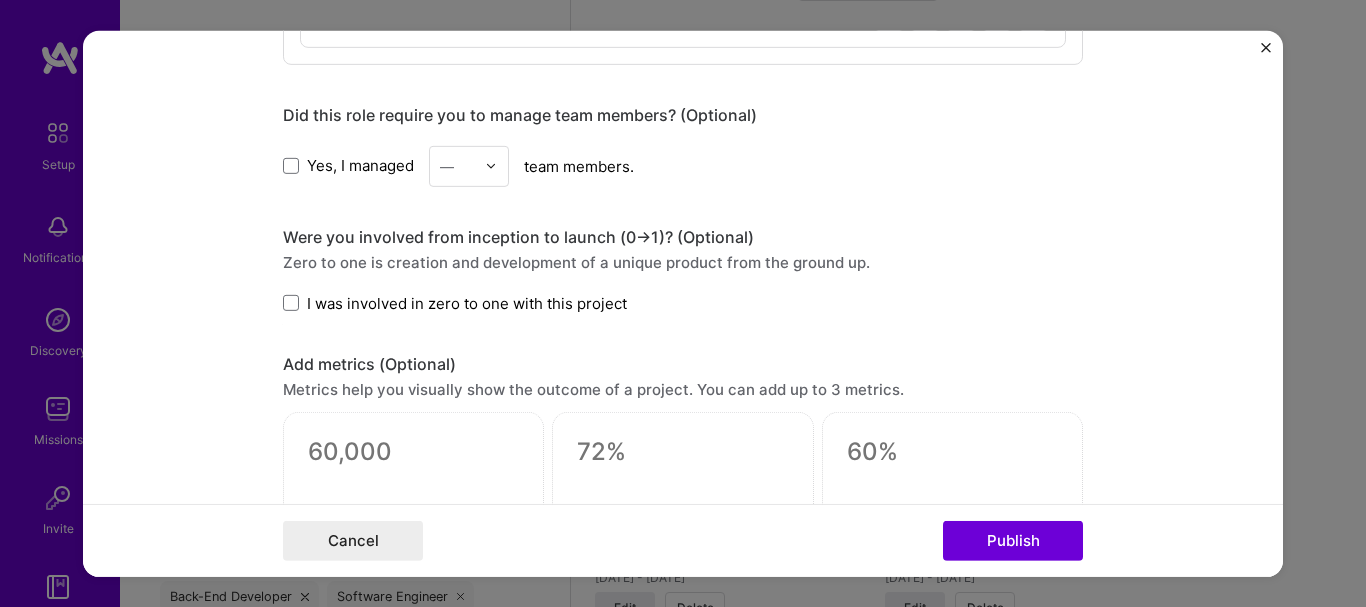 click on "Yes, I managed — team members." at bounding box center (683, 165) 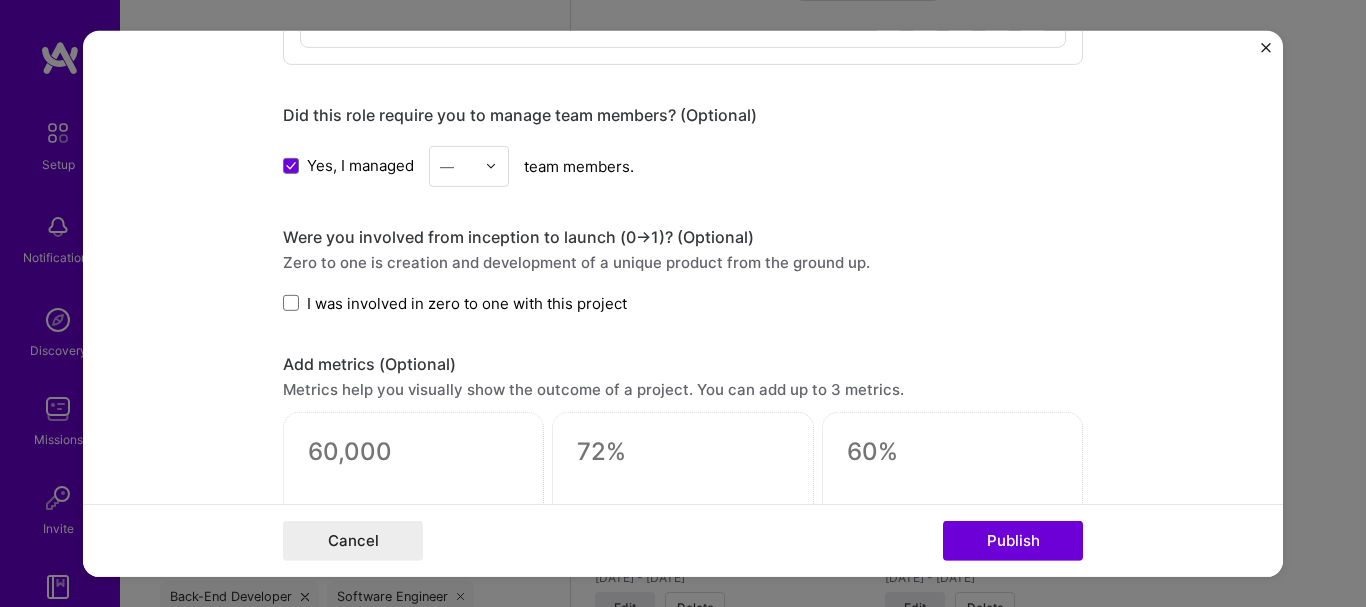 click at bounding box center (457, 165) 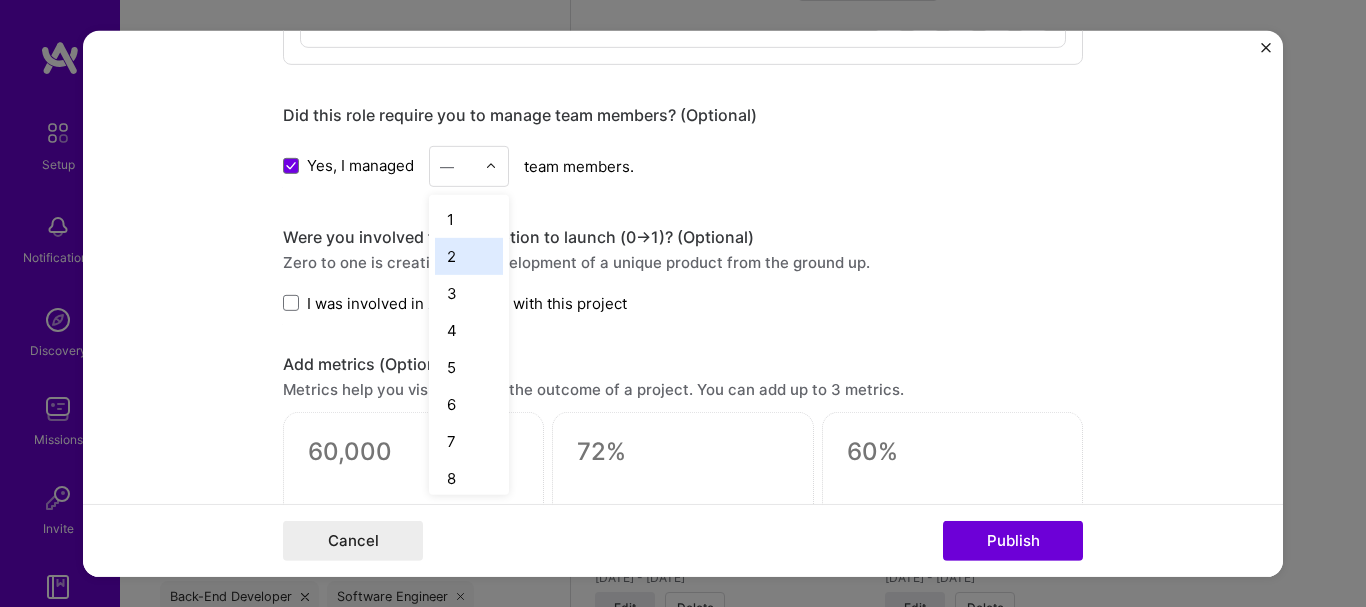 click on "2" at bounding box center [469, 255] 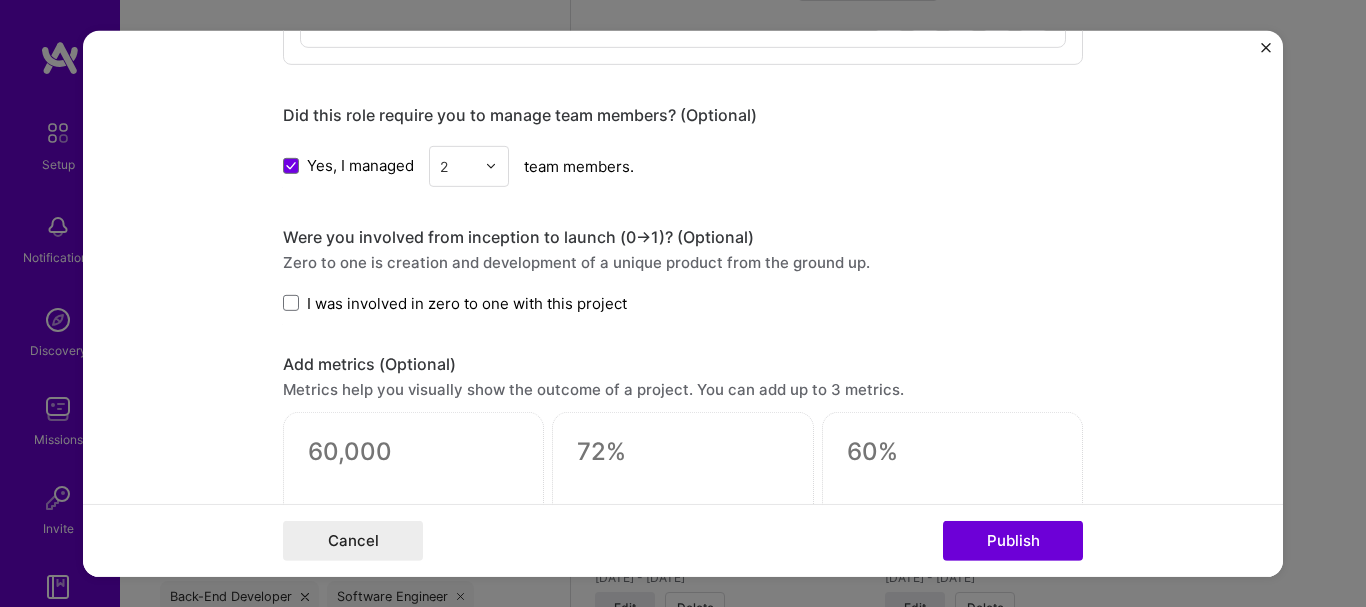 click on "Zero to one is creation and development of a unique product from the ground up." at bounding box center [683, 261] 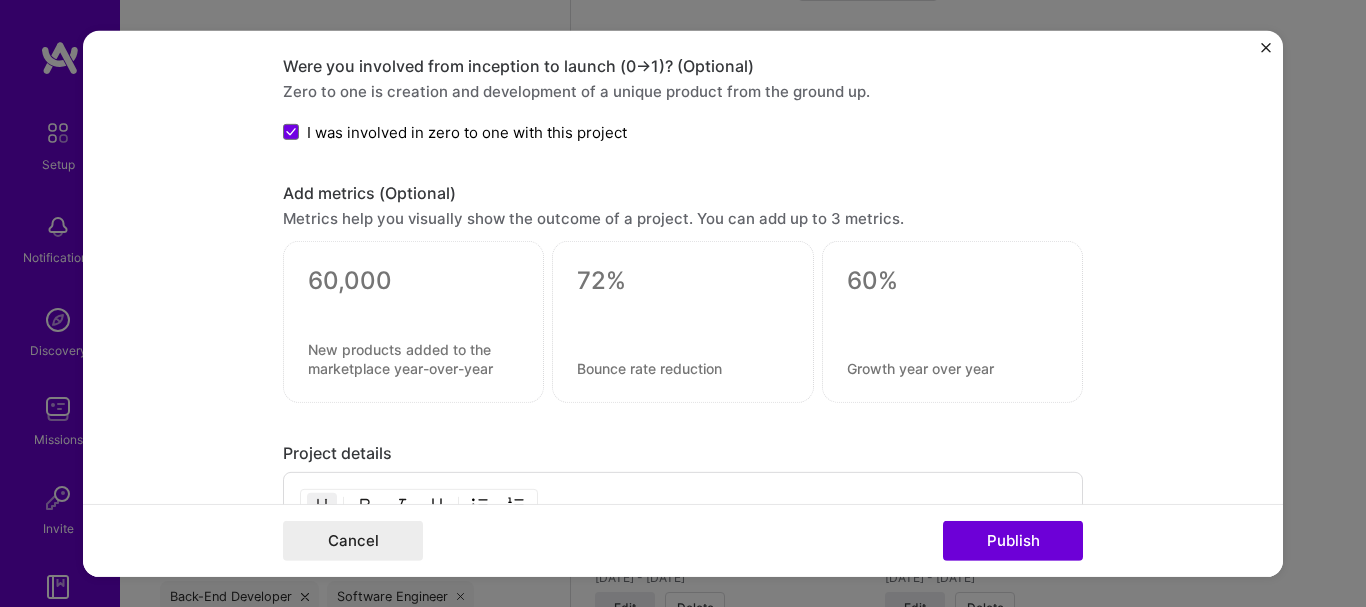 scroll, scrollTop: 2250, scrollLeft: 0, axis: vertical 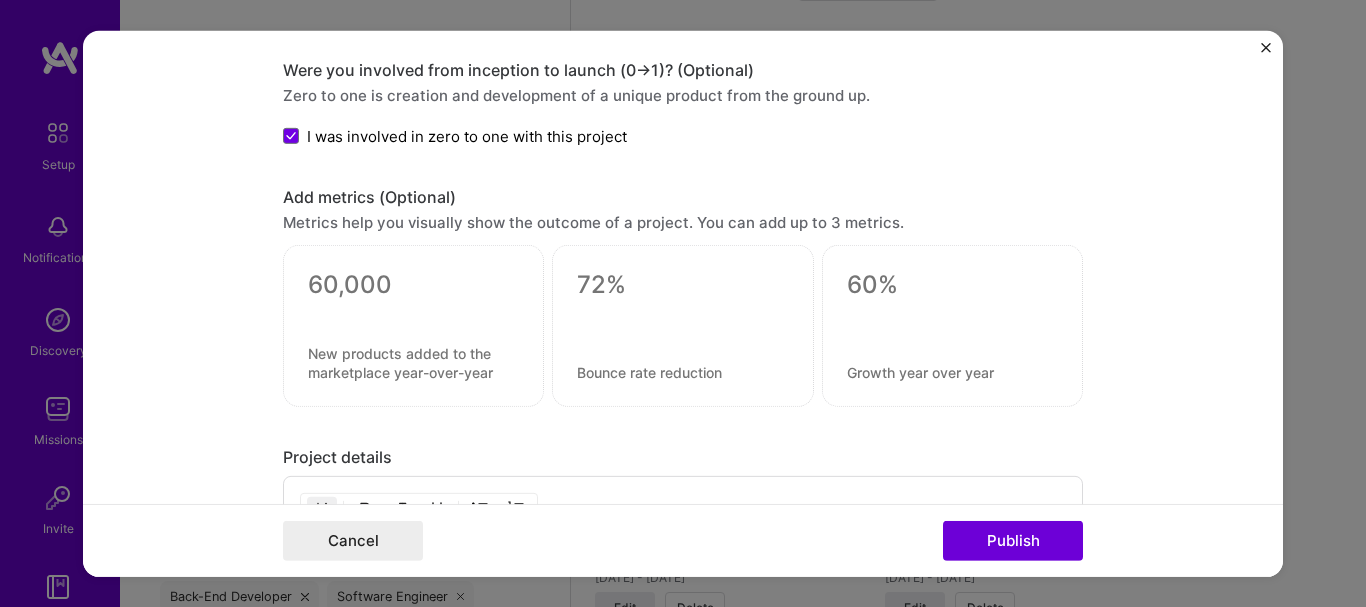 click at bounding box center (682, 285) 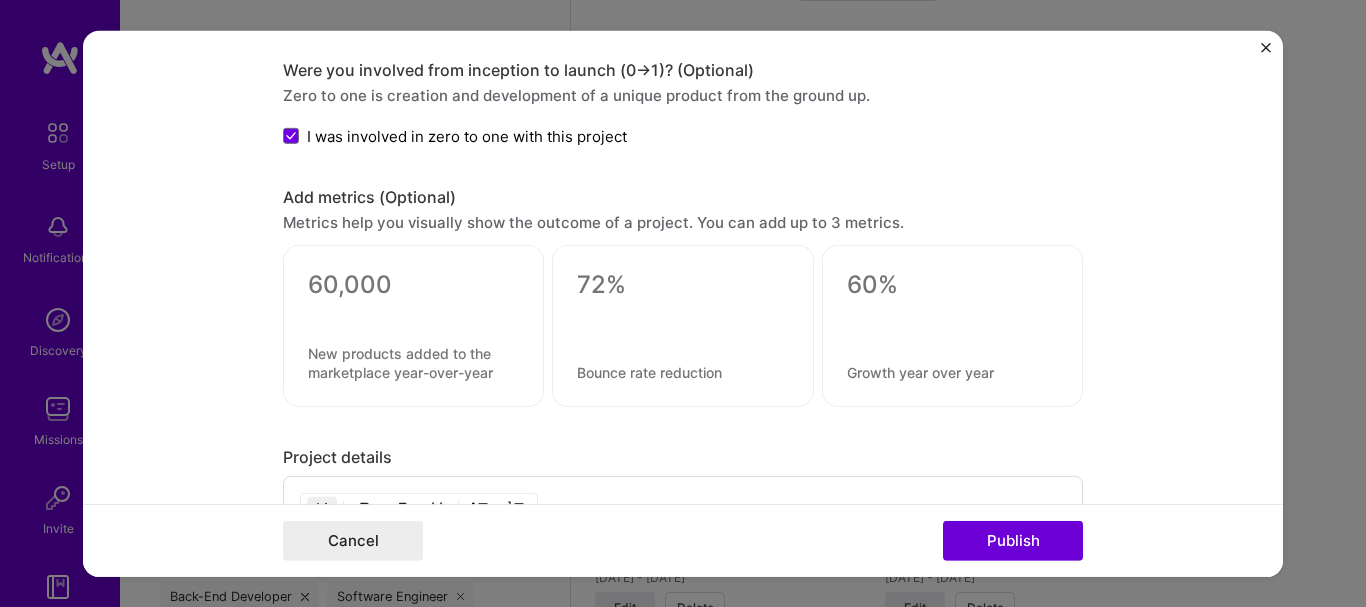 click on "Project title Laravel Saas platform - Dental healthcare project Company Scalo
Project industry Industry 2 Project Link (Optional) [URL][DOMAIN_NAME]
Set as cover Add New Image  |  Set as Cover Remove Image Role Full-Stack Developer [DATE]
to
I’m still working on this project Skills used — Add up to 12 skills Any new skills will be added to your profile. custom custom 9 Laravel 1 2 3 4 5 PHP 1 2 3 4 5 jQuery 1 2 3 4 5 MySQL 1 2 3 4 5 Azure 1 2 3 4 5 GitHub 1 2 3 4 5 Artificial Intelligence (AI) 1 2 3 4 5 Bootstrap JS 1 2 3 4 5 Customer Acquisition 1 2 3 4 5 Did this role require you to manage team members? (Optional) Yes, I managed 2 team members. Were you involved from inception to launch (0  ->  1)? (Optional) Zero to one is creation and development of a unique product from the ground up. I was involved in zero to one with this project Add metrics (Optional) Project details   100 characters minimum 0 / 1,000" at bounding box center (683, -654) 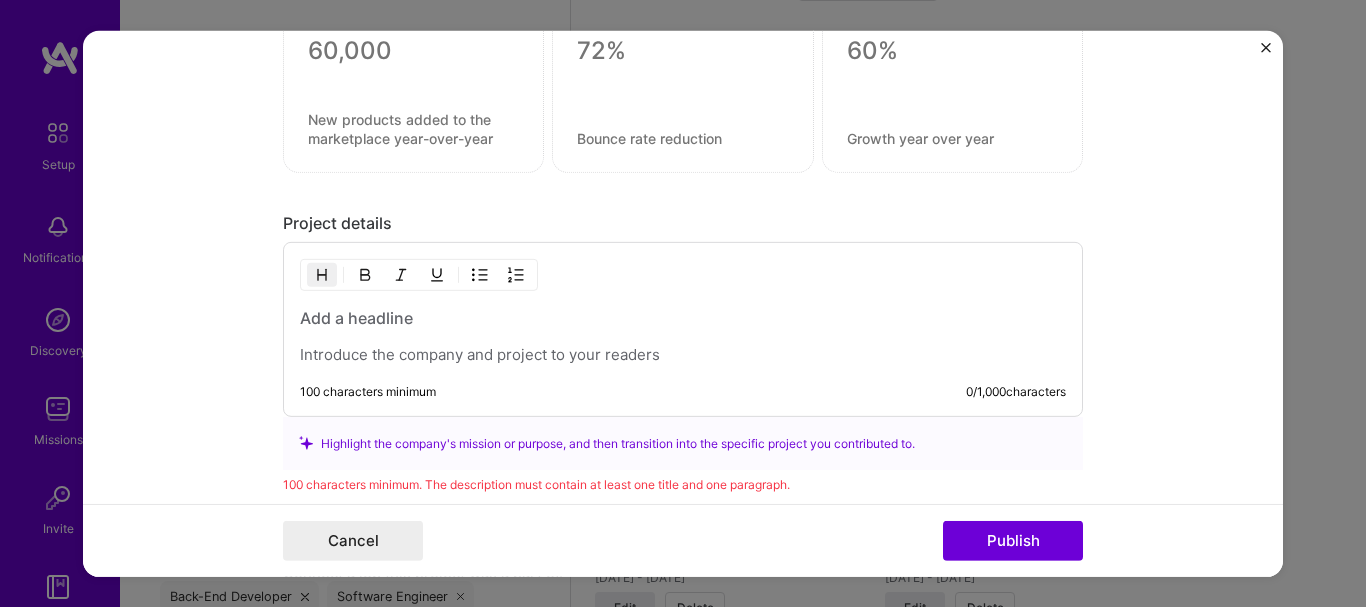 scroll, scrollTop: 2500, scrollLeft: 0, axis: vertical 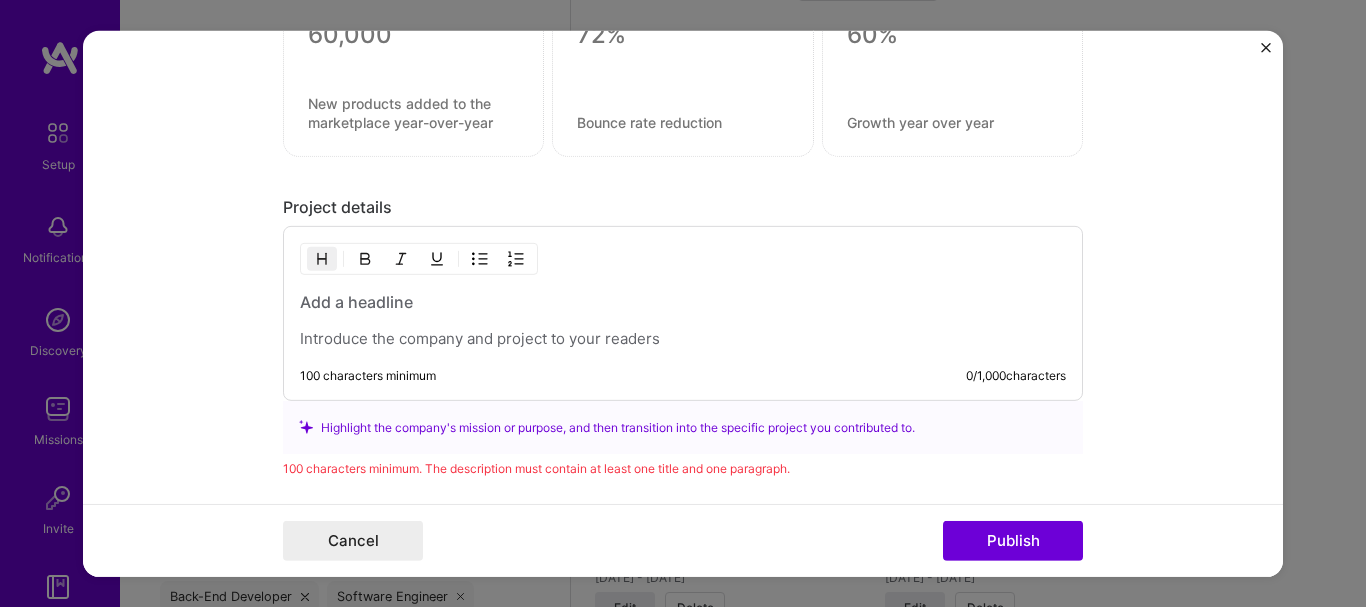 click at bounding box center (683, 320) 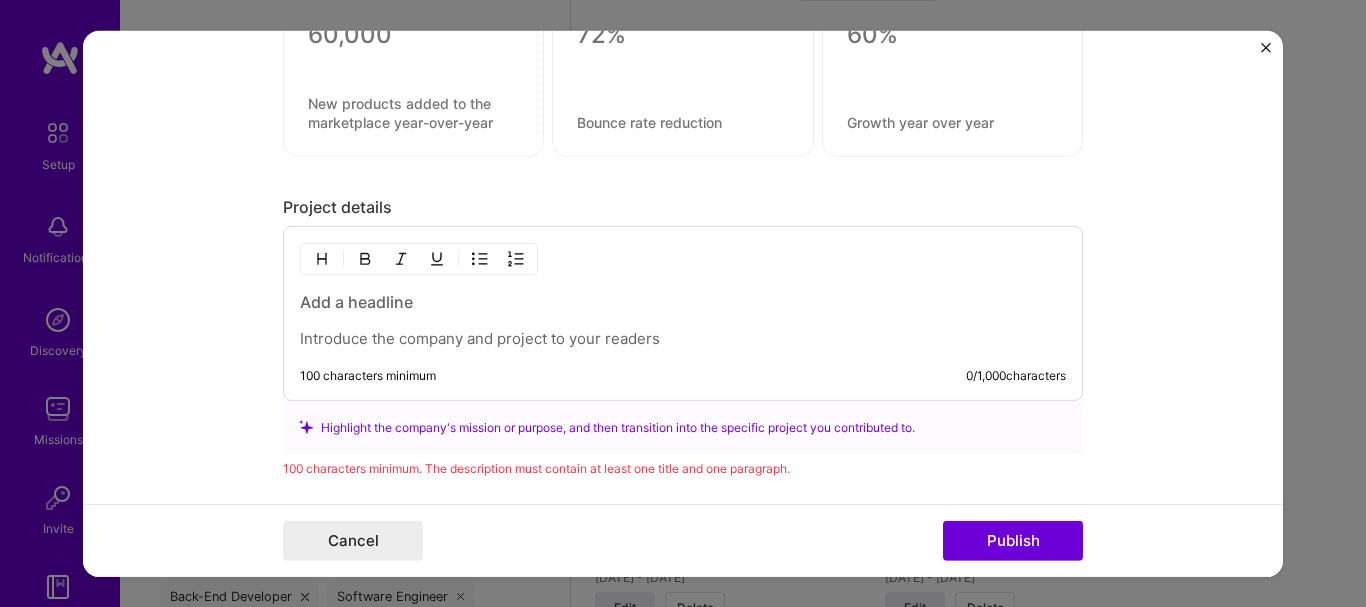 click at bounding box center [683, 339] 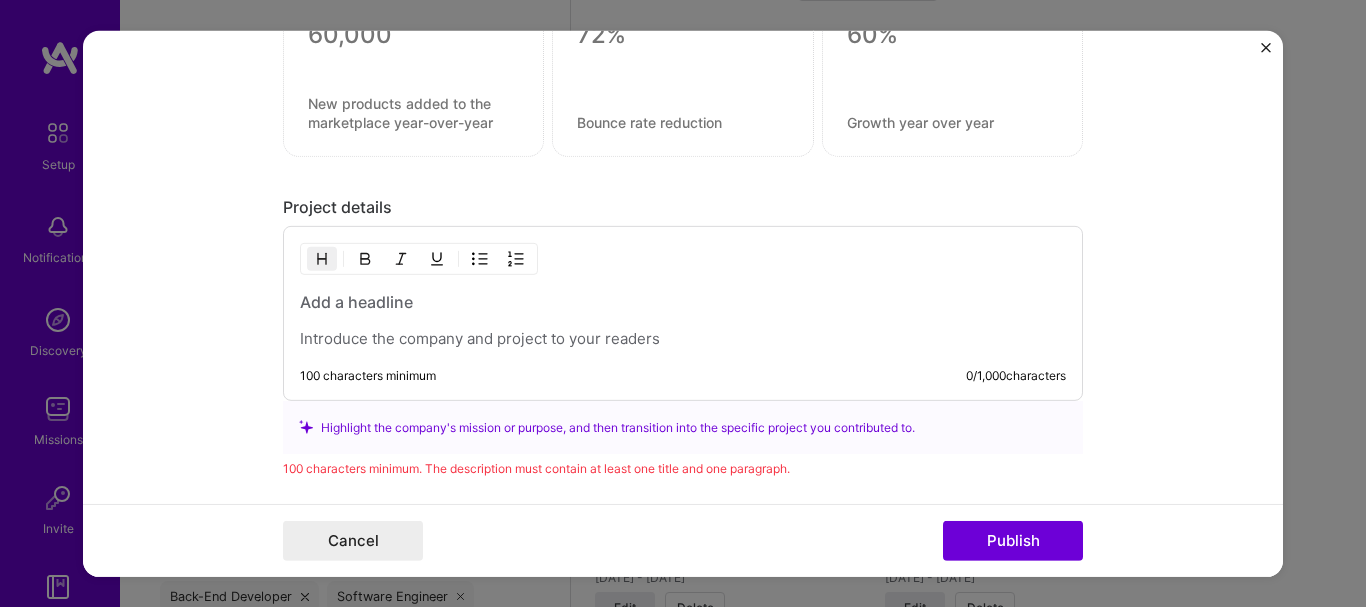 click at bounding box center (683, 302) 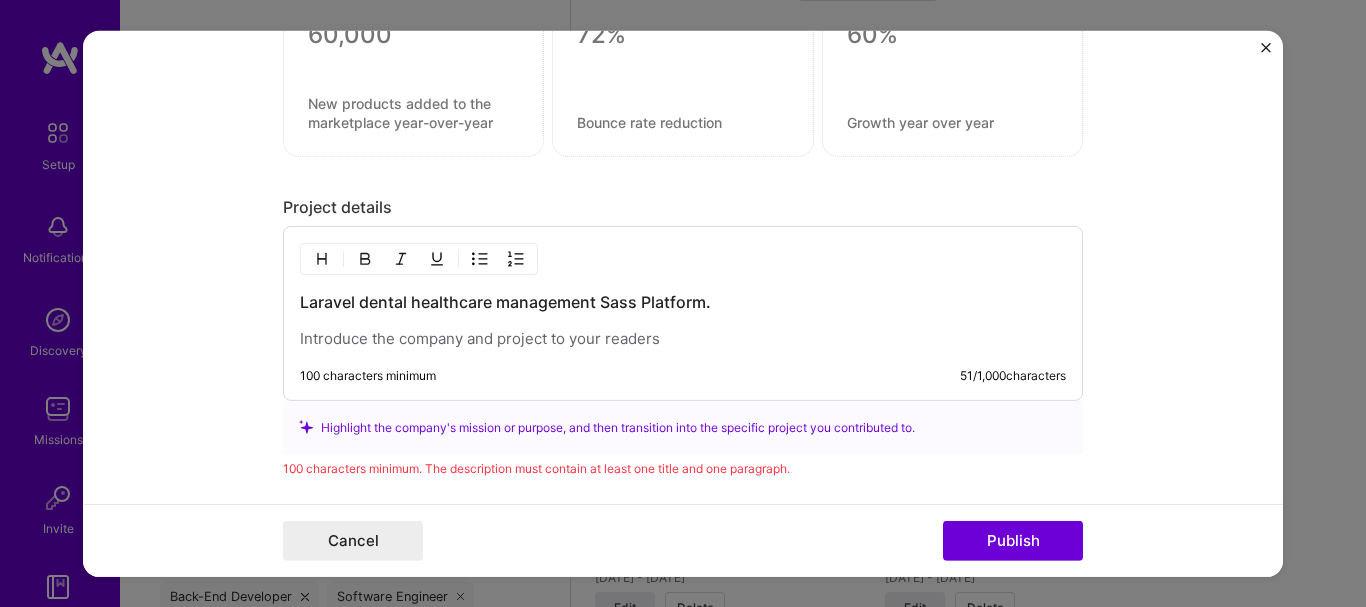 click on "Laravel dental healthcare management Sass Platform. 100 characters minimum 51 / 1,000  characters" at bounding box center (683, 313) 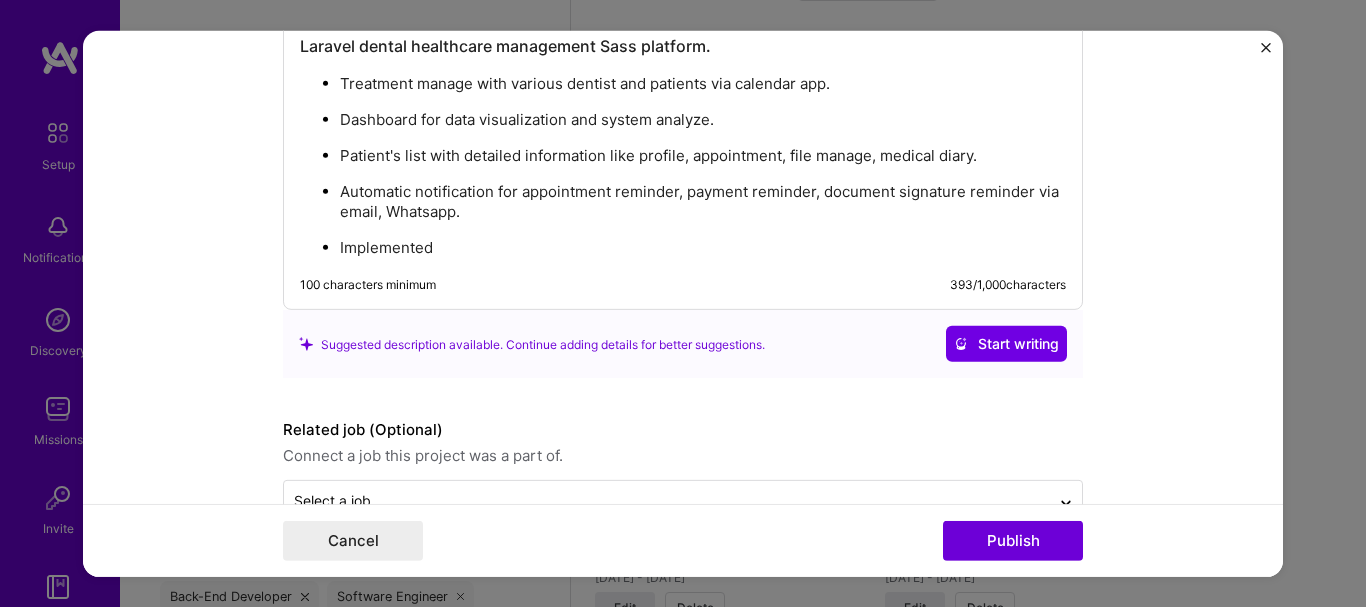 scroll, scrollTop: 2727, scrollLeft: 0, axis: vertical 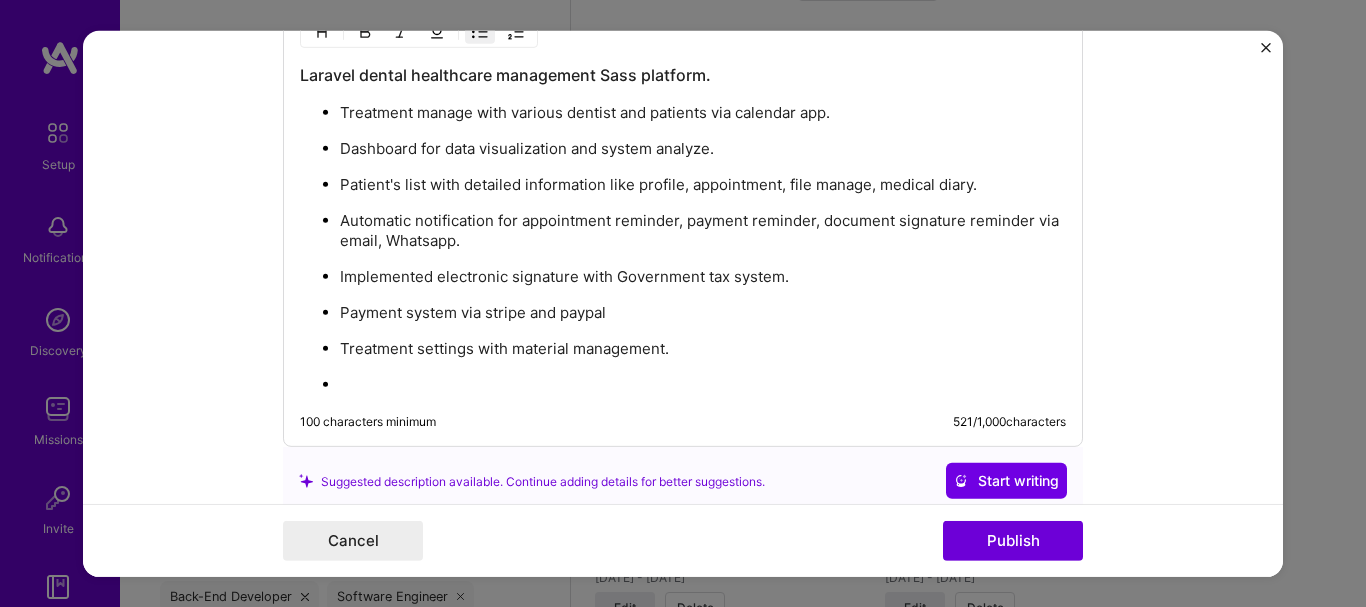 click at bounding box center (703, 385) 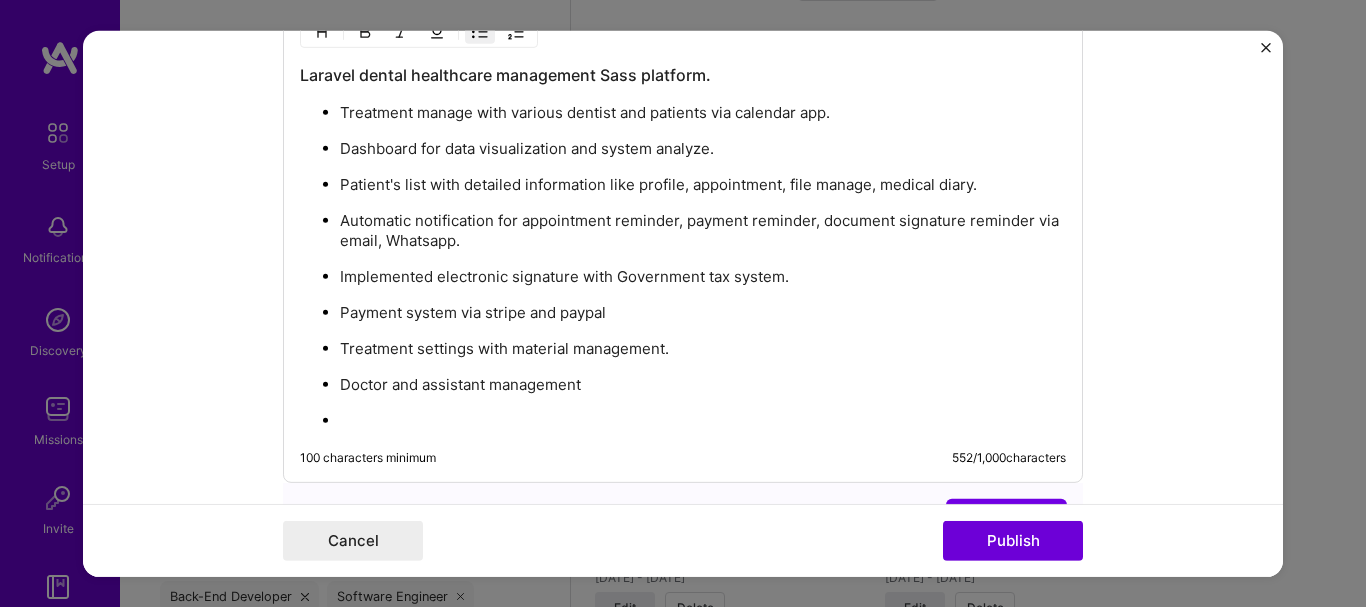 click at bounding box center (703, 421) 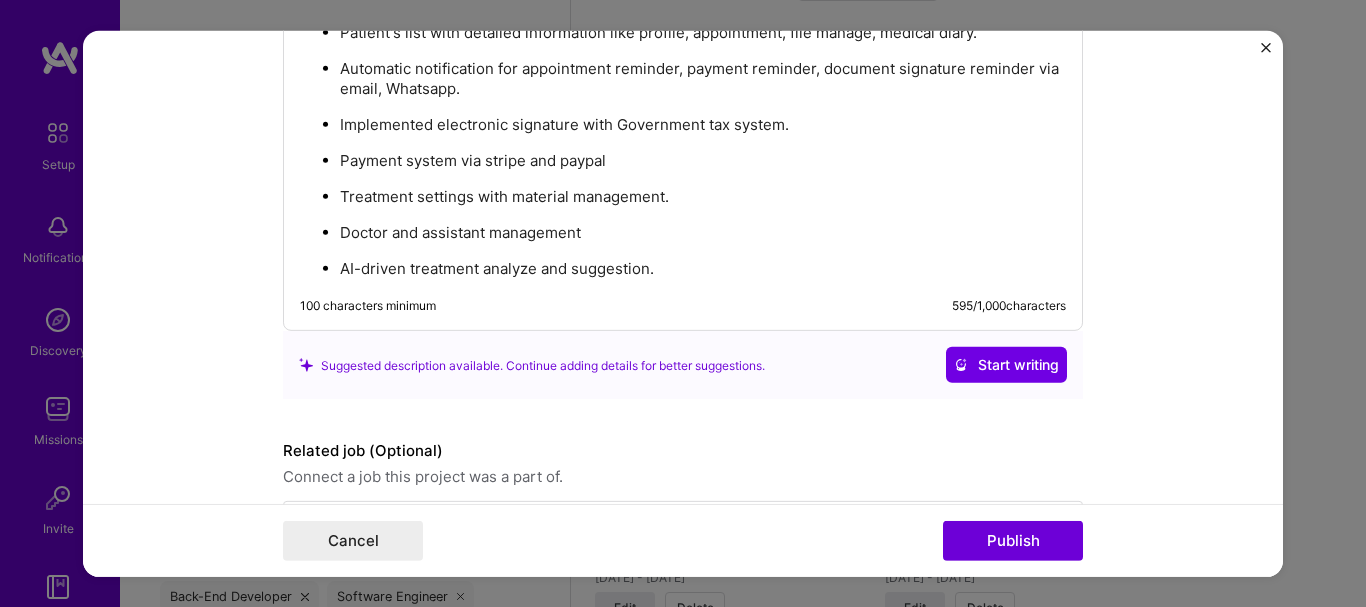 scroll, scrollTop: 2954, scrollLeft: 0, axis: vertical 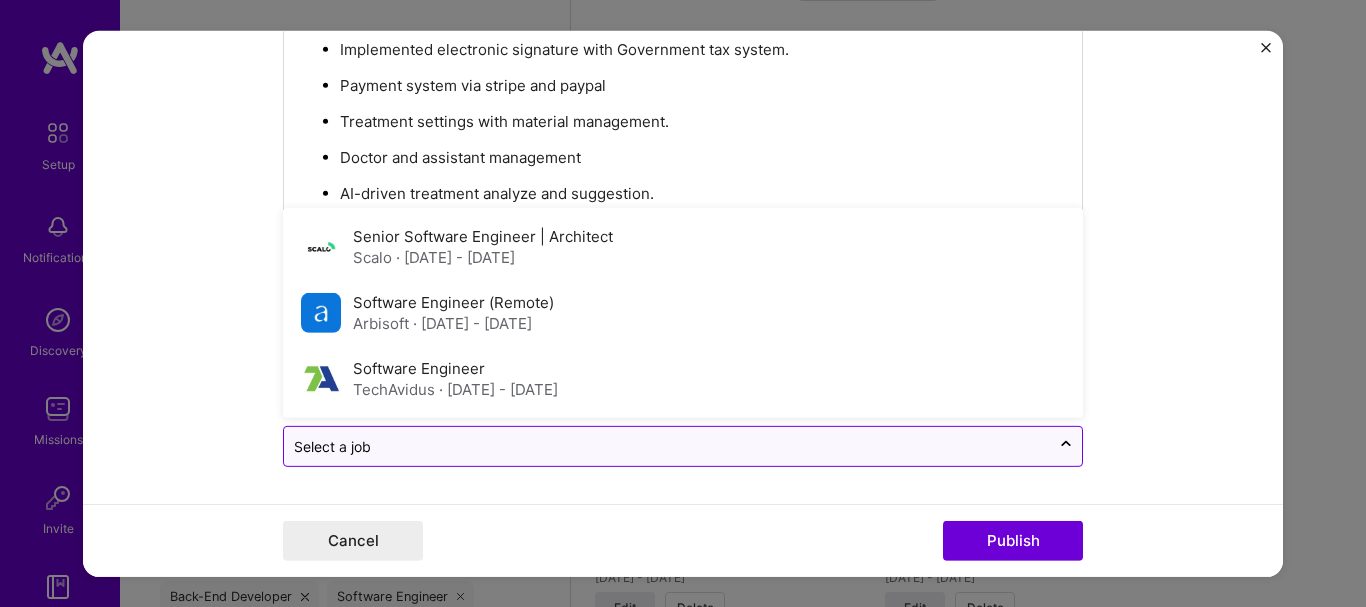 click at bounding box center [667, 446] 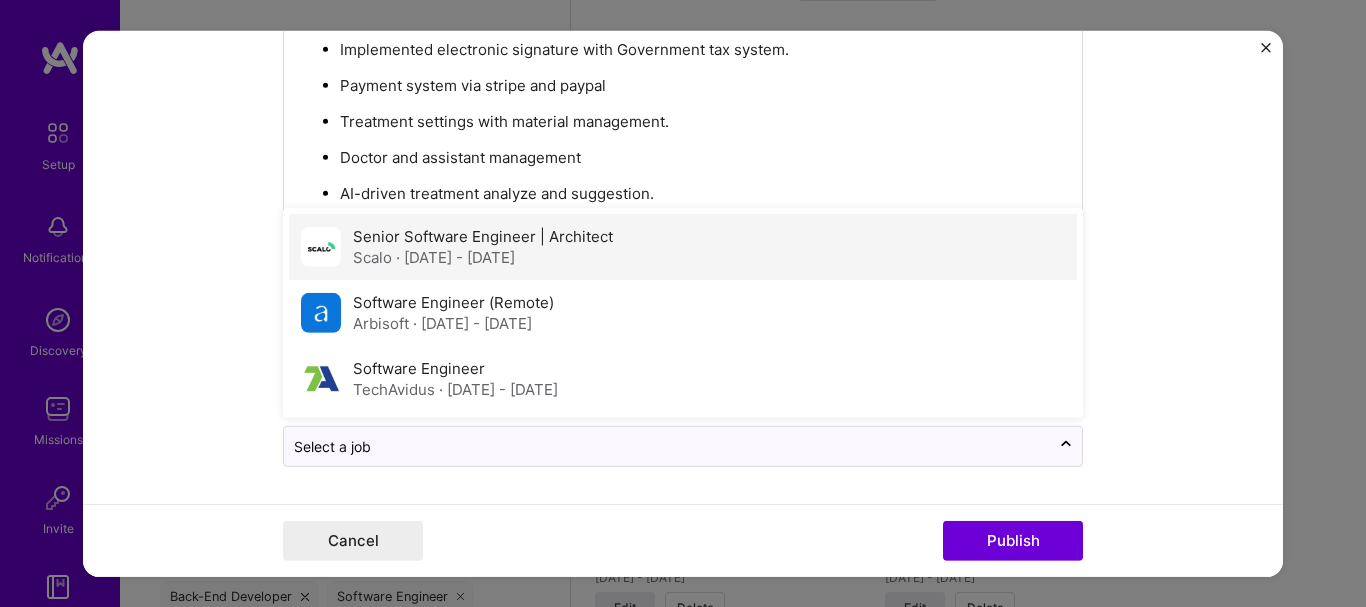 click on "Scalo   ·   [DATE]   -   [DATE]" at bounding box center (483, 257) 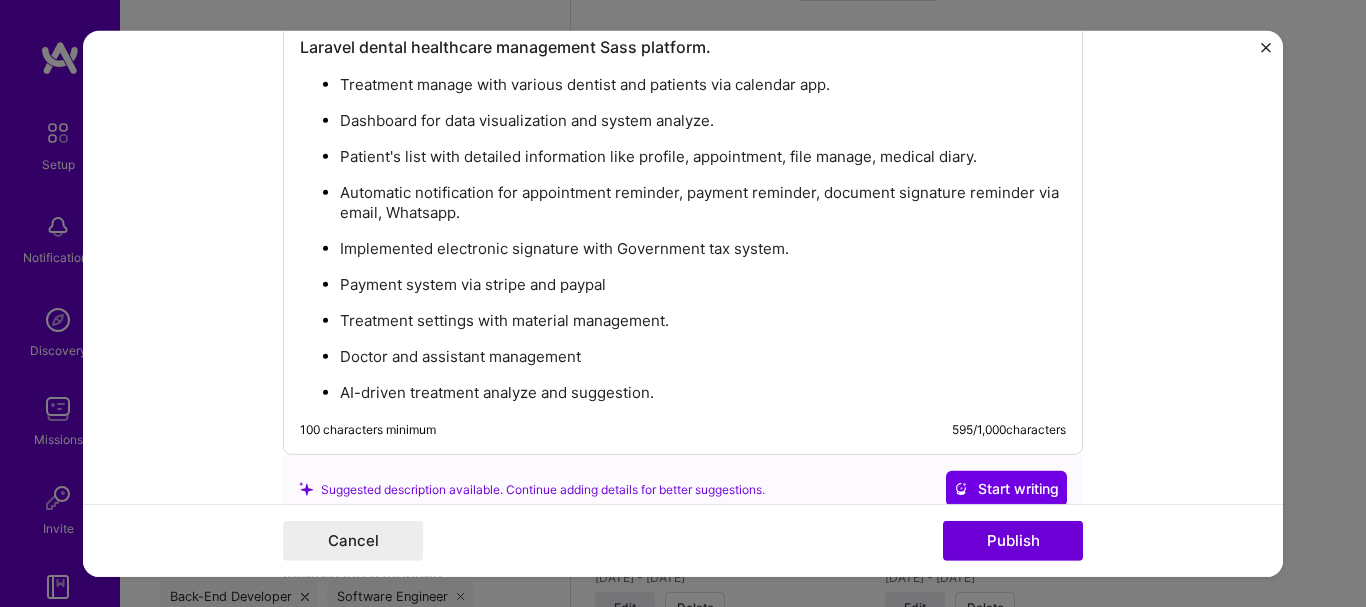 scroll, scrollTop: 2954, scrollLeft: 0, axis: vertical 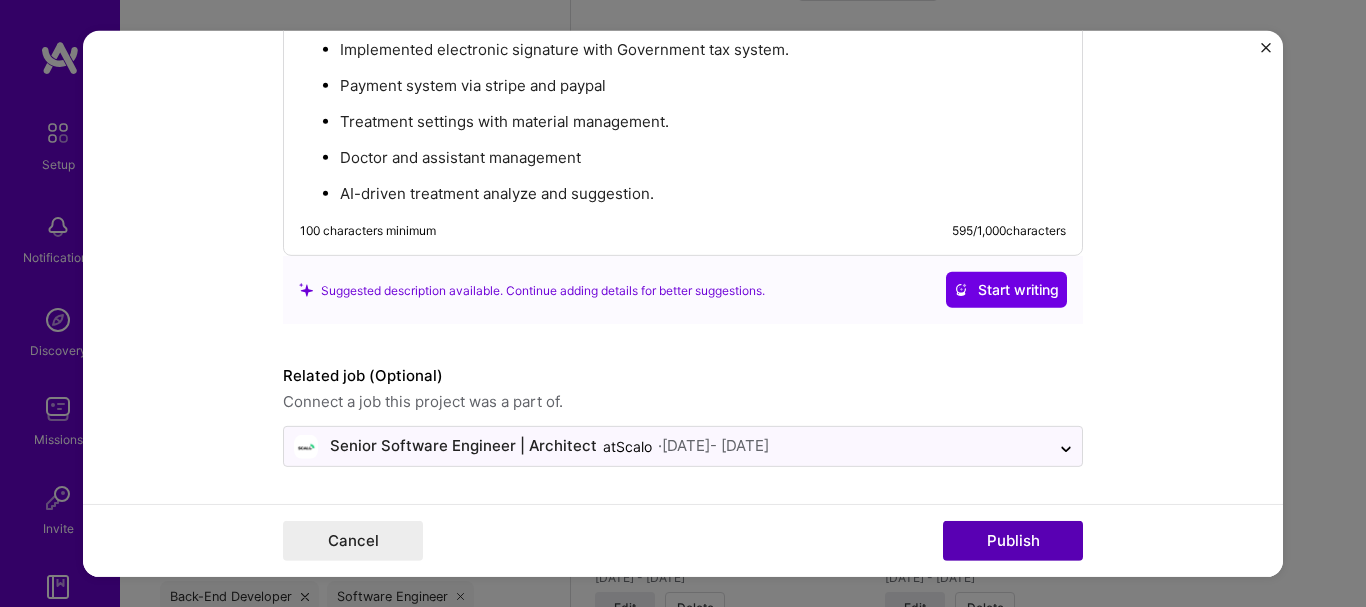 click on "Publish" at bounding box center [1013, 541] 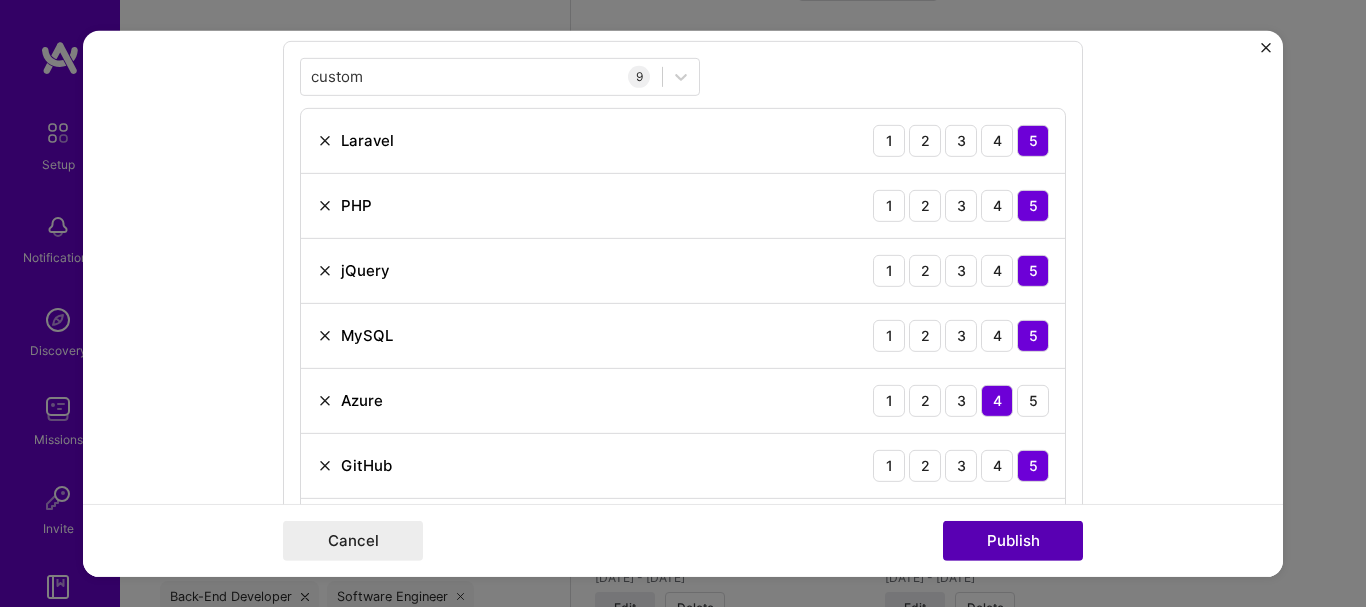 scroll, scrollTop: 1389, scrollLeft: 0, axis: vertical 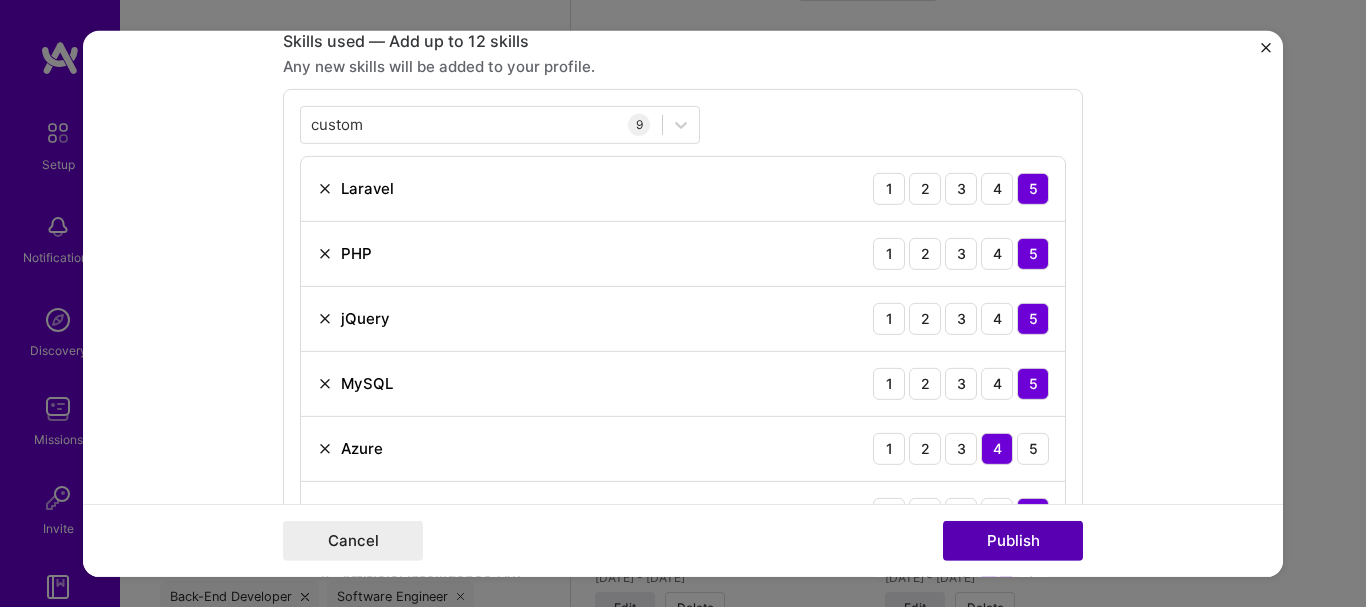 click on "Publish" at bounding box center (1013, 541) 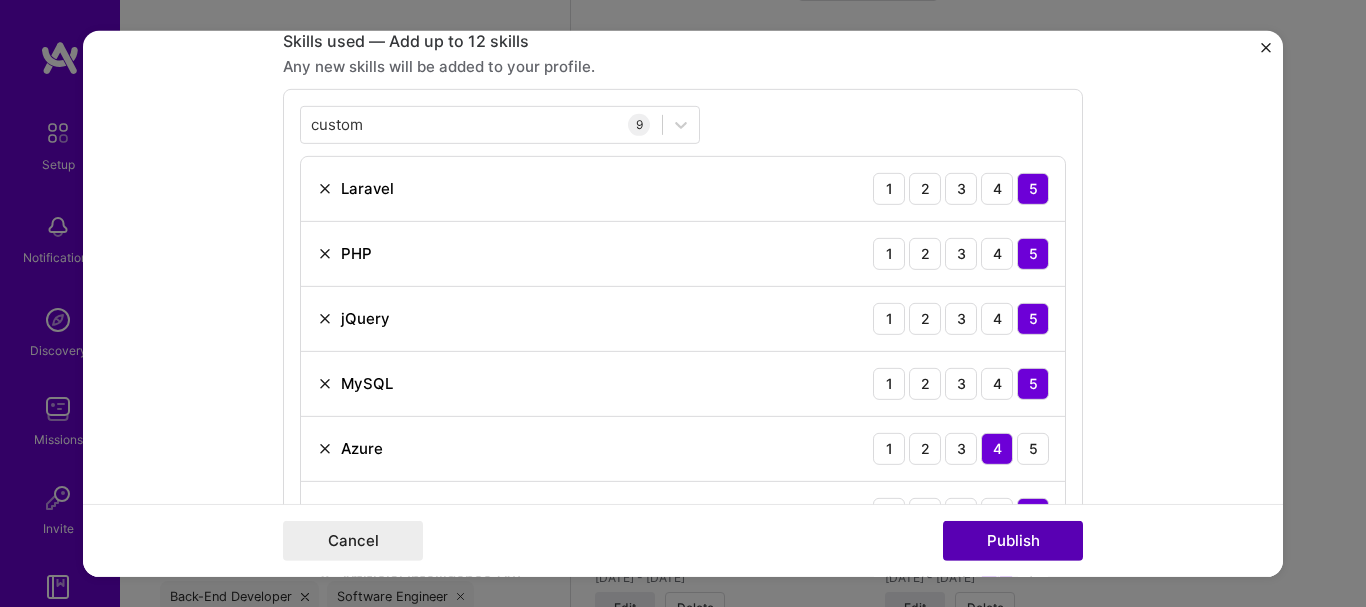 click on "Publish" at bounding box center [1013, 541] 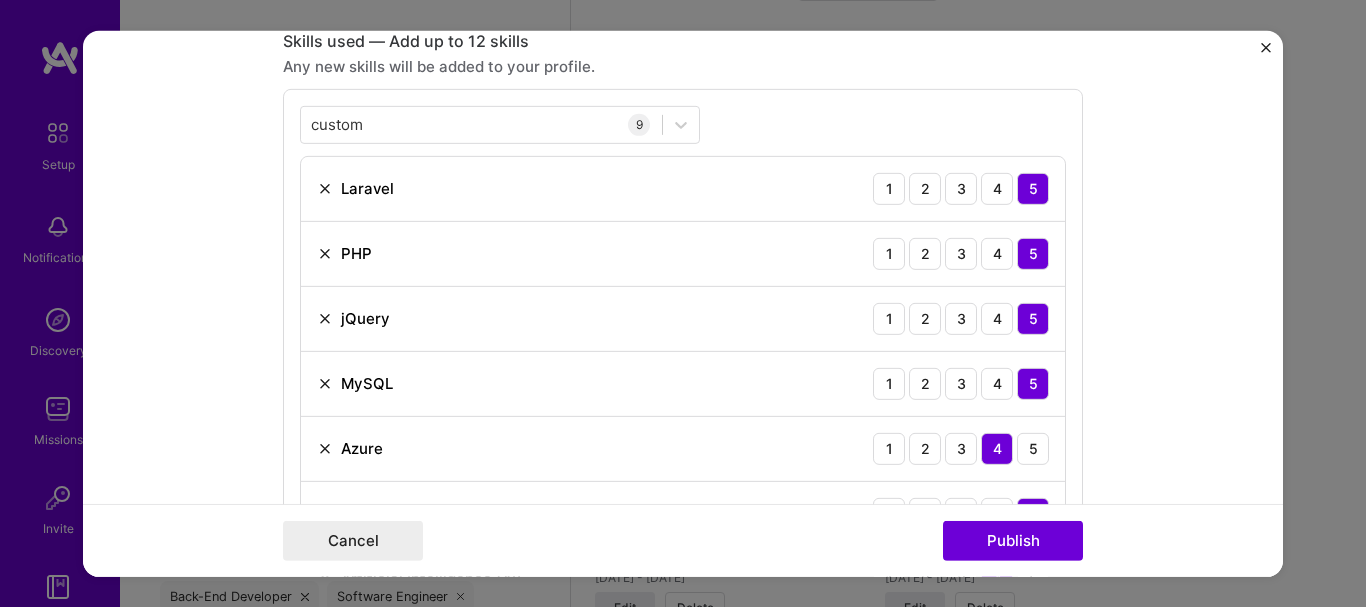 click on "Project title Laravel Saas platform - Dental healthcare project Company Scalo
Project industry Industry 2 Project Link (Optional) [URL][DOMAIN_NAME]
Set as cover Add New Image  |  Set as Cover Remove Image Role Full-Stack Developer [DATE]
to
I’m still working on this project Skills used — Add up to 12 skills Any new skills will be added to your profile. custom custom 9 Laravel 1 2 3 4 5 PHP 1 2 3 4 5 jQuery 1 2 3 4 5 MySQL 1 2 3 4 5 Azure 1 2 3 4 5 GitHub 1 2 3 4 5 Artificial Intelligence (AI) 1 2 3 4 5 Bootstrap JS 1 2 3 4 5 Customer Acquisition 1 2 3 4 5 Skill rating is required. Did this role require you to manage team members? (Optional) Yes, I managed 2 team members. Were you involved from inception to launch (0  ->  1)? (Optional) Zero to one is creation and development of a unique product from the ground up. I was involved in zero to one with this project Add metrics (Optional) Project details   595 / at" at bounding box center [683, 303] 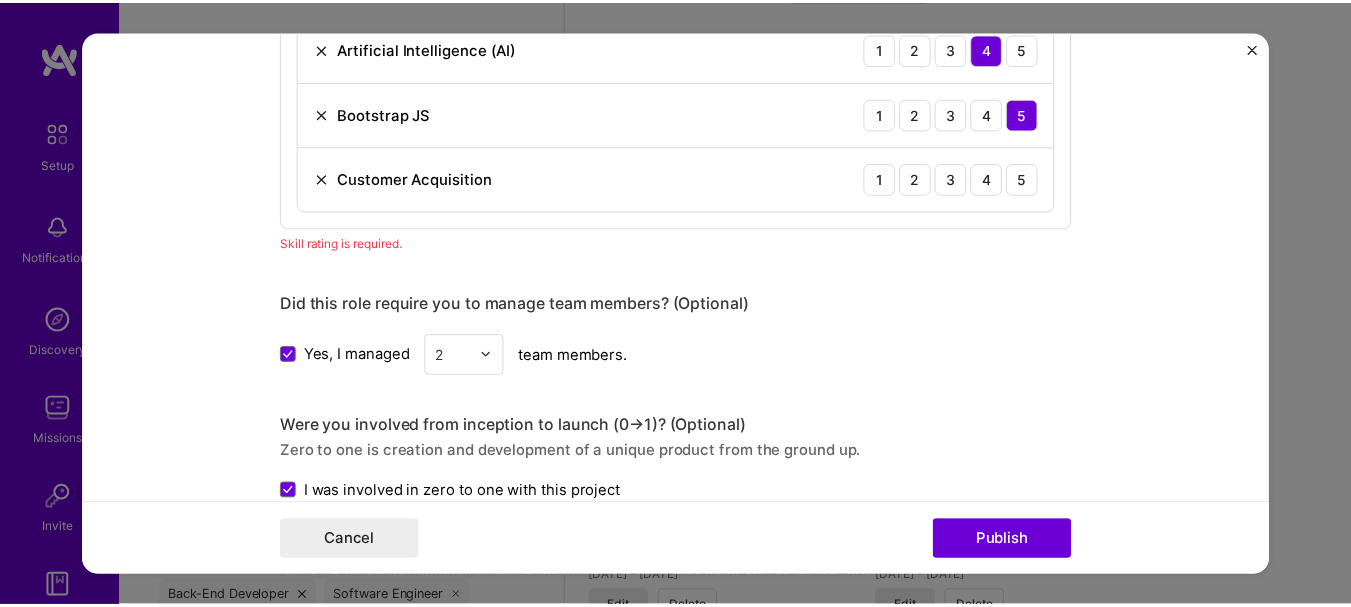 scroll, scrollTop: 1889, scrollLeft: 0, axis: vertical 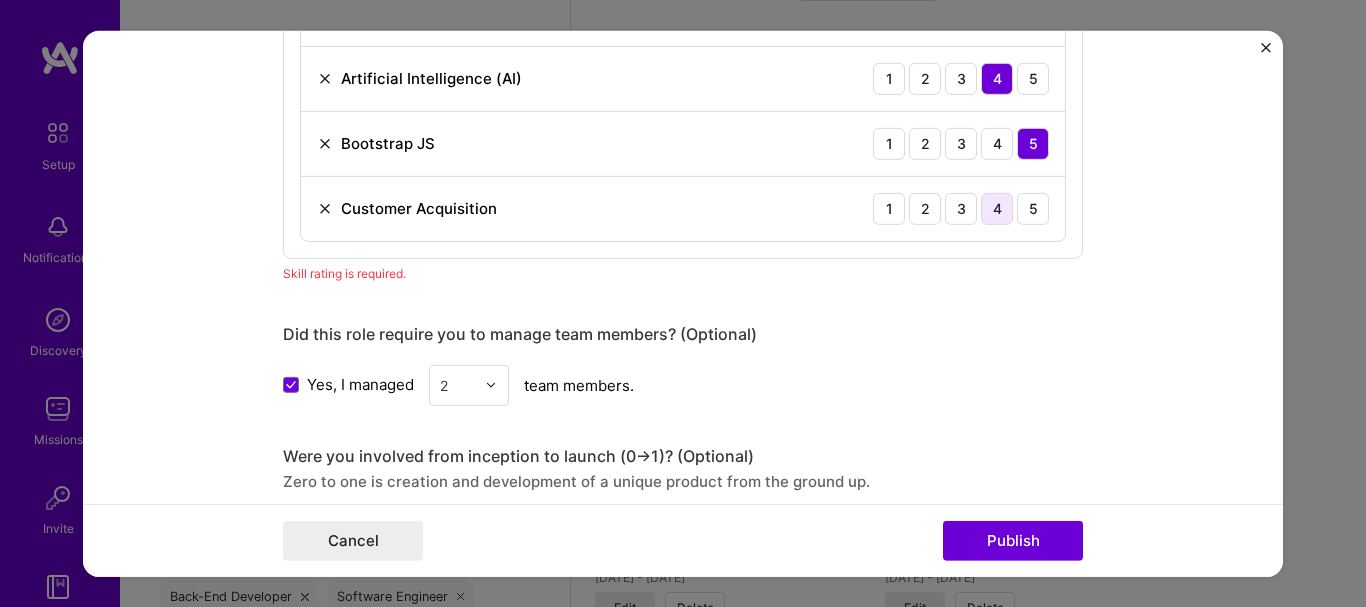 click on "4" at bounding box center (997, 208) 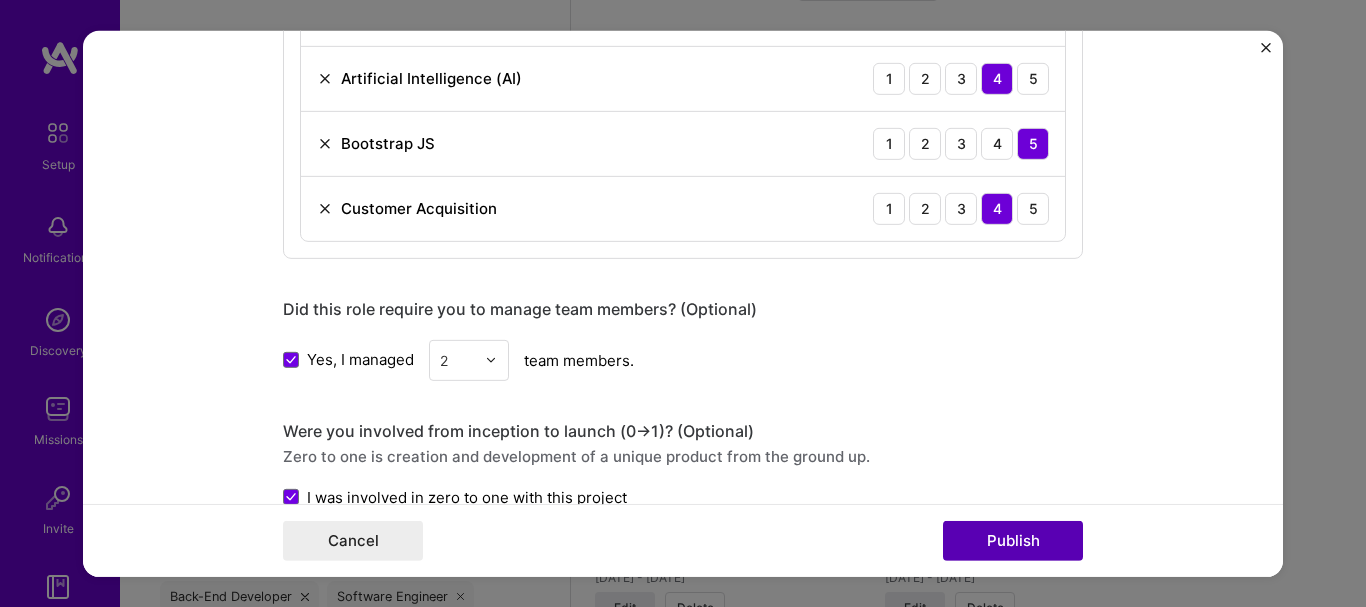 click on "Publish" at bounding box center (1013, 541) 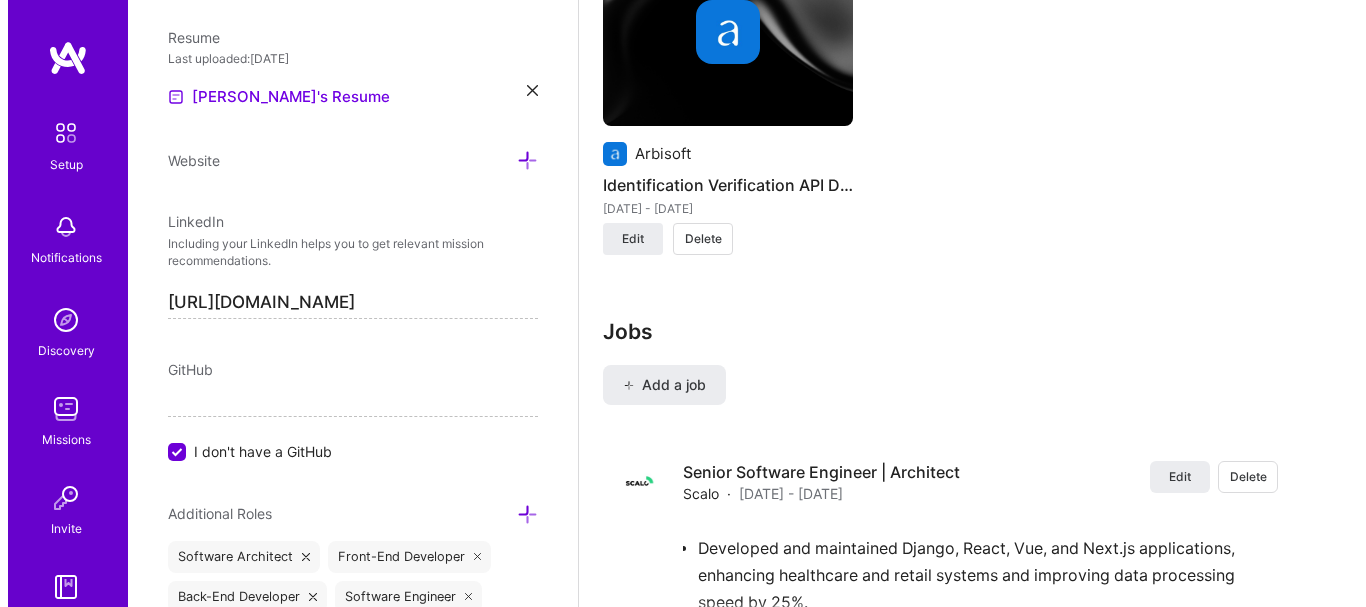 scroll, scrollTop: 2392, scrollLeft: 0, axis: vertical 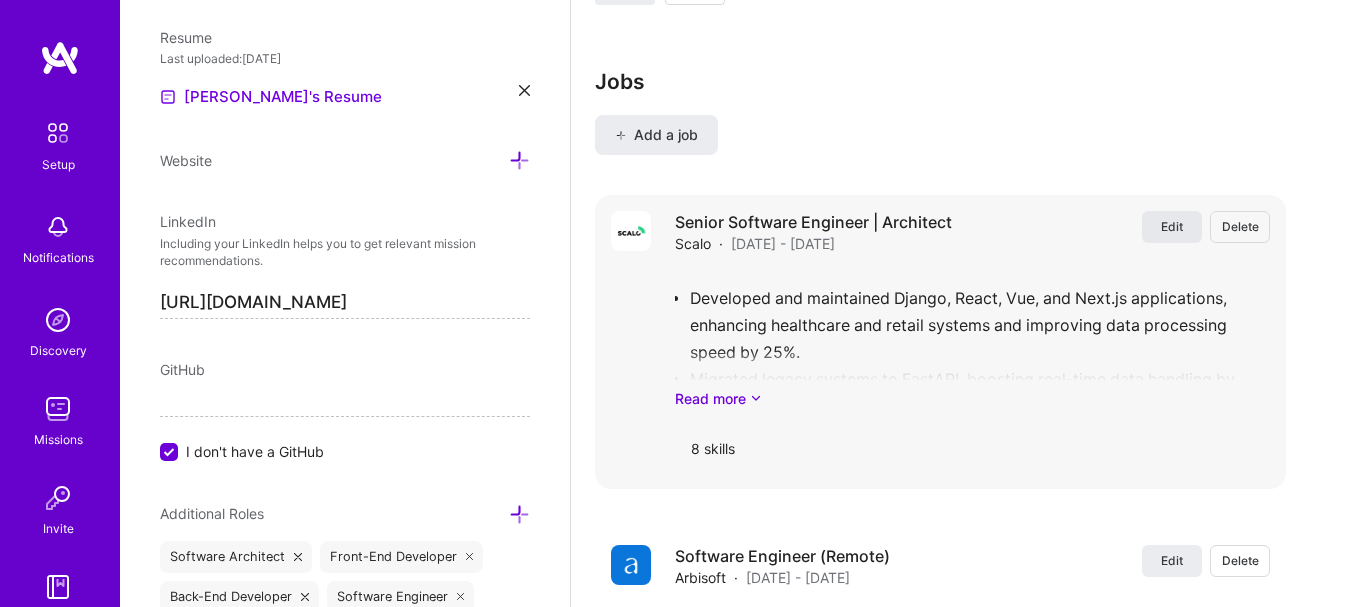 click on "Edit" at bounding box center (1172, 226) 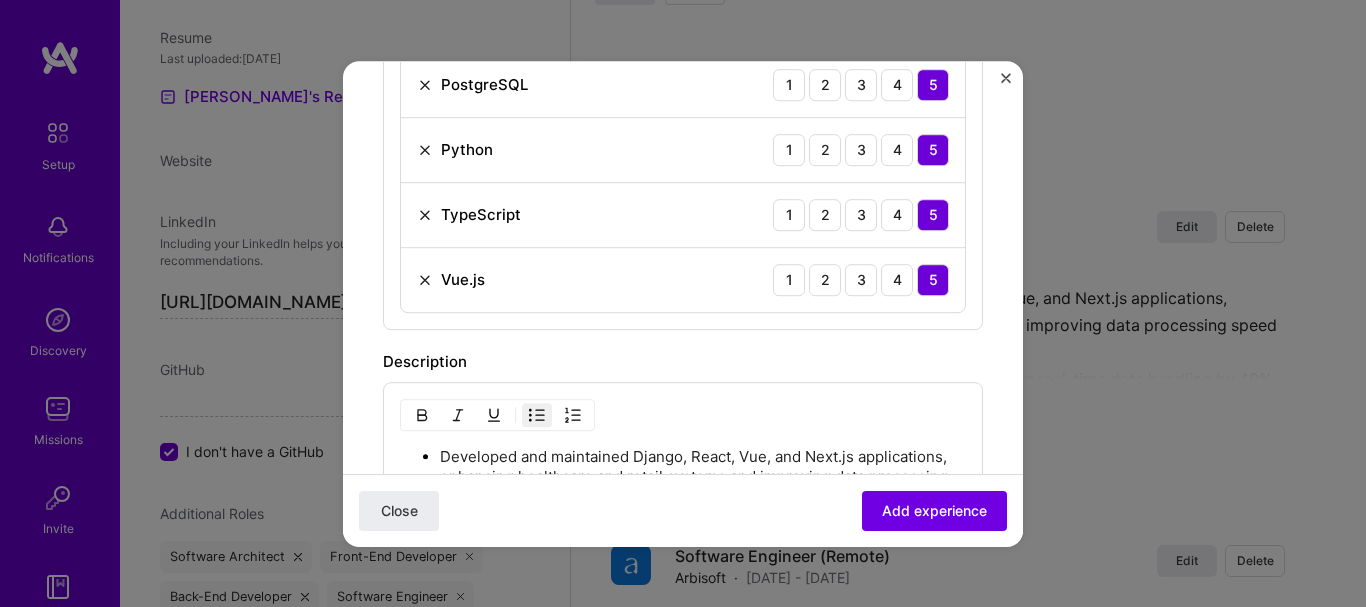 scroll, scrollTop: 250, scrollLeft: 0, axis: vertical 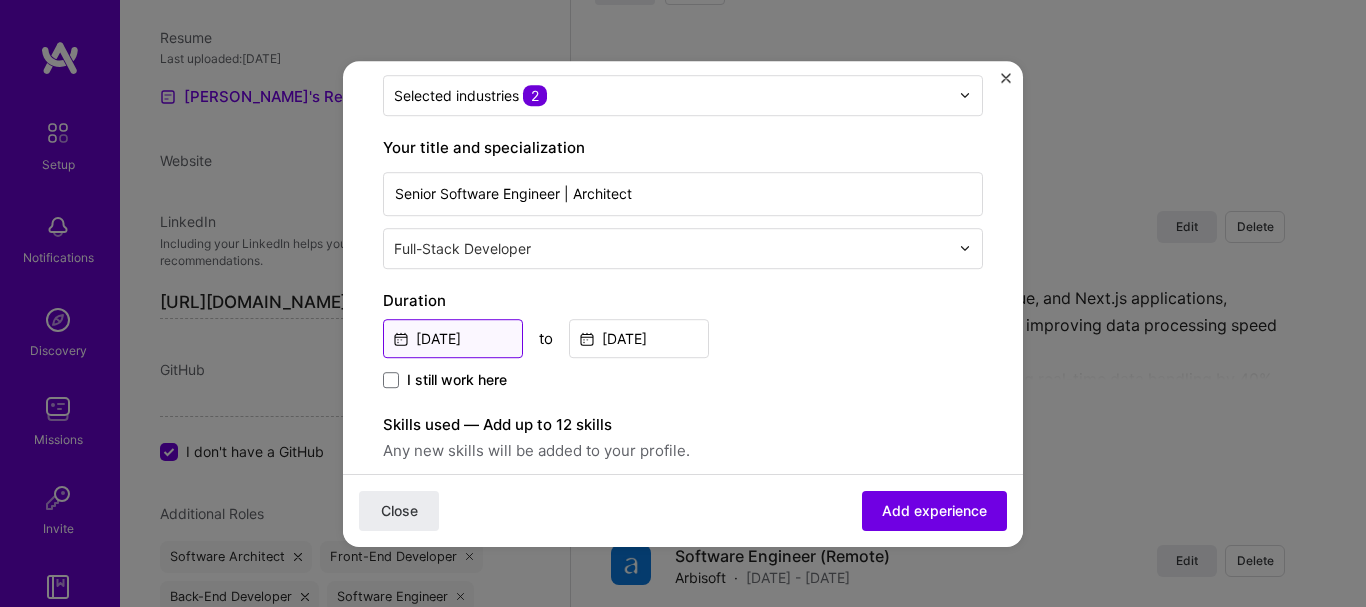 click on "[DATE]" at bounding box center (453, 338) 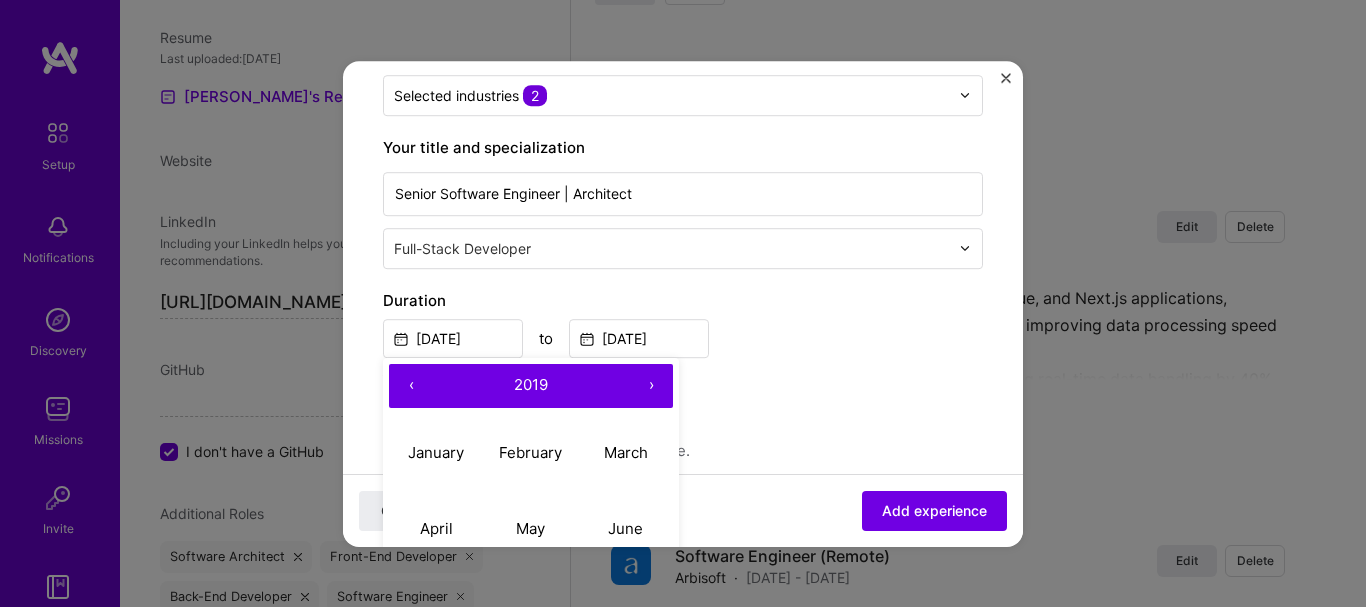 click on "›" at bounding box center (651, 386) 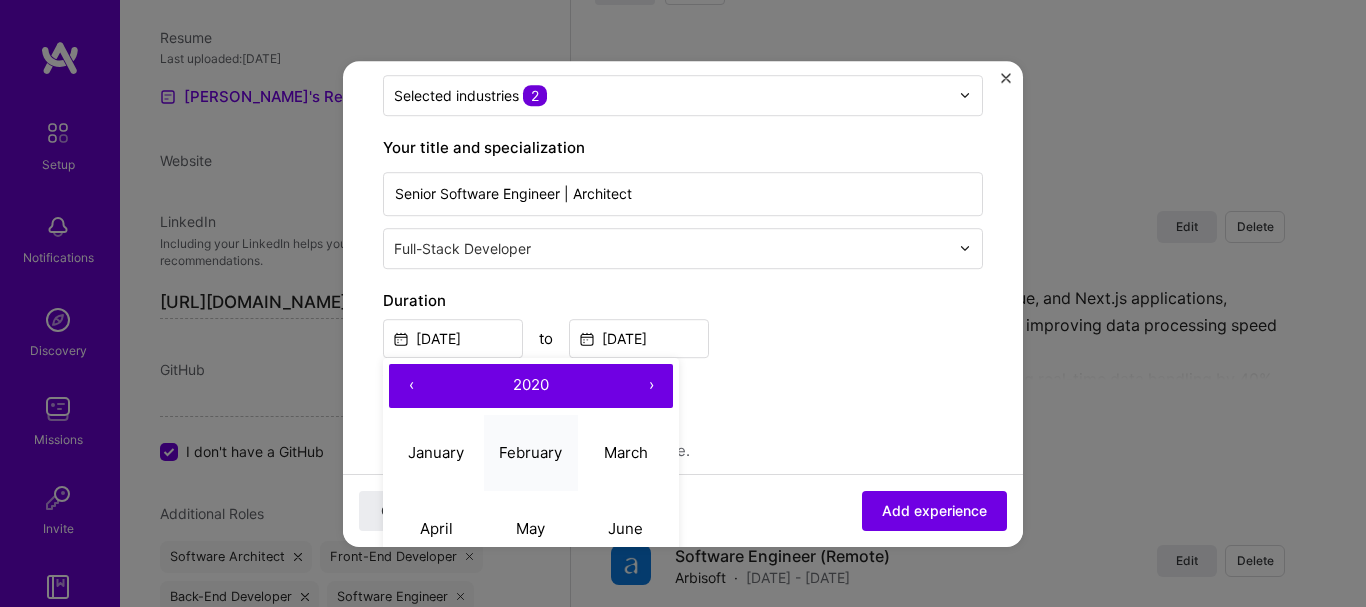 click on "February" at bounding box center (530, 452) 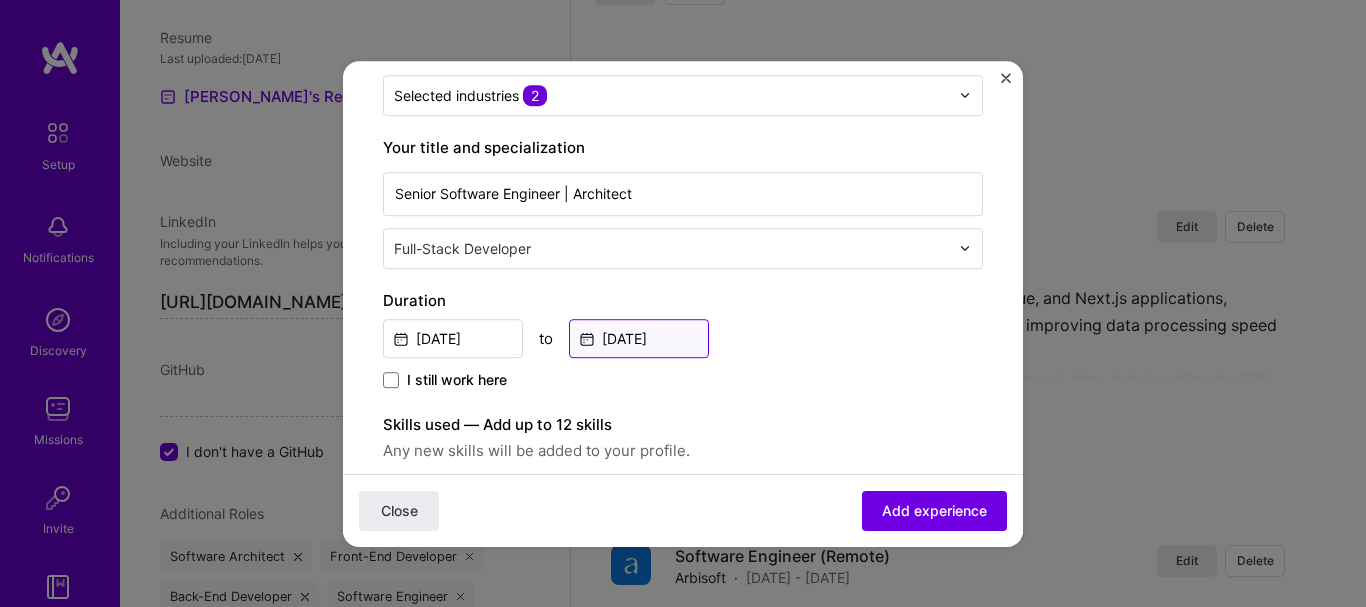 click on "[DATE]" at bounding box center [639, 338] 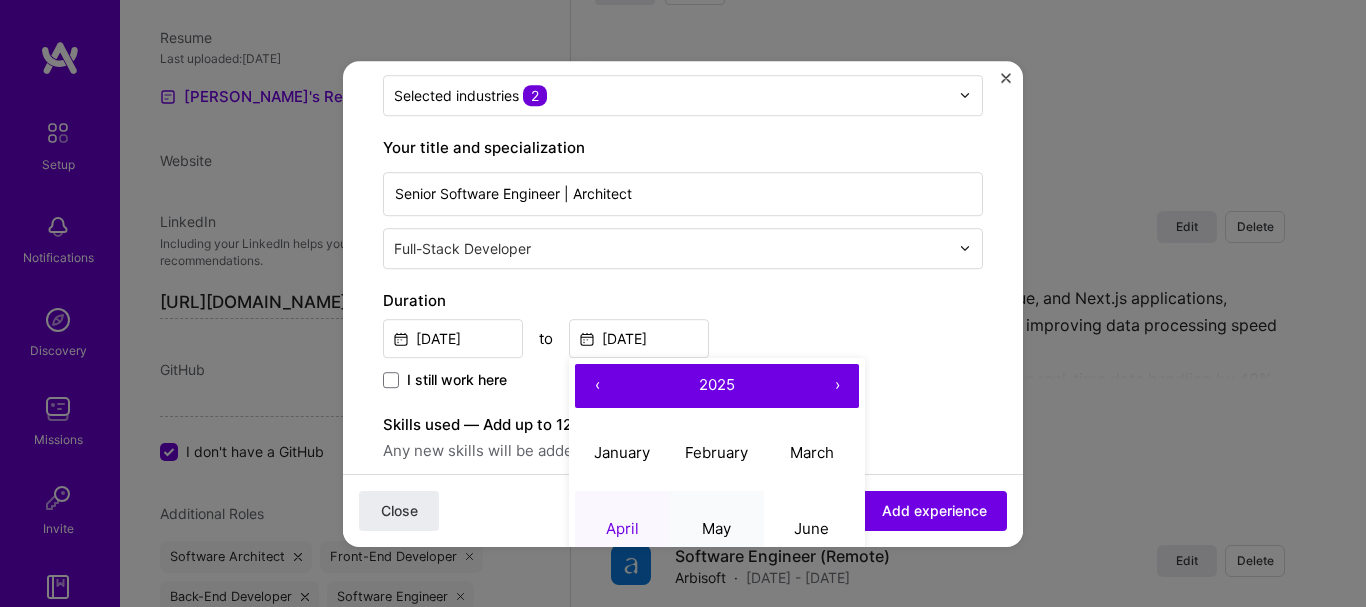 click on "May" at bounding box center [716, 528] 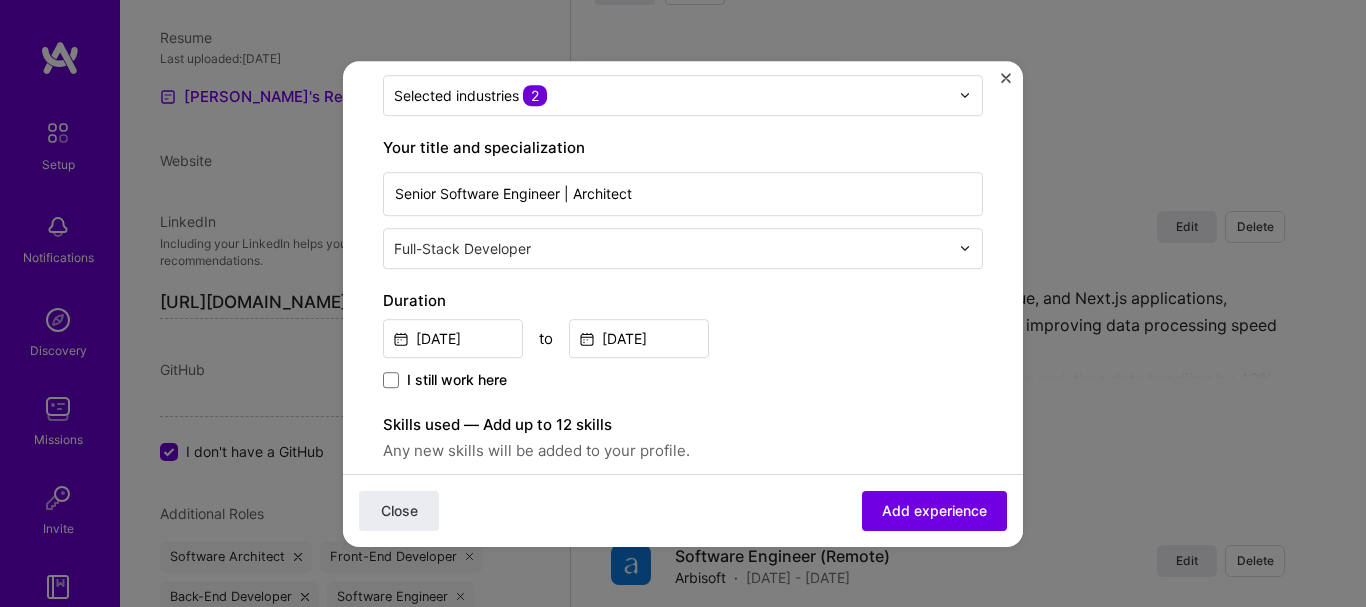 click on "I still work here" at bounding box center [683, 381] 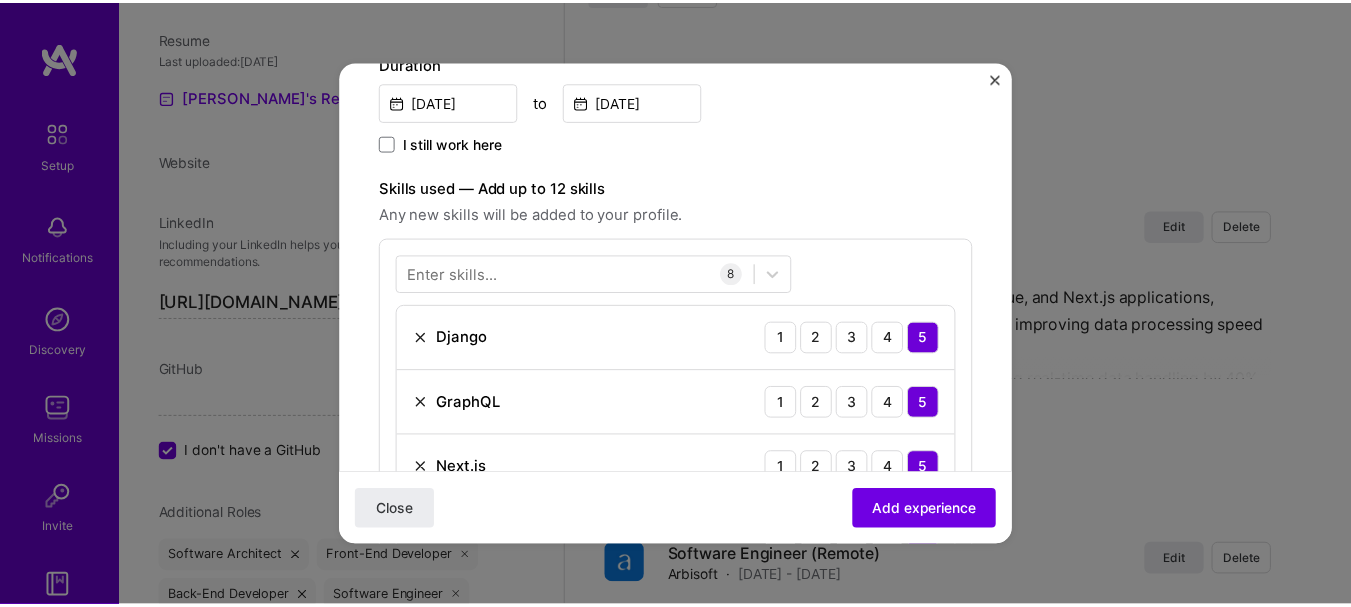 scroll, scrollTop: 500, scrollLeft: 0, axis: vertical 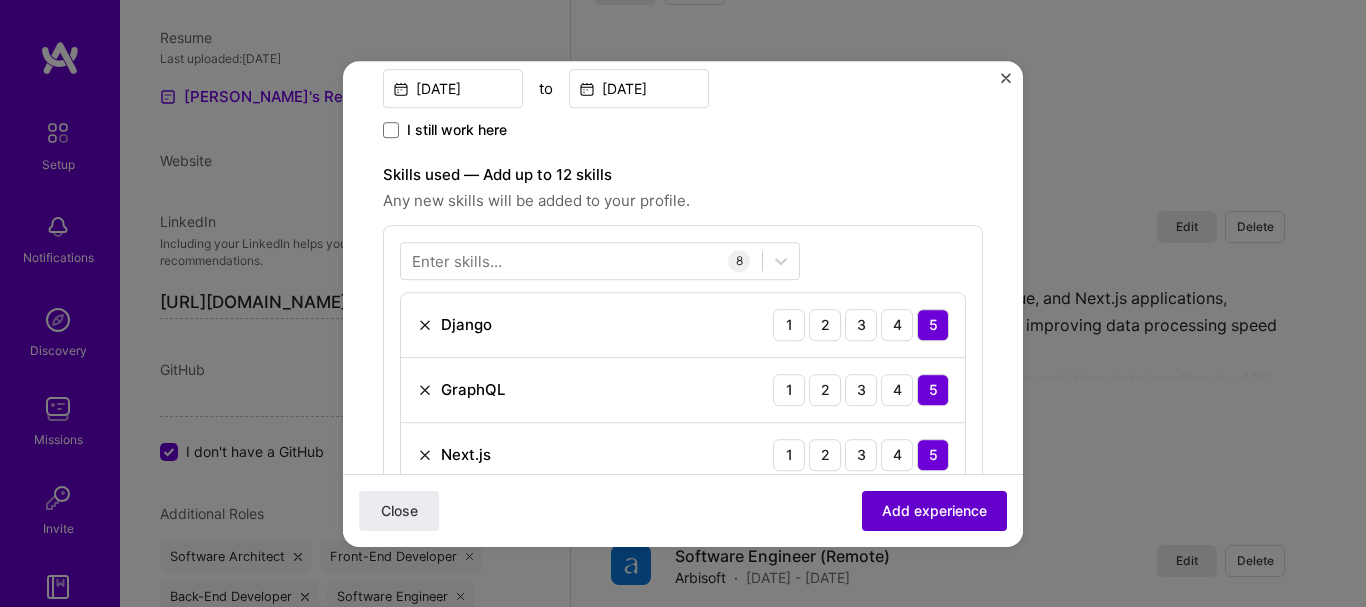 click on "Add experience" at bounding box center [934, 510] 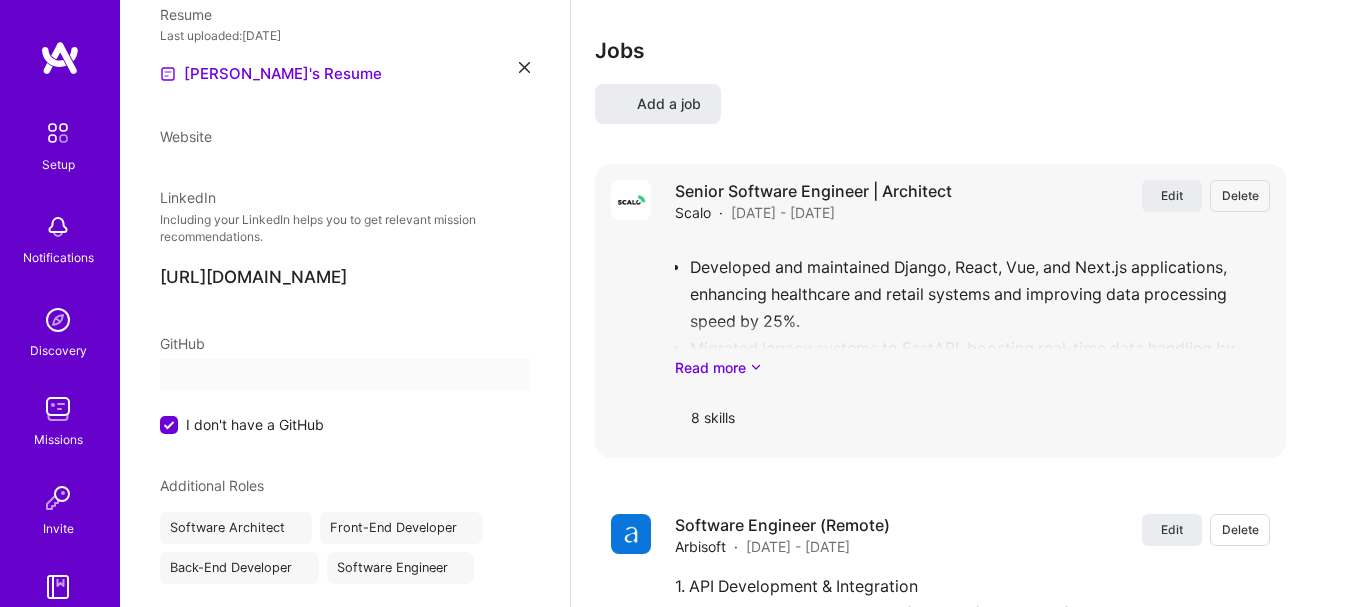 select on "US" 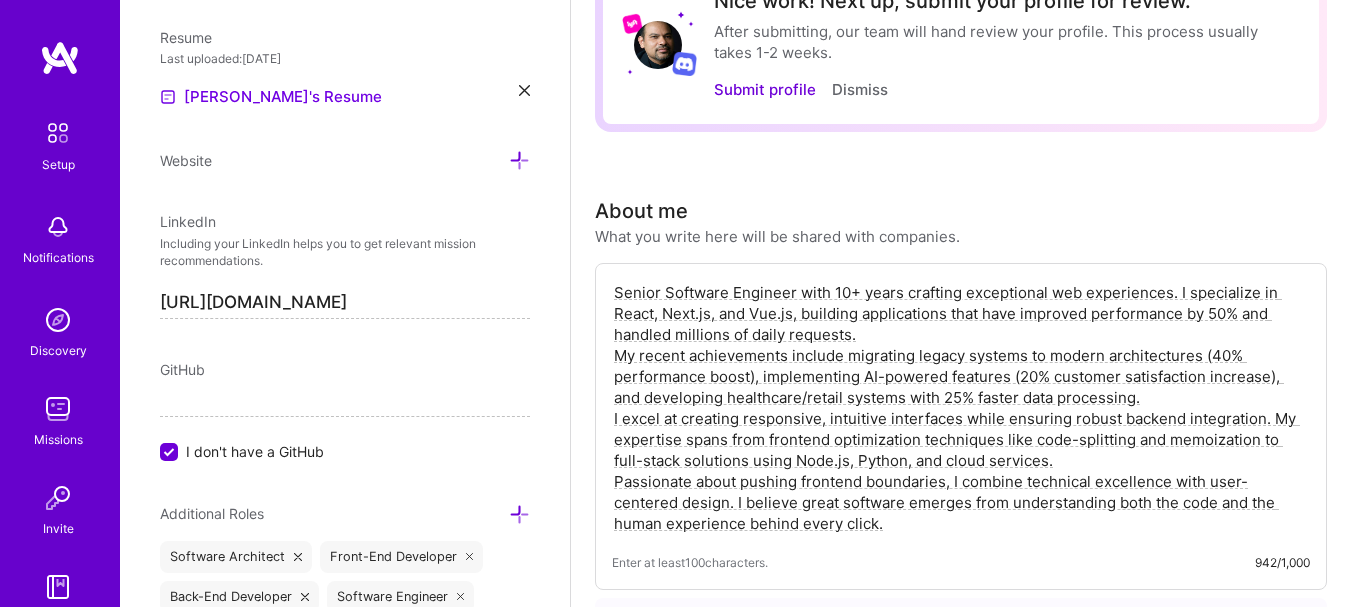 scroll, scrollTop: 0, scrollLeft: 0, axis: both 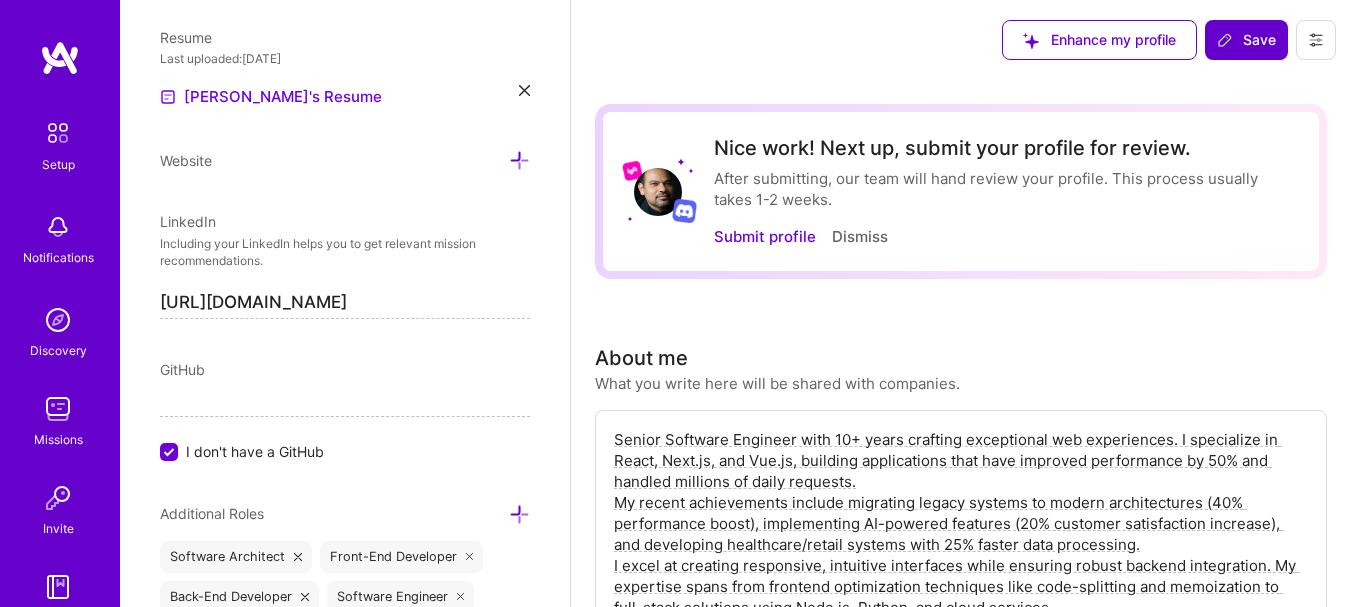 click on "Save" at bounding box center [1246, 40] 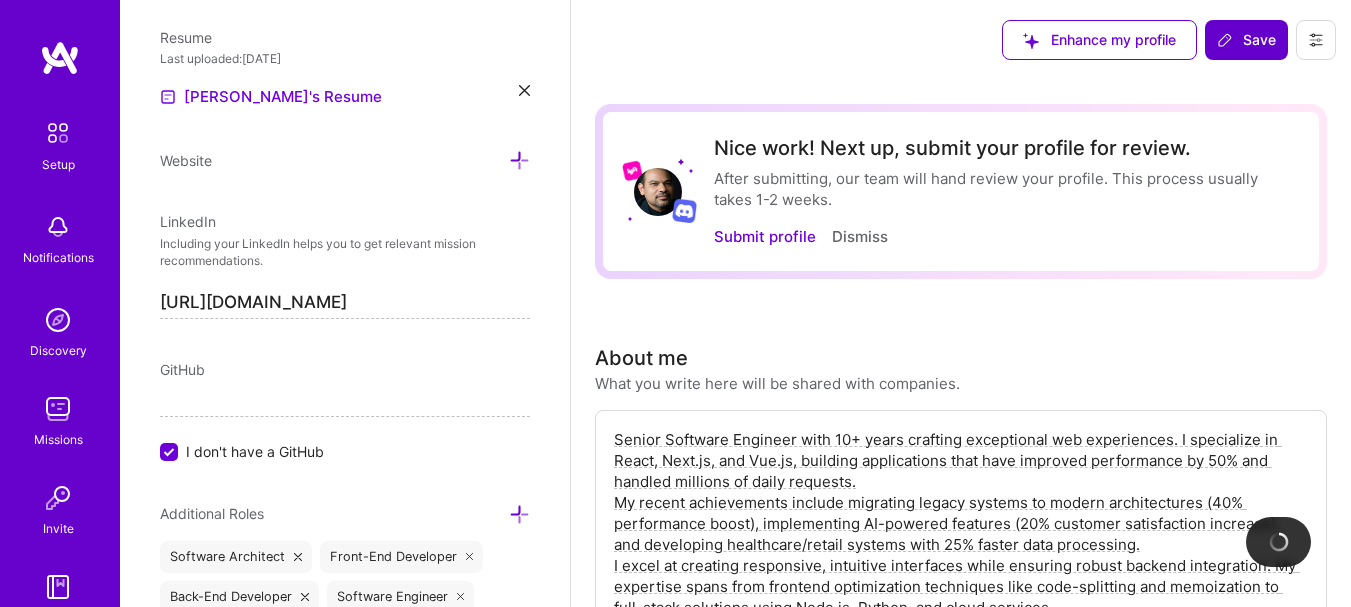 click on "Save" at bounding box center (1246, 40) 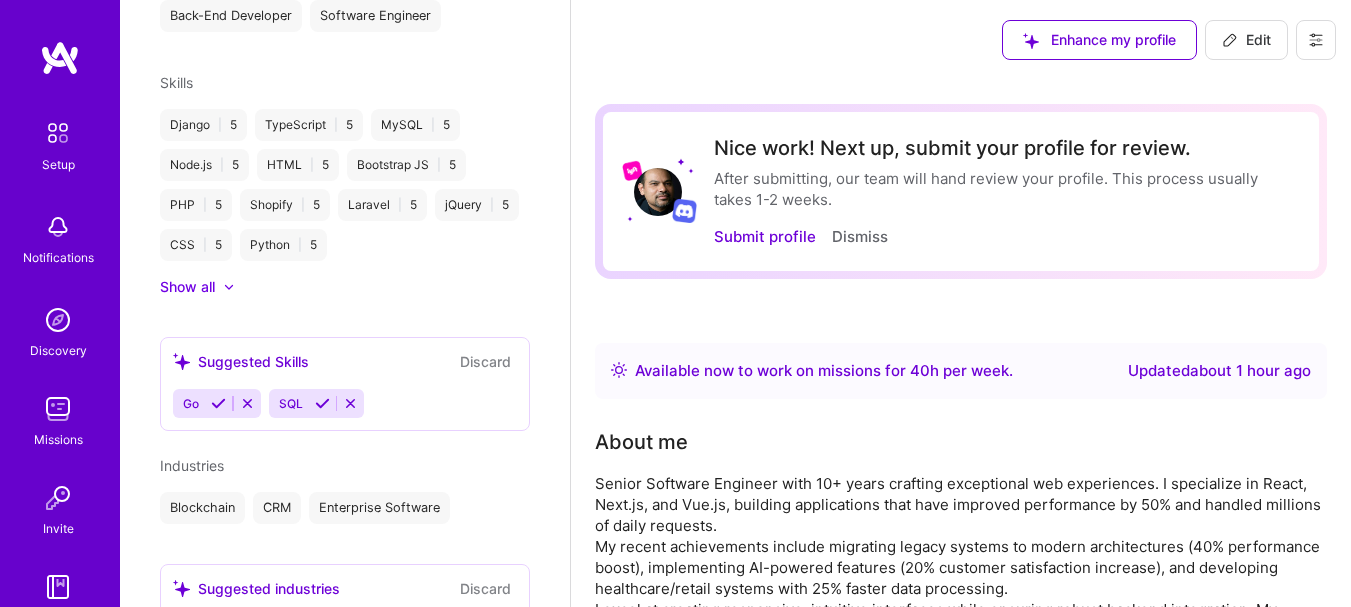 scroll, scrollTop: 619, scrollLeft: 0, axis: vertical 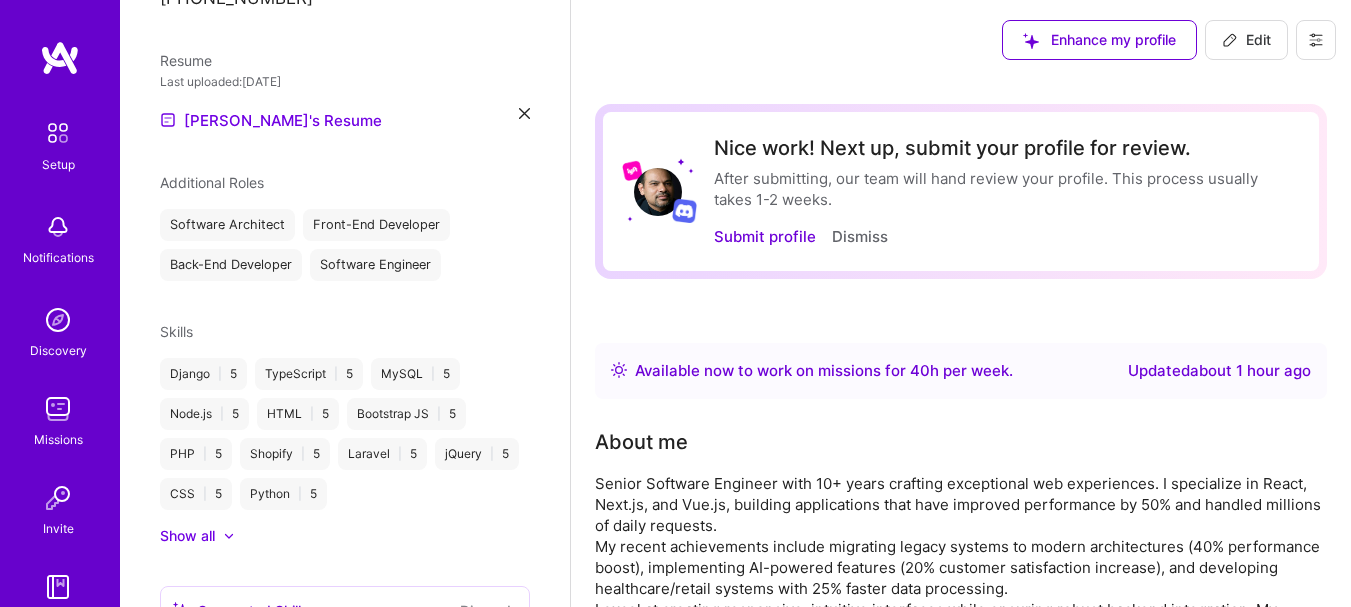 click on "Enhance my profile
Edit" at bounding box center (961, 40) 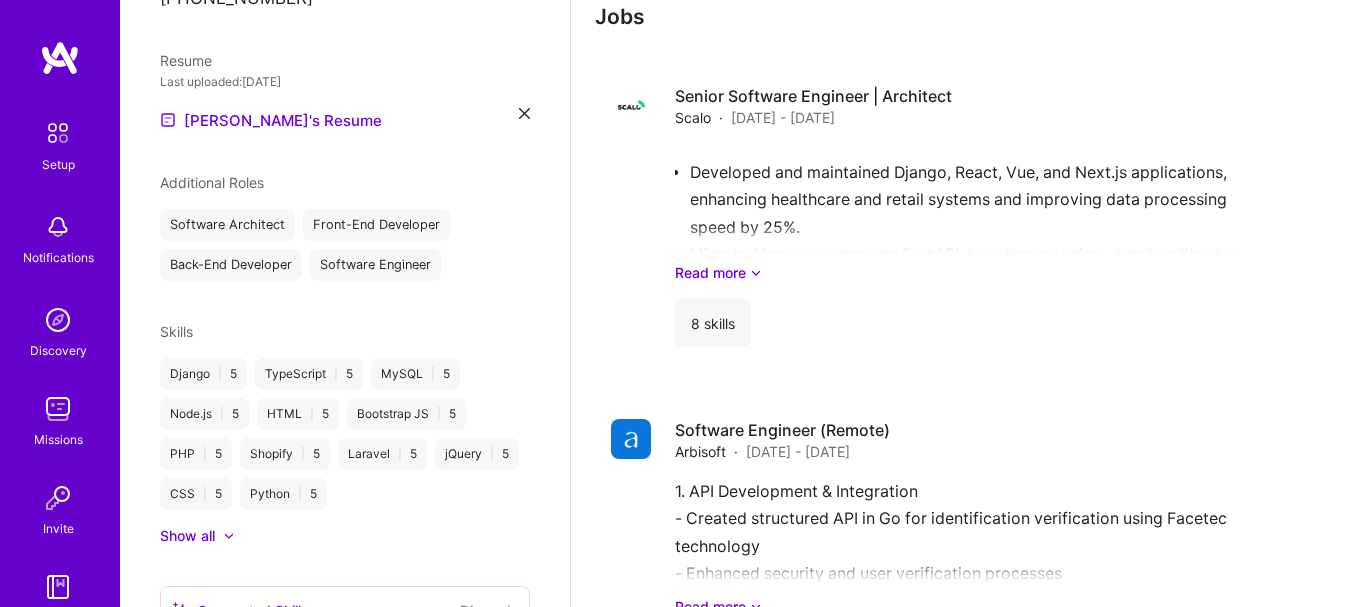 scroll, scrollTop: 1548, scrollLeft: 0, axis: vertical 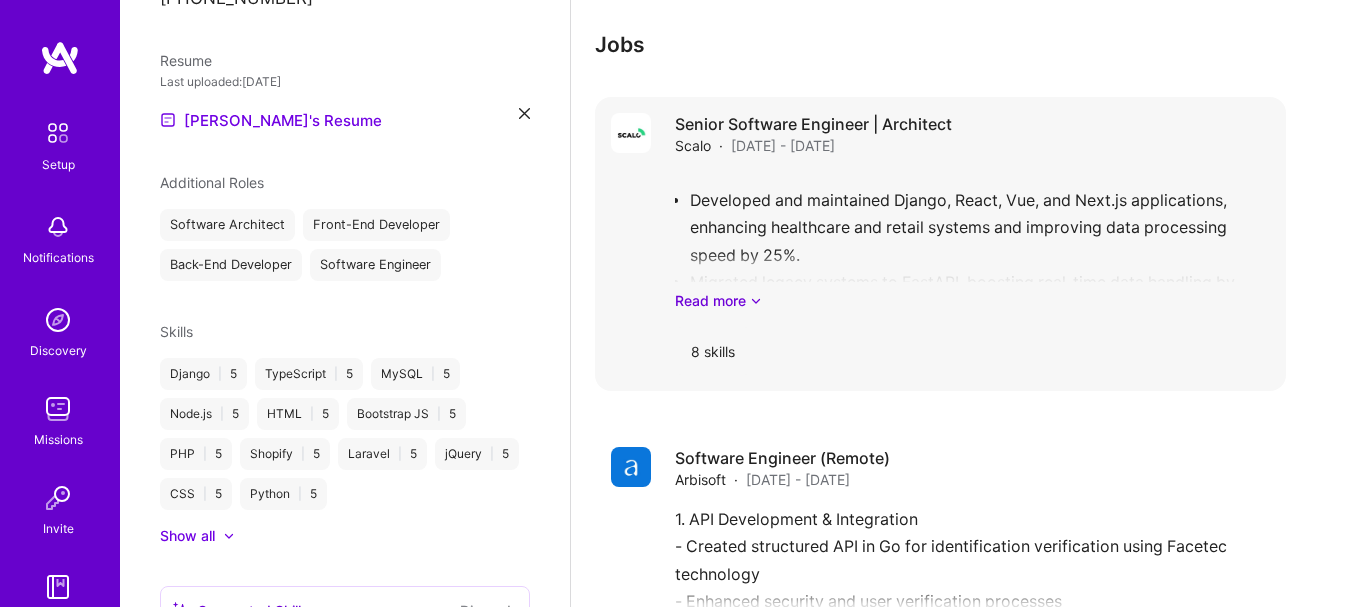click on "Senior Software Engineer | Architect Scalo · [DATE] - [DATE] Developed and maintained Django, React, Vue, and Next.js applications, enhancing healthcare and retail systems and improving data processing speed by 25%. Migrated legacy systems to FastAPI, boosting real-time data handling by 40%. Integrated RESTful APIs and GrathL, improving user experience with infinite and virtualized scrolling. Built backend services using Django REST framework, Node.js, and TypeScript, handling over 1 million requests per day. Developed Python microservices for third-party API integration and optimized PostgreSQL queries, reducing retrieval times by 35%. Implemented GrathL APIs, increasing data fetching efficiency by 30%. Read more 8   skills" at bounding box center (972, 244) 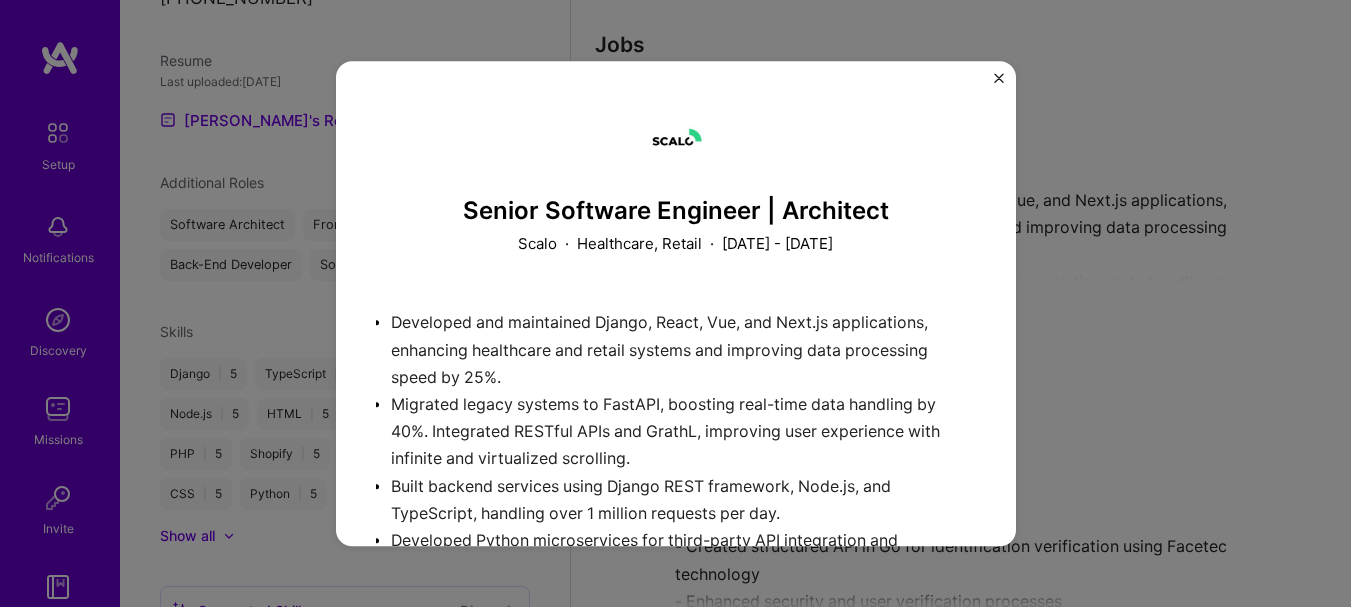 click on "Senior Software Engineer | Architect Scalo   ·     Healthcare, Retail     ·   [DATE] - [DATE]   Developed and maintained Django, React, Vue, and Next.js applications, enhancing healthcare and retail systems and improving data processing speed by 25%. Migrated legacy systems to FastAPI, boosting real-time data handling by 40%. Integrated RESTful APIs and GrathL, improving user experience with infinite and virtualized scrolling. Built backend services using Django REST framework, Node.js, and TypeScript, handling over 1 million requests per day. Developed Python microservices for third-party API integration and optimized PostgreSQL queries, reducing retrieval times by 35%. Implemented GrathL APIs, increasing data fetching efficiency by 30%. Experience Sumit managed 3 people at this job. Skills used Django GraphQL Next.js Node.js PostgreSQL Python TypeScript Vue.js" at bounding box center (675, 303) 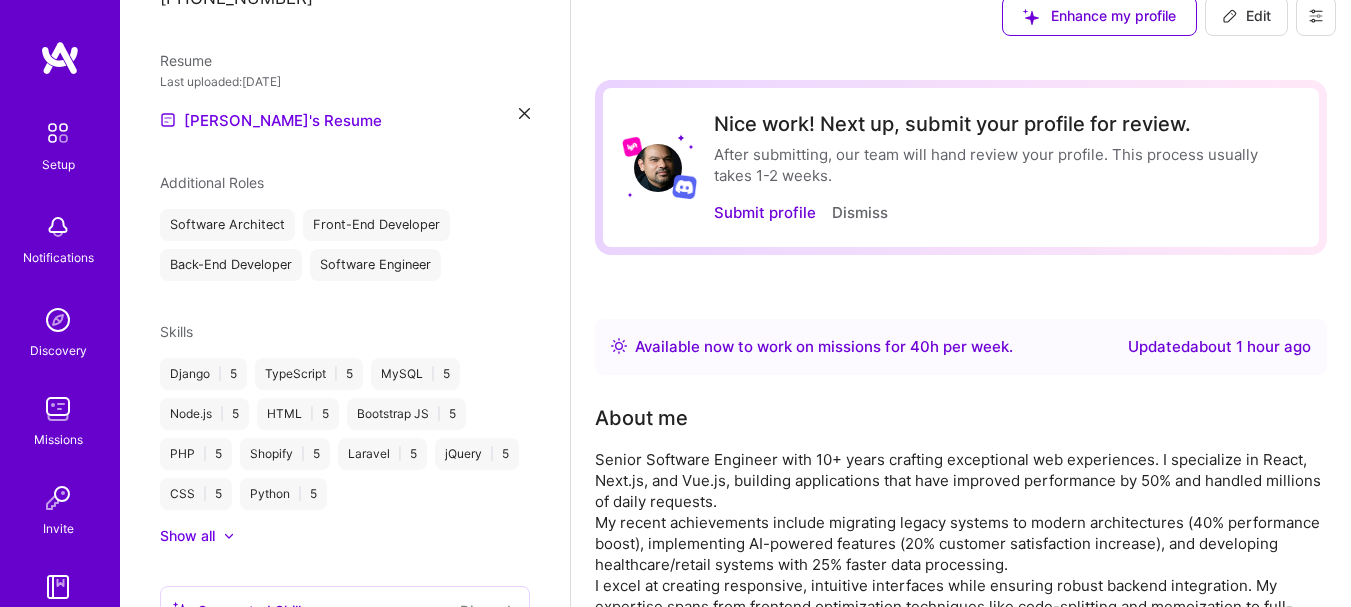 scroll, scrollTop: 0, scrollLeft: 0, axis: both 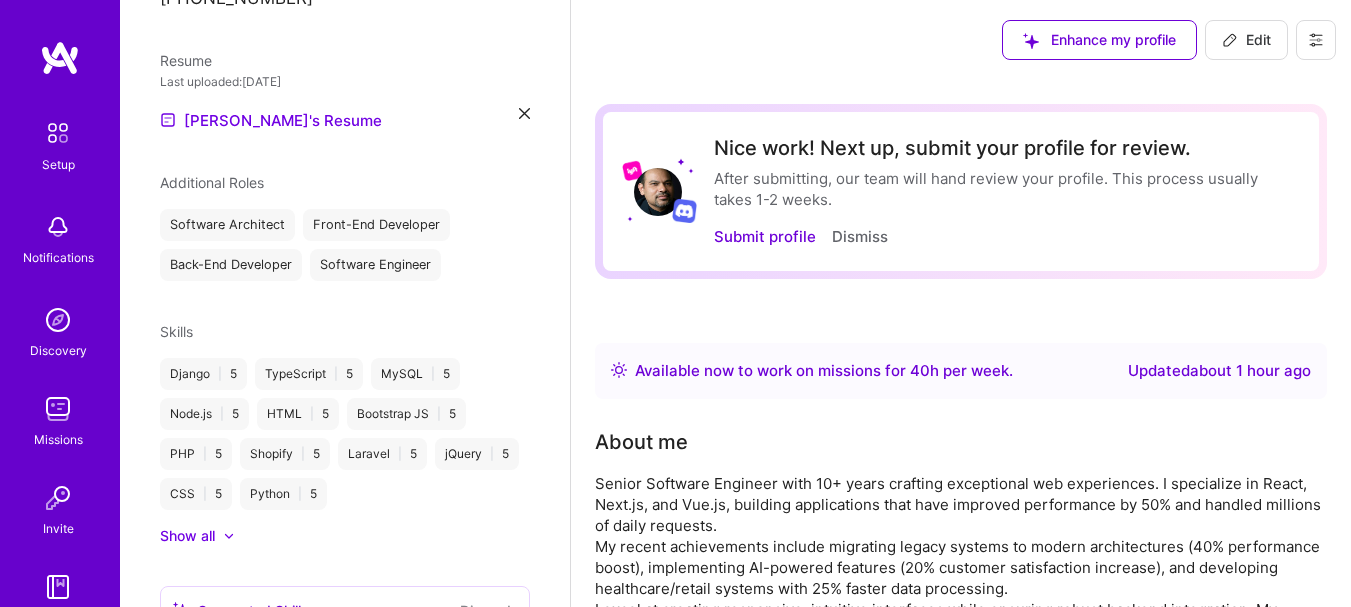 click on "Edit" at bounding box center (1246, 40) 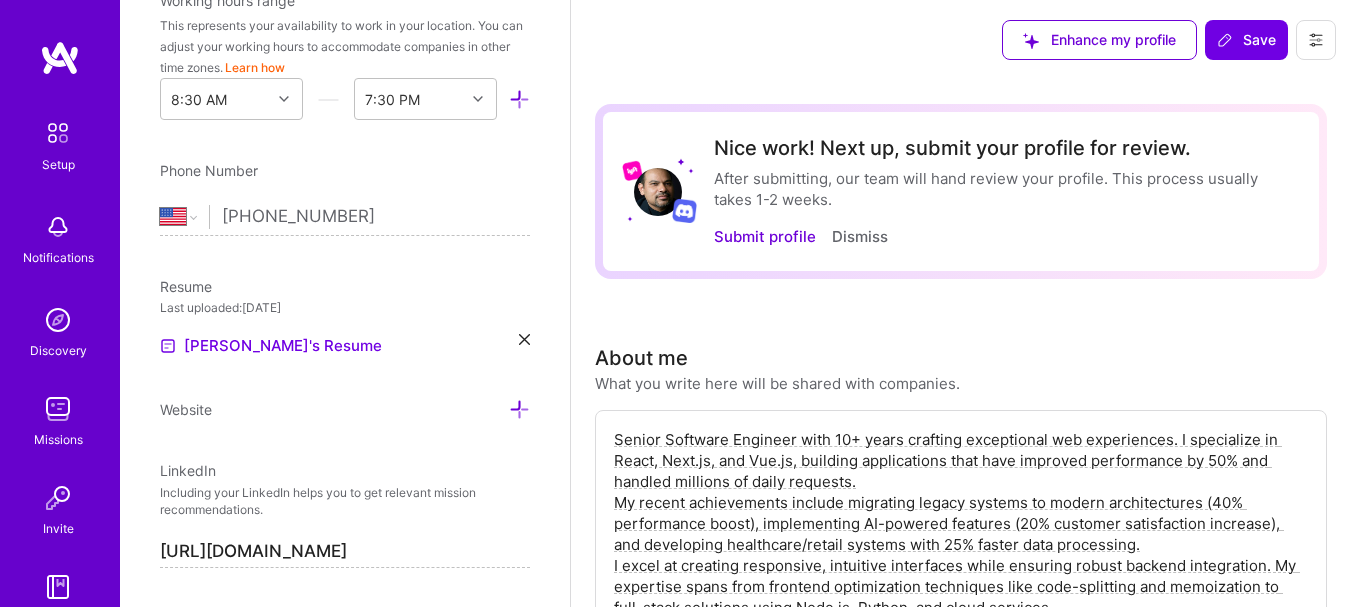 scroll, scrollTop: 868, scrollLeft: 0, axis: vertical 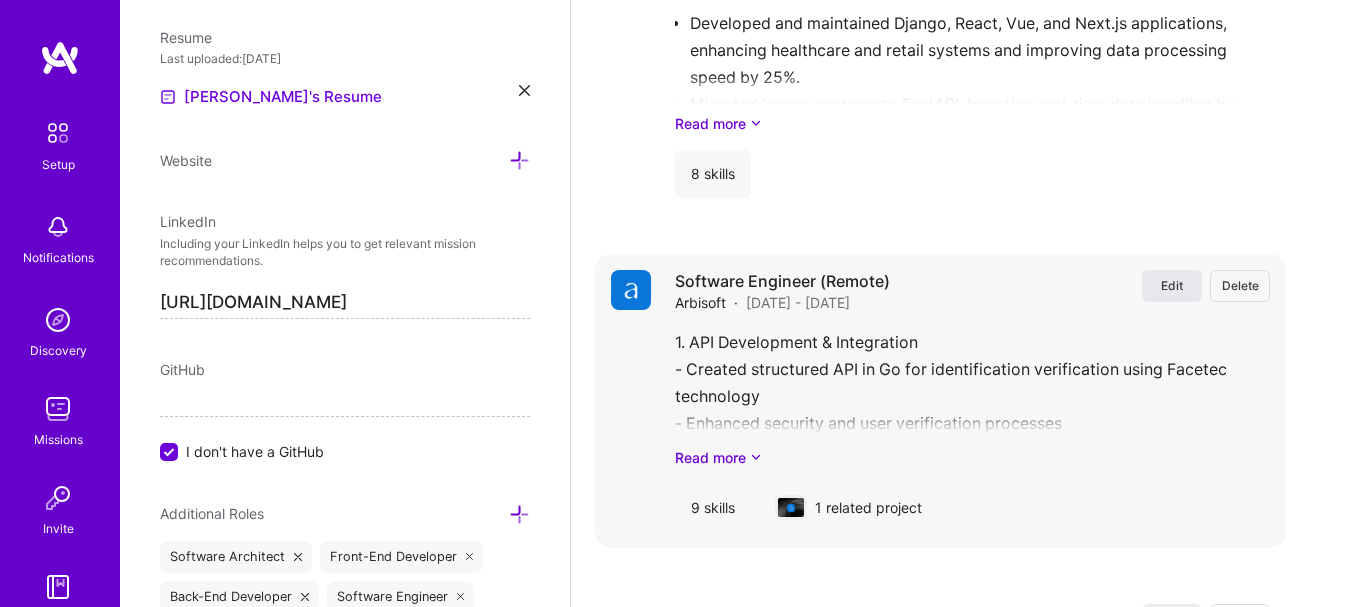 click on "Edit" at bounding box center (1172, 285) 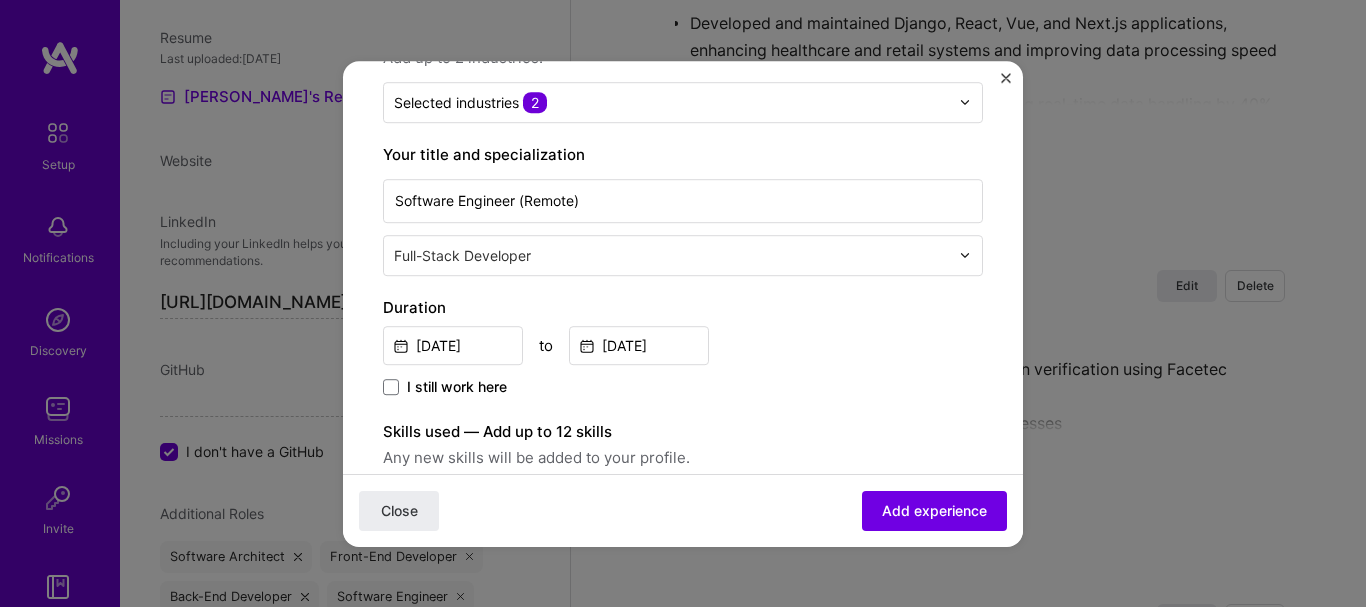 scroll, scrollTop: 250, scrollLeft: 0, axis: vertical 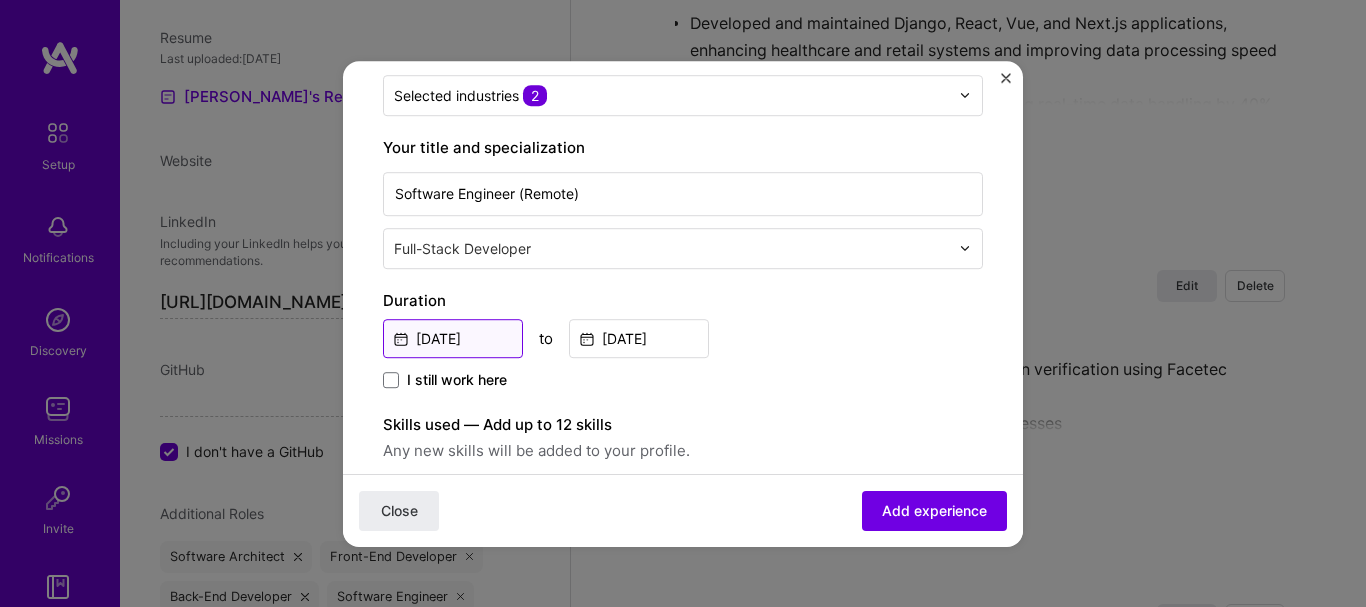 click on "[DATE]" at bounding box center (453, 338) 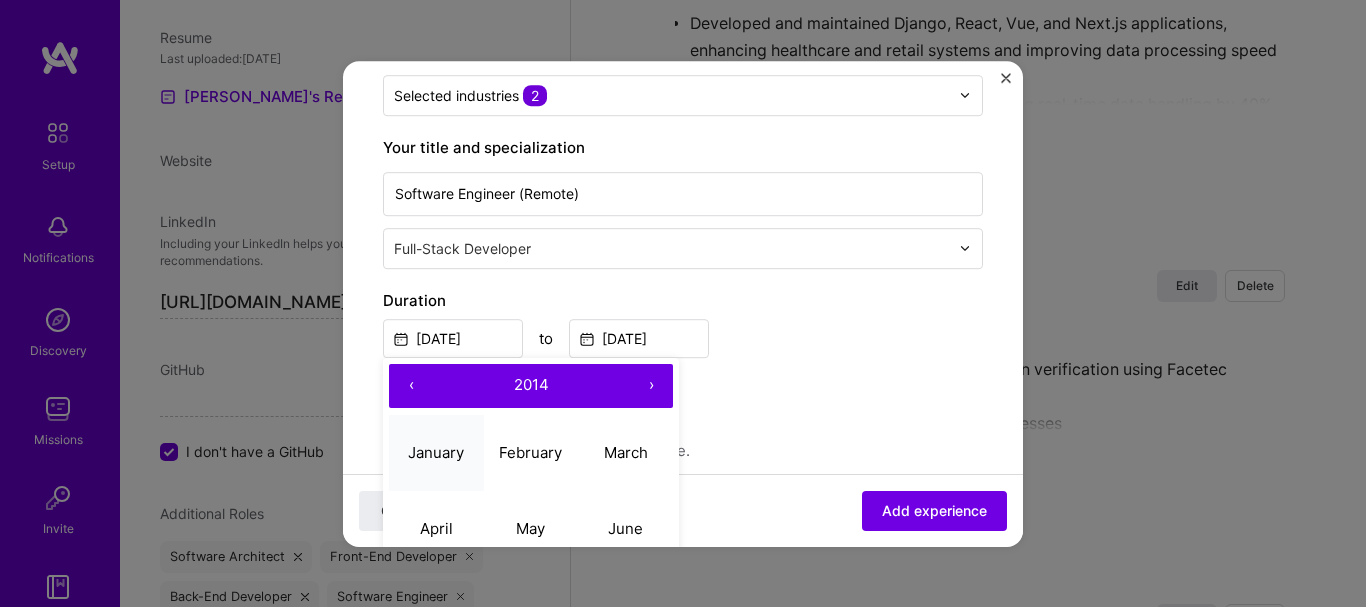 click on "January" at bounding box center (436, 452) 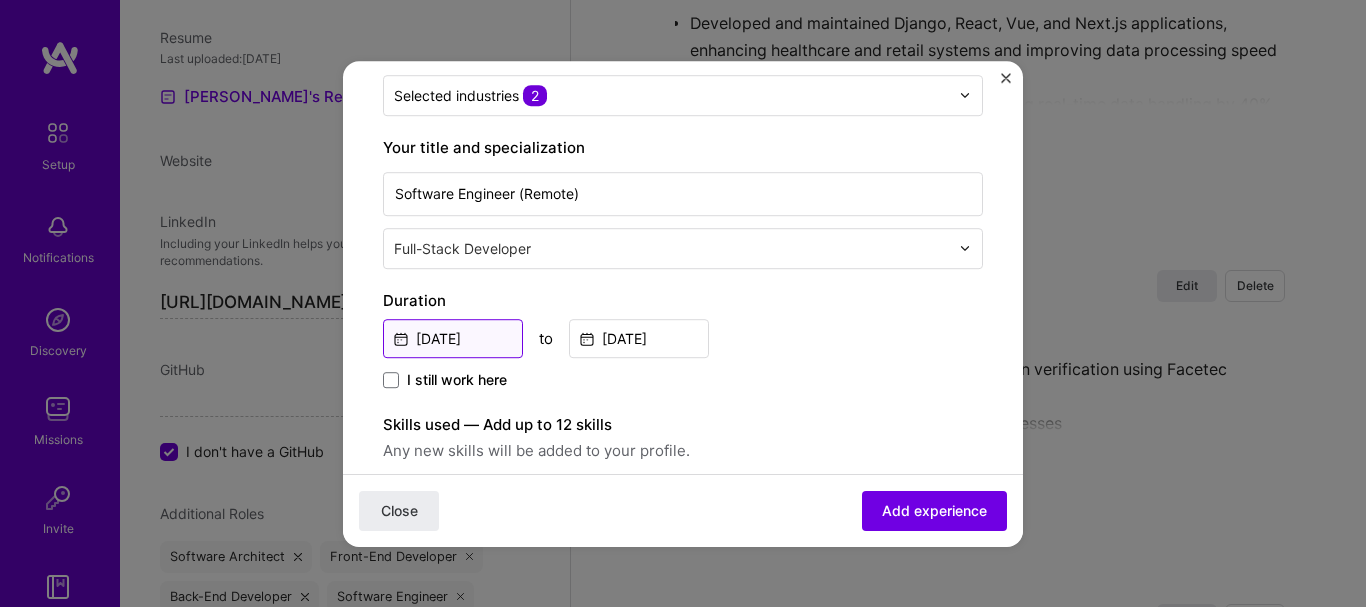 click on "[DATE]" at bounding box center [453, 338] 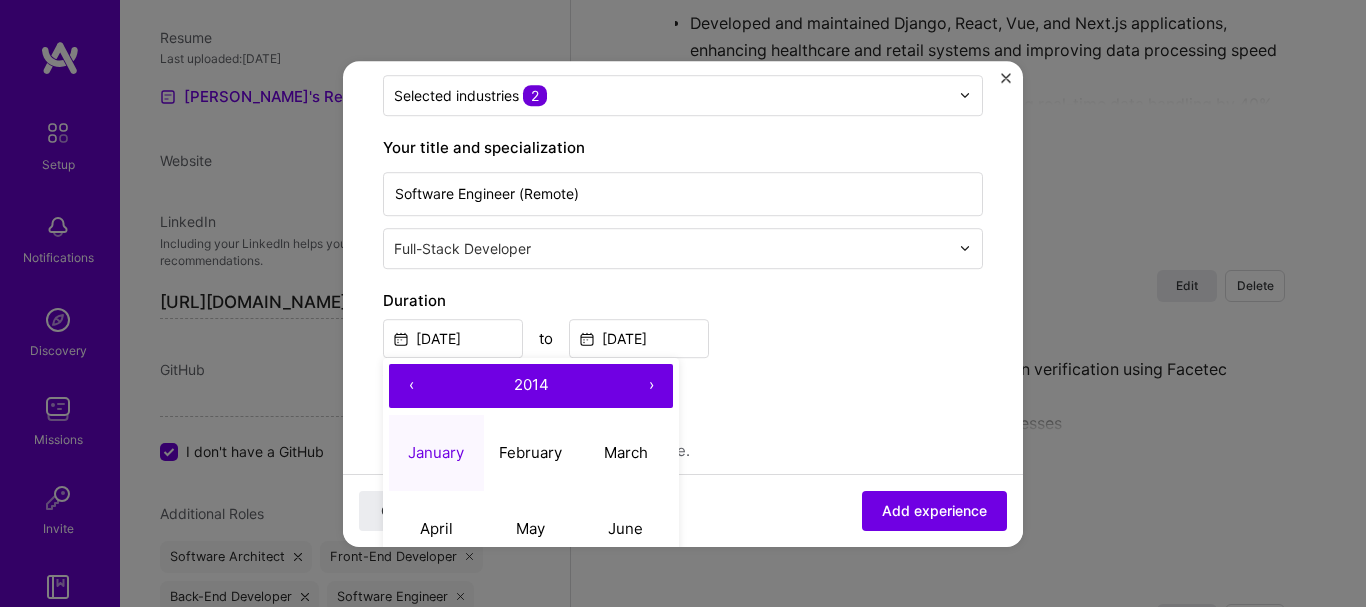 click on "›" at bounding box center [651, 386] 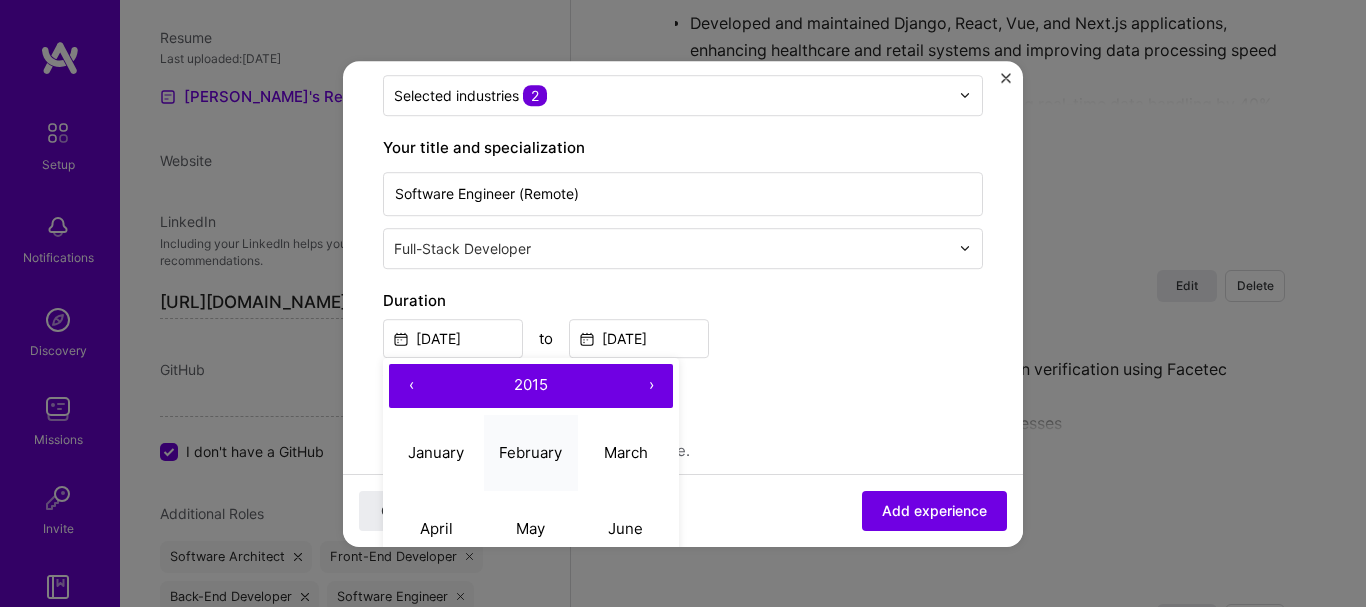 click on "February" at bounding box center (530, 452) 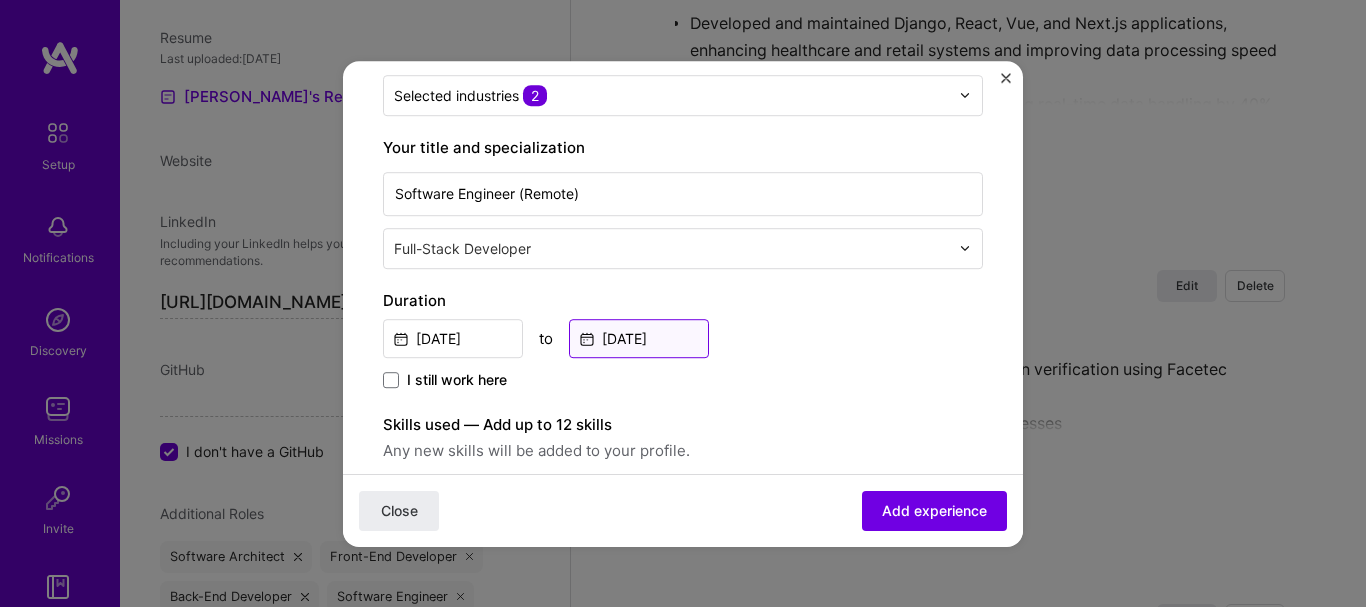 click on "[DATE]" at bounding box center [639, 338] 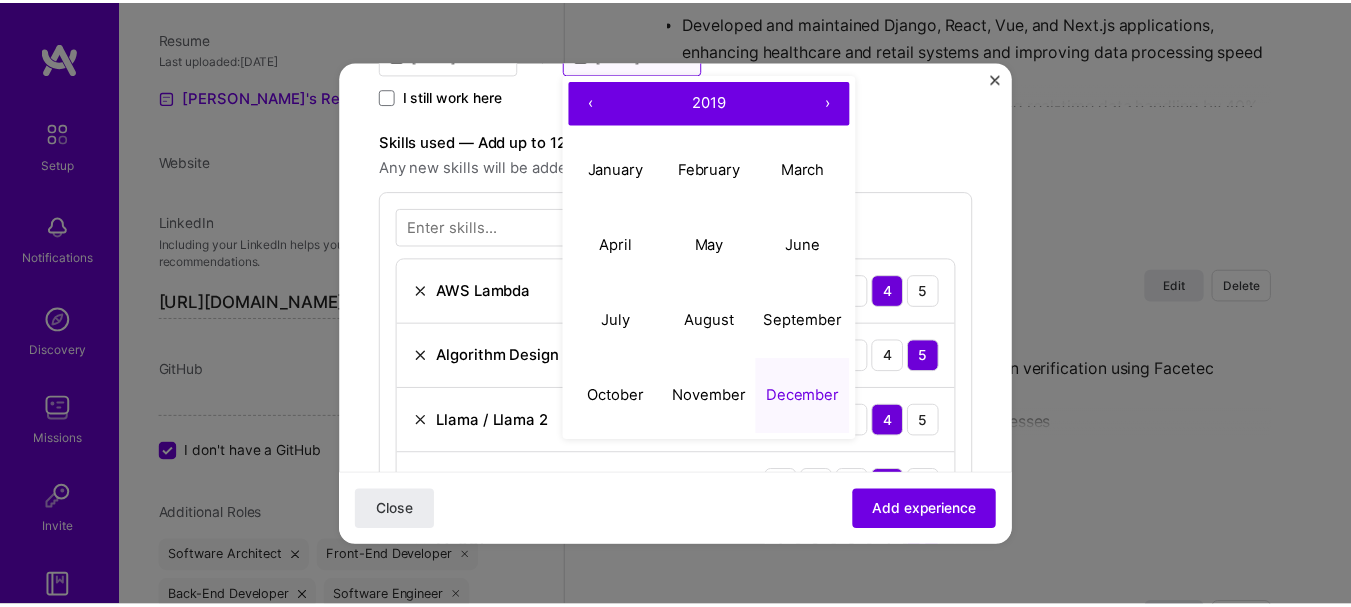 scroll, scrollTop: 583, scrollLeft: 0, axis: vertical 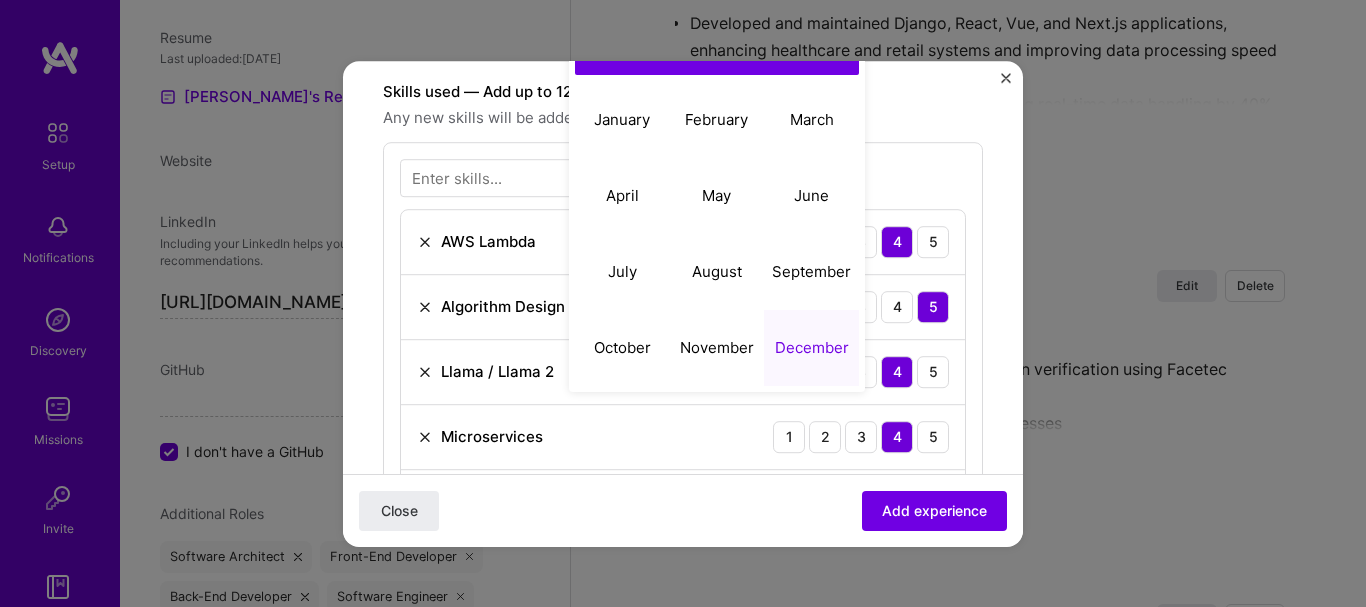 click on "December" at bounding box center (812, 347) 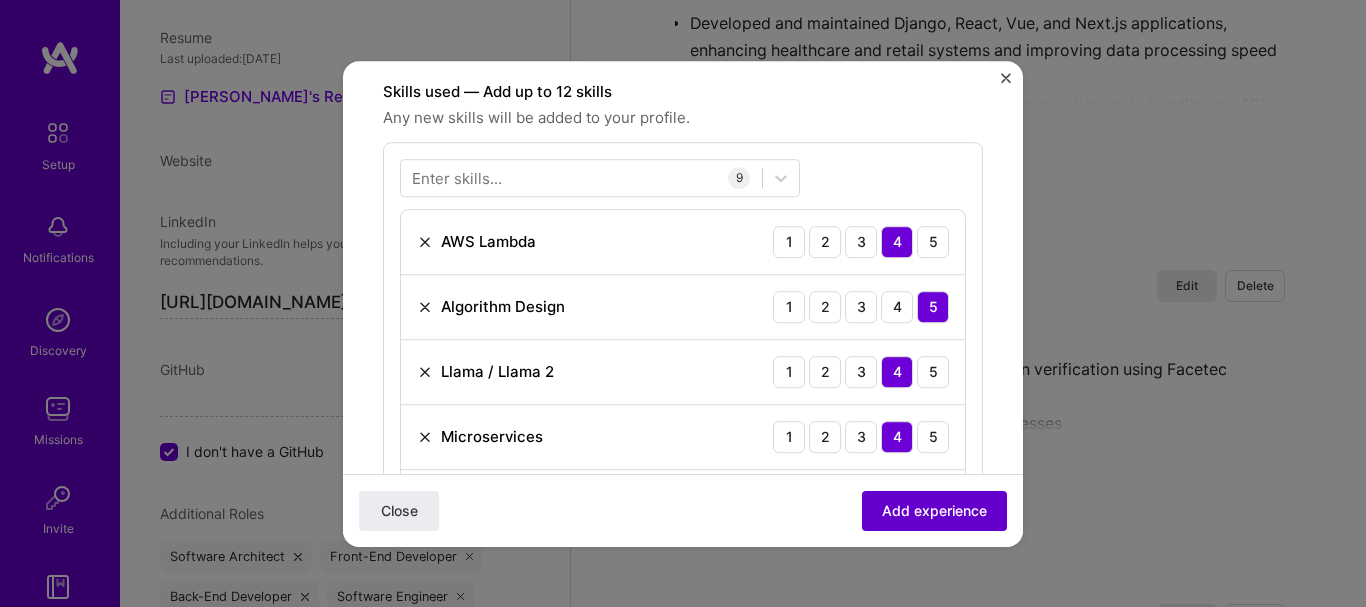 click on "Add experience" at bounding box center [934, 510] 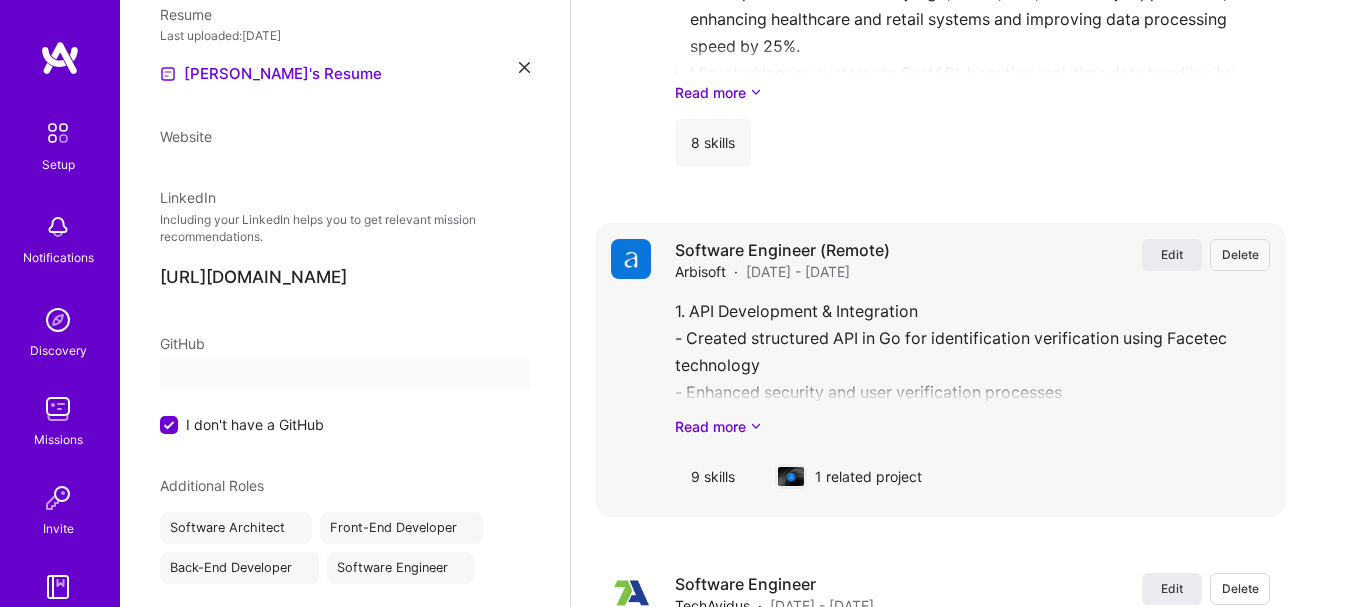 select on "US" 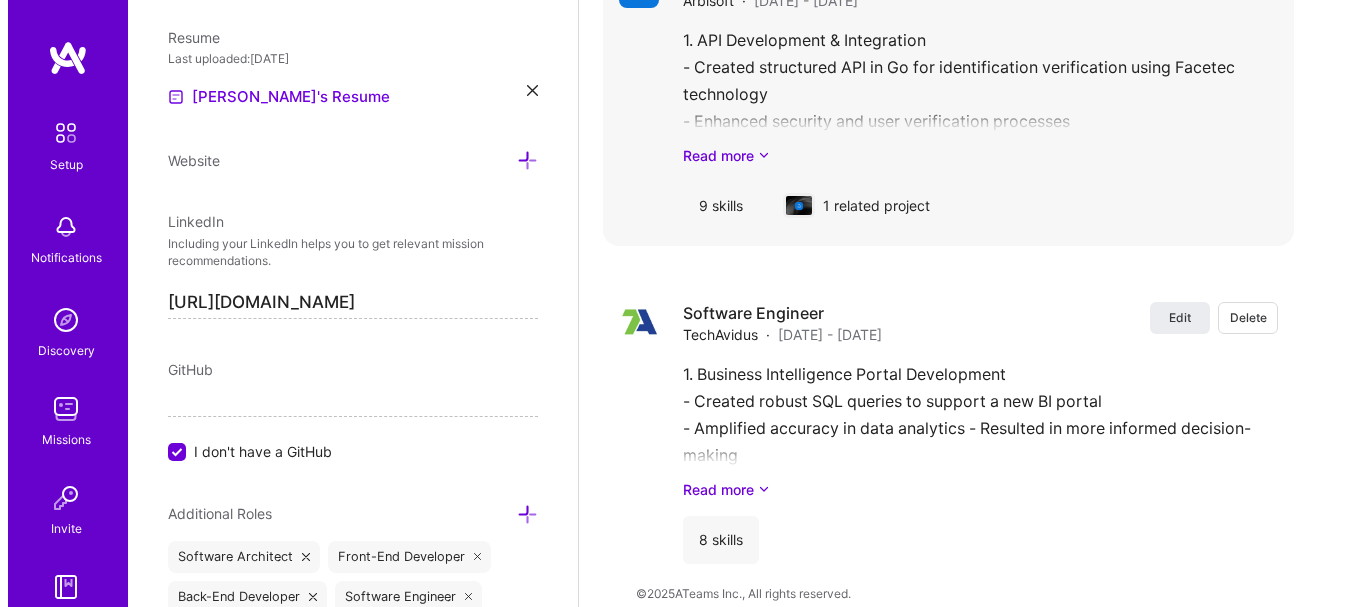 scroll, scrollTop: 2990, scrollLeft: 0, axis: vertical 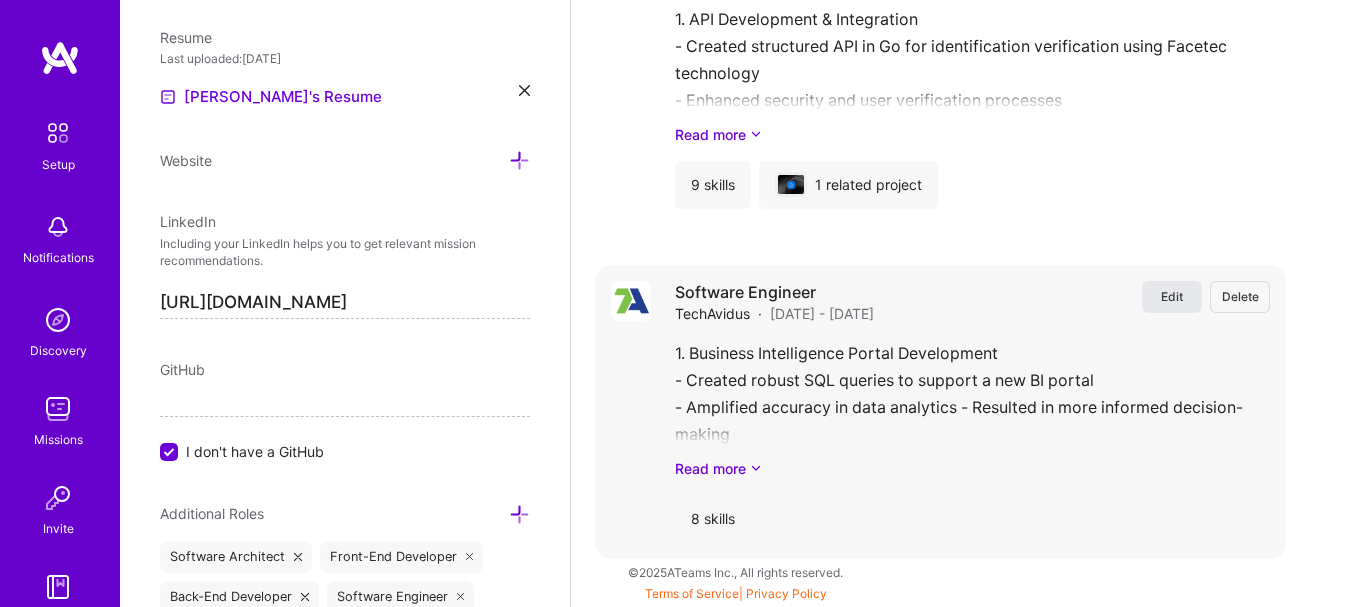 click on "Edit" at bounding box center [1172, 296] 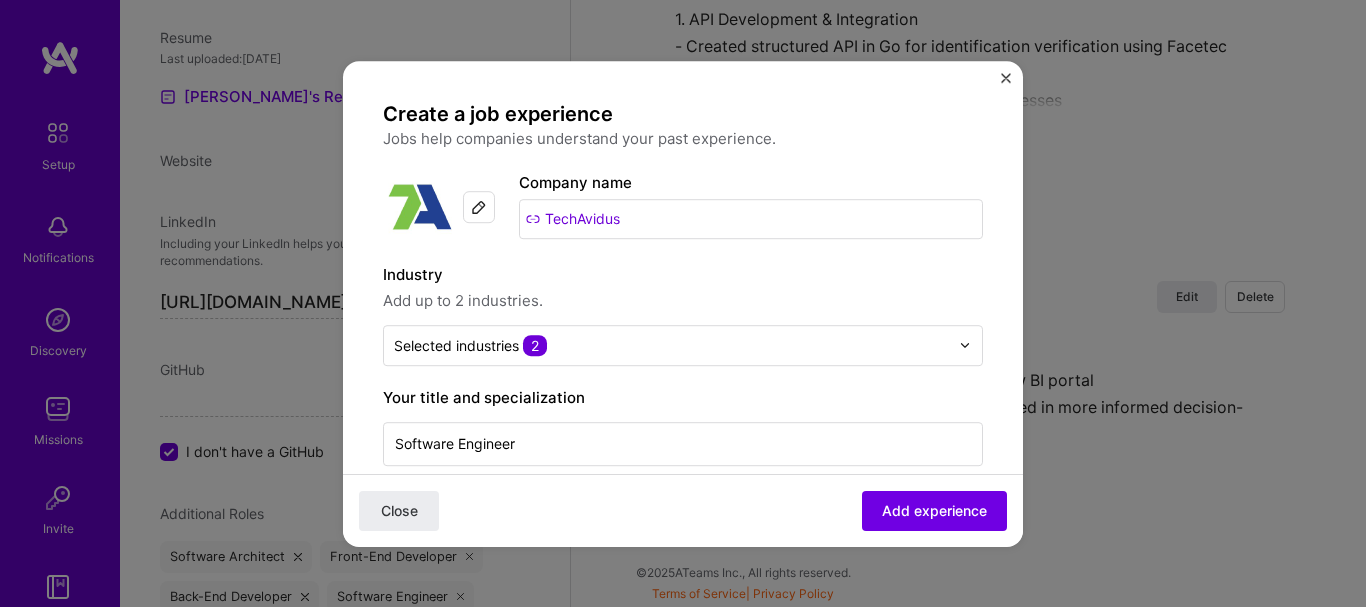 scroll, scrollTop: 417, scrollLeft: 0, axis: vertical 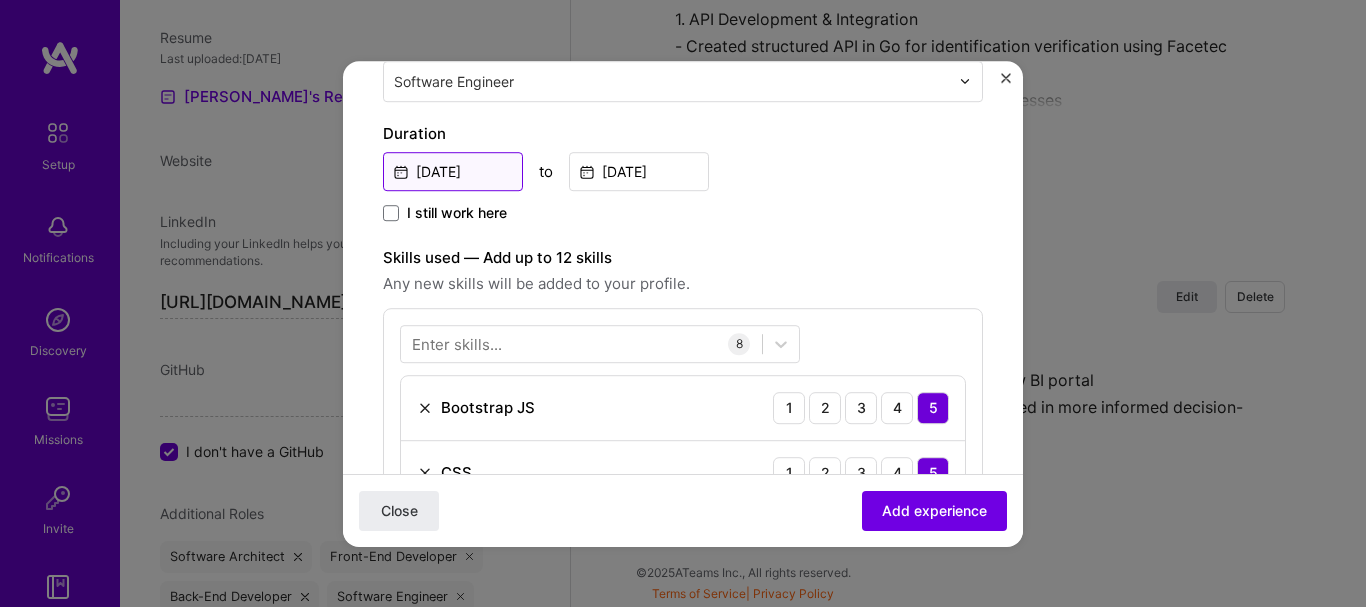 click on "[DATE]" at bounding box center (453, 171) 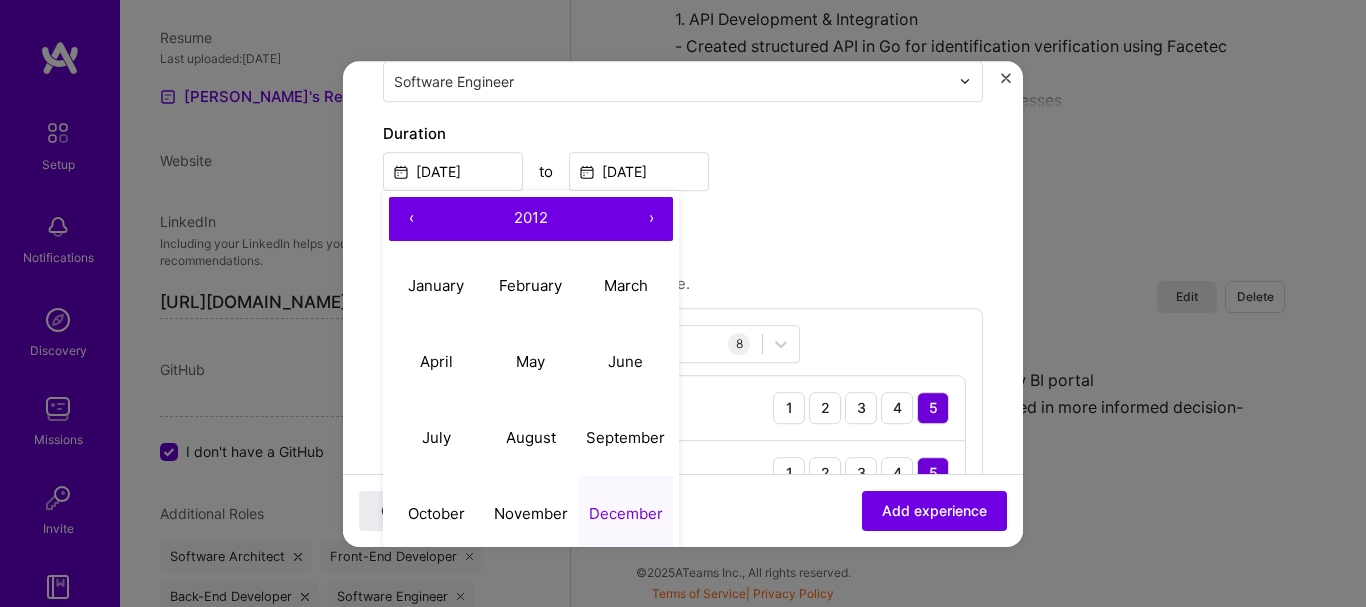 click on "›" at bounding box center [651, 219] 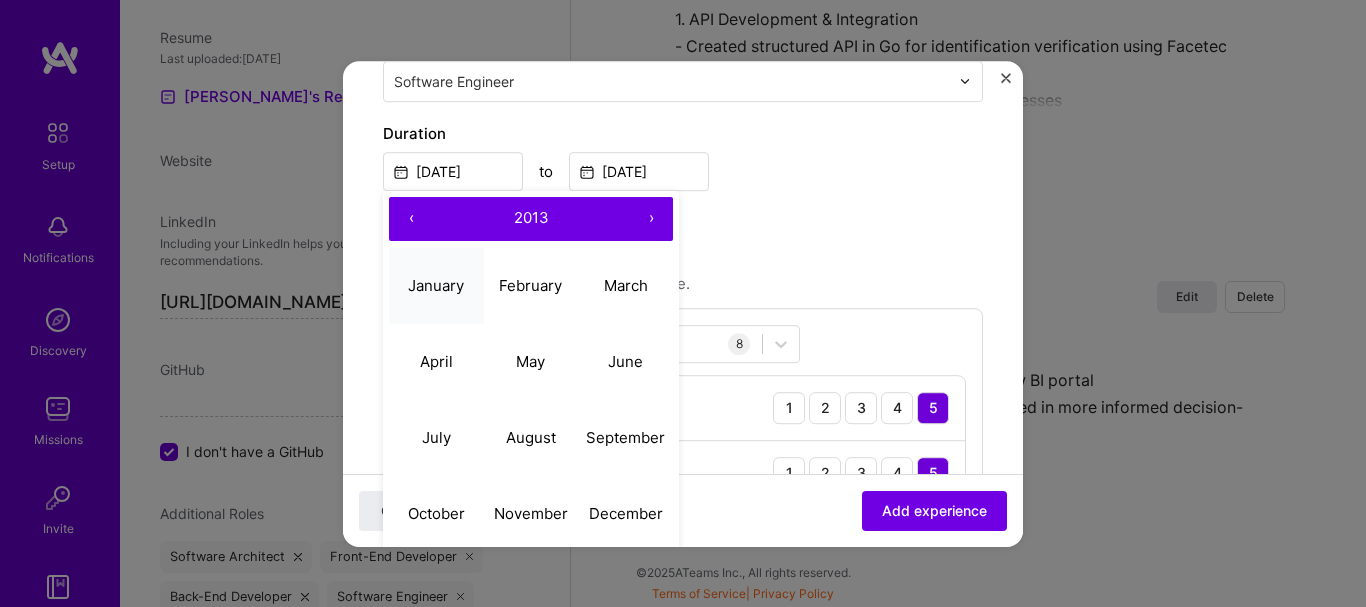 click on "January" at bounding box center (436, 285) 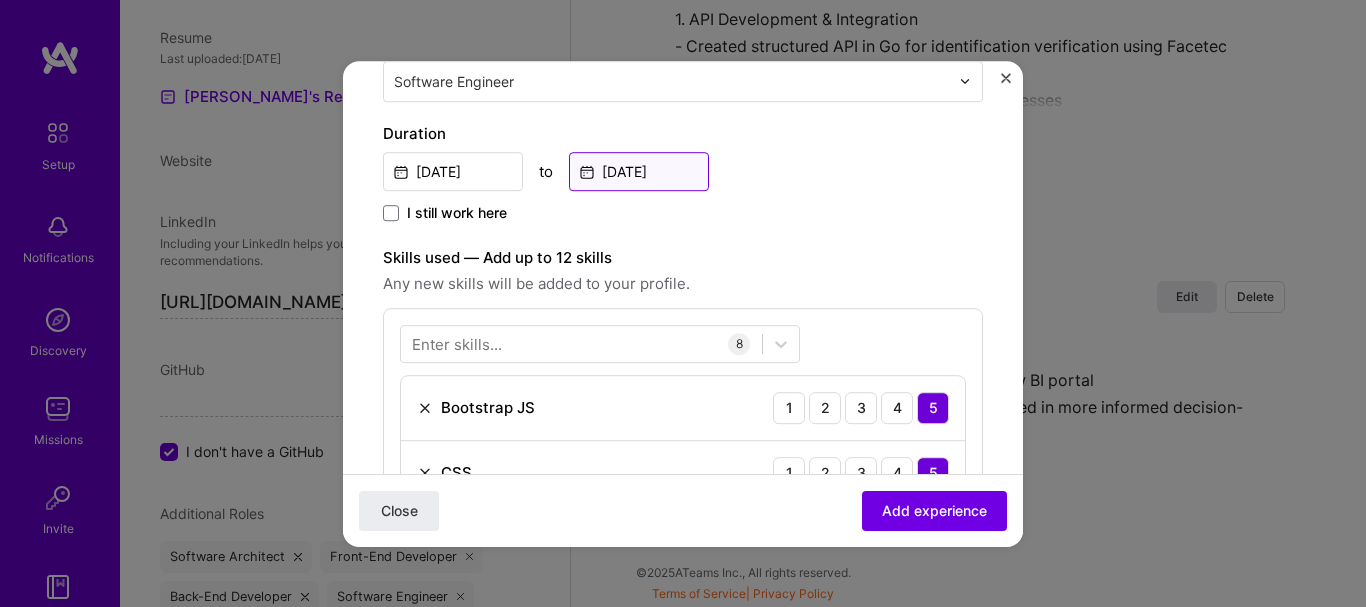 click on "[DATE]" at bounding box center [639, 171] 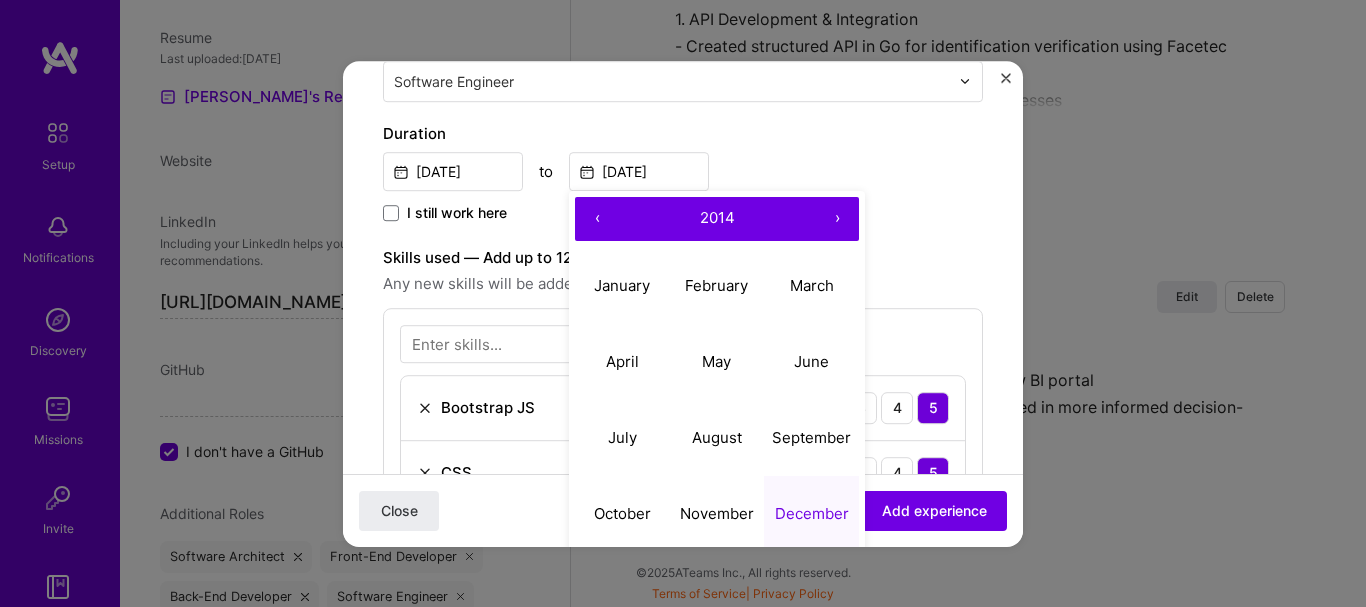 click on "›" at bounding box center [837, 219] 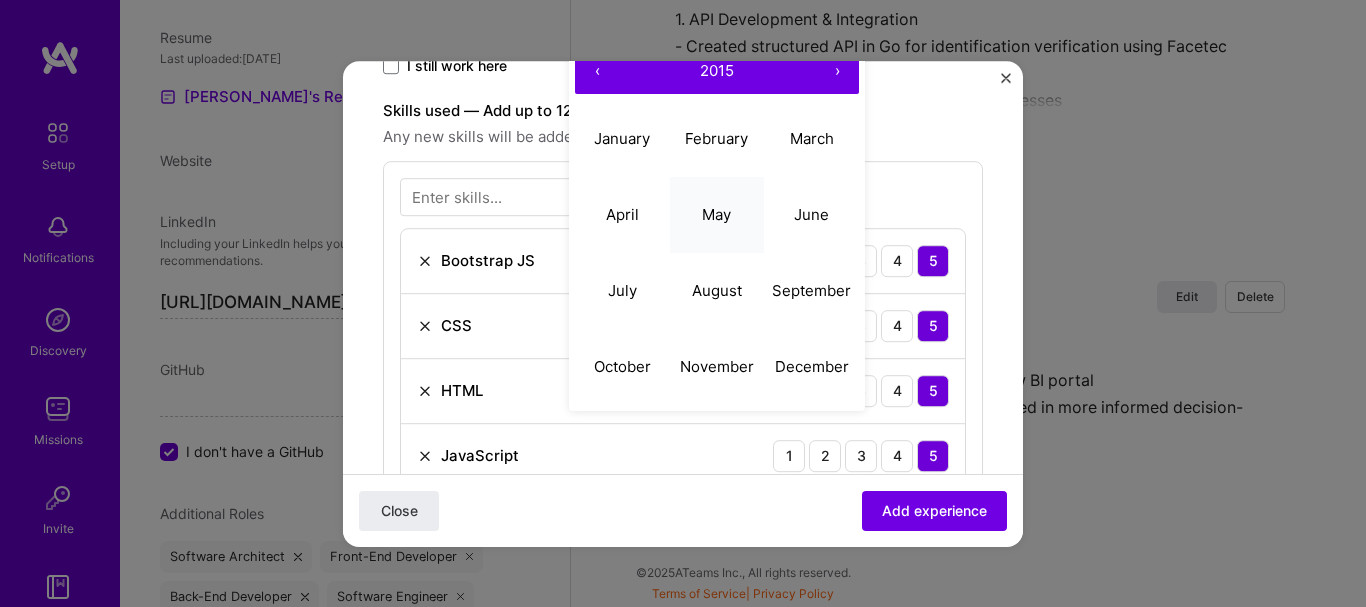 scroll, scrollTop: 583, scrollLeft: 0, axis: vertical 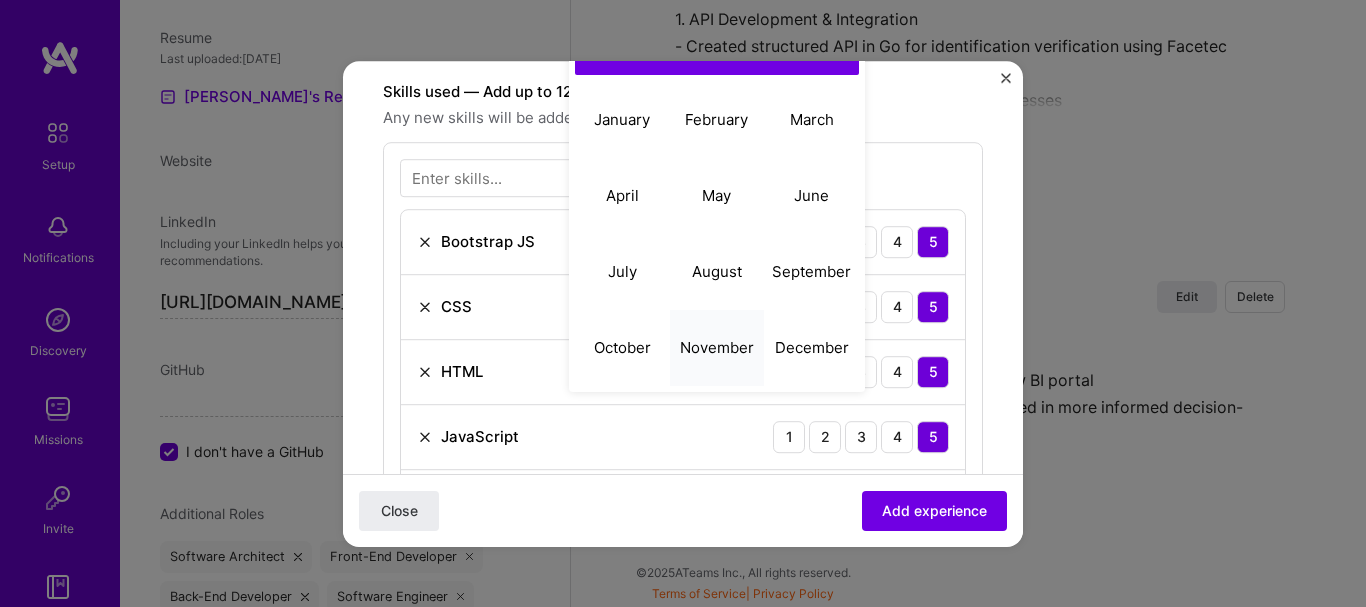 click on "November" at bounding box center [717, 348] 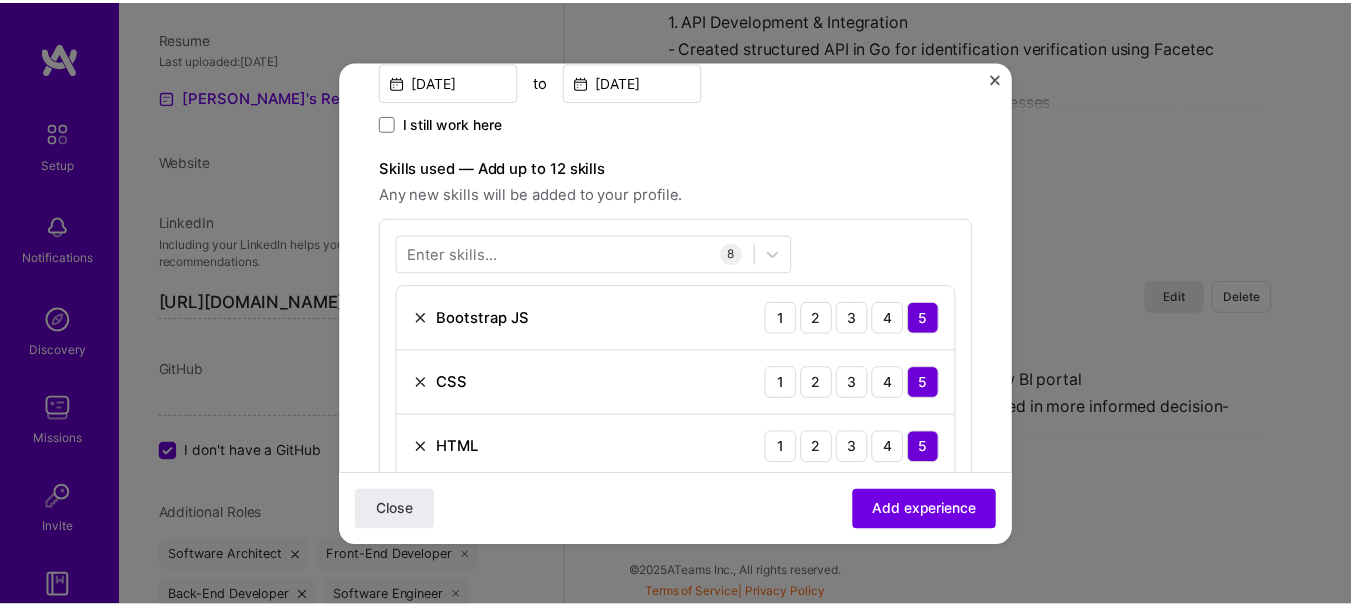scroll, scrollTop: 750, scrollLeft: 0, axis: vertical 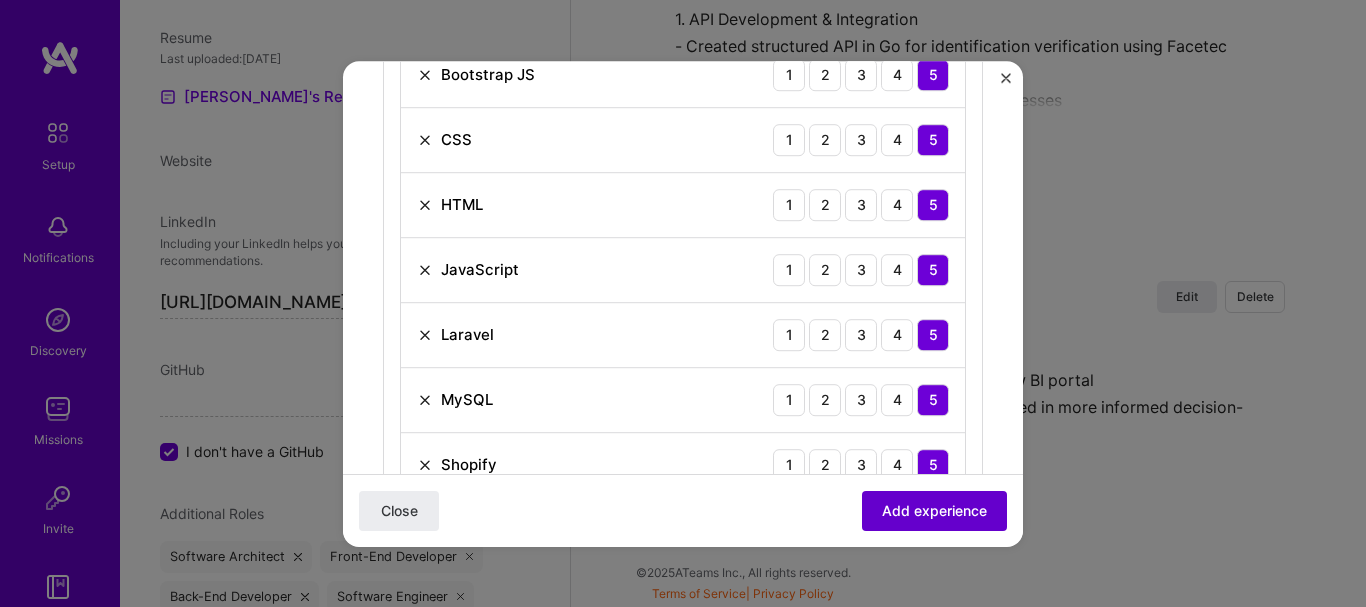 click on "Add experience" at bounding box center (934, 510) 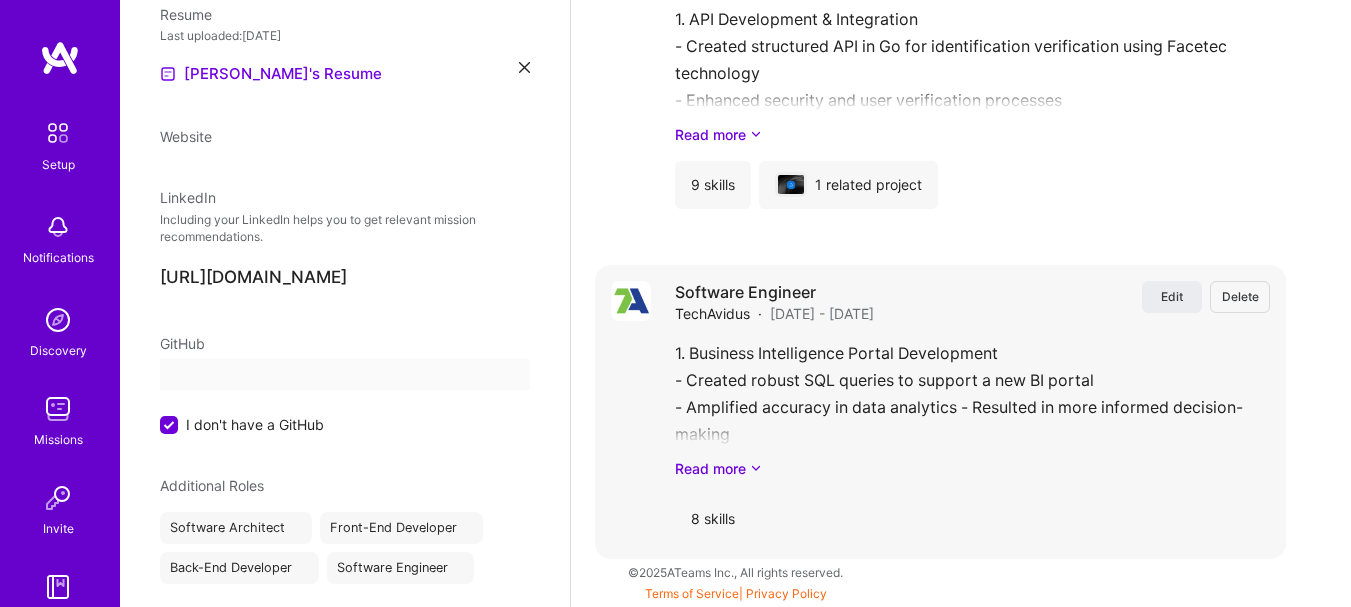select on "US" 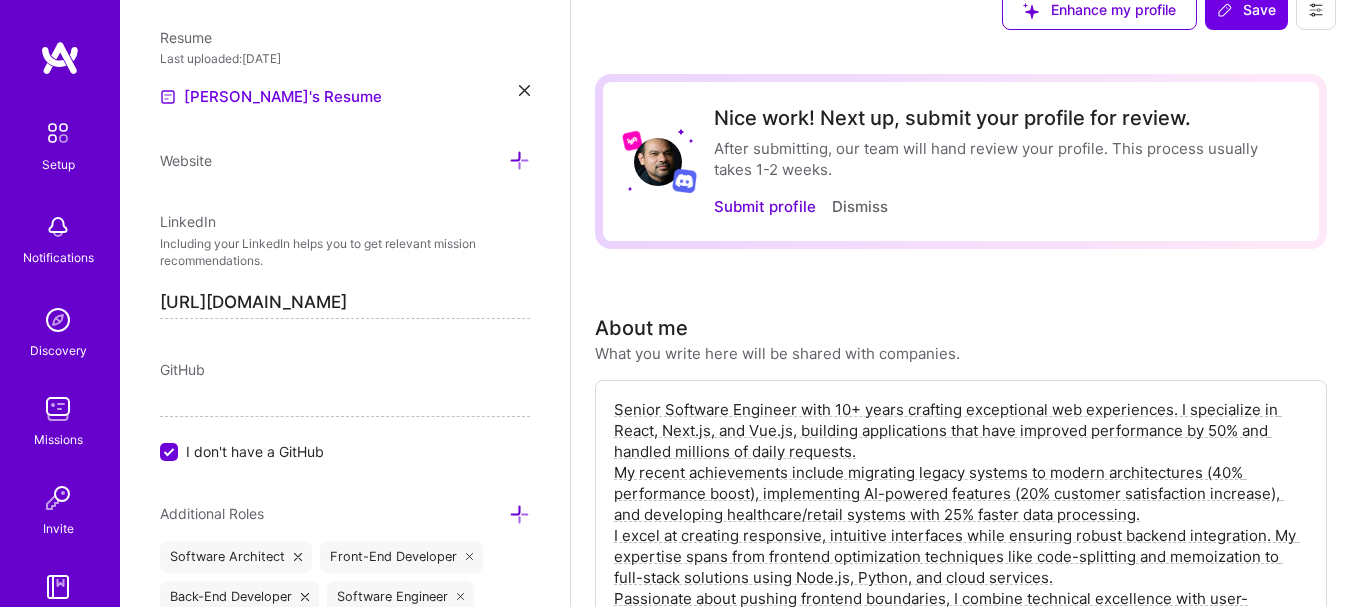scroll, scrollTop: 0, scrollLeft: 0, axis: both 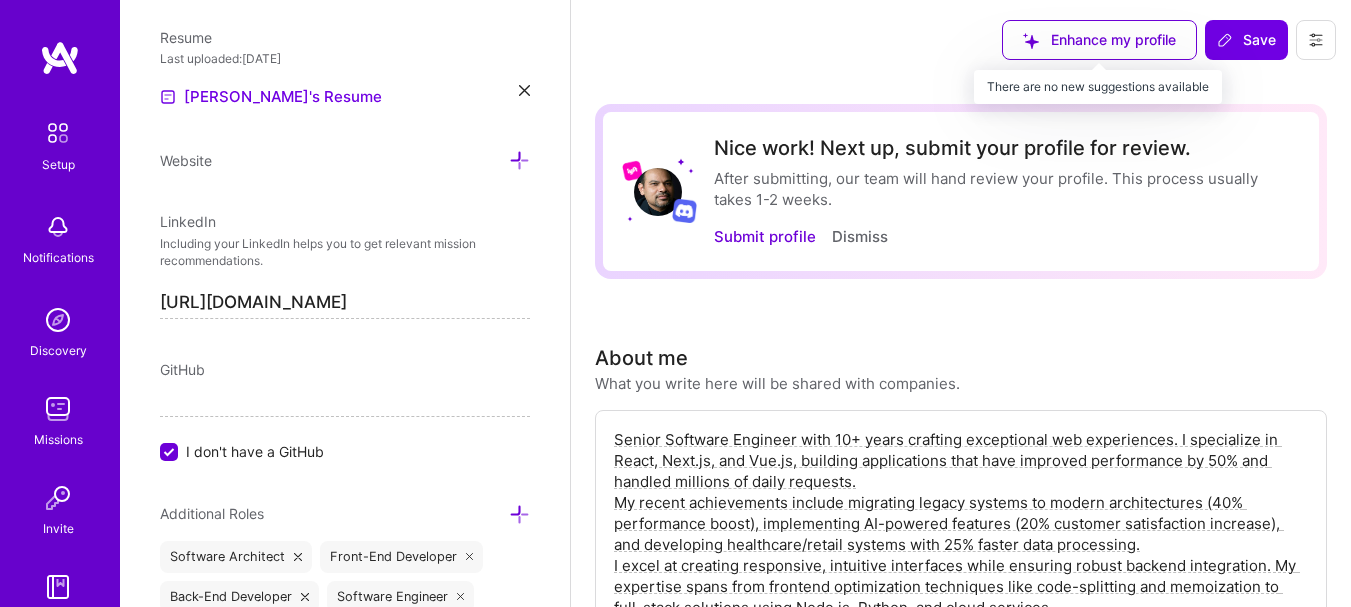 click on "Enhance my profile" at bounding box center [1099, 40] 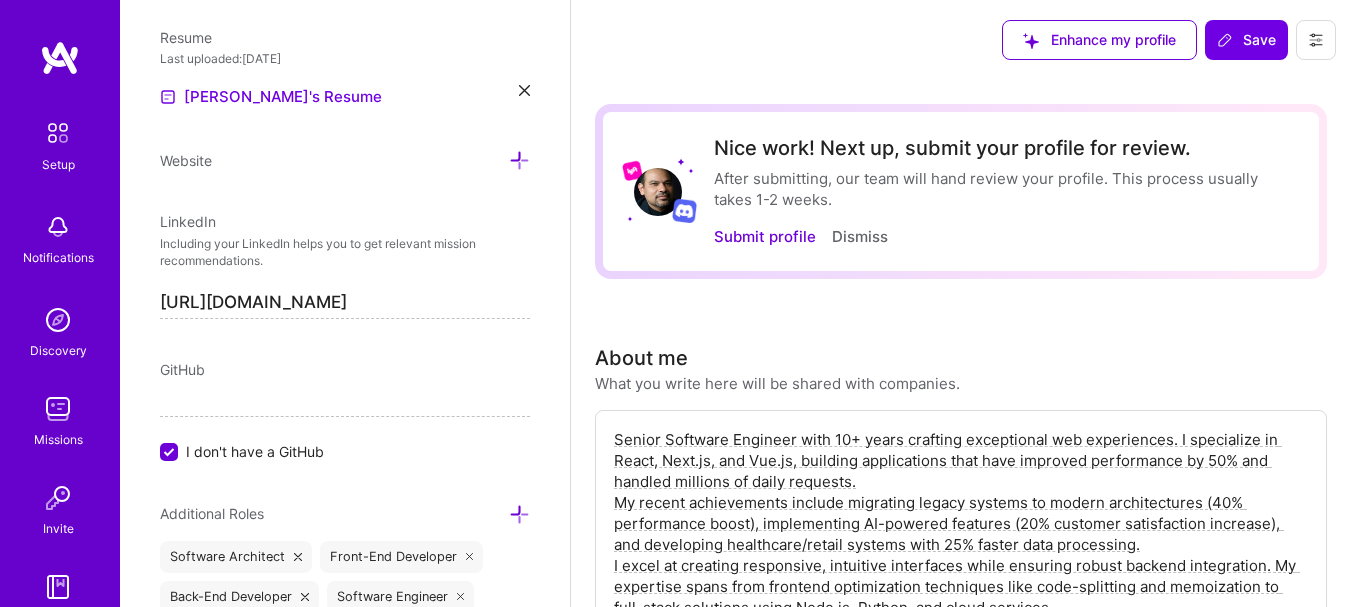 click on "Enhance my profile" at bounding box center (1099, 40) 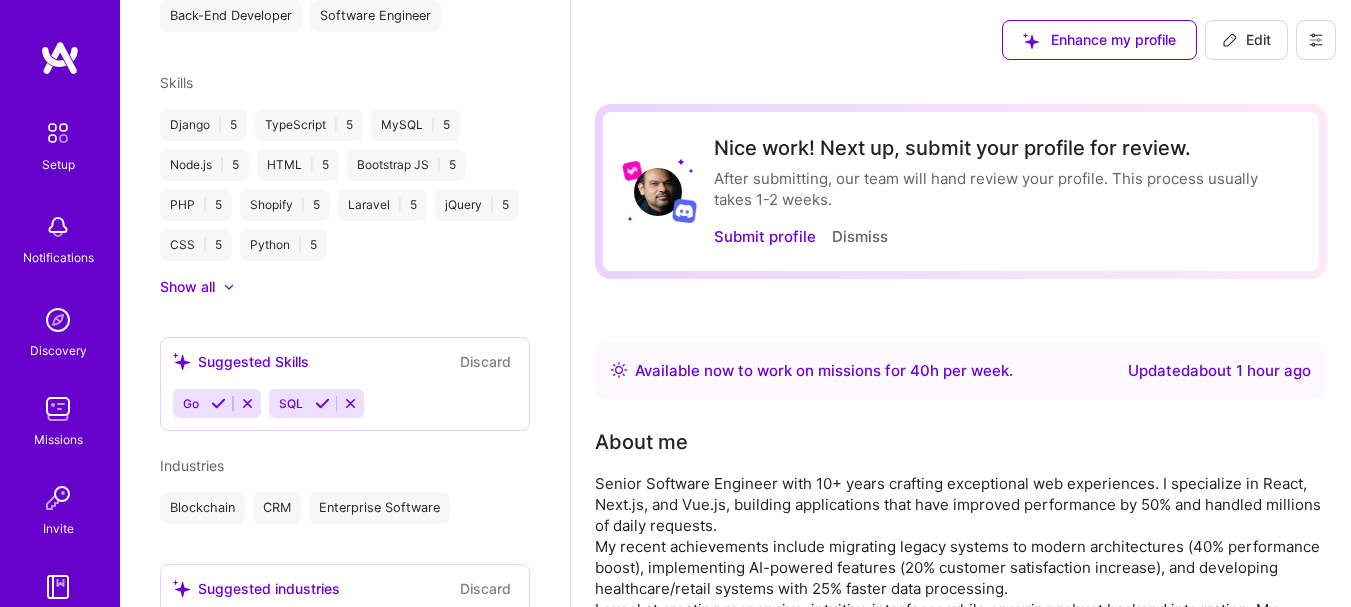 scroll, scrollTop: 619, scrollLeft: 0, axis: vertical 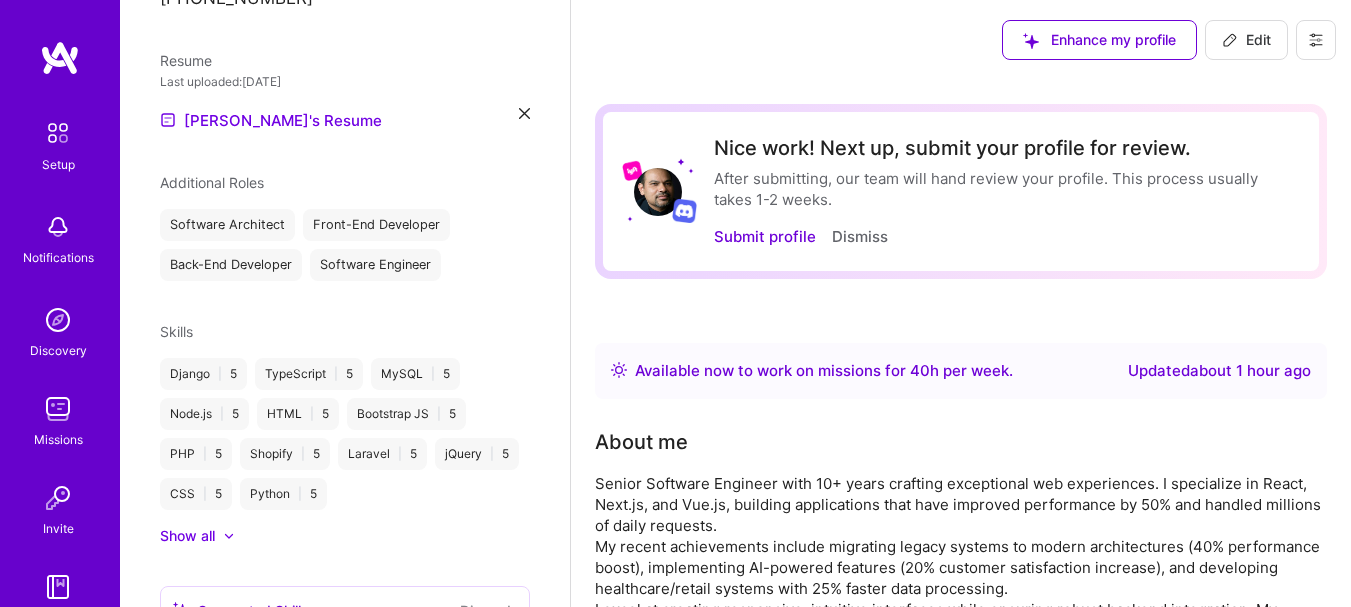 click on "Edit" at bounding box center (1246, 40) 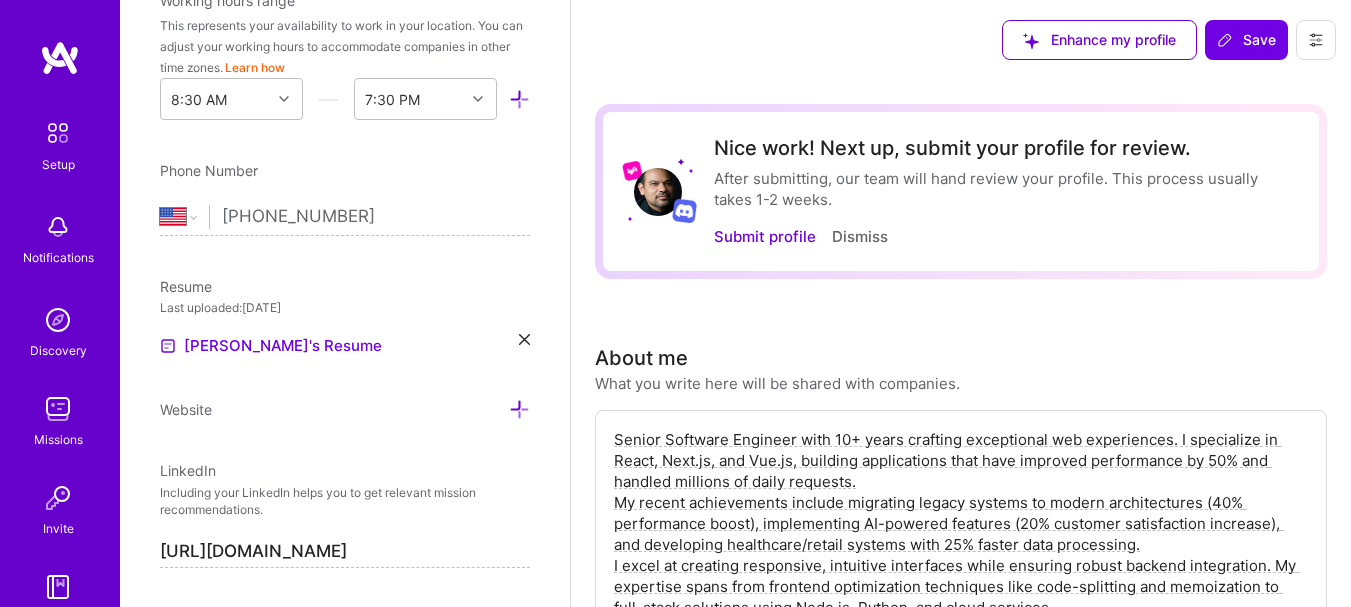 scroll, scrollTop: 868, scrollLeft: 0, axis: vertical 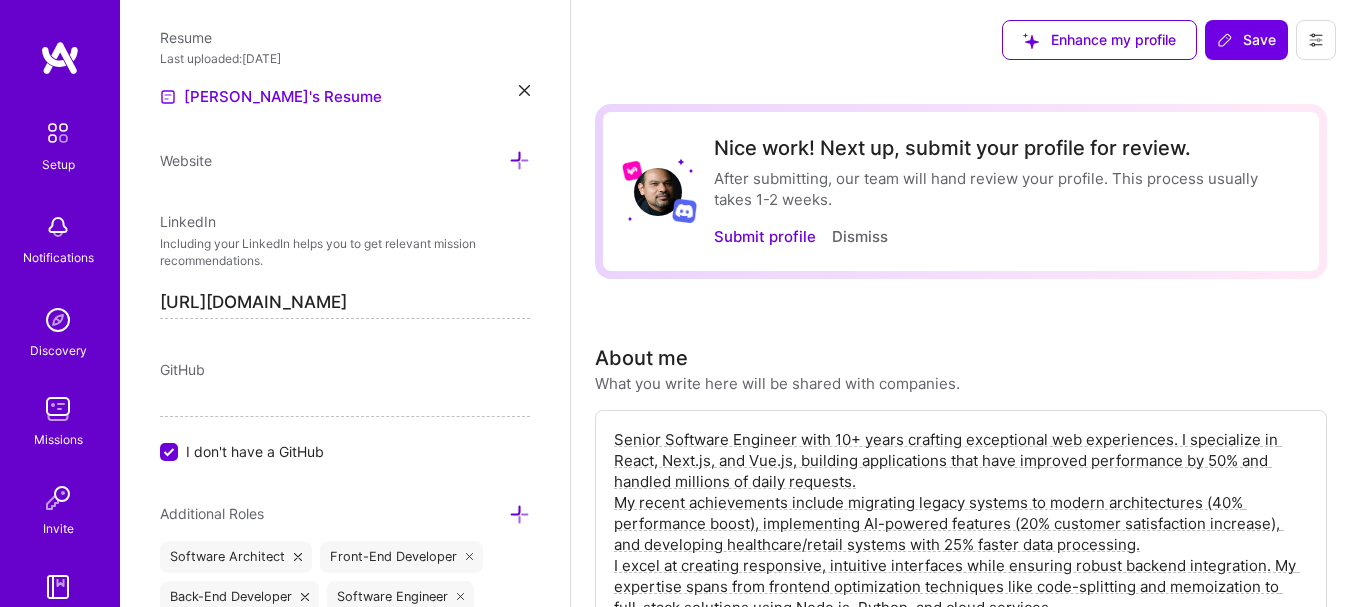 click on "Senior Software Engineer with 10+ years crafting exceptional web experiences. I specialize in React, Next.js, and Vue.js, building applications that have improved performance by 50% and handled millions of daily requests.
My recent achievements include migrating legacy systems to modern architectures (40% performance boost), implementing AI-powered features (20% customer satisfaction increase), and developing healthcare/retail systems with 25% faster data processing.
I excel at creating responsive, intuitive interfaces while ensuring robust backend integration. My expertise spans from frontend optimization techniques like code-splitting and memoization to full-stack solutions using Node.js, Python, and cloud services.
Passionate about pushing frontend boundaries, I combine technical excellence with user-centered design. I believe great software emerges from understanding both the code and the human experience behind every click." at bounding box center [961, 555] 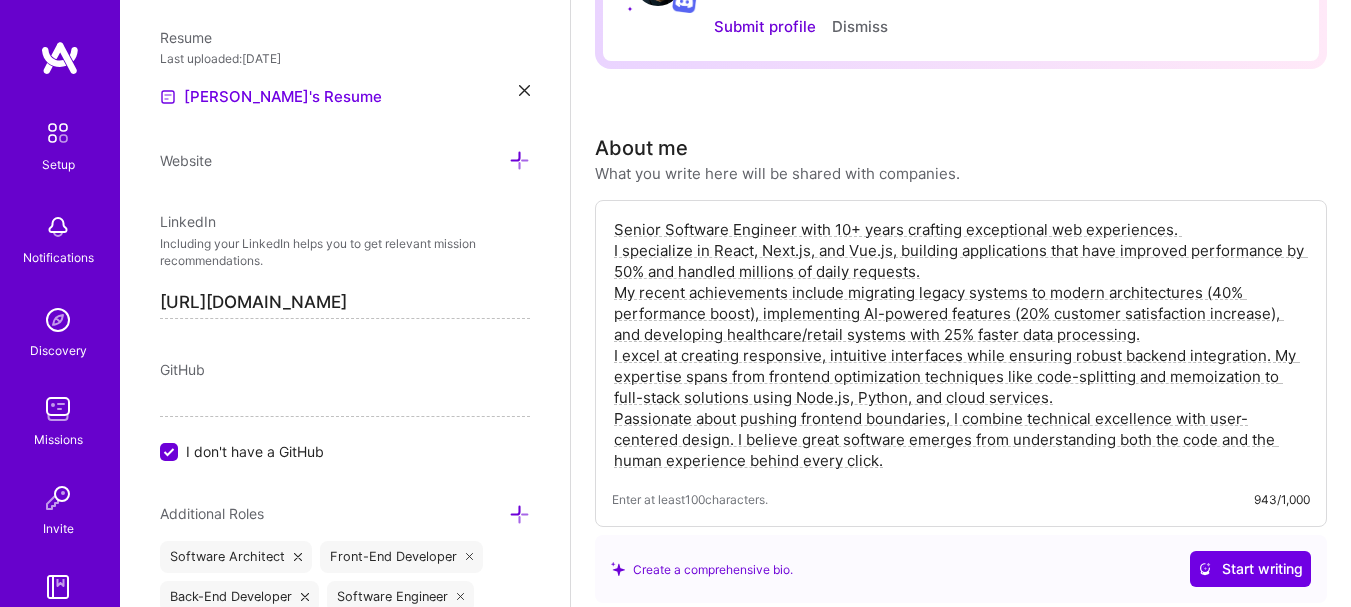 scroll, scrollTop: 250, scrollLeft: 0, axis: vertical 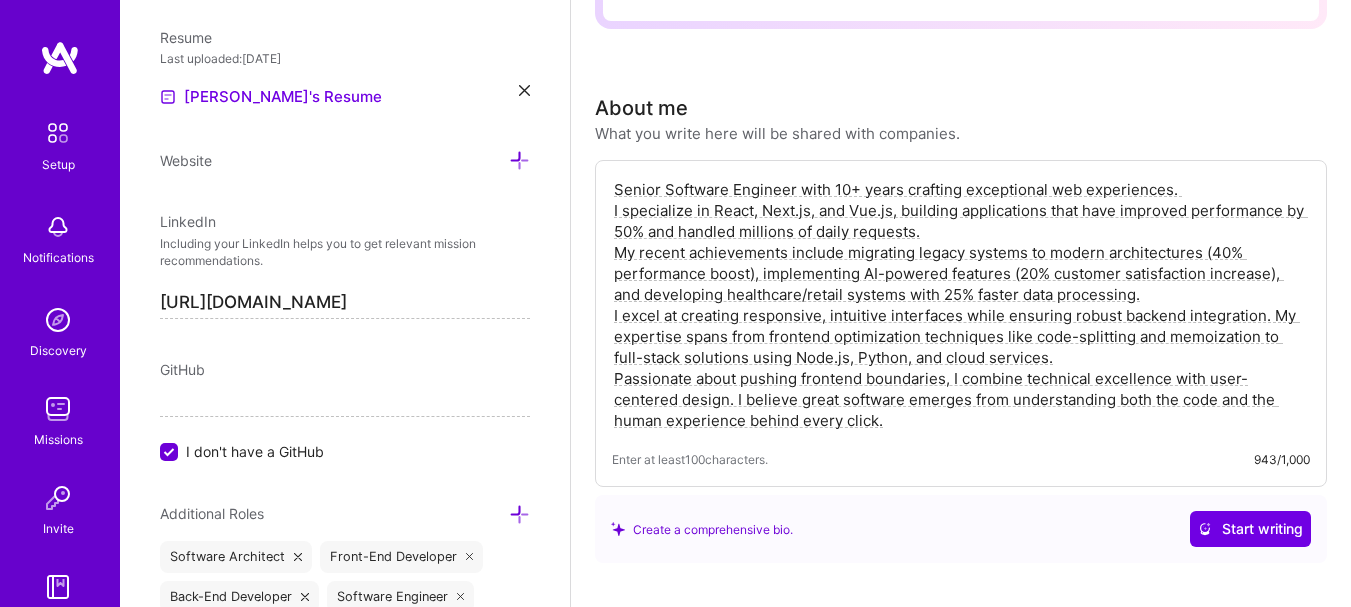 click on "Senior Software Engineer with 10+ years crafting exceptional web experiences.
I specialize in React, Next.js, and Vue.js, building applications that have improved performance by 50% and handled millions of daily requests.
My recent achievements include migrating legacy systems to modern architectures (40% performance boost), implementing AI-powered features (20% customer satisfaction increase), and developing healthcare/retail systems with 25% faster data processing.
I excel at creating responsive, intuitive interfaces while ensuring robust backend integration. My expertise spans from frontend optimization techniques like code-splitting and memoization to full-stack solutions using Node.js, Python, and cloud services.
Passionate about pushing frontend boundaries, I combine technical excellence with user-centered design. I believe great software emerges from understanding both the code and the human experience behind every click." at bounding box center [961, 305] 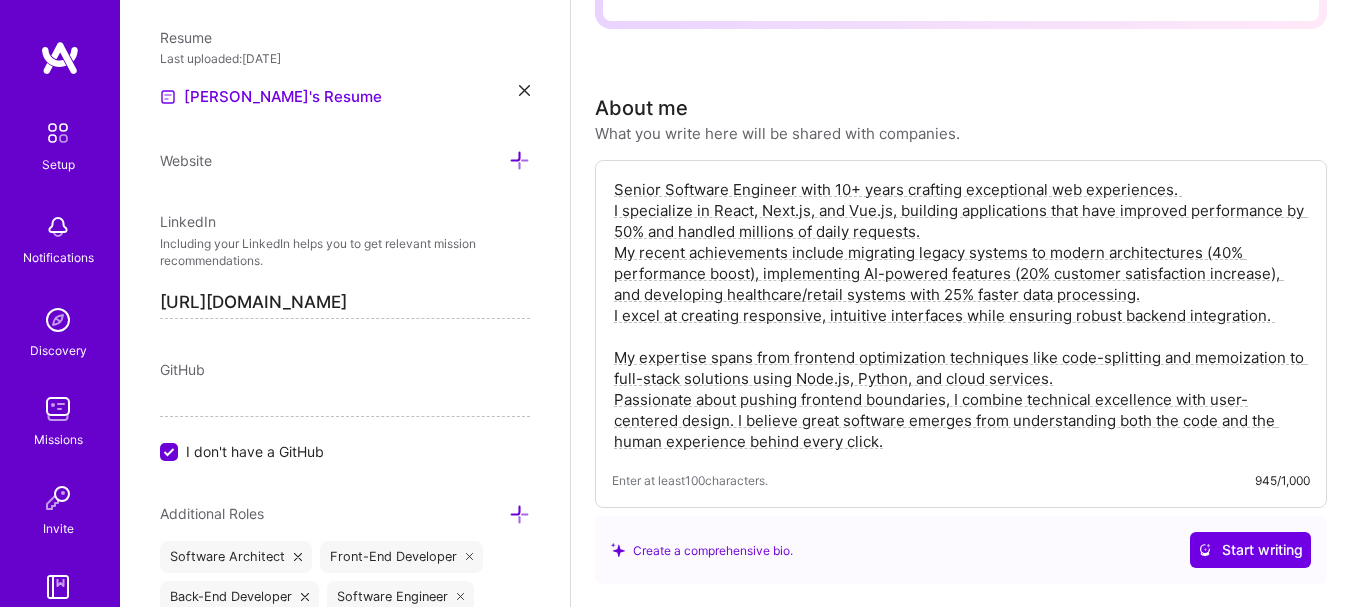 click on "Senior Software Engineer with 10+ years crafting exceptional web experiences.
I specialize in React, Next.js, and Vue.js, building applications that have improved performance by 50% and handled millions of daily requests.
My recent achievements include migrating legacy systems to modern architectures (40% performance boost), implementing AI-powered features (20% customer satisfaction increase), and developing healthcare/retail systems with 25% faster data processing.
I excel at creating responsive, intuitive interfaces while ensuring robust backend integration.
My expertise spans from frontend optimization techniques like code-splitting and memoization to full-stack solutions using Node.js, Python, and cloud services.
Passionate about pushing frontend boundaries, I combine technical excellence with user-centered design. I believe great software emerges from understanding both the code and the human experience behind every click." at bounding box center [961, 315] 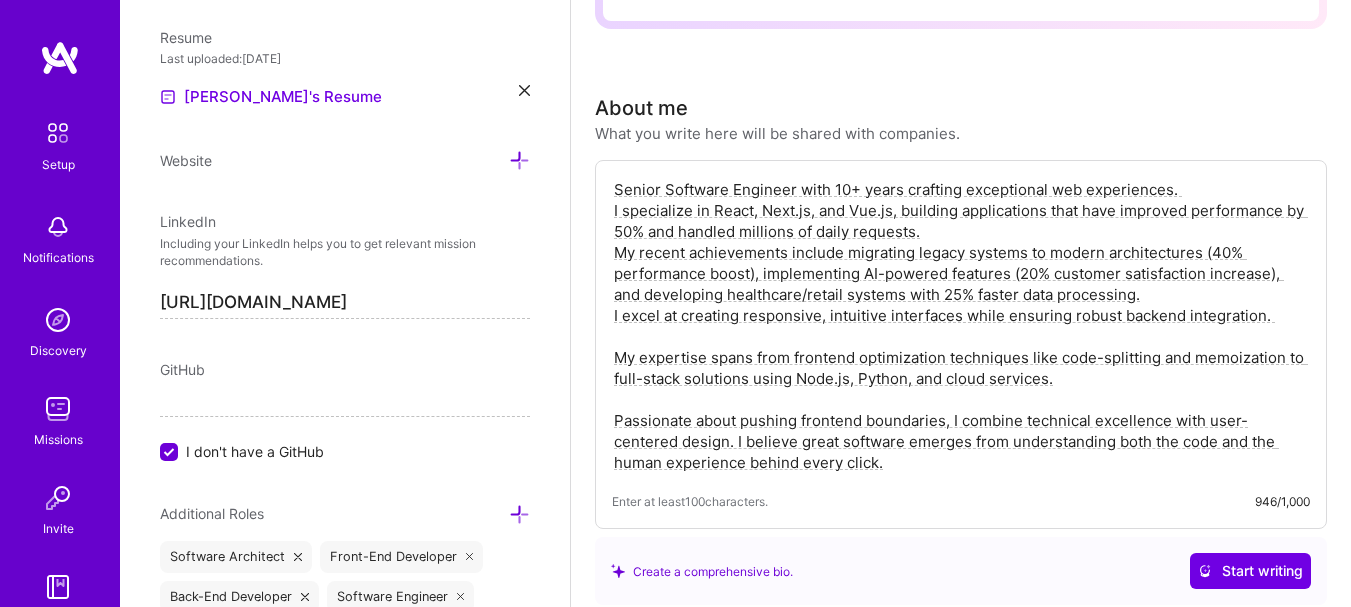 click on "Senior Software Engineer with 10+ years crafting exceptional web experiences.
I specialize in React, Next.js, and Vue.js, building applications that have improved performance by 50% and handled millions of daily requests.
My recent achievements include migrating legacy systems to modern architectures (40% performance boost), implementing AI-powered features (20% customer satisfaction increase), and developing healthcare/retail systems with 25% faster data processing.
I excel at creating responsive, intuitive interfaces while ensuring robust backend integration.
My expertise spans from frontend optimization techniques like code-splitting and memoization to full-stack solutions using Node.js, Python, and cloud services.
Passionate about pushing frontend boundaries, I combine technical excellence with user-centered design. I believe great software emerges from understanding both the code and the human experience behind every click." at bounding box center [961, 326] 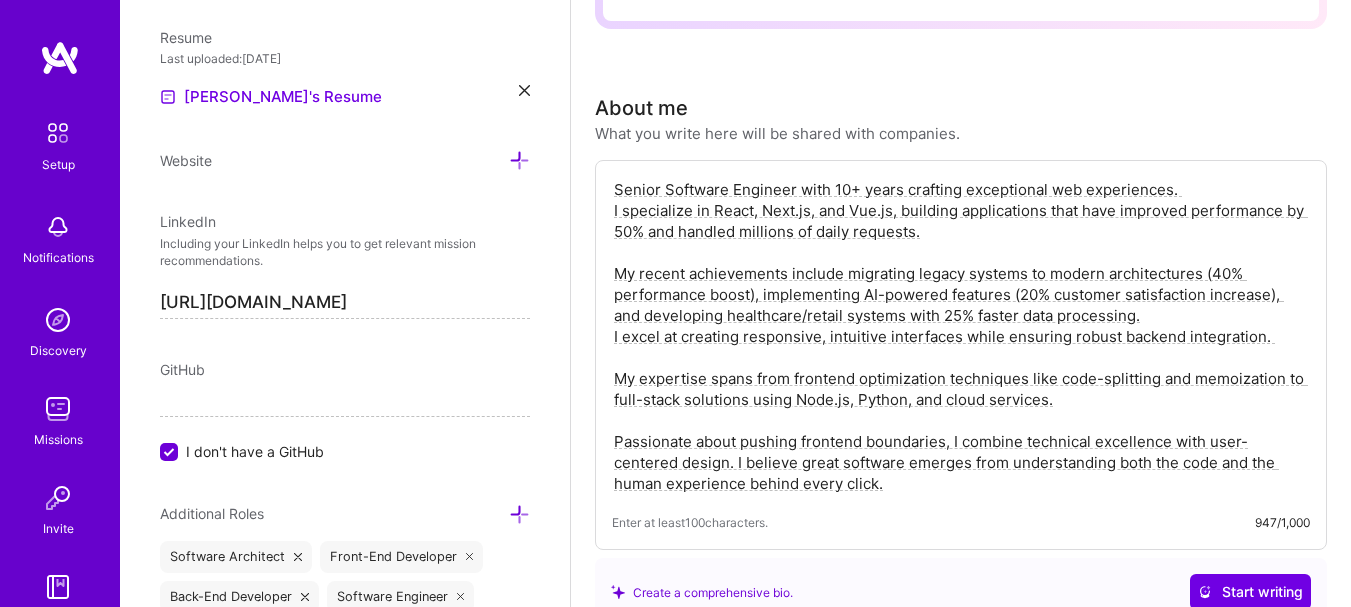 click on "Senior Software Engineer with 10+ years crafting exceptional web experiences.
I specialize in React, Next.js, and Vue.js, building applications that have improved performance by 50% and handled millions of daily requests.
My recent achievements include migrating legacy systems to modern architectures (40% performance boost), implementing AI-powered features (20% customer satisfaction increase), and developing healthcare/retail systems with 25% faster data processing.
I excel at creating responsive, intuitive interfaces while ensuring robust backend integration.
My expertise spans from frontend optimization techniques like code-splitting and memoization to full-stack solutions using Node.js, Python, and cloud services.
Passionate about pushing frontend boundaries, I combine technical excellence with user-centered design. I believe great software emerges from understanding both the code and the human experience behind every click." at bounding box center [961, 336] 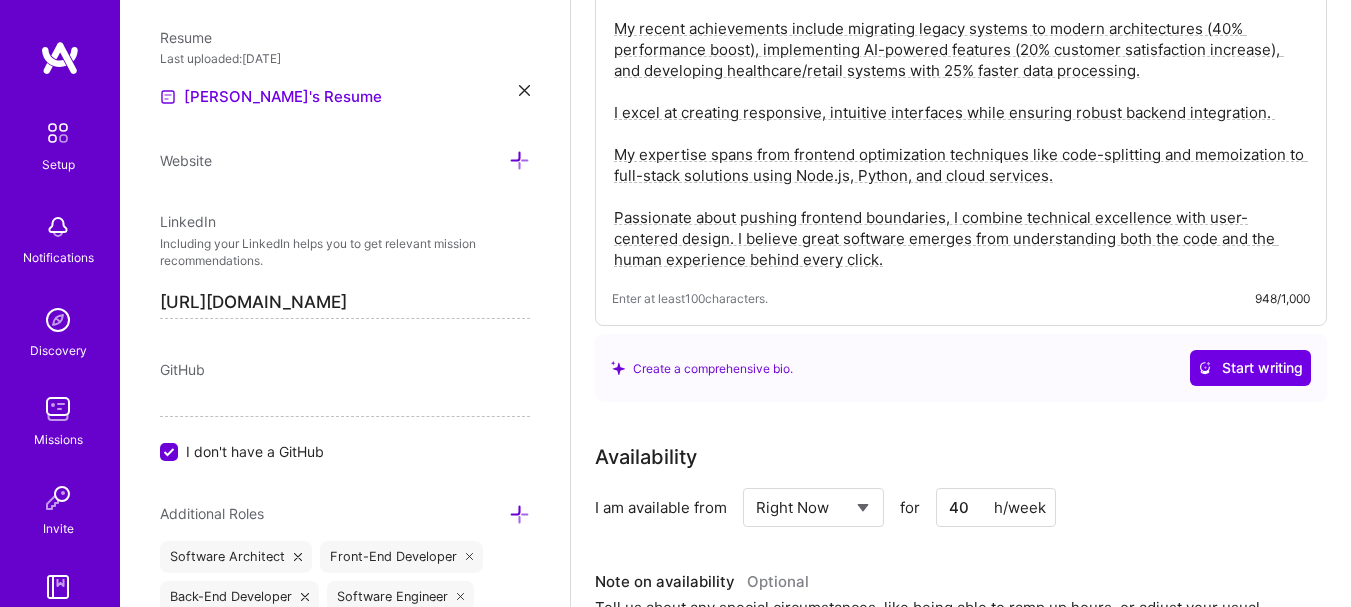 scroll, scrollTop: 500, scrollLeft: 0, axis: vertical 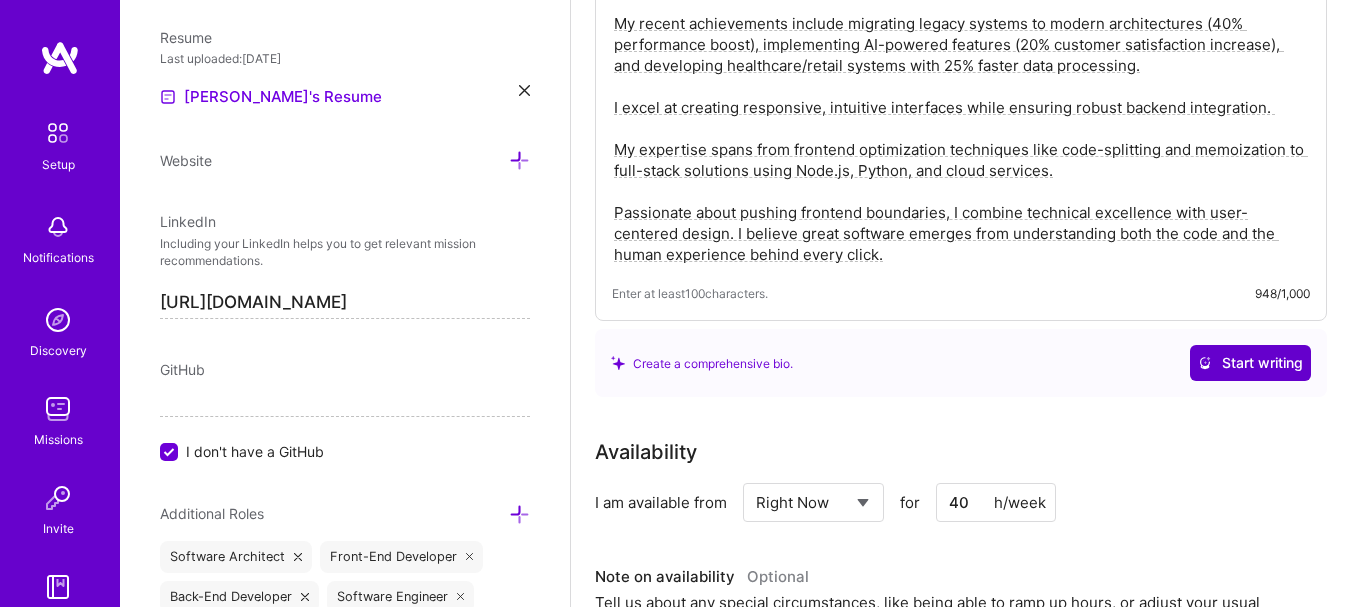 type on "Senior Software Engineer with 10+ years crafting exceptional web experiences.
I specialize in React, Next.js, and Vue.js, building applications that have improved performance by 50% and handled millions of daily requests.
My recent achievements include migrating legacy systems to modern architectures (40% performance boost), implementing AI-powered features (20% customer satisfaction increase), and developing healthcare/retail systems with 25% faster data processing.
I excel at creating responsive, intuitive interfaces while ensuring robust backend integration.
My expertise spans from frontend optimization techniques like code-splitting and memoization to full-stack solutions using Node.js, Python, and cloud services.
Passionate about pushing frontend boundaries, I combine technical excellence with user-centered design. I believe great software emerges from understanding both the code and the human experience behind every click." 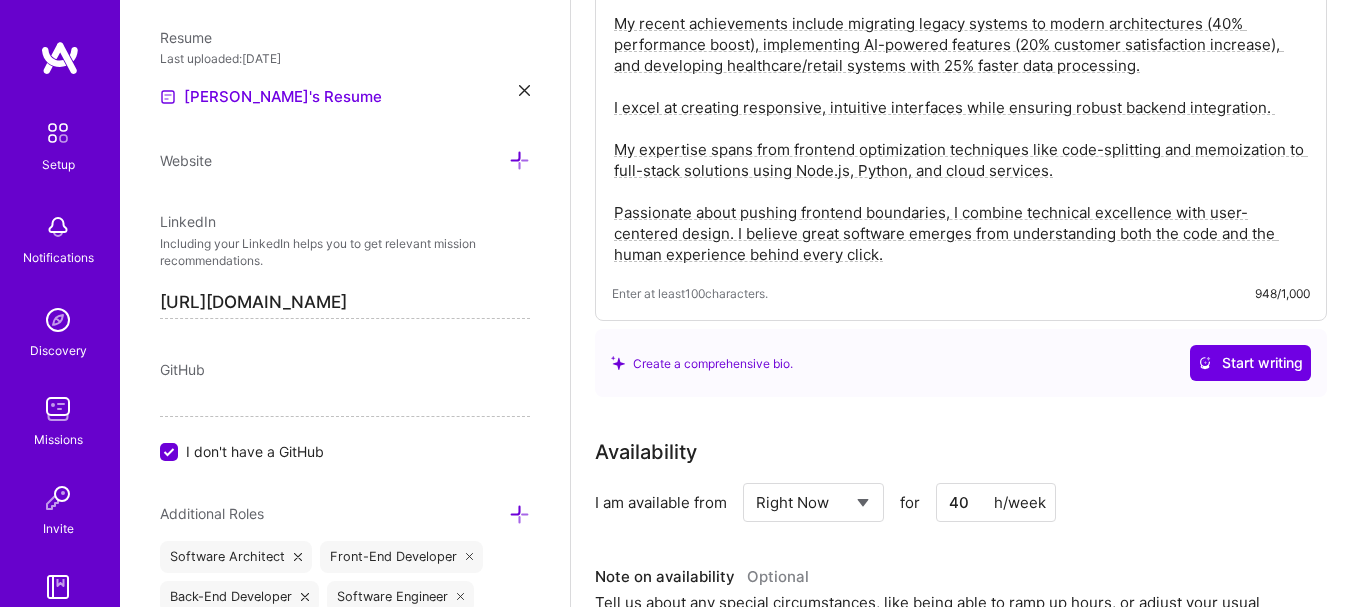 drag, startPoint x: 1246, startPoint y: 374, endPoint x: 1083, endPoint y: 429, distance: 172.02907 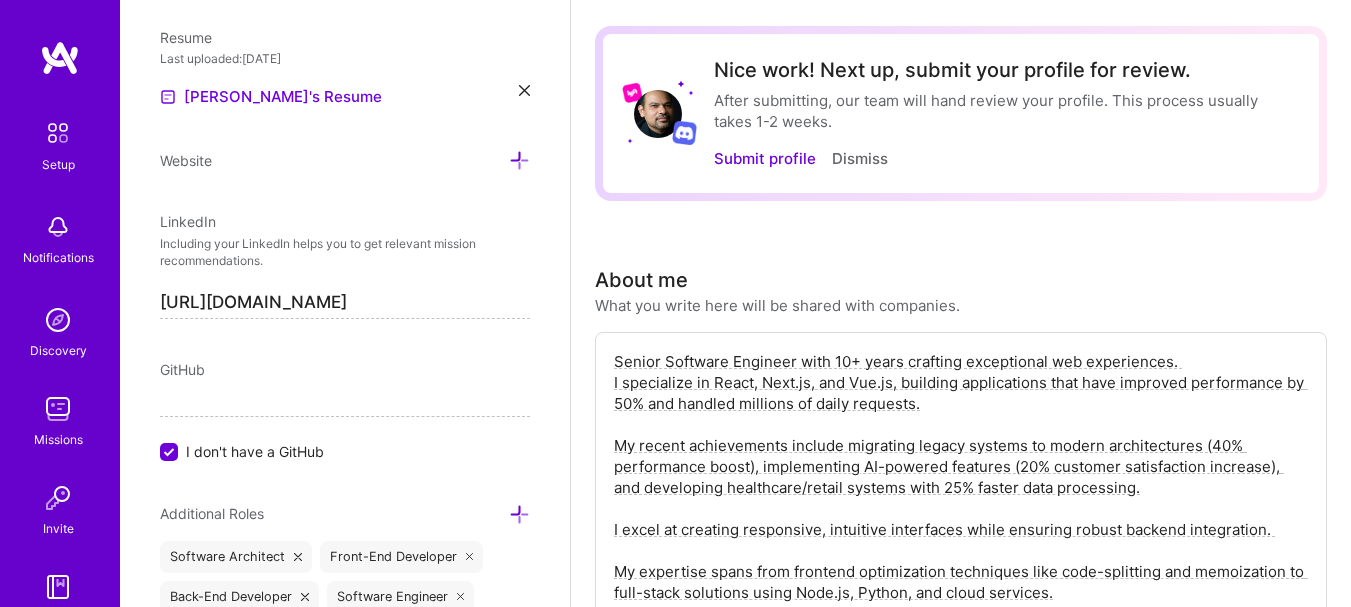 scroll, scrollTop: 0, scrollLeft: 0, axis: both 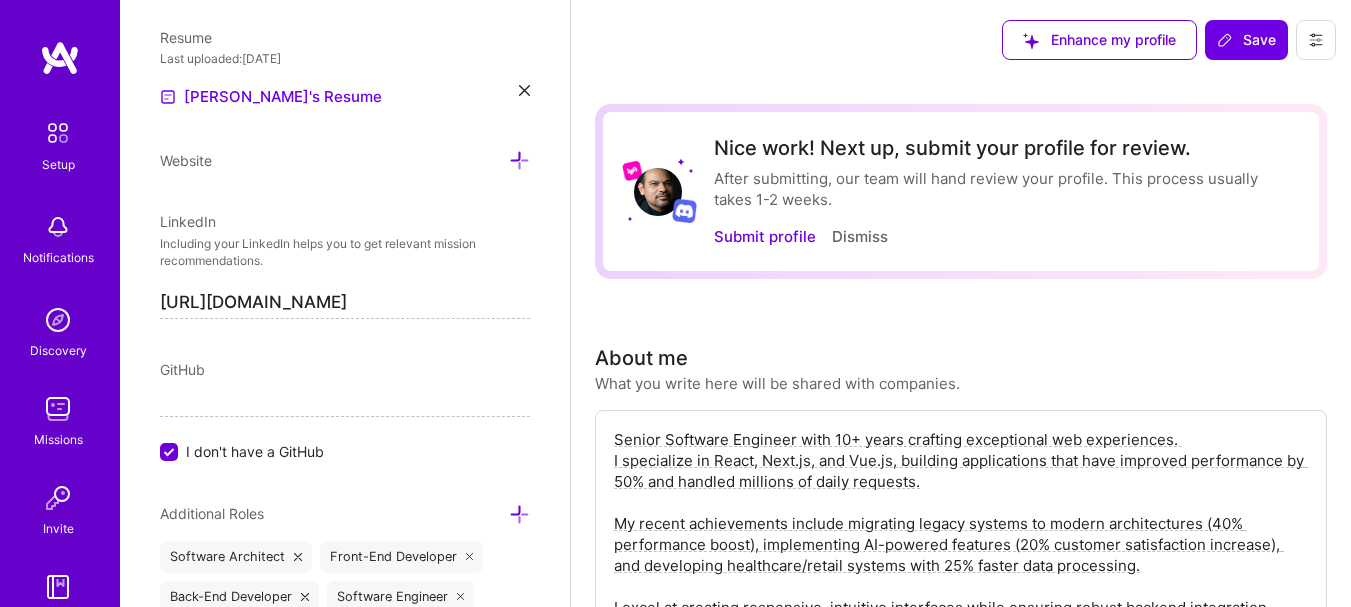 click on "Save" at bounding box center (1246, 40) 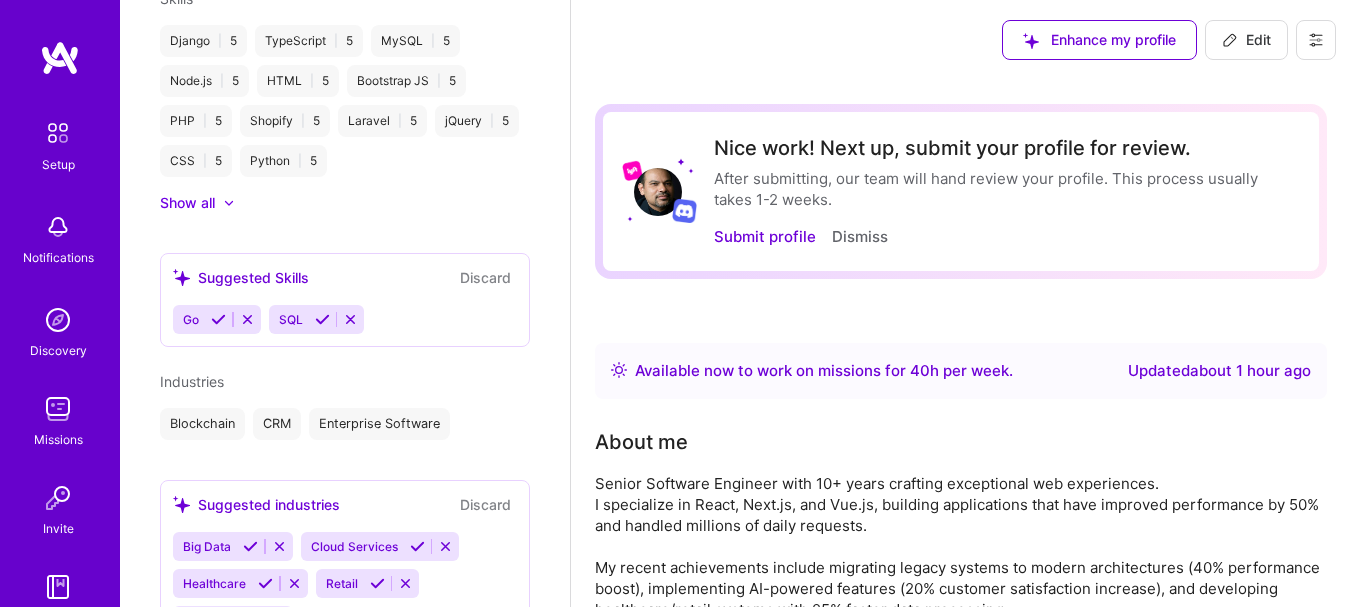 scroll, scrollTop: 1034, scrollLeft: 0, axis: vertical 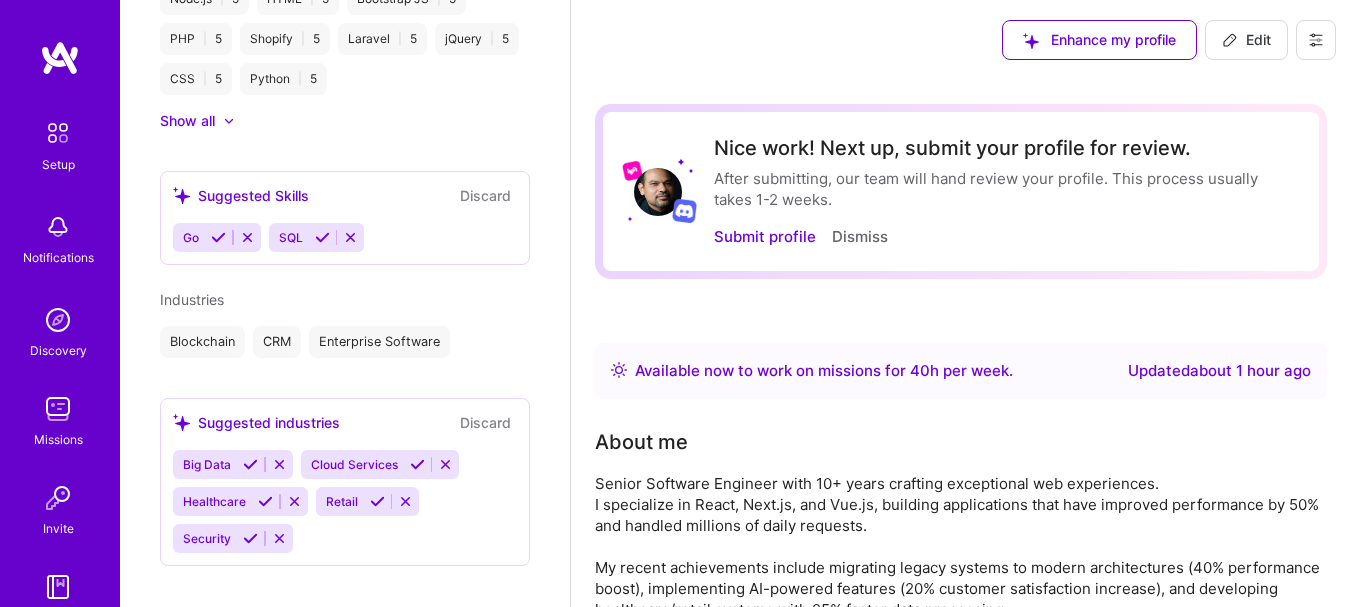 click at bounding box center (218, 237) 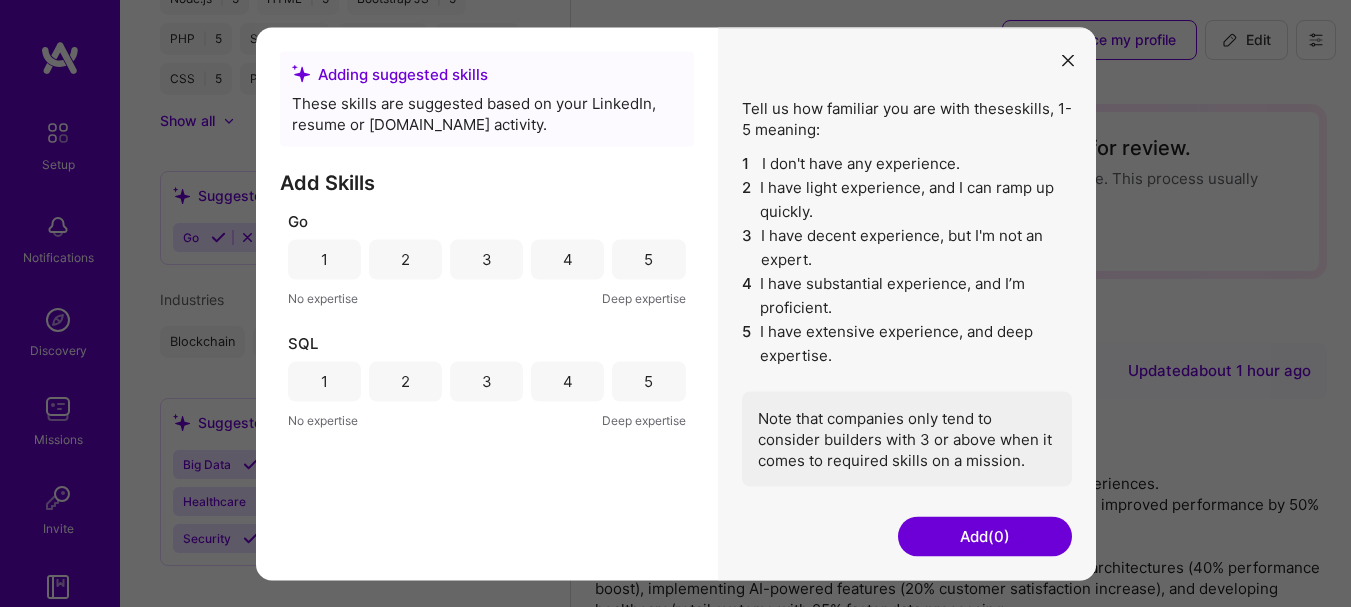 click on "5" at bounding box center (648, 259) 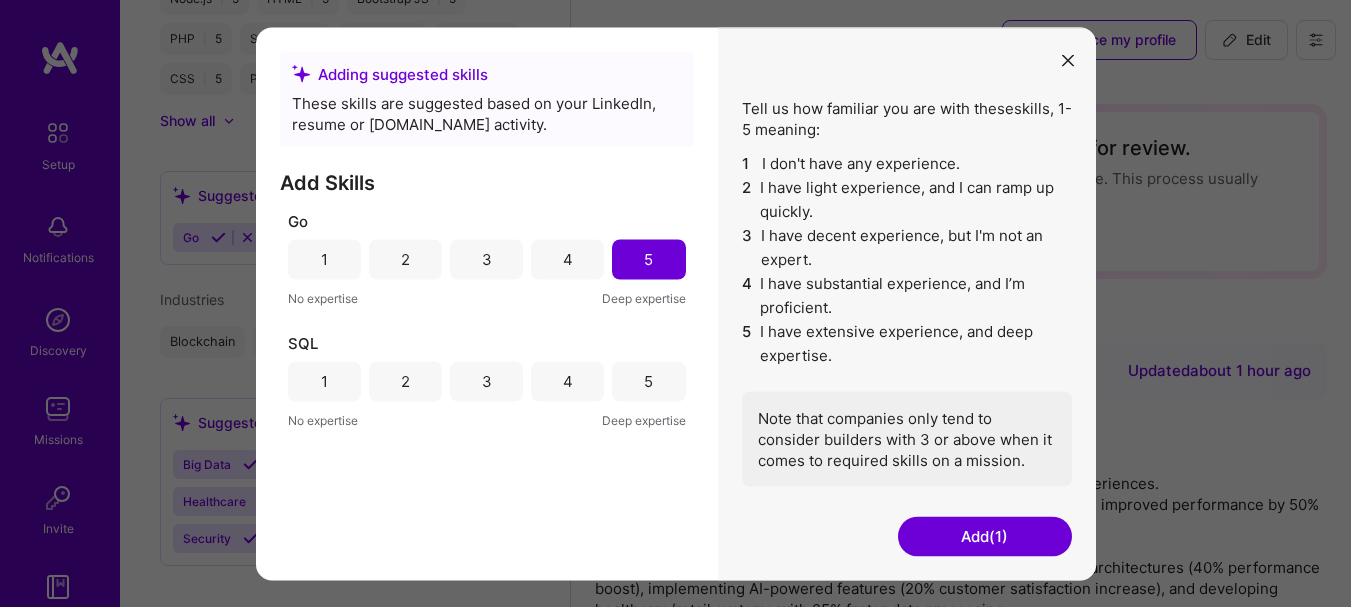 click on "4" at bounding box center [567, 259] 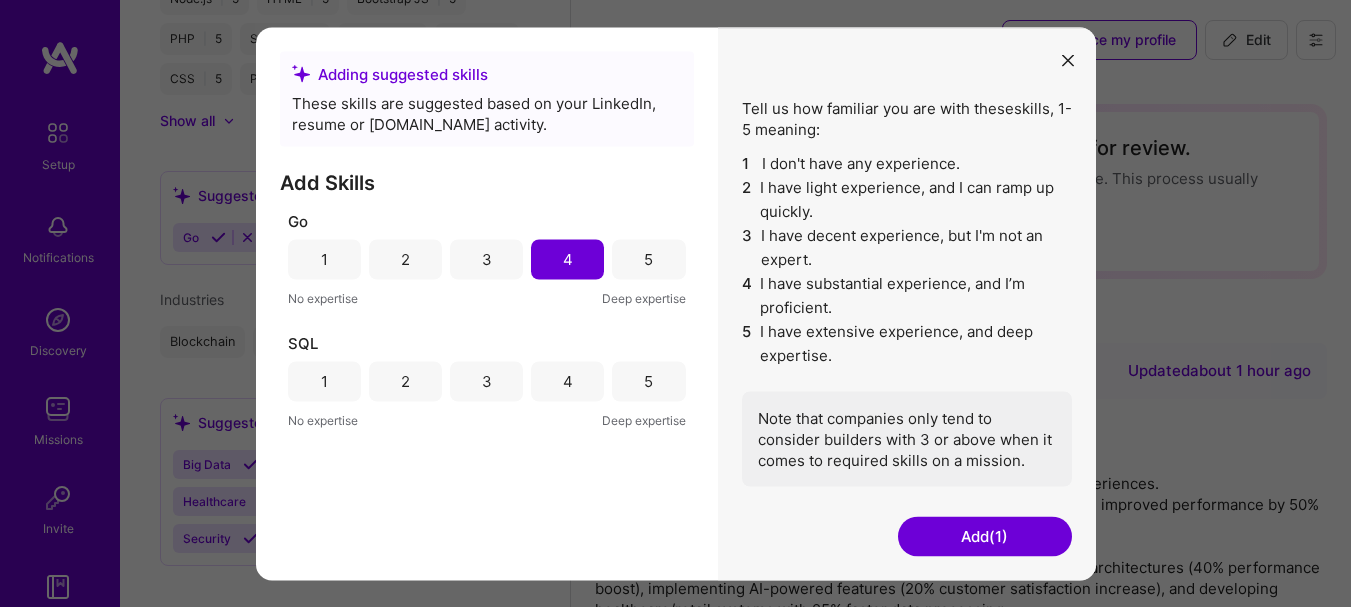 click on "5" at bounding box center (648, 381) 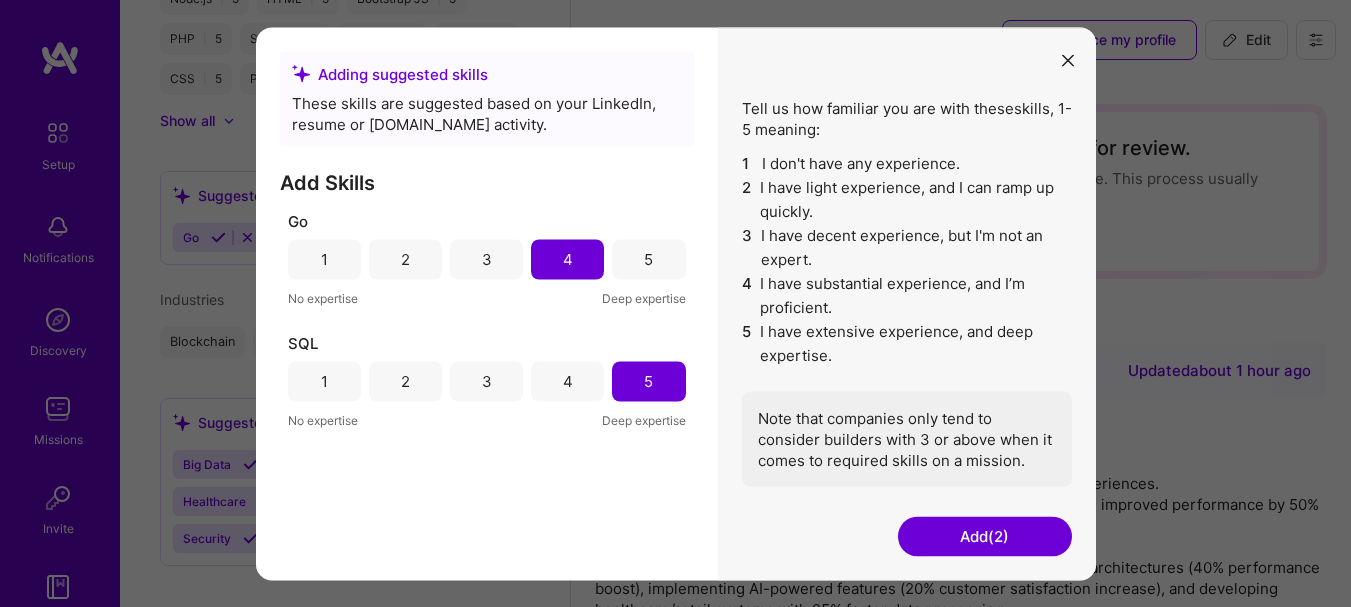 click on "Add  (2)" at bounding box center (985, 536) 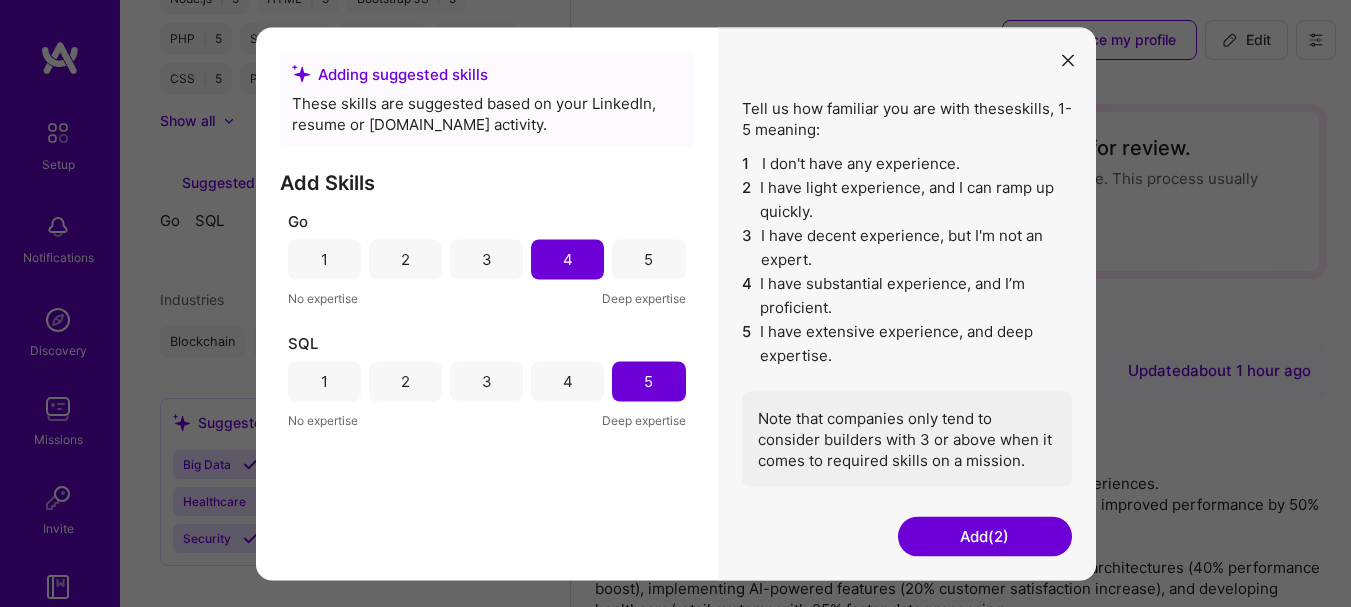 scroll, scrollTop: 916, scrollLeft: 0, axis: vertical 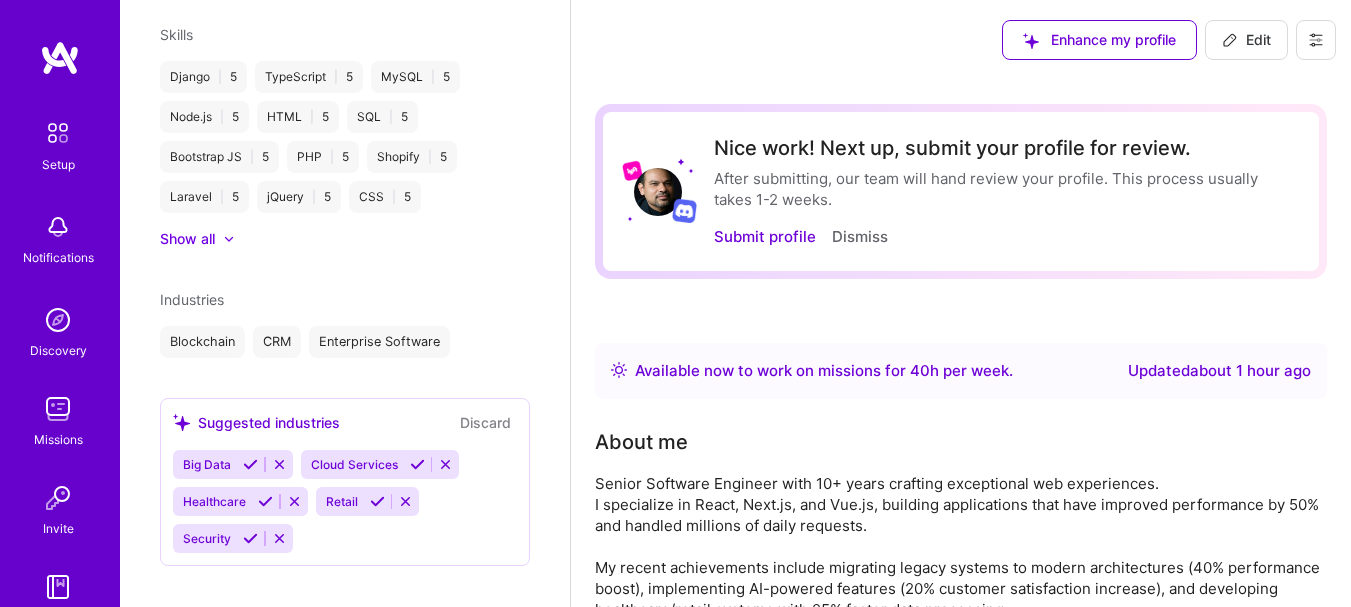 click 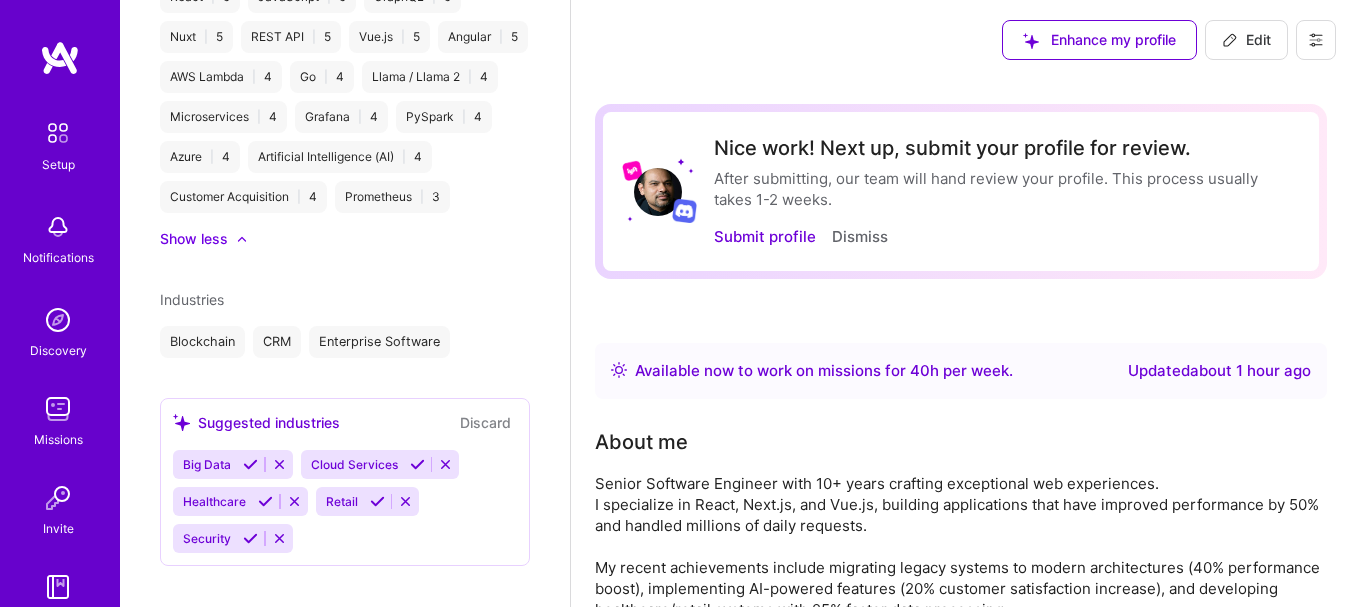scroll, scrollTop: 1276, scrollLeft: 0, axis: vertical 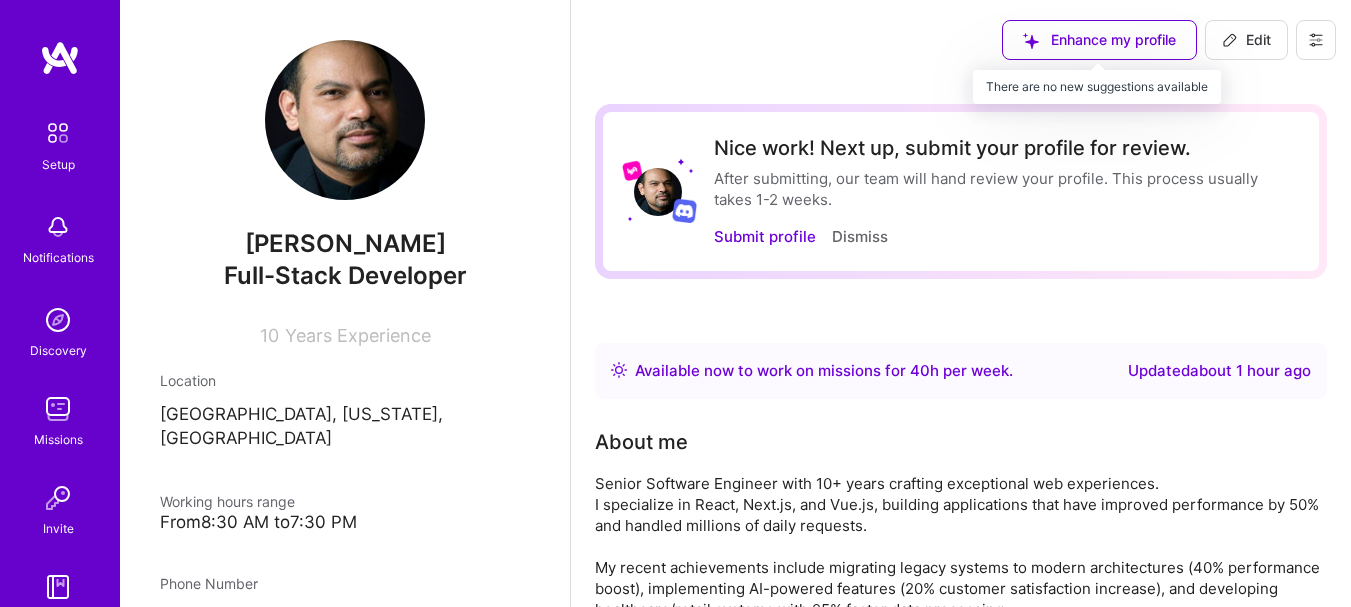 click on "Enhance my profile" at bounding box center [1099, 40] 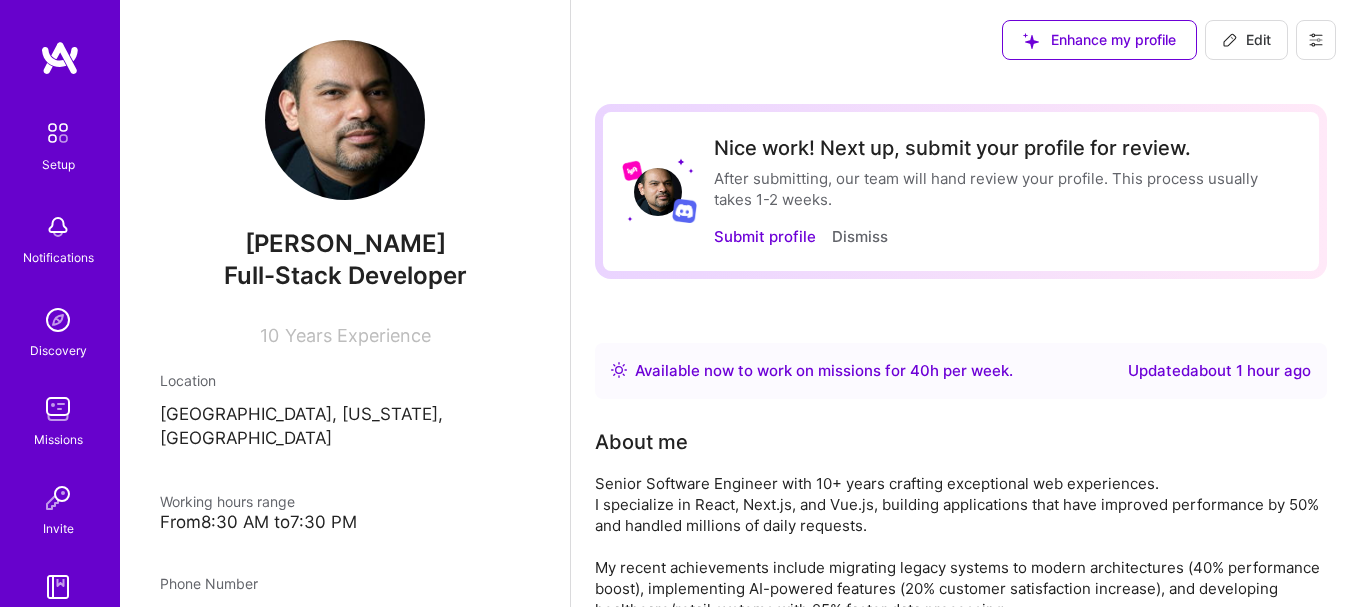 click on "Enhance my profile" at bounding box center [1099, 40] 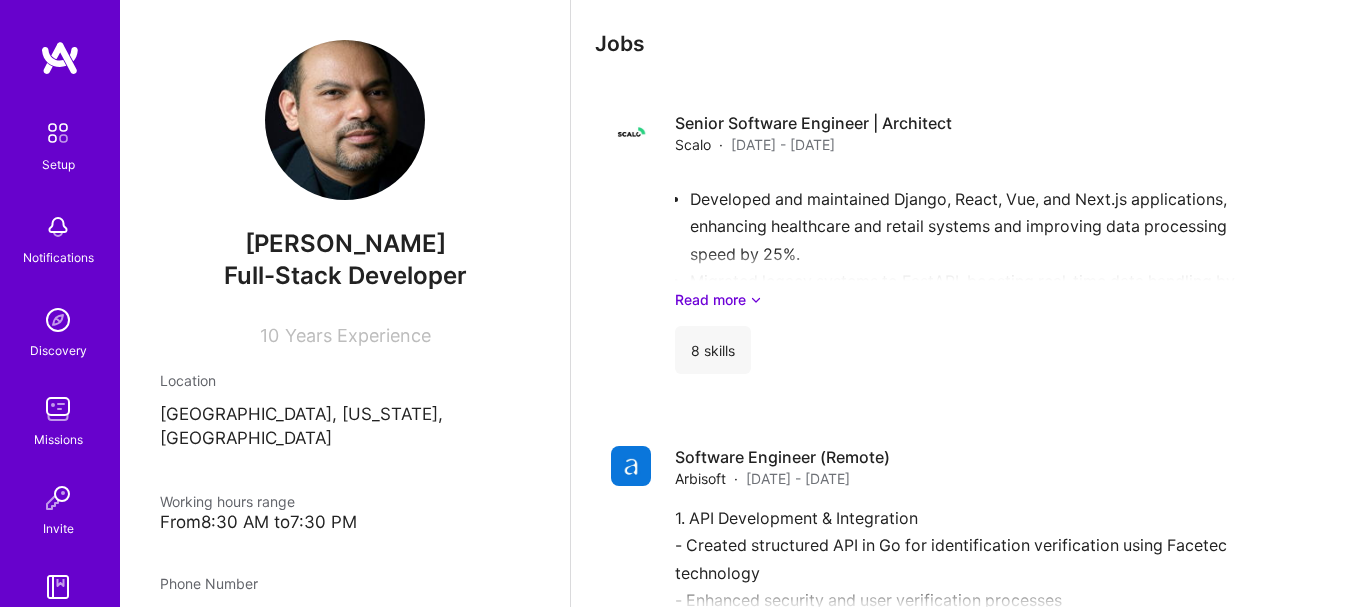 scroll, scrollTop: 1632, scrollLeft: 0, axis: vertical 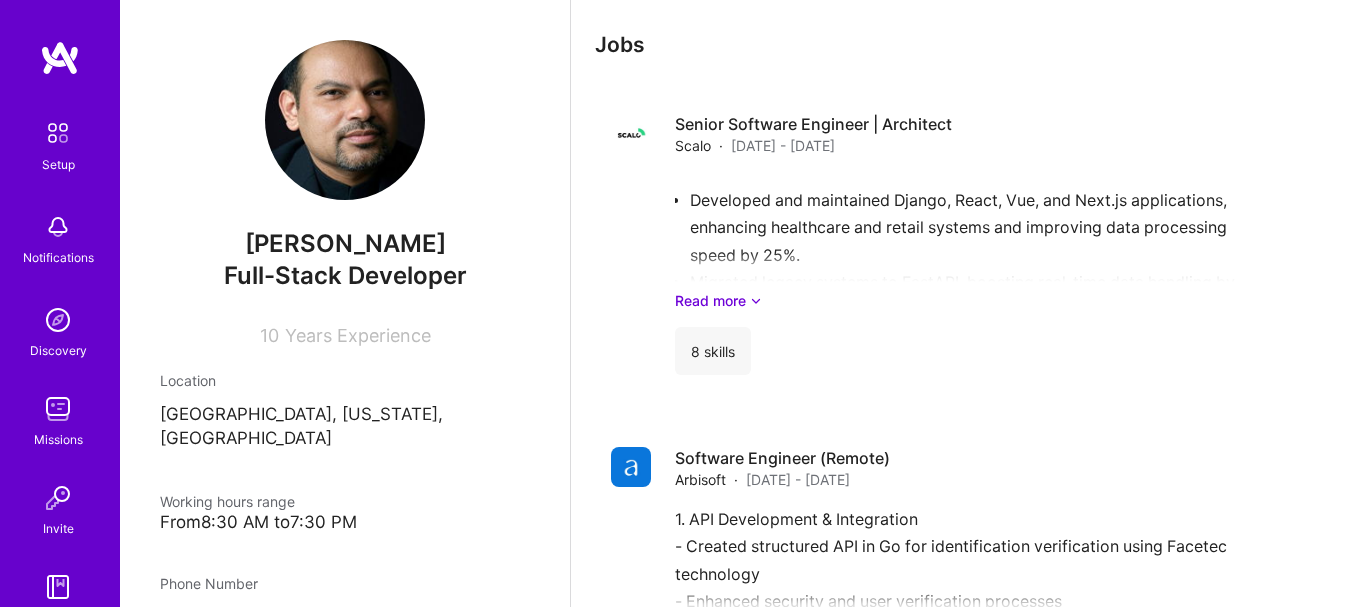 click at bounding box center (58, 320) 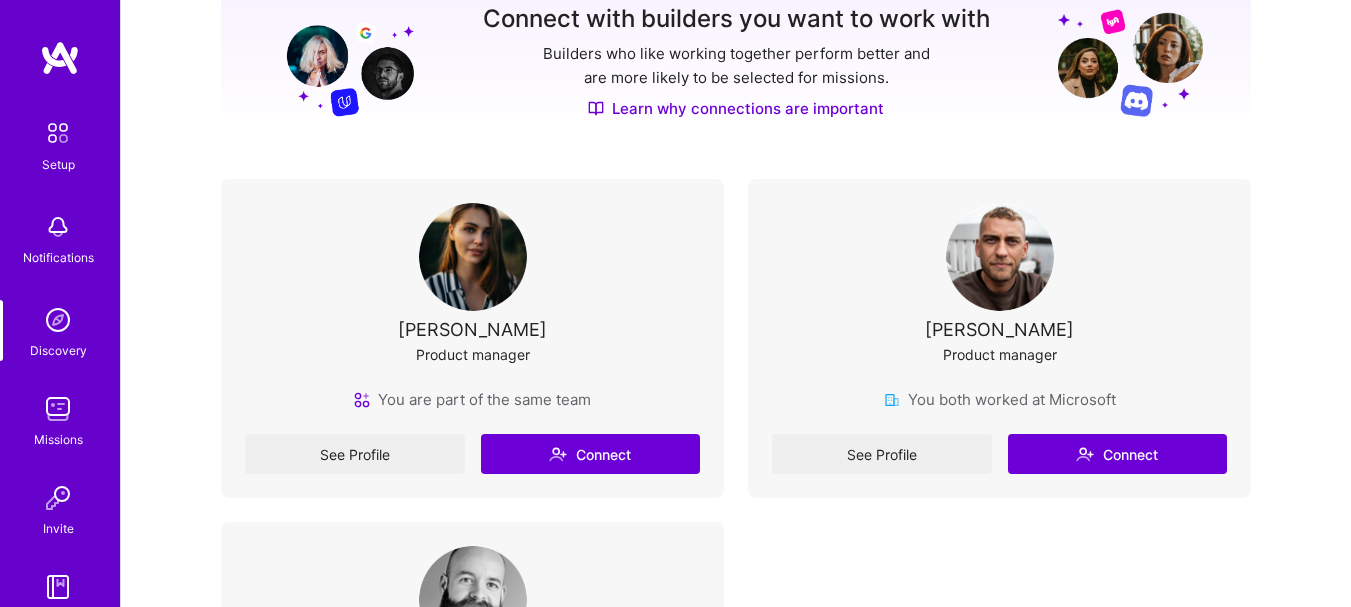 scroll, scrollTop: 333, scrollLeft: 0, axis: vertical 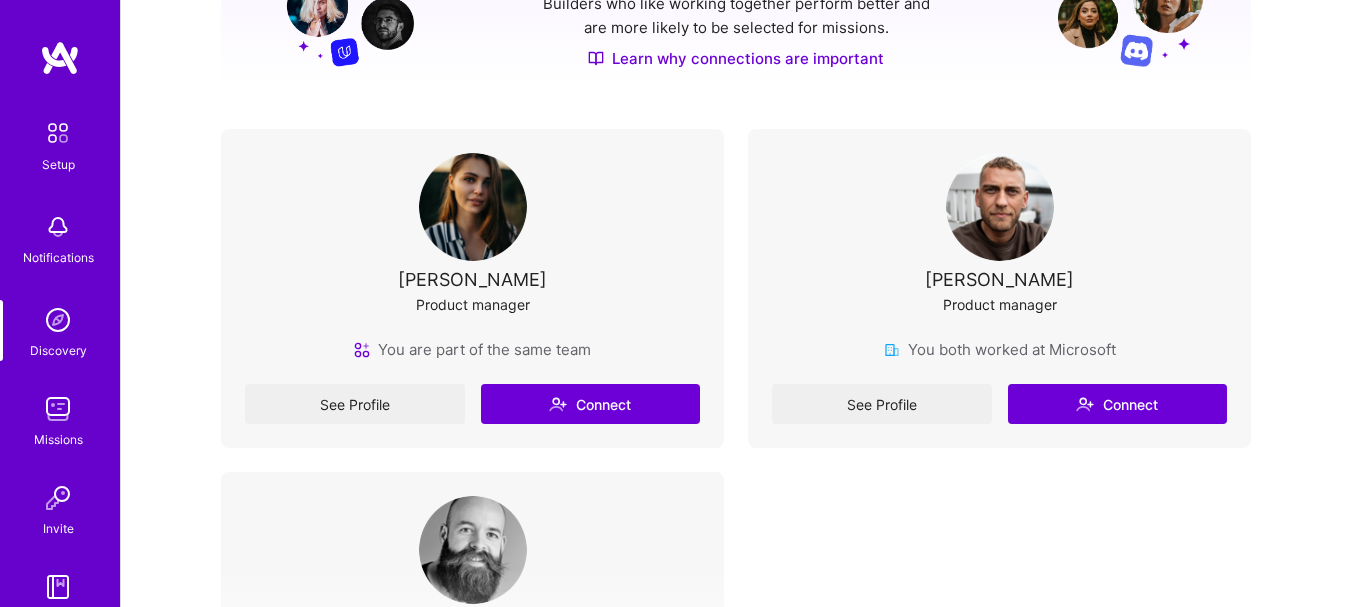 click on "See Profile Connect" at bounding box center [472, 404] 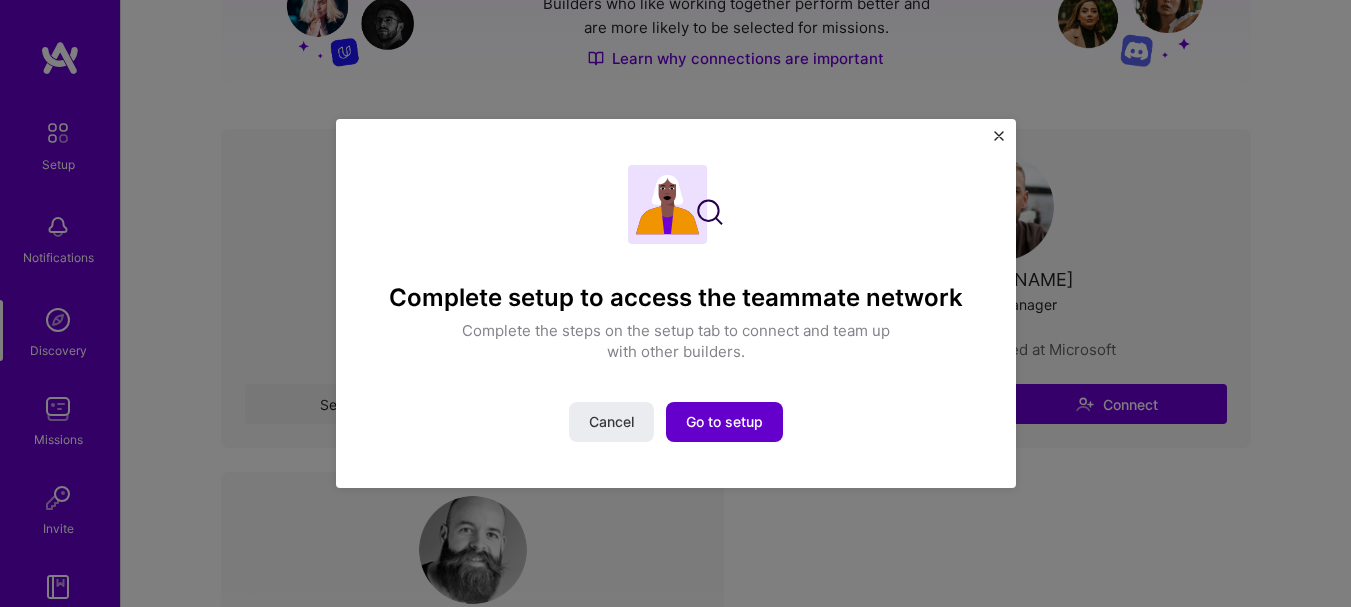click on "Go to setup" at bounding box center (724, 422) 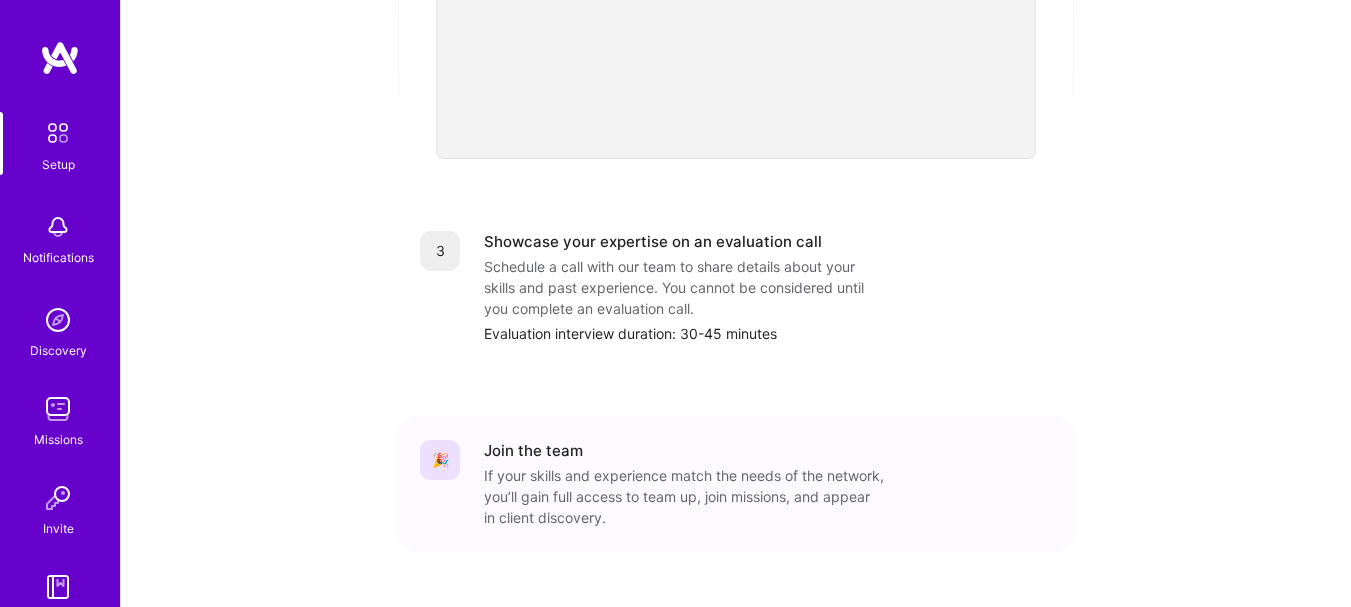 scroll, scrollTop: 867, scrollLeft: 0, axis: vertical 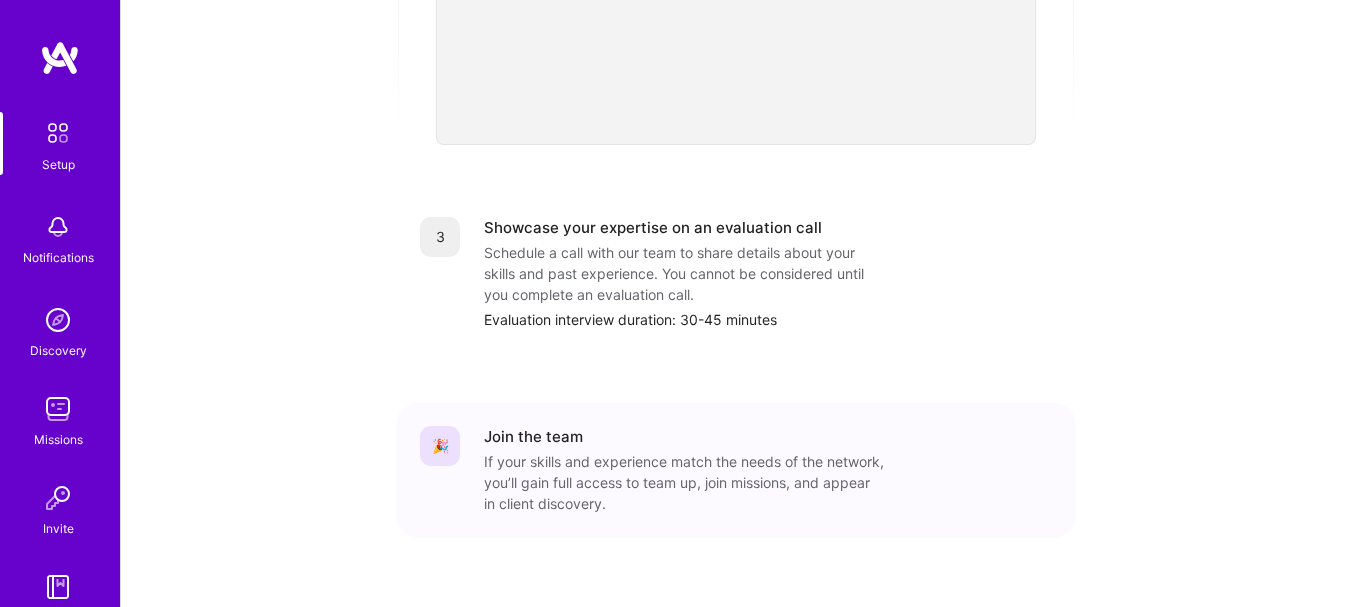 click on "Schedule a call with our team to share details about your skills and past experience. You cannot be considered until you complete an evaluation call." at bounding box center [684, 273] 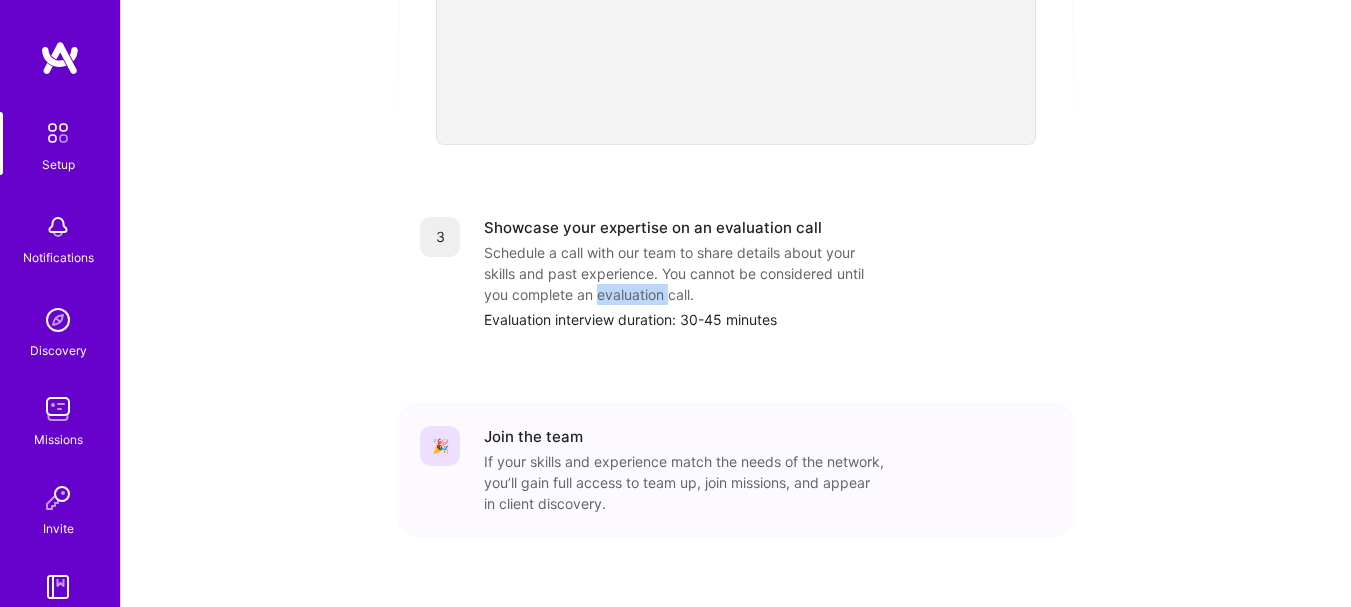 click on "Schedule a call with our team to share details about your skills and past experience. You cannot be considered until you complete an evaluation call." at bounding box center (684, 273) 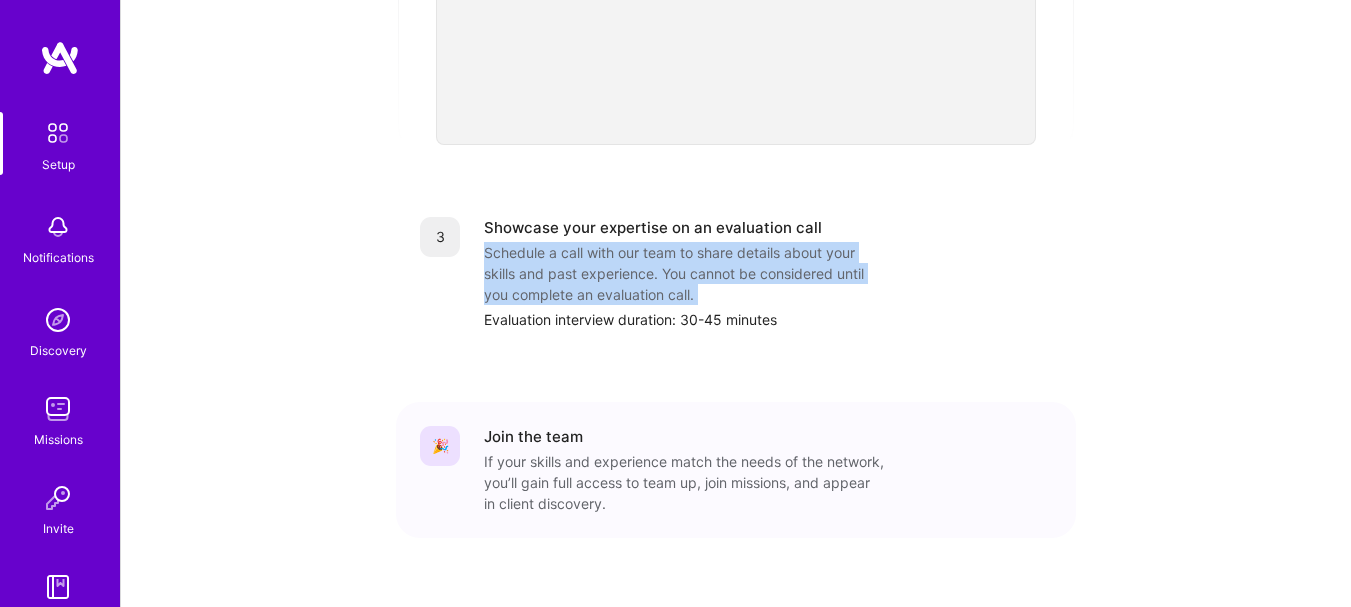 click on "Schedule a call with our team to share details about your skills and past experience. You cannot be considered until you complete an evaluation call." at bounding box center [684, 273] 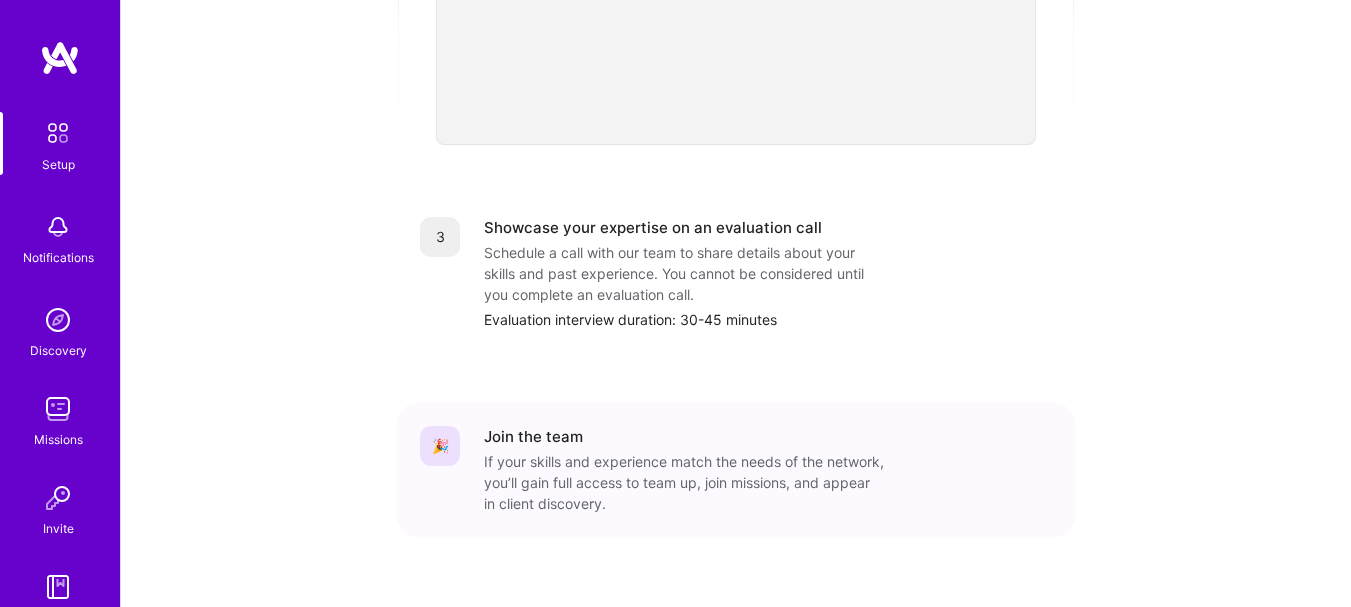 click on "Schedule a call with our team to share details about your skills and past experience. You cannot be considered until you complete an evaluation call." at bounding box center (684, 273) 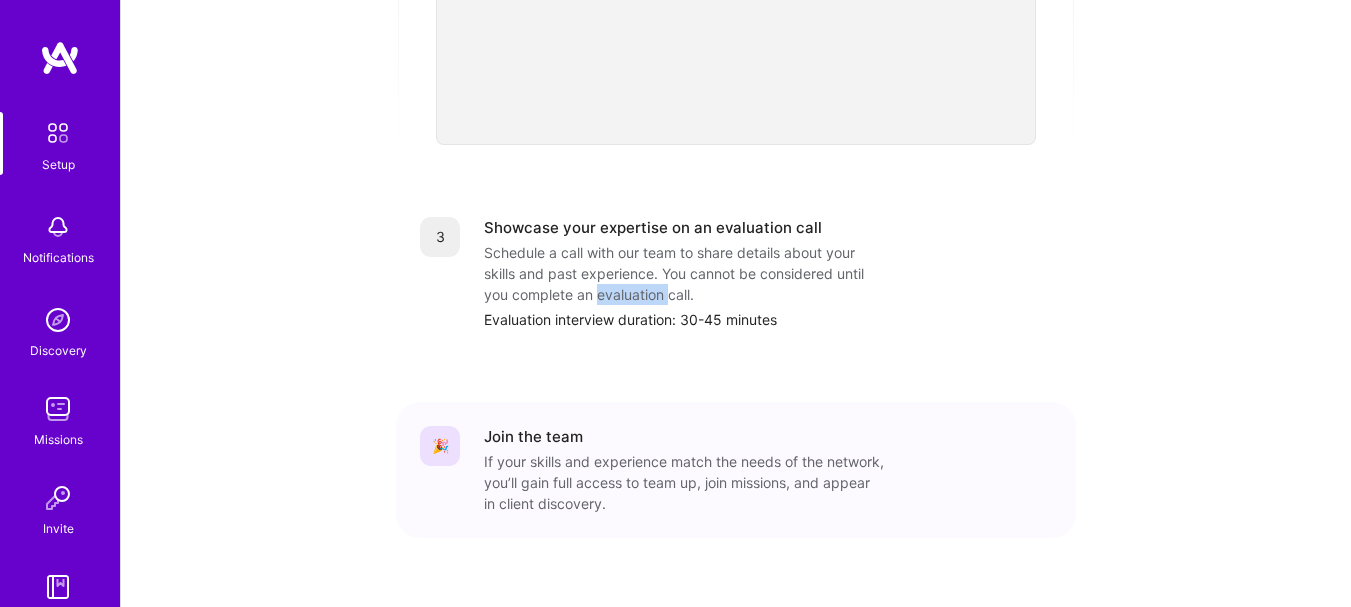 click on "Schedule a call with our team to share details about your skills and past experience. You cannot be considered until you complete an evaluation call." at bounding box center [684, 273] 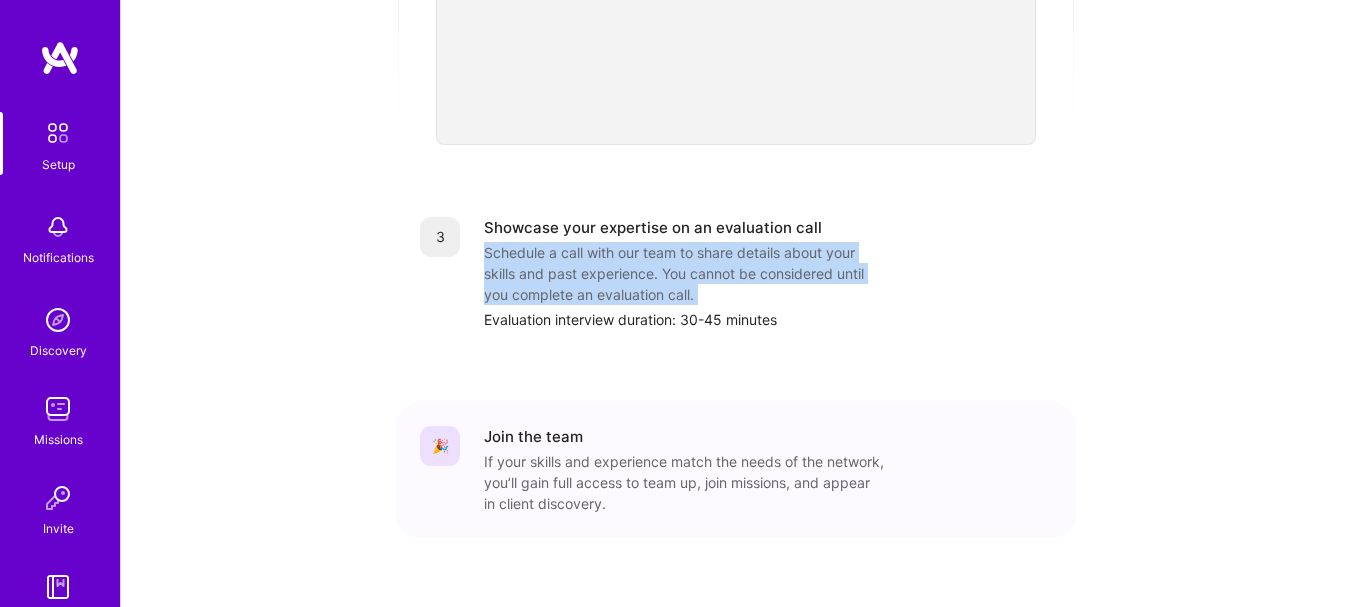click on "Schedule a call with our team to share details about your skills and past experience. You cannot be considered until you complete an evaluation call." at bounding box center (684, 273) 